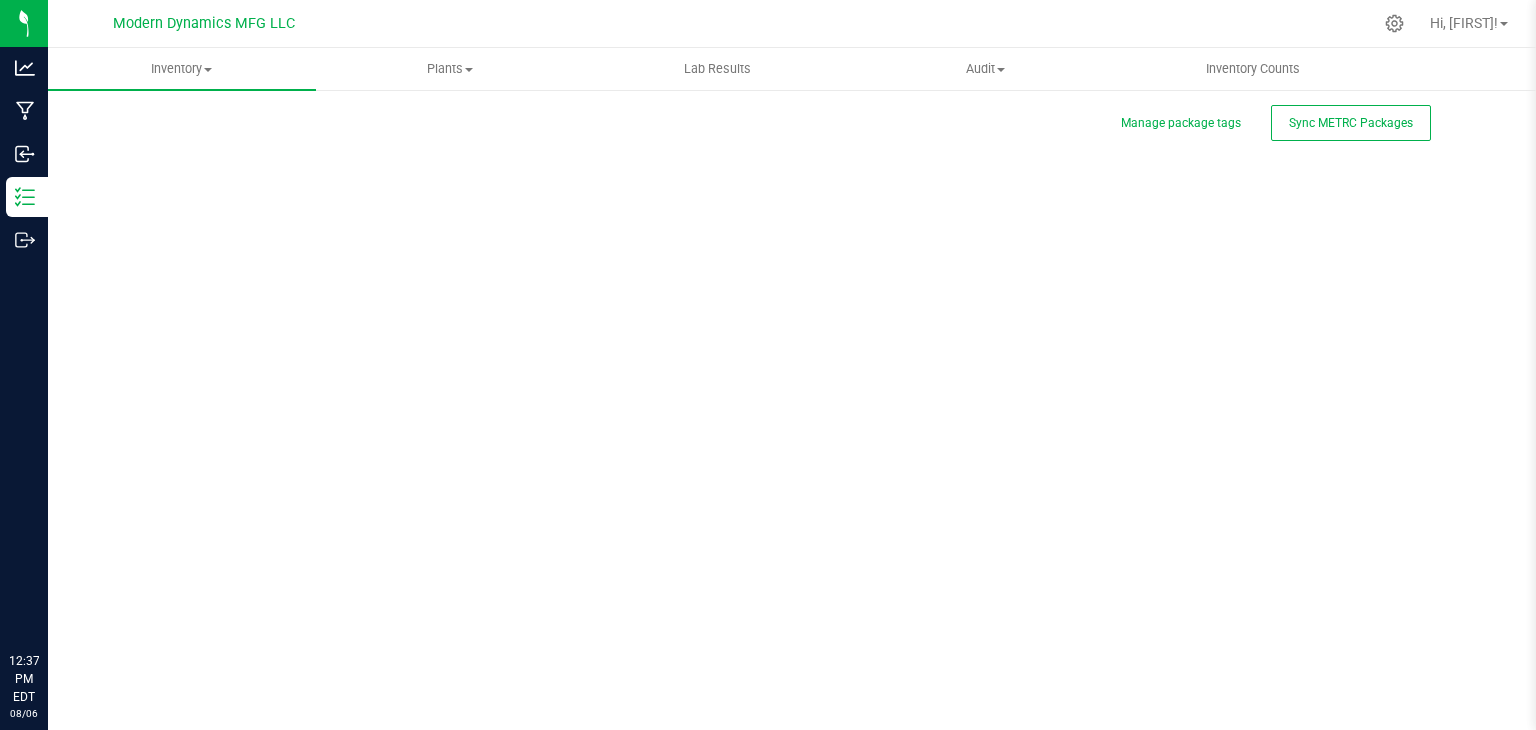 scroll, scrollTop: 0, scrollLeft: 0, axis: both 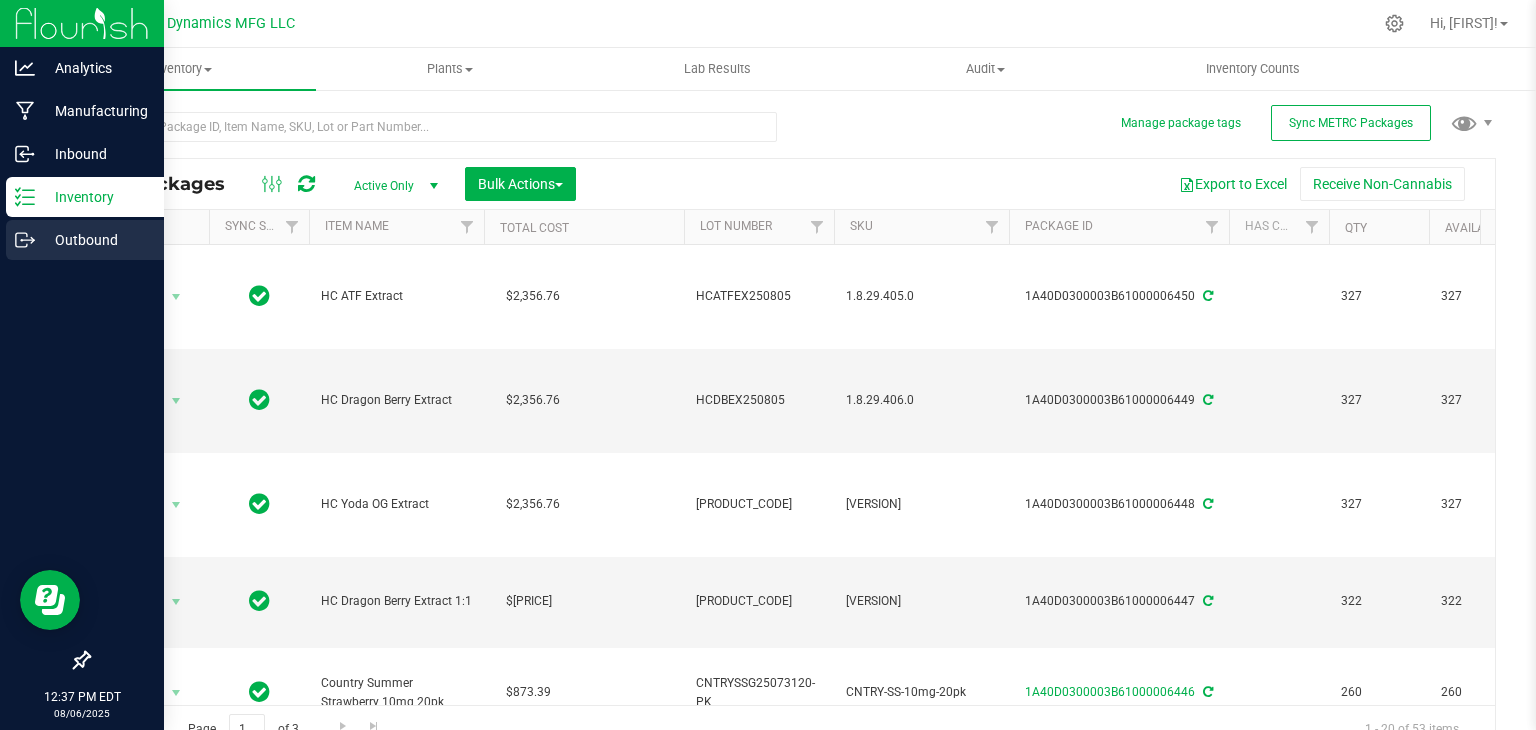 click on "Outbound" at bounding box center (82, 241) 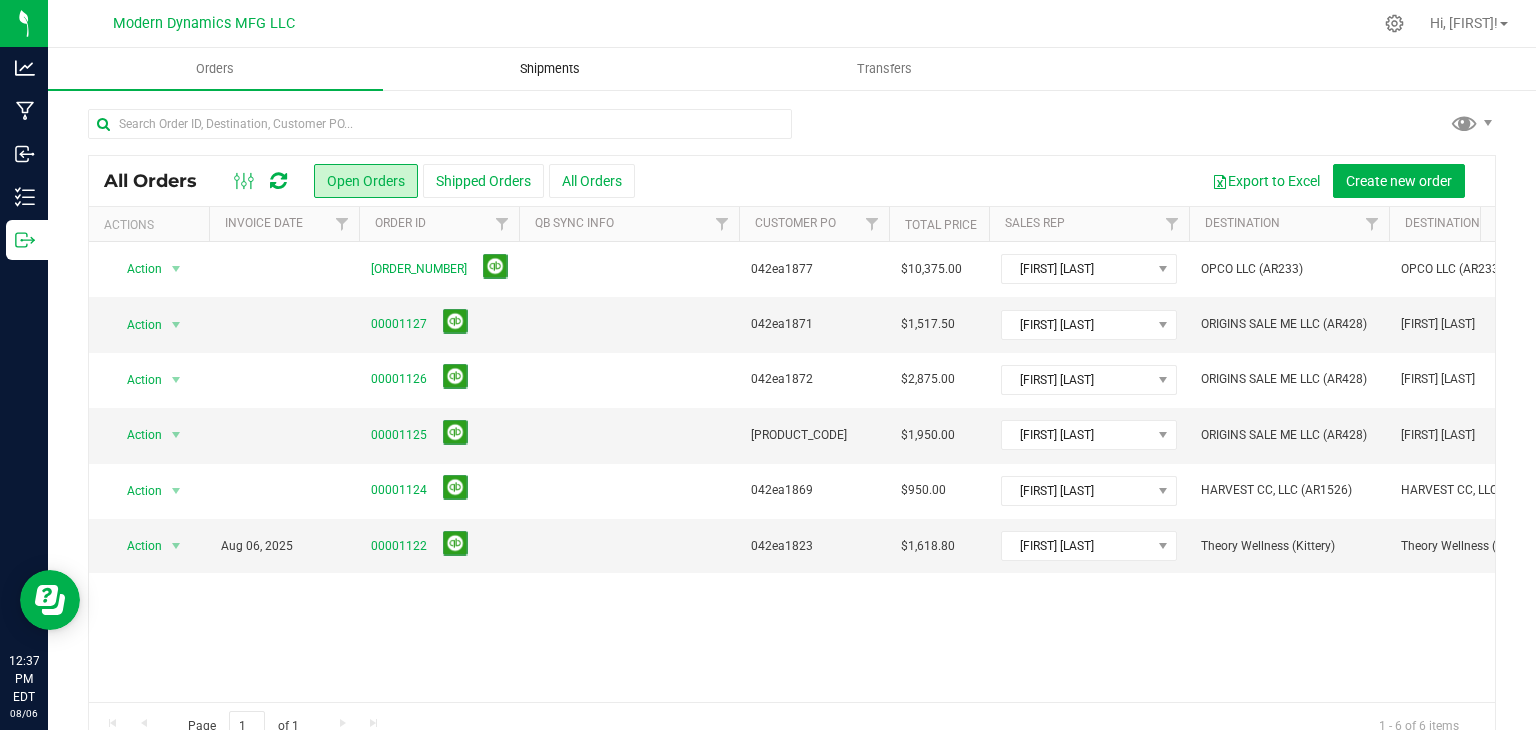 click on "Shipments" at bounding box center [550, 69] 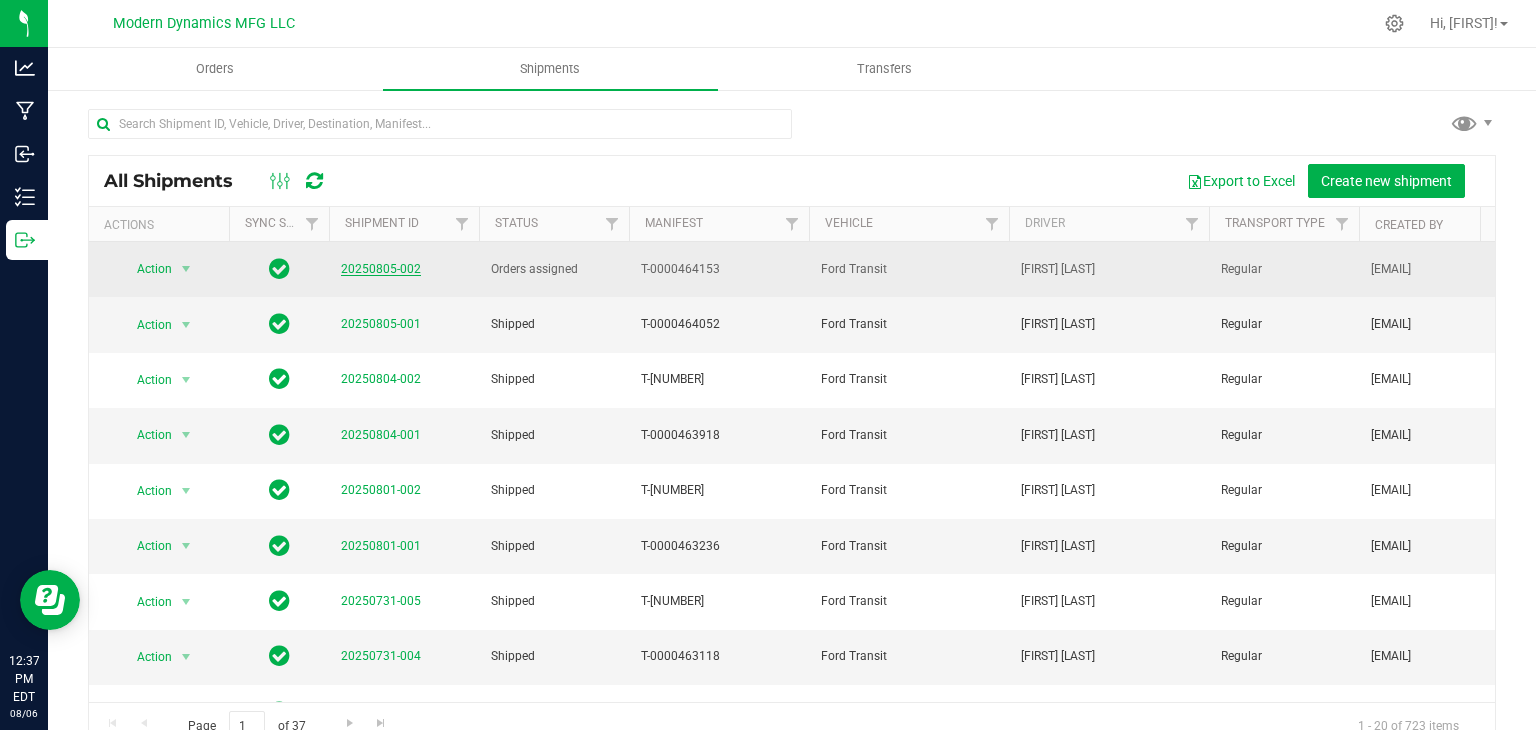 click on "20250805-002" at bounding box center (381, 269) 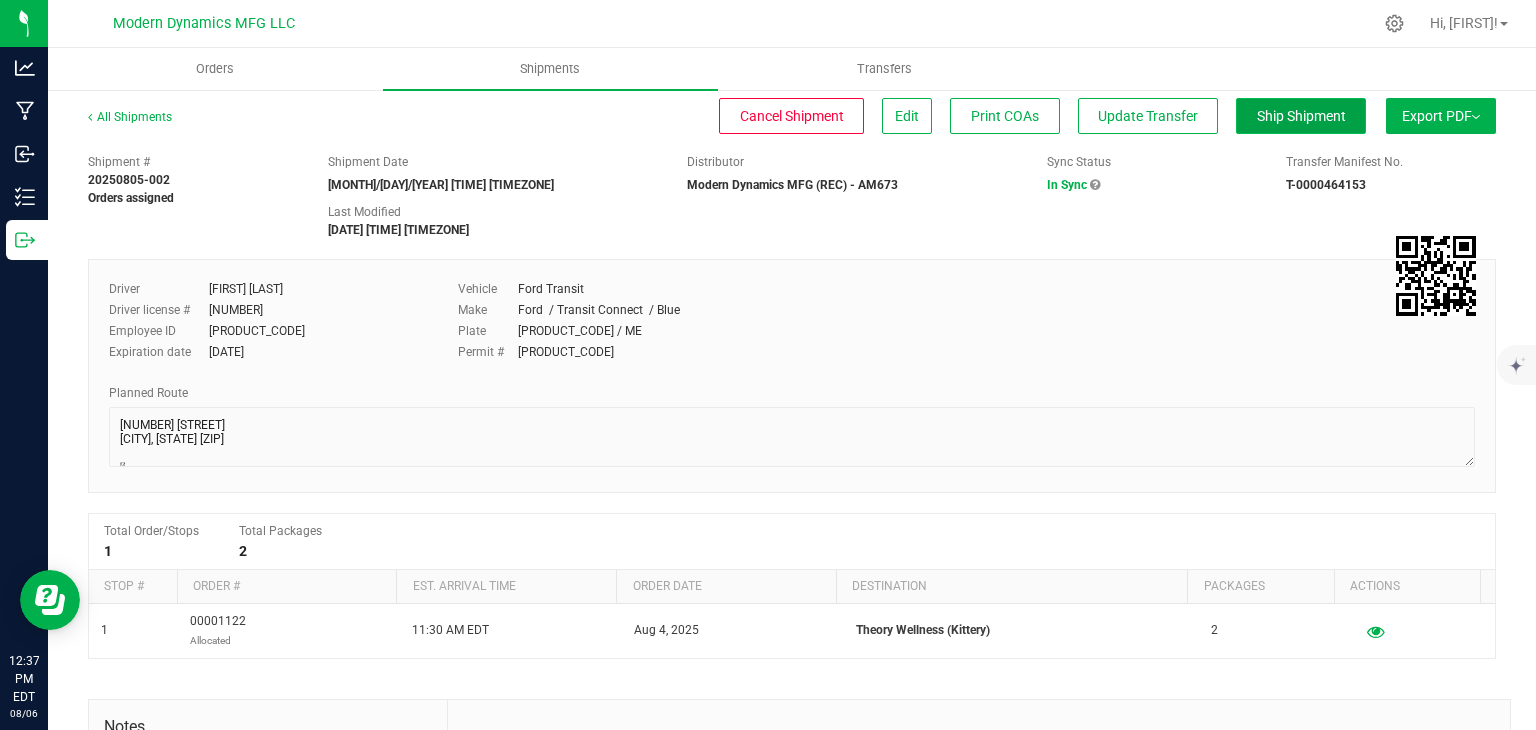 click on "Ship Shipment" at bounding box center [1301, 116] 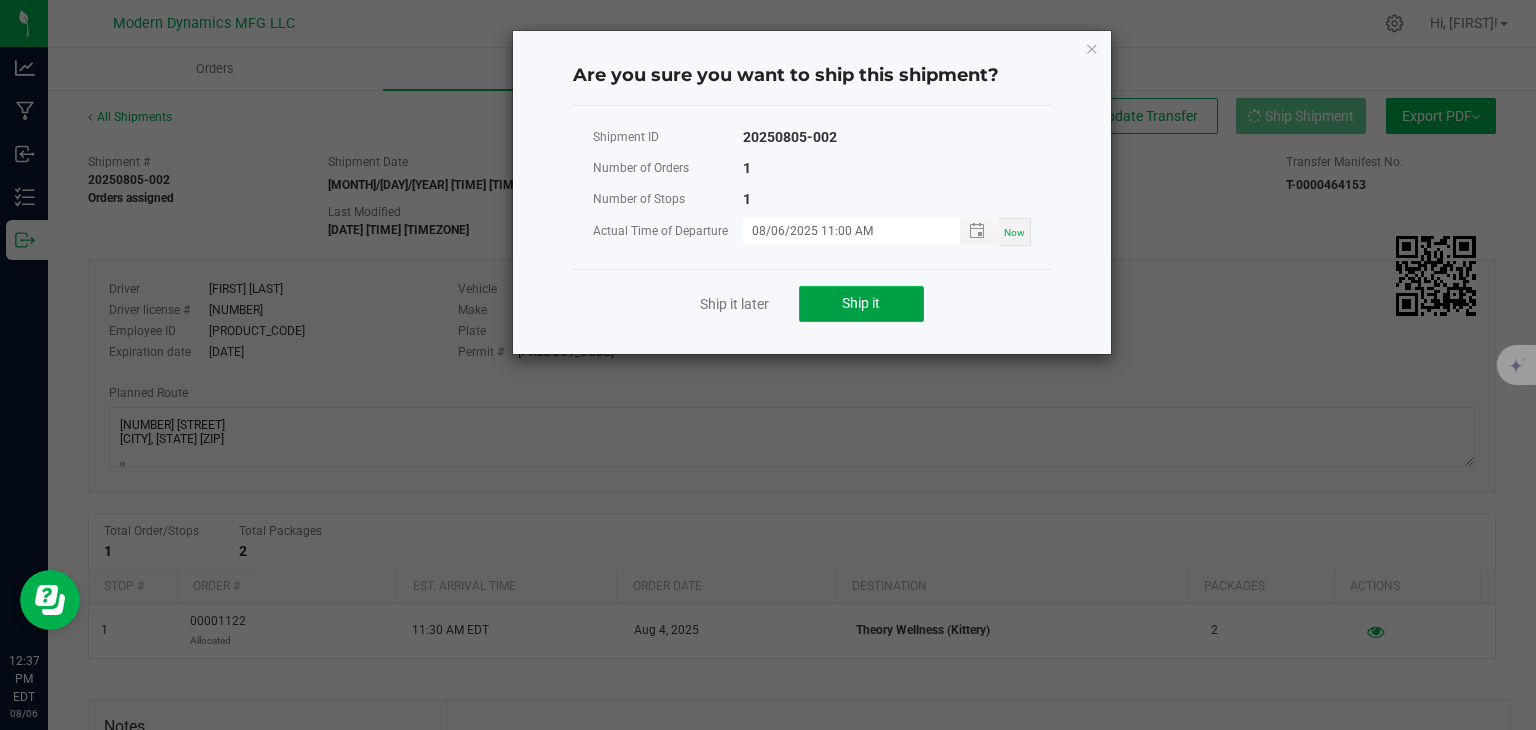 click on "Ship it" 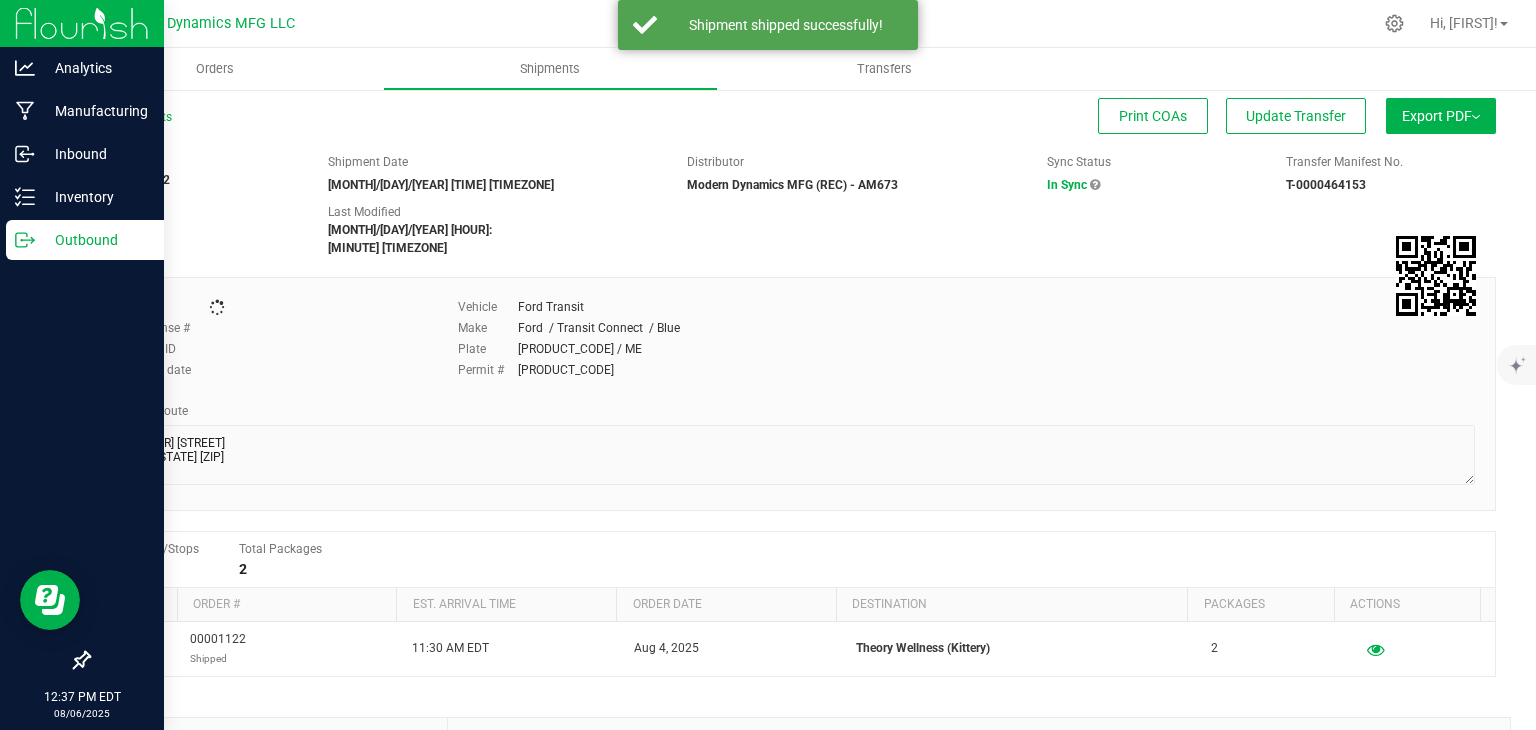 click 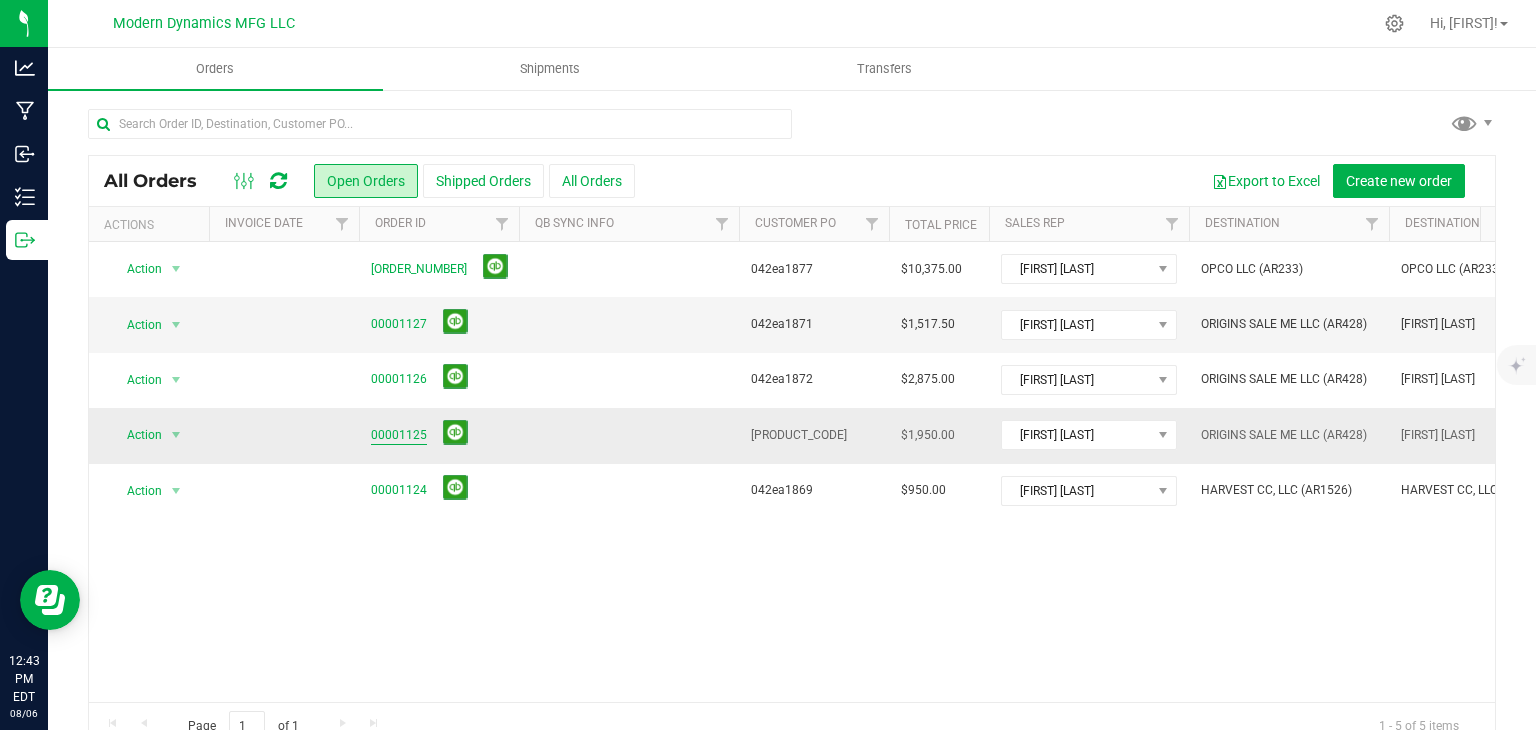 click on "00001125" at bounding box center (399, 435) 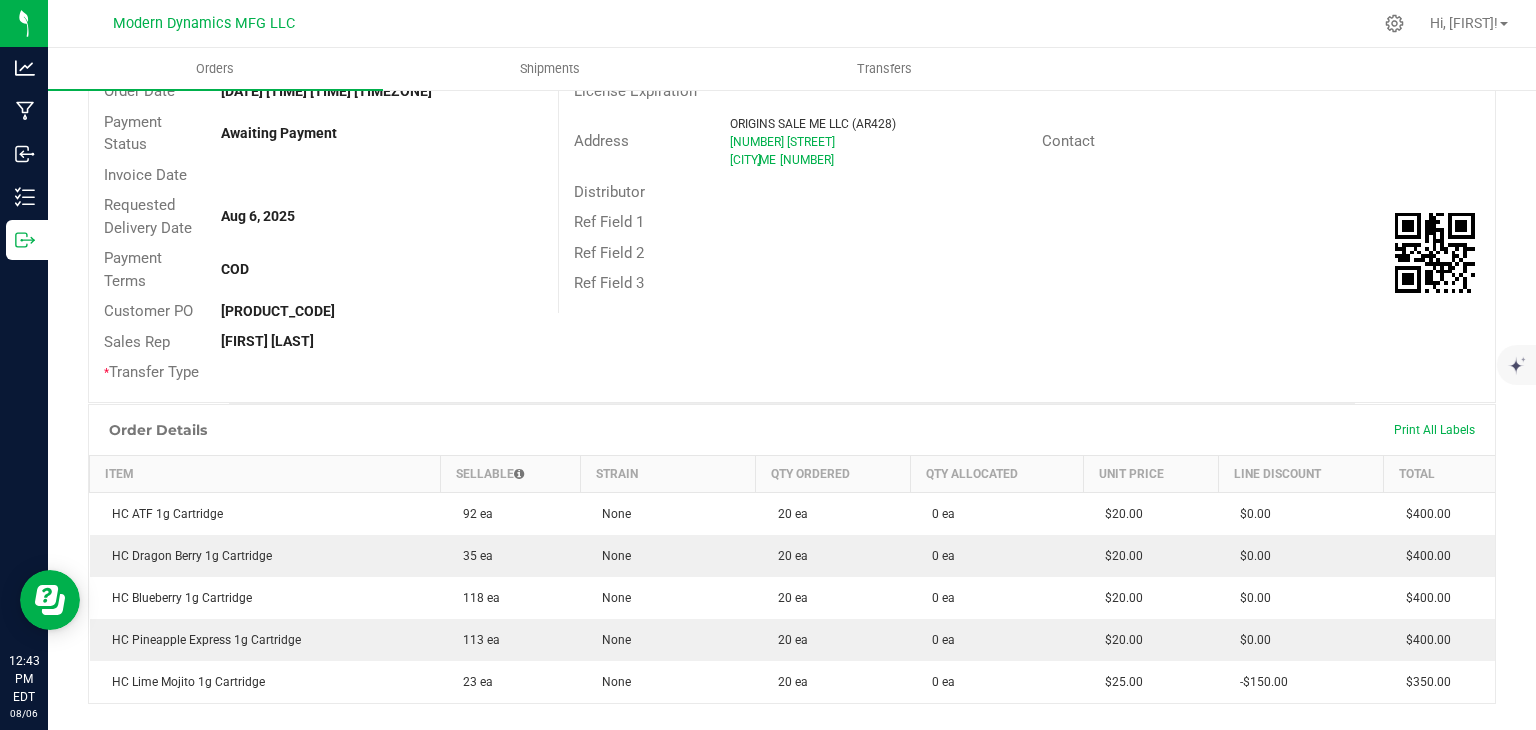 scroll, scrollTop: 0, scrollLeft: 0, axis: both 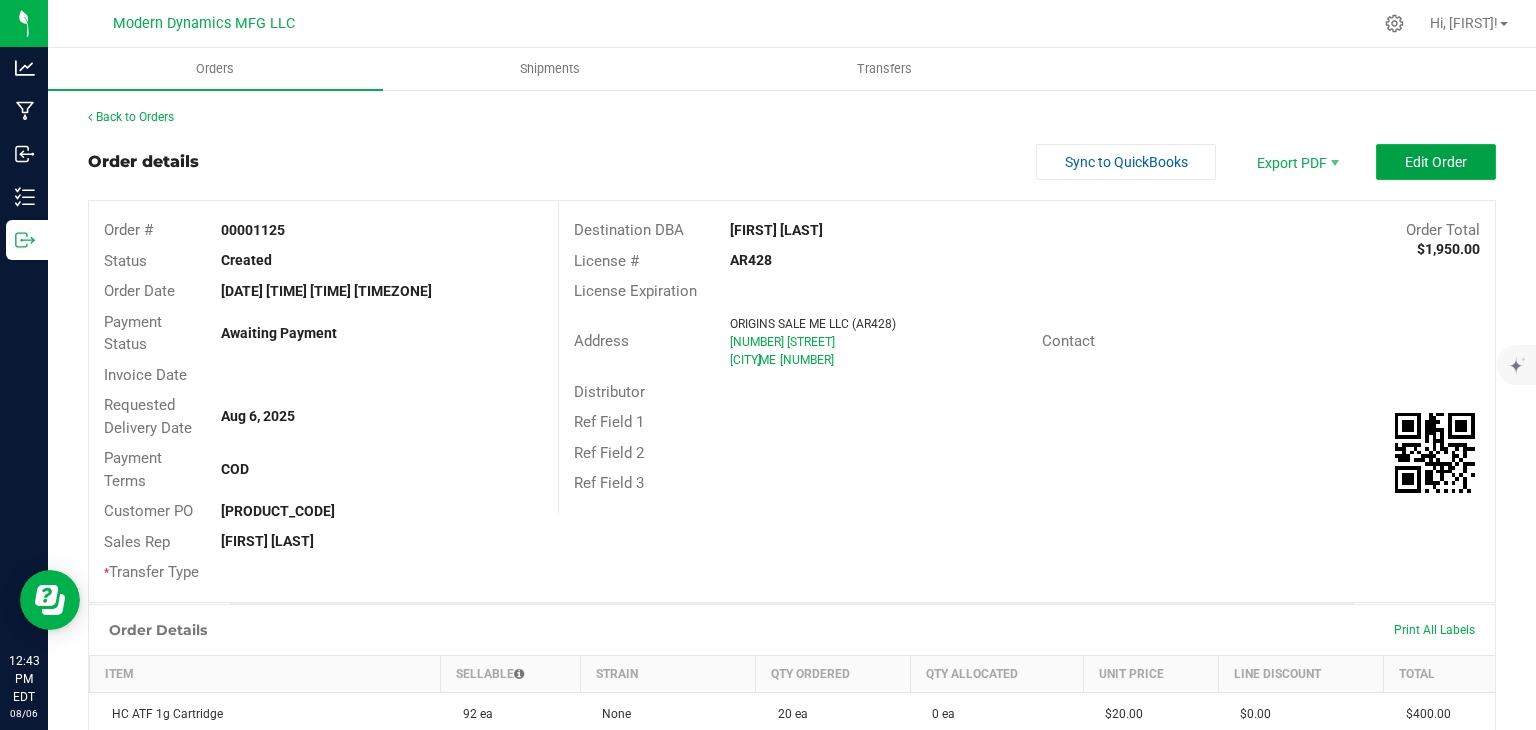 click on "Edit Order" at bounding box center [1436, 162] 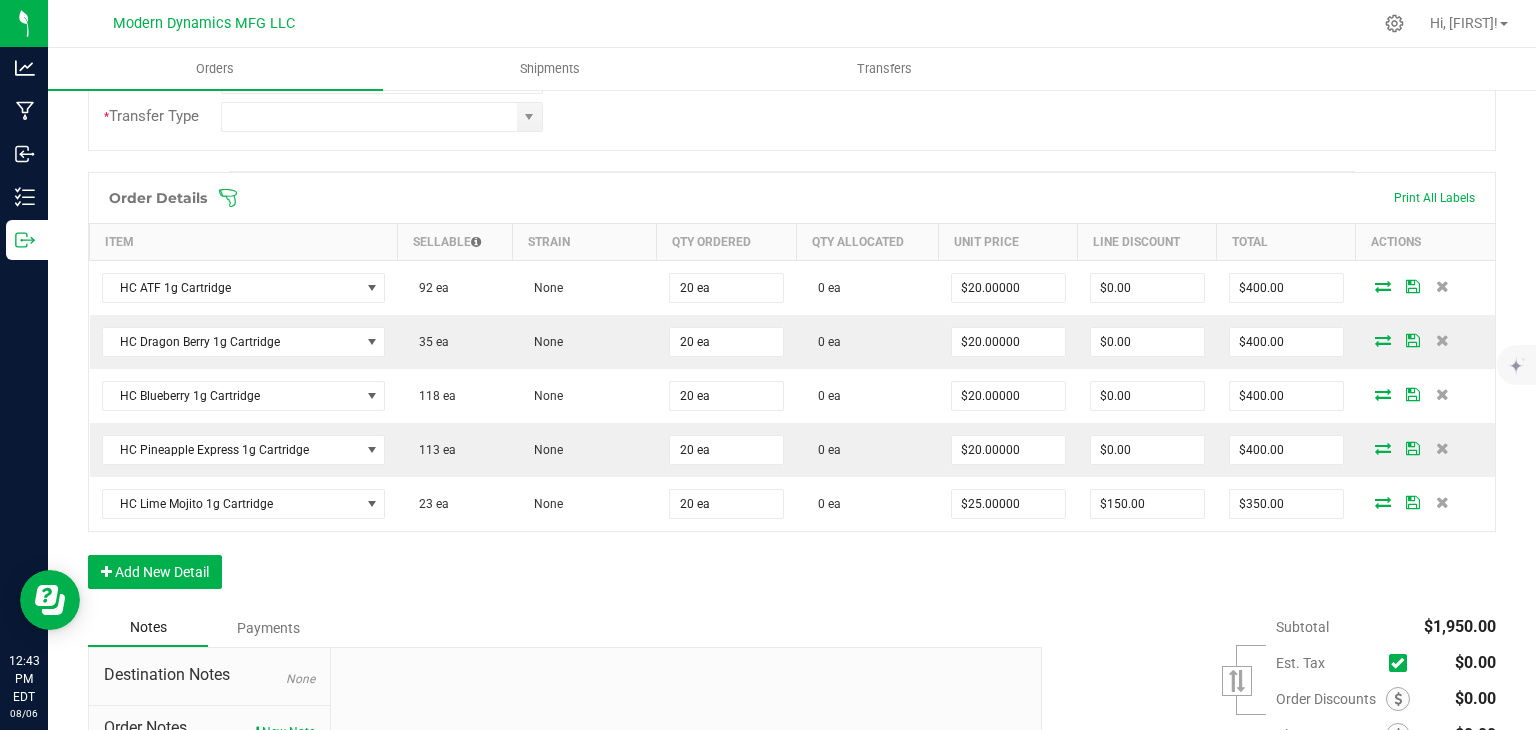 scroll, scrollTop: 500, scrollLeft: 0, axis: vertical 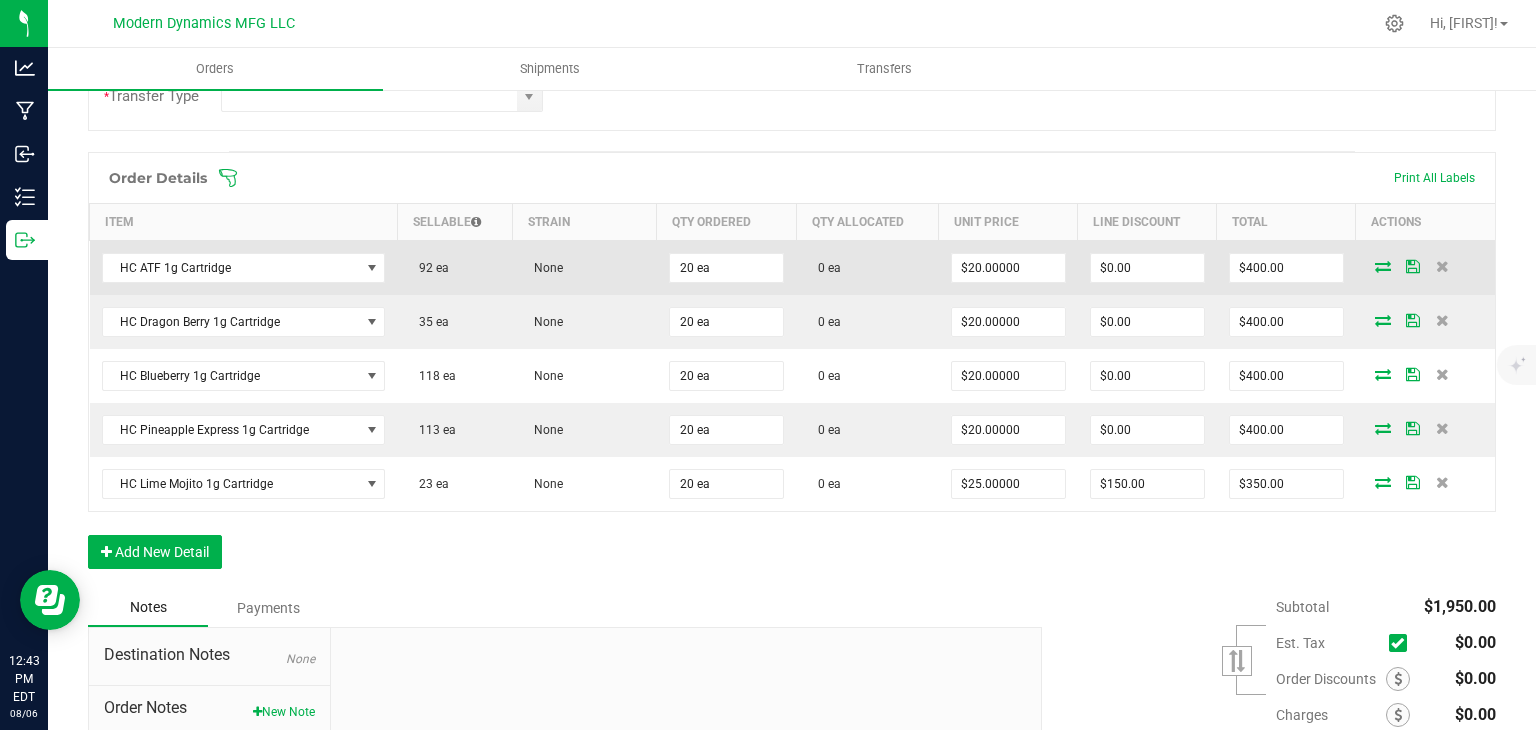 click at bounding box center [1383, 266] 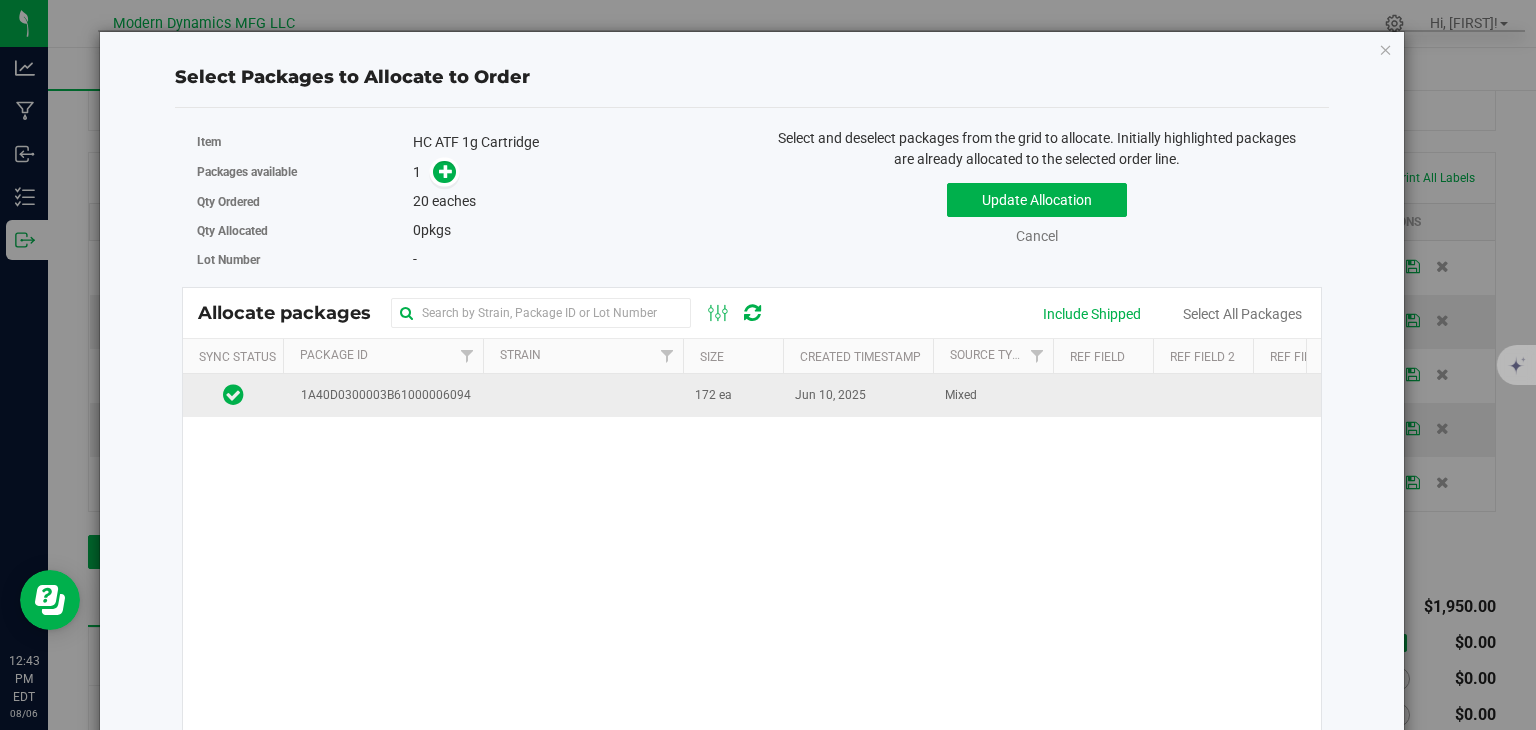 click at bounding box center (583, 395) 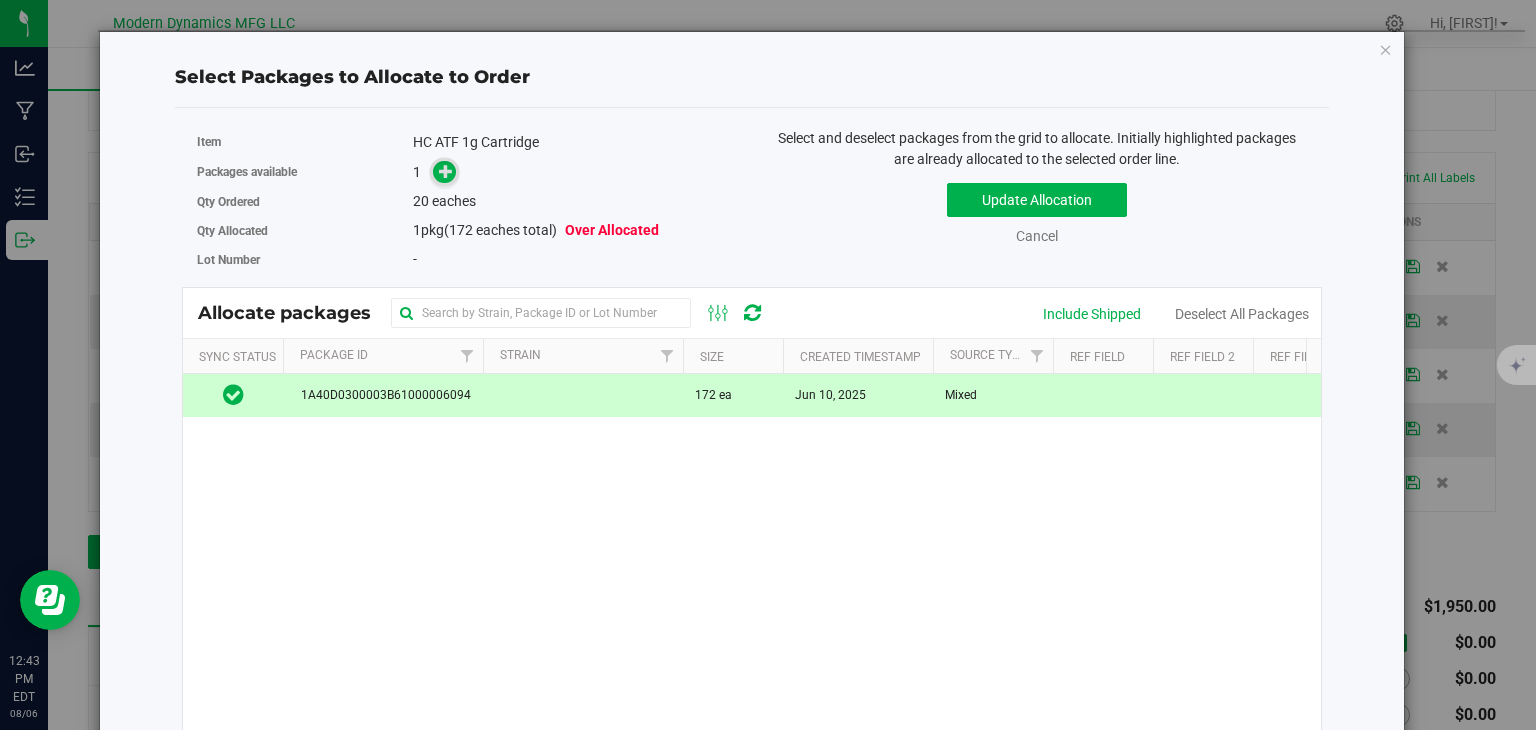 click at bounding box center [446, 171] 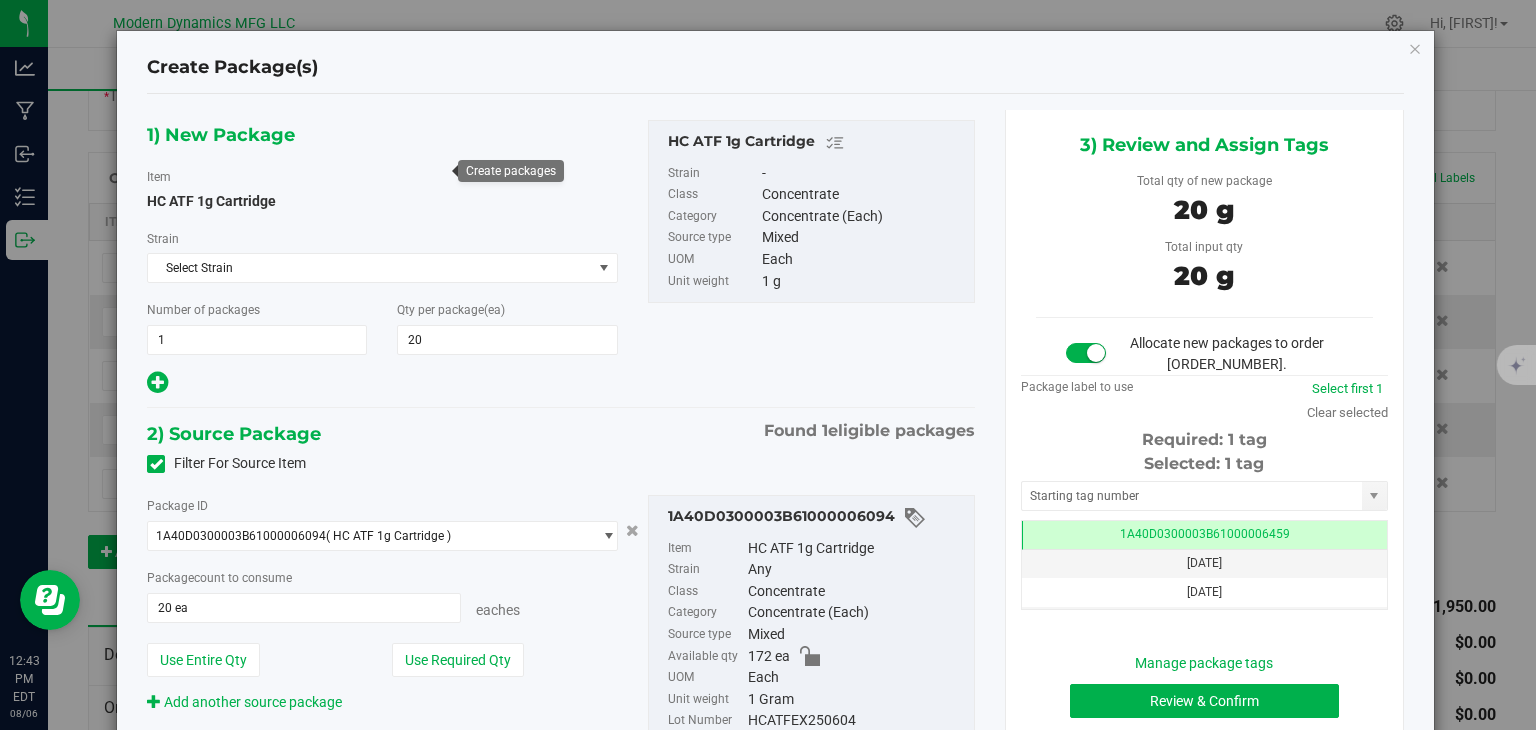 scroll, scrollTop: 0, scrollLeft: 0, axis: both 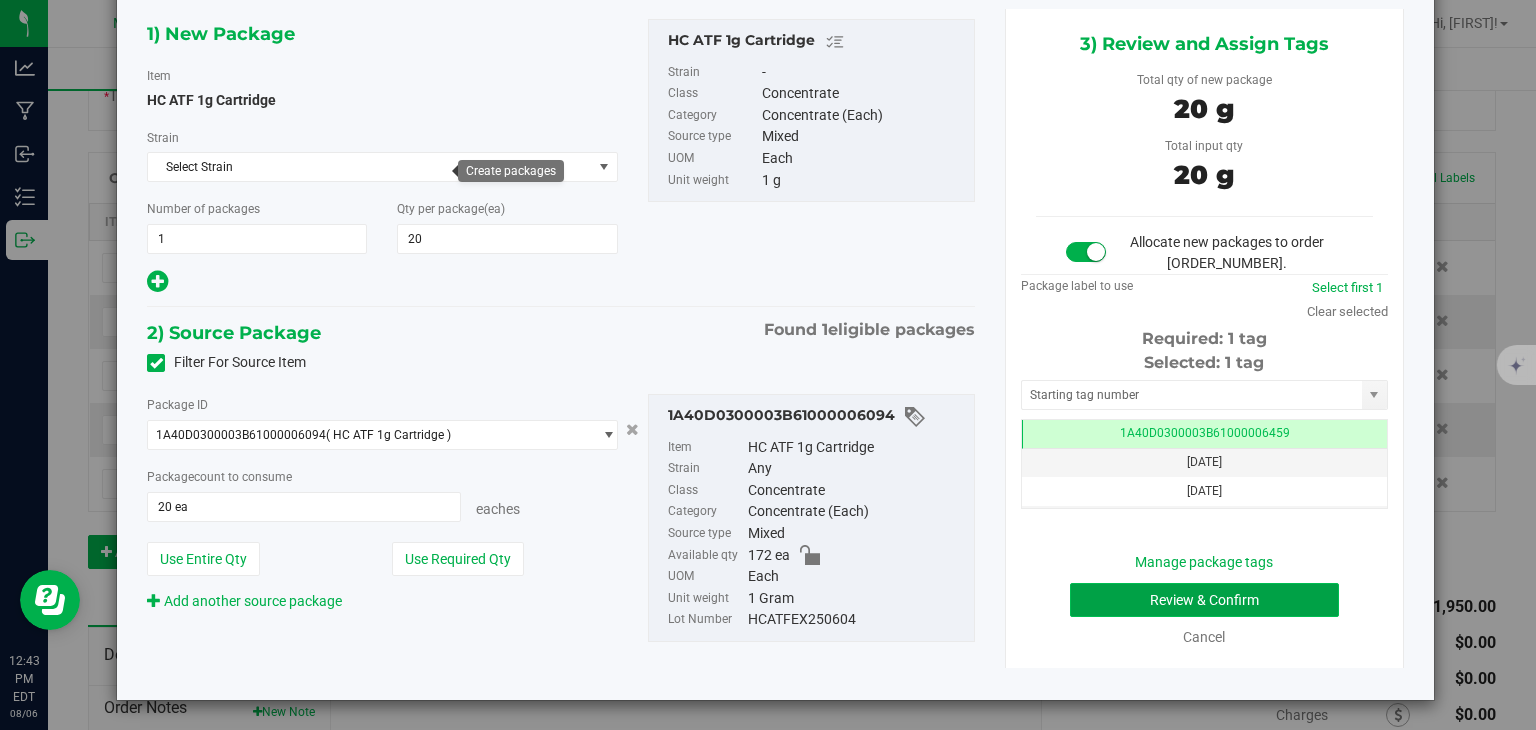 click on "Review & Confirm" at bounding box center [1204, 600] 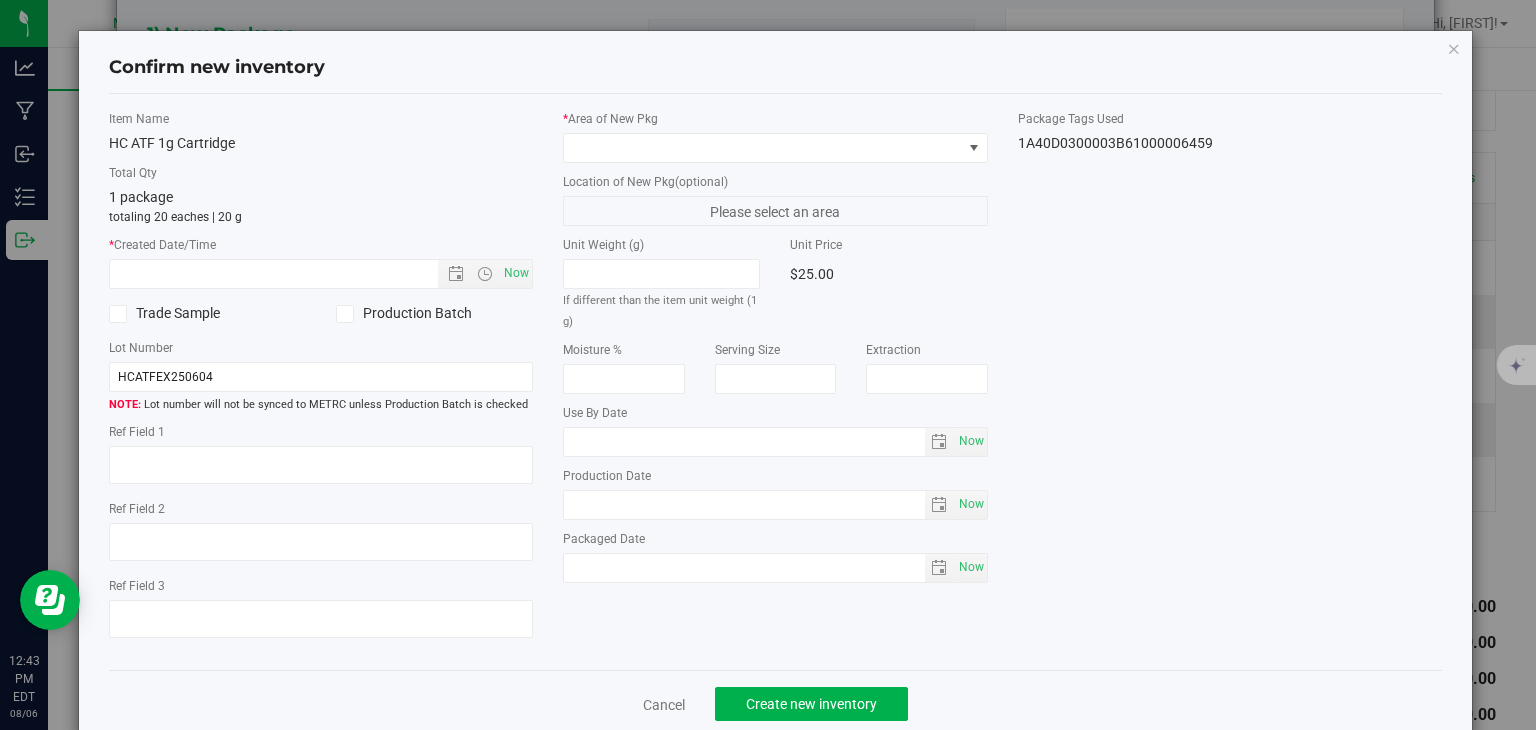 type on "2025-06-10" 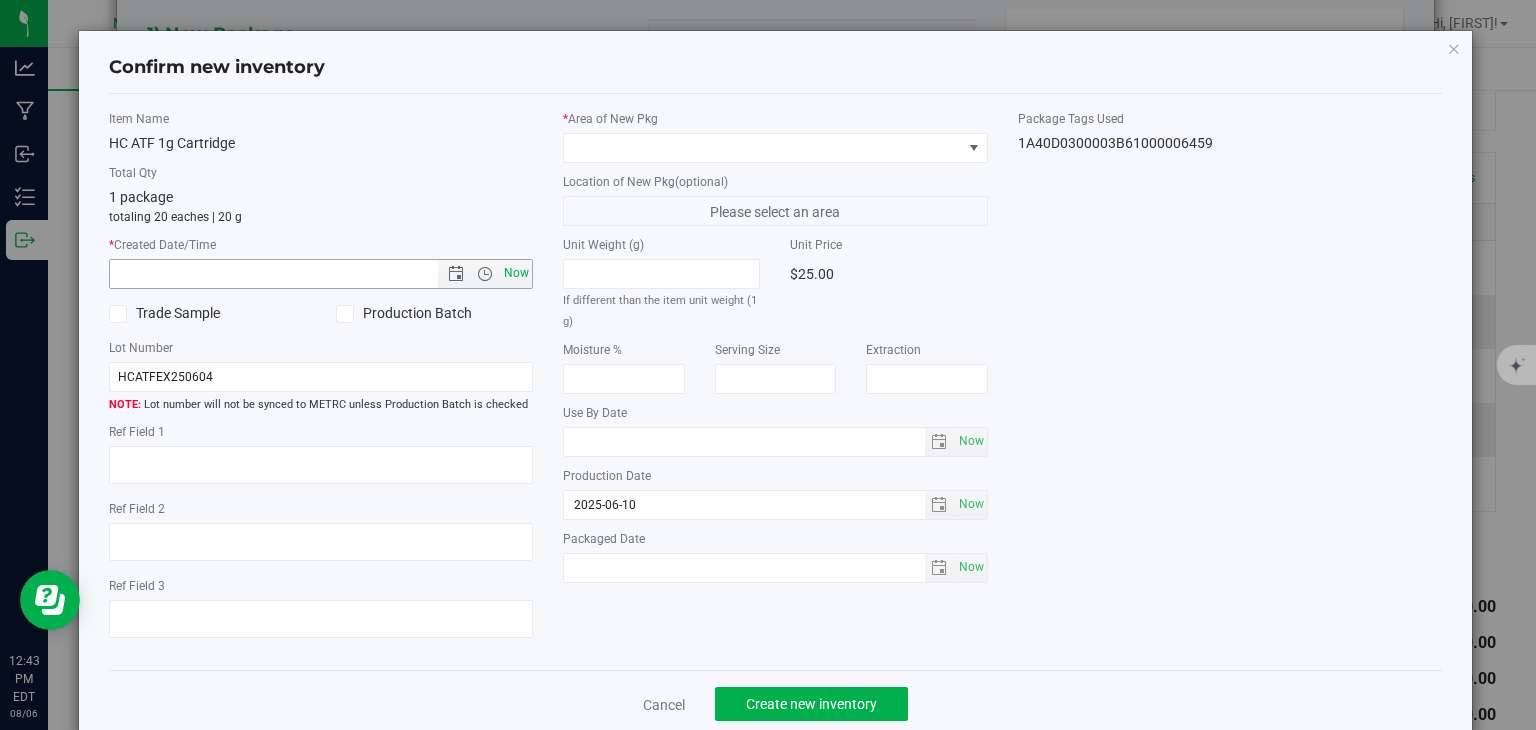 click on "Now" at bounding box center (517, 273) 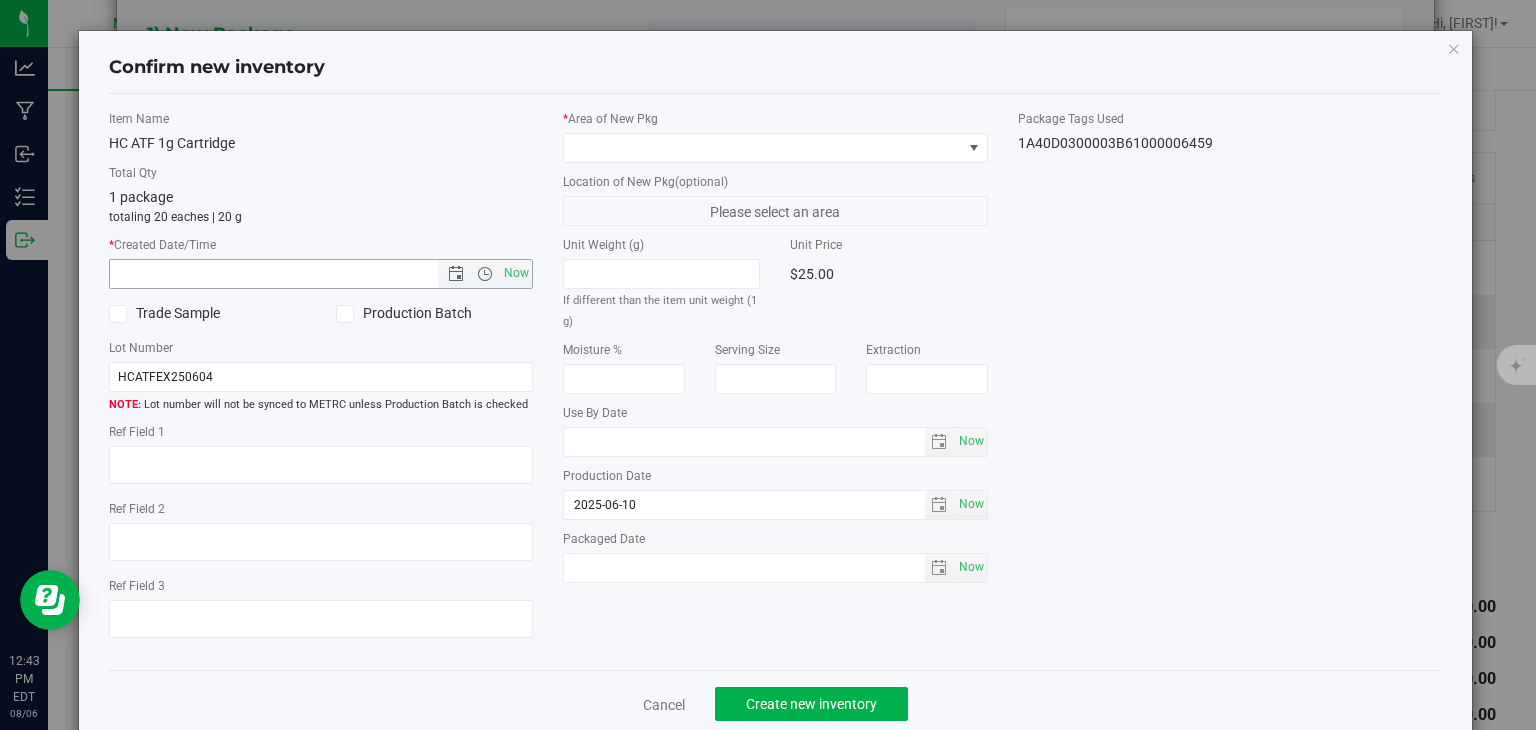 type on "[DATE] [TIME]:[TIME] [TIME]" 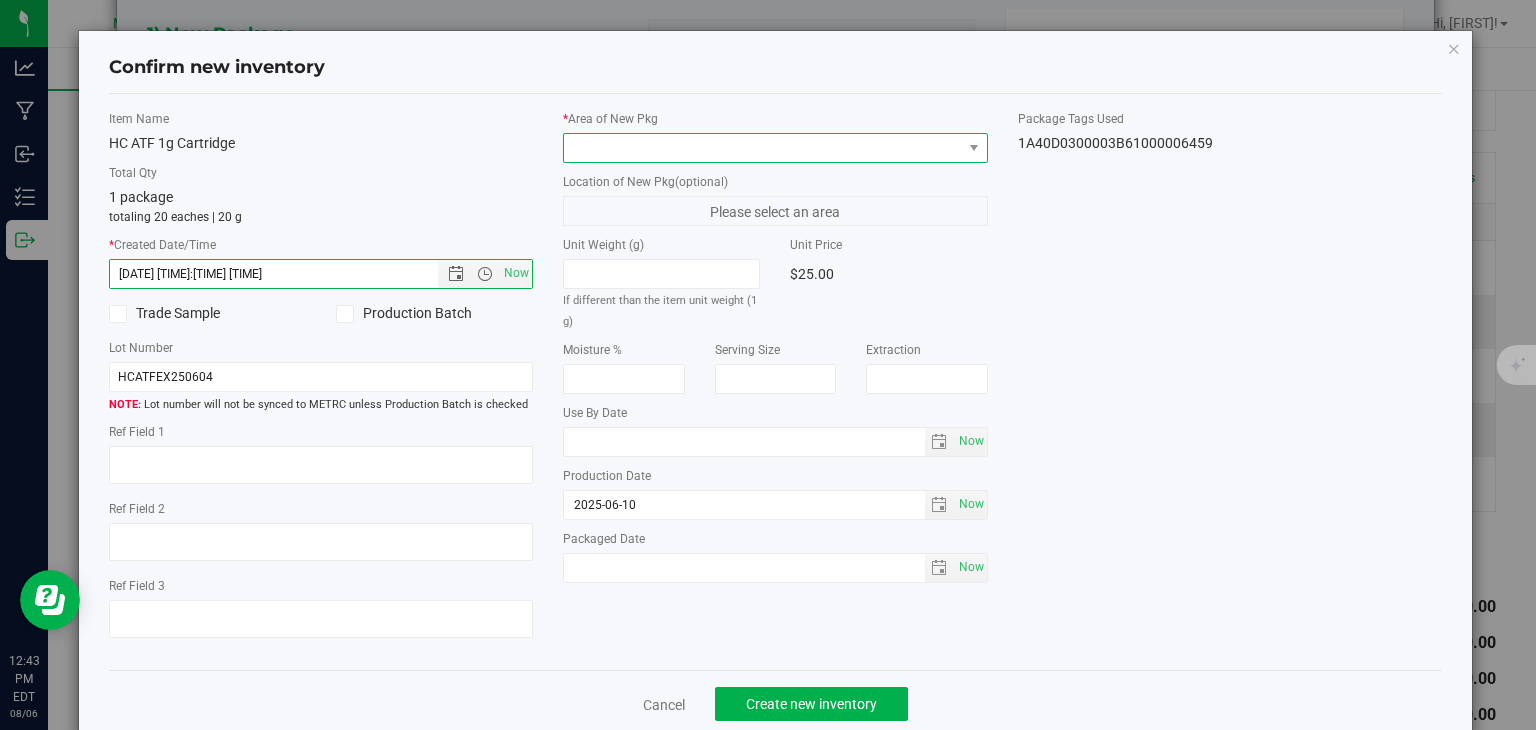 click at bounding box center [763, 148] 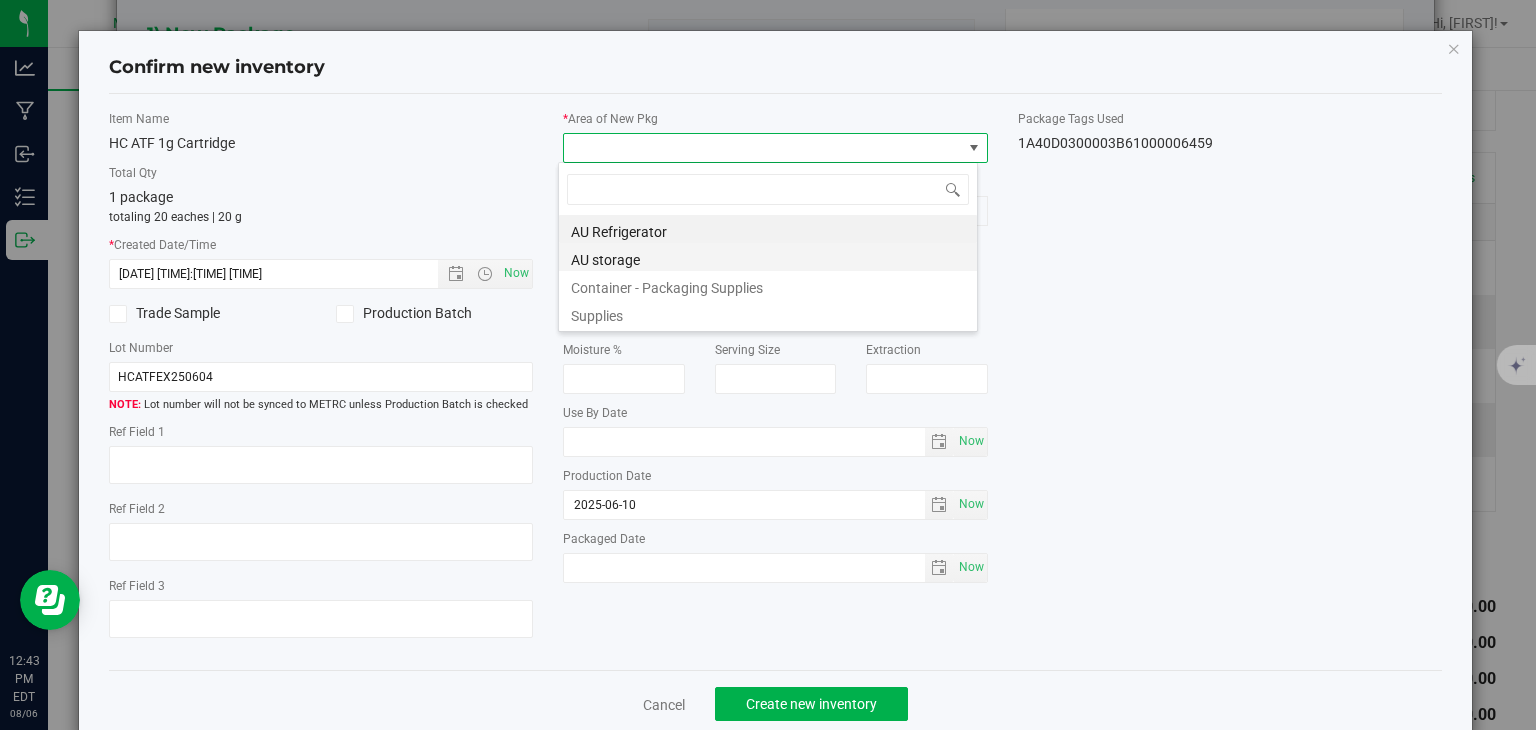 click on "AU storage" at bounding box center [768, 257] 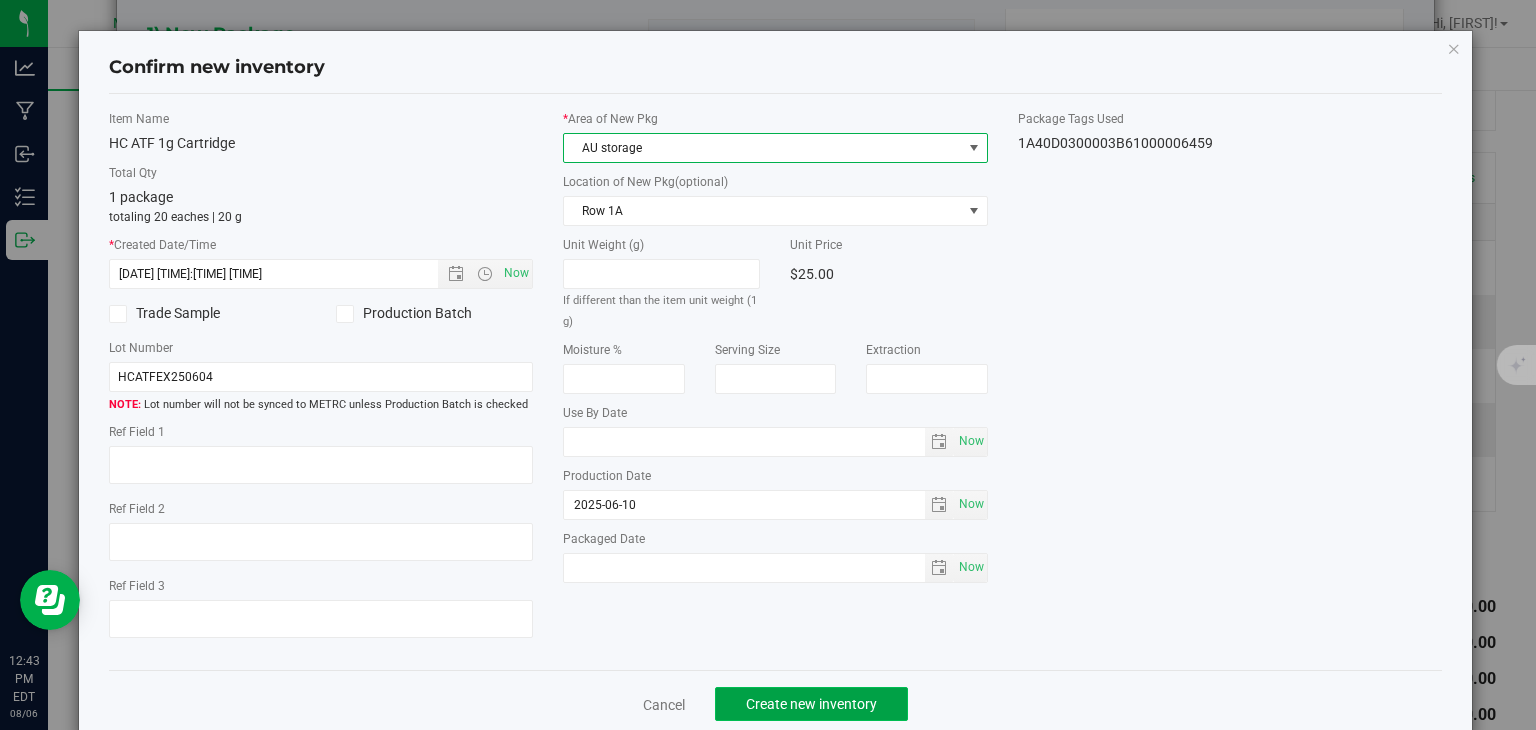 click on "Create new inventory" 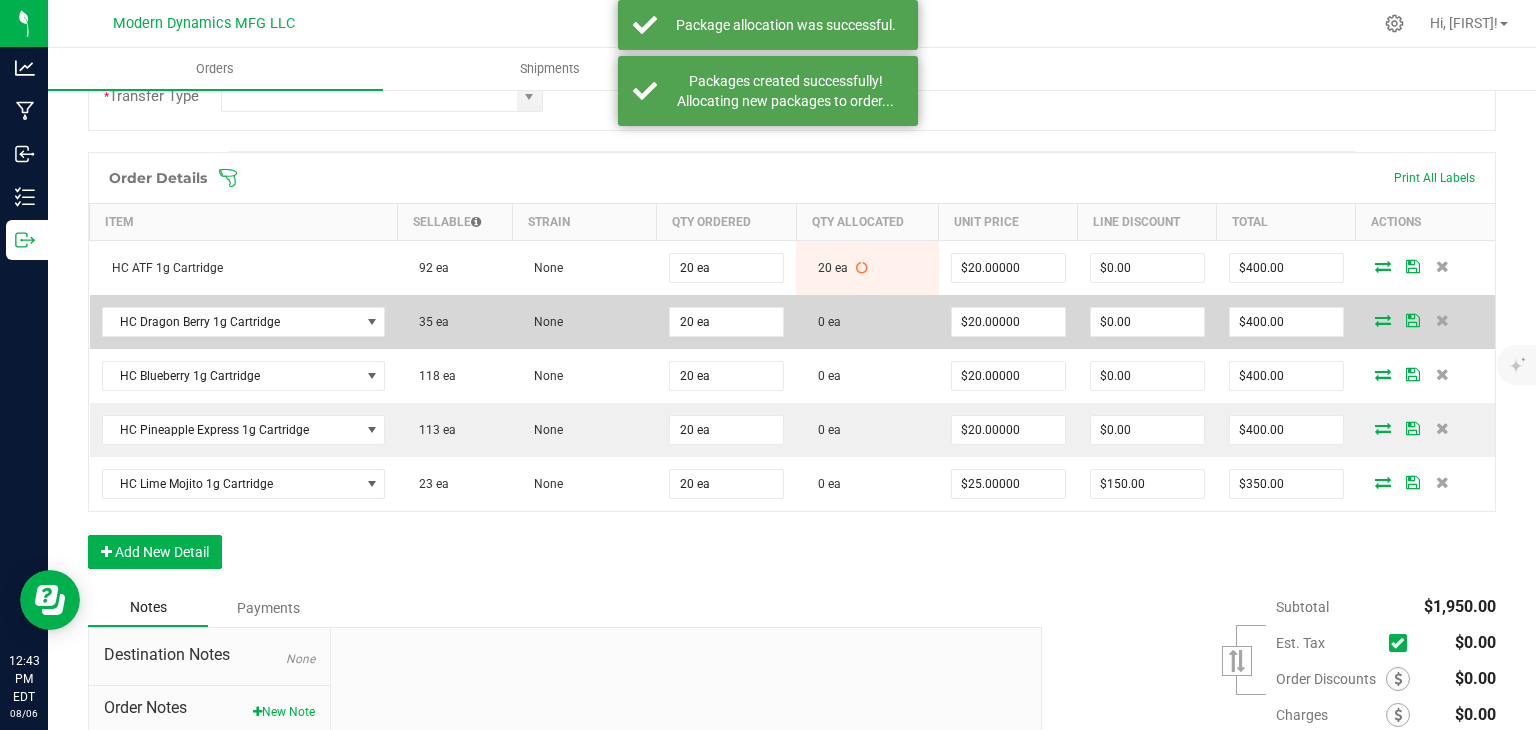 click at bounding box center [1383, 320] 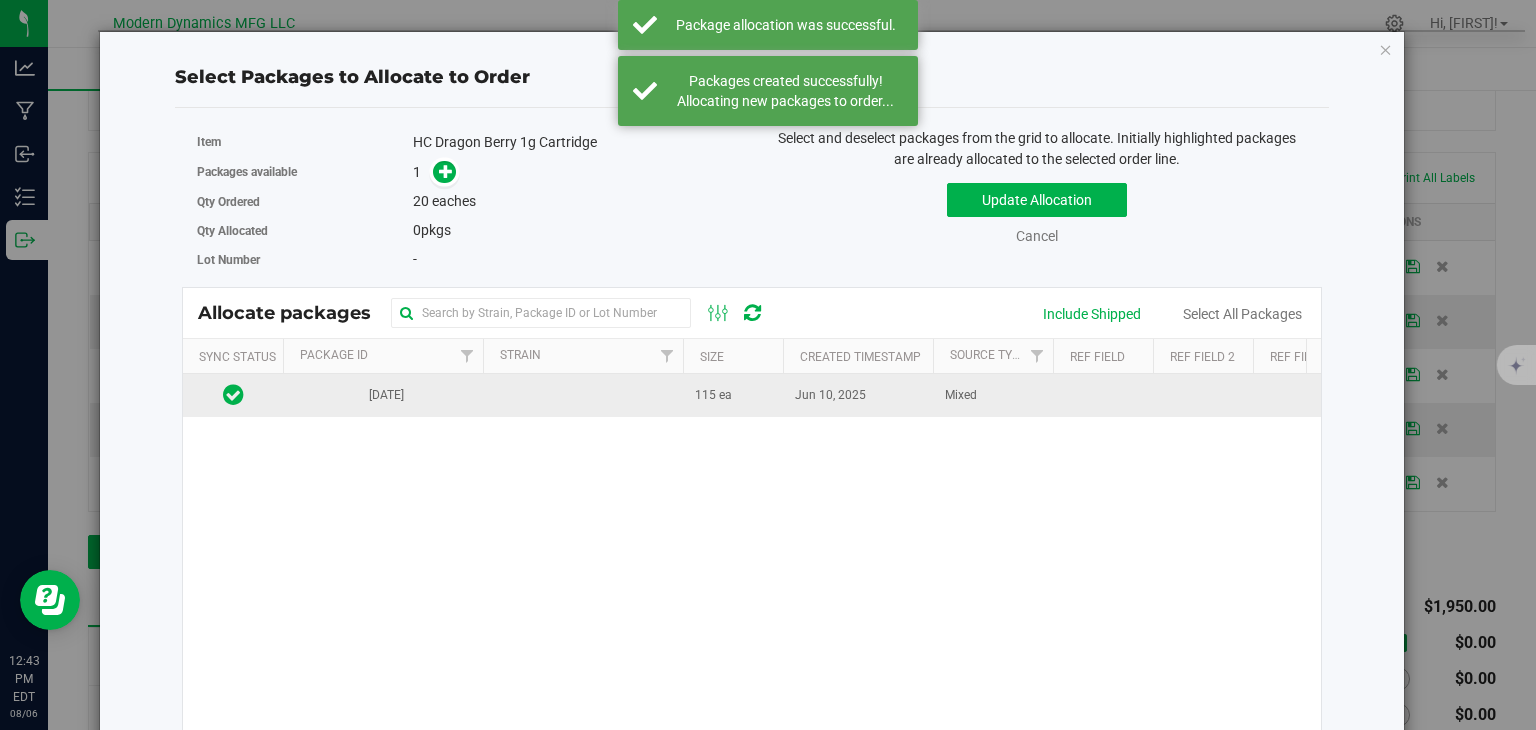 click on "Jun 10, 2025" at bounding box center [830, 395] 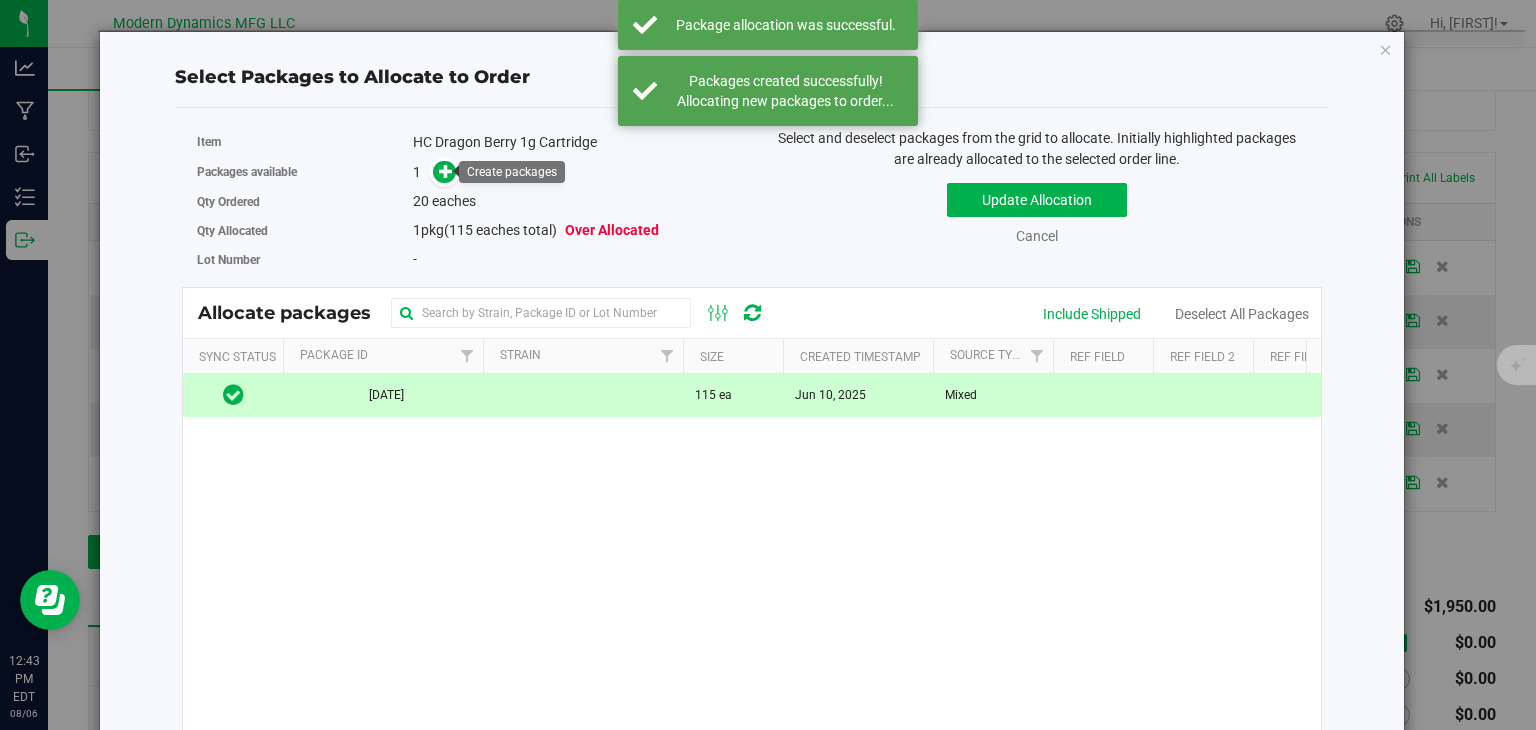 click on "1" at bounding box center (575, 172) 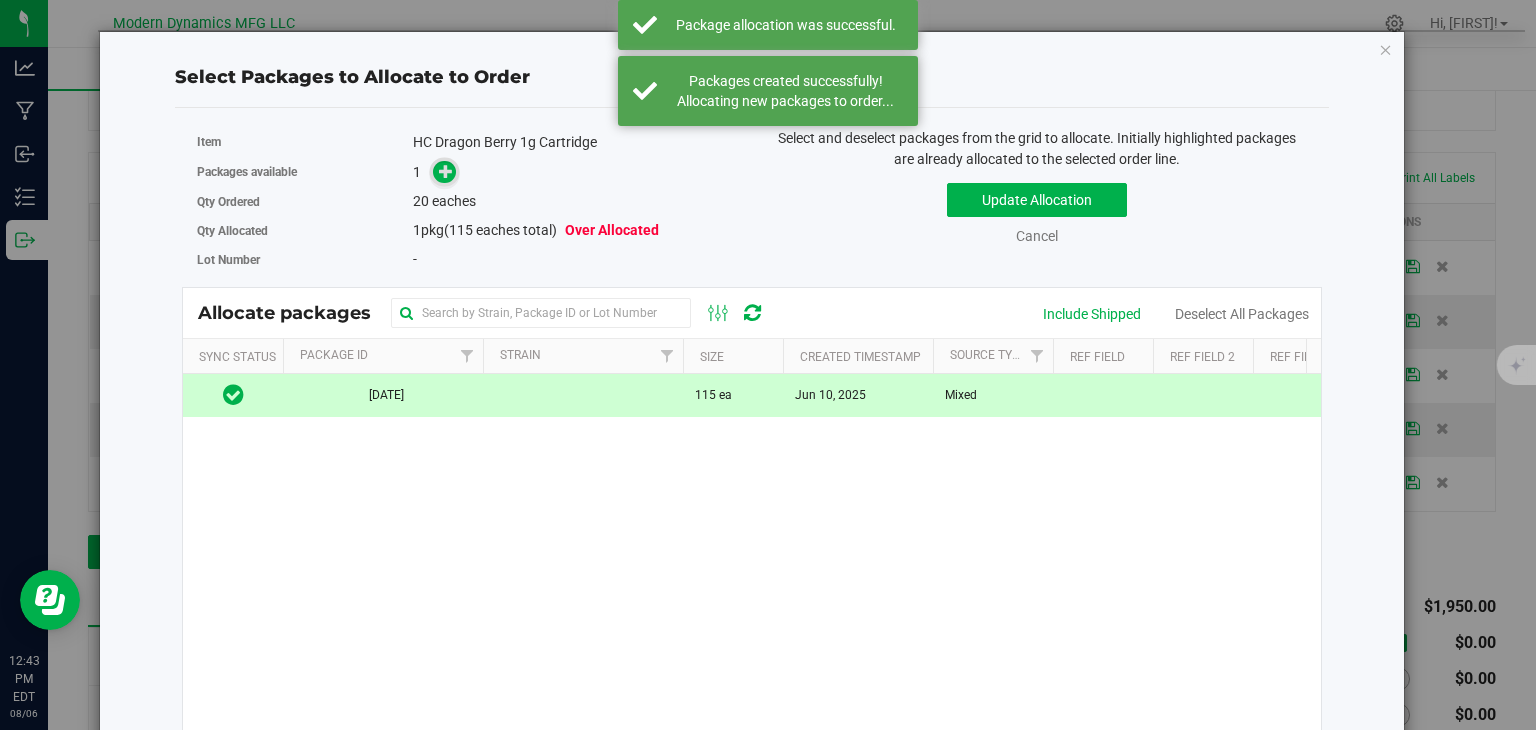 click at bounding box center (446, 170) 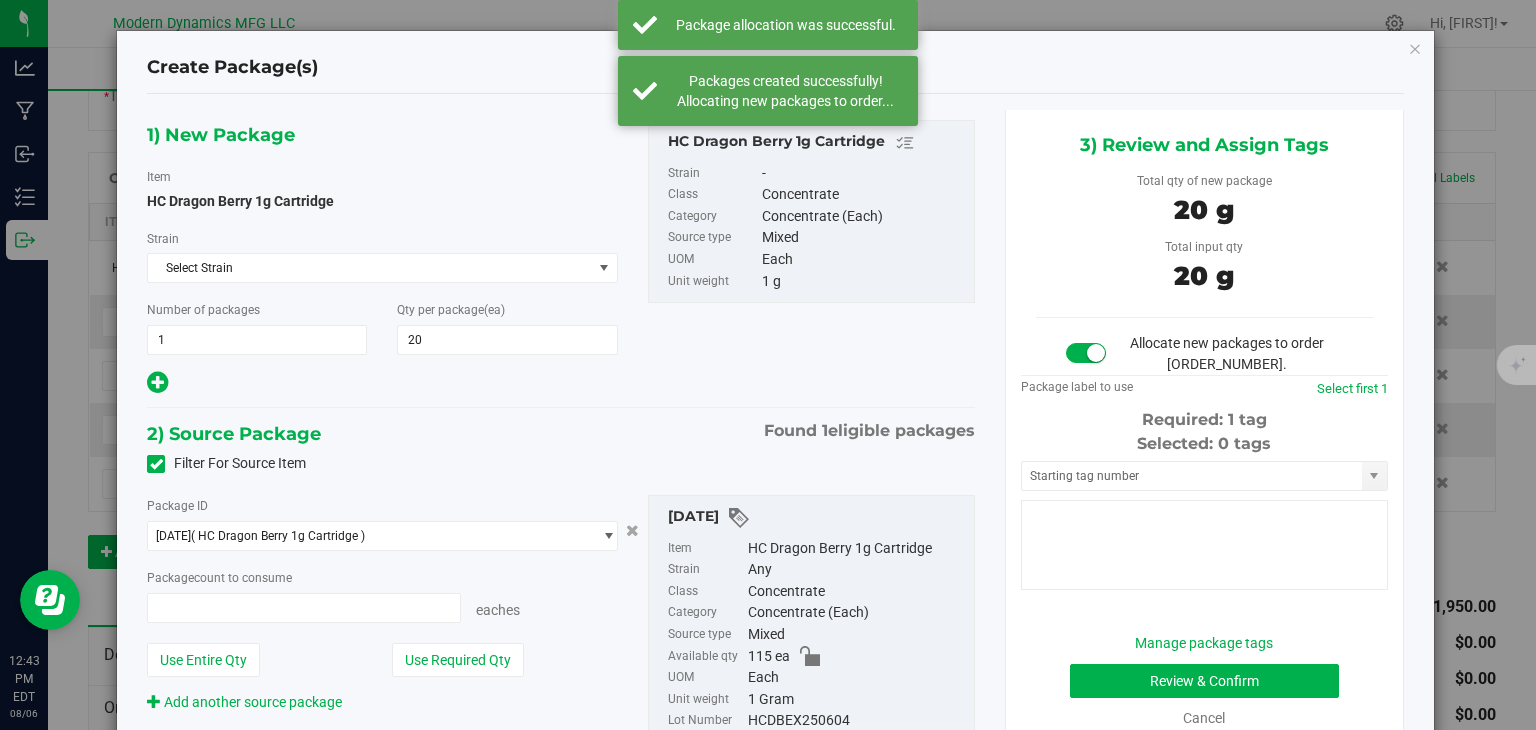 type on "20 ea" 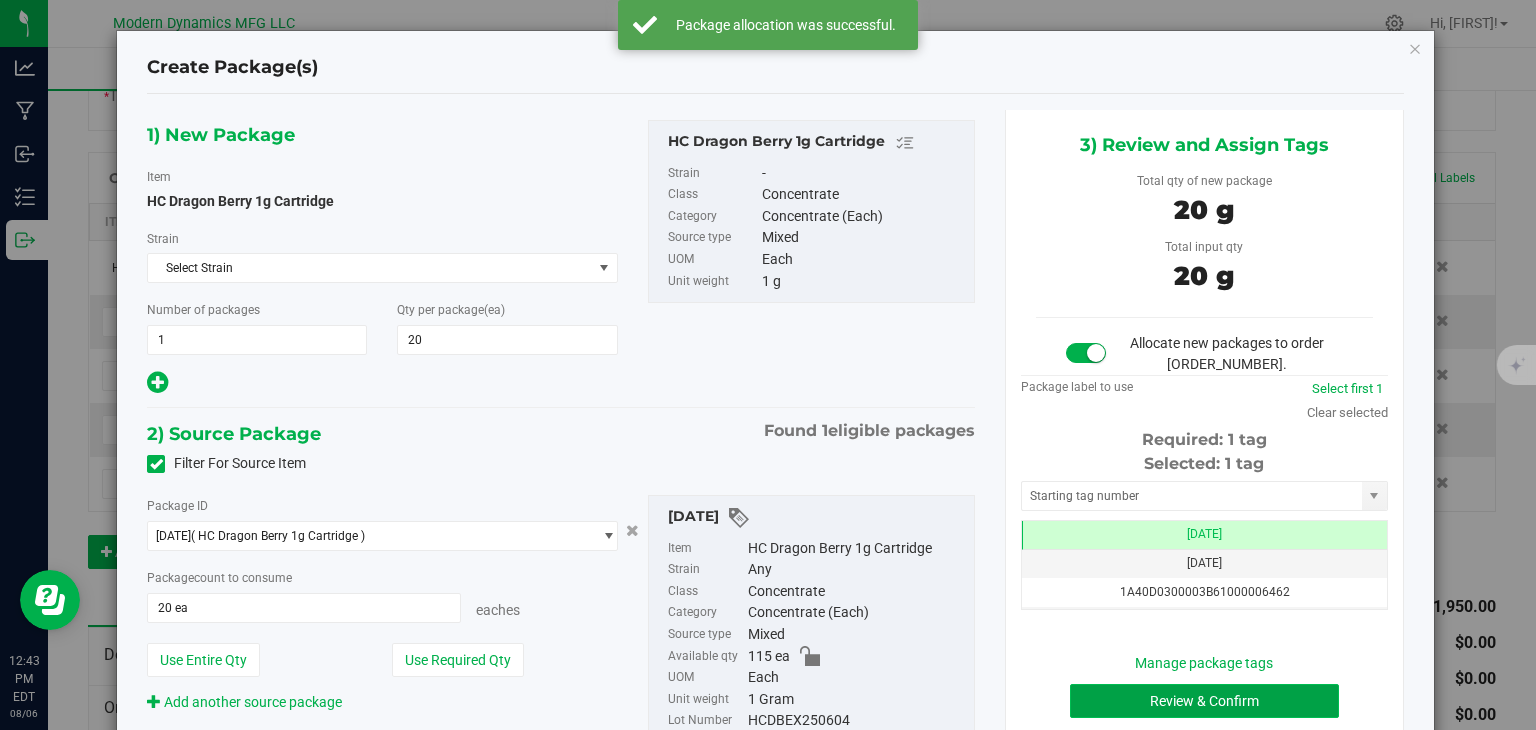 click on "Review & Confirm" at bounding box center (1204, 701) 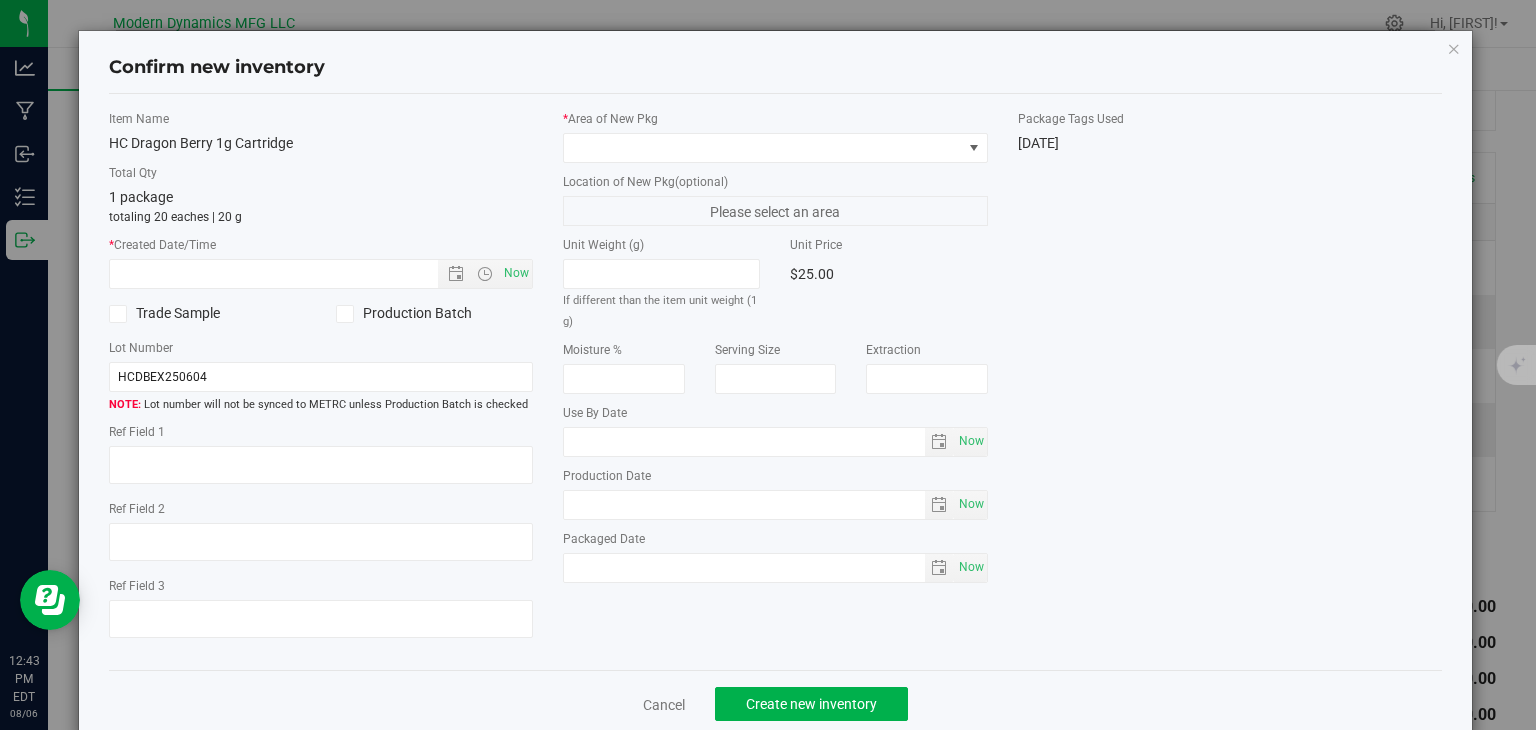 type on "2025-06-04" 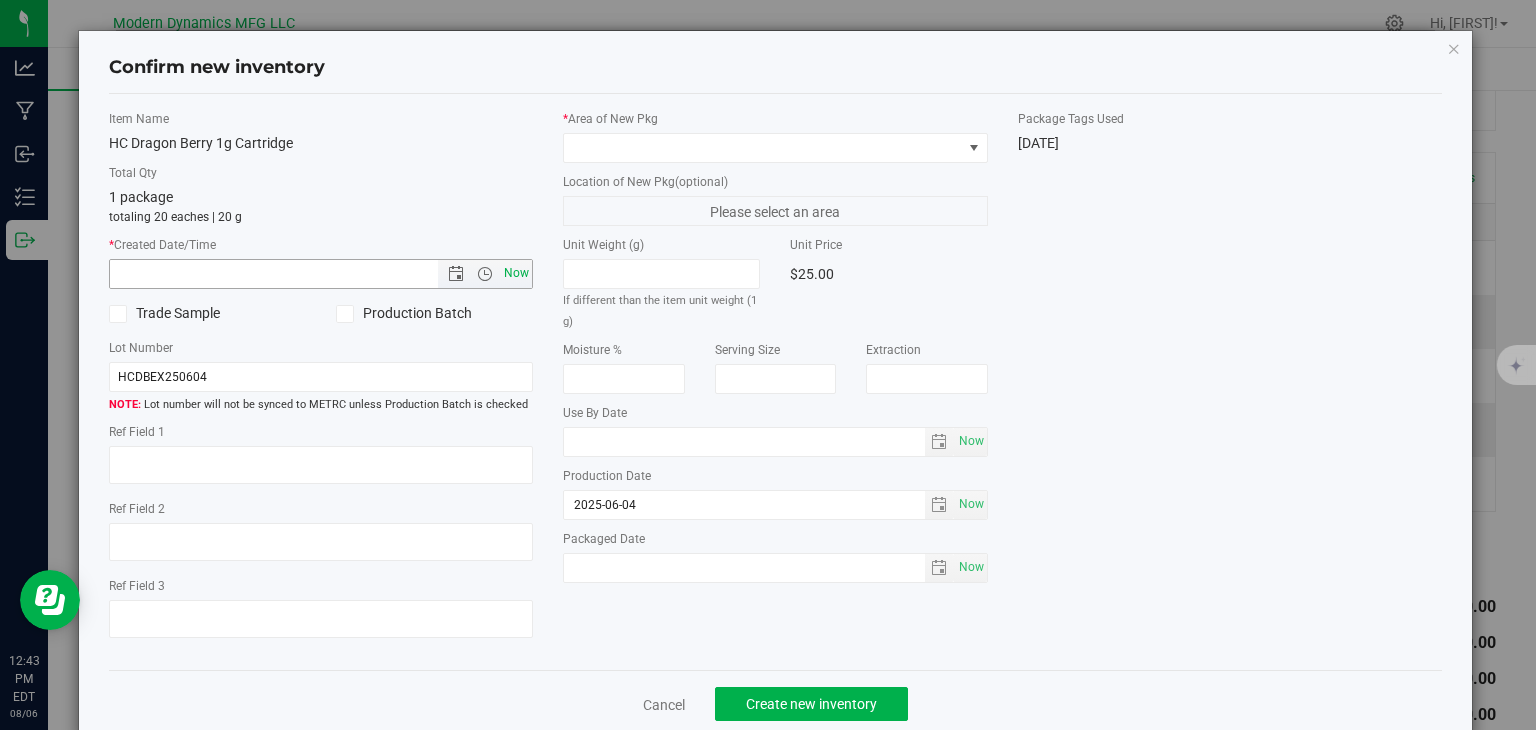 click on "Now" at bounding box center (517, 273) 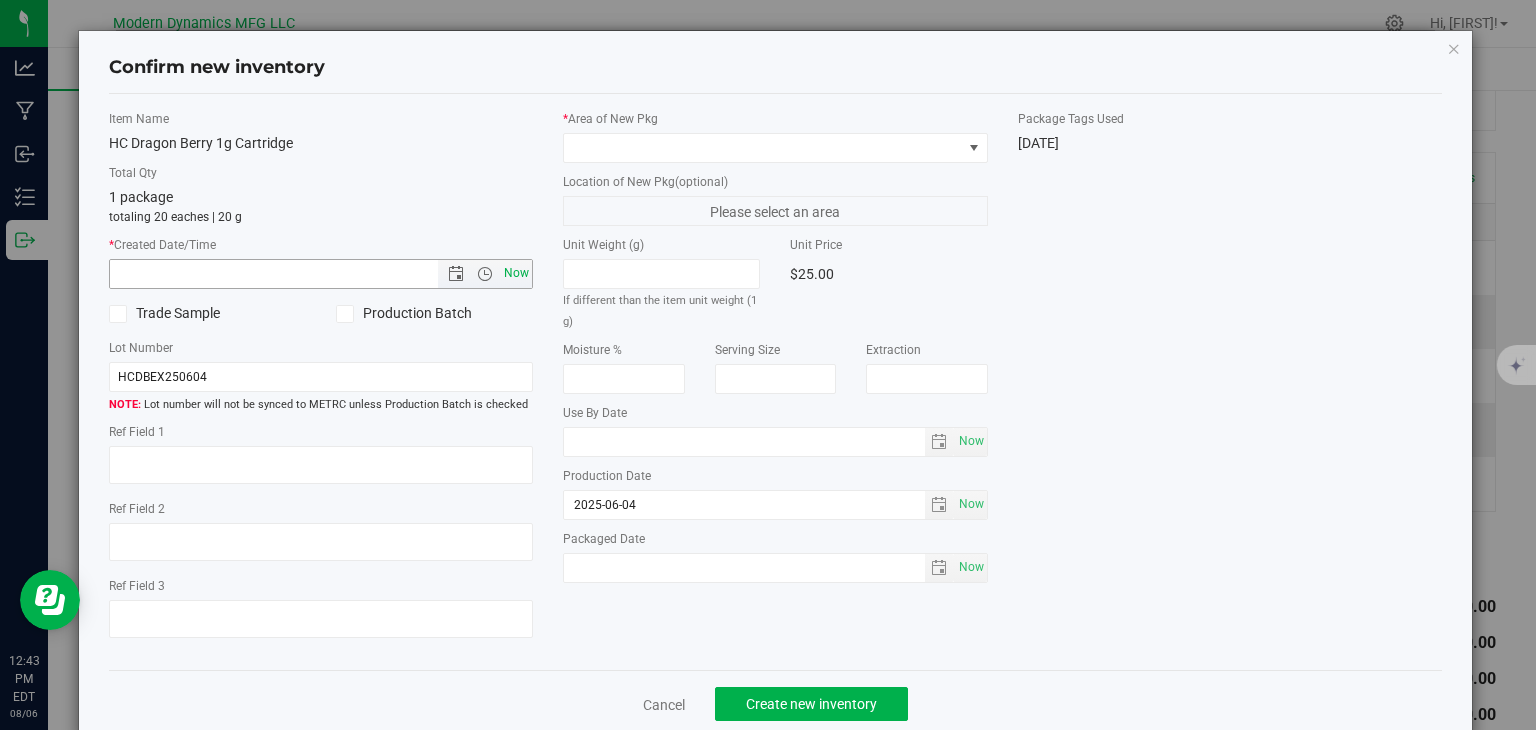 type on "[DATE] [TIME]:[TIME] [TIME]" 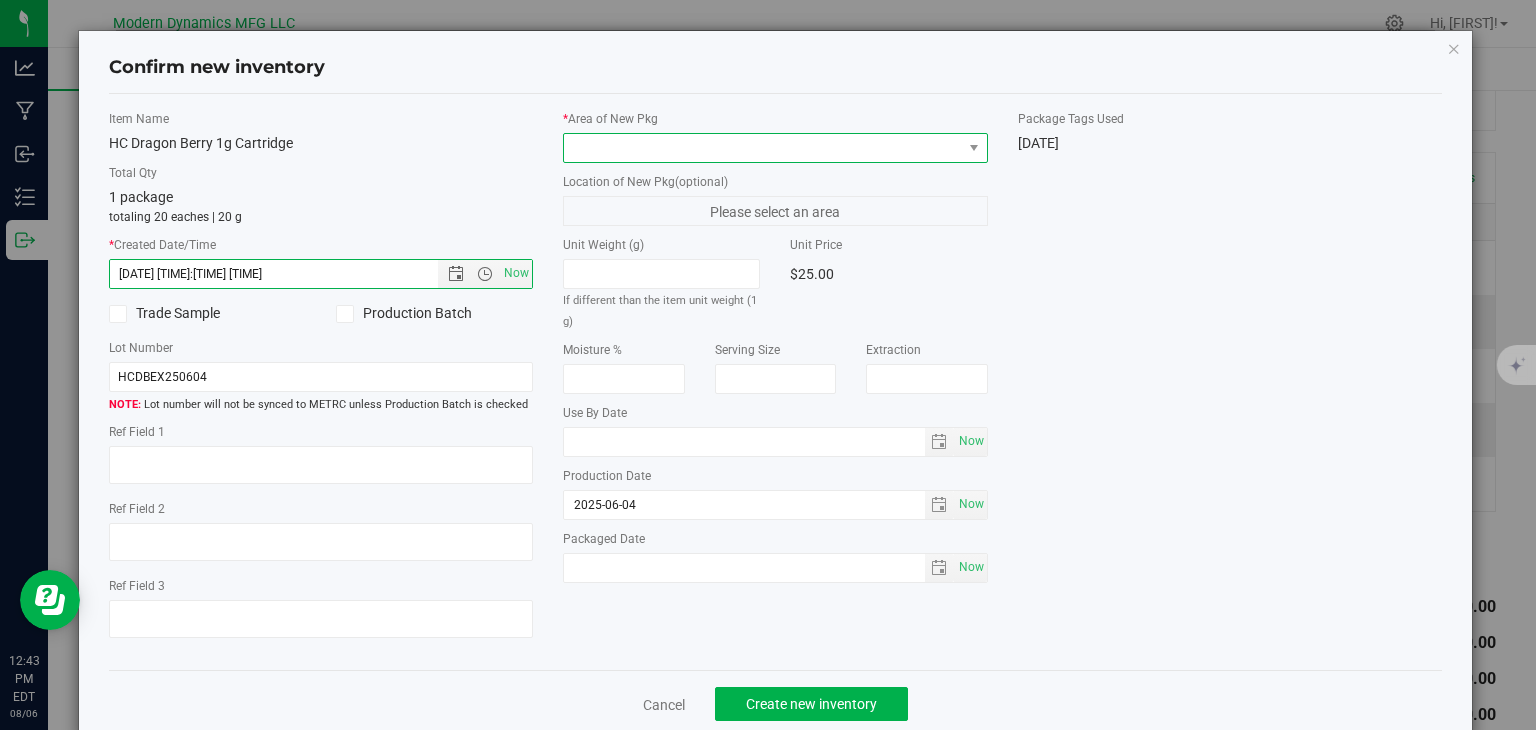 click at bounding box center [763, 148] 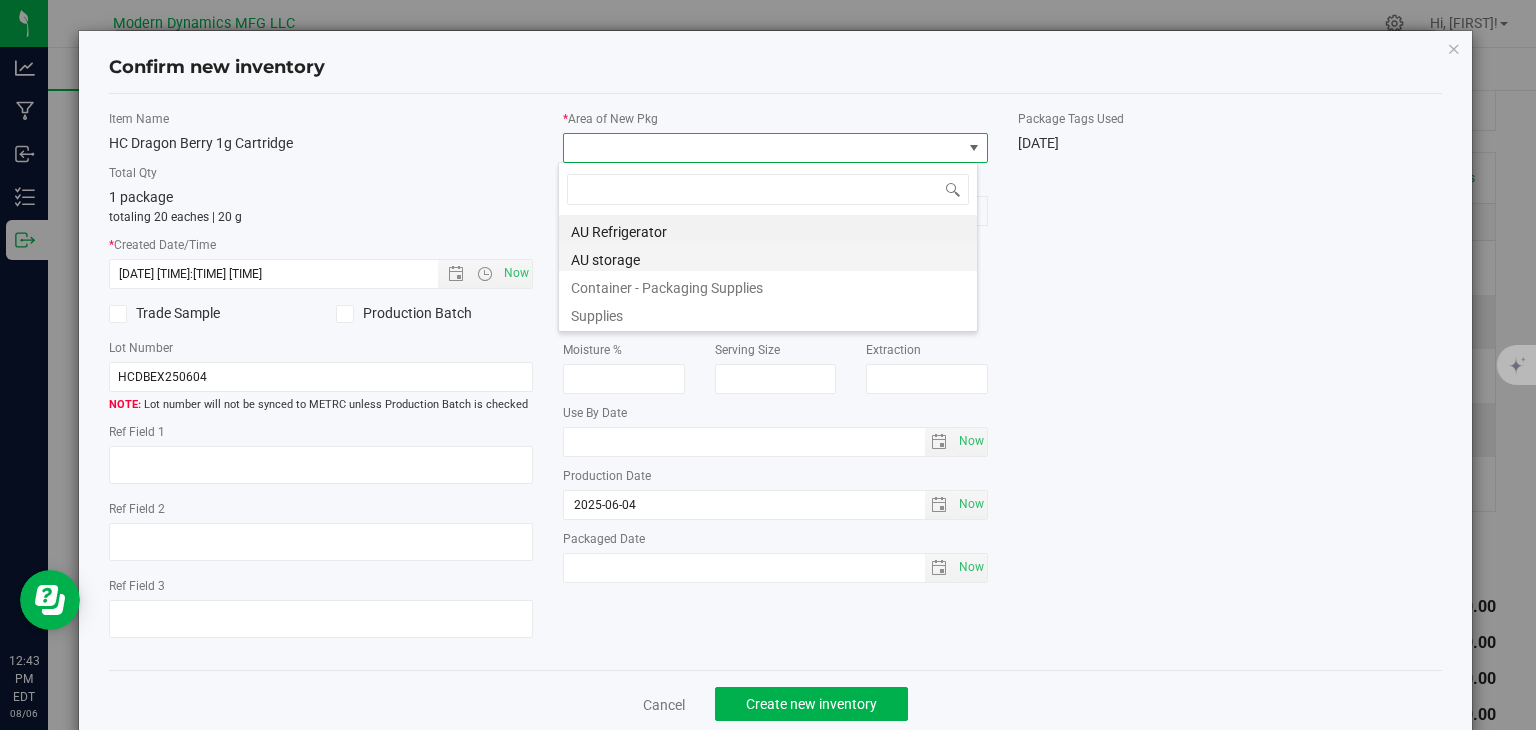 click on "AU storage" at bounding box center (768, 257) 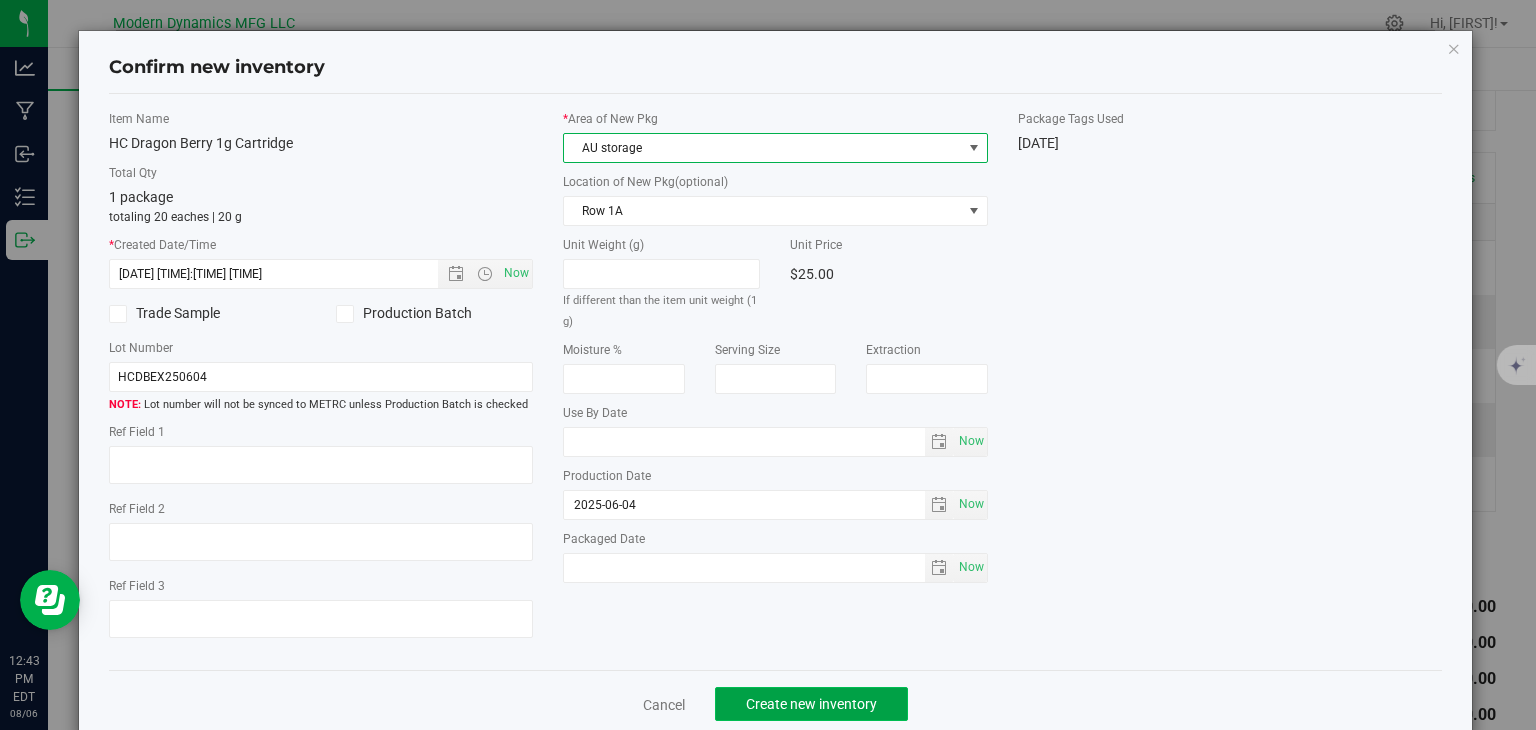 click on "Create new inventory" 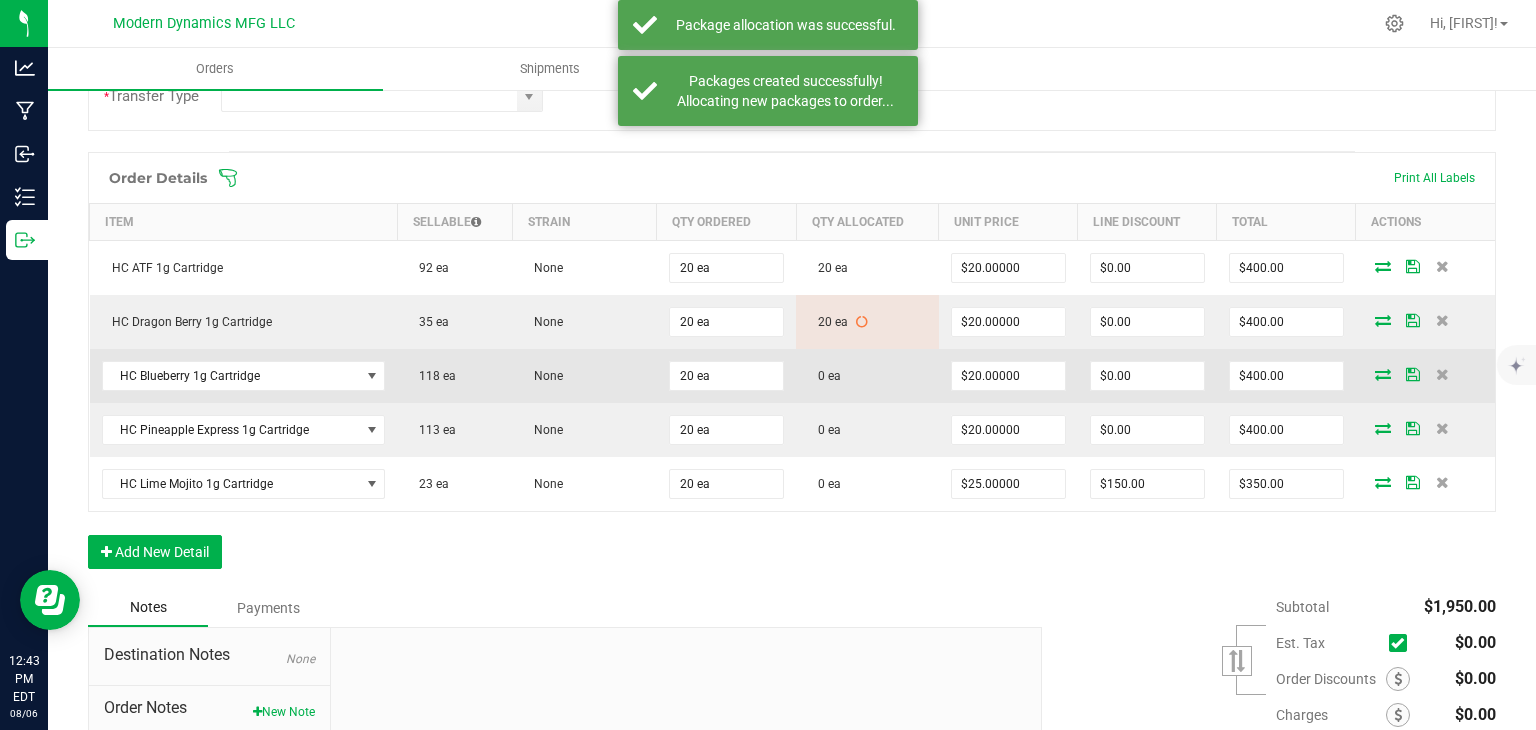 click at bounding box center (1383, 374) 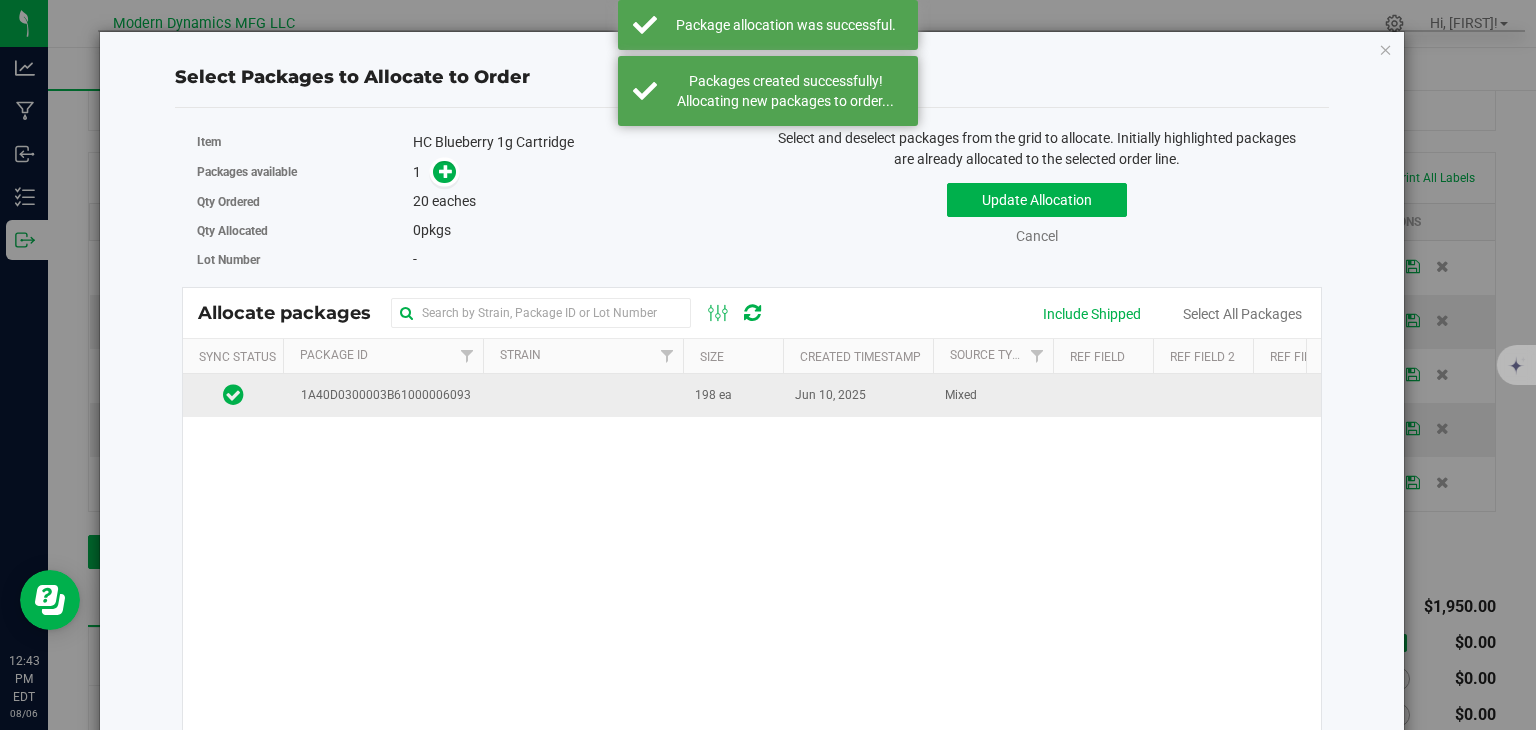 click at bounding box center [583, 395] 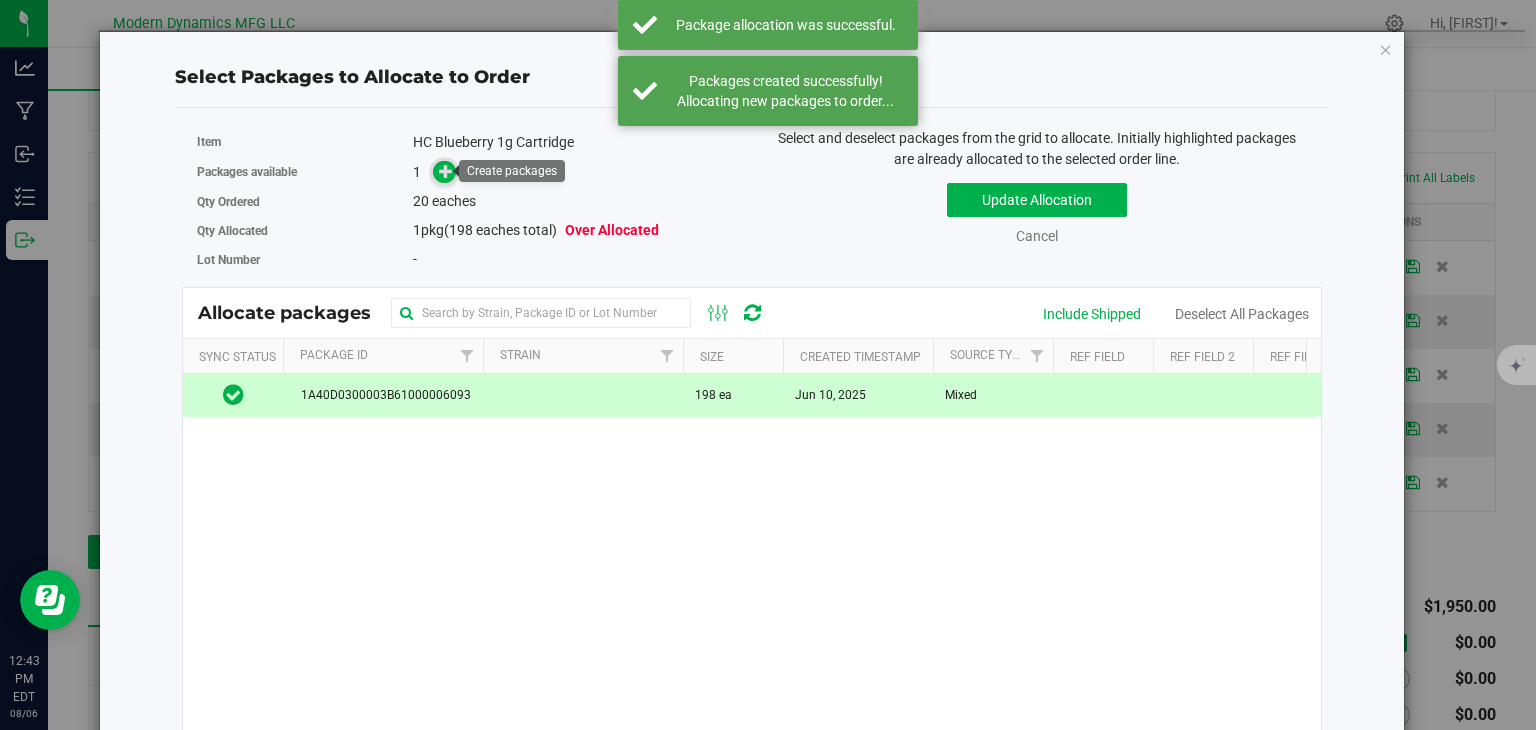 click at bounding box center (446, 171) 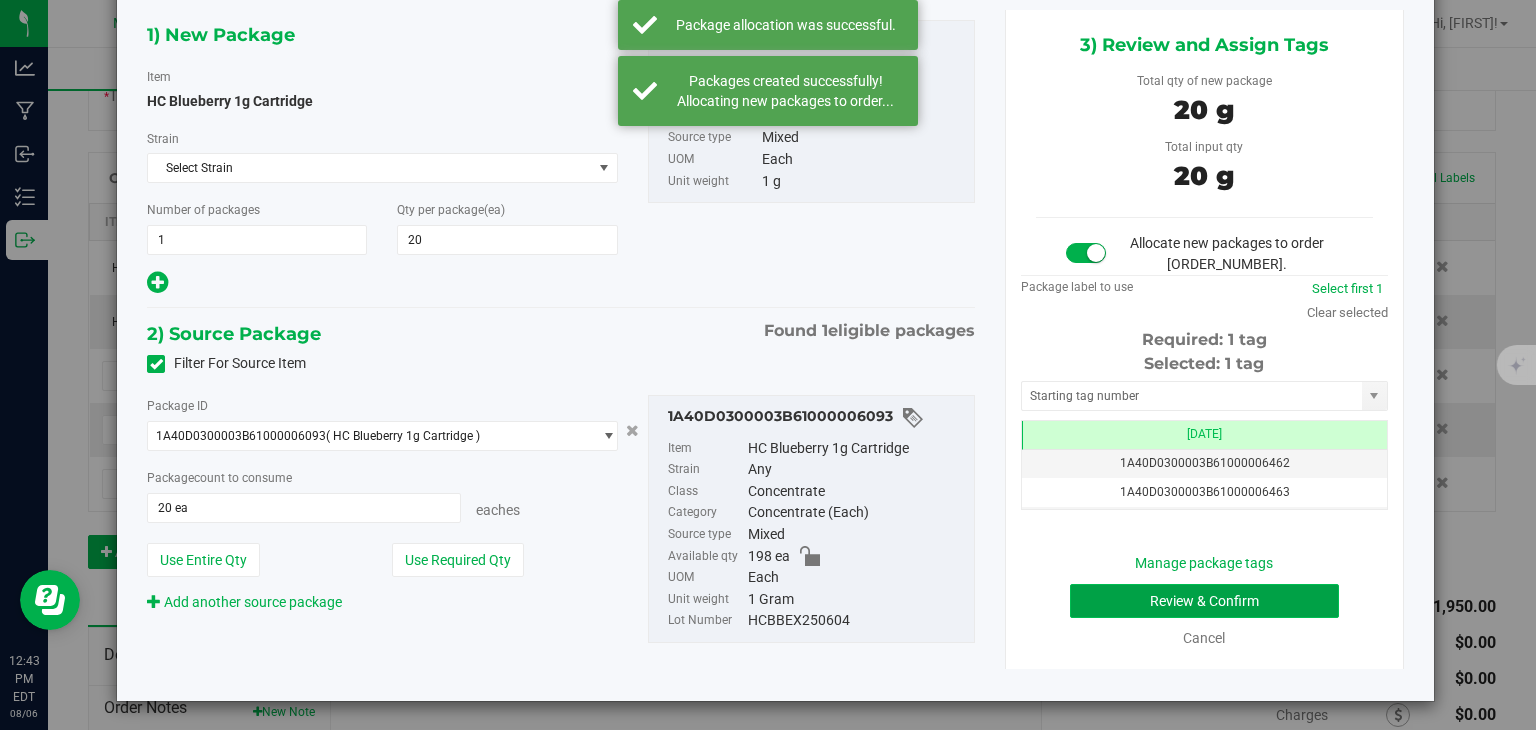 click on "Review & Confirm" at bounding box center [1204, 601] 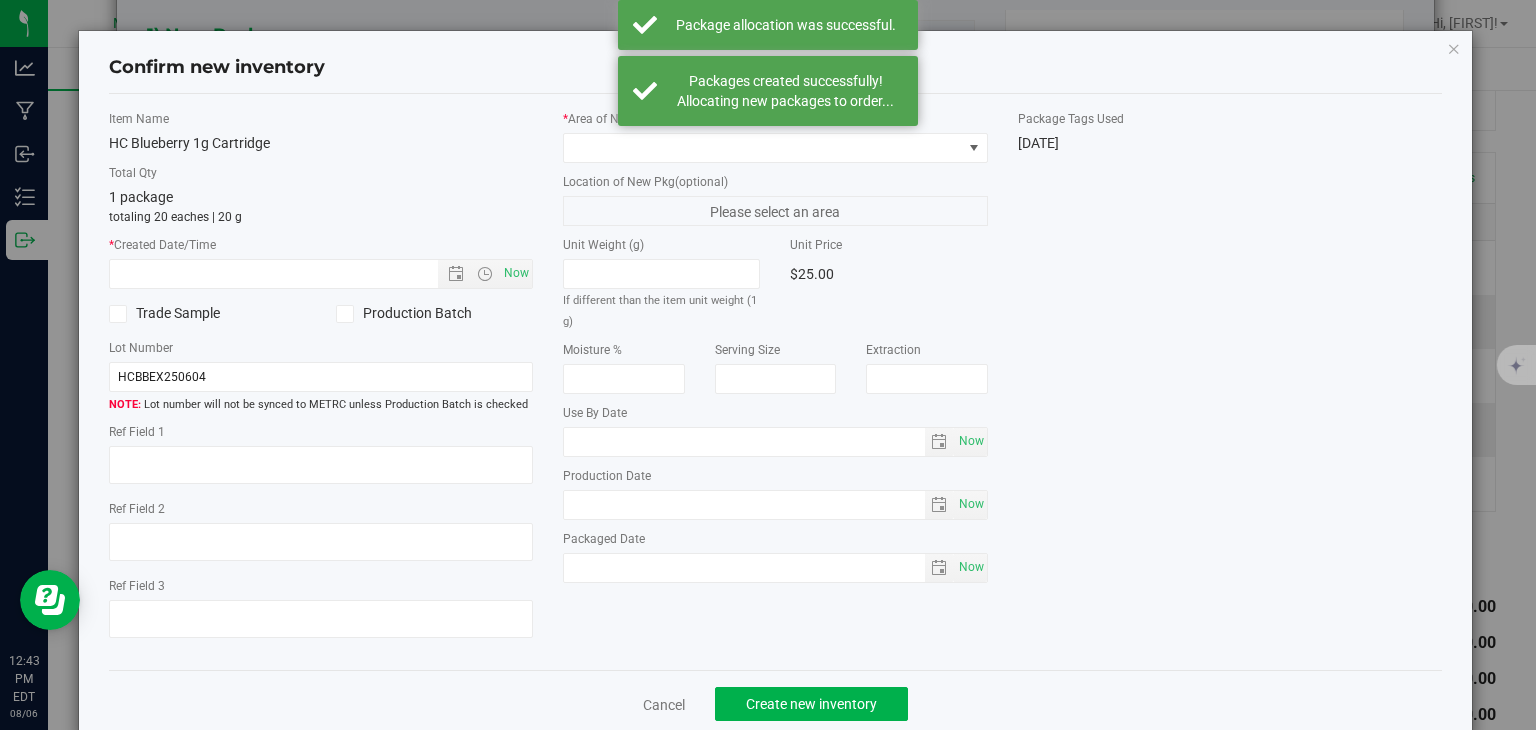 type on "2025-06-04" 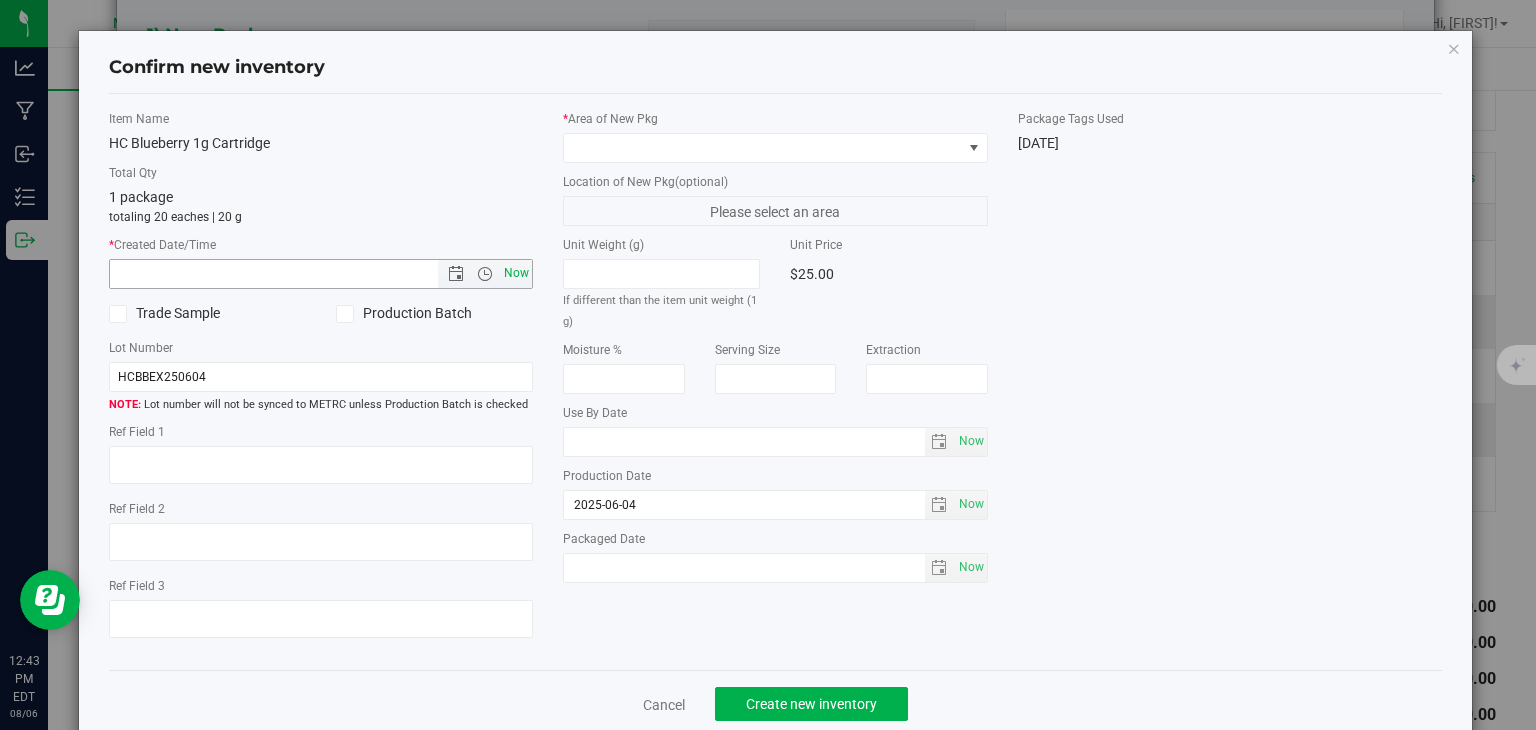 click on "Now" at bounding box center [517, 273] 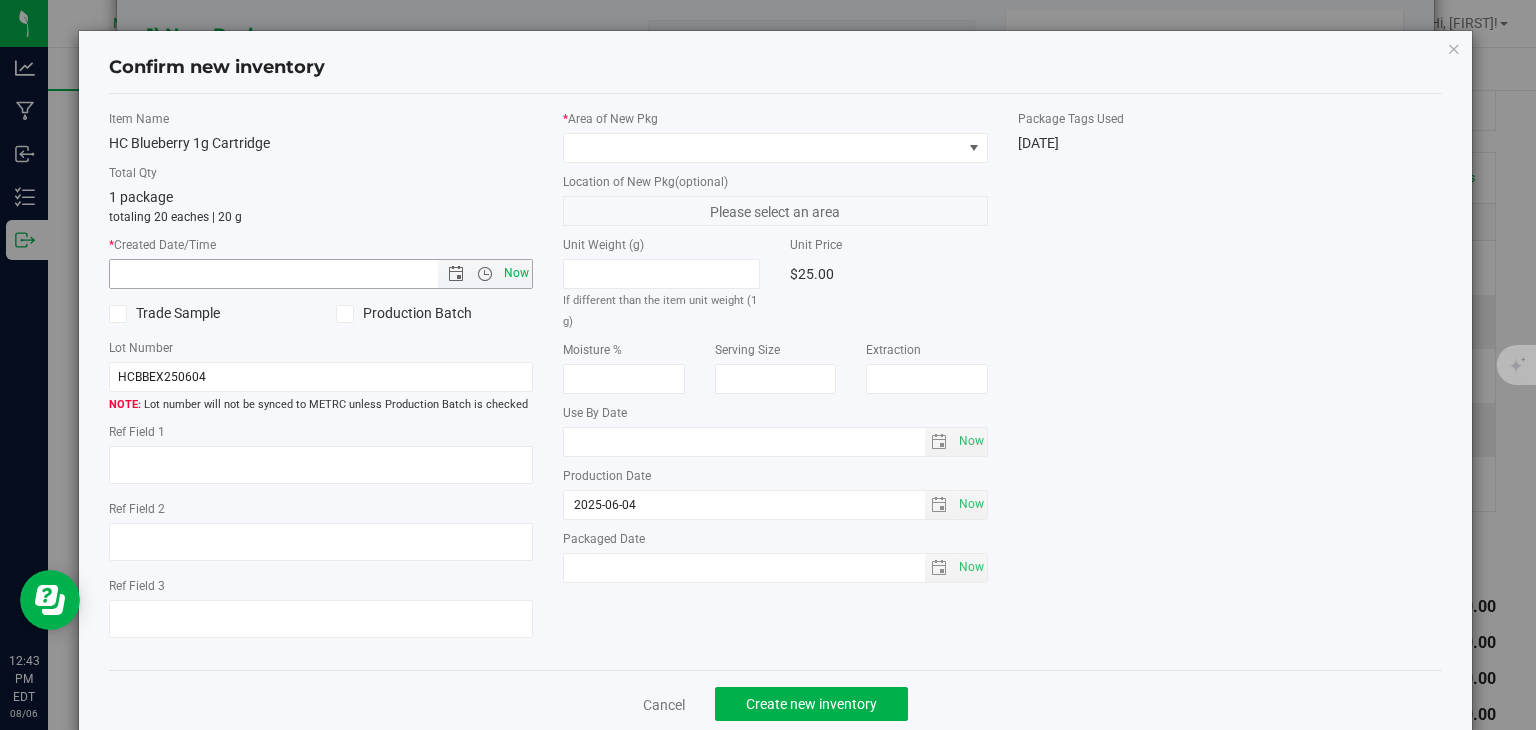 type on "[DATE] [TIME]:[TIME] [TIME]" 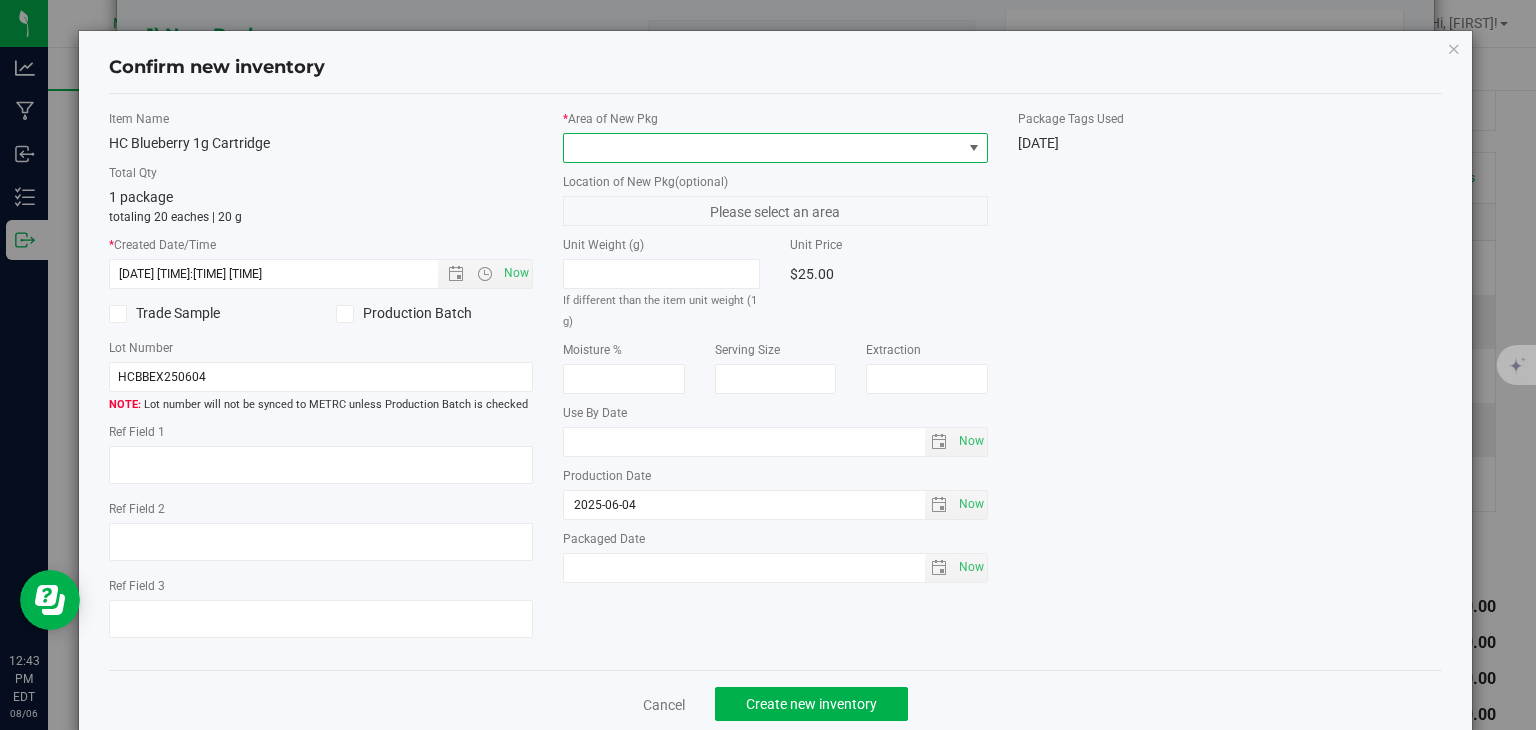 click at bounding box center [763, 148] 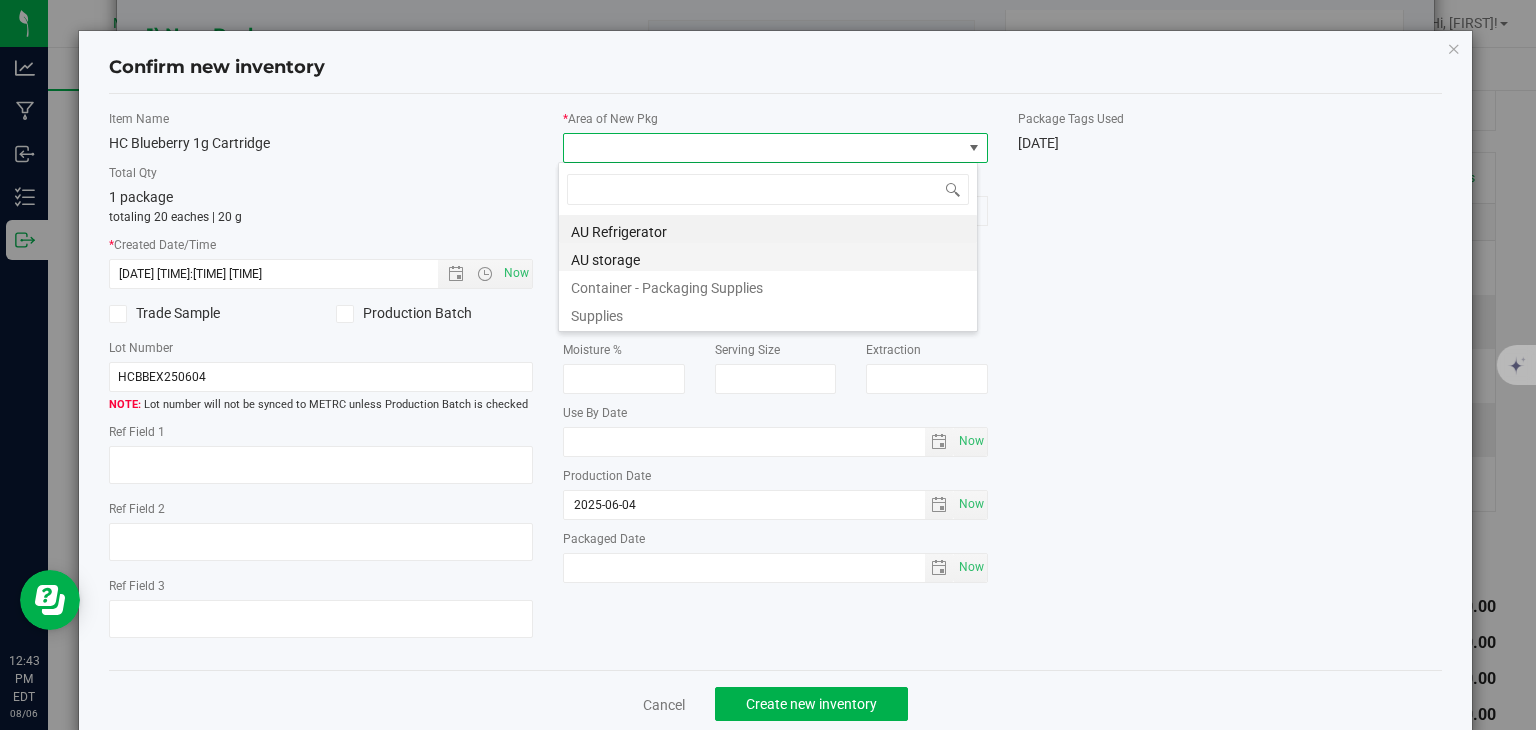 click on "AU storage" at bounding box center [768, 257] 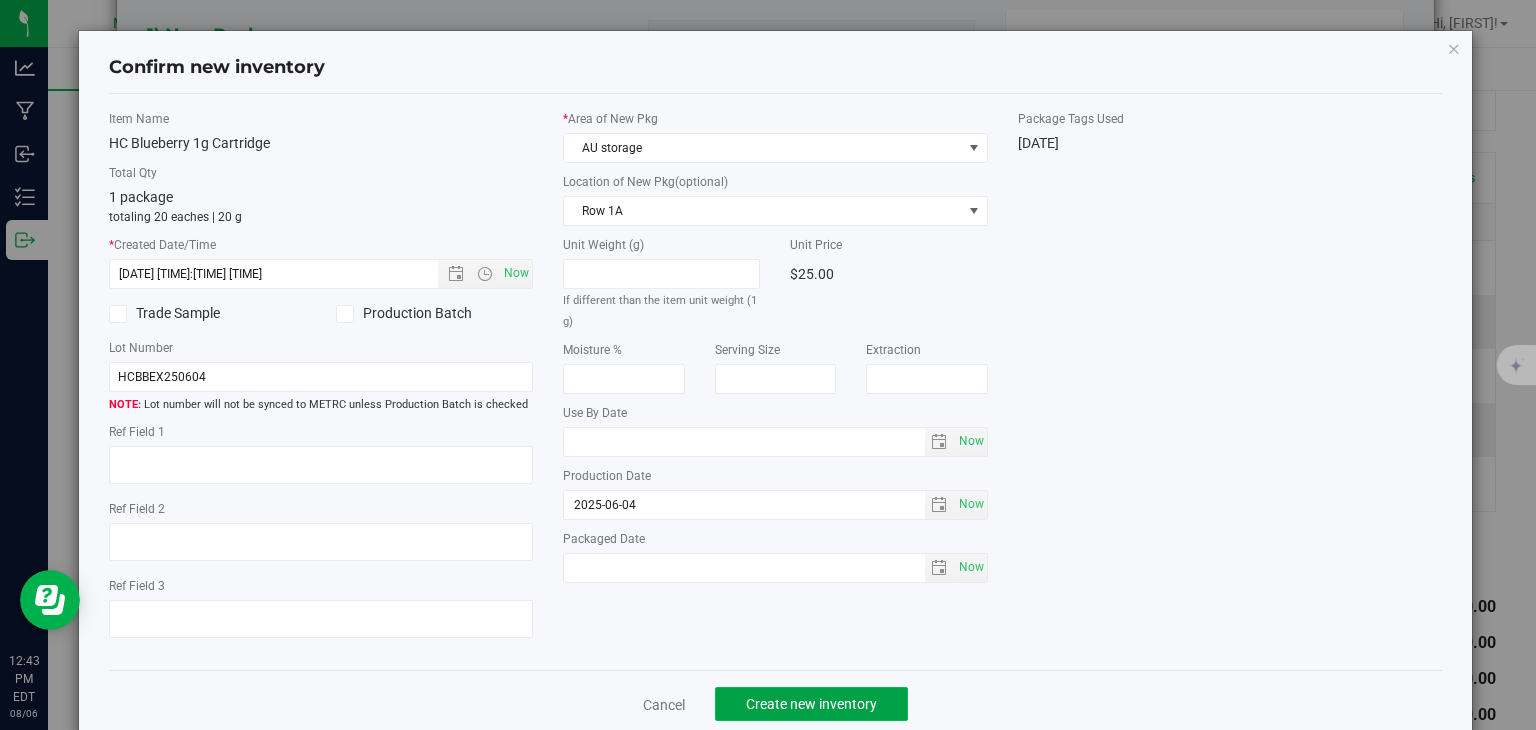 click on "Create new inventory" 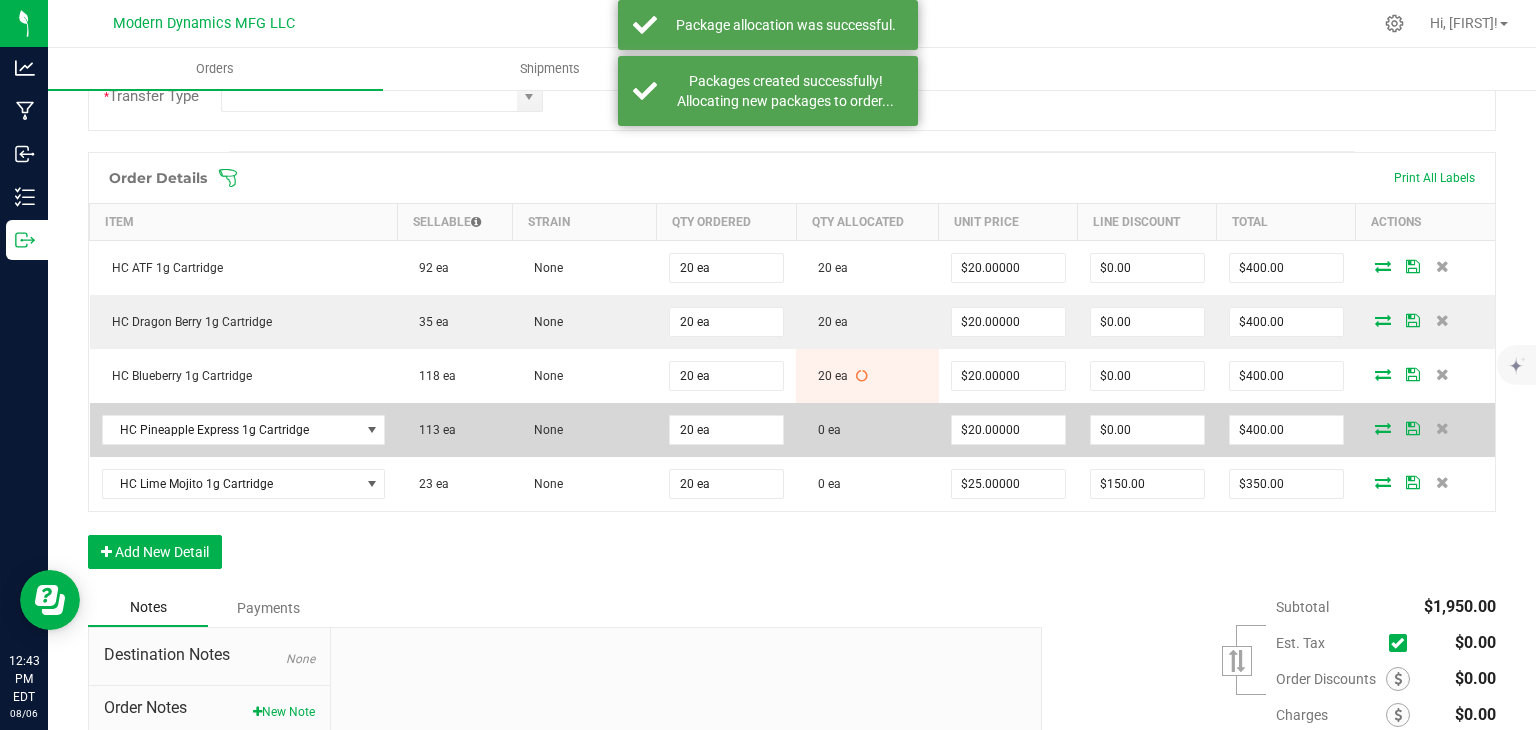 click at bounding box center (1383, 428) 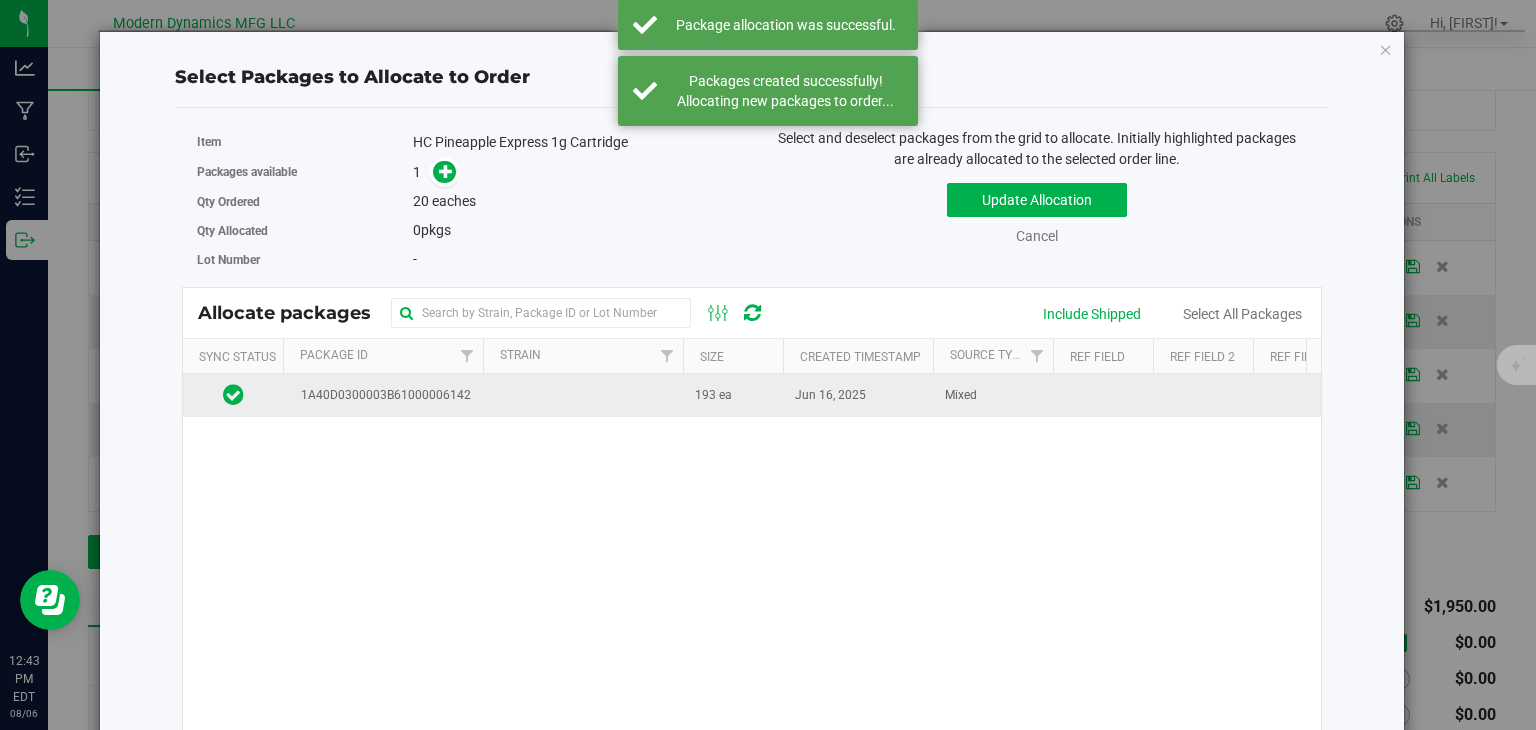 click at bounding box center (583, 395) 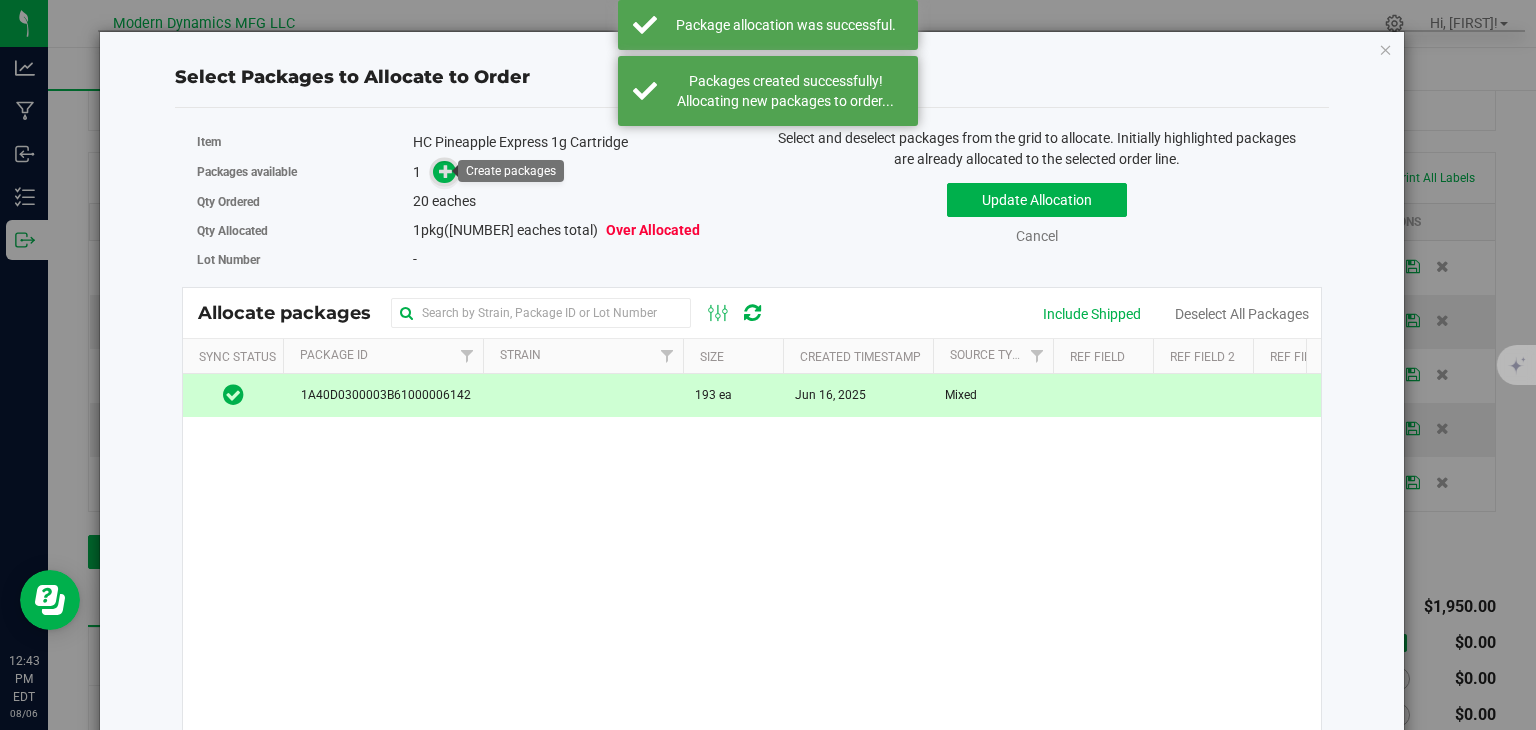 click at bounding box center [446, 170] 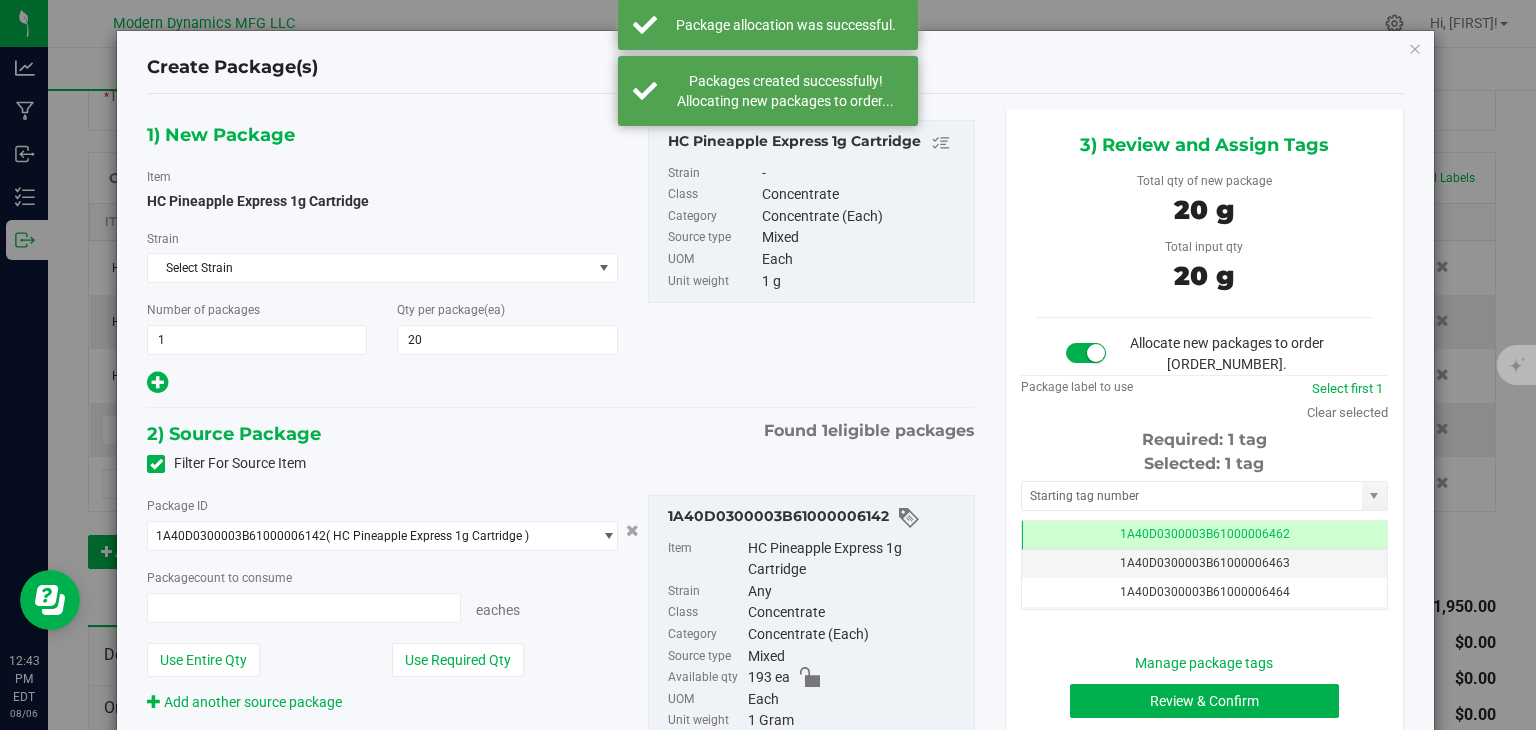 type on "20 ea" 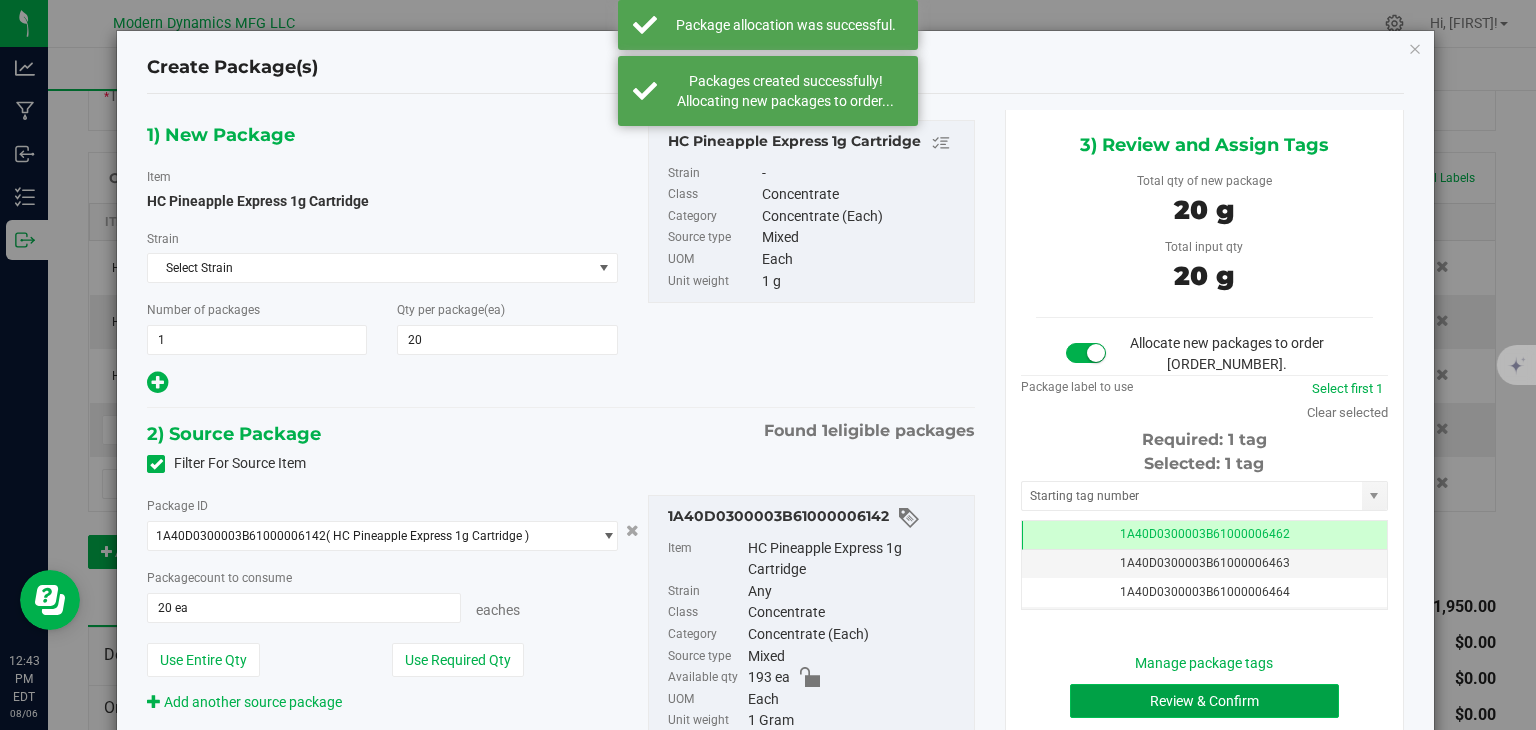 click on "Review & Confirm" at bounding box center (1204, 701) 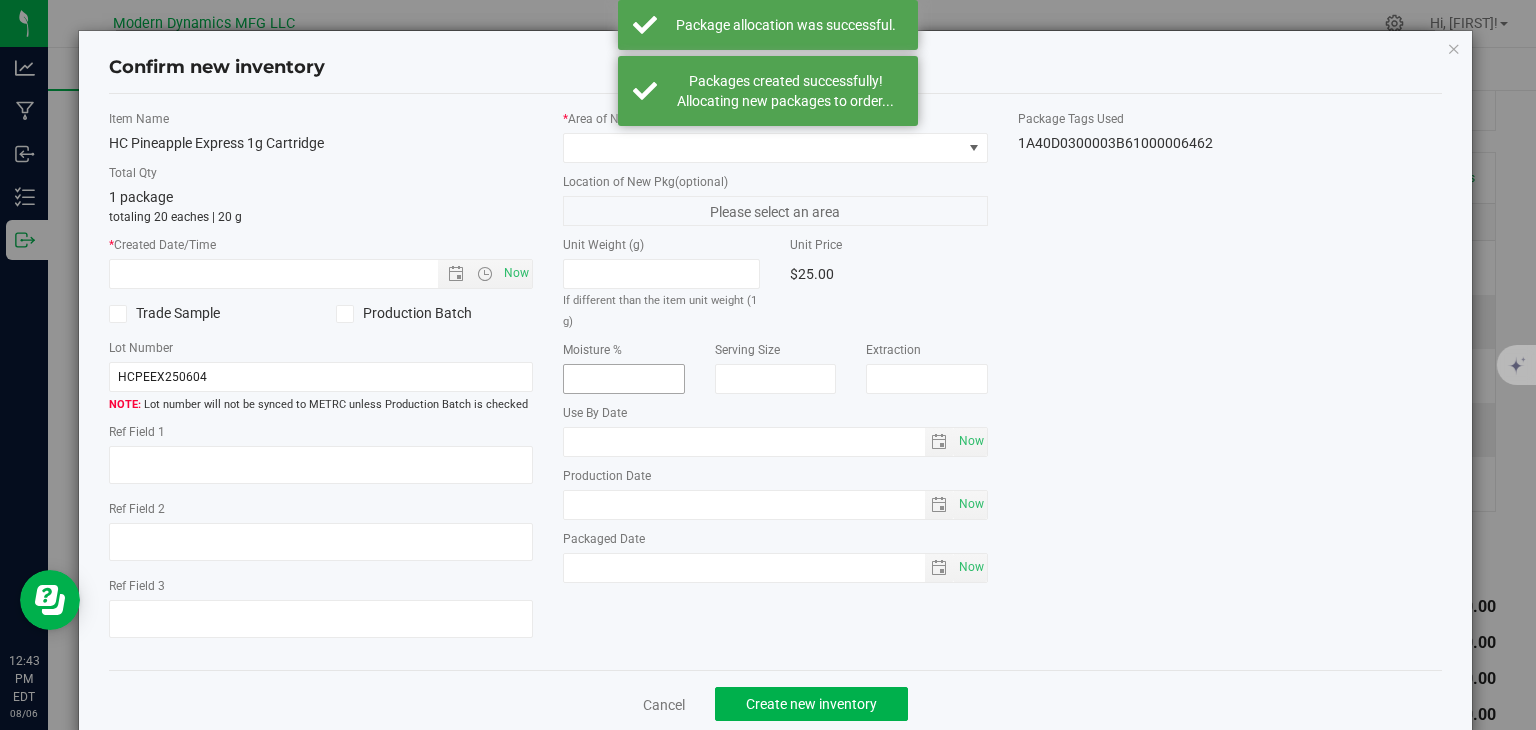 type on "2025-06-04" 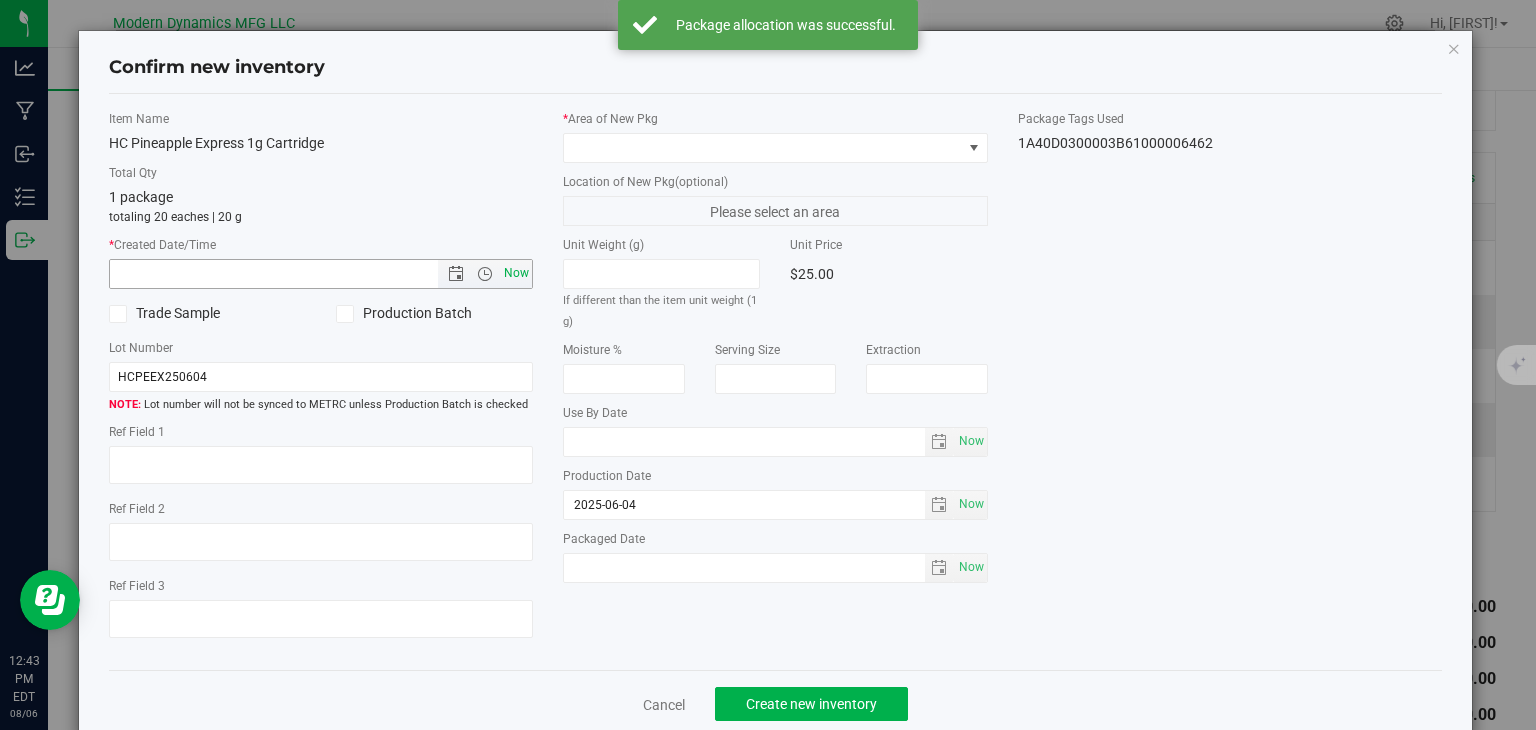 click on "Now" at bounding box center (517, 273) 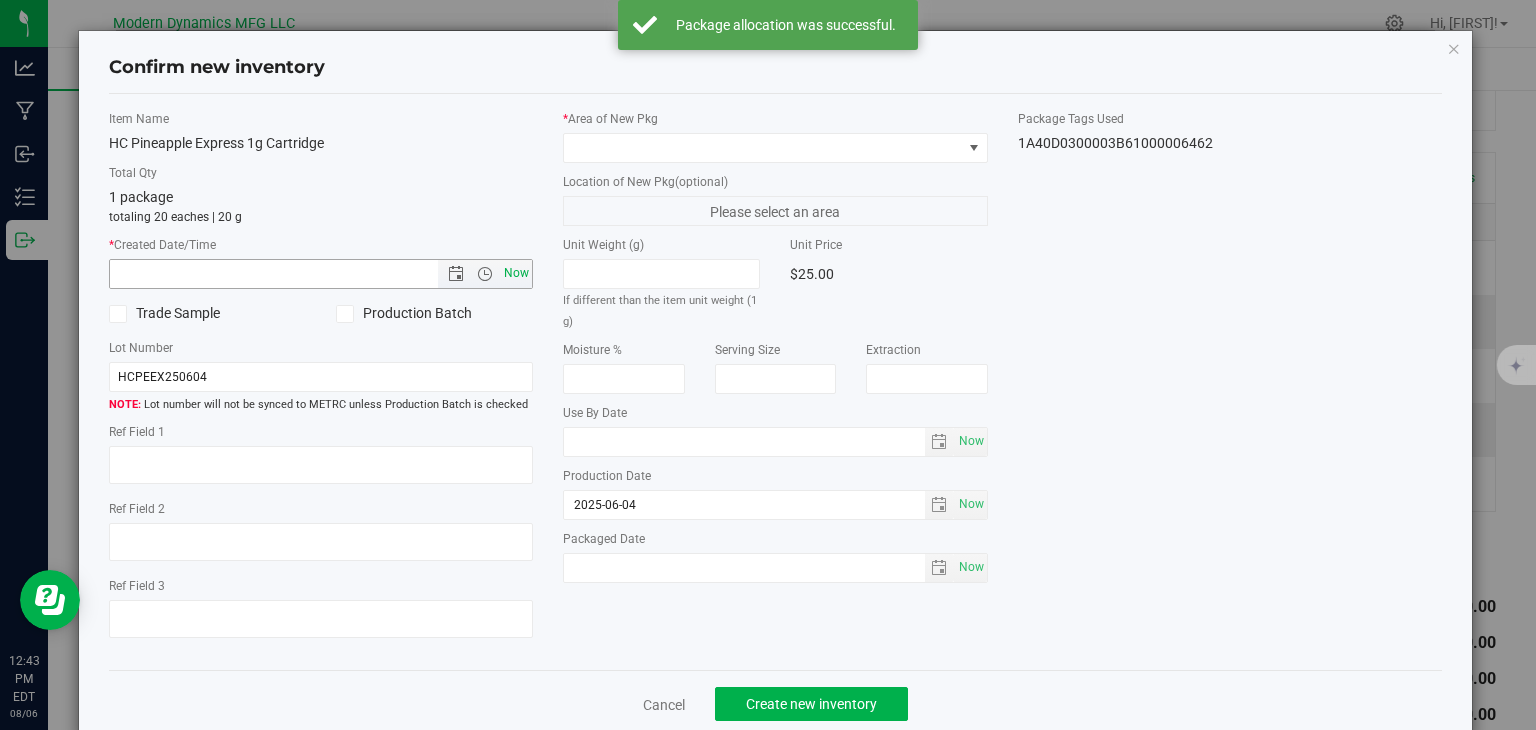 type on "[DATE] [TIME]:[TIME] [TIME]" 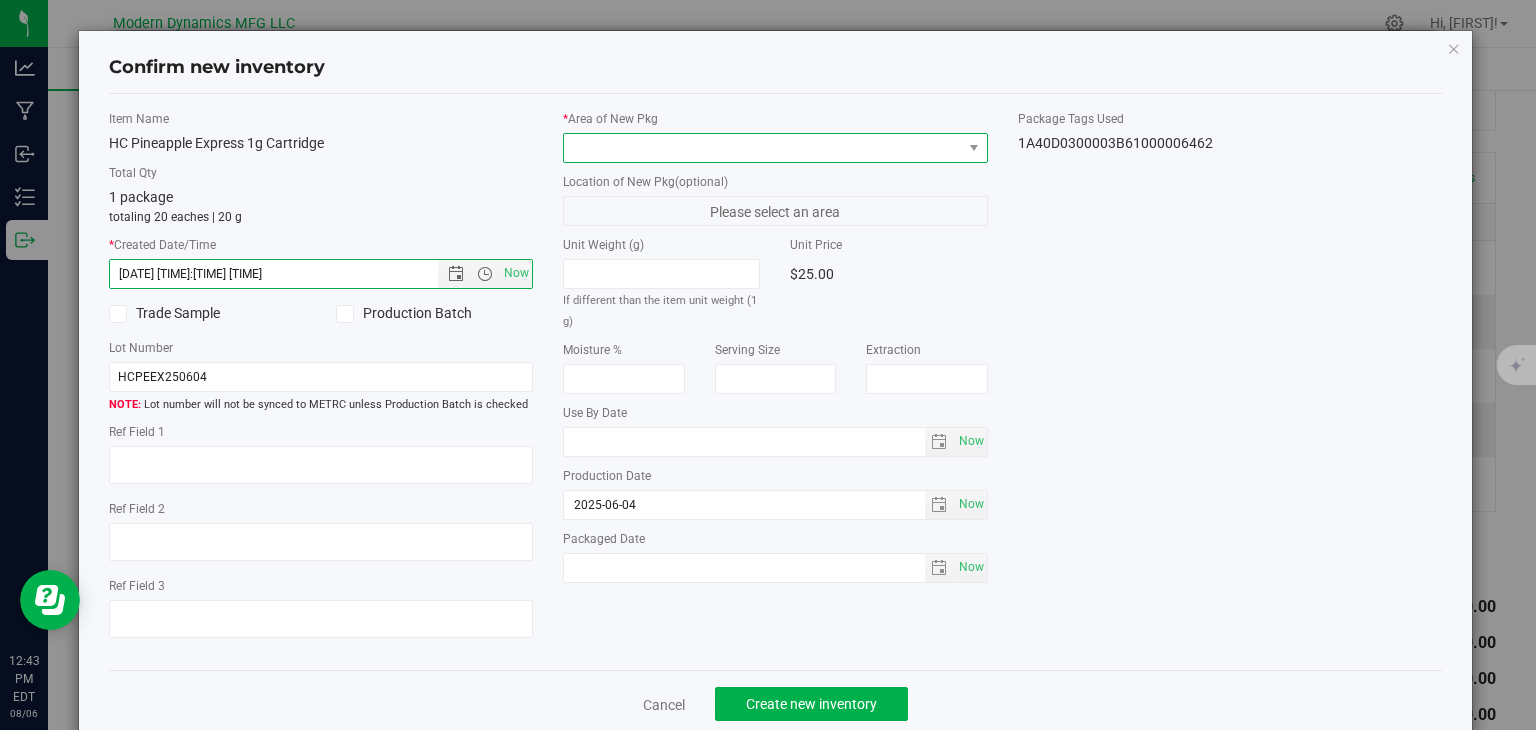 click at bounding box center (763, 148) 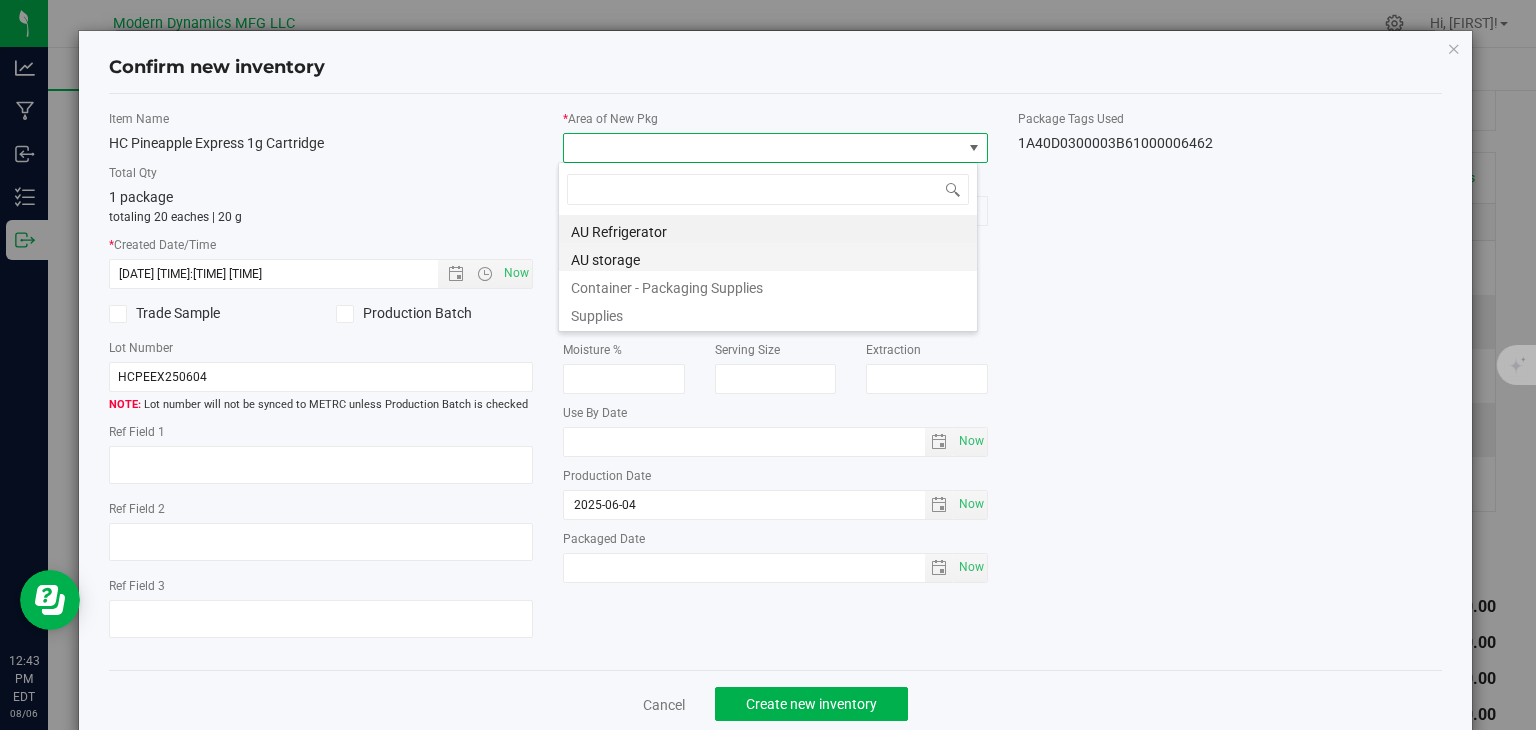 click on "AU storage" at bounding box center (768, 257) 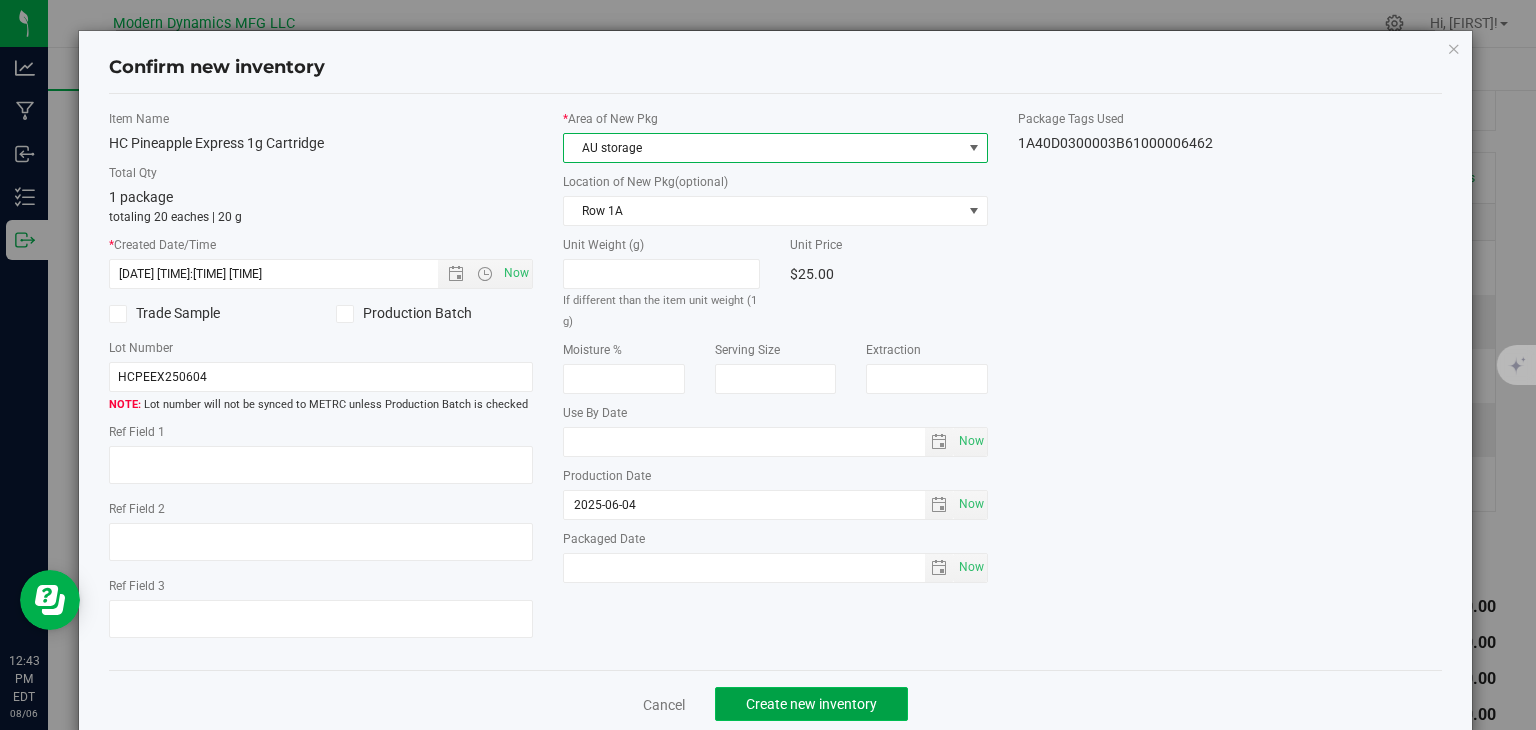 click on "Create new inventory" 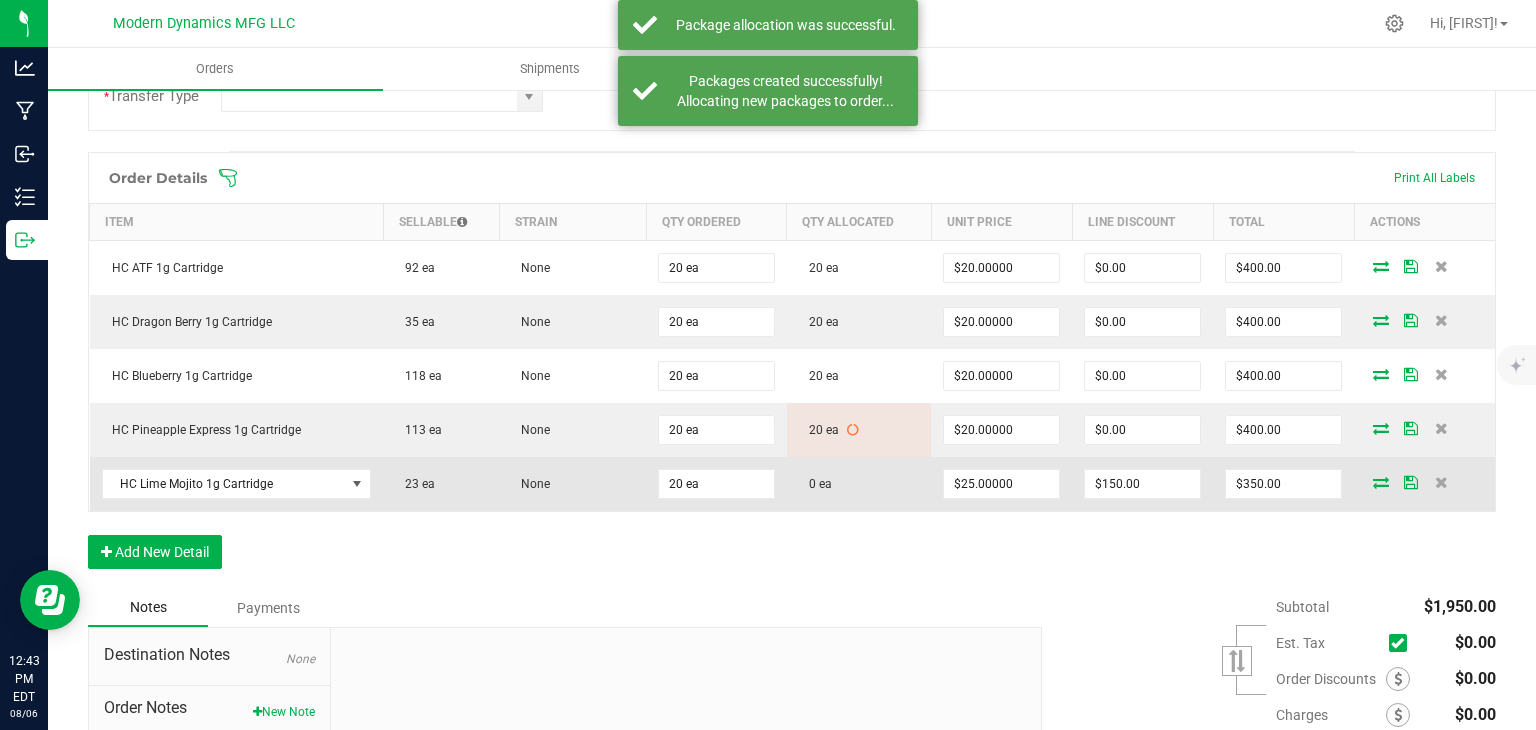 click at bounding box center [1381, 482] 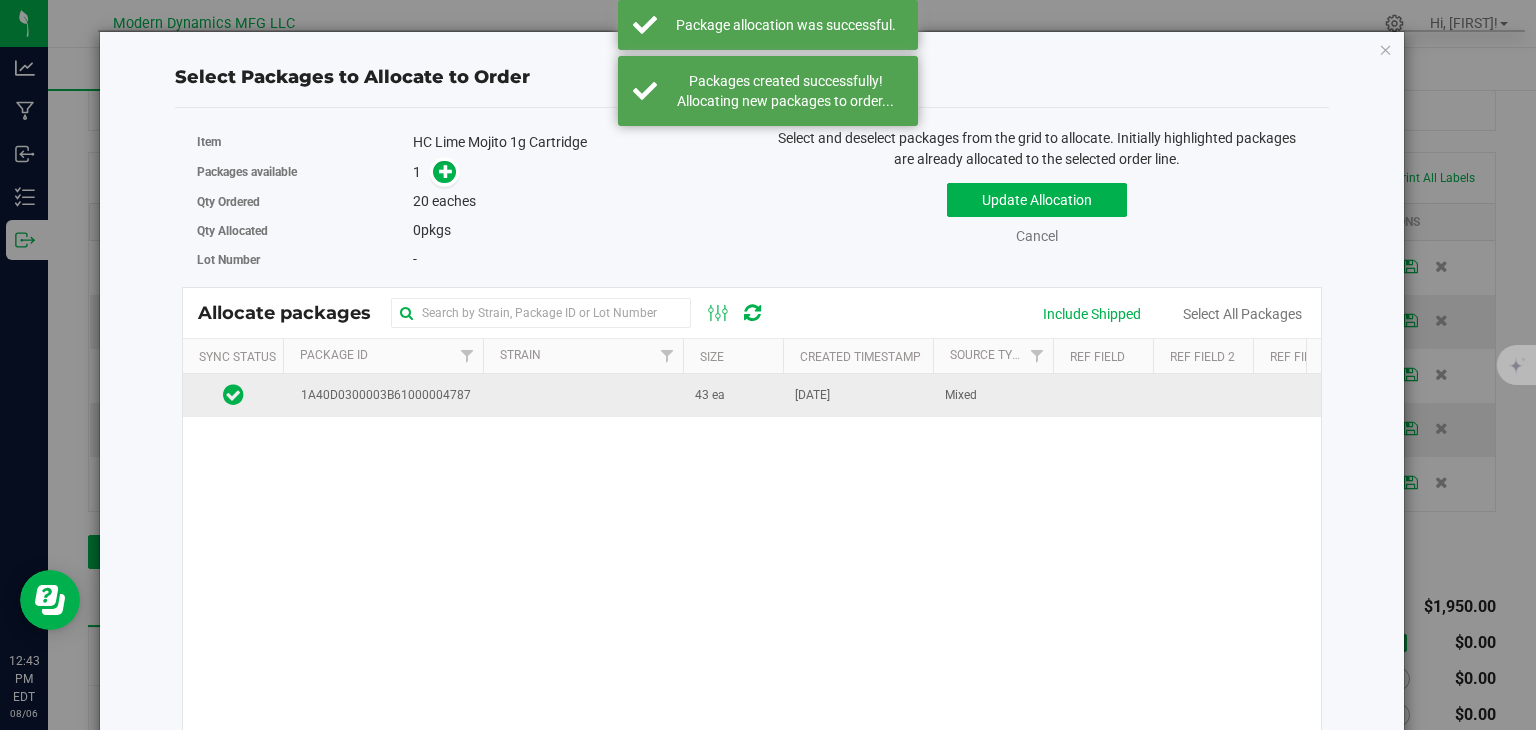 click at bounding box center (583, 395) 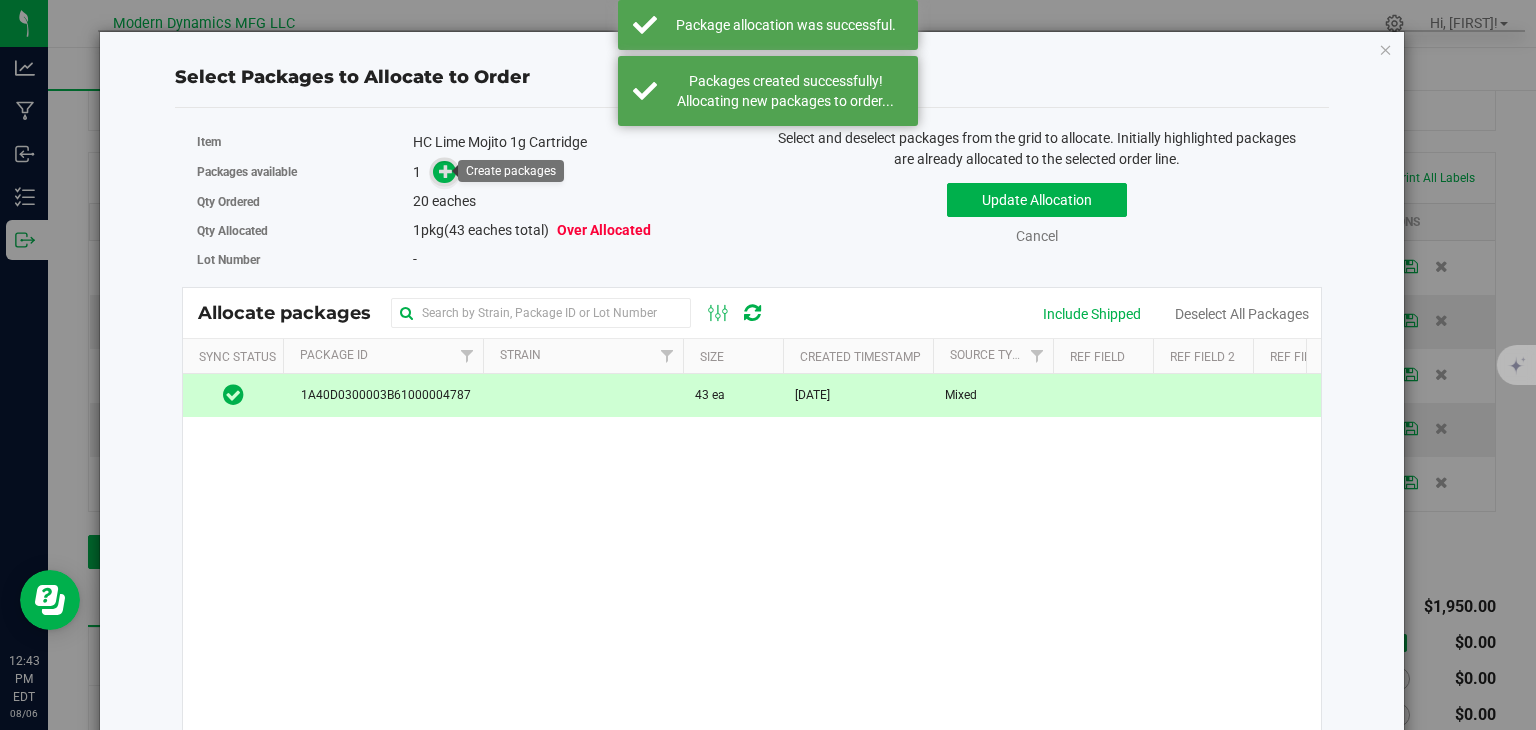 click at bounding box center (446, 171) 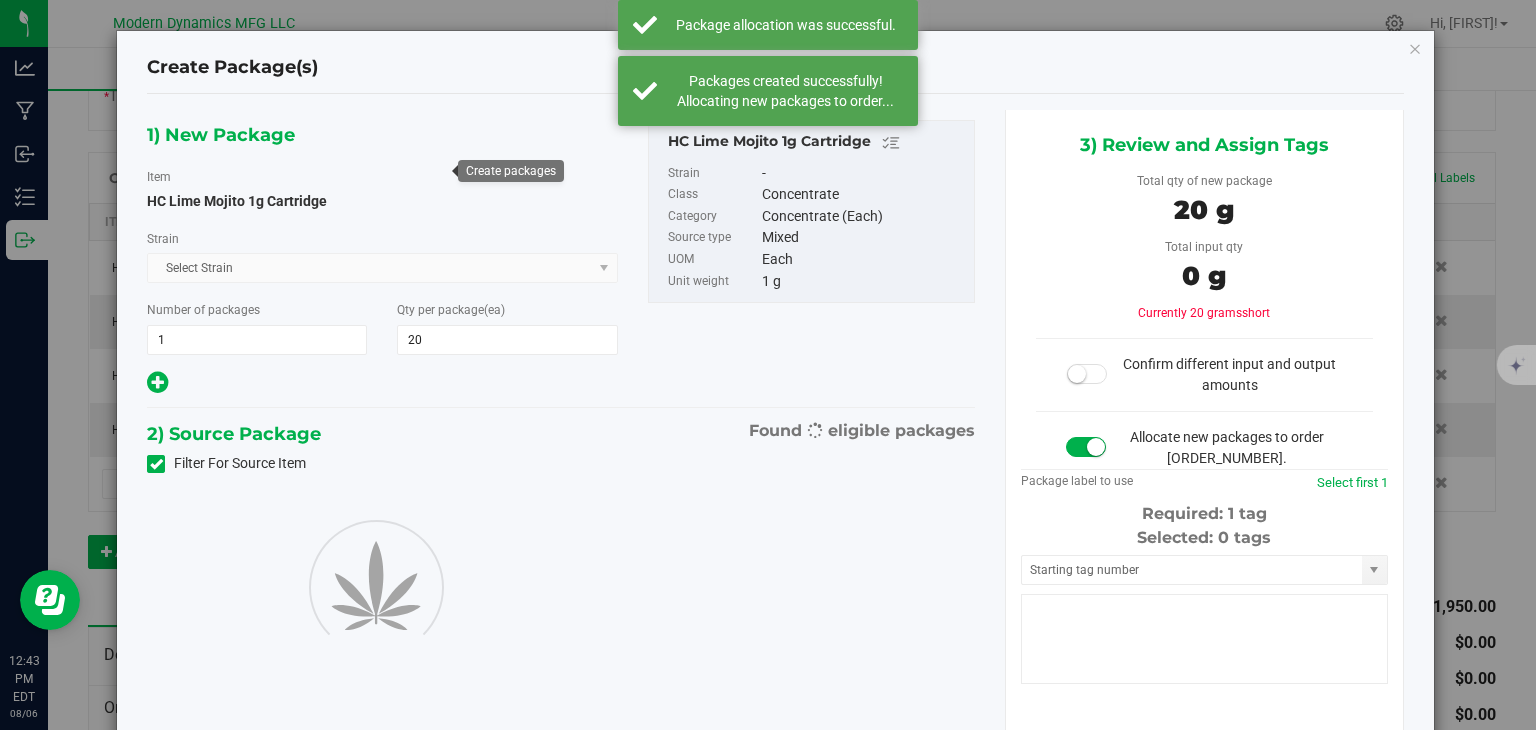 type on "20" 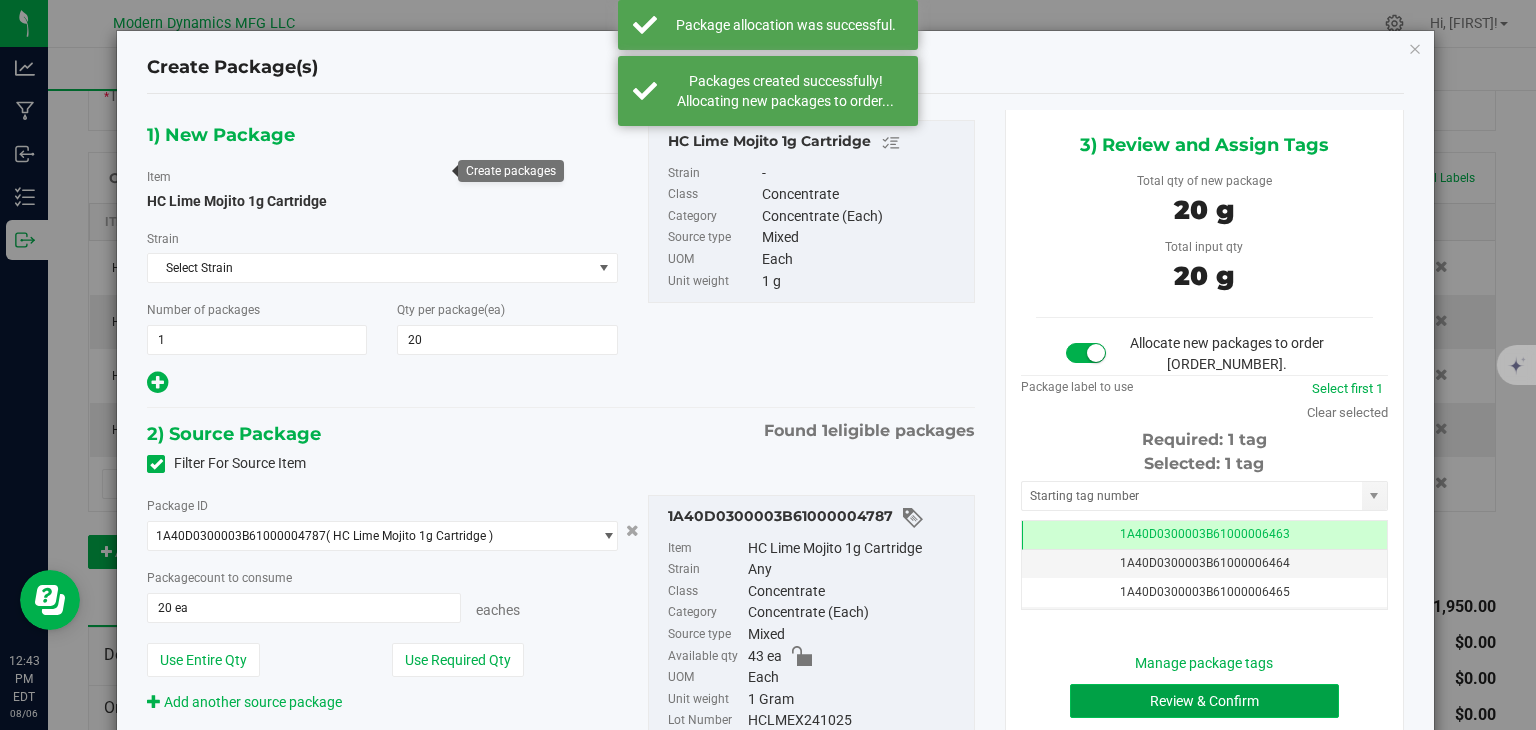 click on "Review & Confirm" at bounding box center (1204, 701) 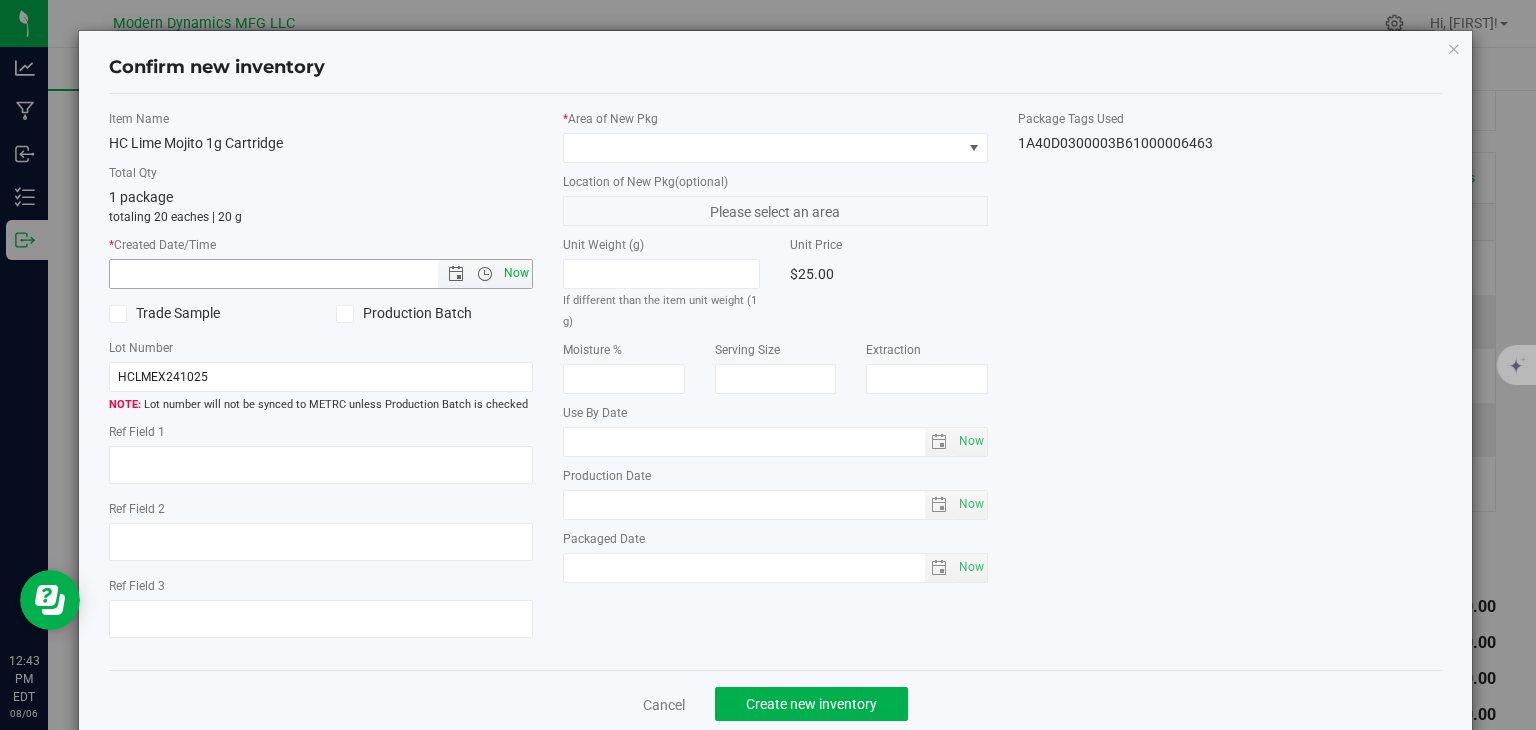 click on "Now" at bounding box center [517, 273] 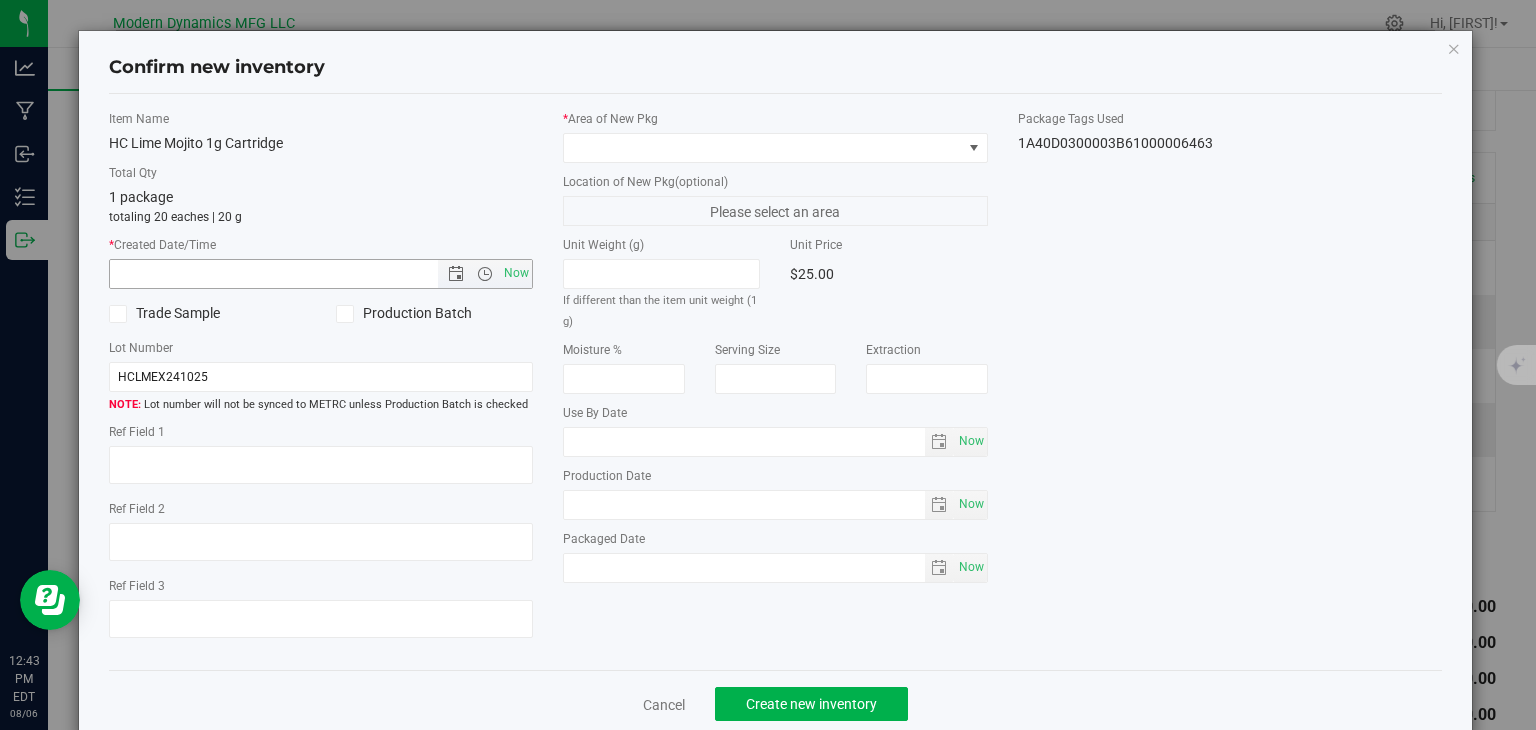 type on "[DATE] [TIME]:[TIME] [TIME]" 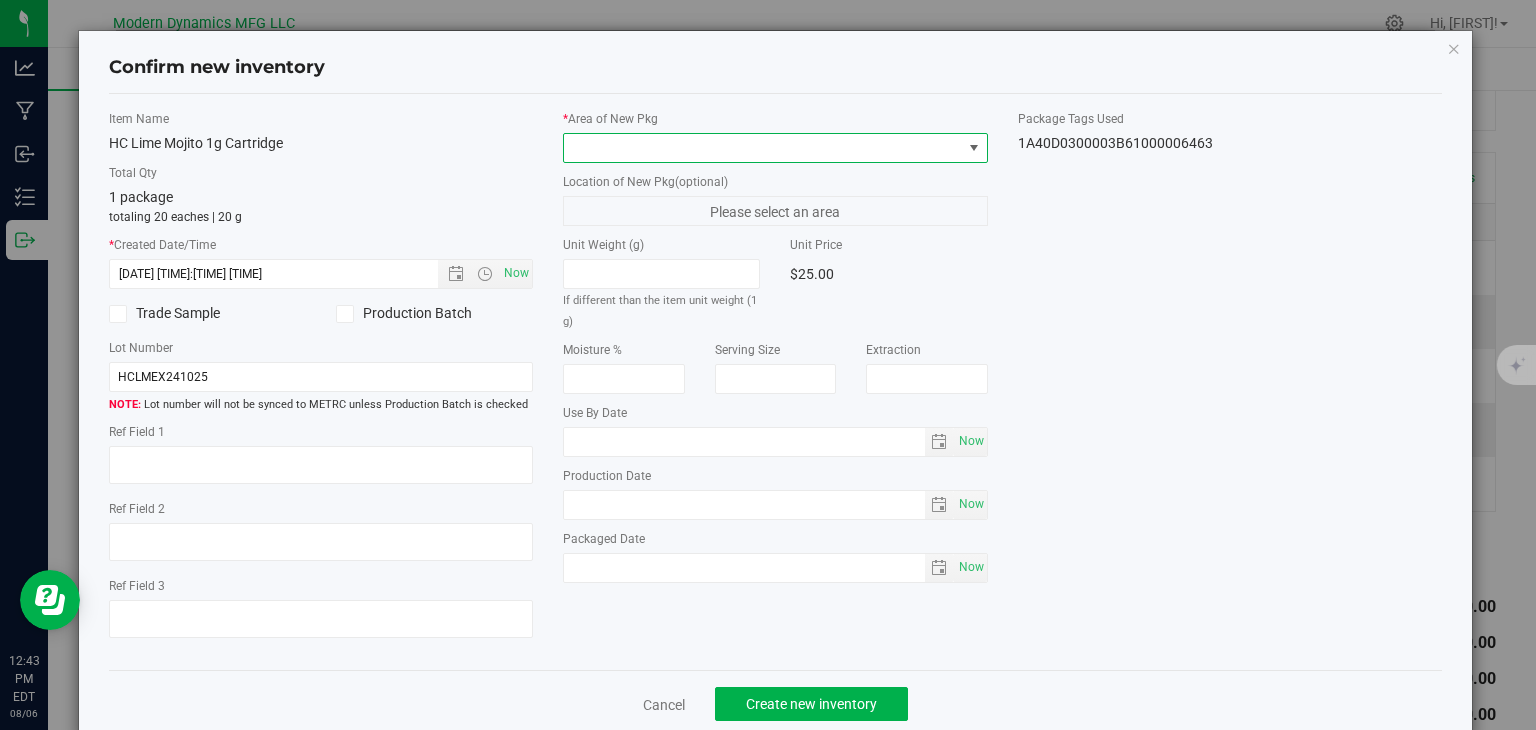 click at bounding box center [763, 148] 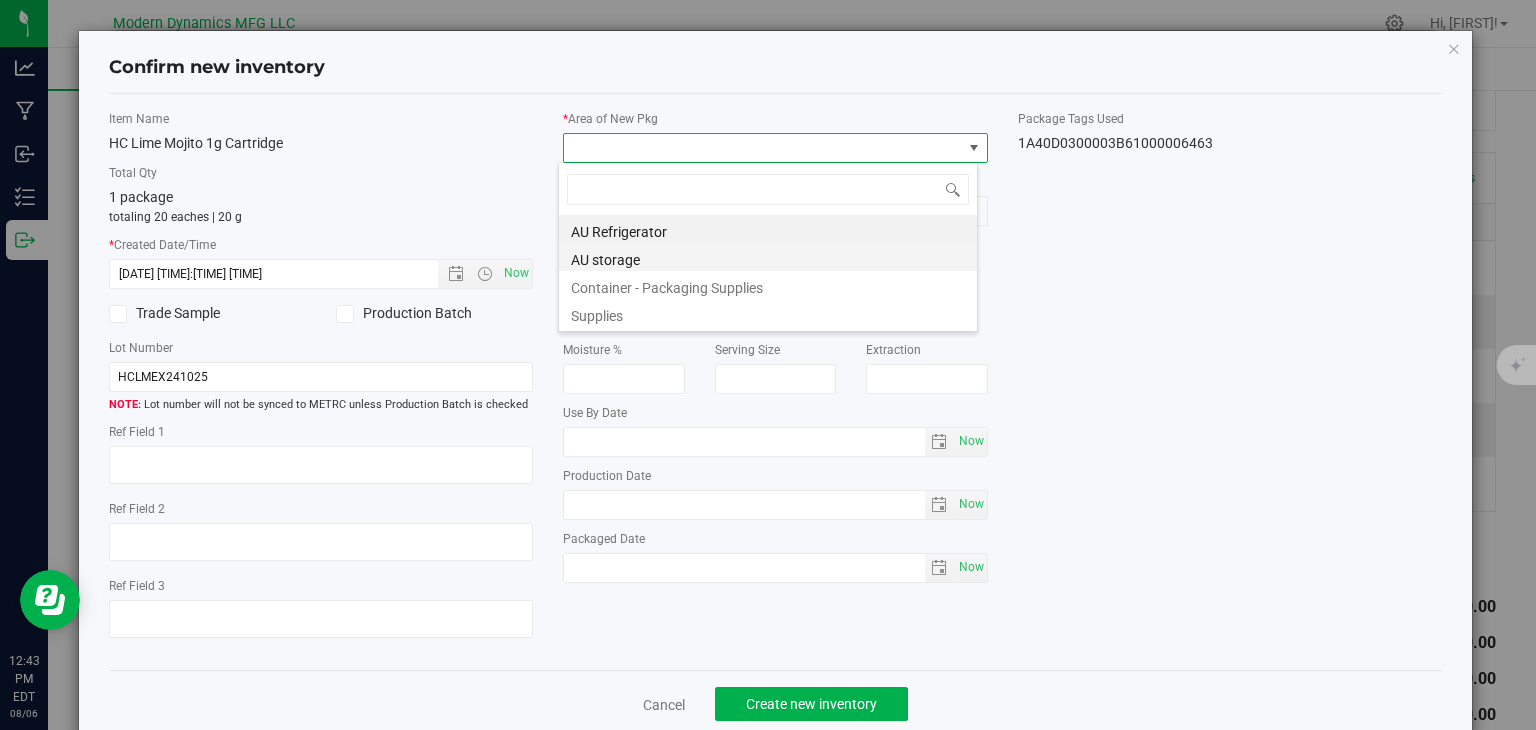 click on "AU storage" at bounding box center (768, 257) 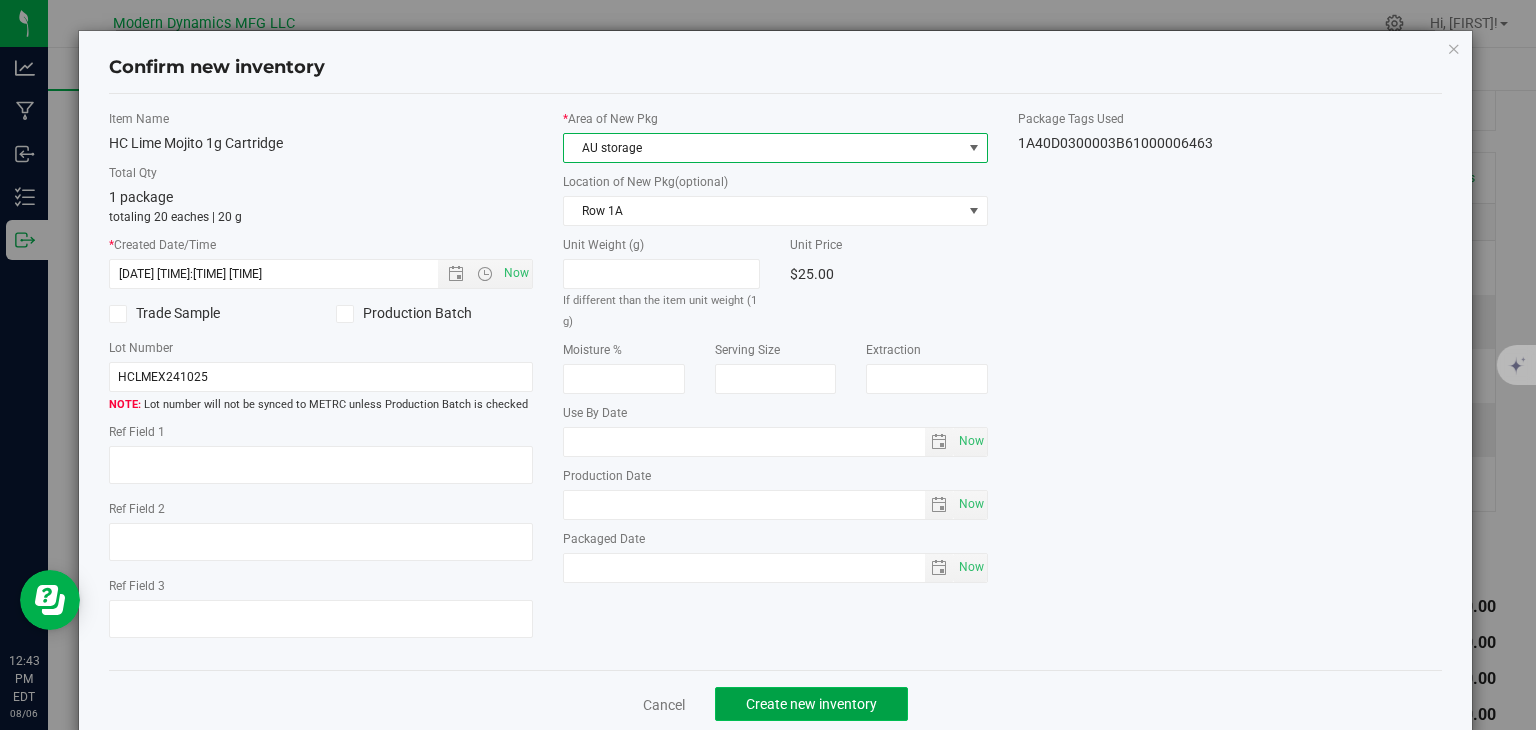 click on "Create new inventory" 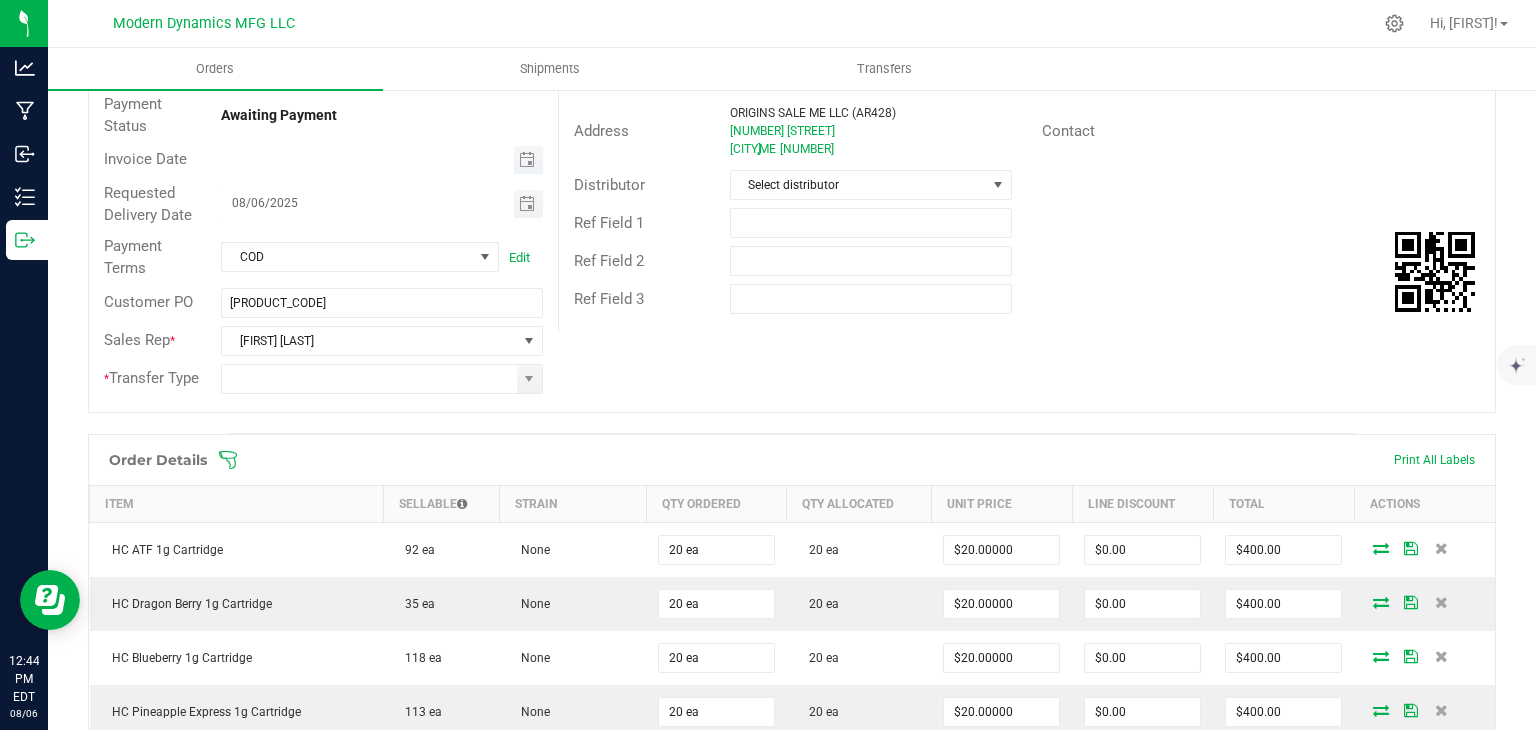 click at bounding box center (528, 160) 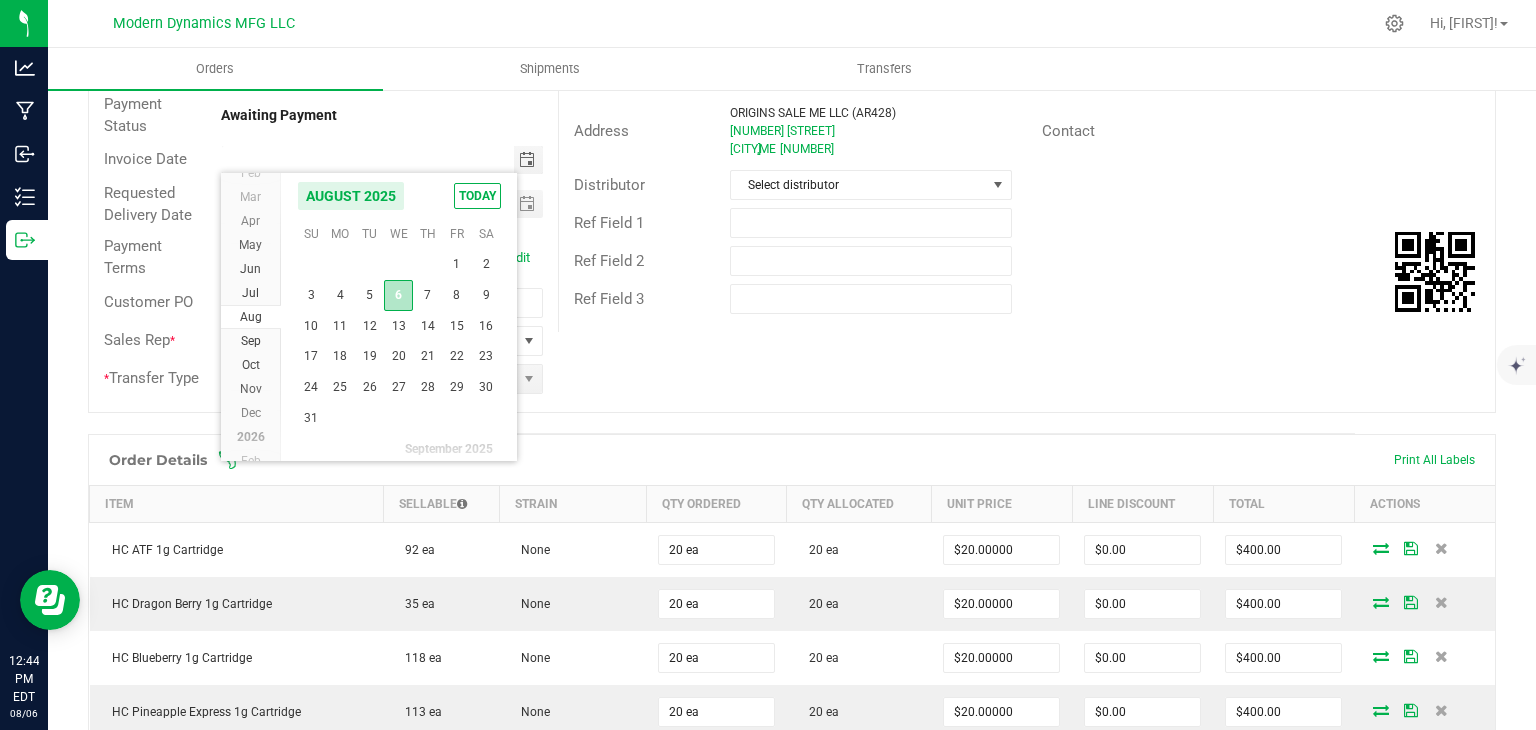 click on "6" at bounding box center (398, 295) 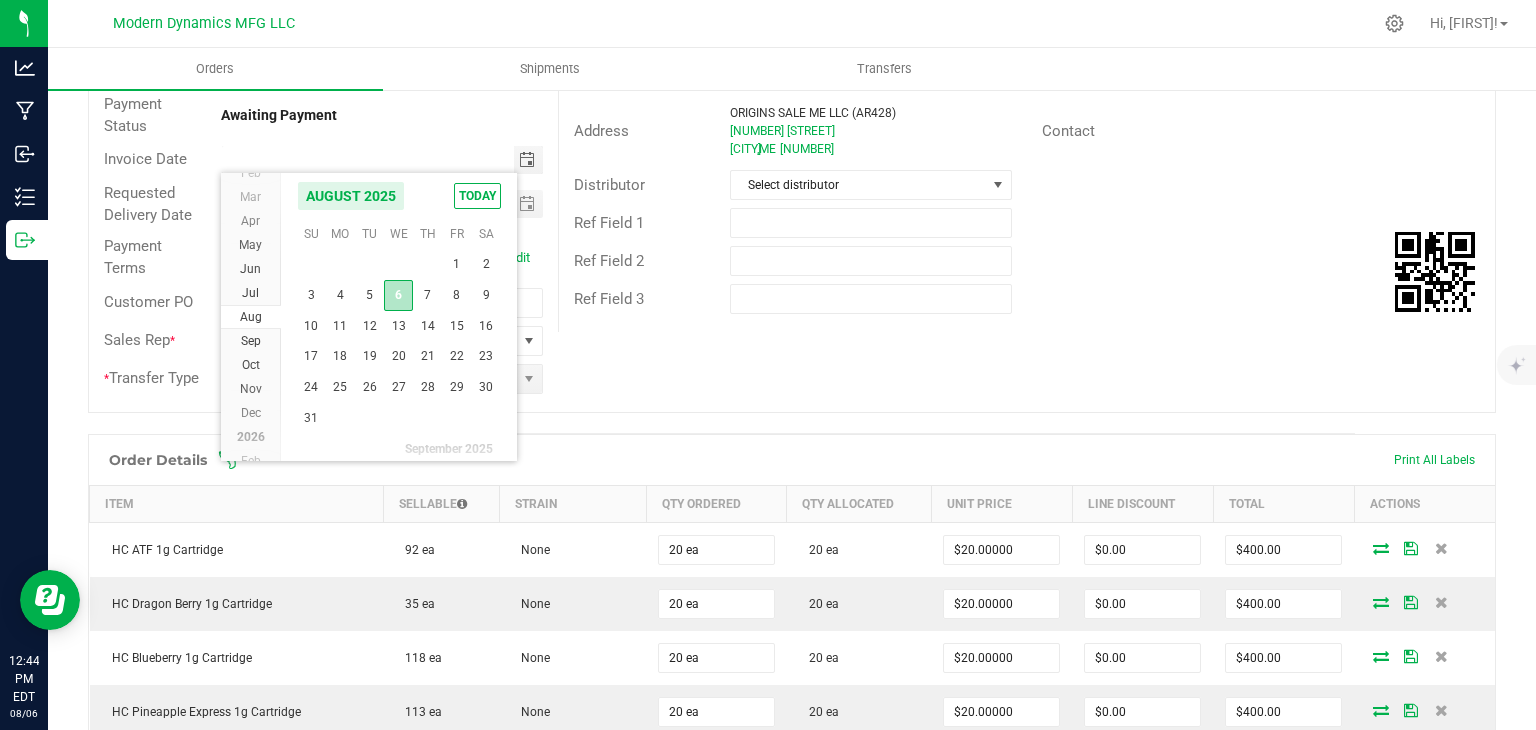 type on "08/06/2025" 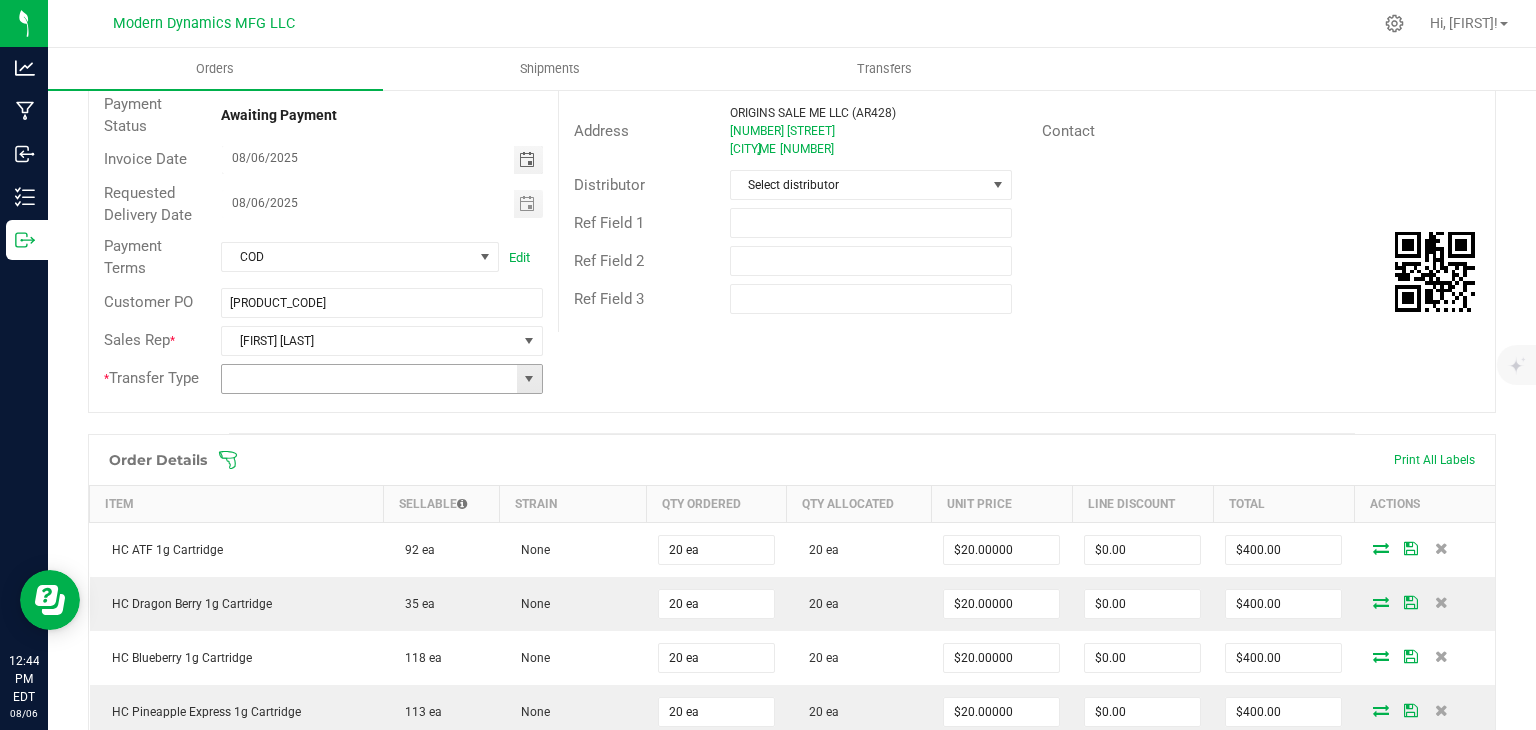 click at bounding box center (529, 379) 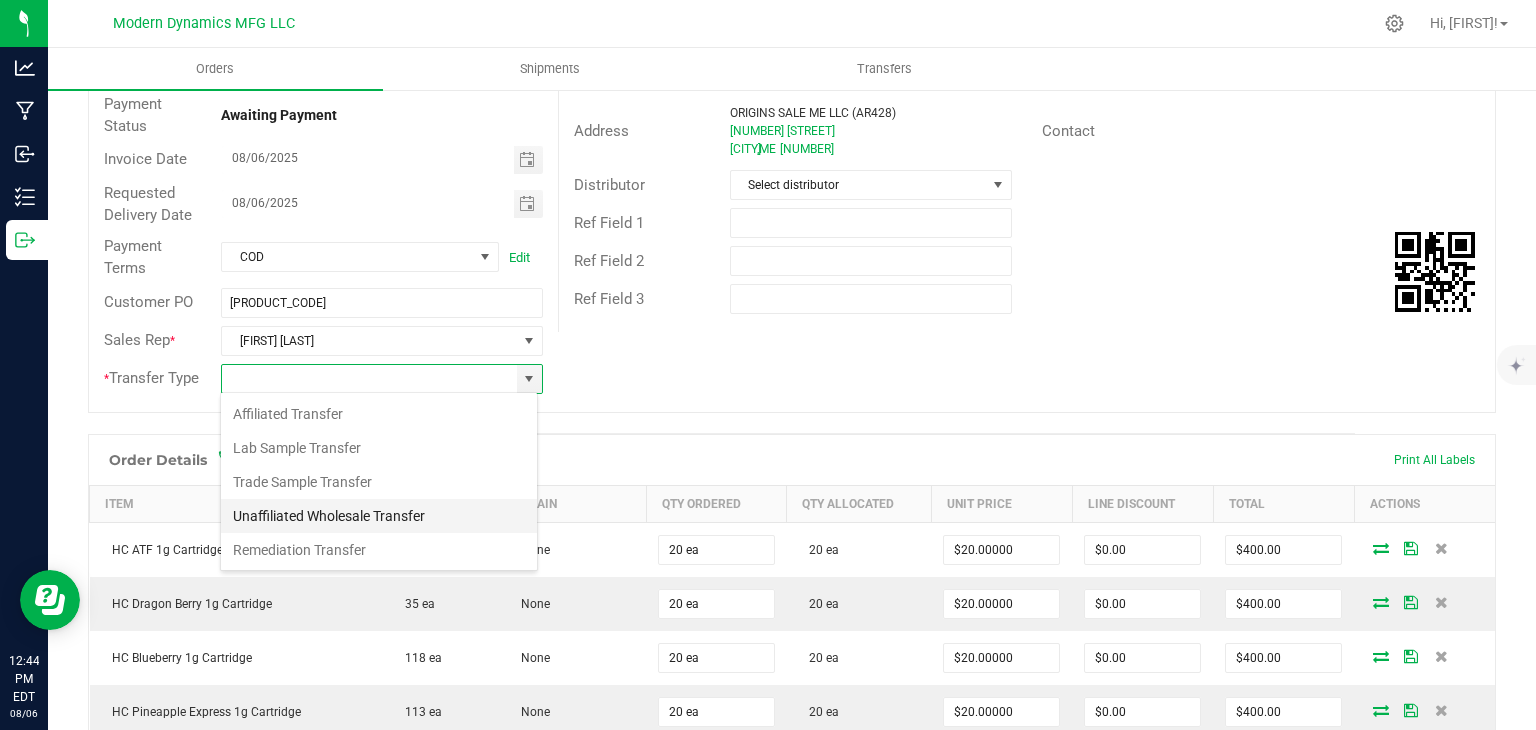 click on "Unaffiliated Wholesale Transfer" at bounding box center (379, 516) 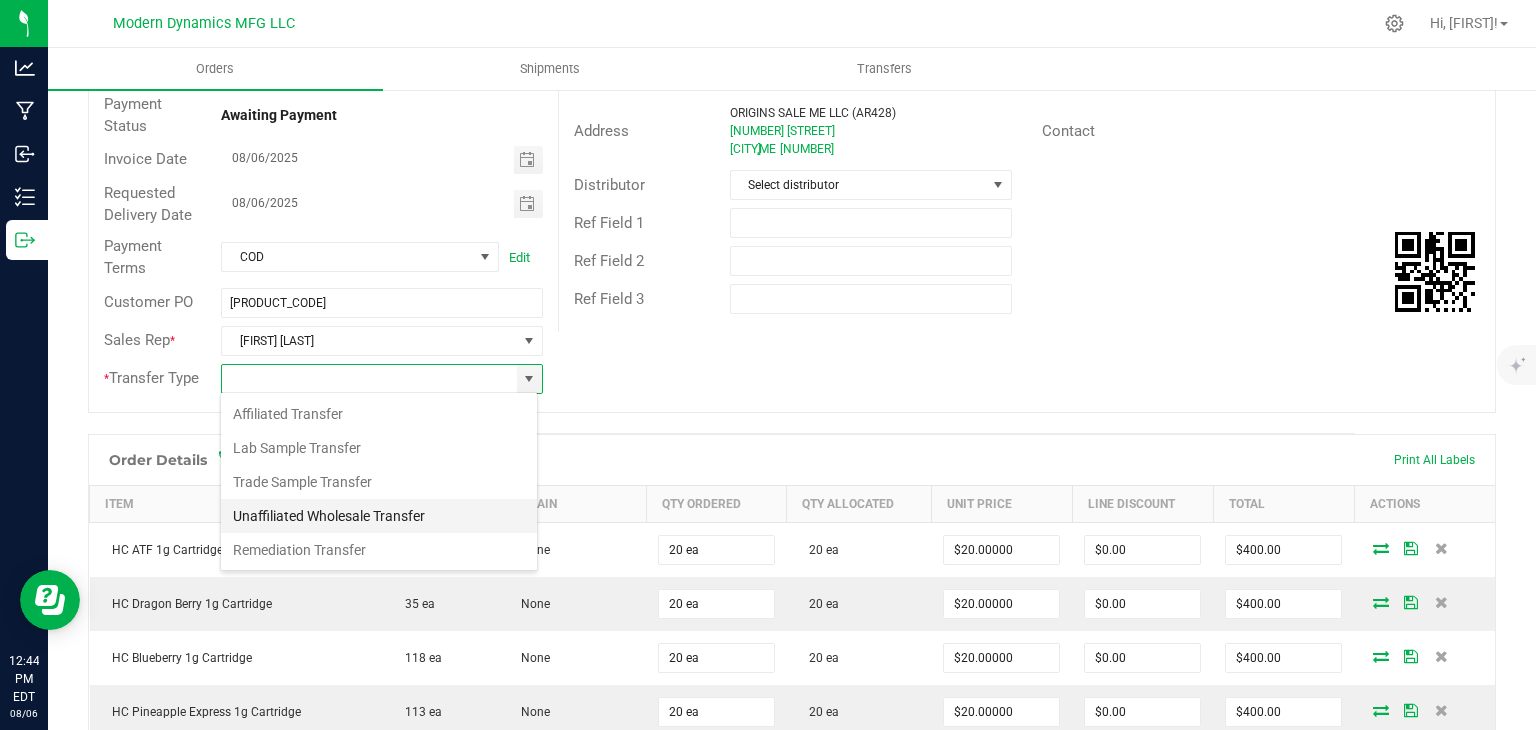 type on "Unaffiliated Wholesale Transfer" 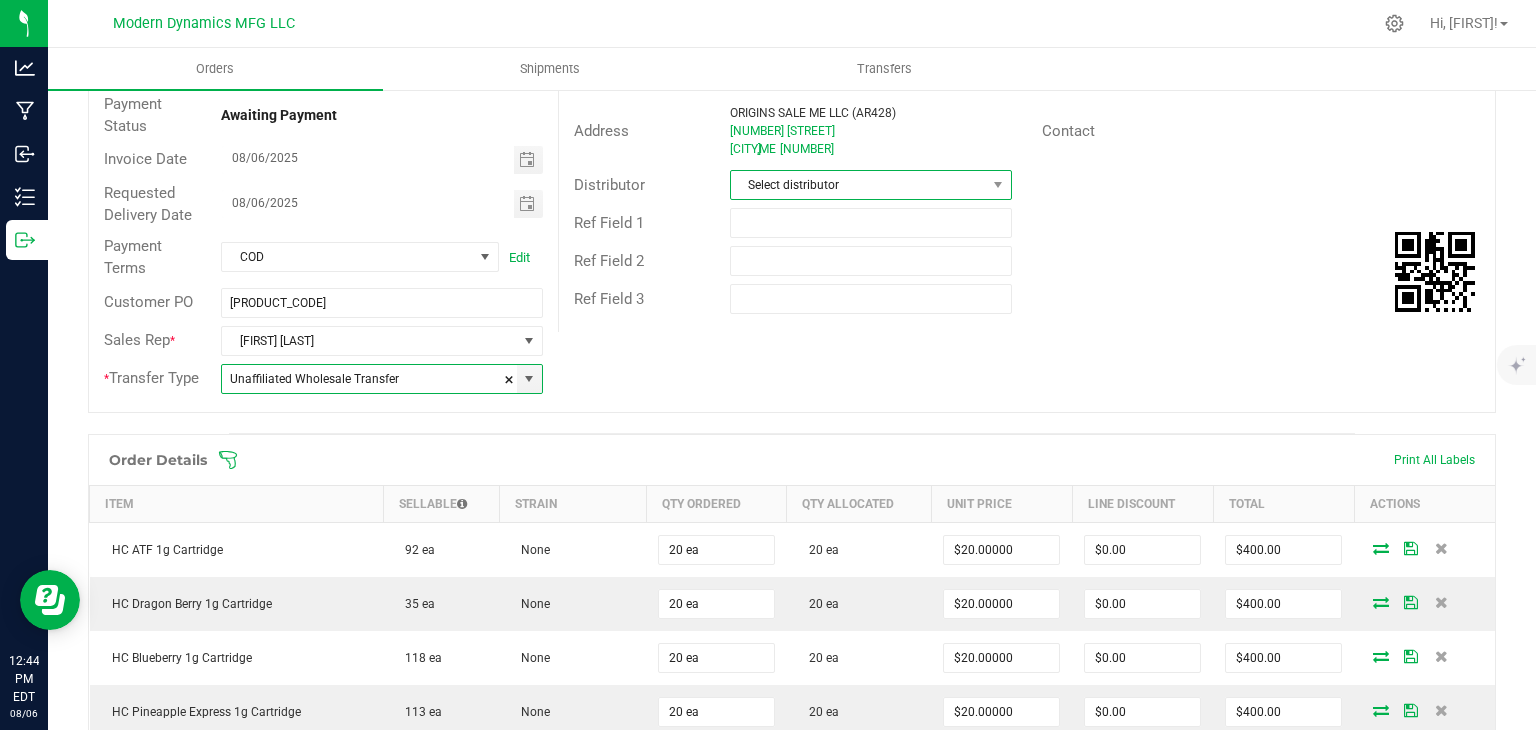 click on "Select distributor" at bounding box center (858, 185) 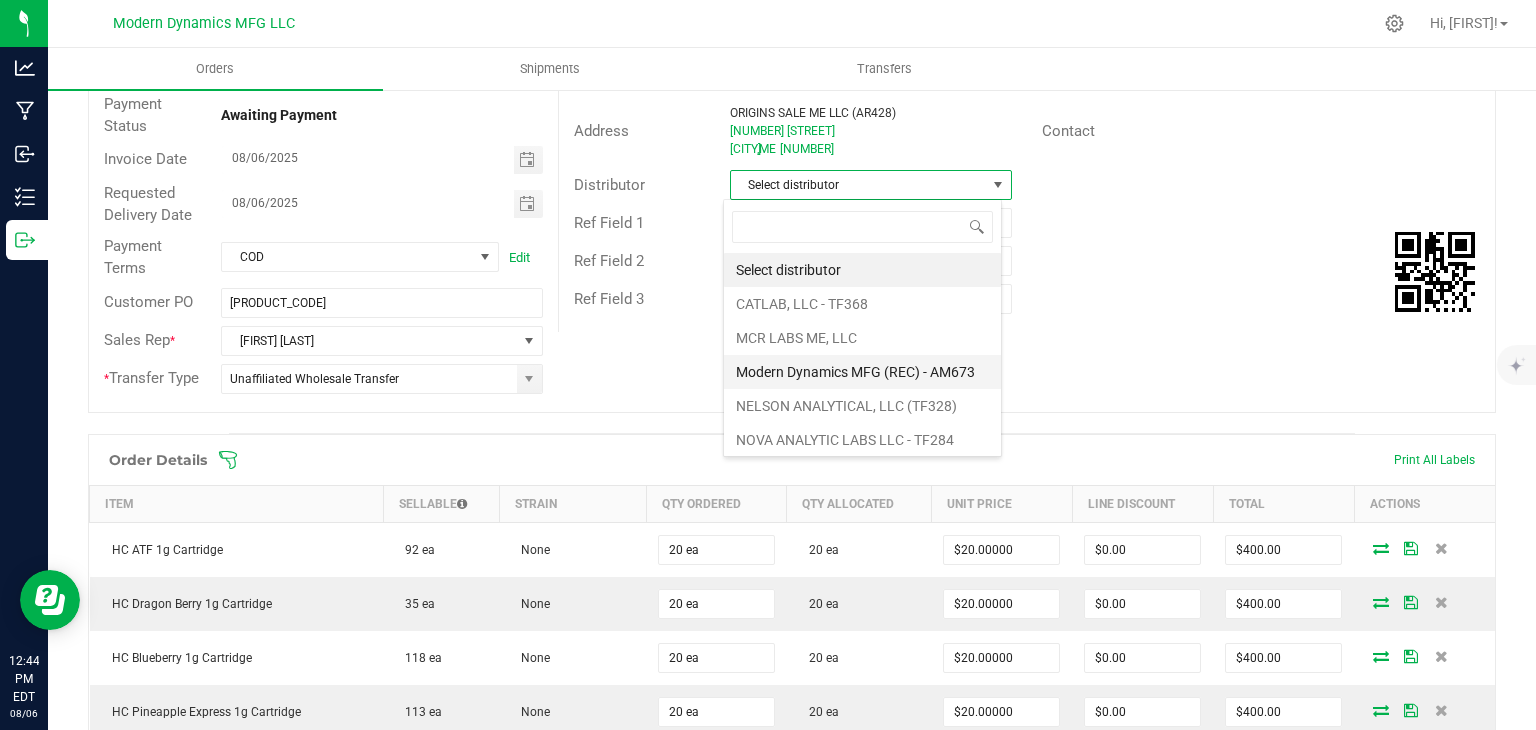 click on "Modern Dynamics MFG (REC) - AM673" at bounding box center [862, 372] 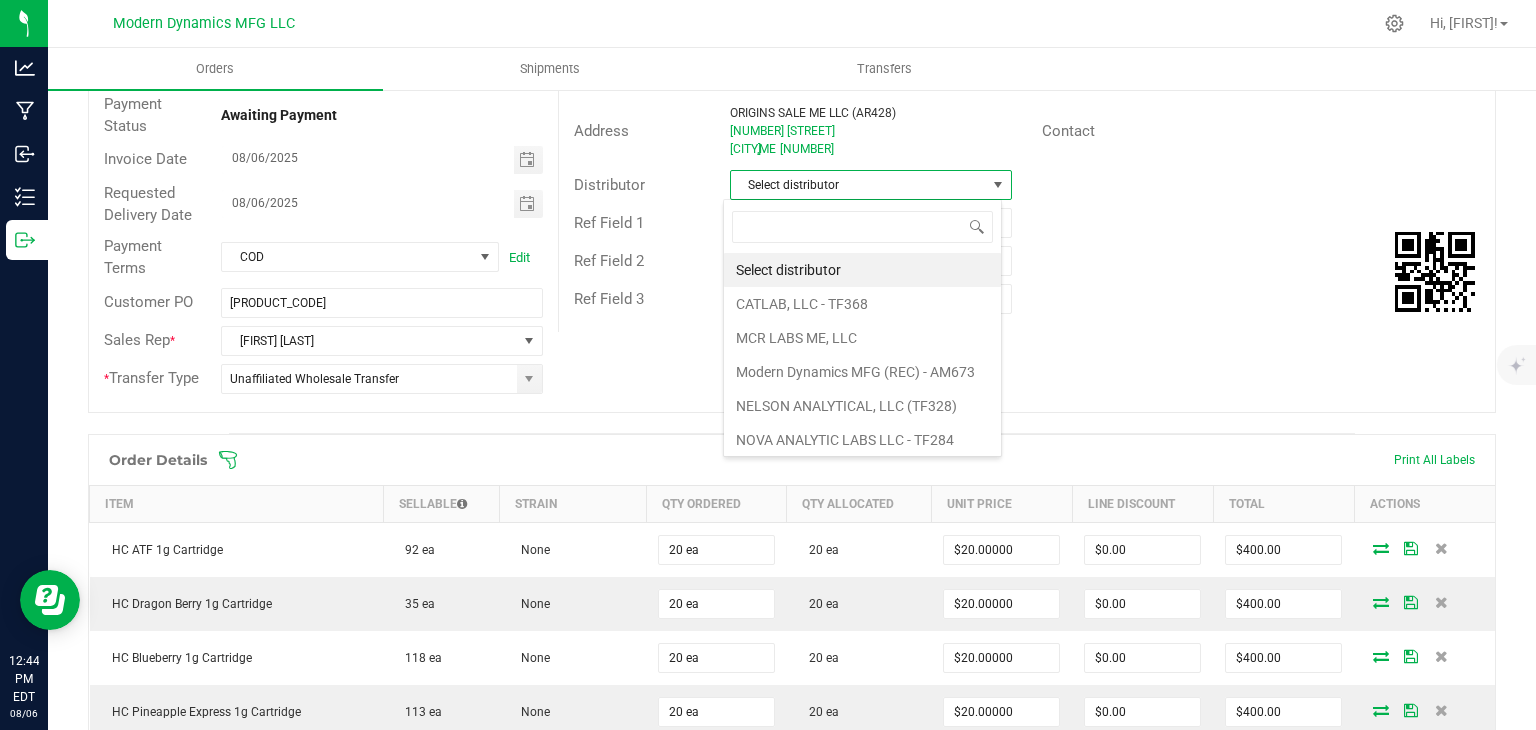 click on "Order #   [ORDER_NUMBER]   Status   Allocated   Order Date   [MONTH] [DAY], [YEAR] [TIME] [TIMEZONE]   Payment Status   Awaiting Payment   Invoice Date  [MONTH]/[DAY]/[YEAR]  Requested Delivery Date  [MONTH]/[DAY]/[YEAR]  Payment Terms  COD  Edit   Customer PO  [CUSTOMER_PO]  Sales Rep   *  [FIRST] [LAST] *  Transfer Type  Unaffiliated Wholesale Transfer  Destination DBA  * Rose Mary Jane  Edit   Order Total   $[PRICE]   License #   AR428   License Expiration   Address  ORIGINS SALE ME LLC (AR428) 327 St. John Street Portland  ,  ME 4102  Contact   Distributor  Select distributor  Ref Field 1   Ref Field 2   Ref Field 3" at bounding box center [792, 197] 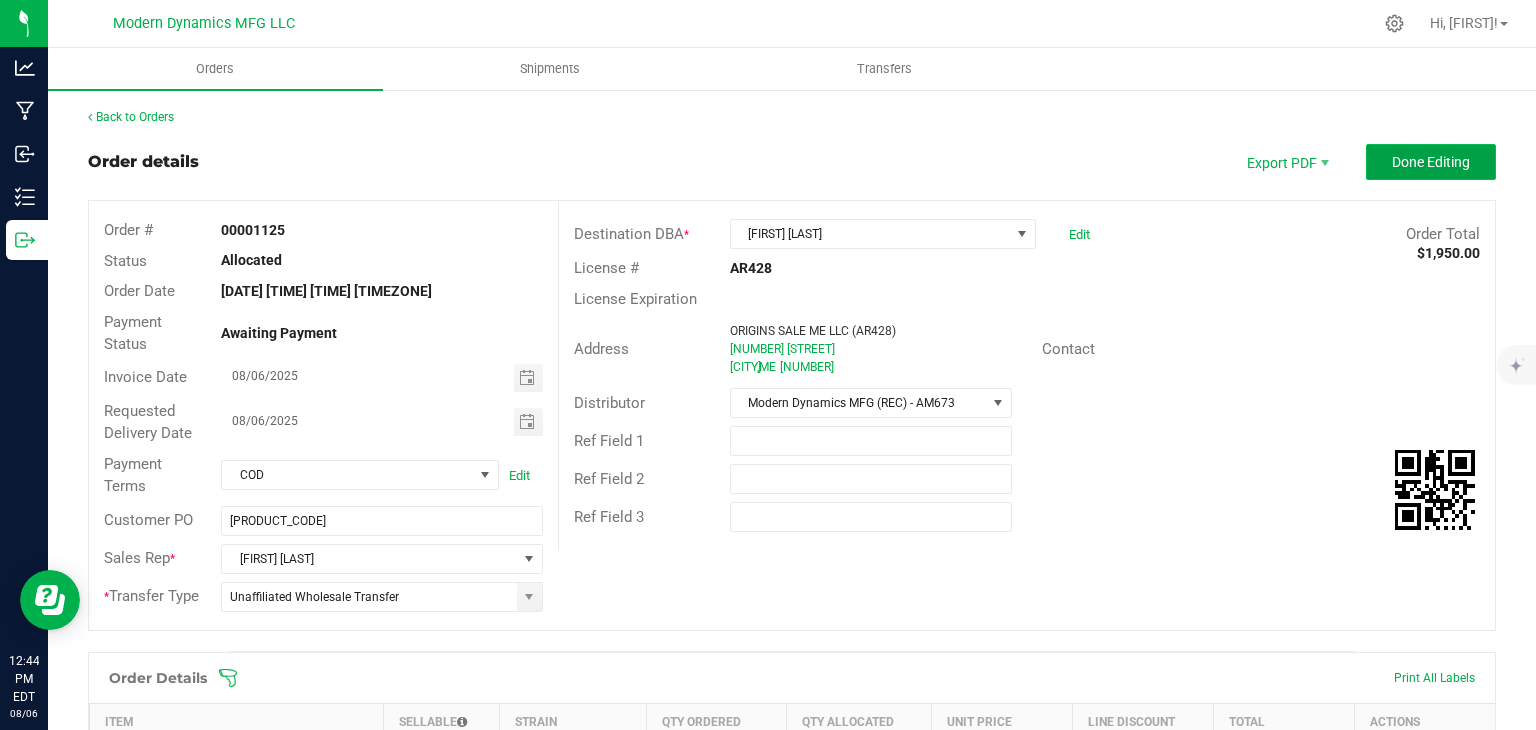 click on "Done Editing" at bounding box center [1431, 162] 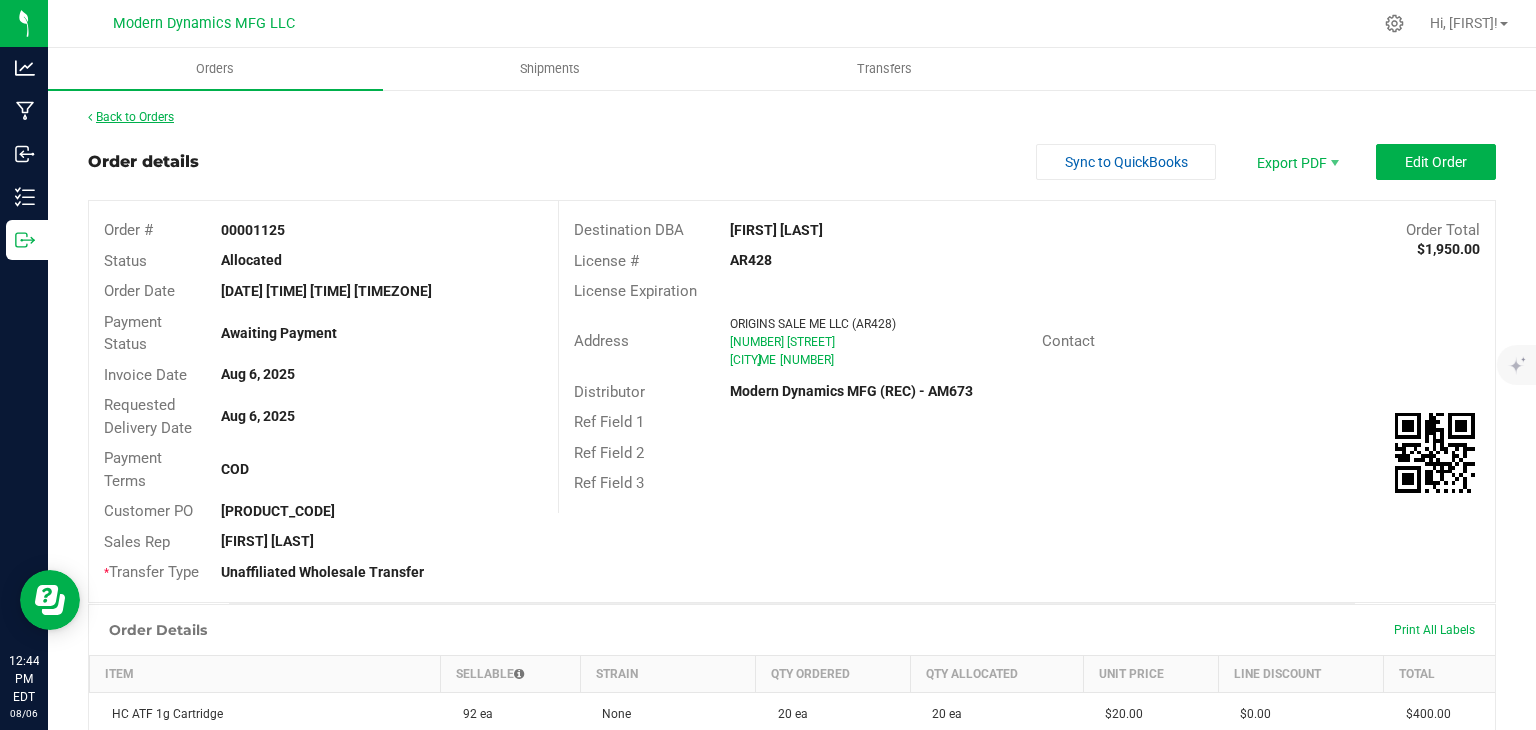 click on "Back to Orders" at bounding box center [131, 117] 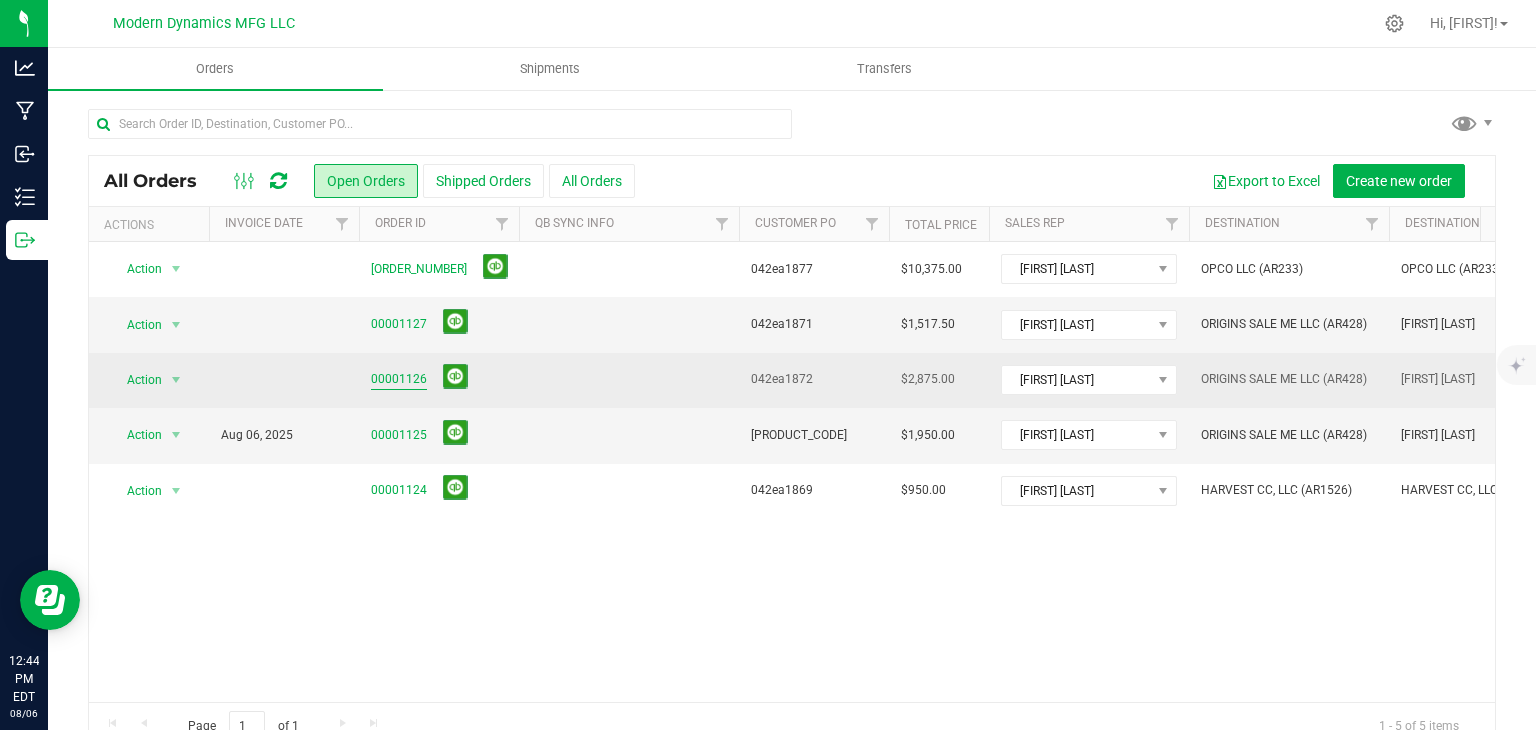 click on "00001126" at bounding box center [399, 379] 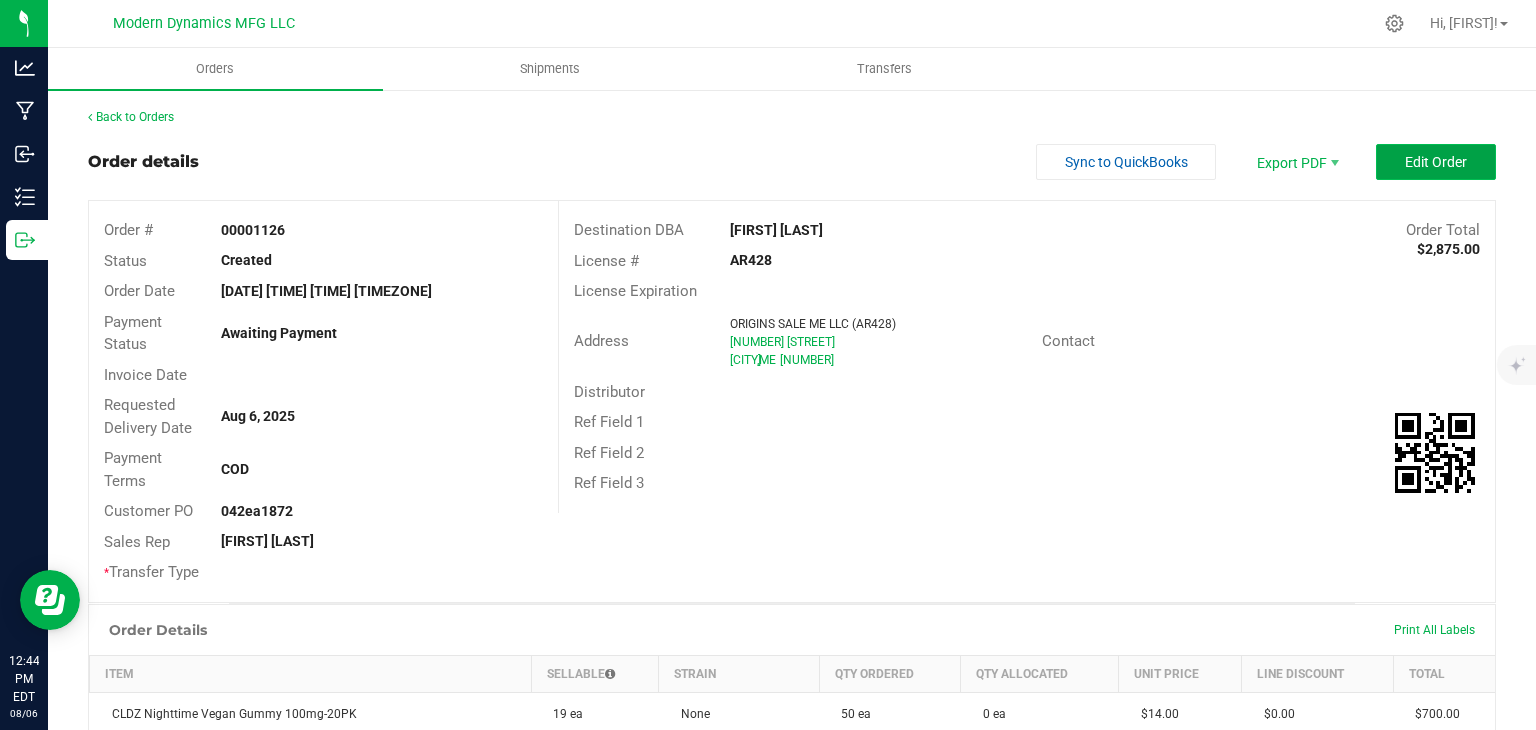 click on "Edit Order" at bounding box center (1436, 162) 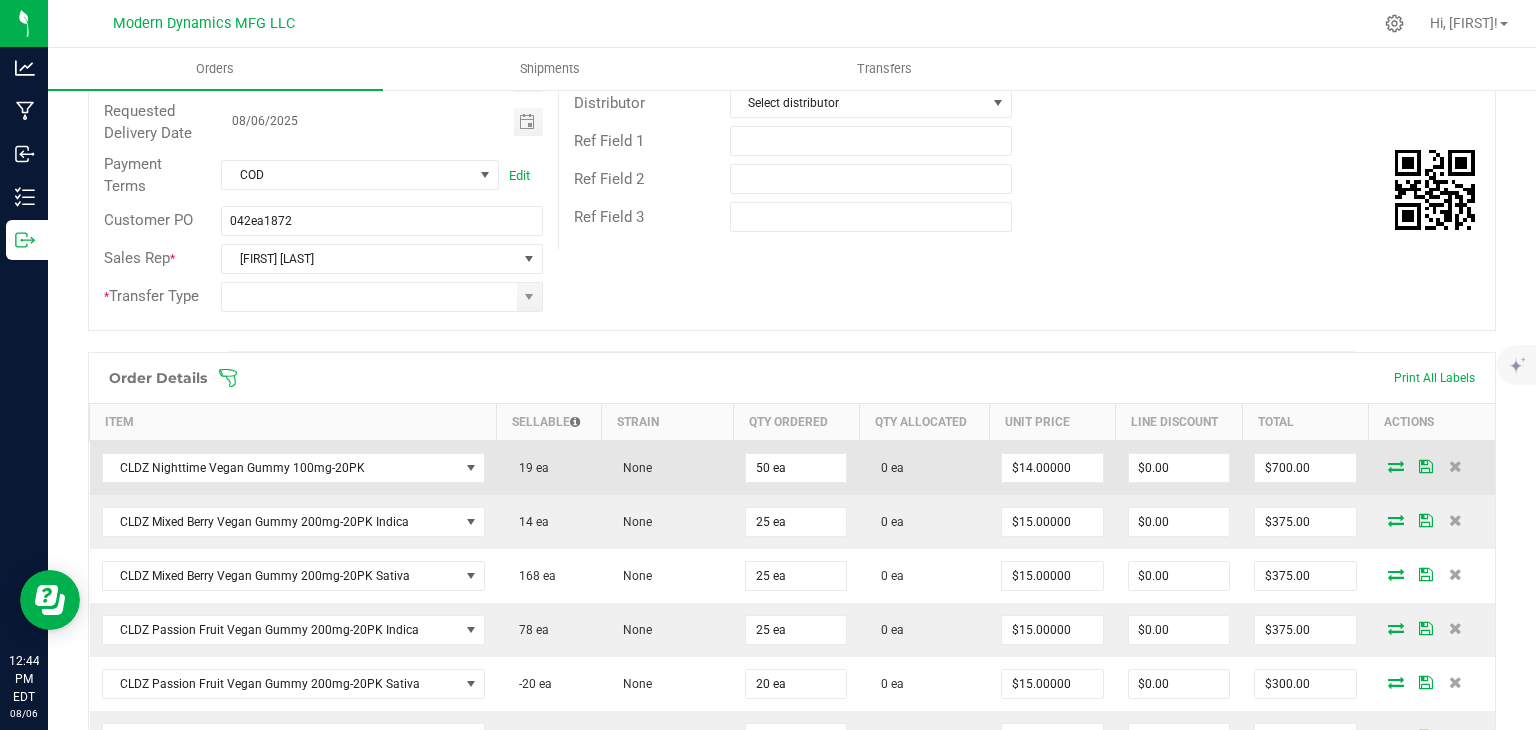 click at bounding box center (1396, 466) 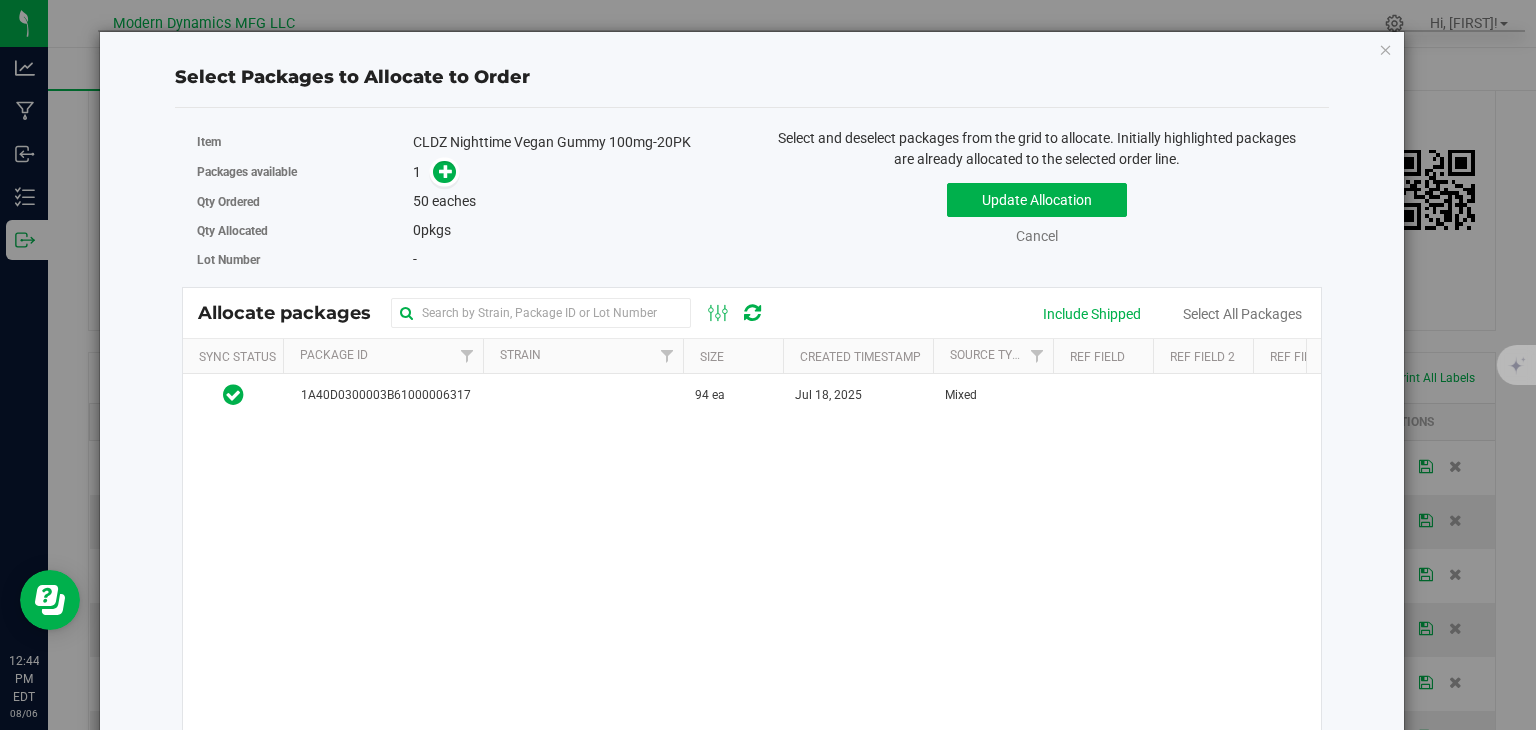 click on "[DATE]
[NUMBER] ea
[DATE]  Mixed            [PRODUCT_CODE]     AU storage     $[PRICE] $[PRICE]" at bounding box center (752, 624) 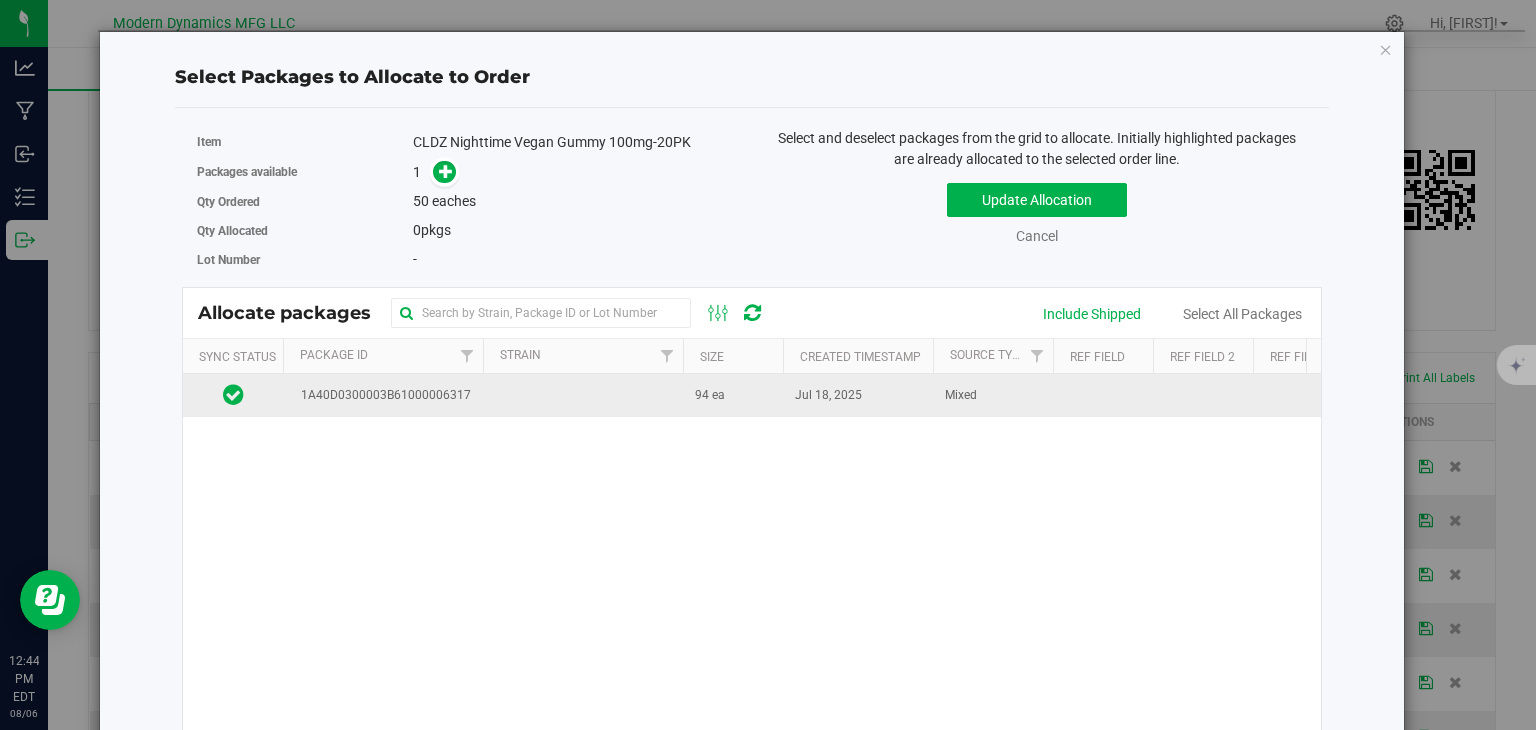 click at bounding box center [583, 395] 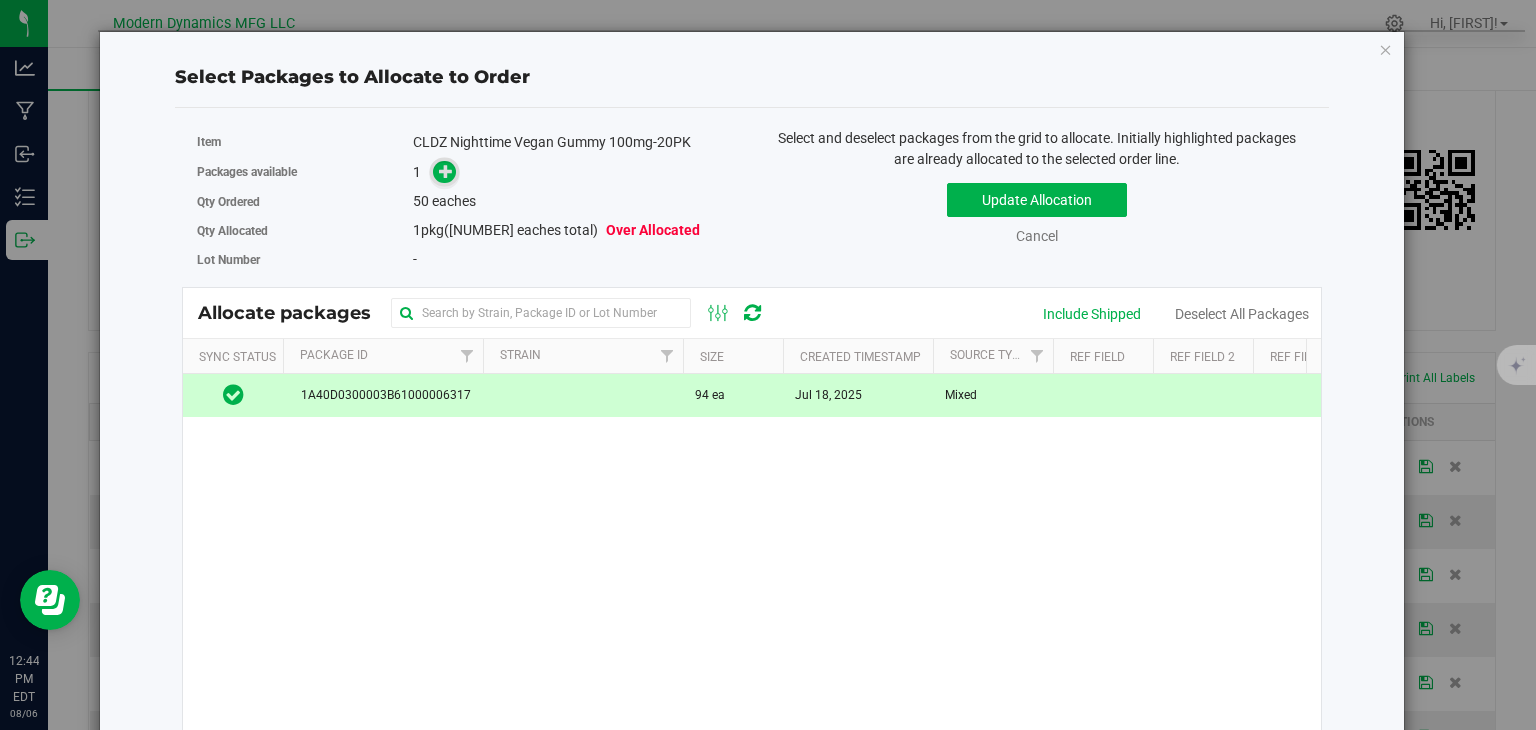 click at bounding box center [444, 172] 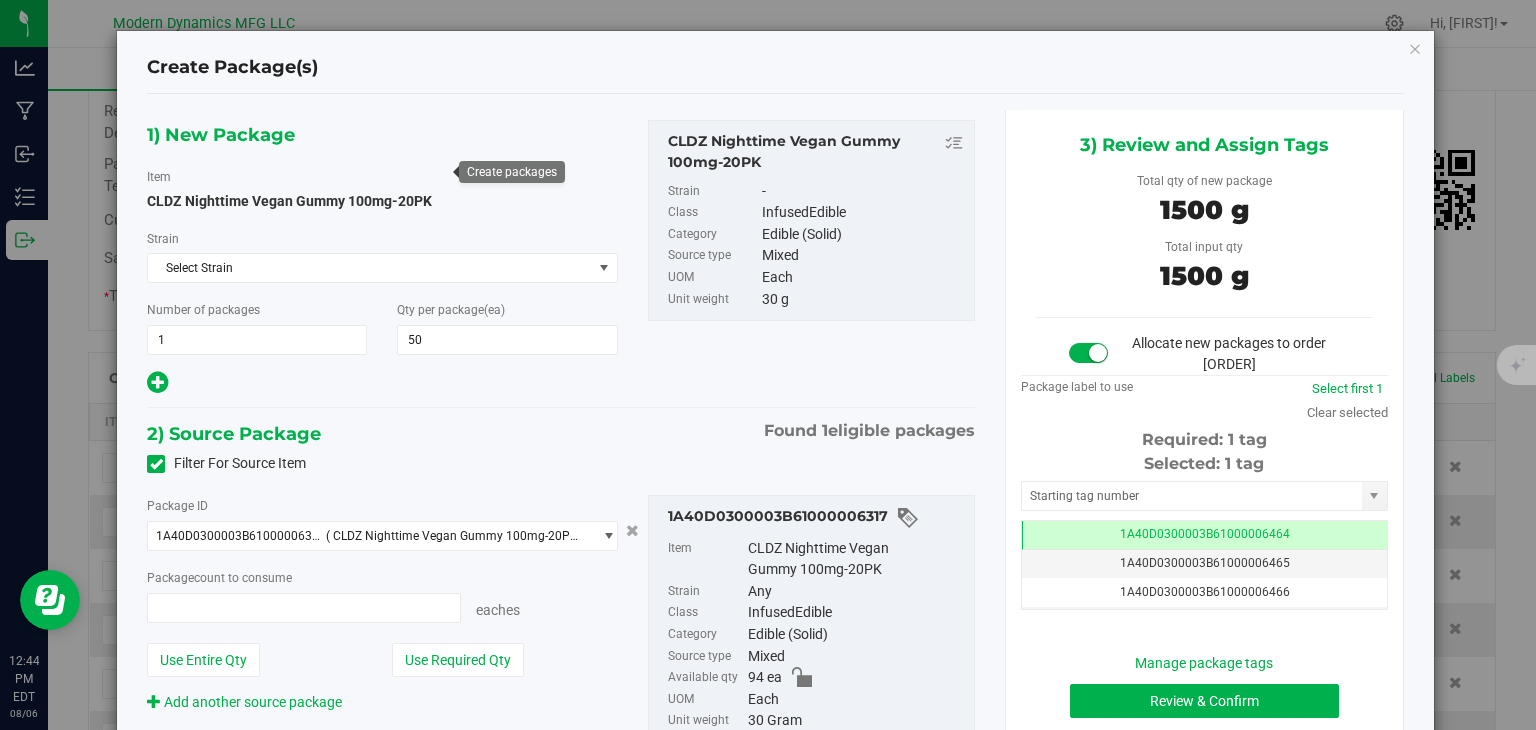 type on "50 ea" 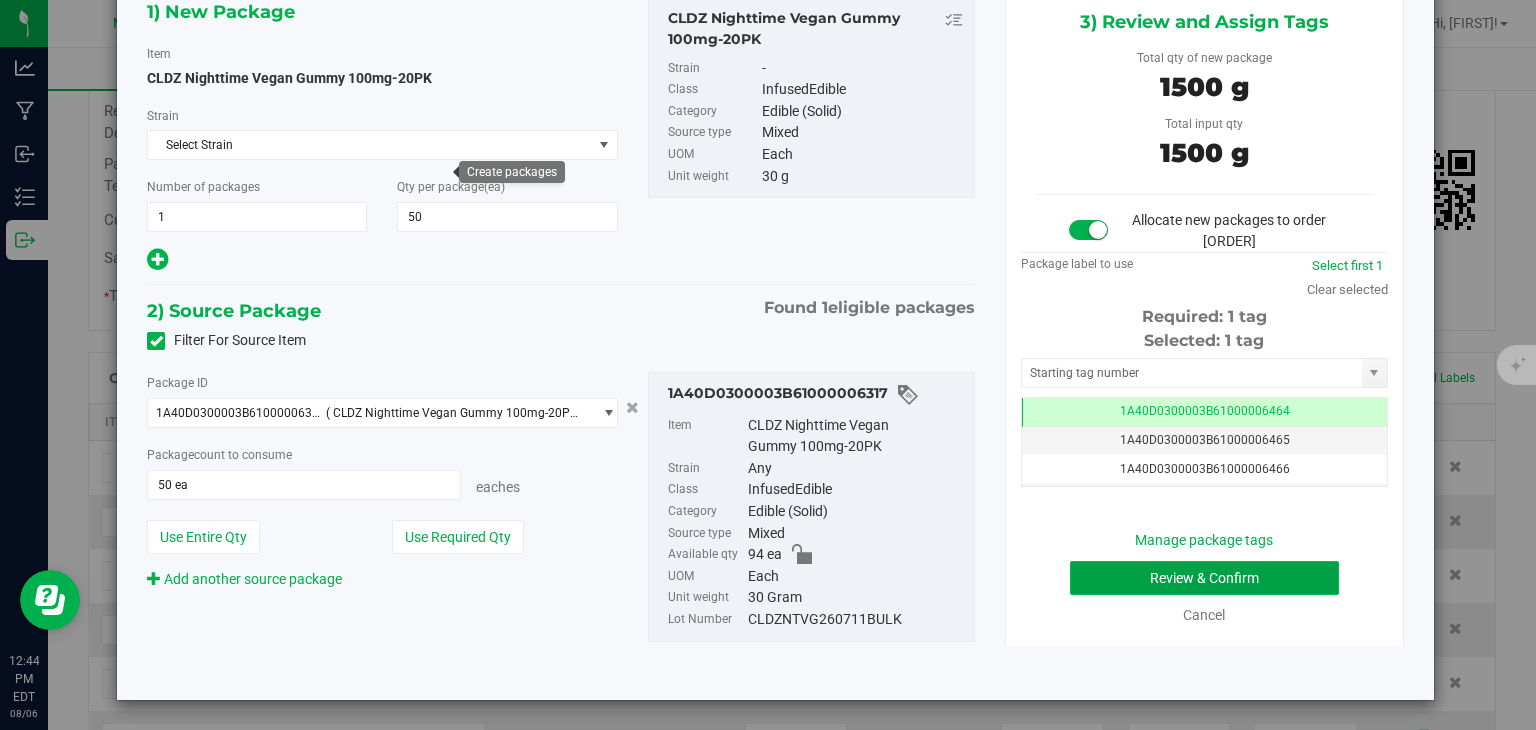click on "Review & Confirm" at bounding box center [1204, 578] 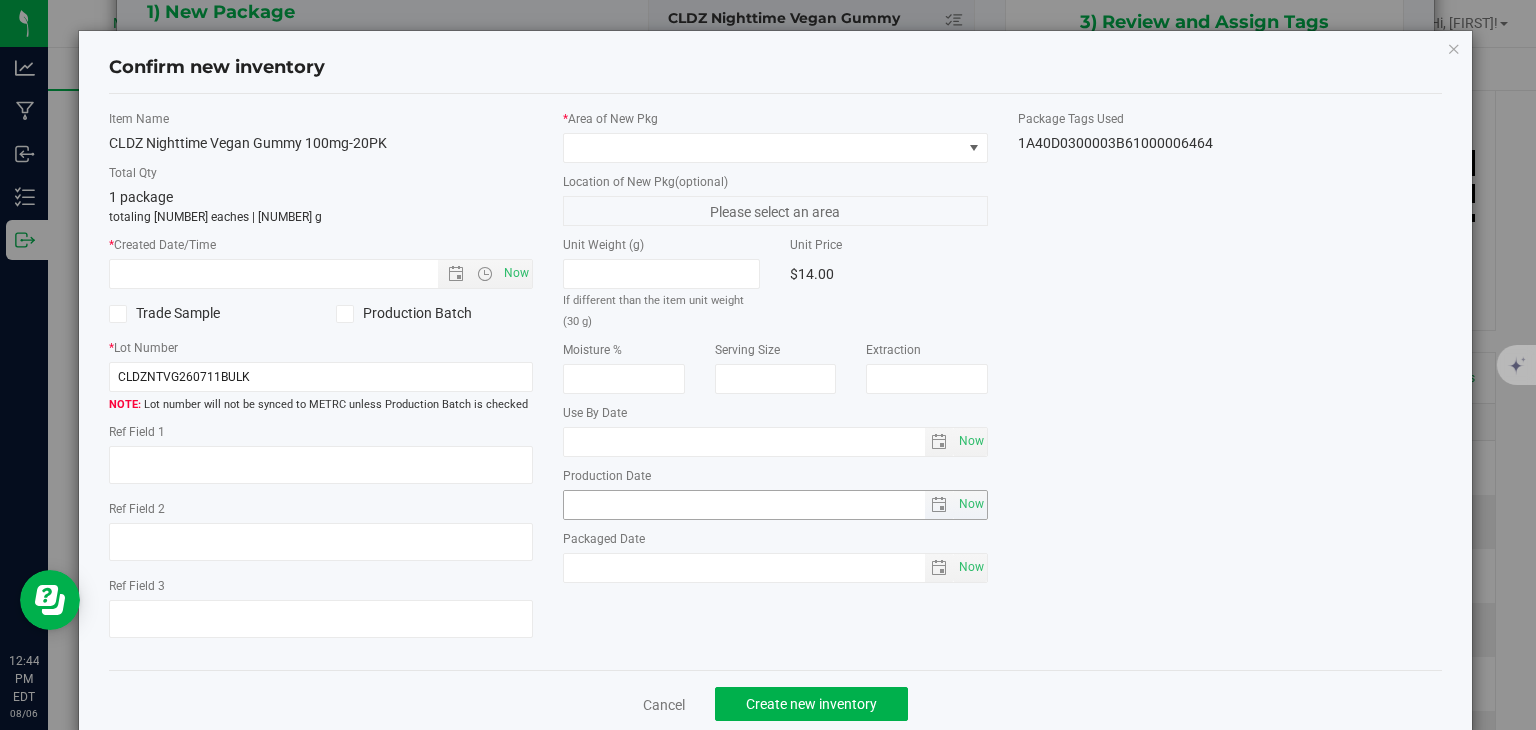 type on "[YEAR]-[MONTH]-[DAY]" 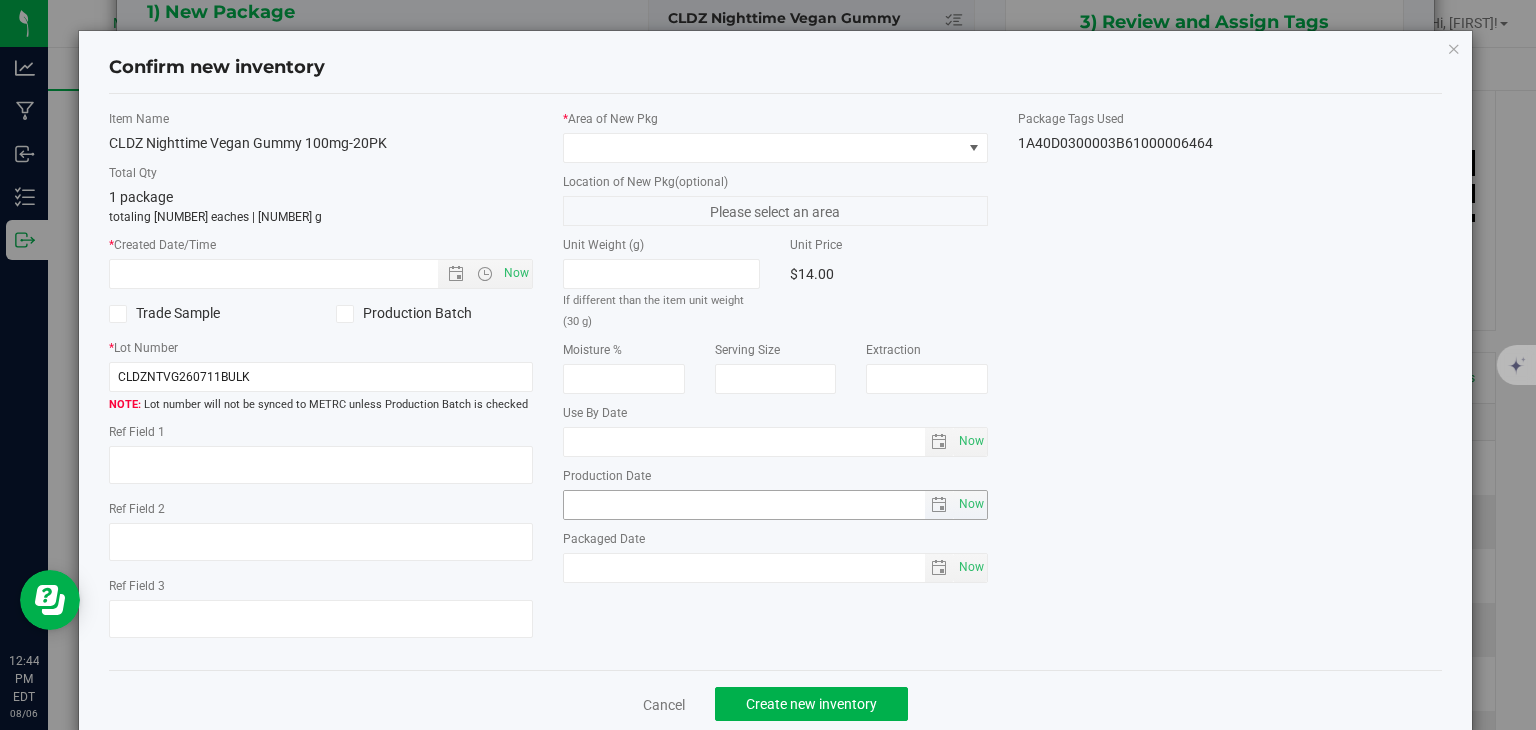 type on "2025-07-11" 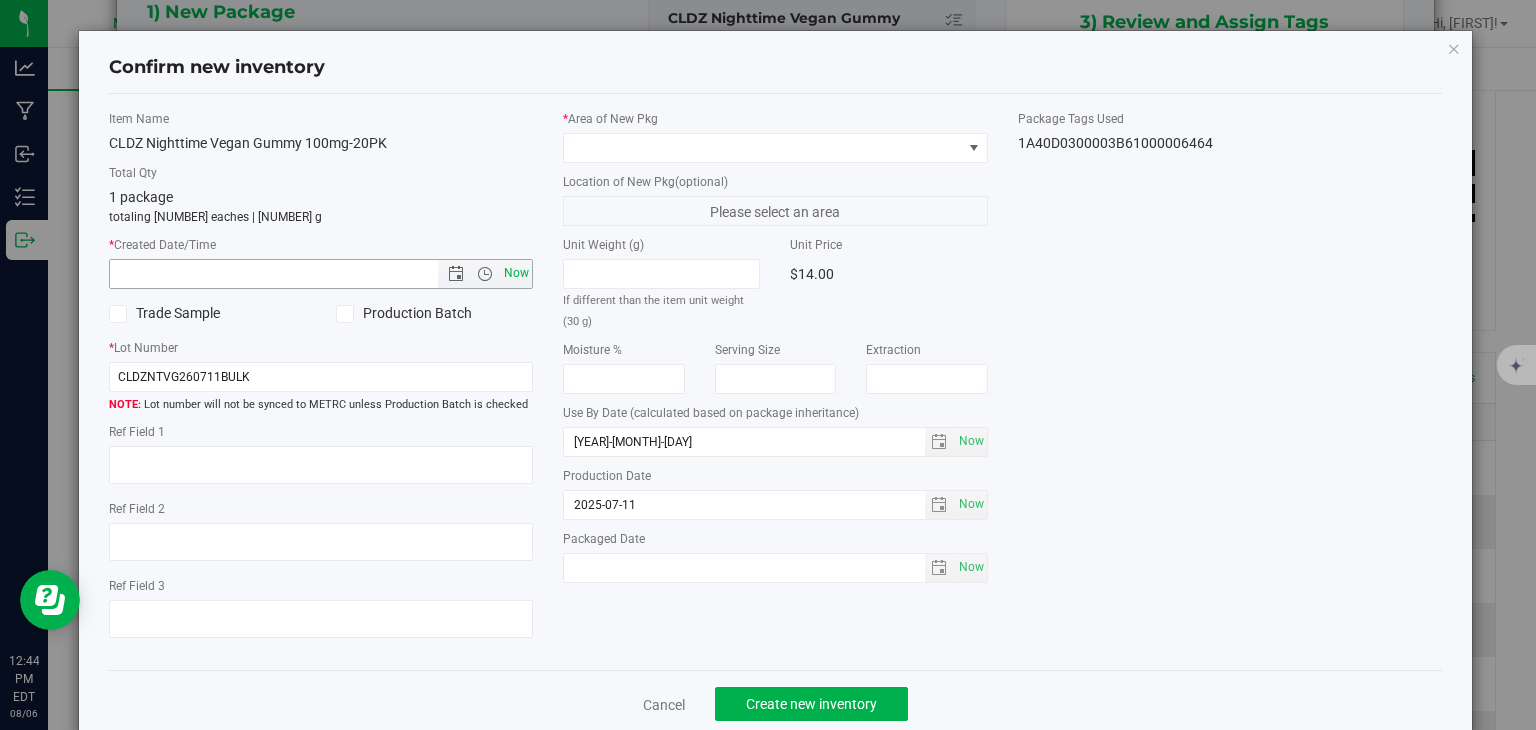 click on "Now" at bounding box center (517, 273) 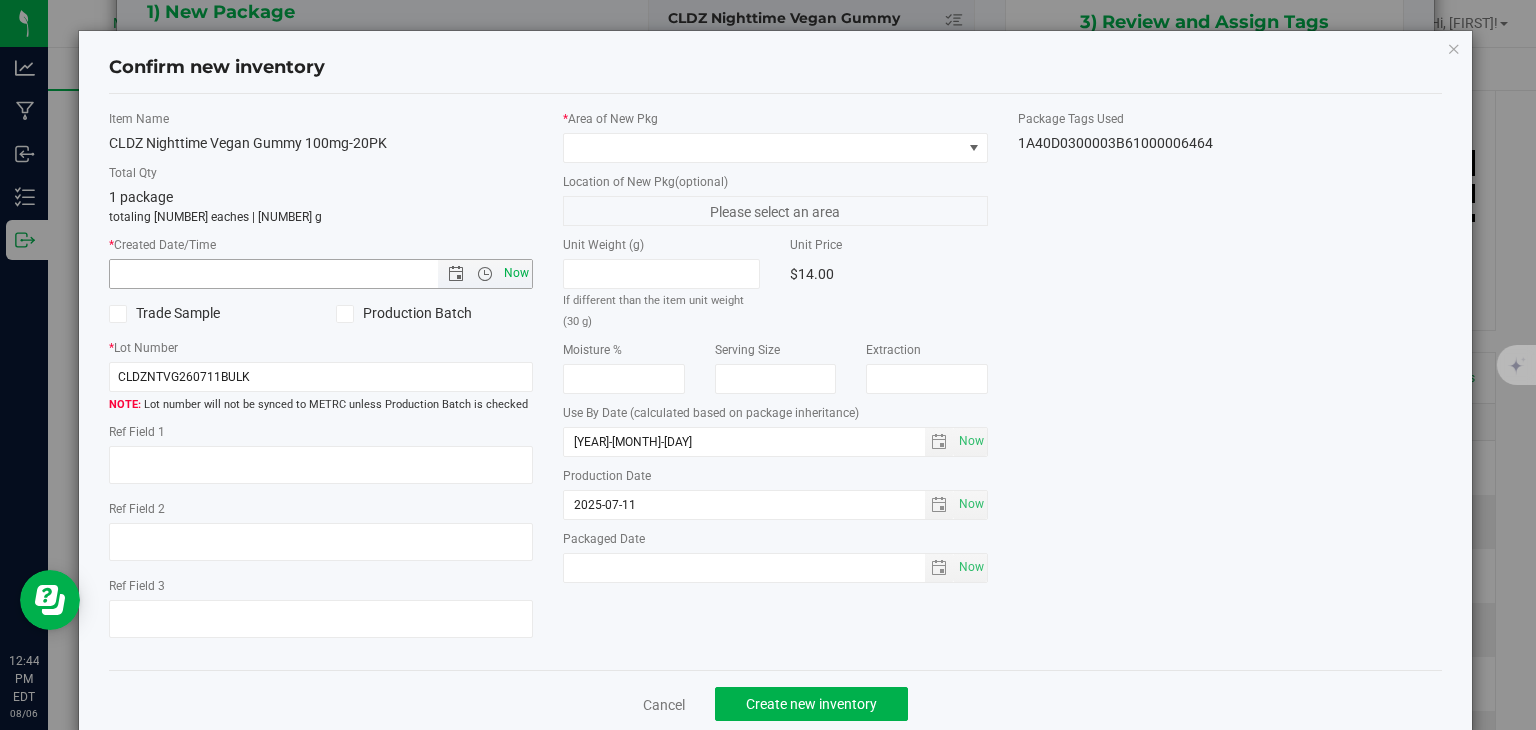 type on "[MONTH]/[DAY]/[YEAR] [TIME] [TIMEZONE]" 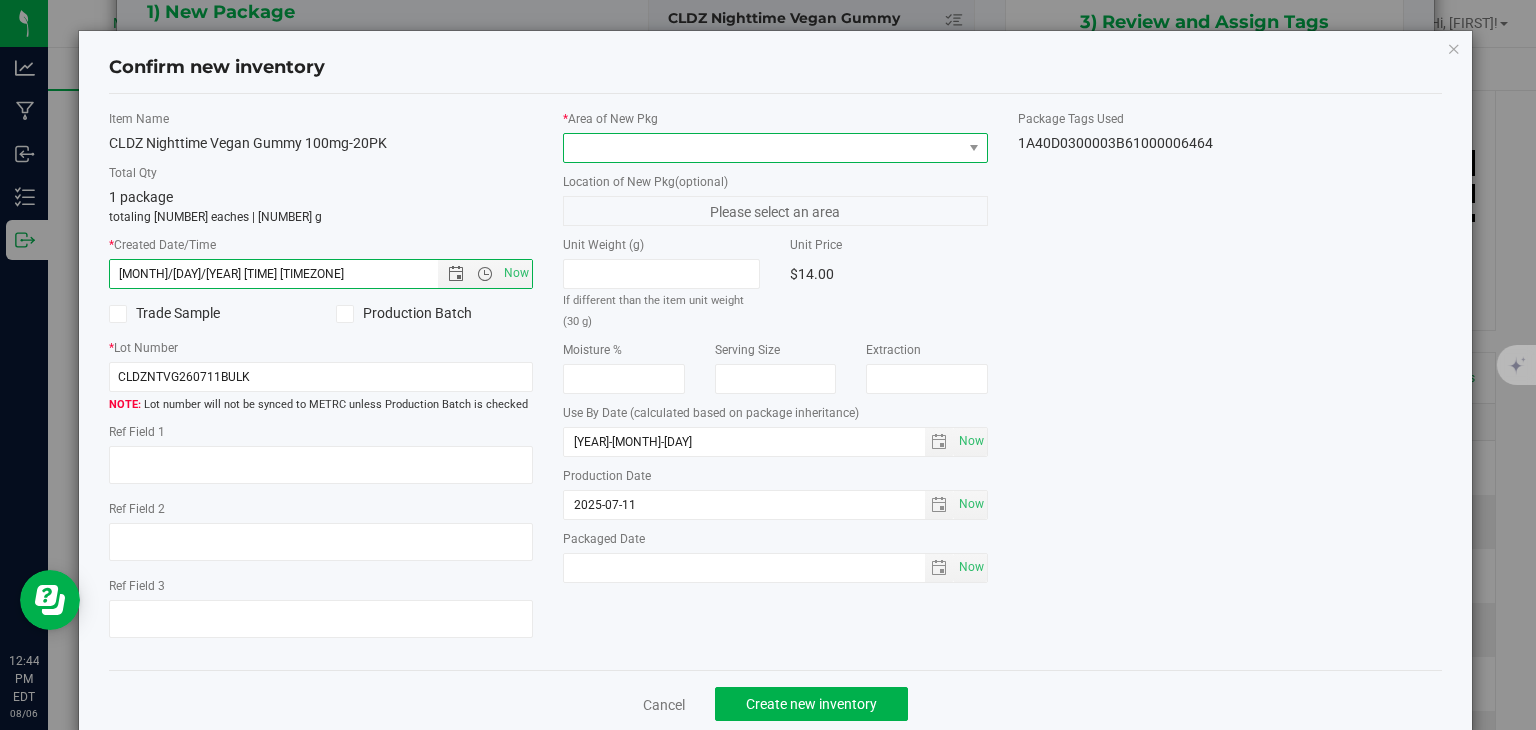 click at bounding box center (763, 148) 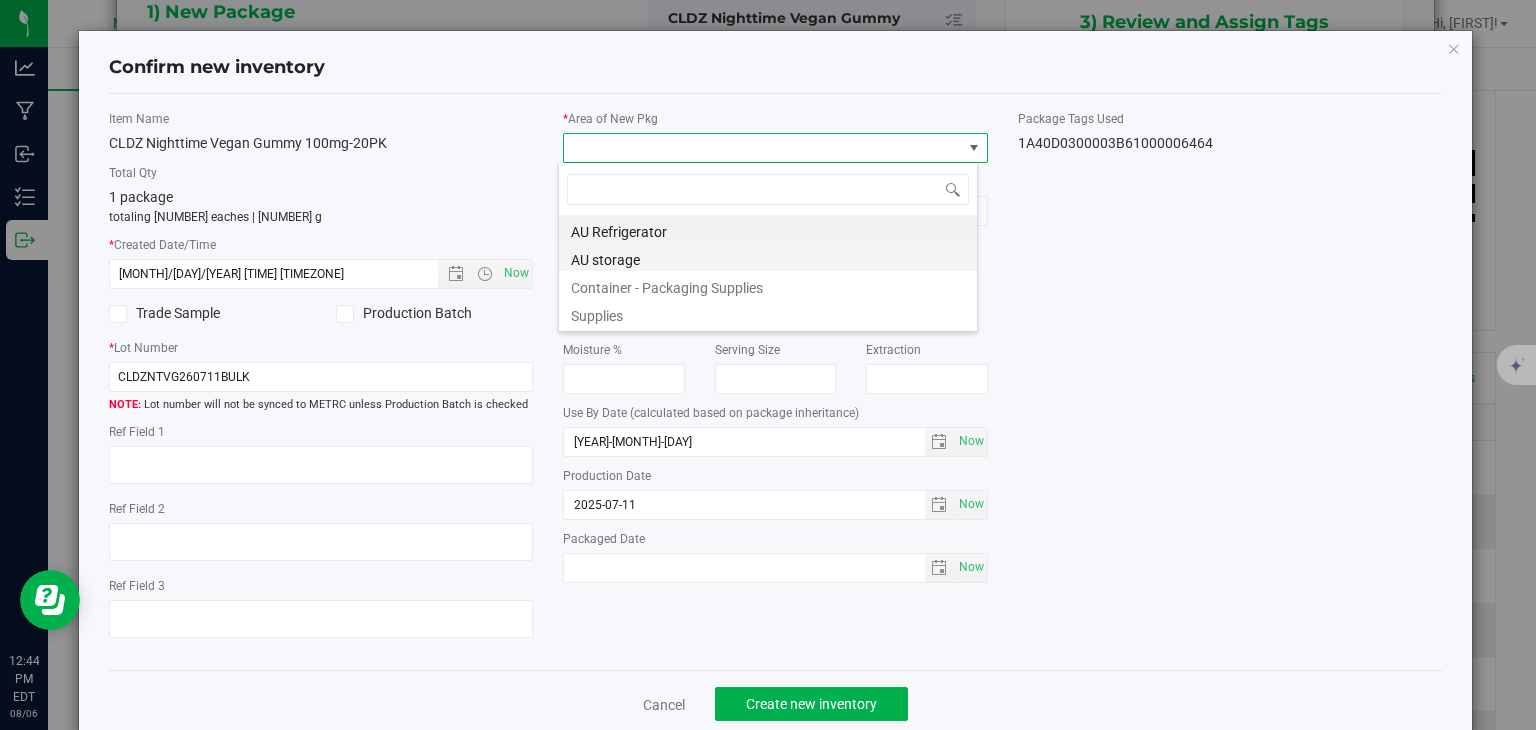 click on "AU storage" at bounding box center (768, 257) 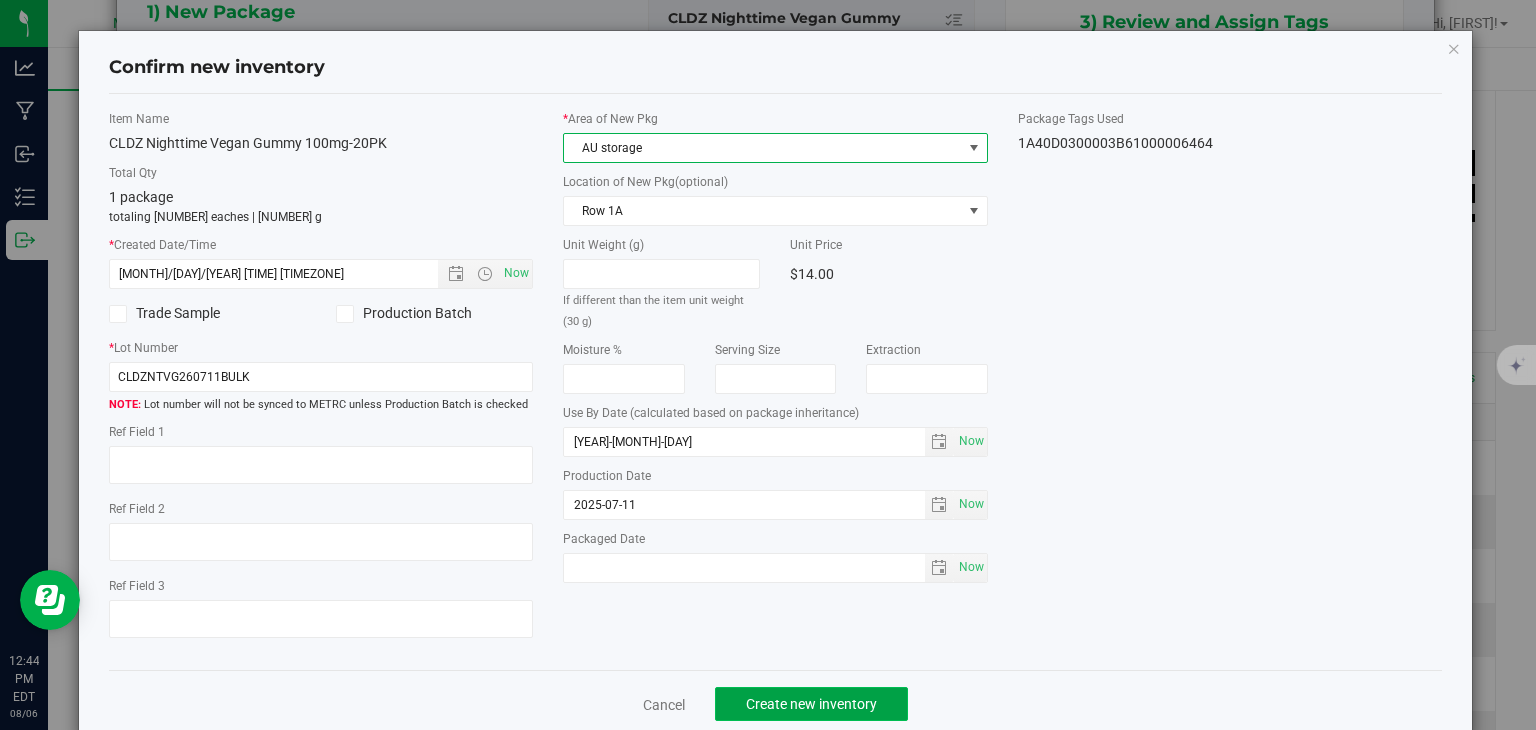 click on "Create new inventory" 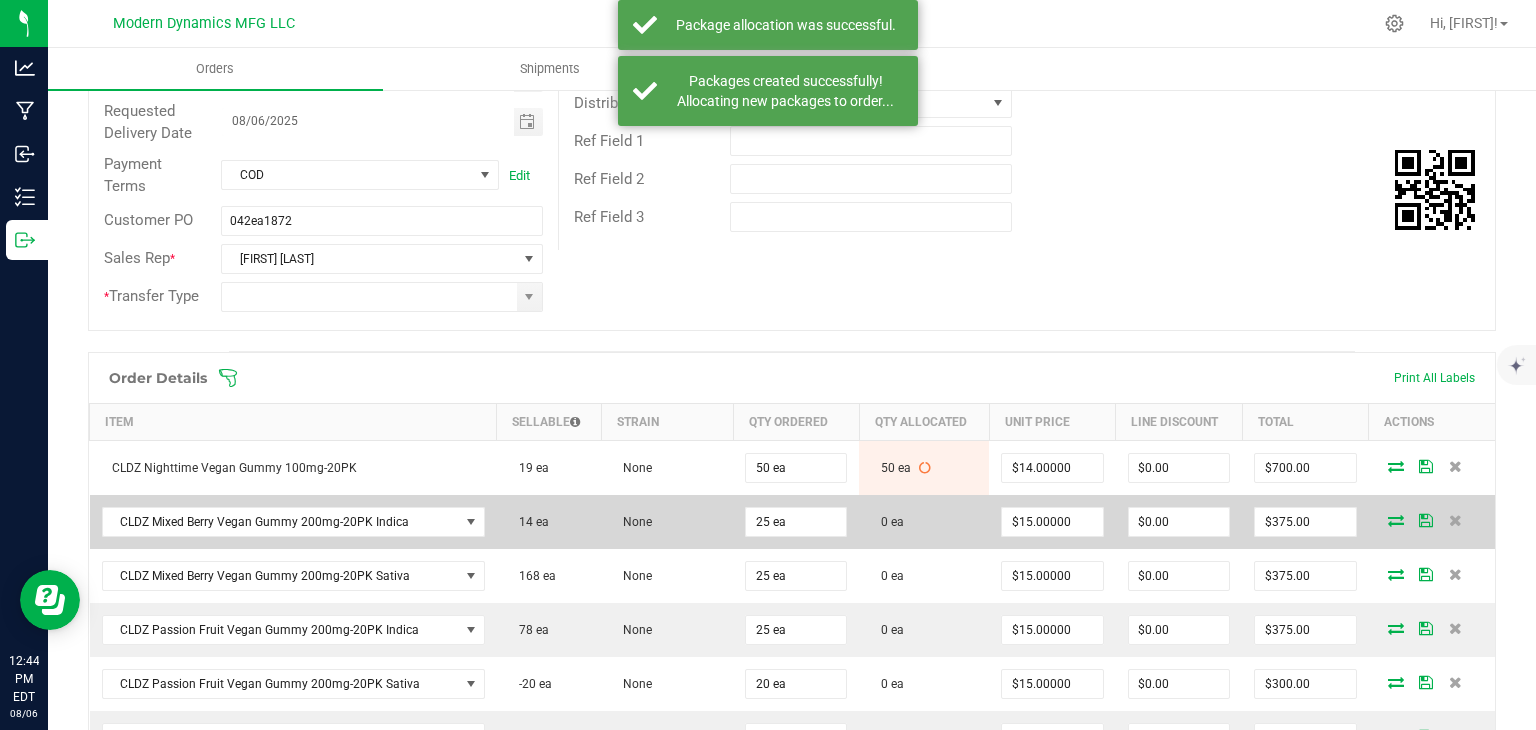 click at bounding box center (1396, 520) 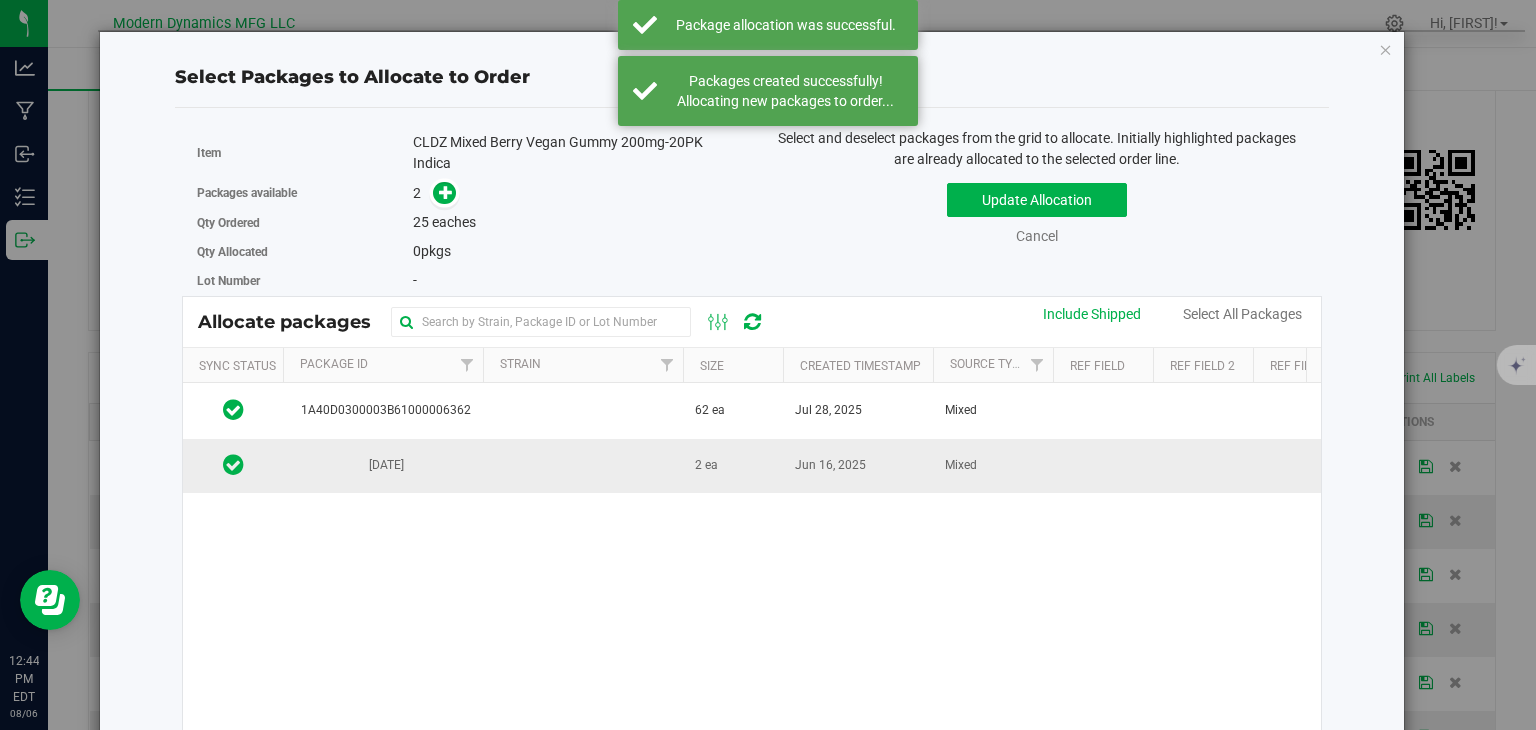 click at bounding box center (583, 466) 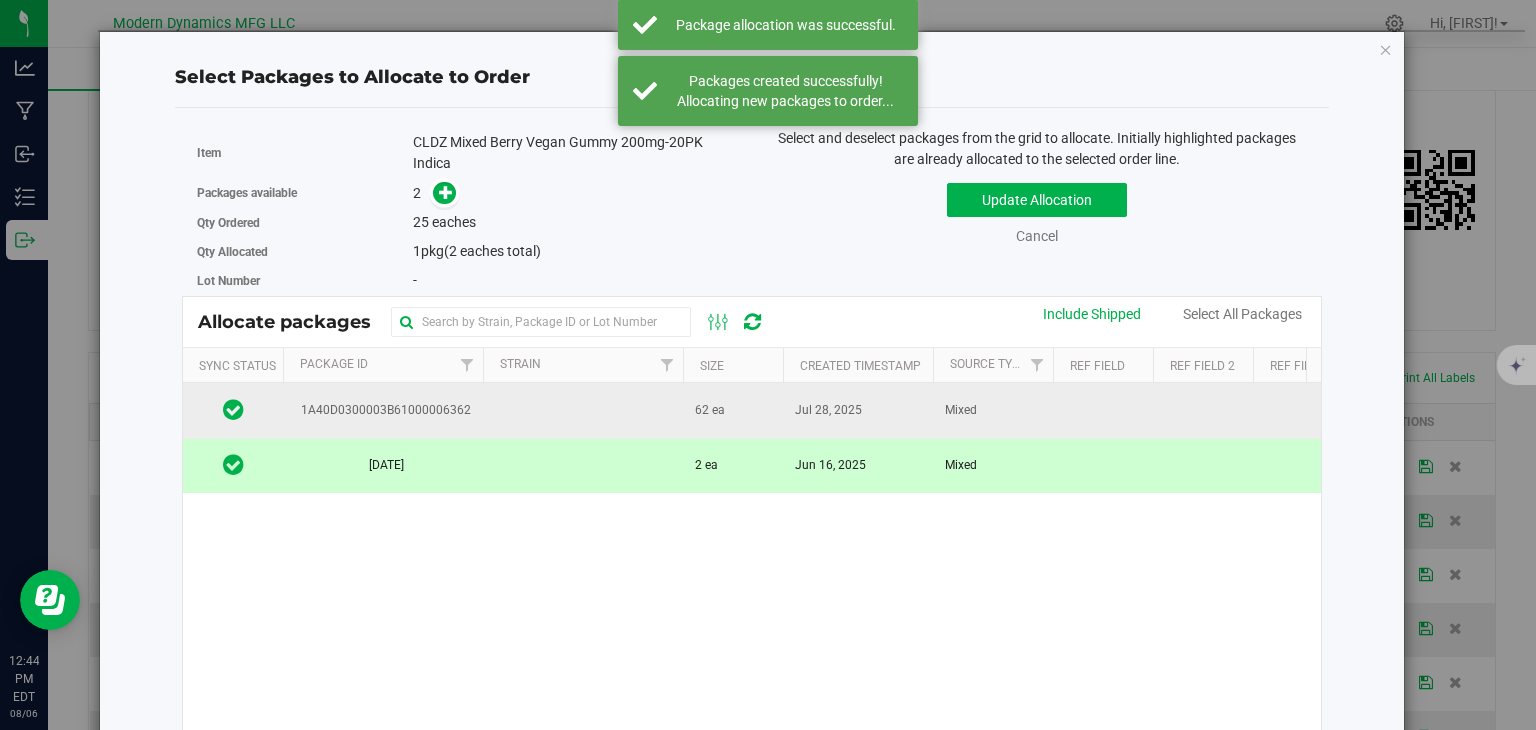 click at bounding box center [583, 410] 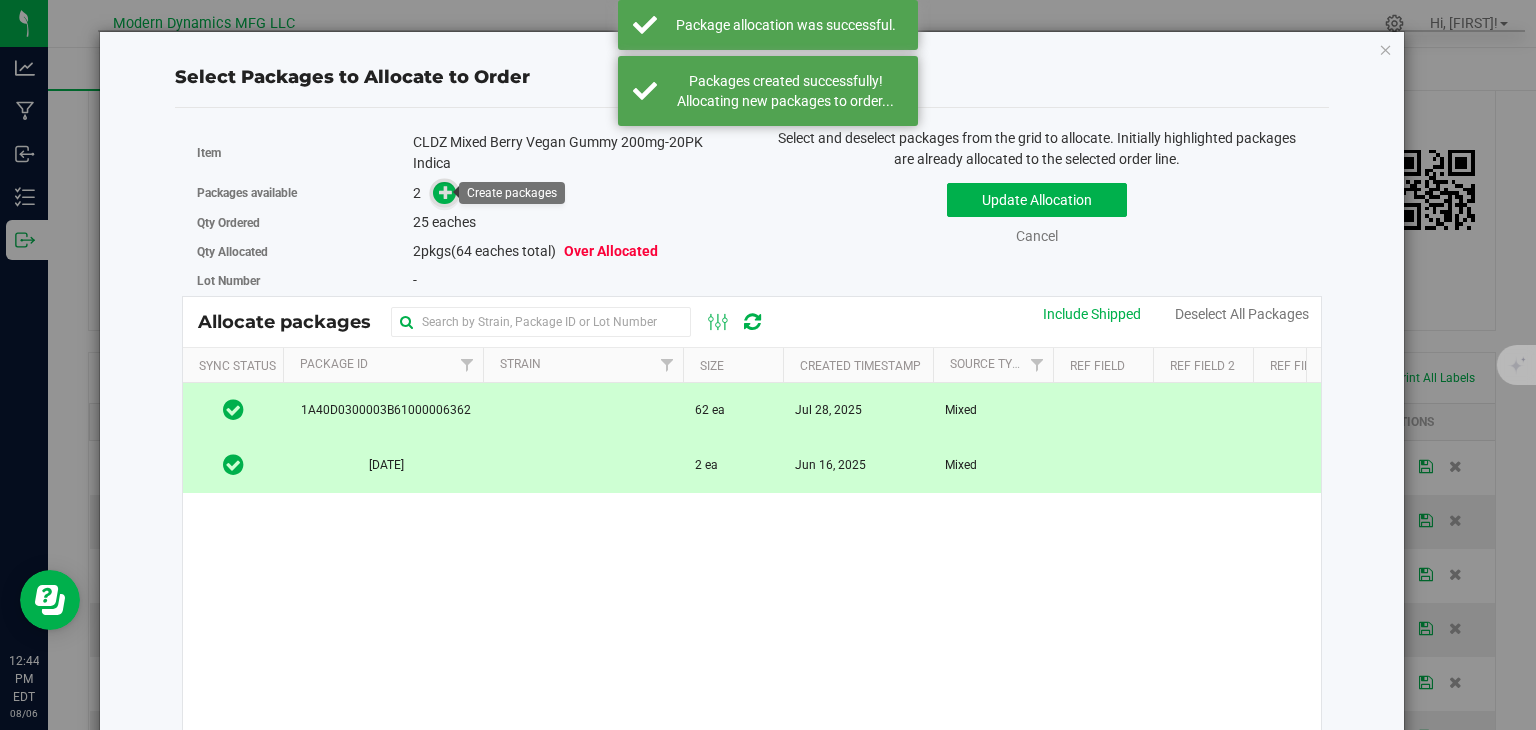 click at bounding box center (446, 191) 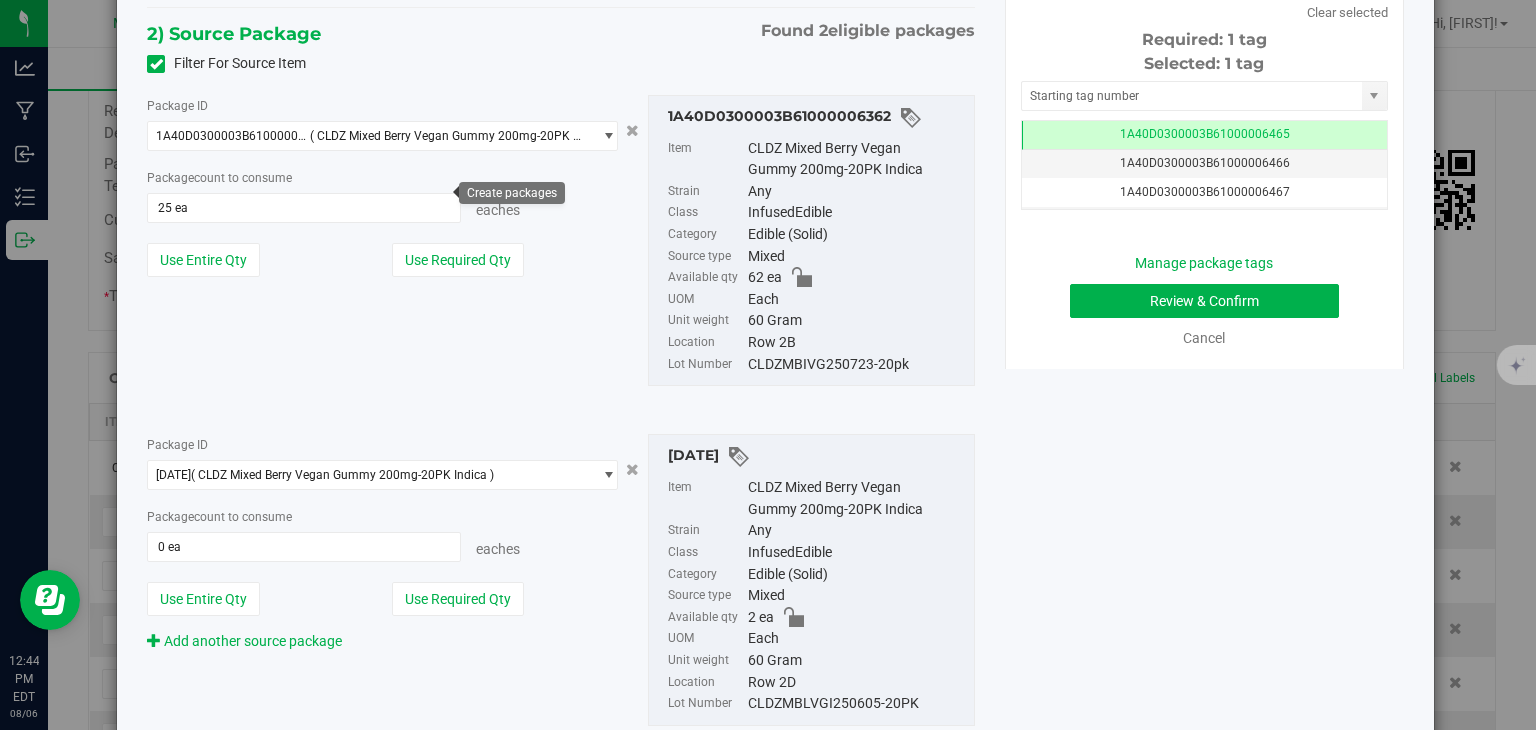 drag, startPoint x: 182, startPoint y: 585, endPoint x: 207, endPoint y: 506, distance: 82.86133 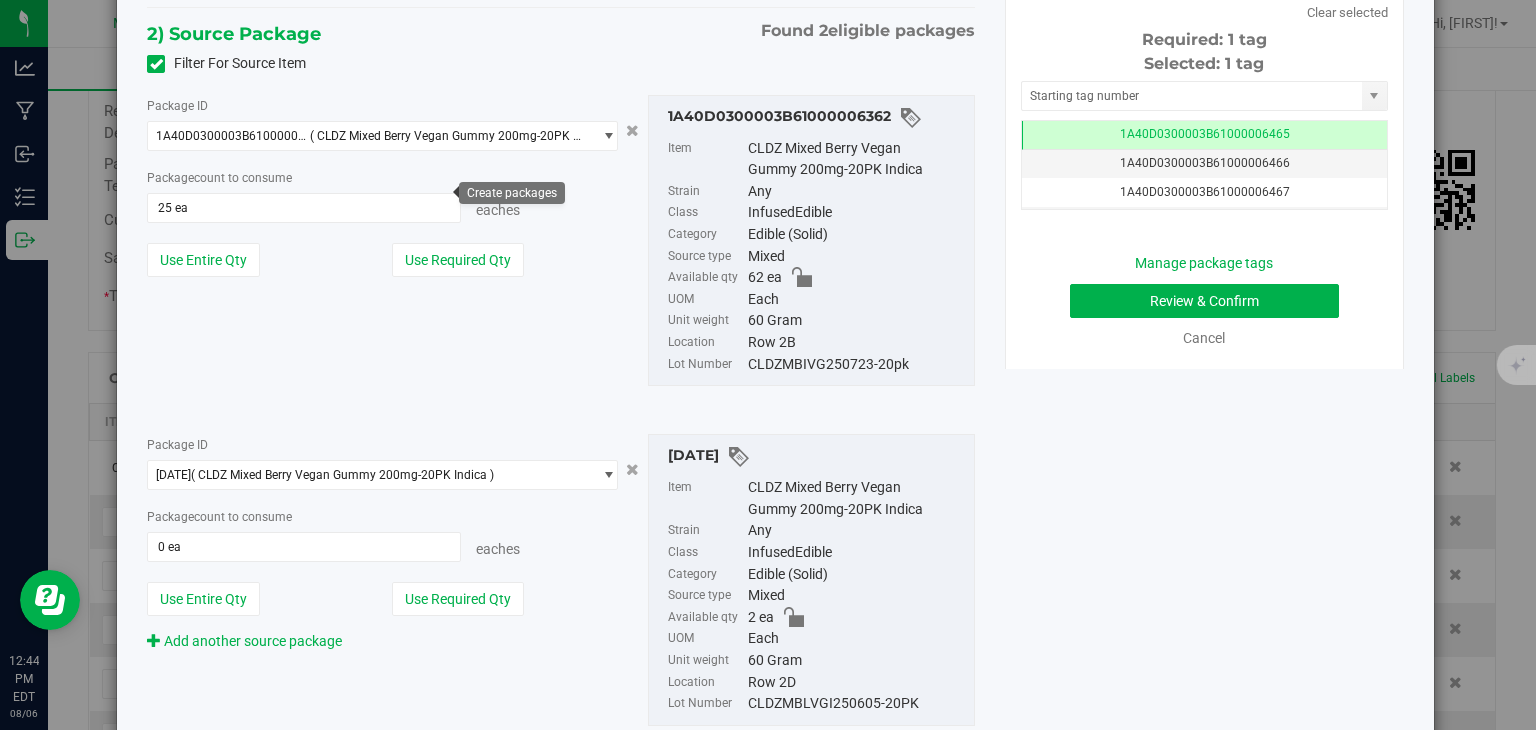 click on "Use Entire Qty" at bounding box center [203, 599] 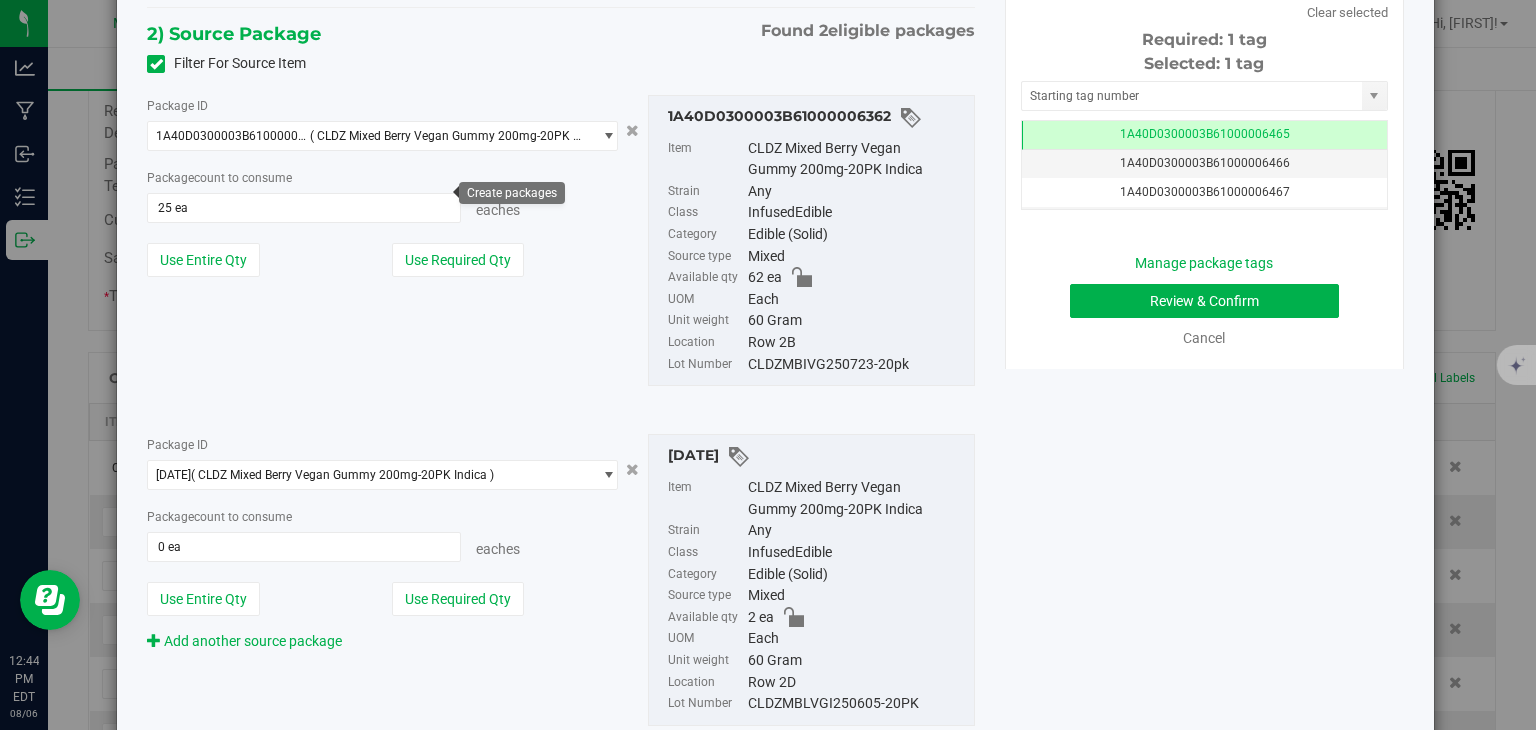 type on "2 ea" 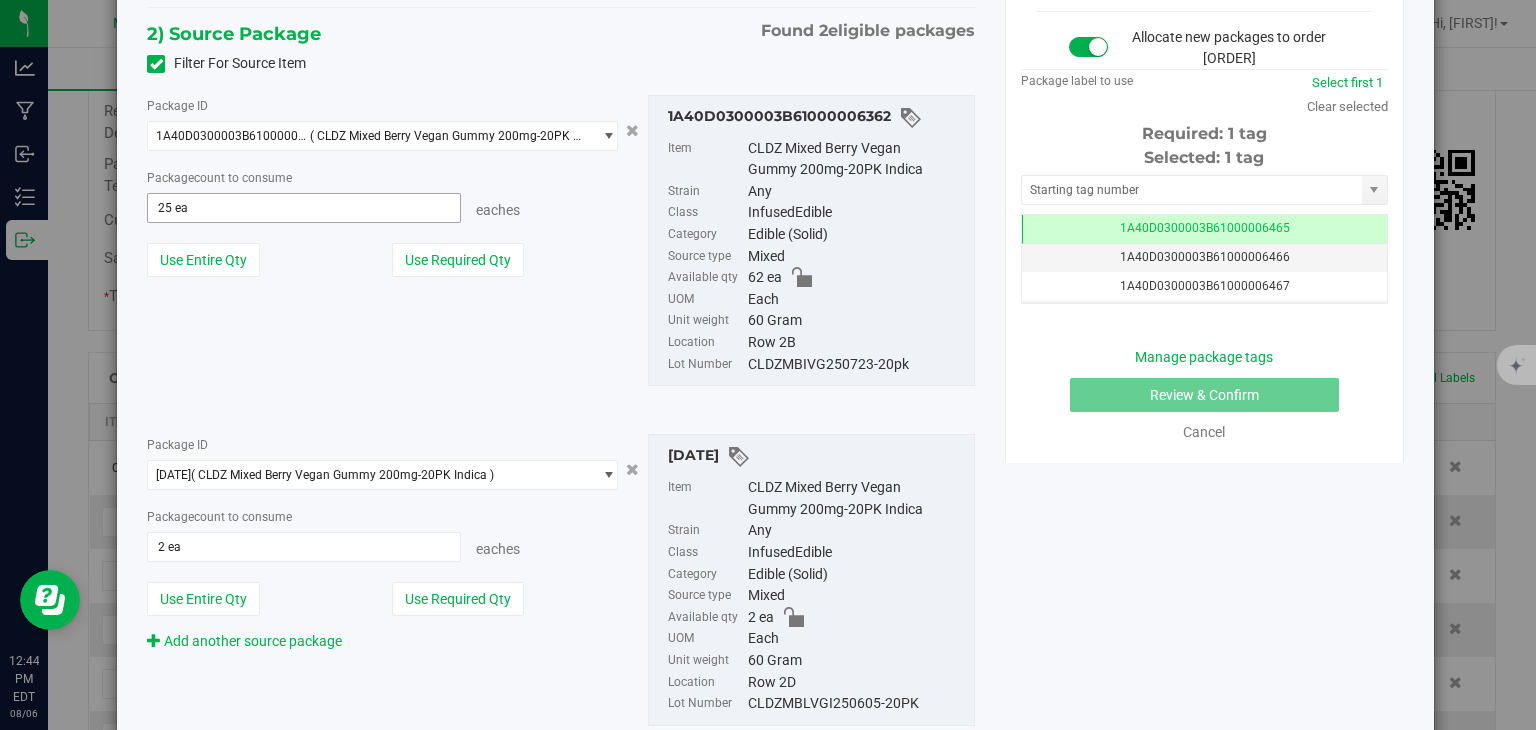 click on "25 ea 25" at bounding box center [303, 208] 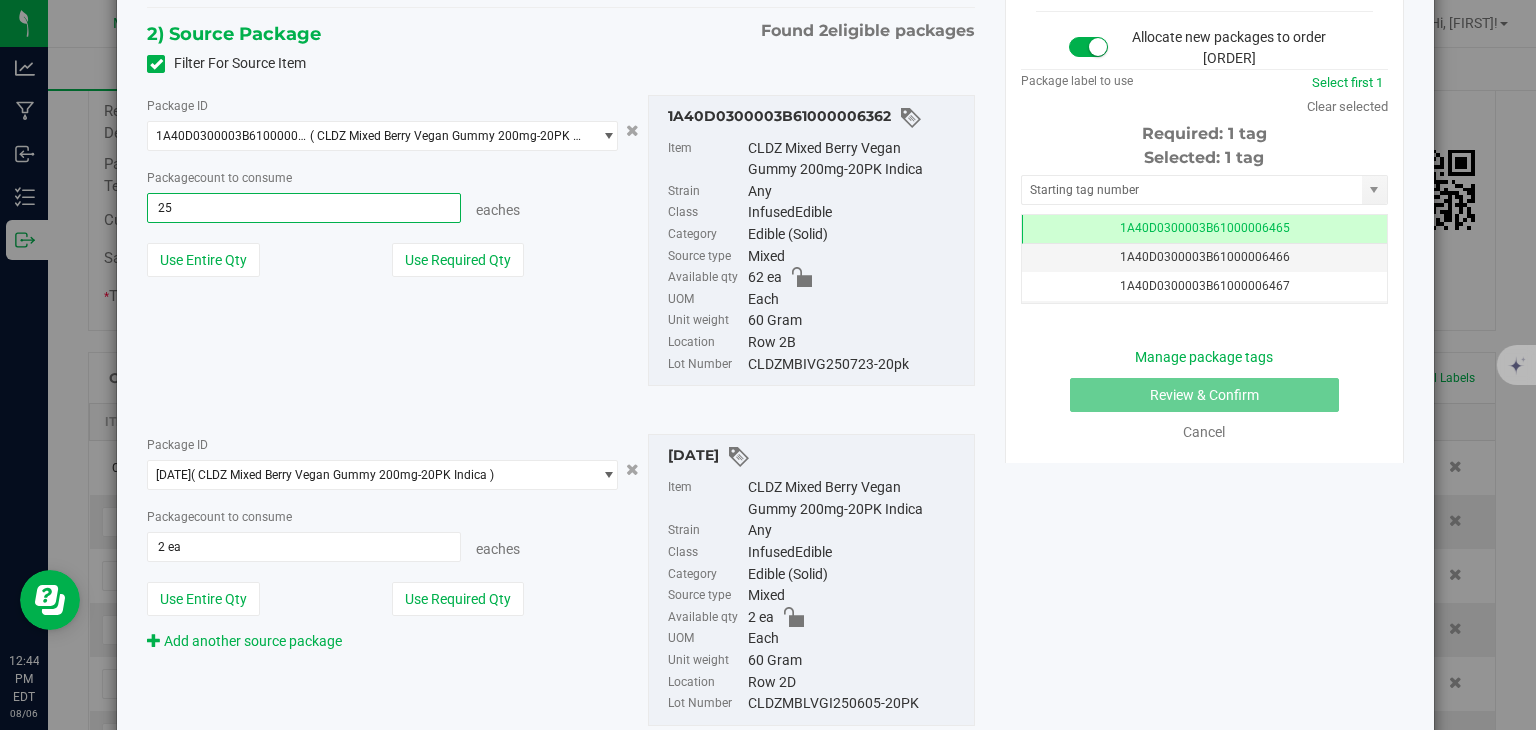click on "25" at bounding box center (303, 208) 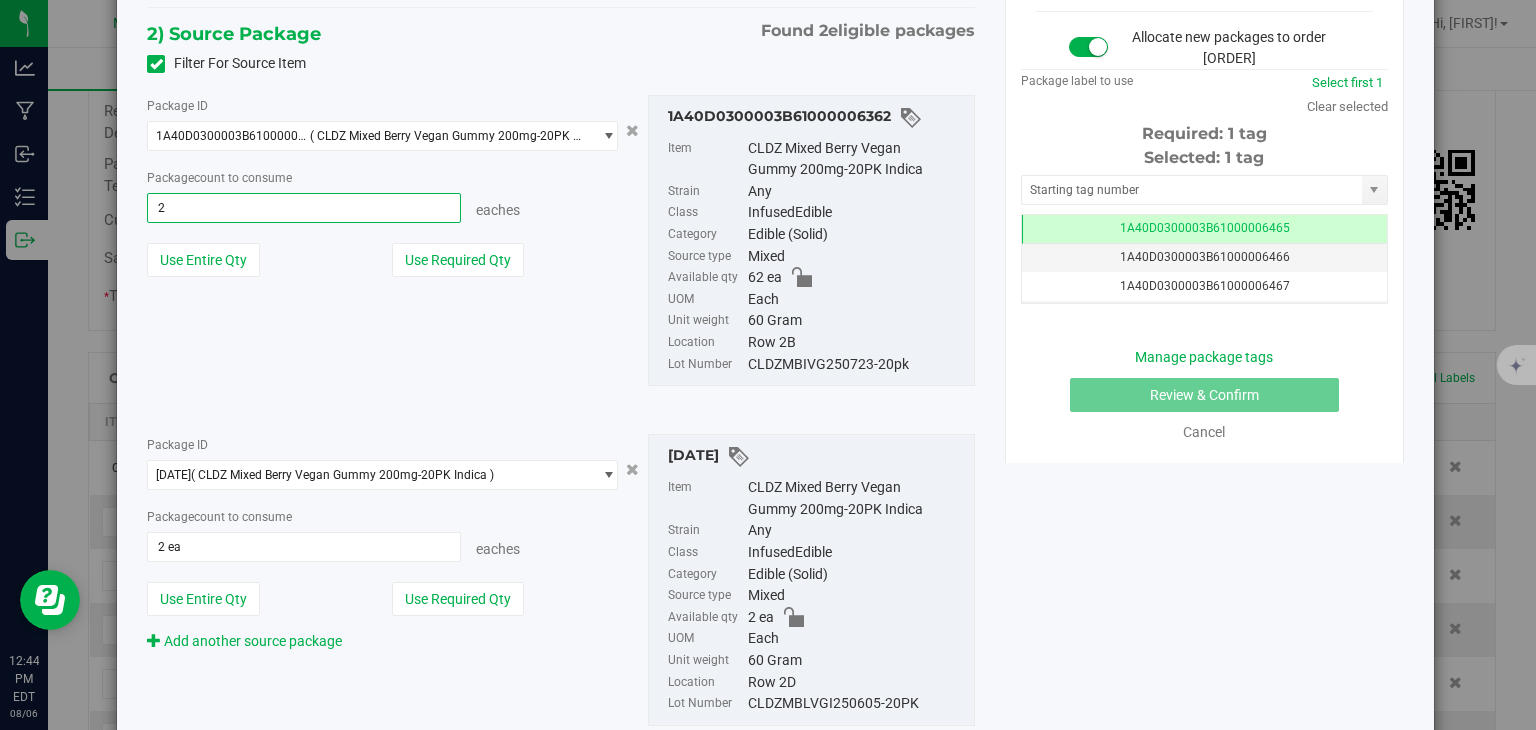type on "23" 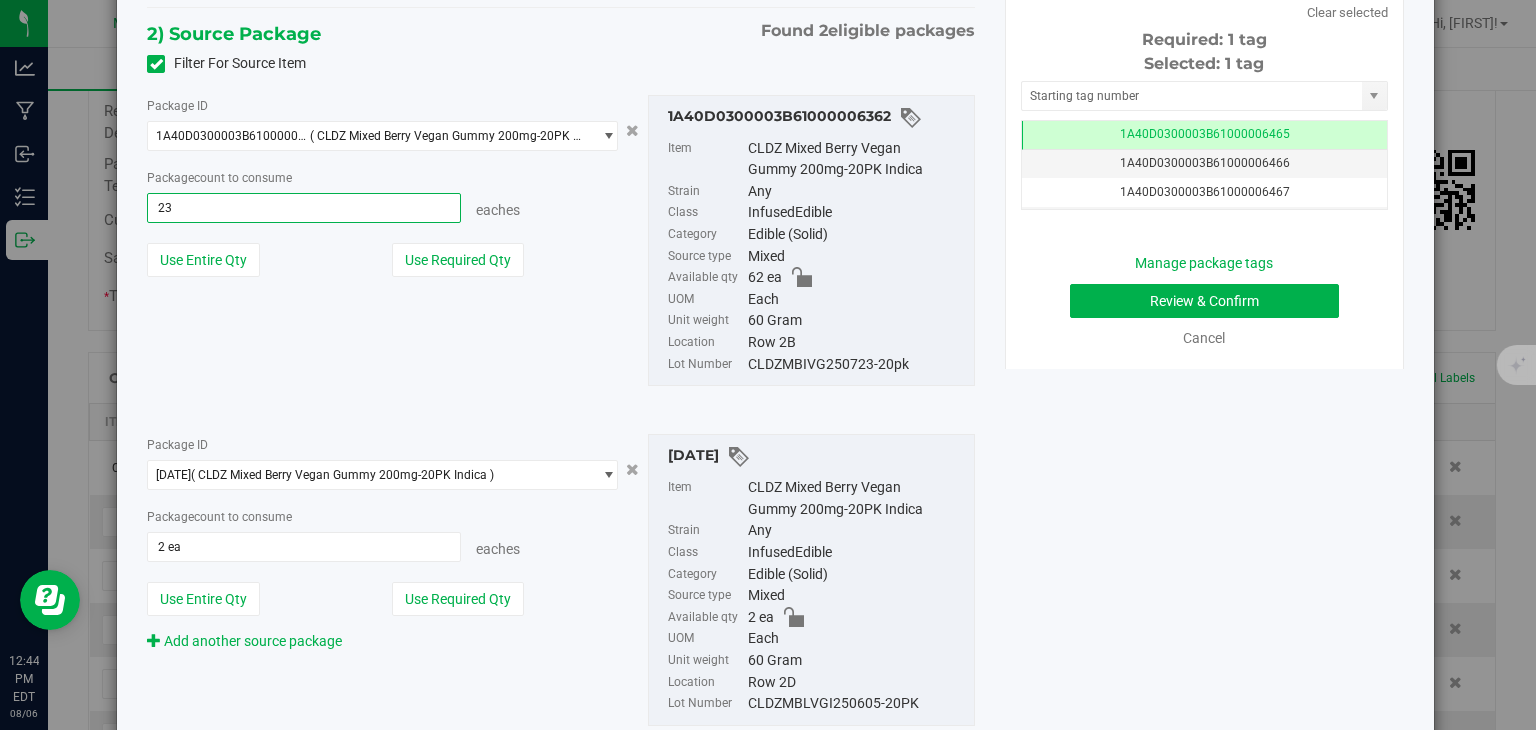 type on "23 ea" 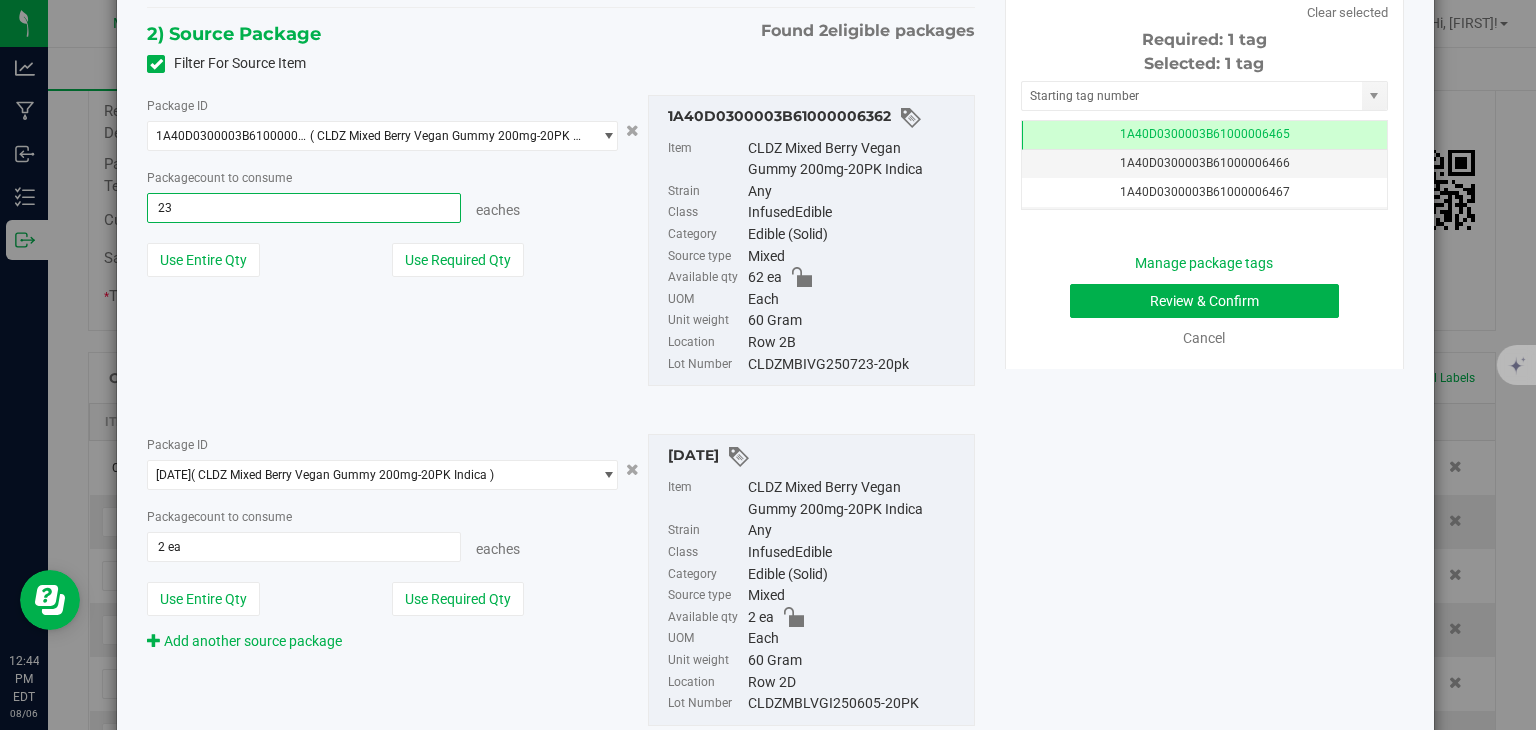 click on "Package ID
[ID]
(
[PRODUCT]
)
[ID] [ID]
Package
count
to consume
[NUMBER] ea [NUMBER]
eaches
Any" at bounding box center [561, 241] 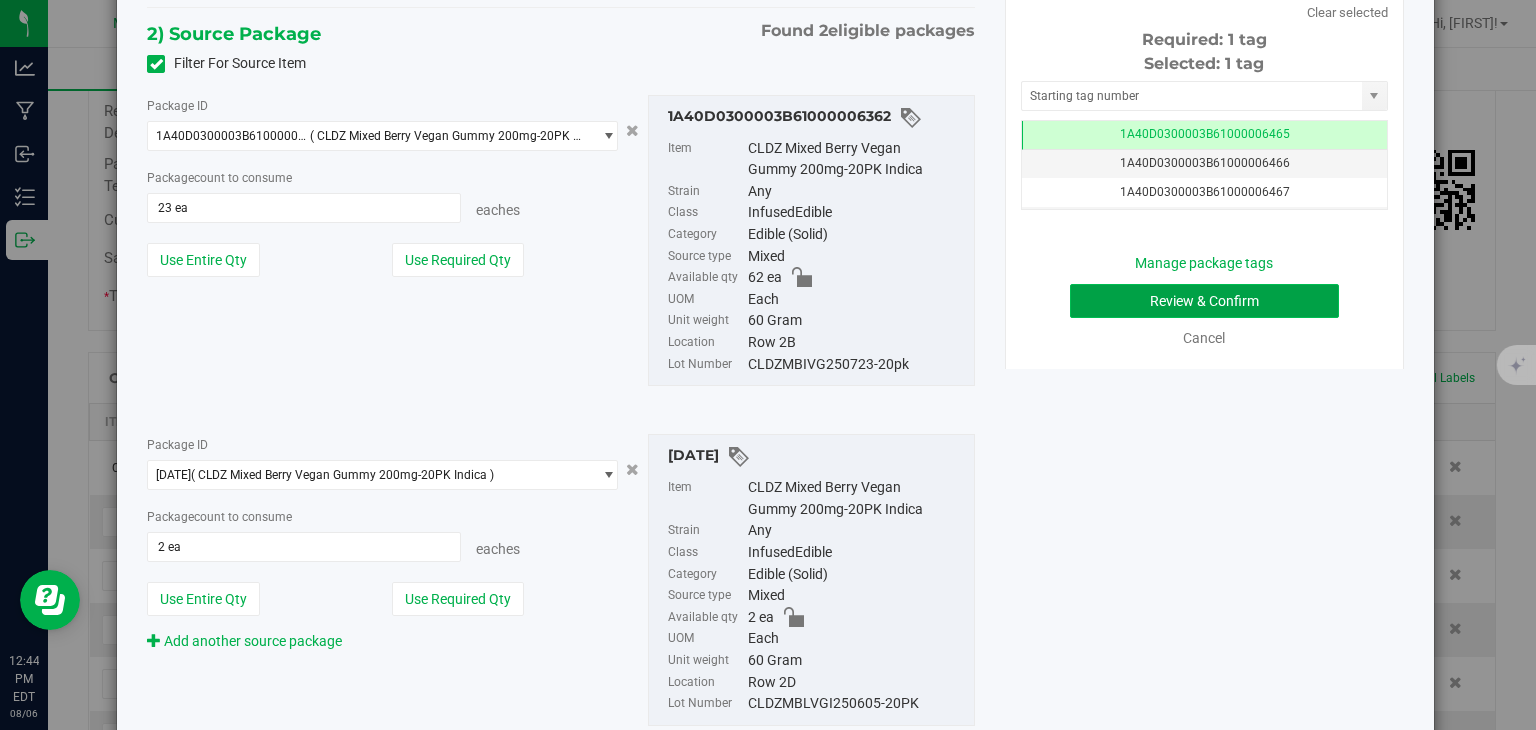 click on "Review & Confirm" at bounding box center (1204, 301) 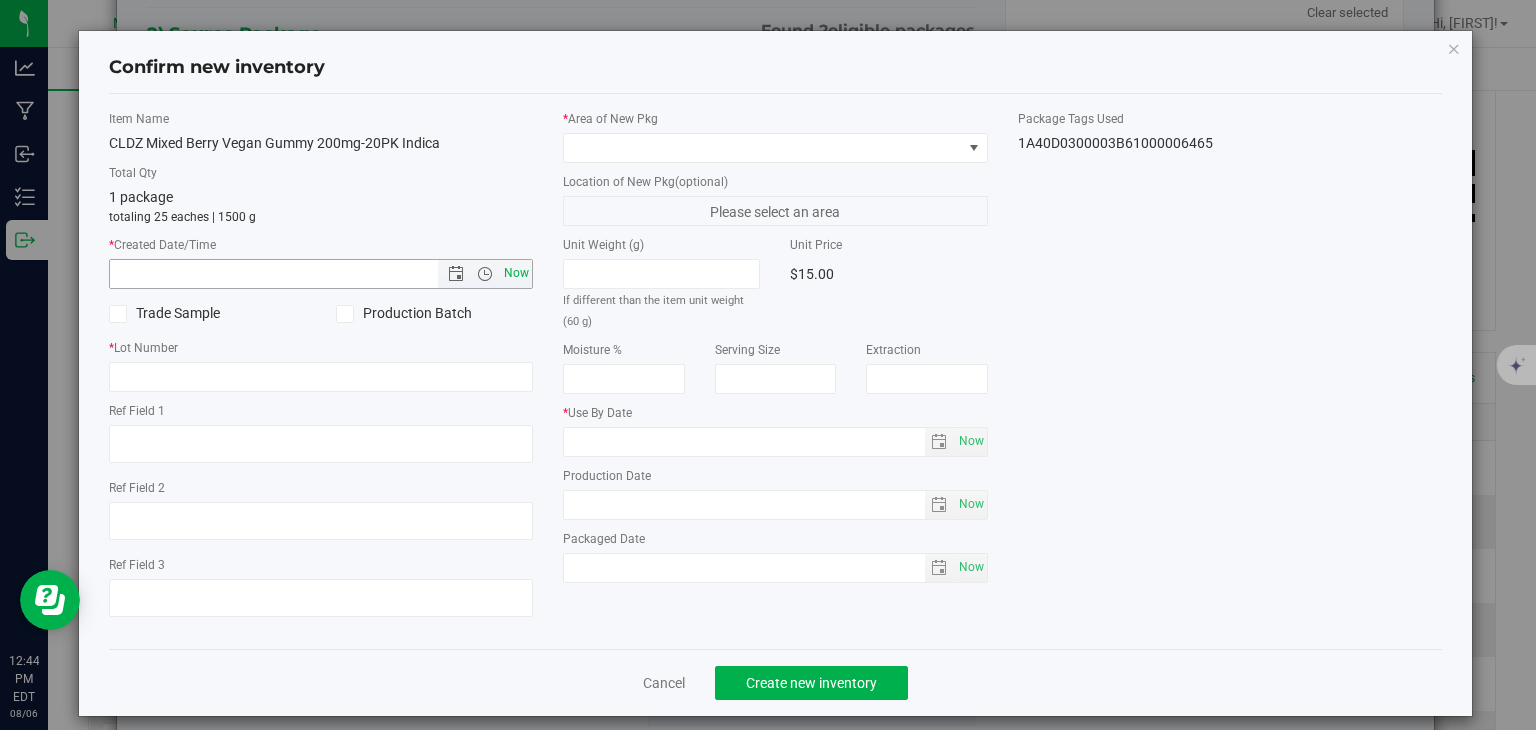 click on "Now" at bounding box center [517, 273] 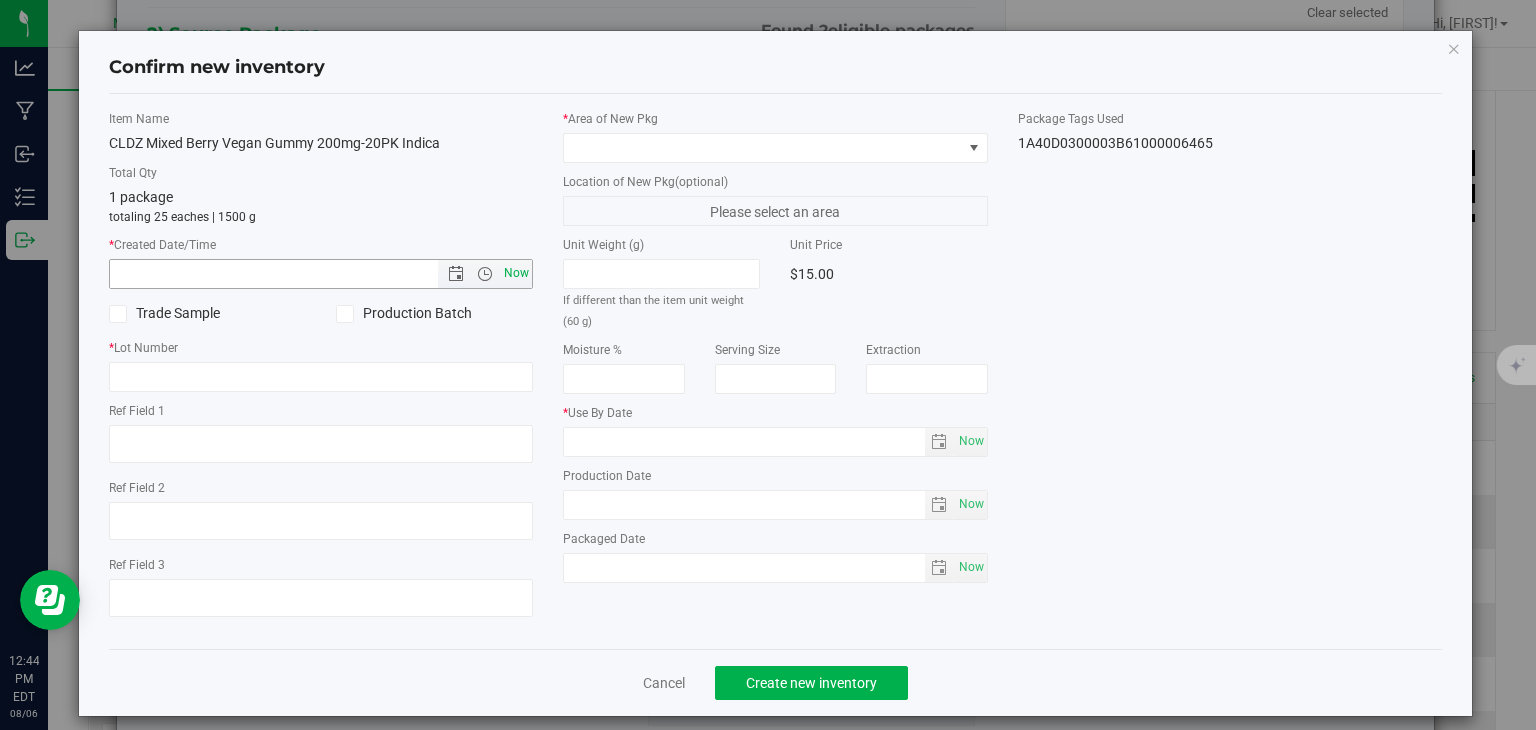 type on "[MONTH]/[DAY]/[YEAR] [TIME] [TIMEZONE]" 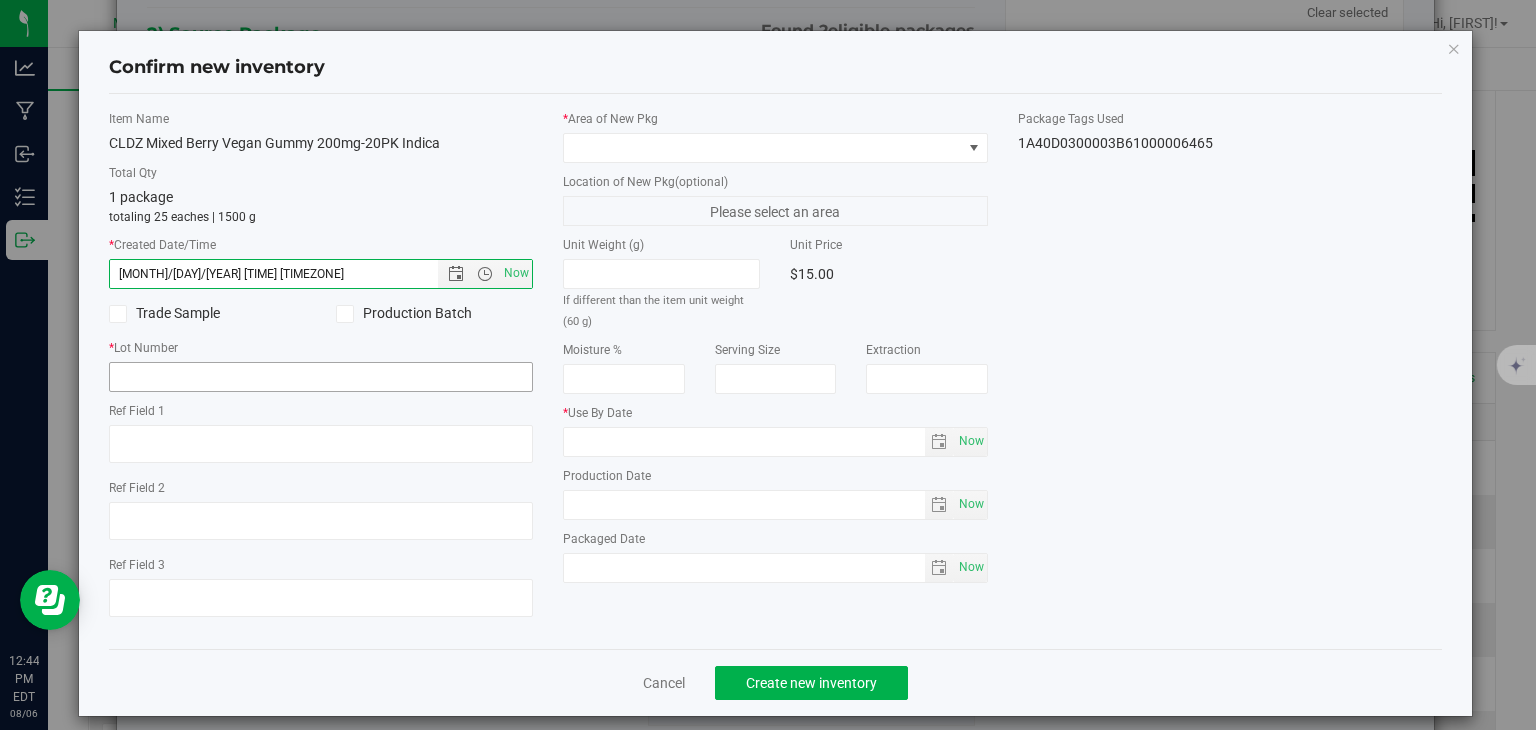 drag, startPoint x: 444, startPoint y: 349, endPoint x: 440, endPoint y: 362, distance: 13.601471 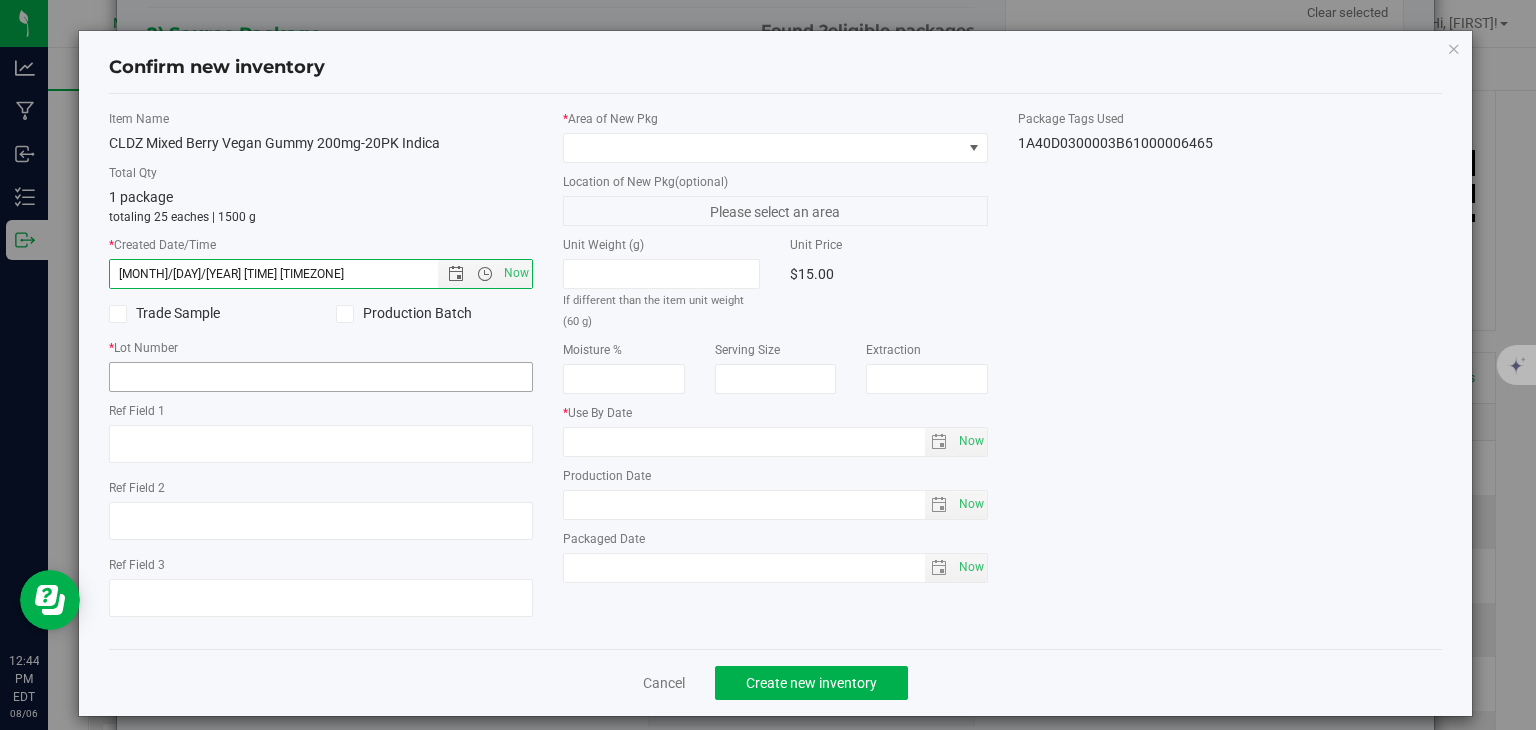 click on "*
Lot Number" at bounding box center (321, 348) 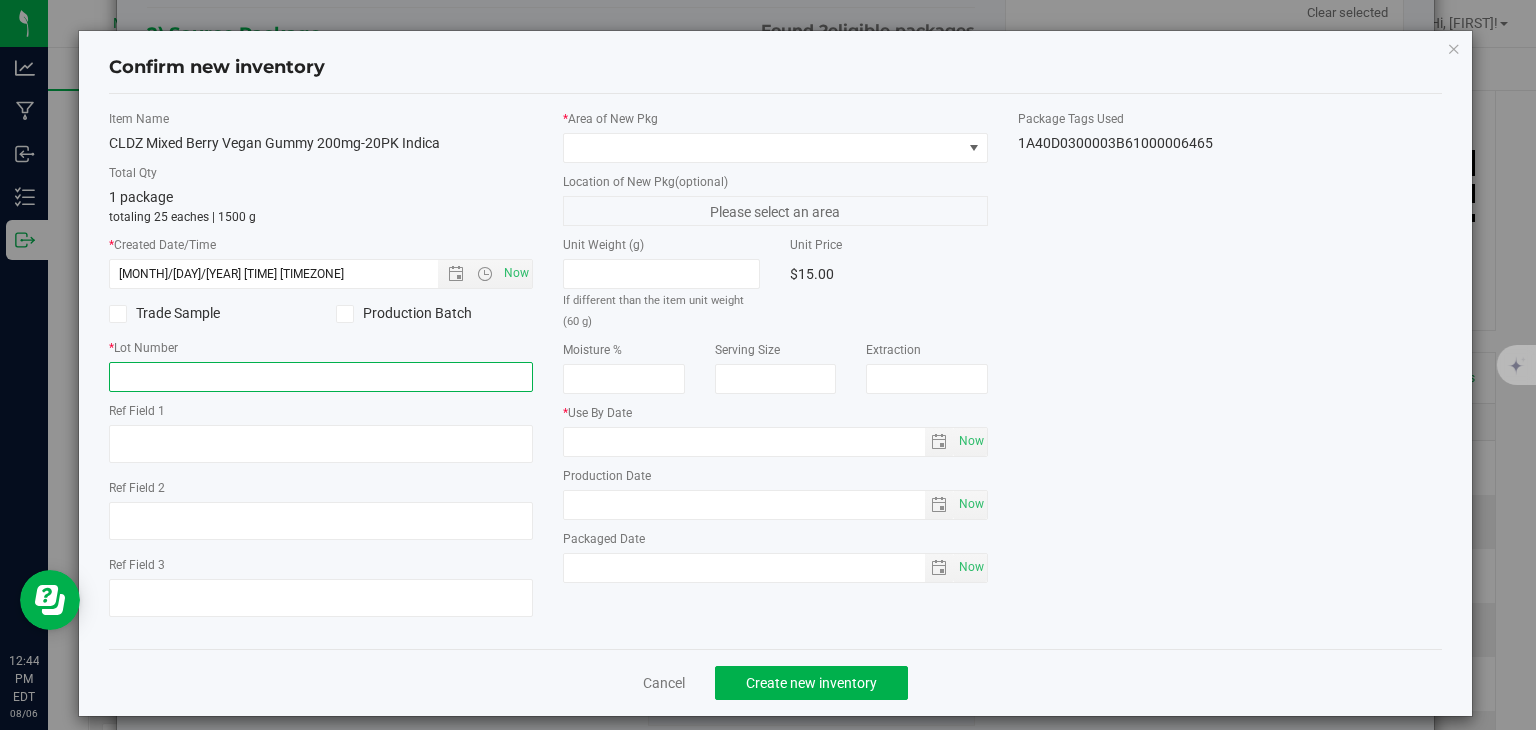 drag, startPoint x: 440, startPoint y: 363, endPoint x: 414, endPoint y: 383, distance: 32.80244 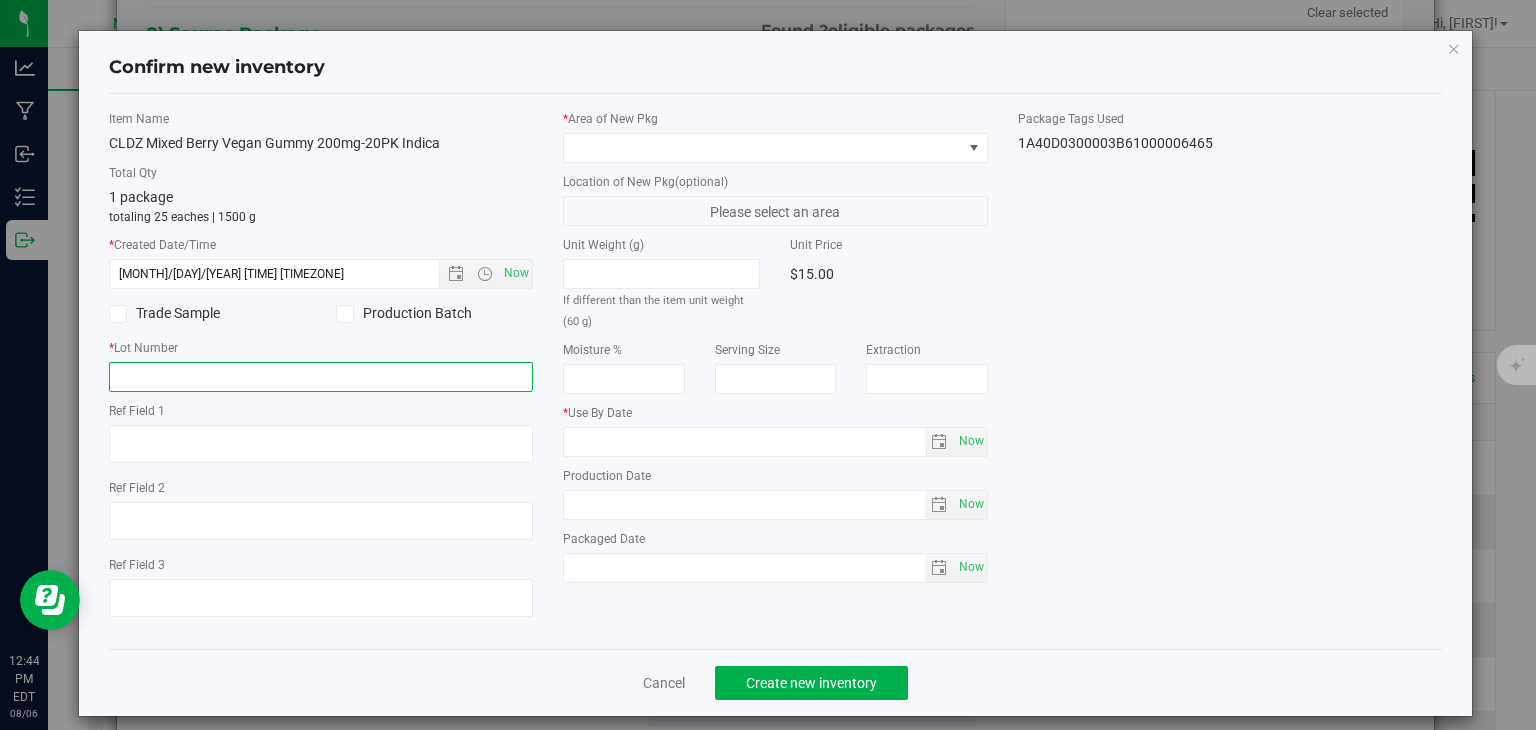click at bounding box center (321, 377) 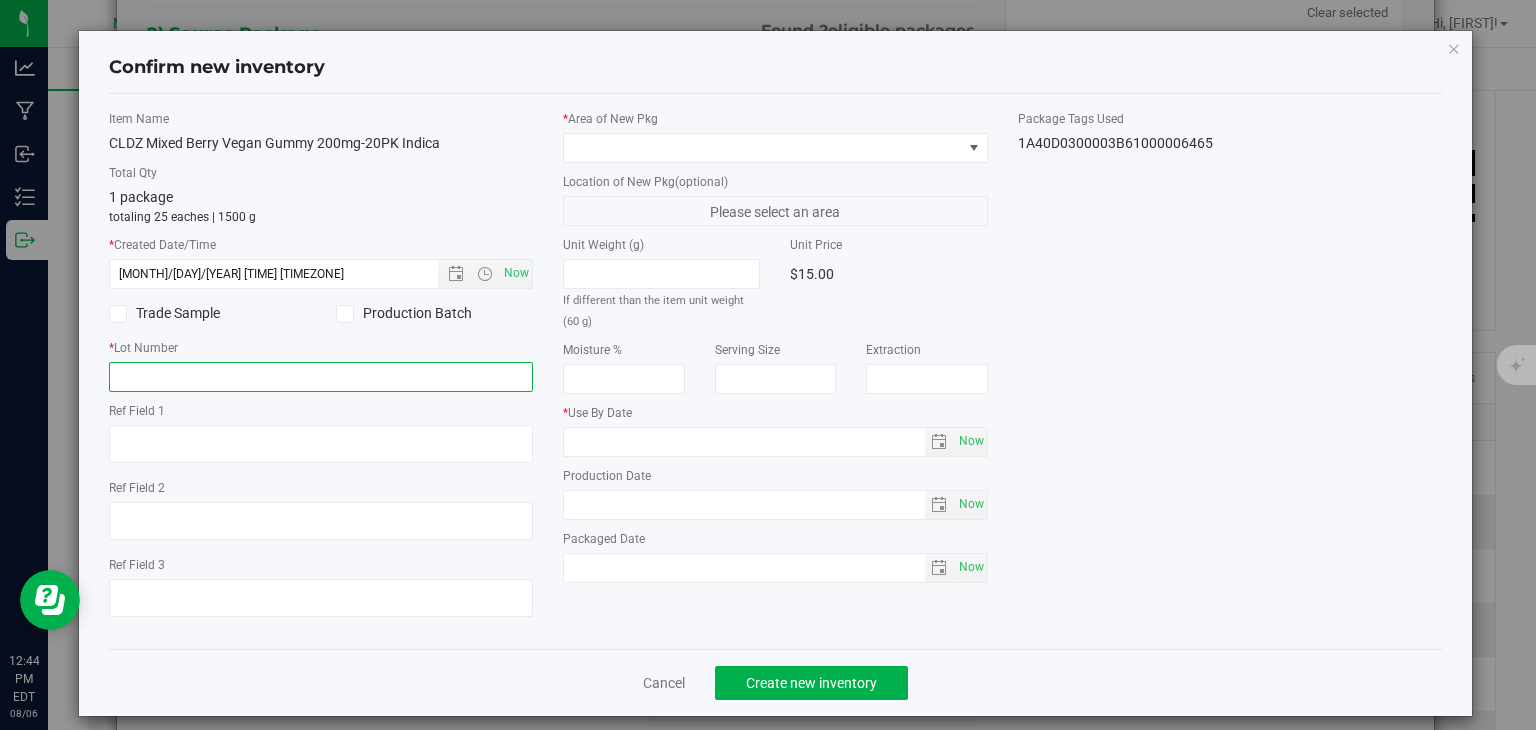 type on "20240424" 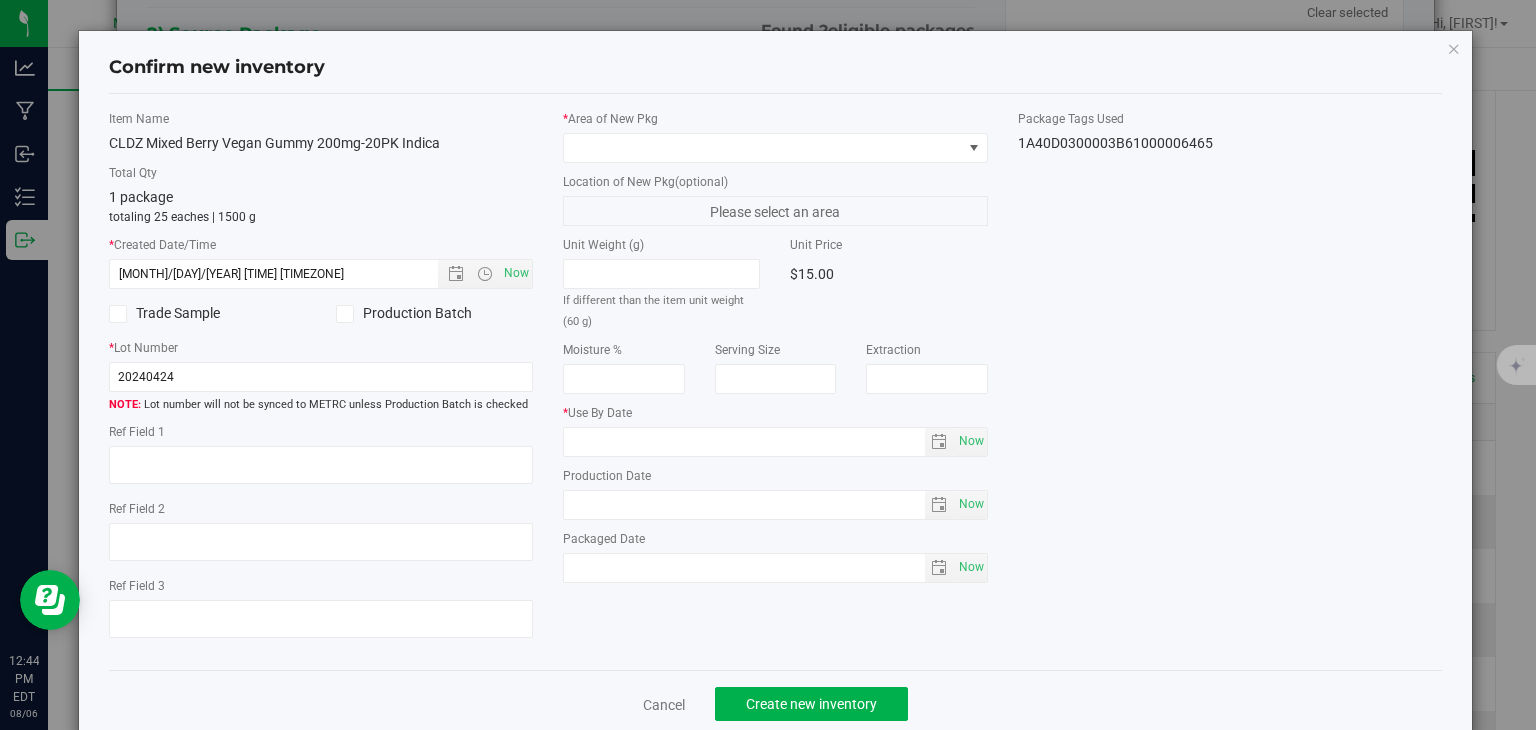 click on "*
Area of New Pkg
Location of New Pkg
(optional)
Please select an area
Unit Weight (g)
If different than the item unit weight (60 g)
Unit Price
$15.00
Moisture %" at bounding box center [775, 351] 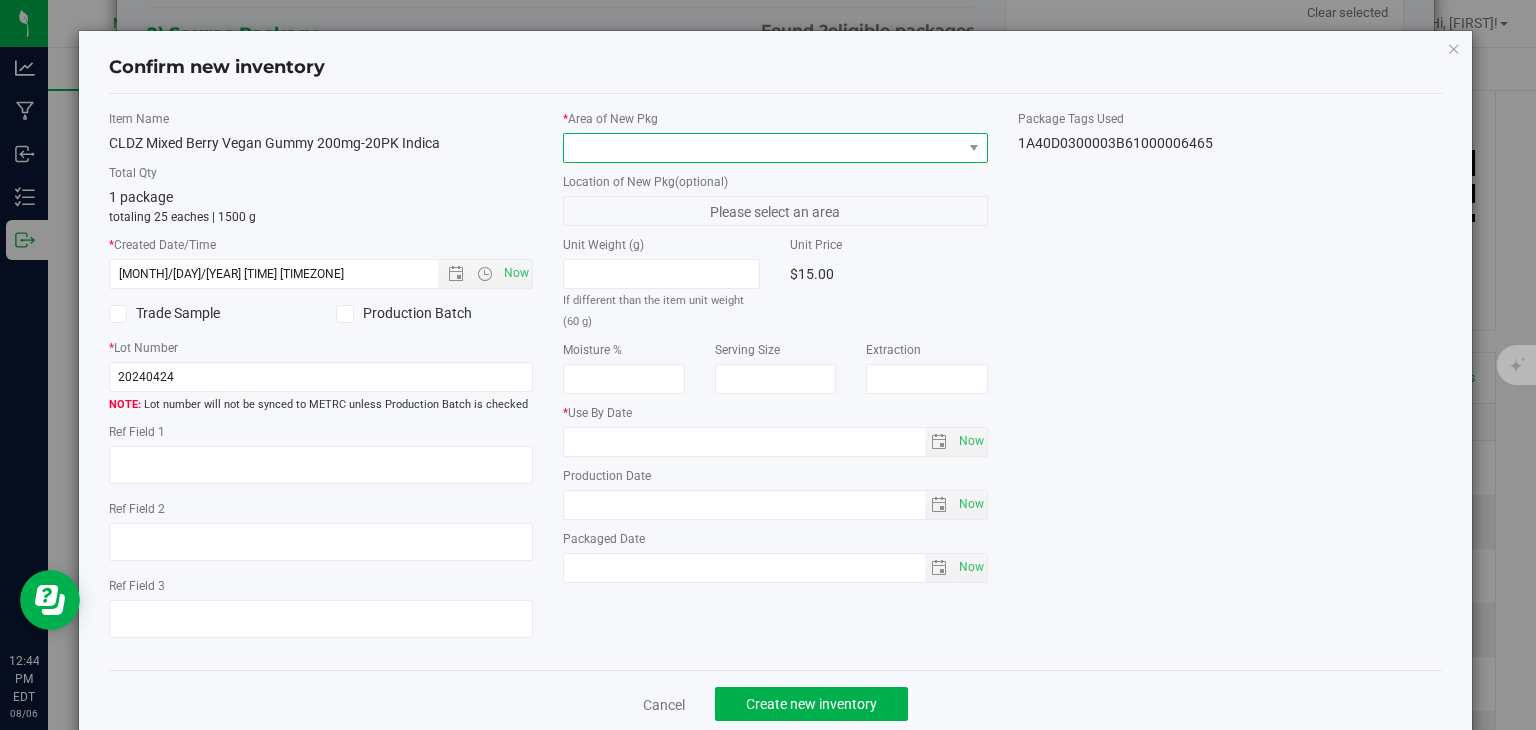 click at bounding box center [775, 148] 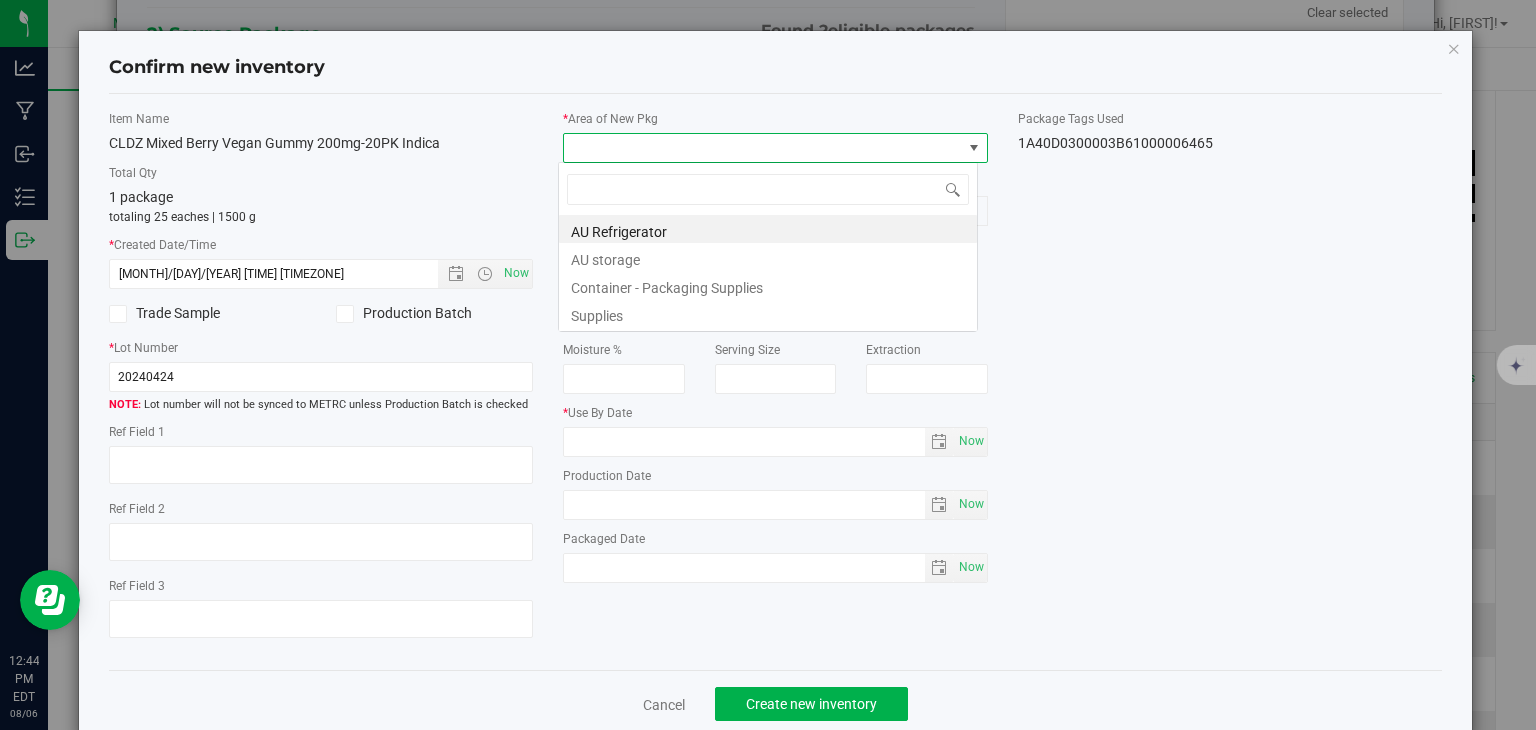 click at bounding box center [763, 148] 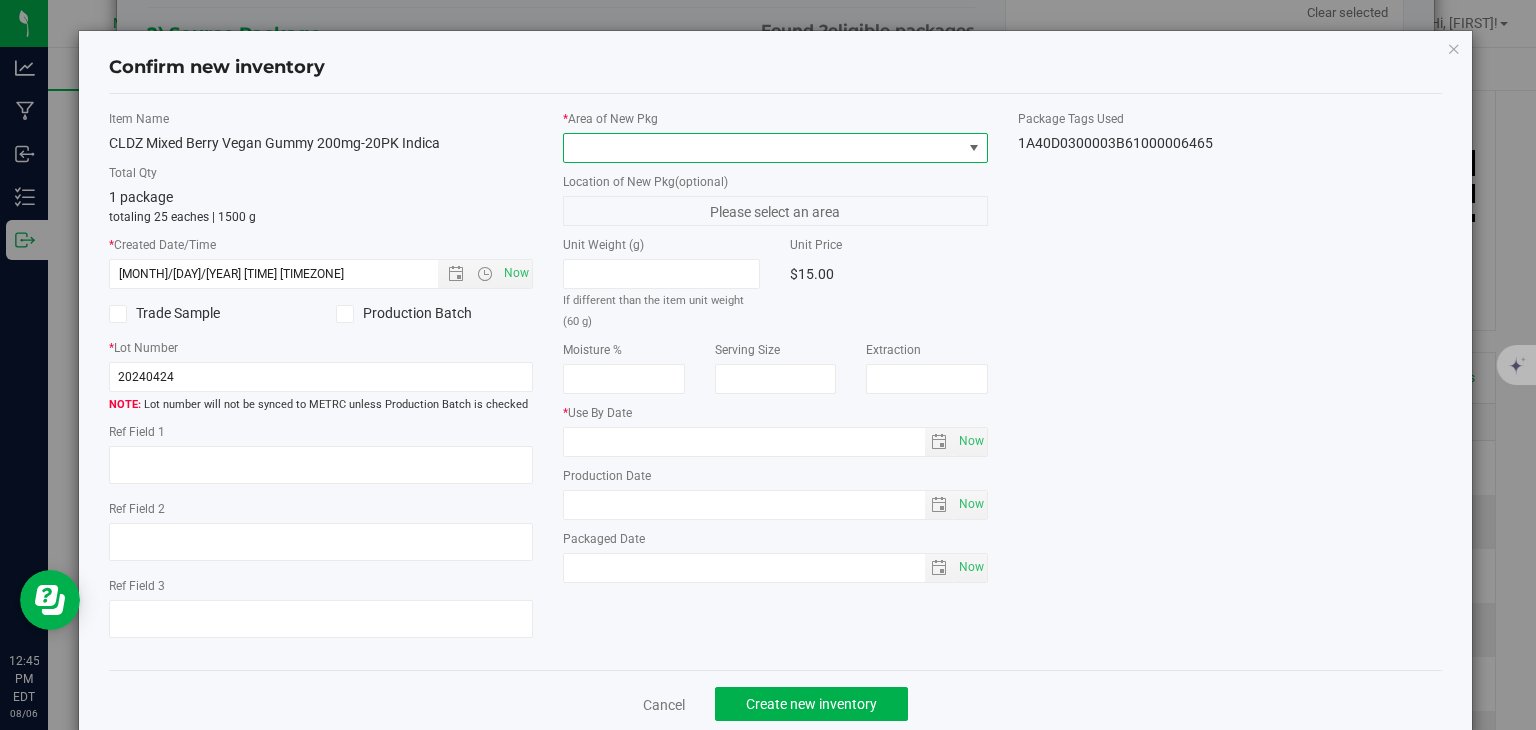 click at bounding box center [763, 148] 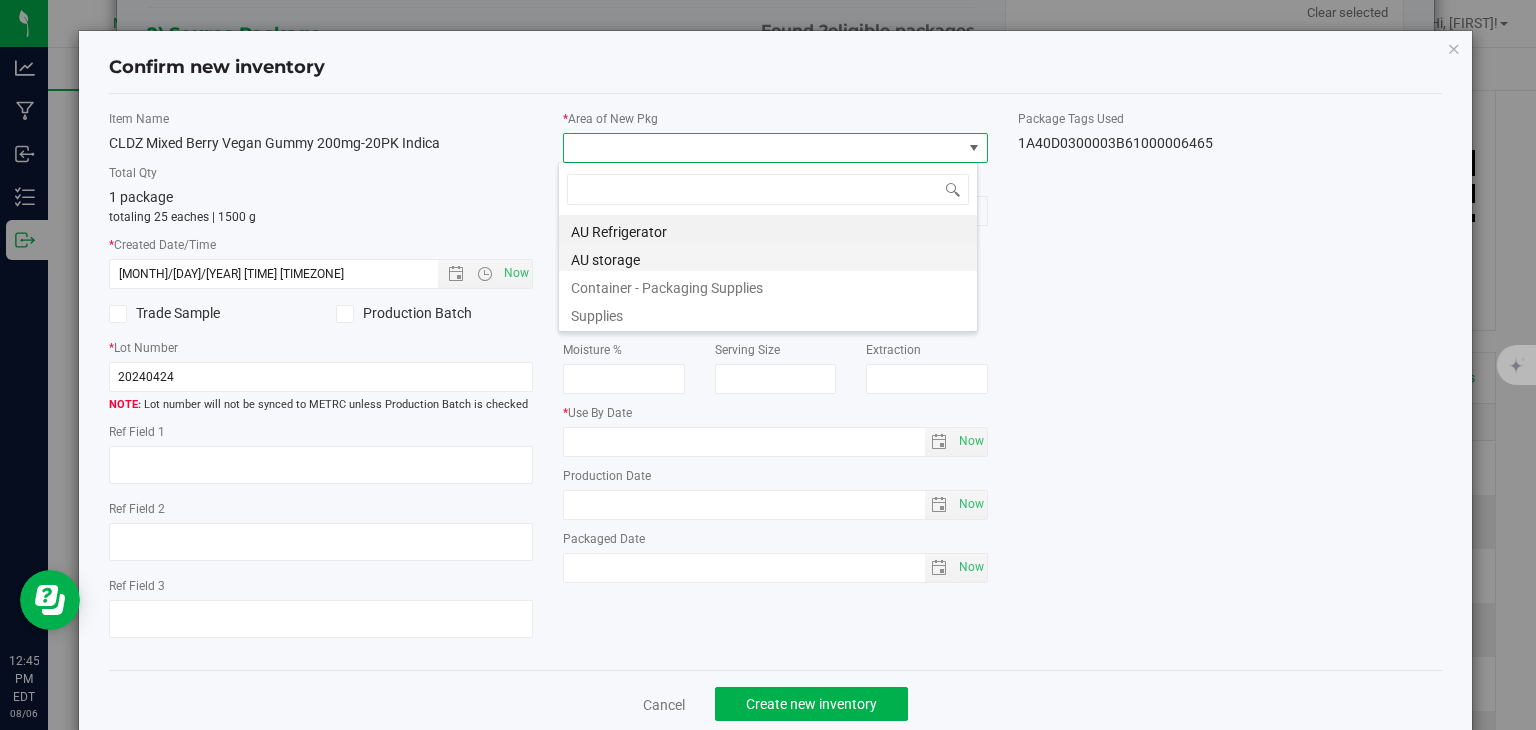 click on "AU storage" at bounding box center (768, 257) 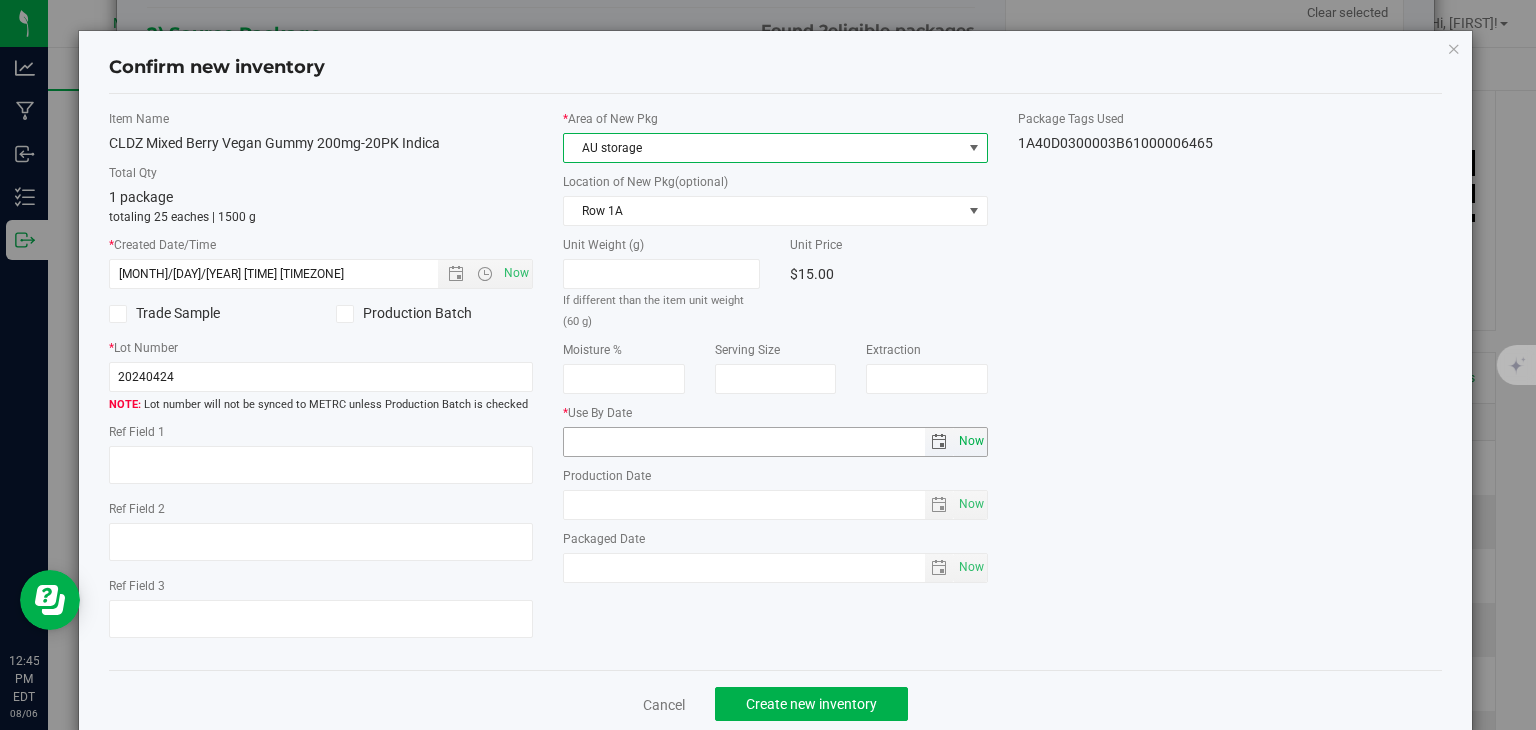 click on "Now" at bounding box center (971, 441) 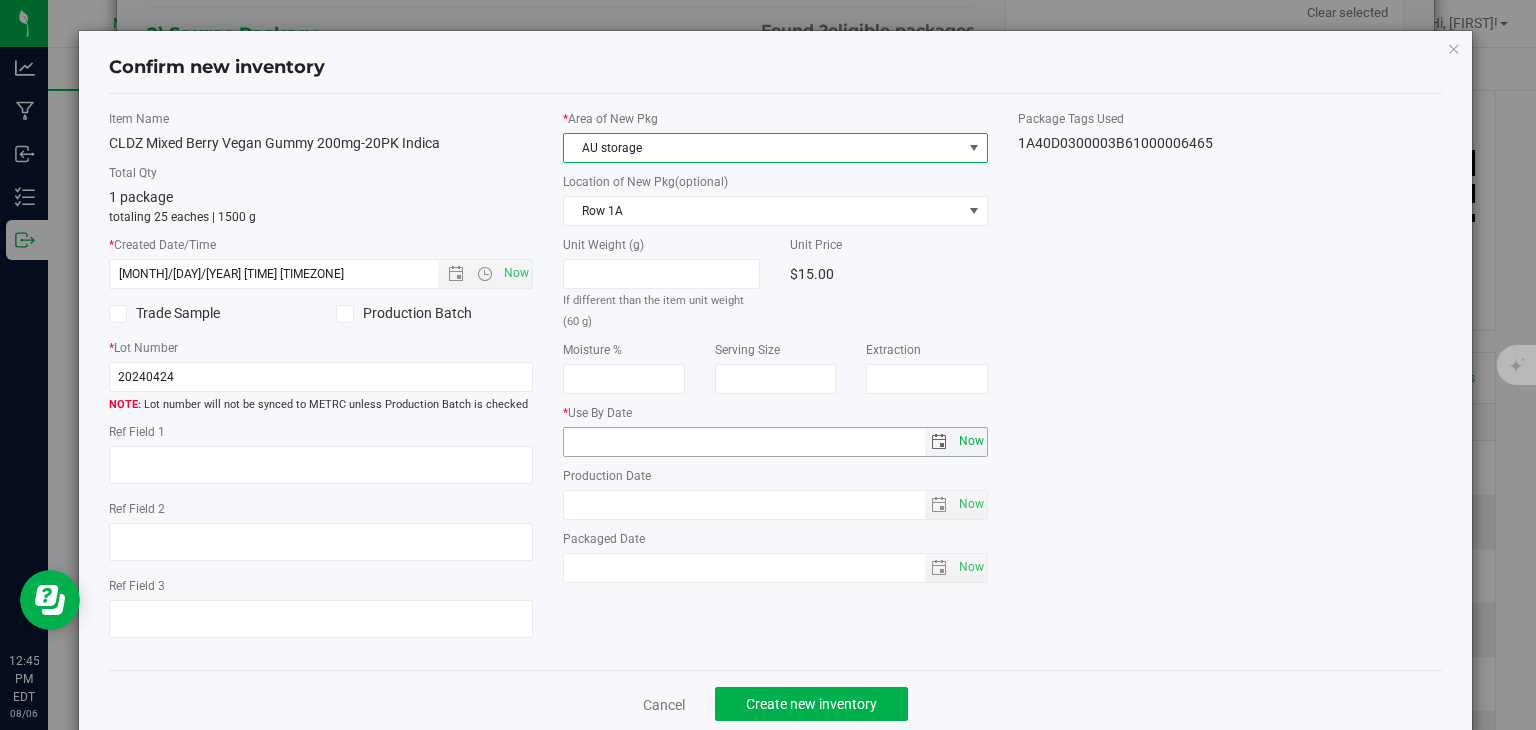 type on "2025-08-06" 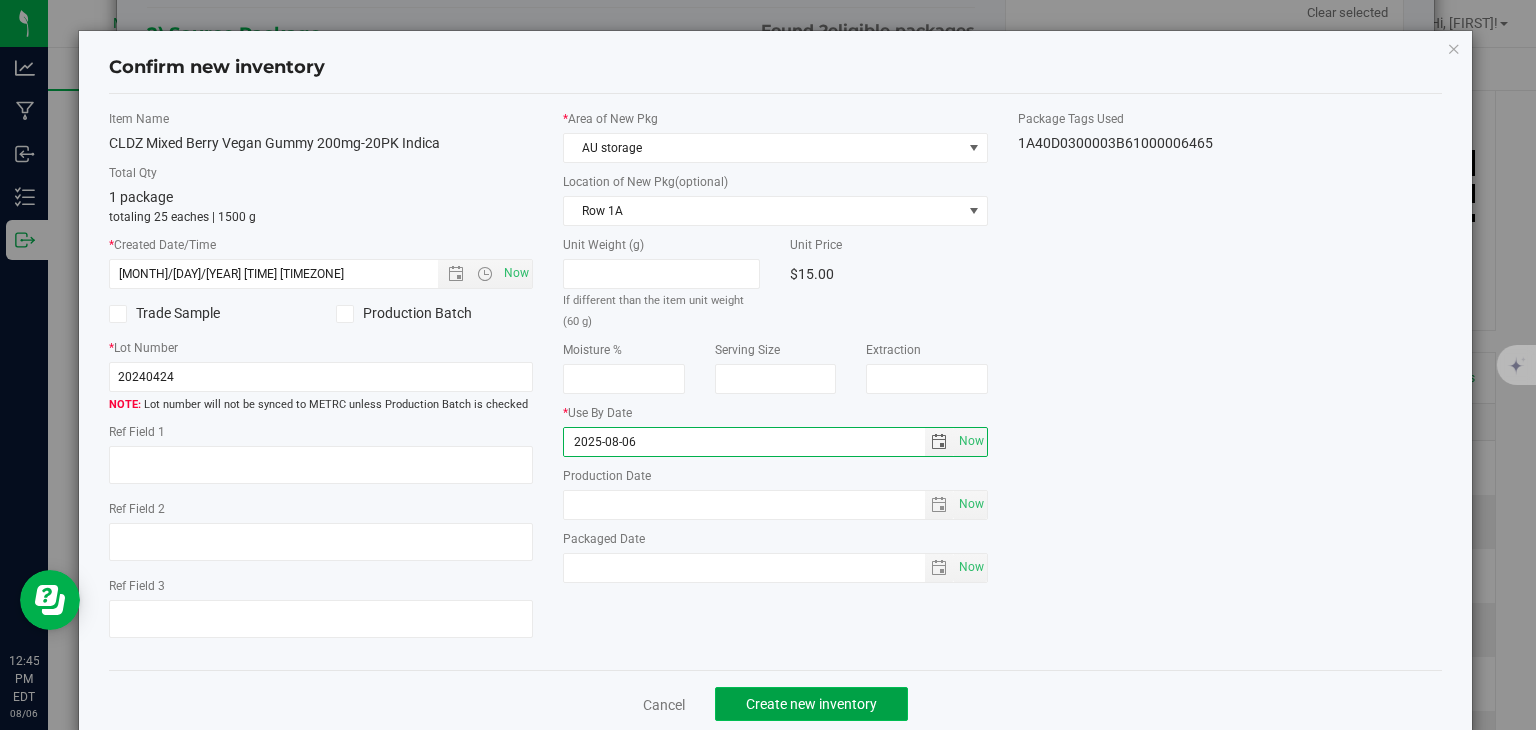click on "Create new inventory" 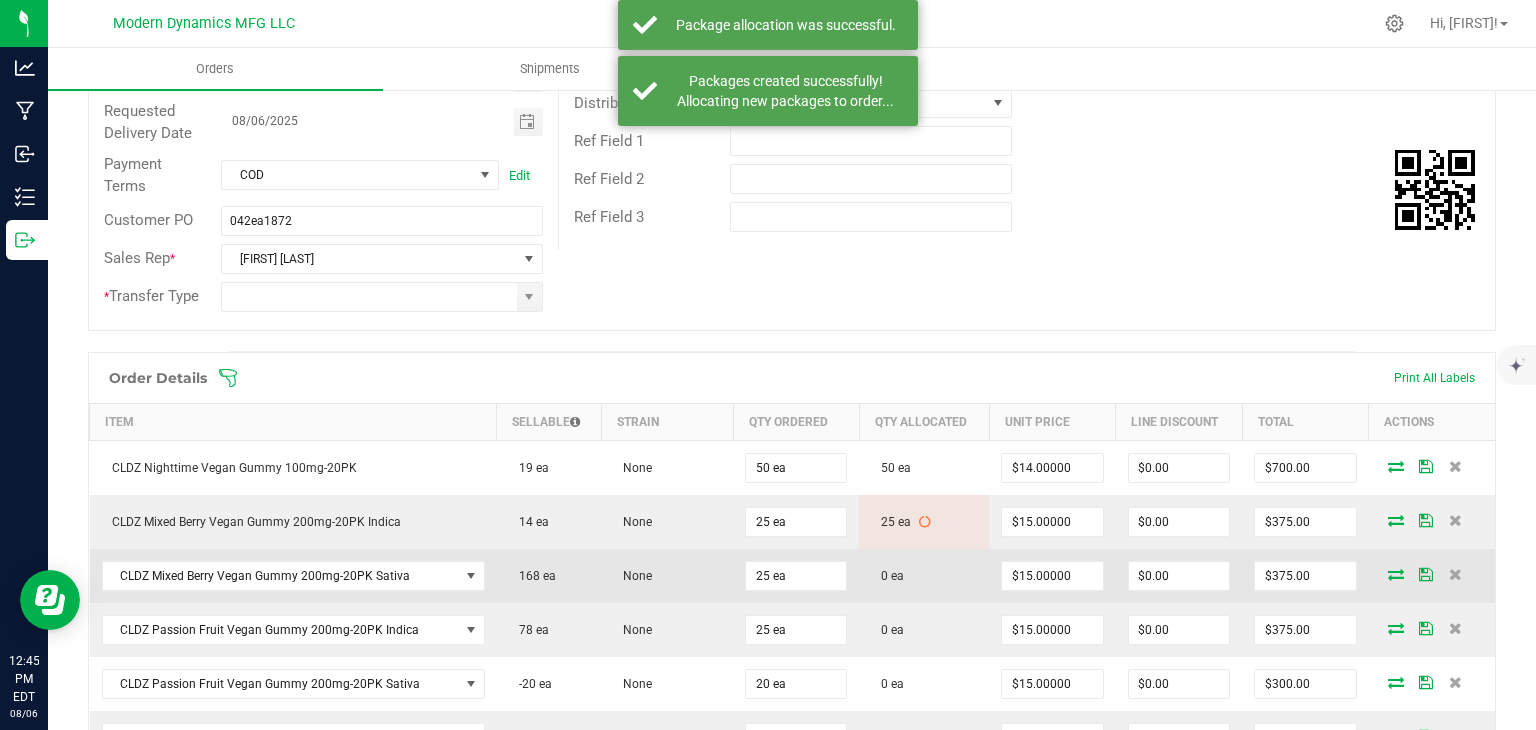click at bounding box center [1396, 574] 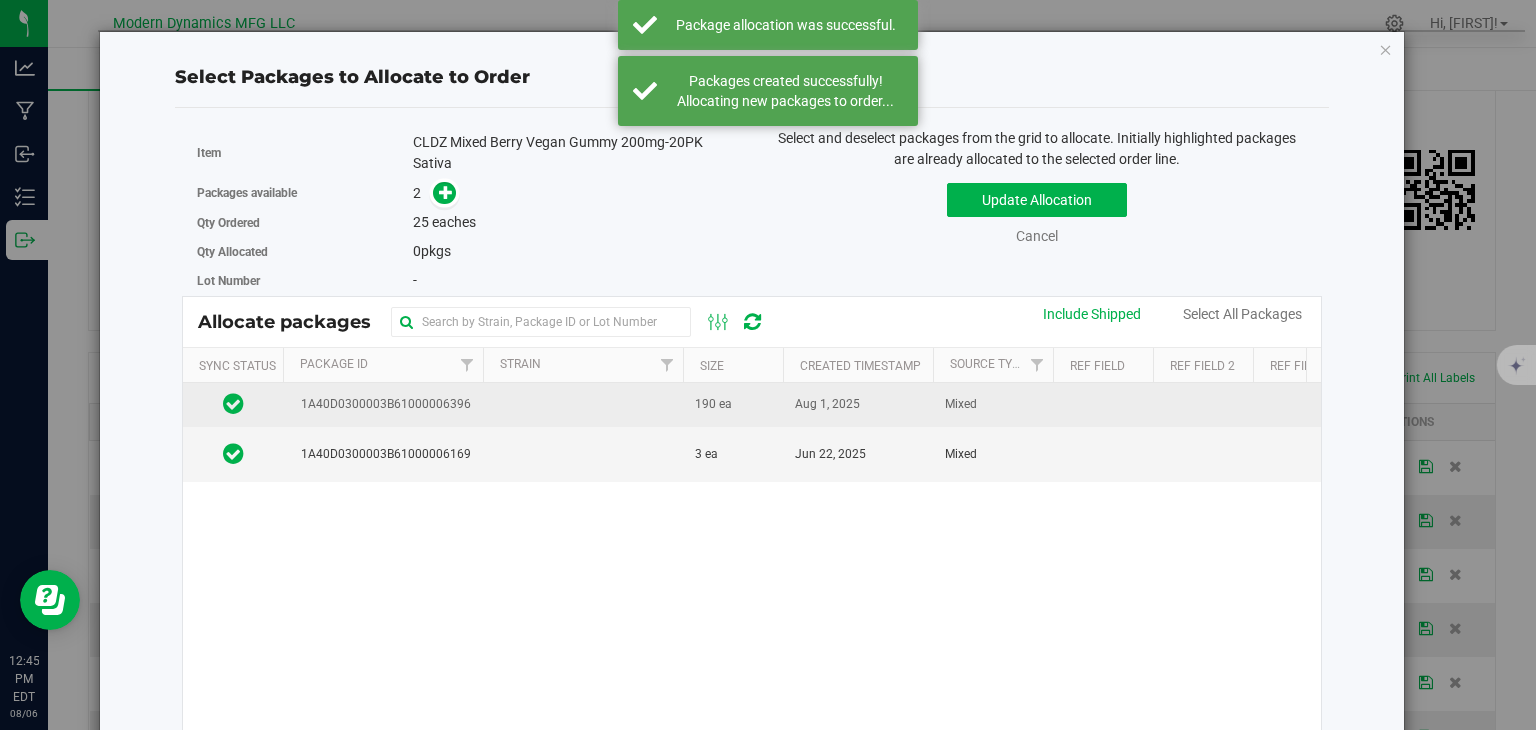 drag, startPoint x: 583, startPoint y: 447, endPoint x: 538, endPoint y: 398, distance: 66.52819 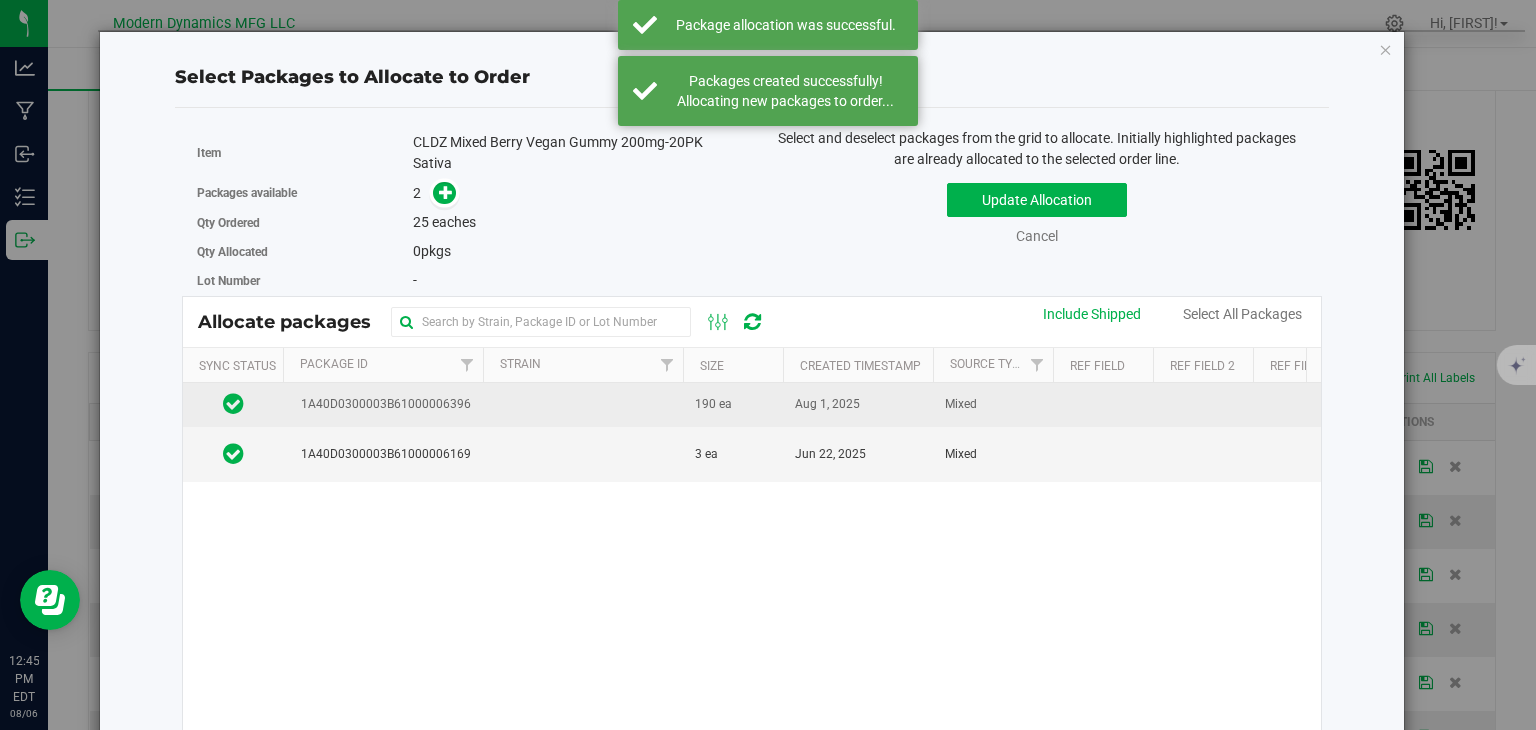 click at bounding box center (583, 454) 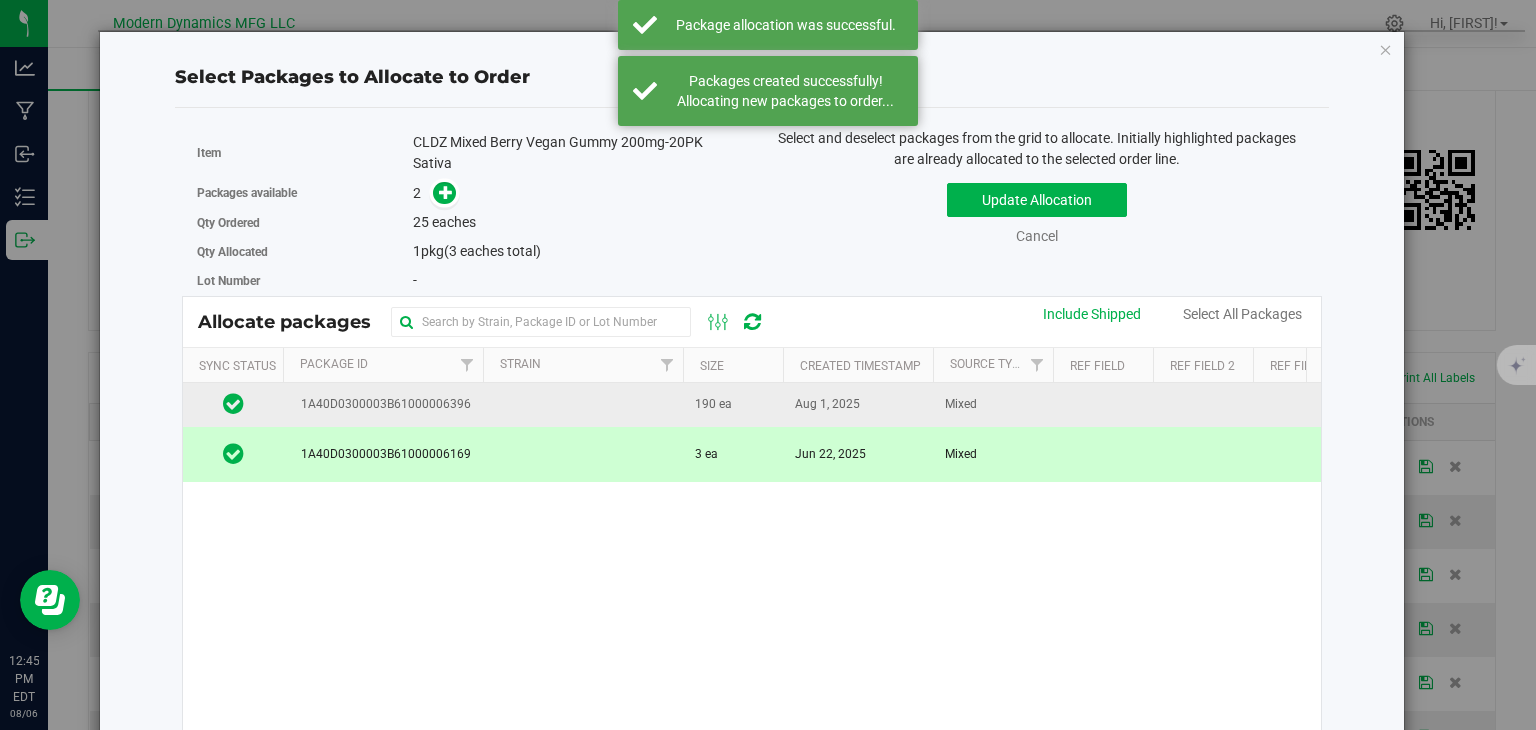 click at bounding box center [583, 405] 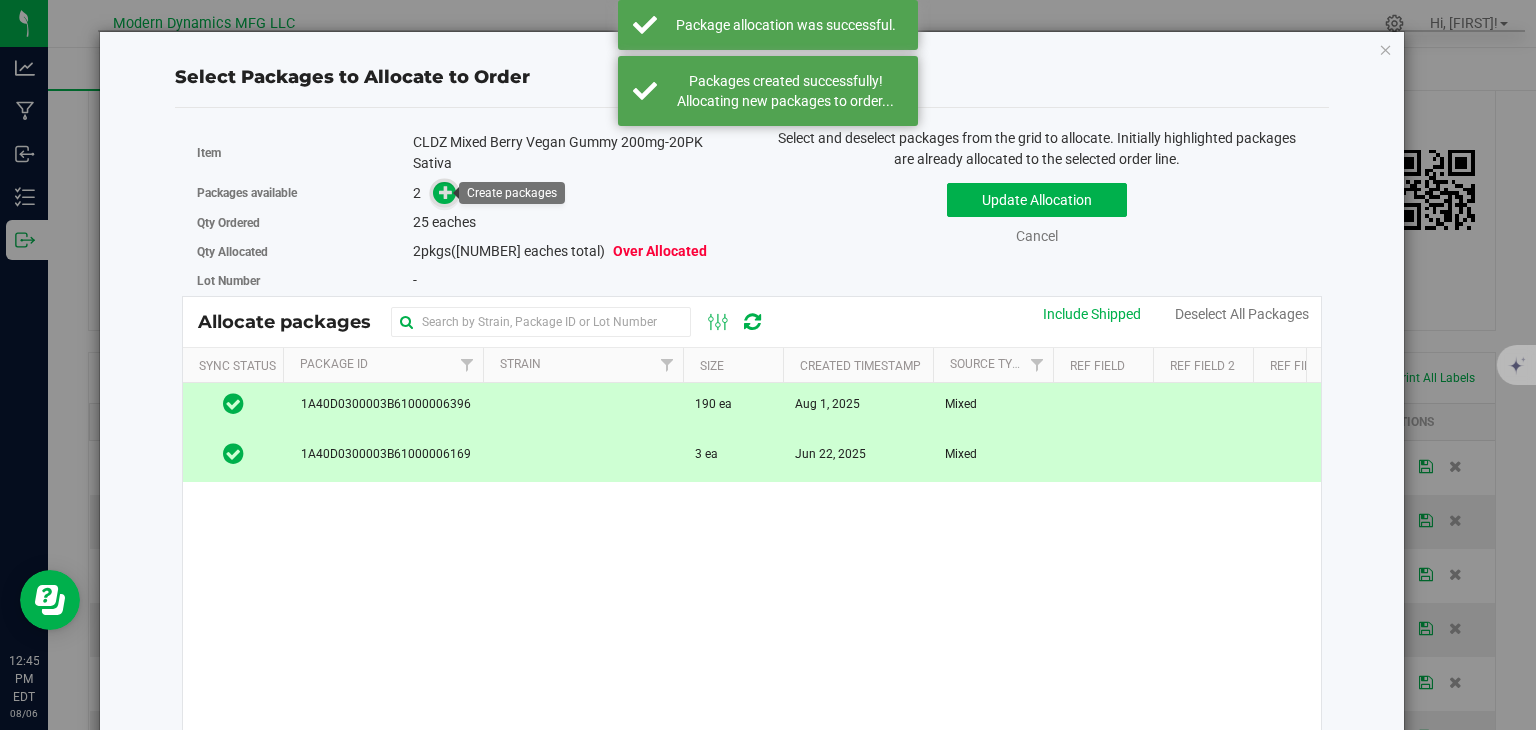click at bounding box center (446, 191) 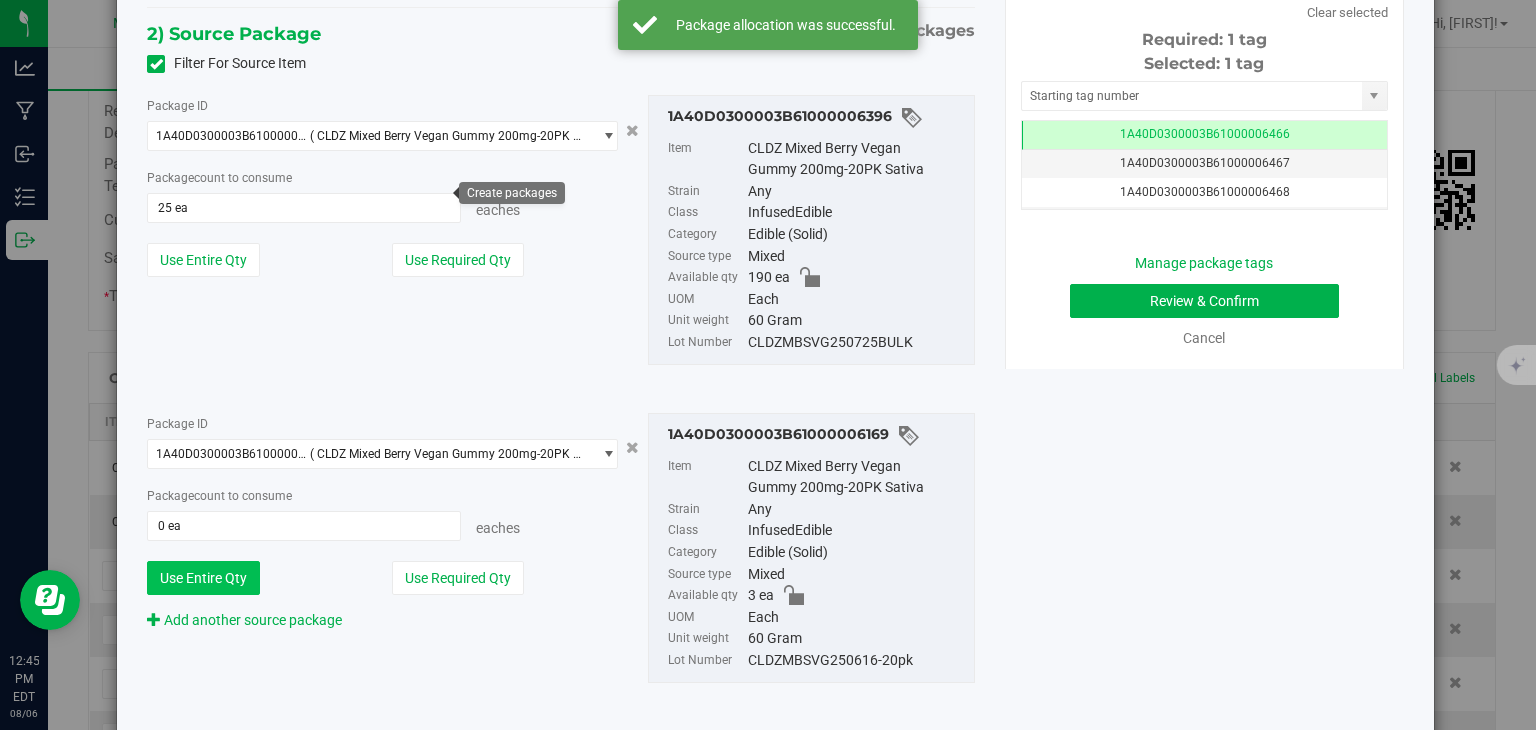 click on "Use Entire Qty" at bounding box center (203, 578) 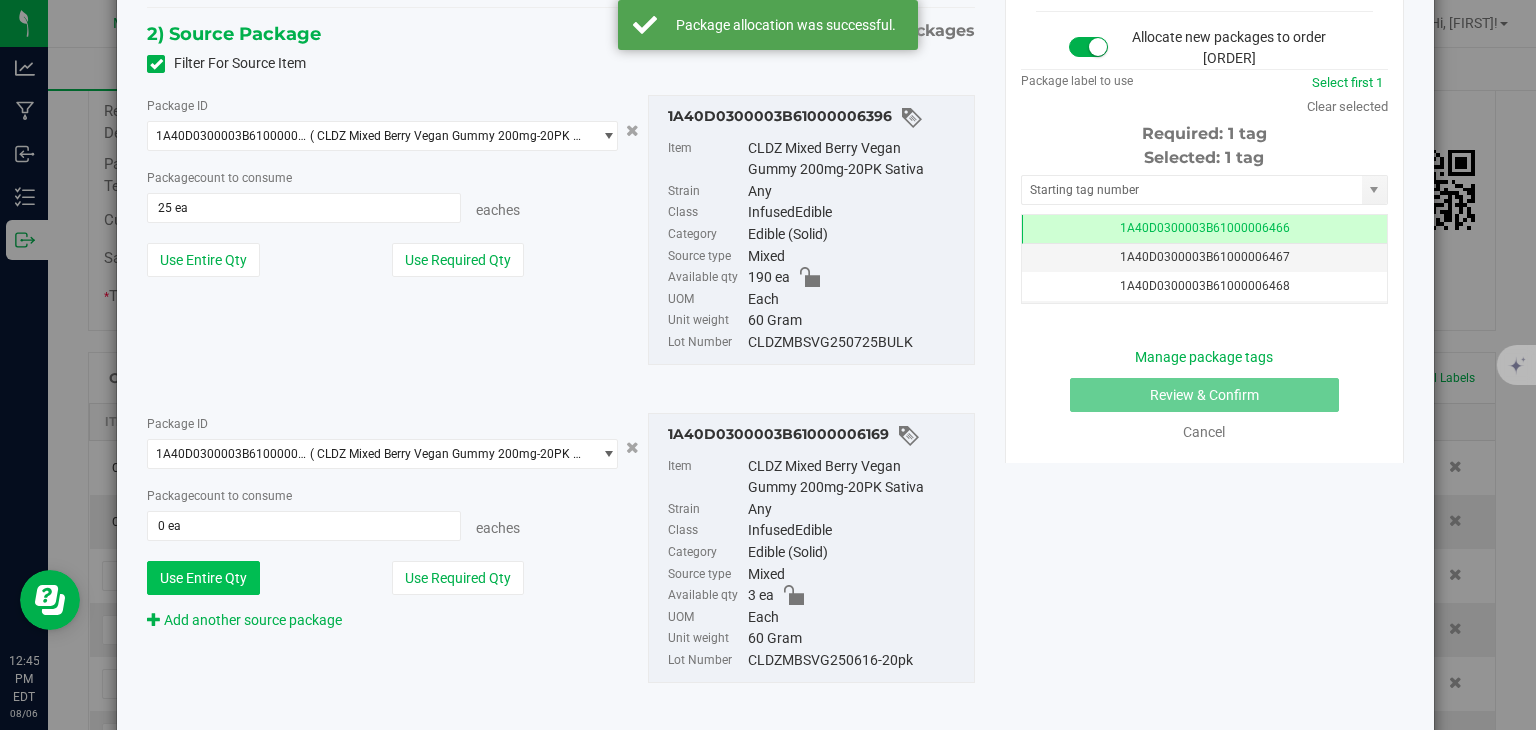 type on "3 ea" 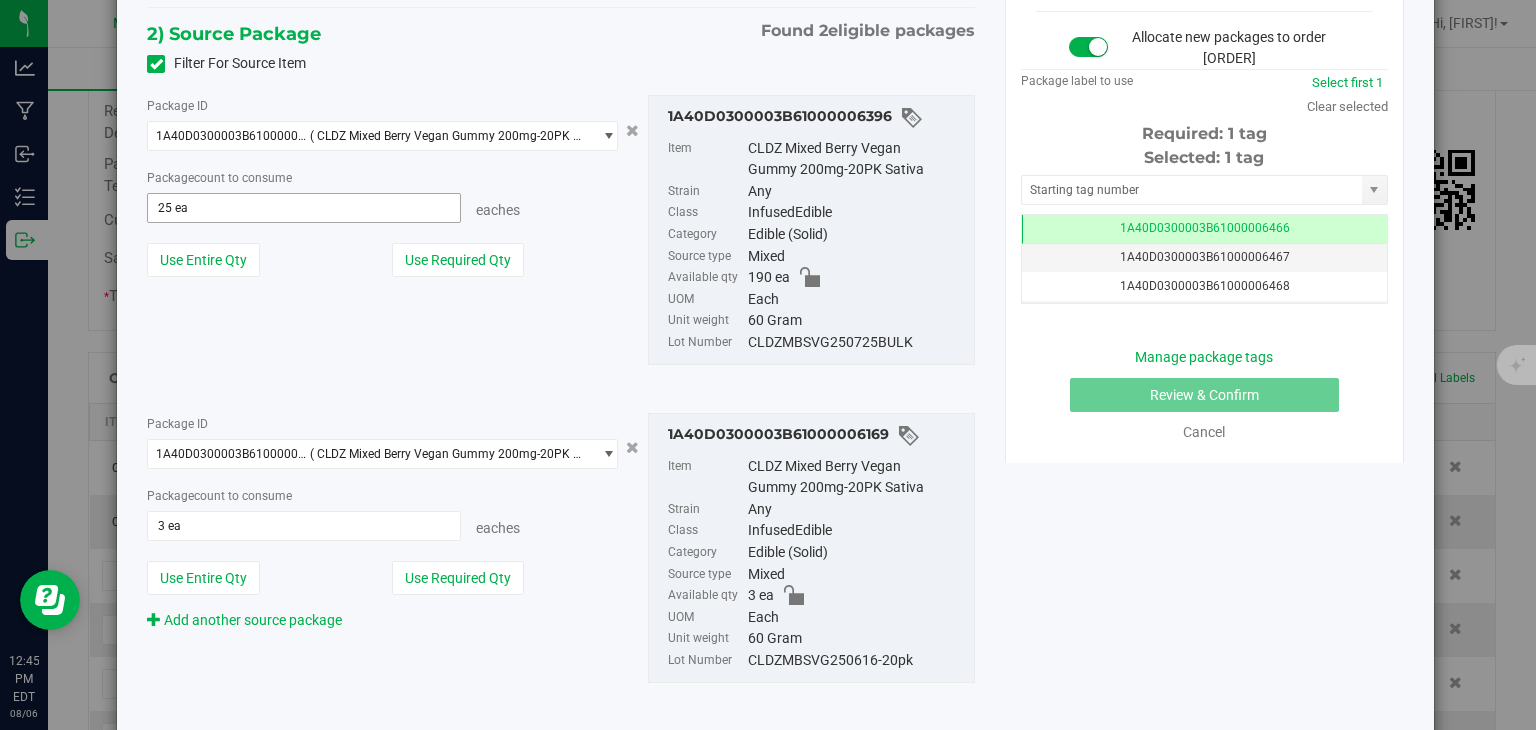 click on "25 ea 25" at bounding box center [303, 208] 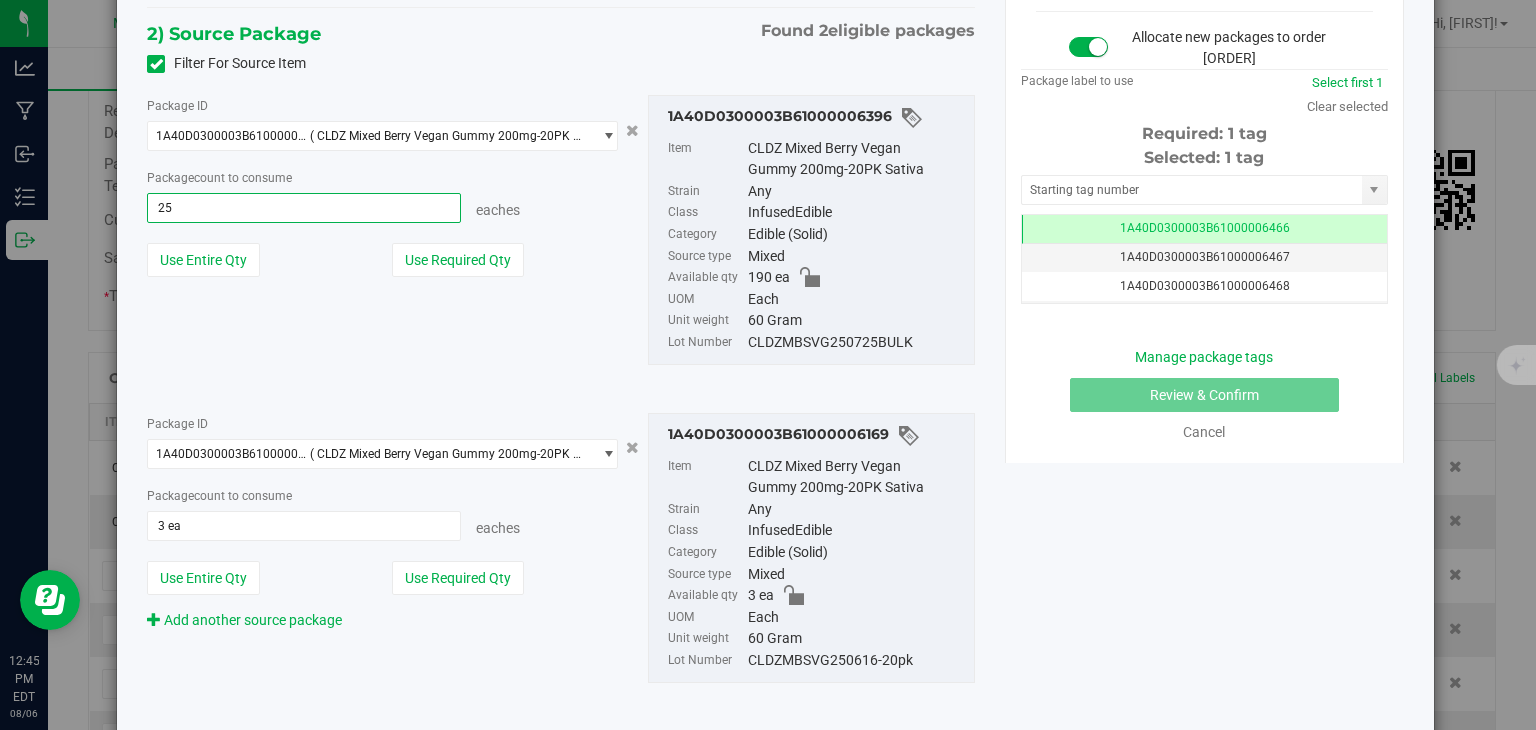 click on "25" at bounding box center [303, 208] 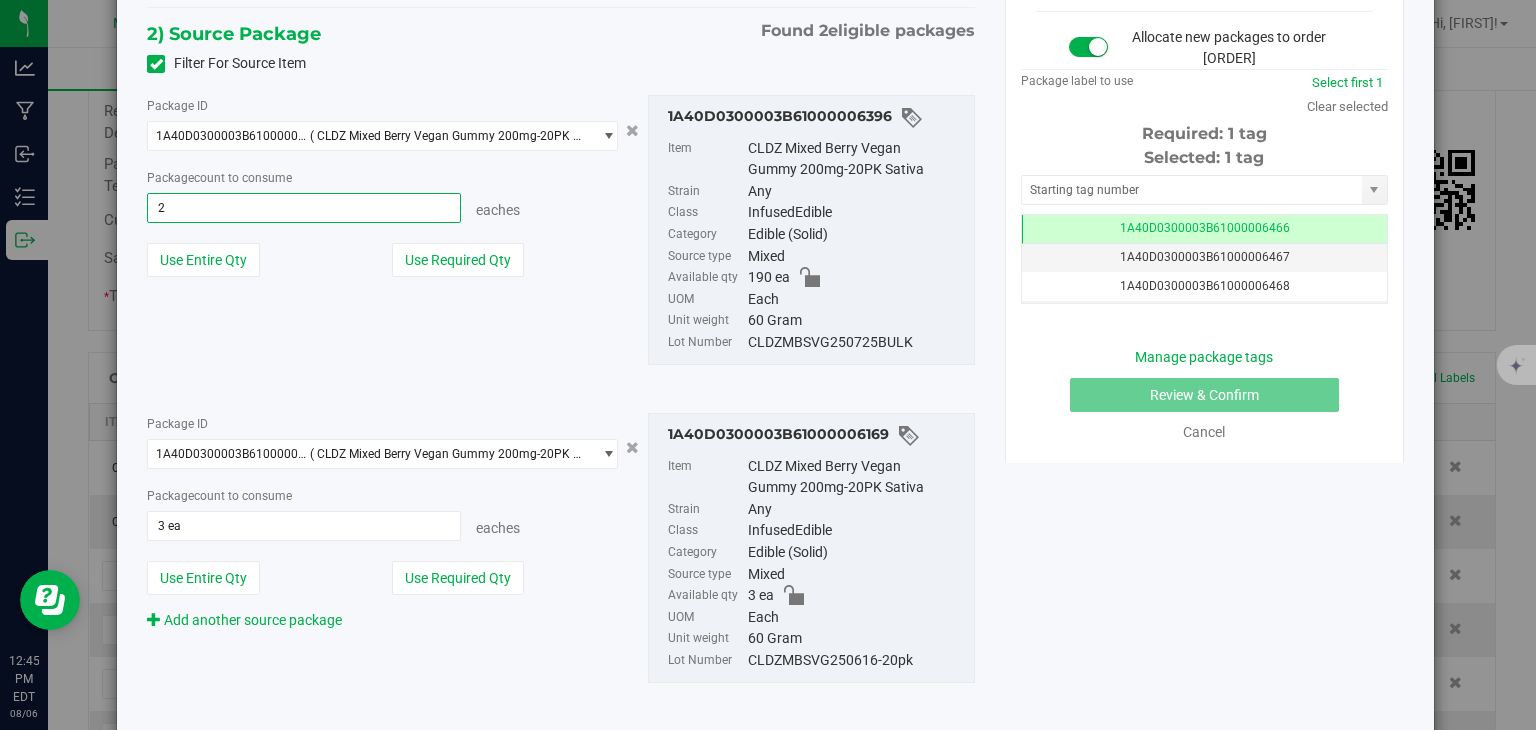 type on "22" 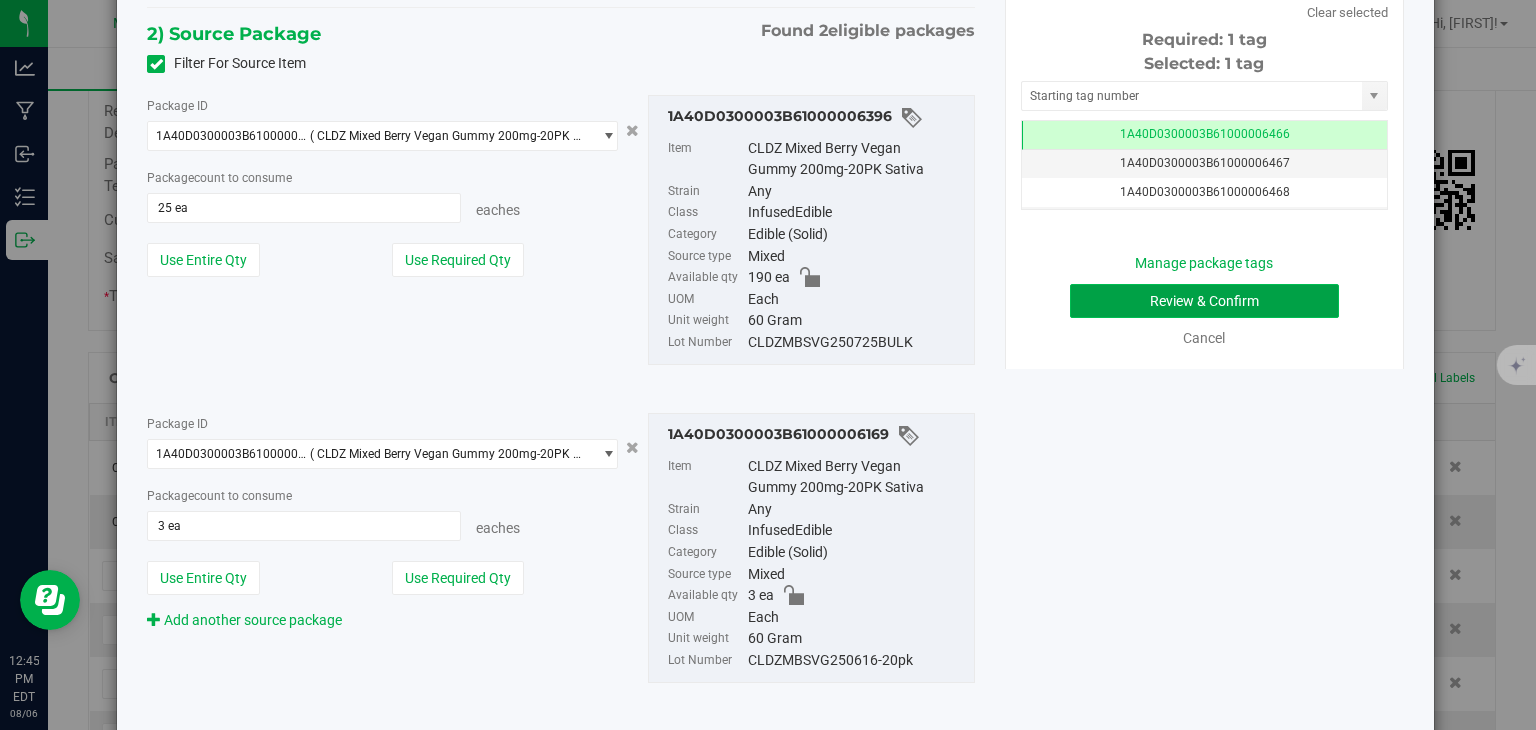 type on "22 ea" 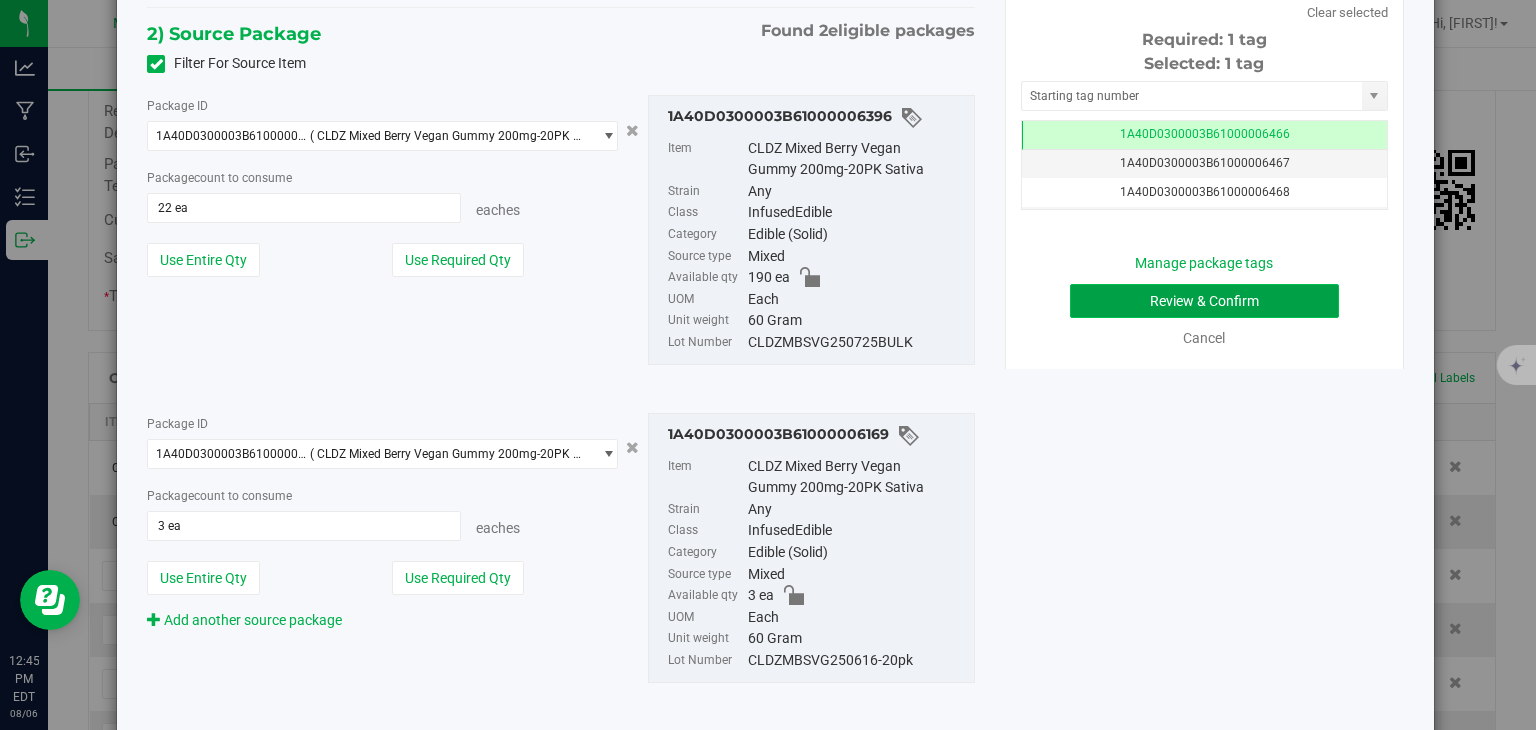 click on "Review & Confirm" at bounding box center (1204, 301) 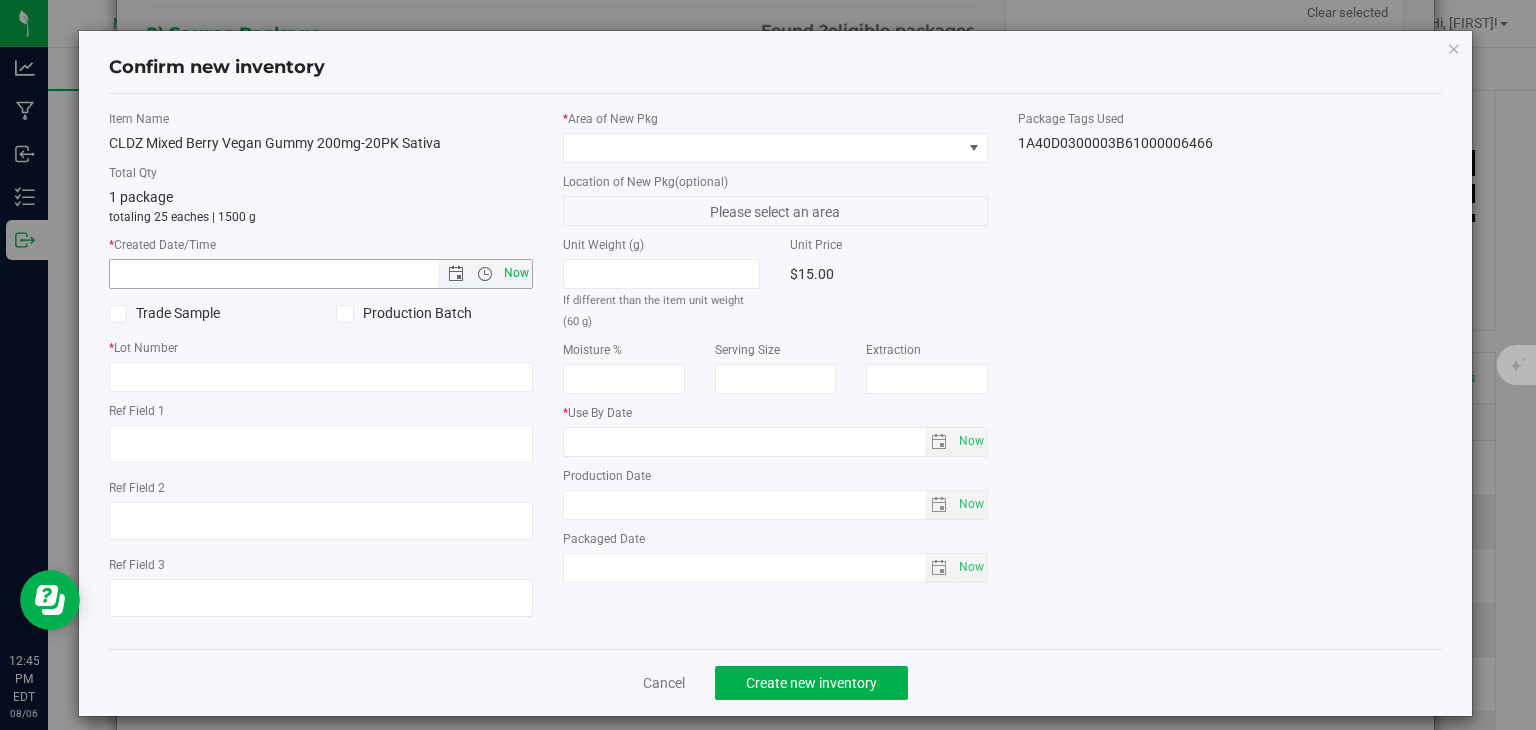 click on "Now" at bounding box center (517, 273) 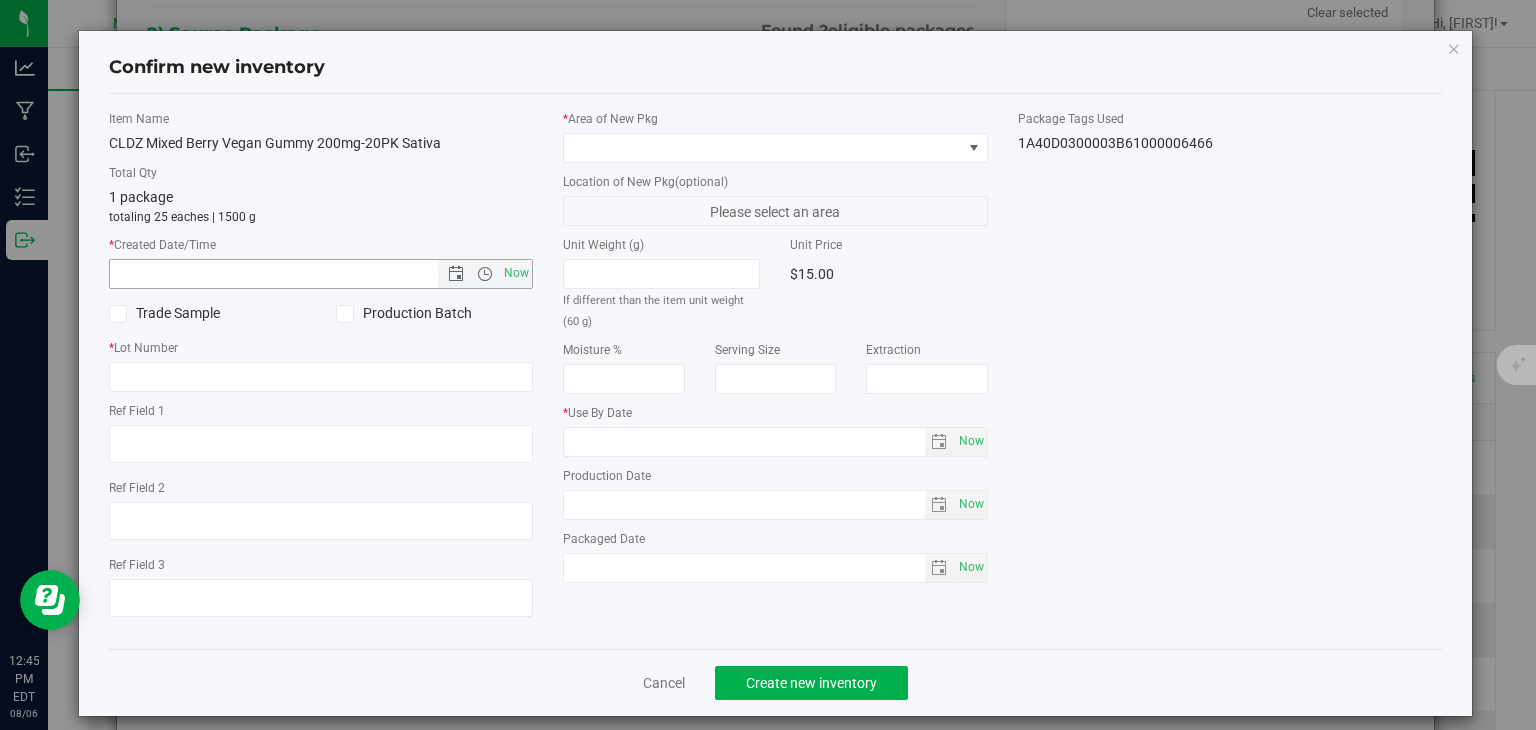 type on "[DATE] [TIME]:[TIME]" 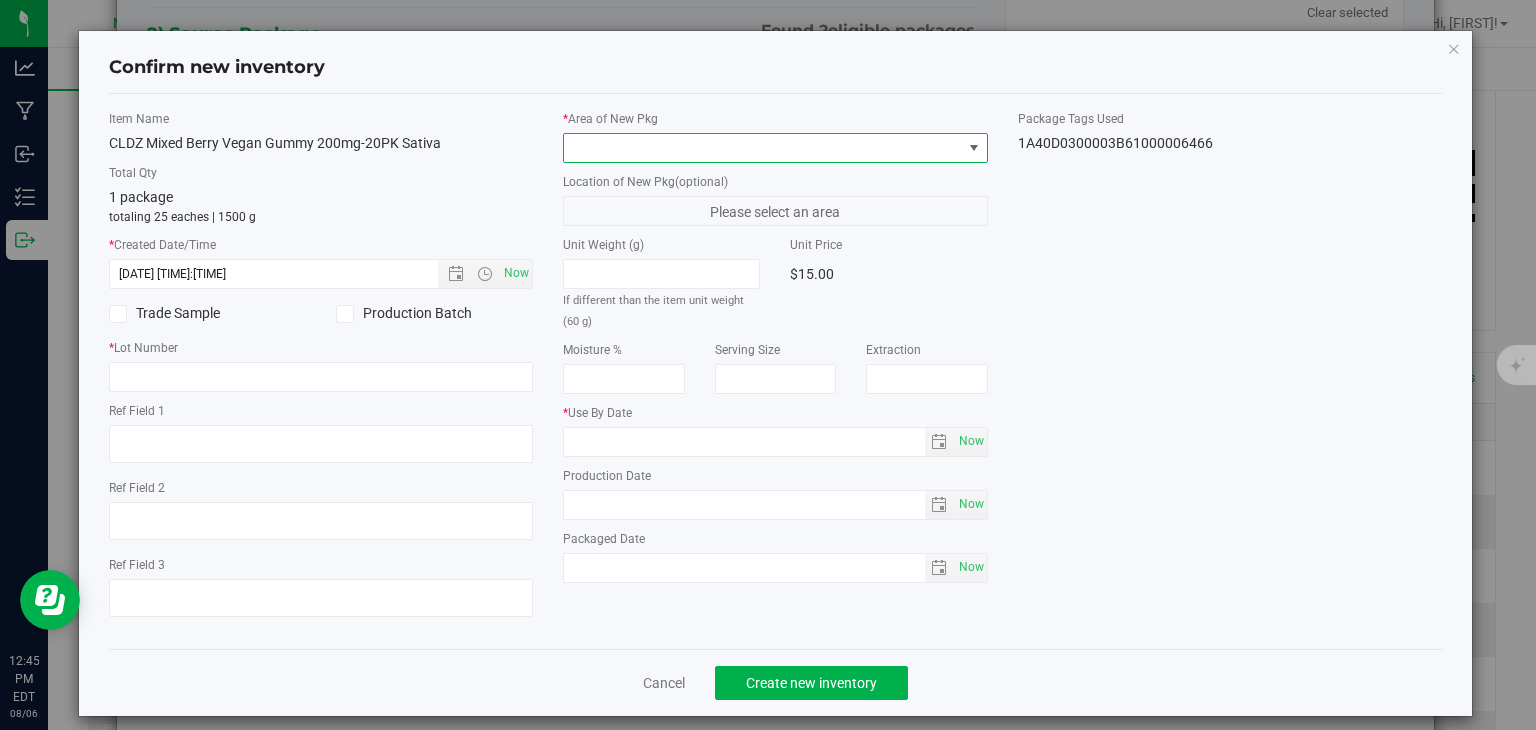 click at bounding box center (763, 148) 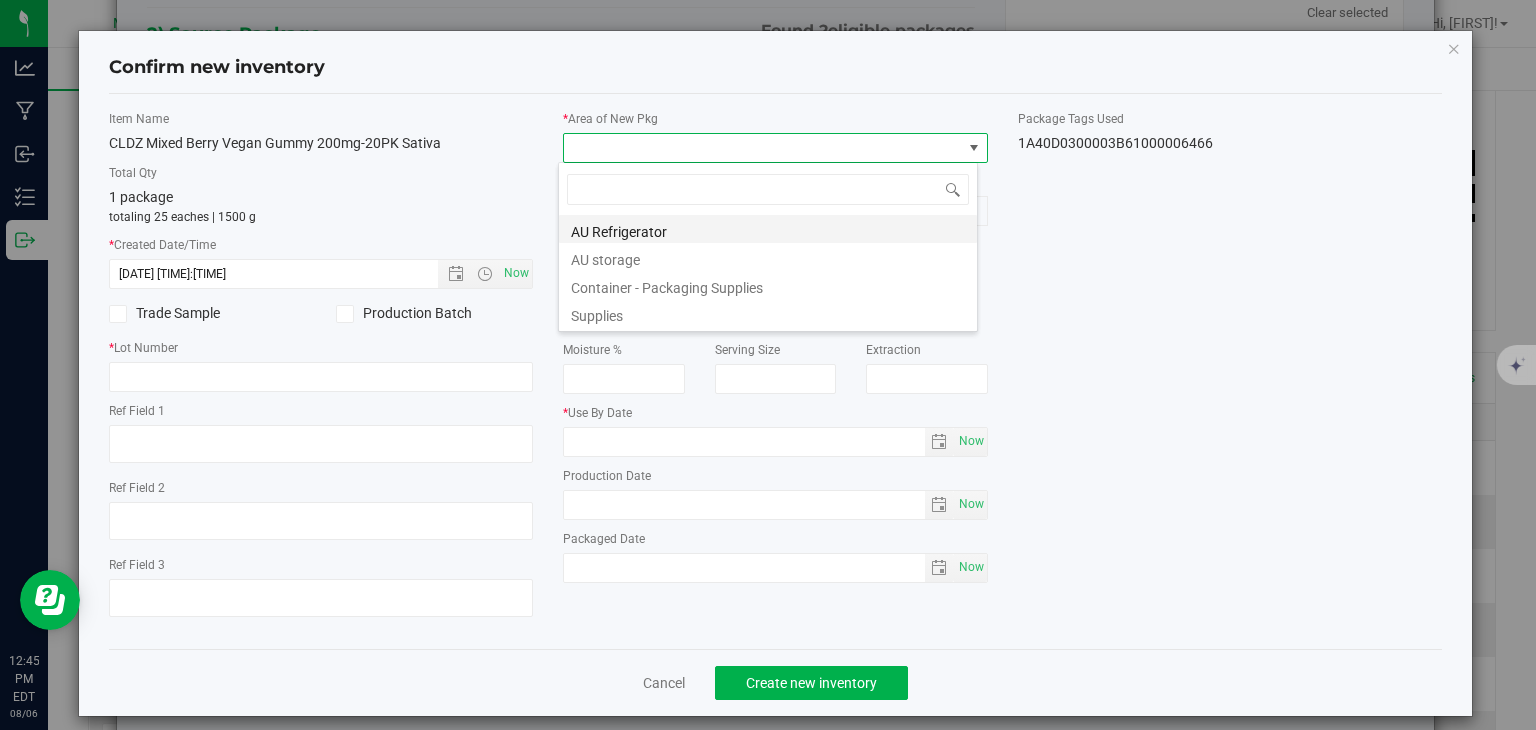 click on "AU Refrigerator" at bounding box center (768, 229) 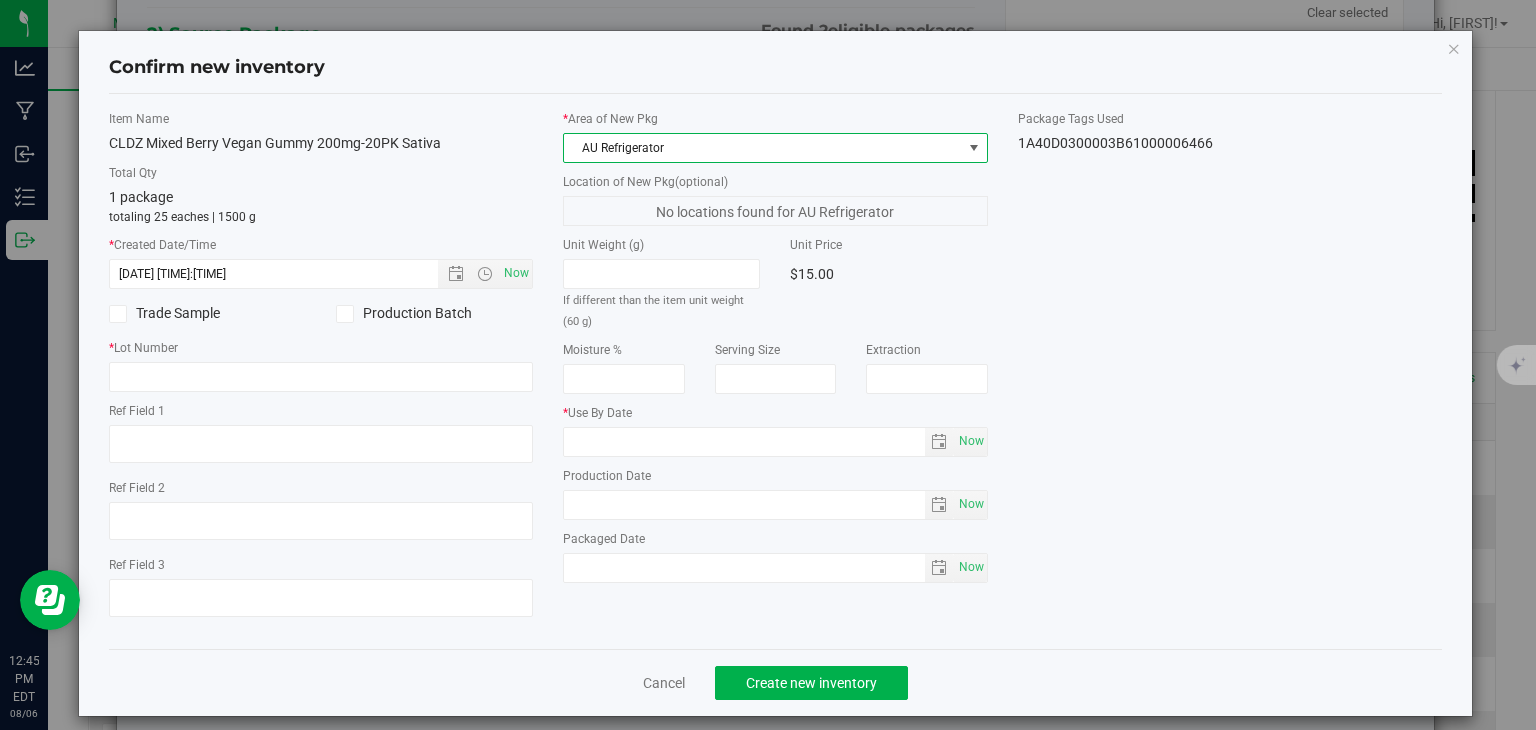 click on "AU Refrigerator" at bounding box center [763, 148] 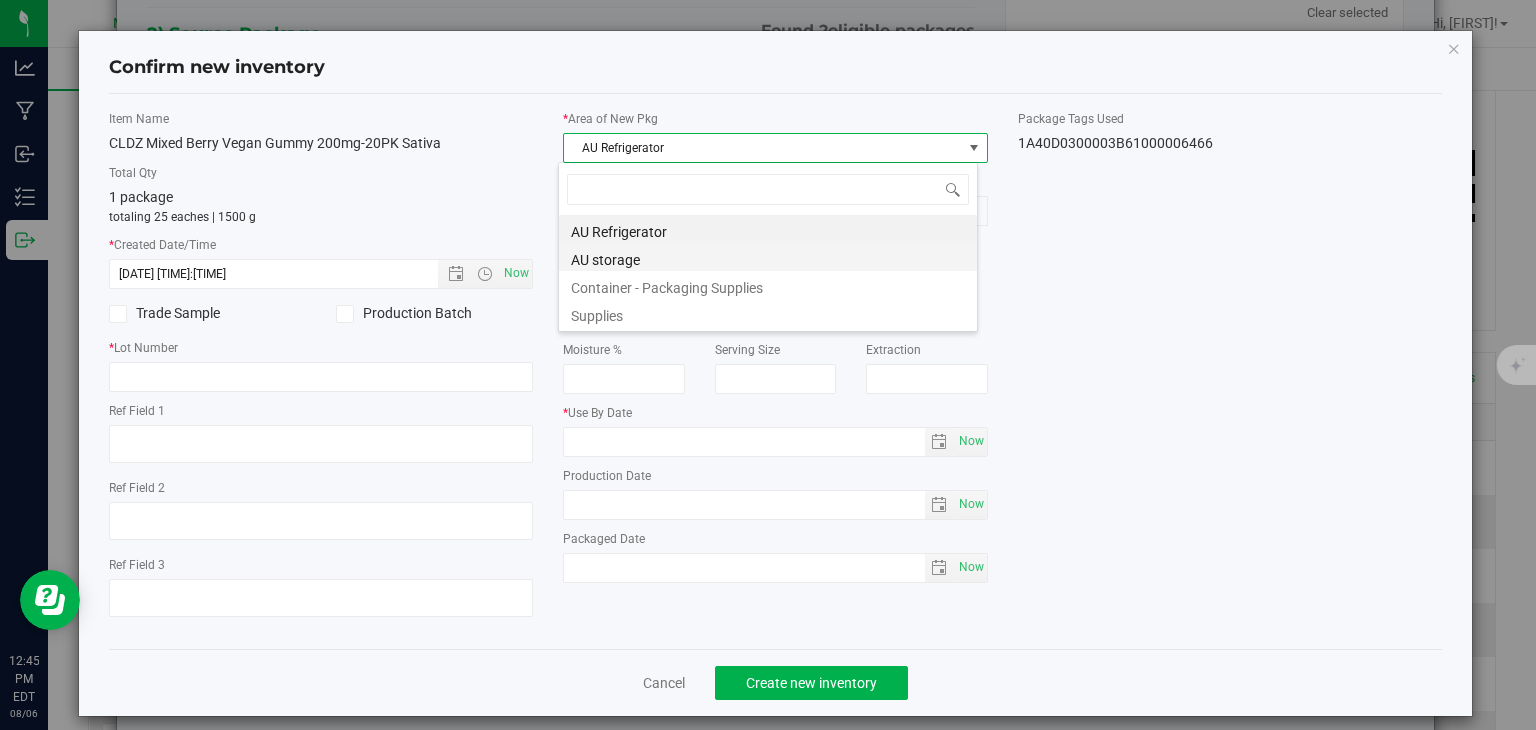 click on "AU storage" at bounding box center [768, 257] 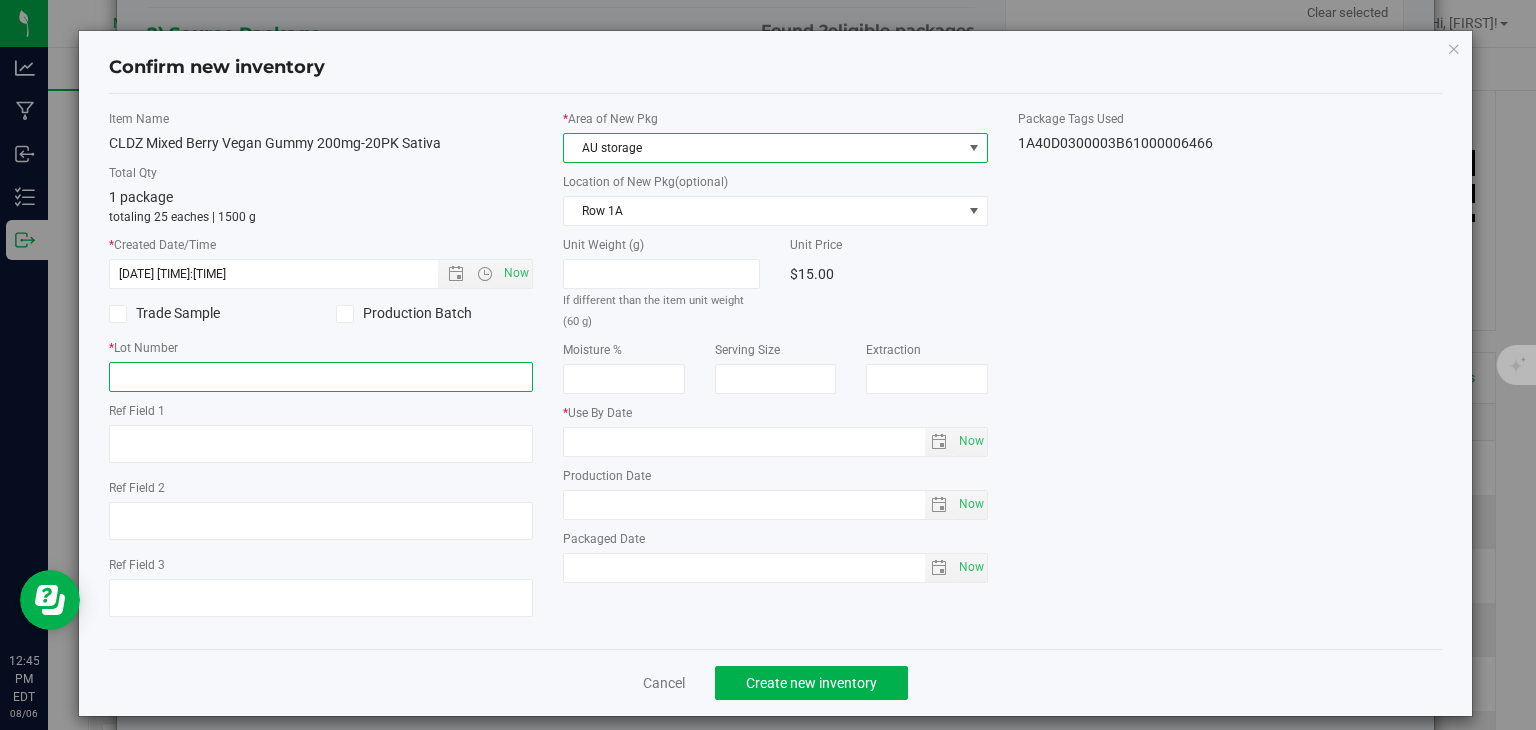 drag, startPoint x: 498, startPoint y: 366, endPoint x: 420, endPoint y: 377, distance: 78.77182 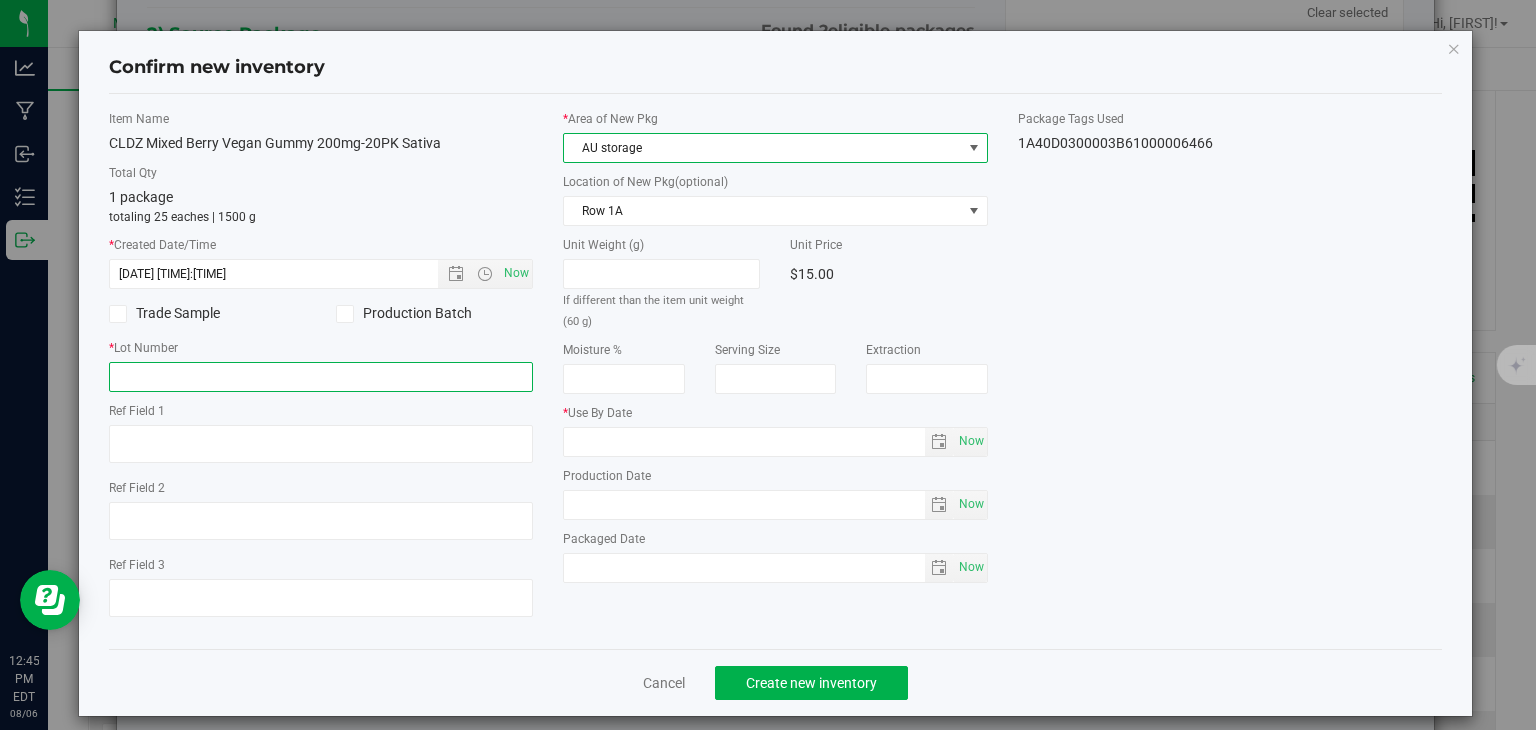 click at bounding box center (321, 377) 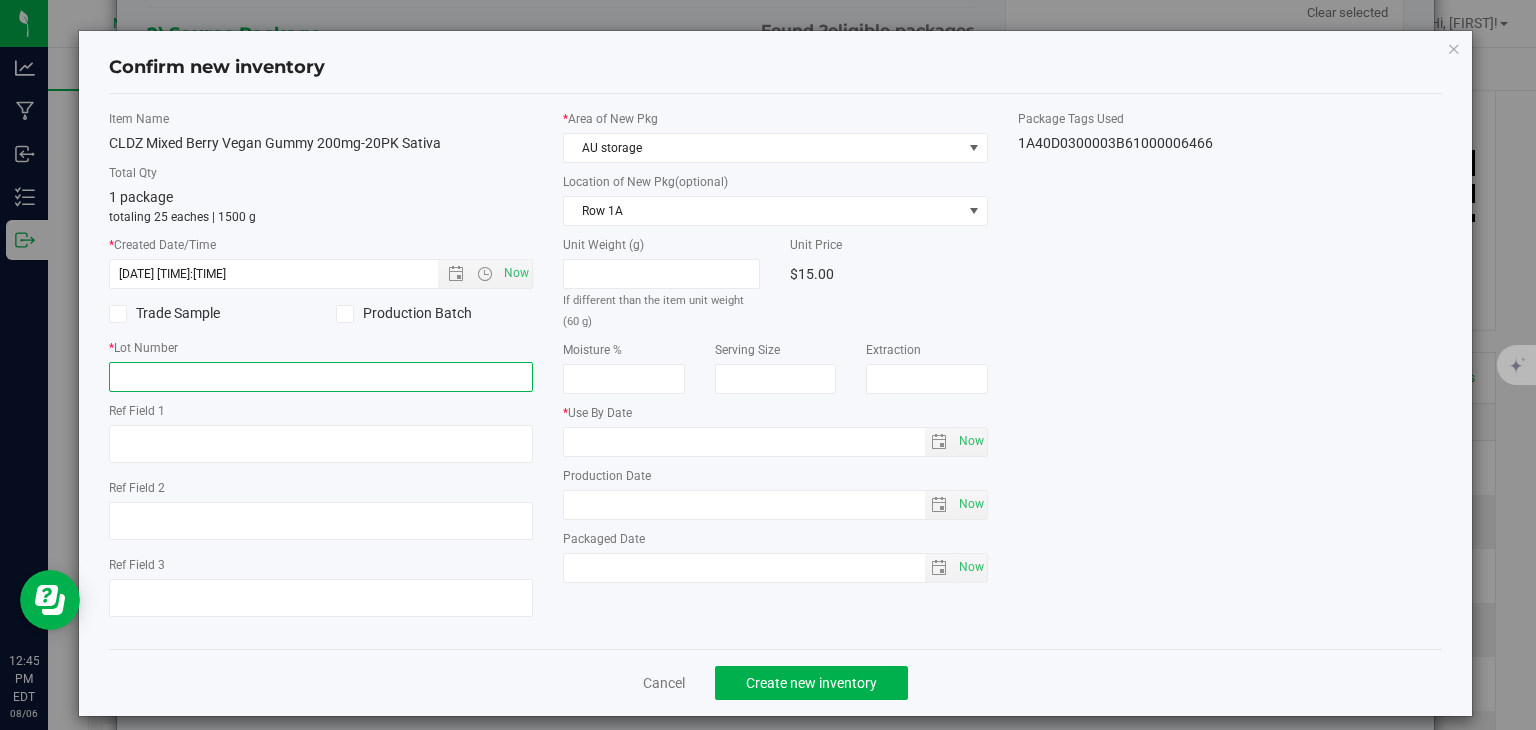 type on "20240424" 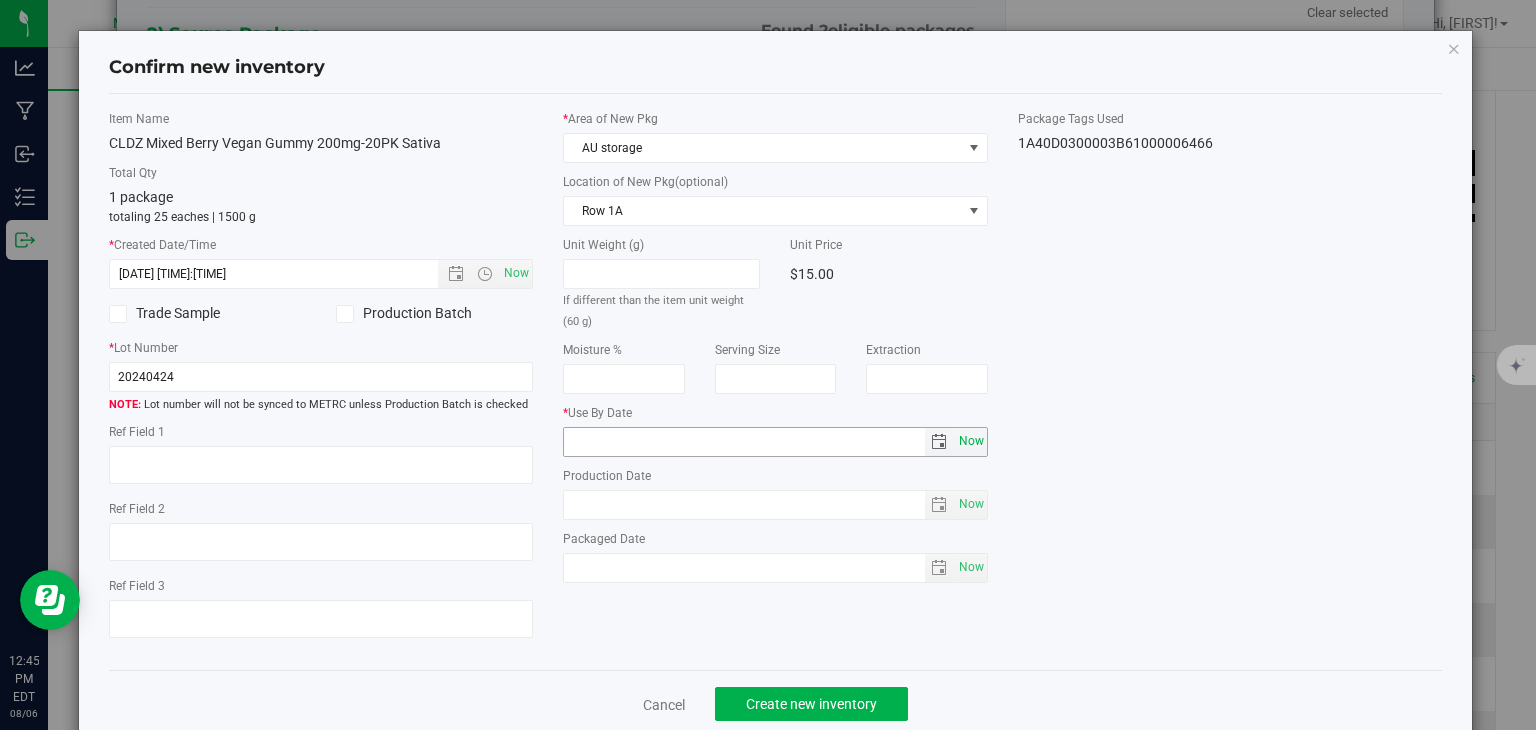 click on "Now" at bounding box center [971, 441] 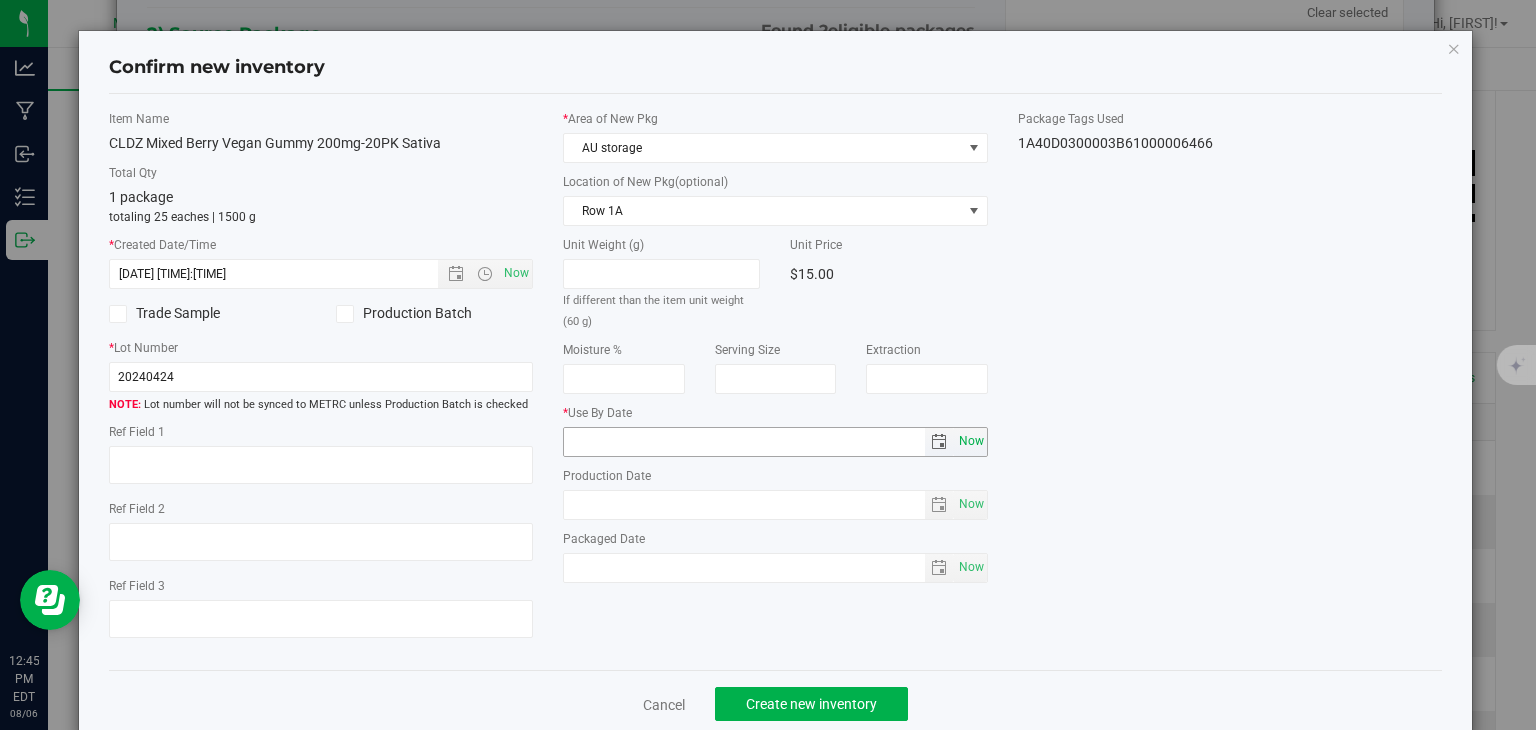 type on "2025-08-06" 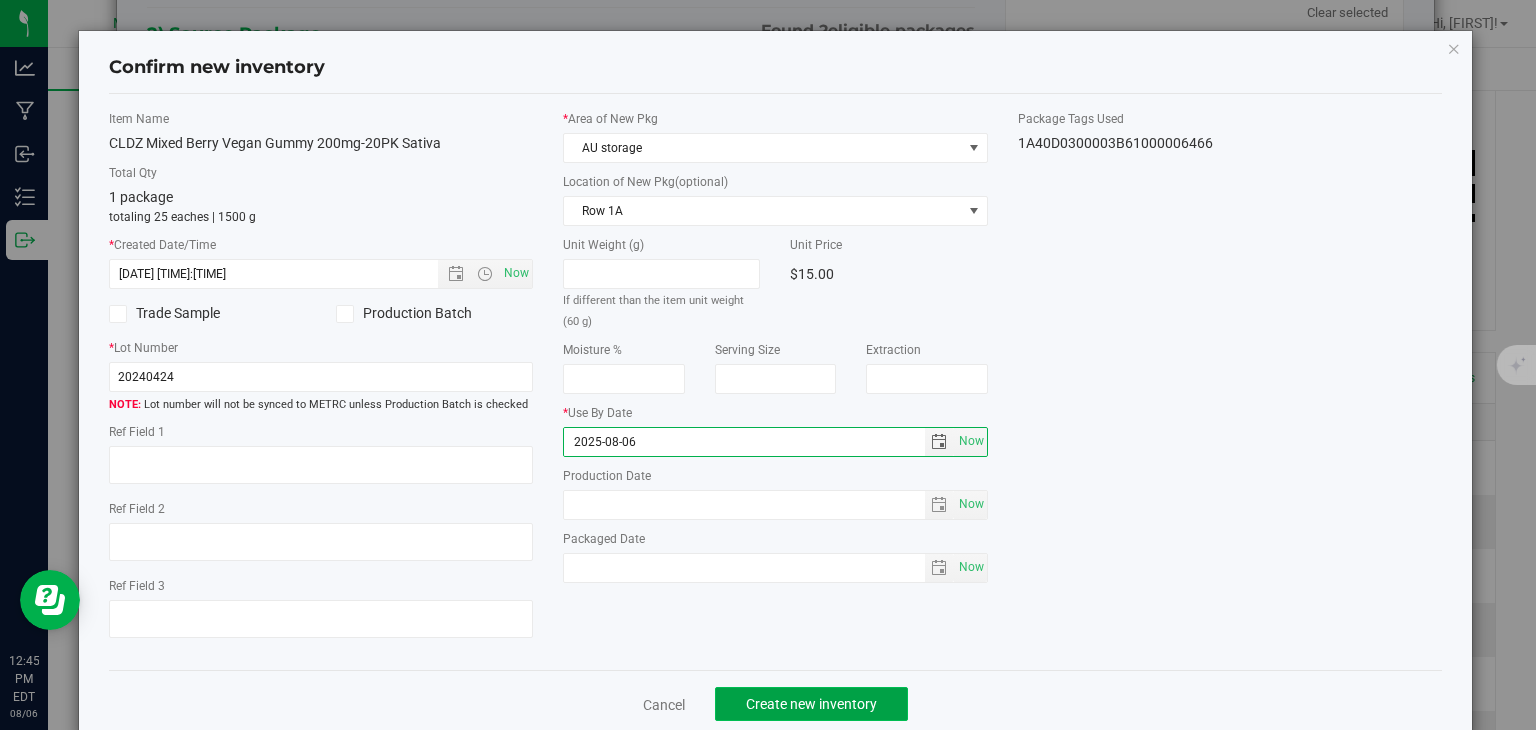 click on "Create new inventory" 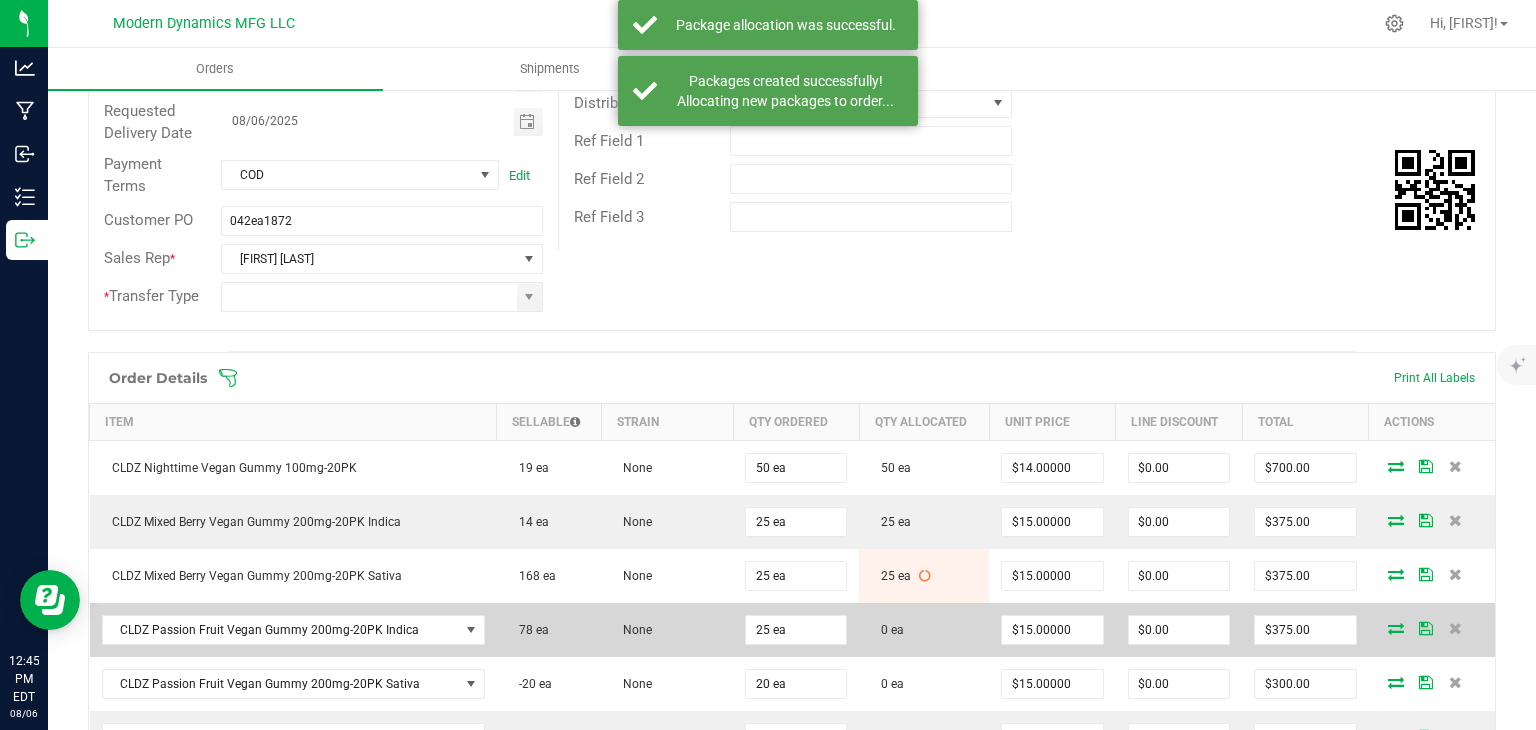 click at bounding box center [1396, 628] 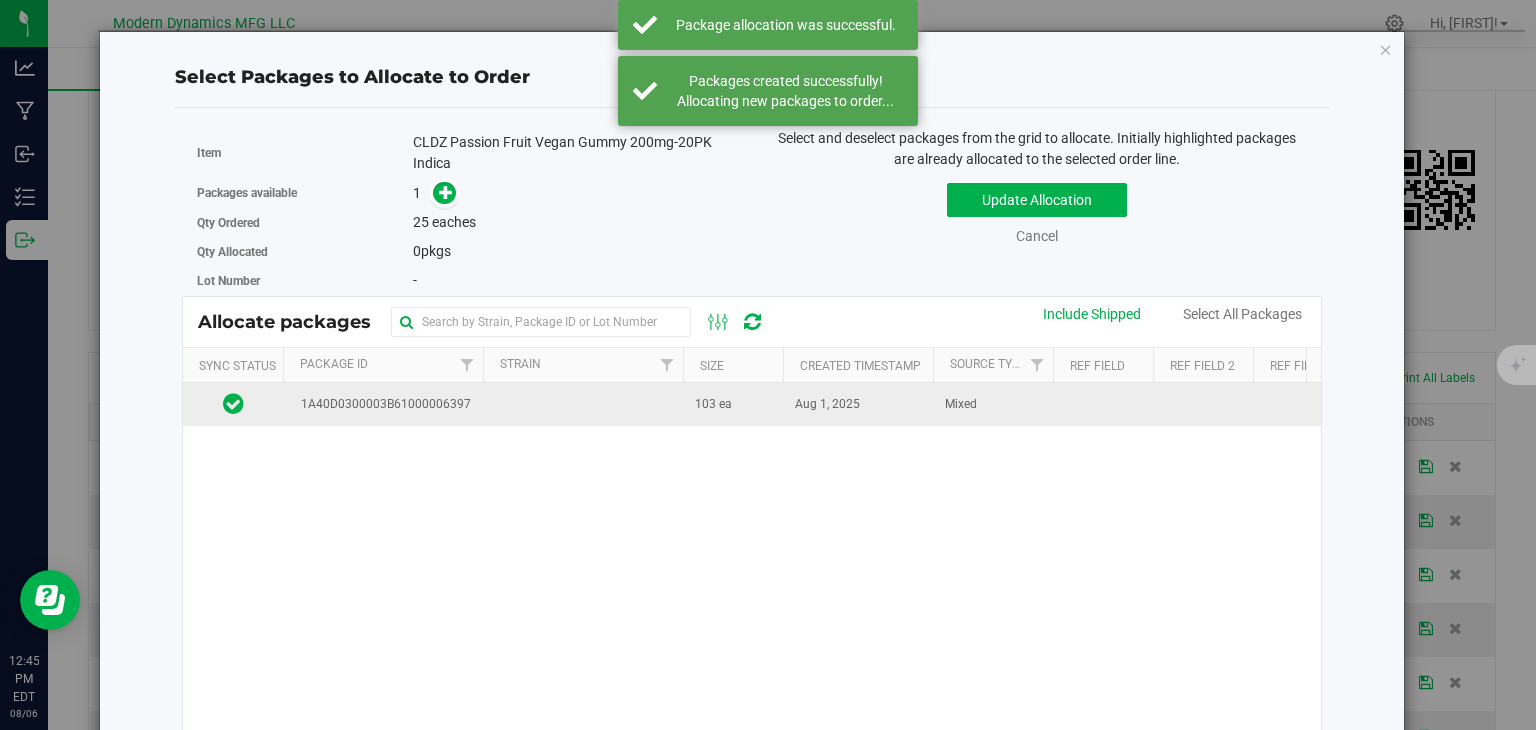 click at bounding box center (583, 404) 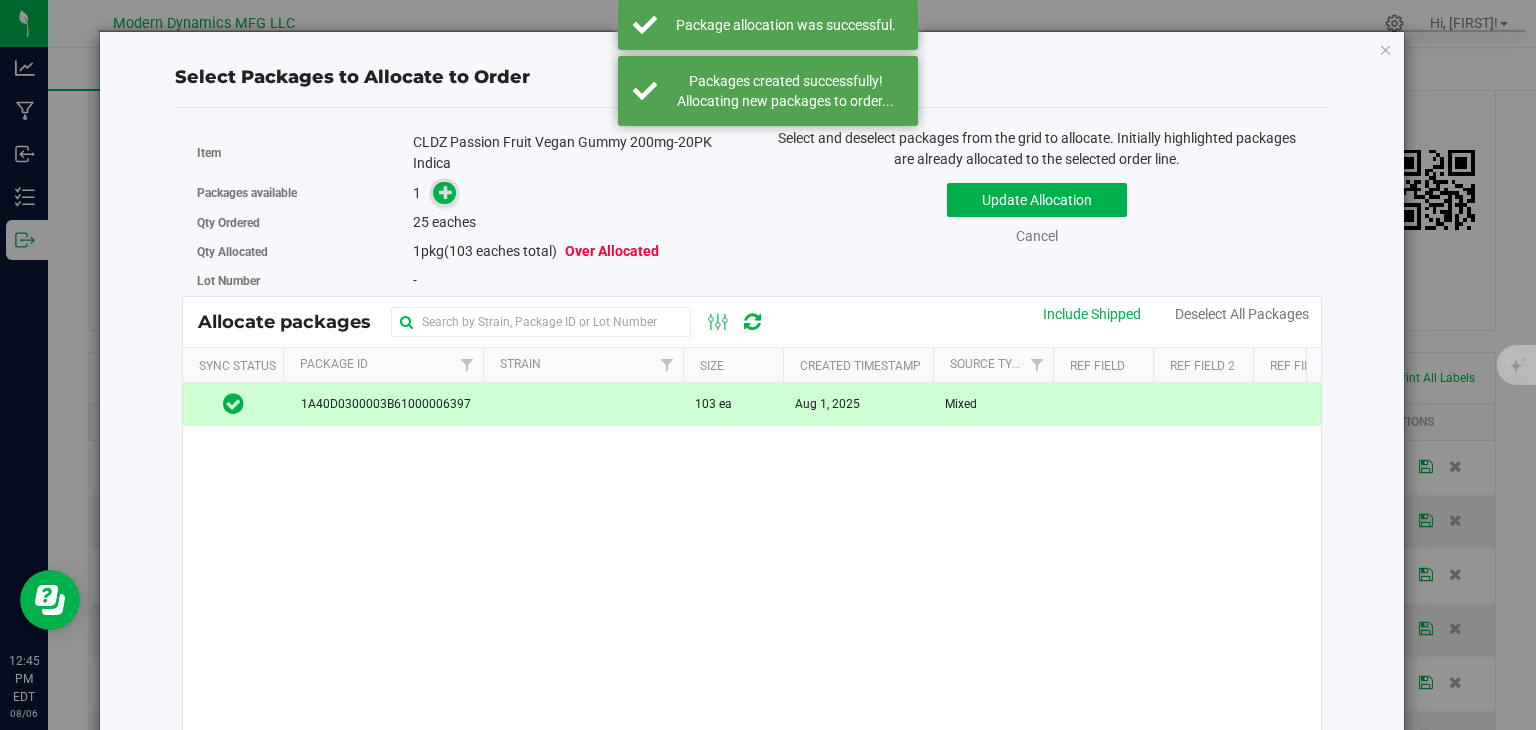 click at bounding box center [446, 192] 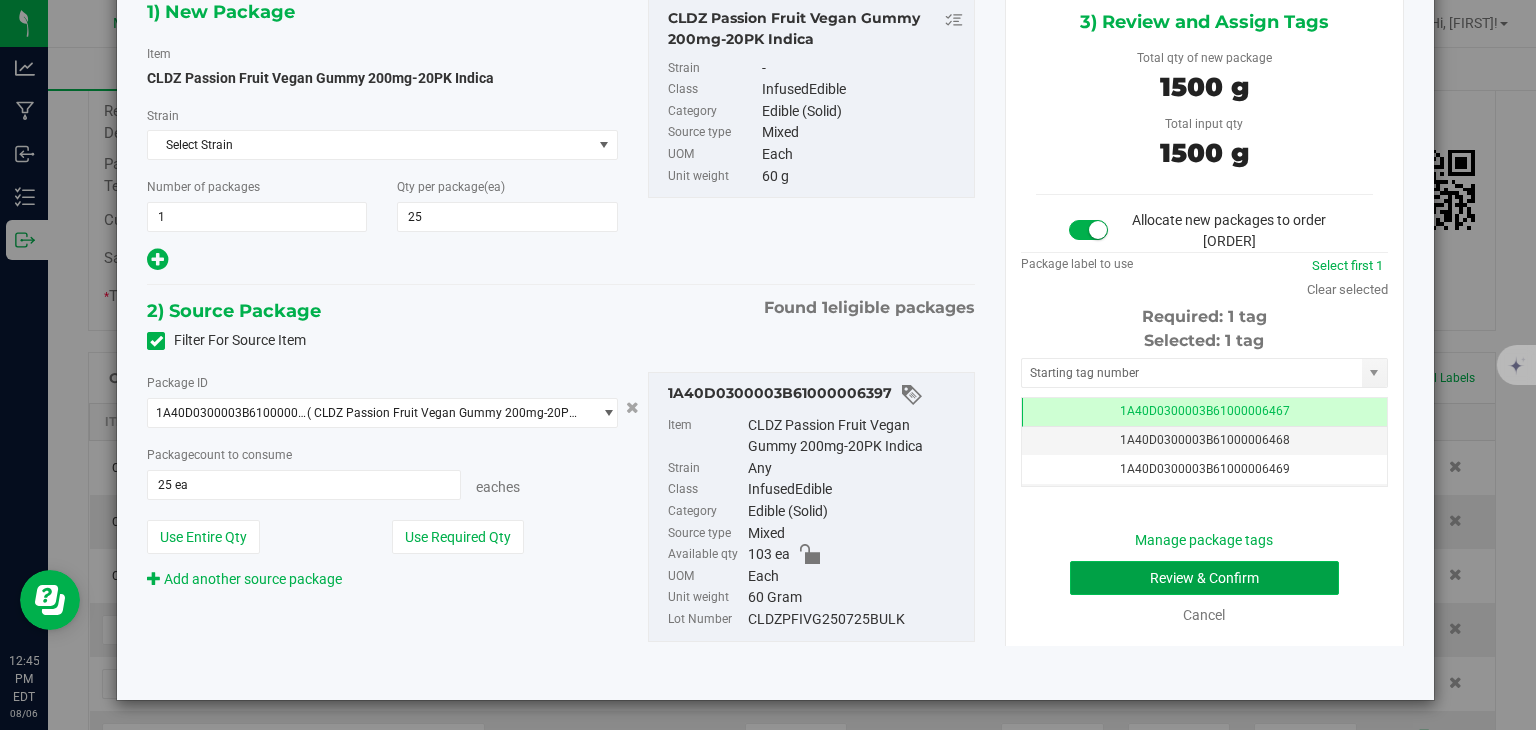 click on "Review & Confirm" at bounding box center [1204, 578] 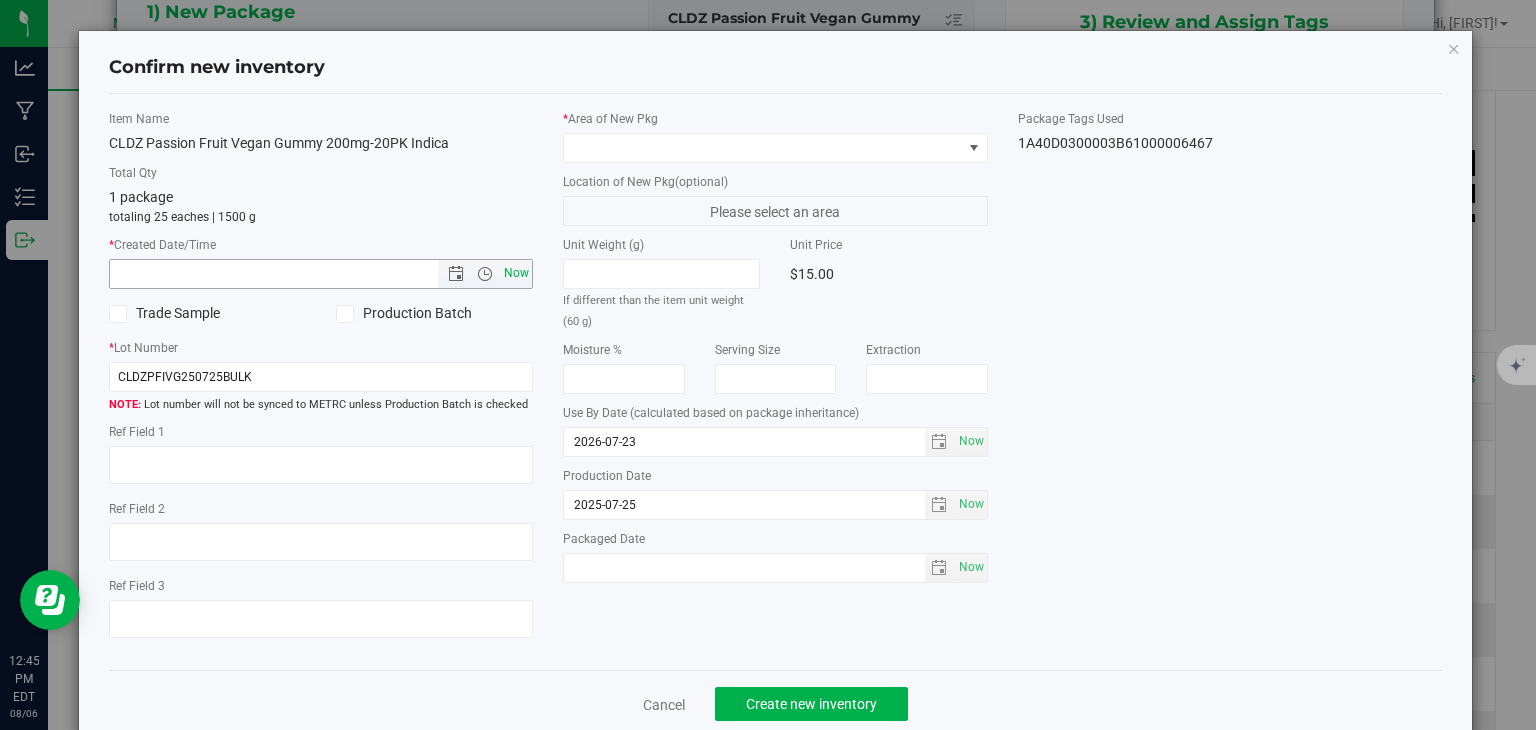 click on "Now" at bounding box center [517, 273] 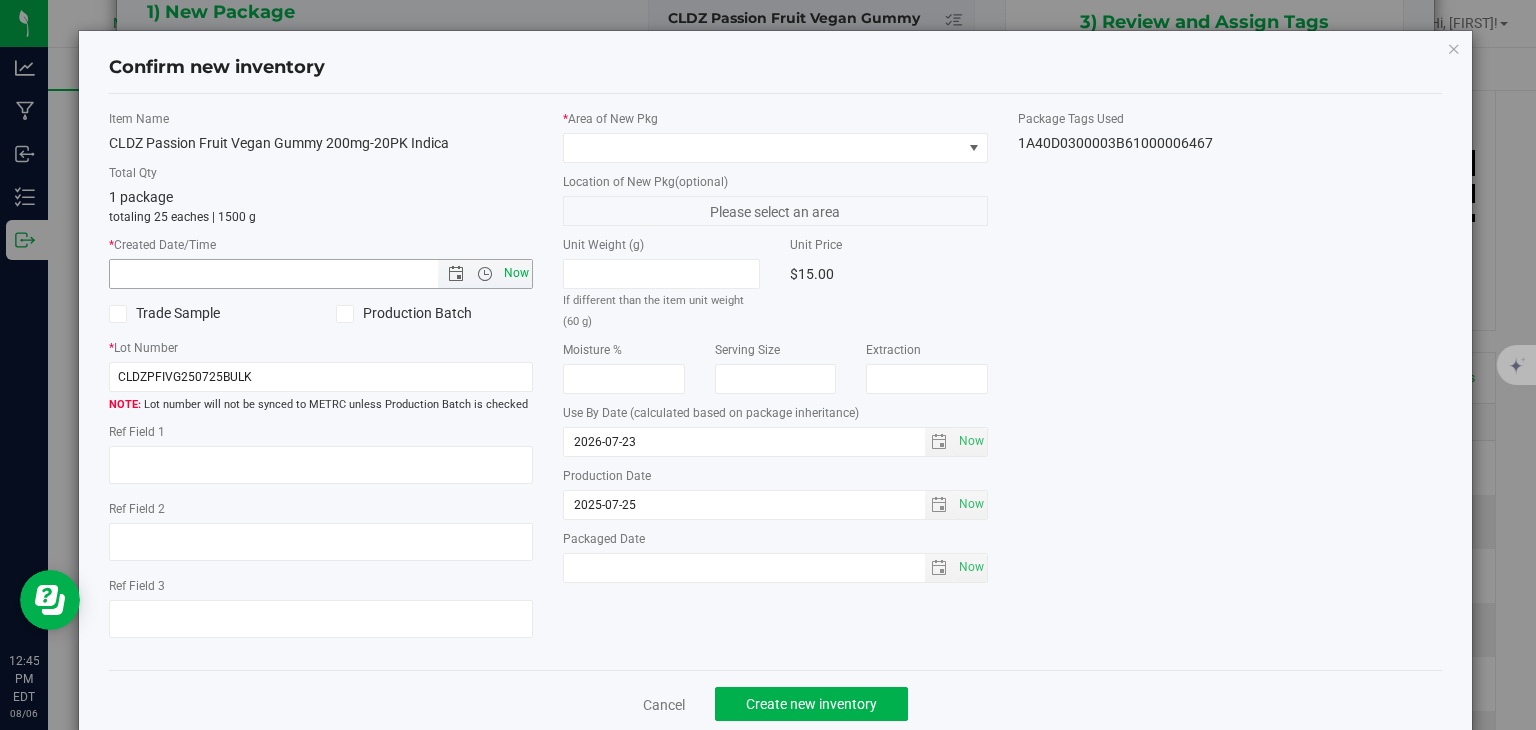 type on "[DATE] [TIME]:[TIME]" 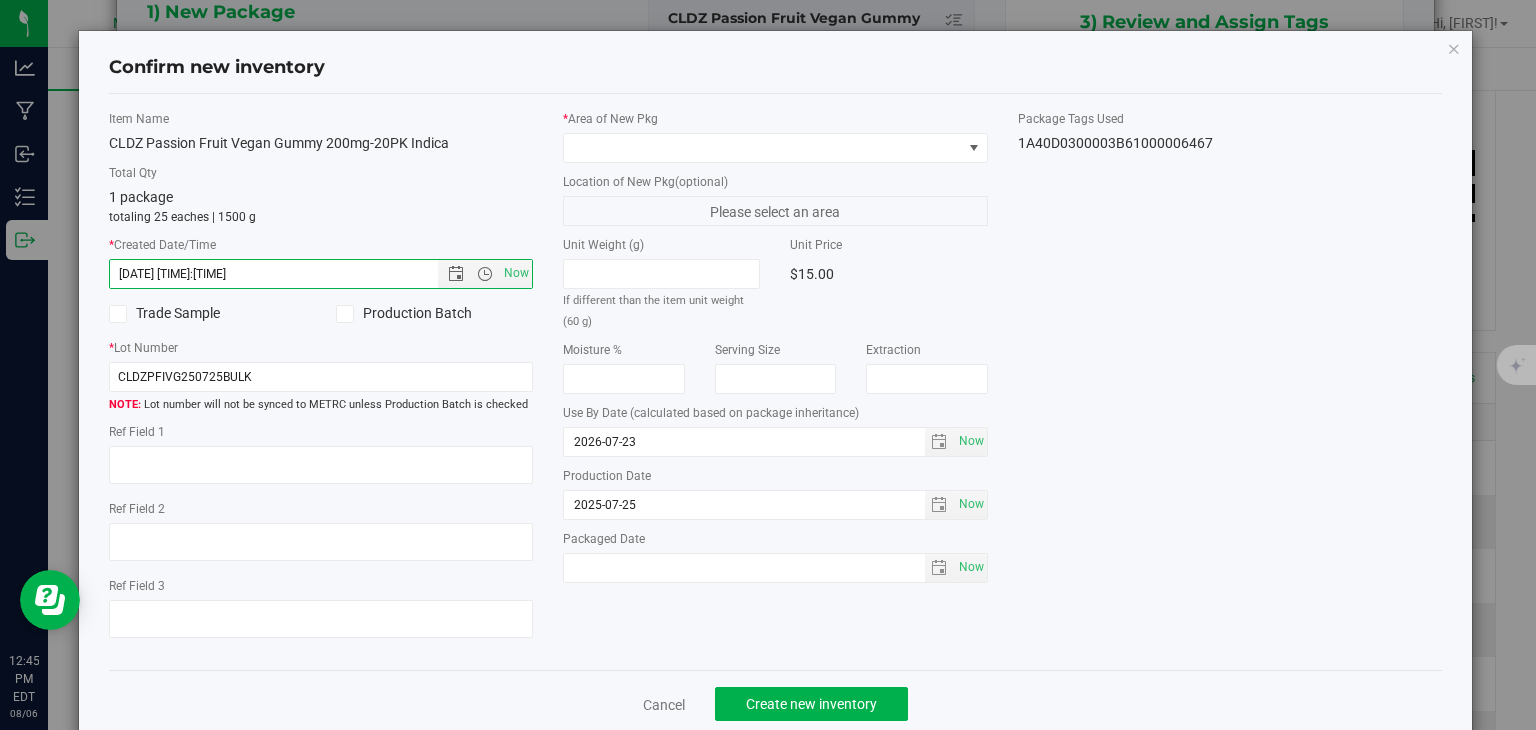 click on "*
Area of New Pkg" at bounding box center [775, 119] 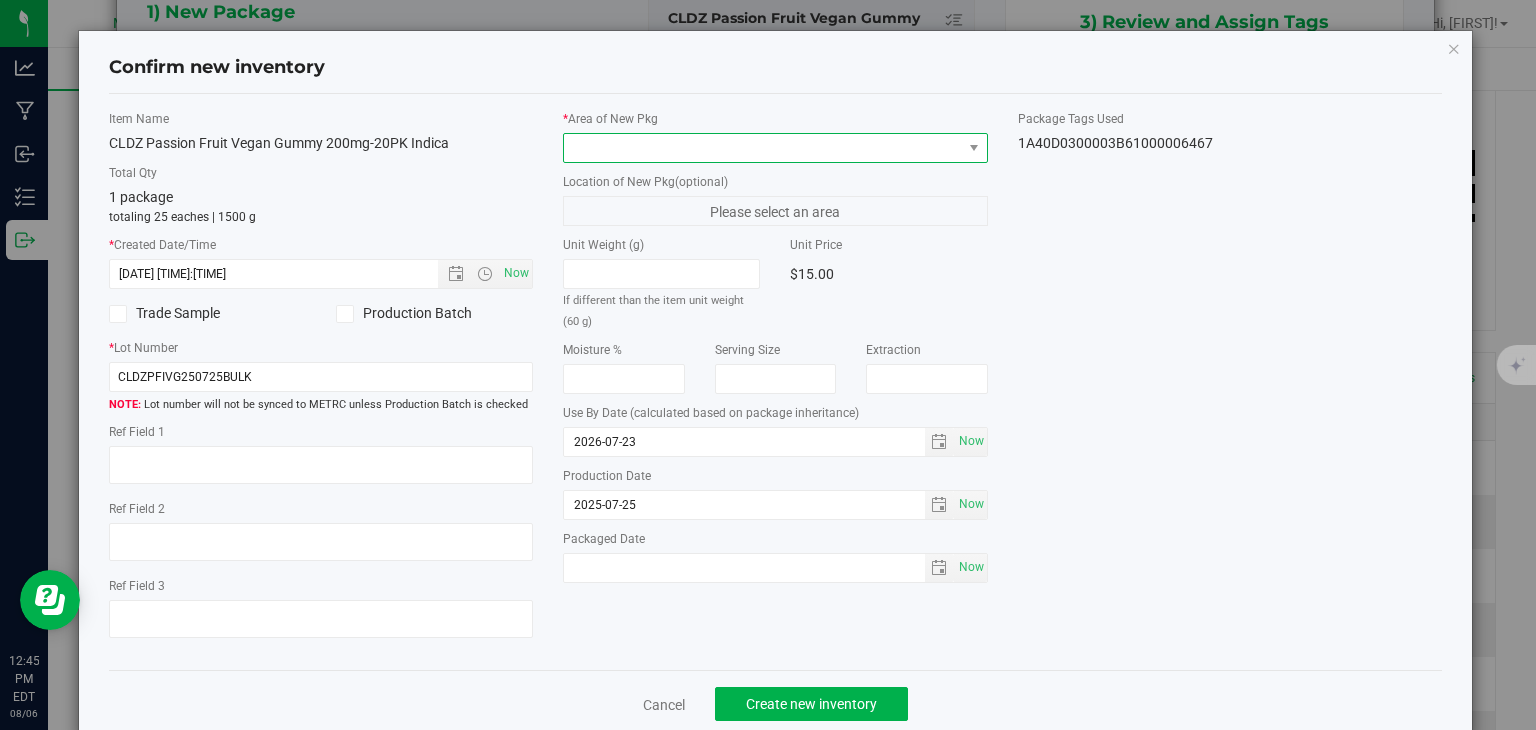 click at bounding box center [763, 148] 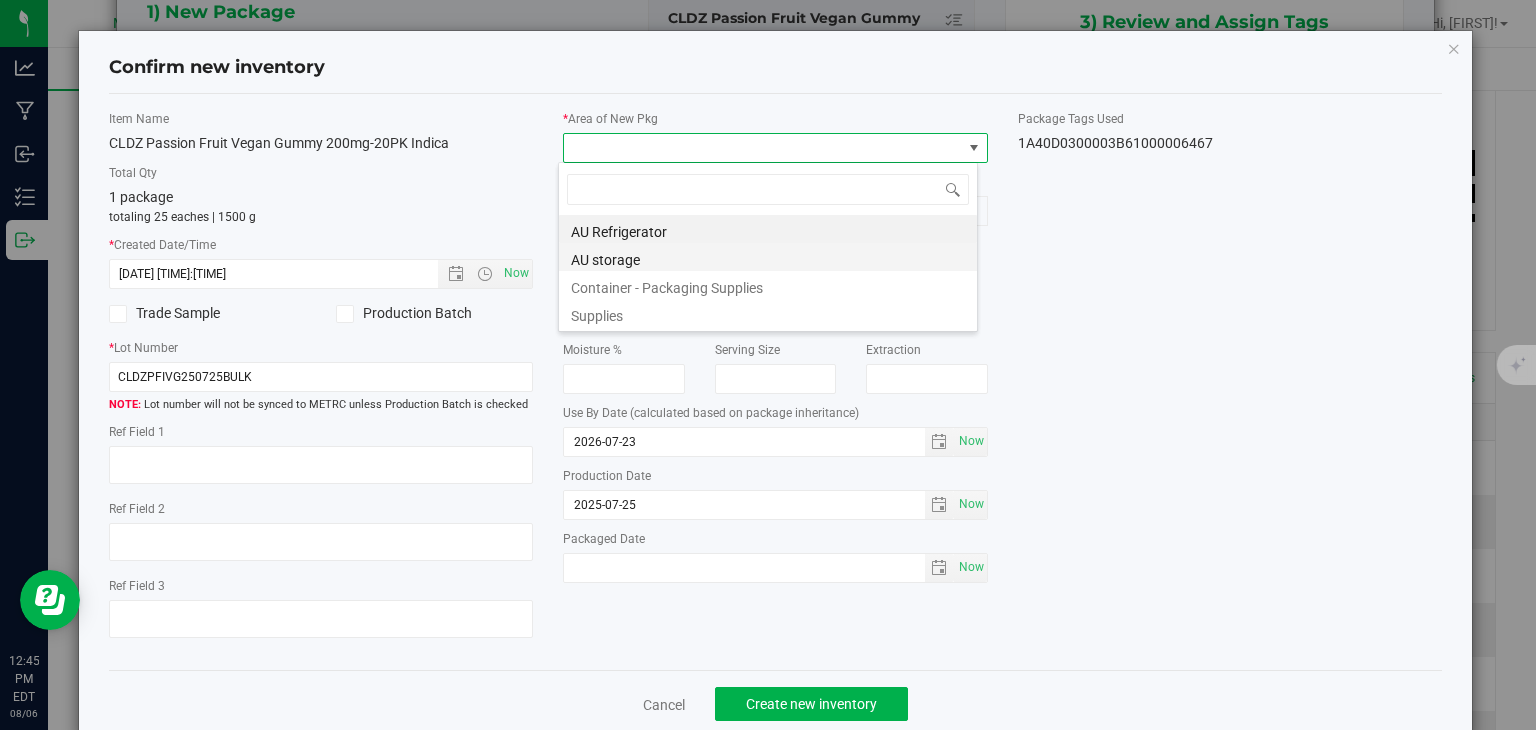 click on "AU storage" at bounding box center (768, 257) 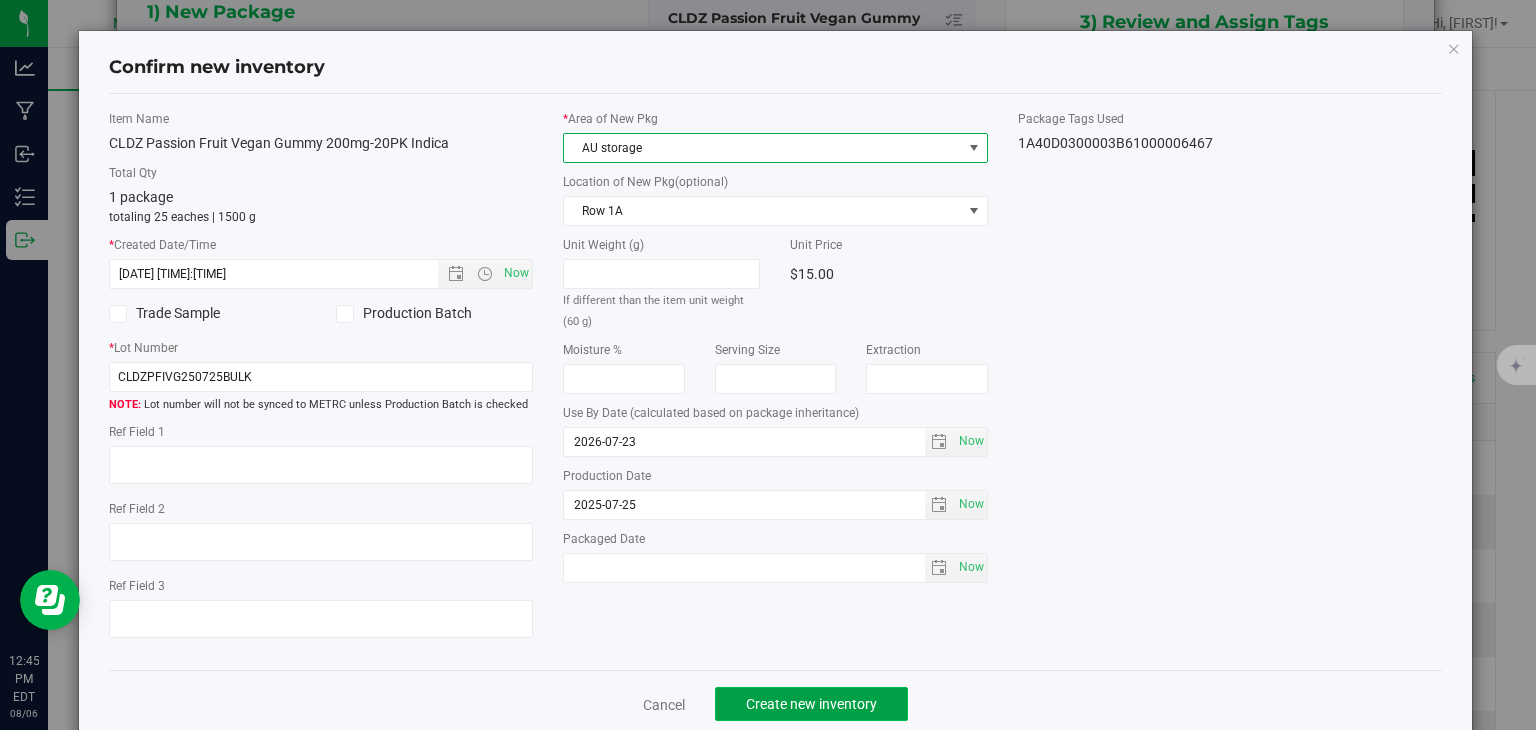 click on "Create new inventory" 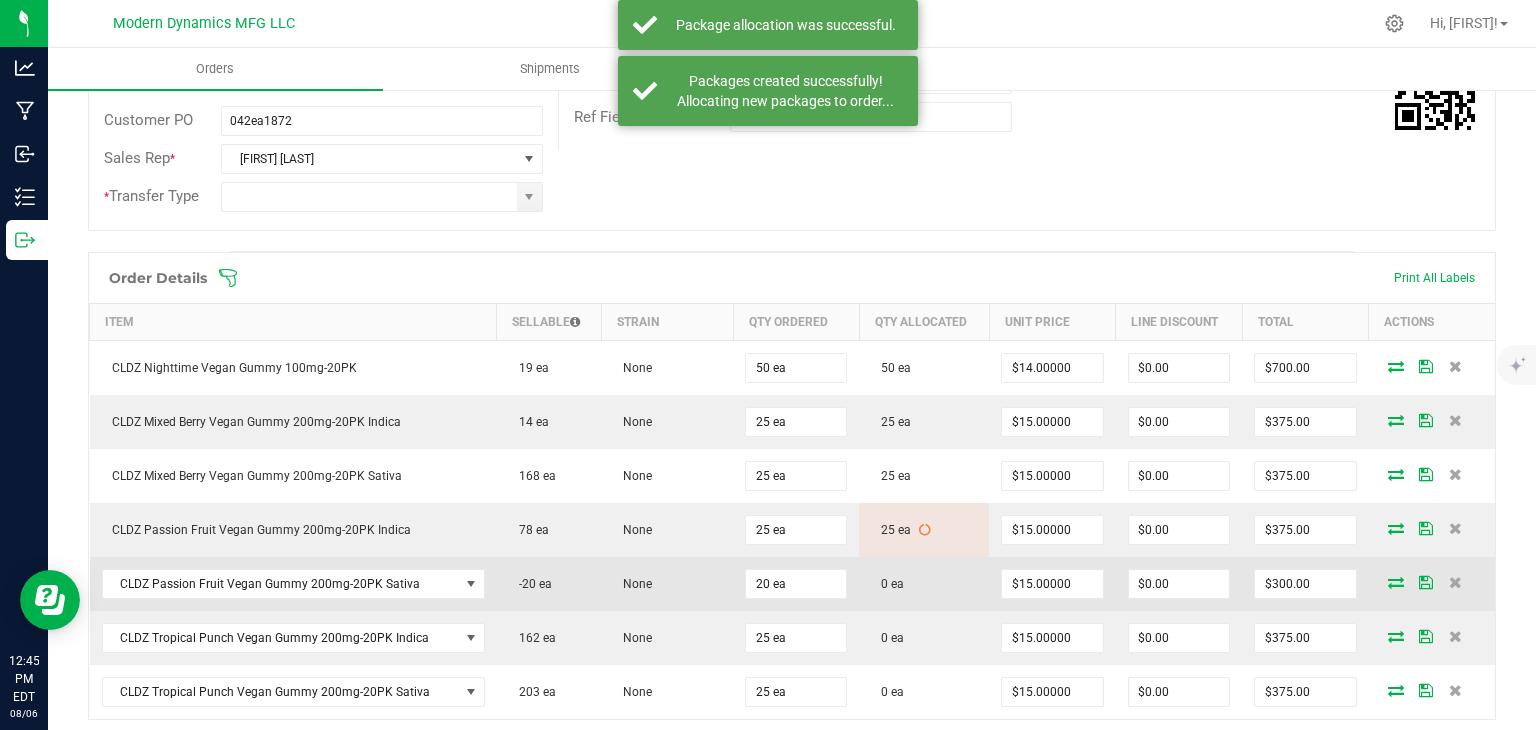 click at bounding box center [1396, 582] 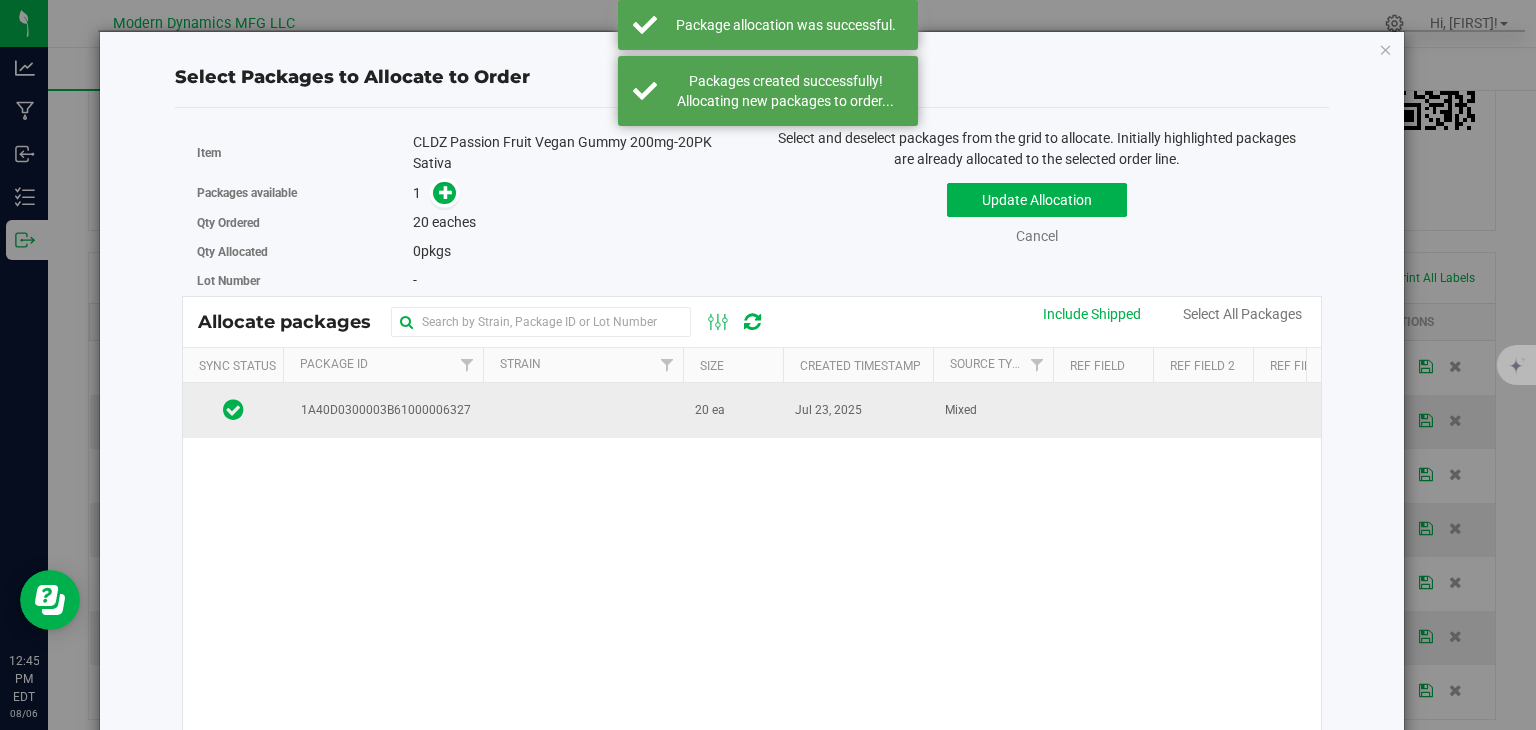 click at bounding box center [583, 410] 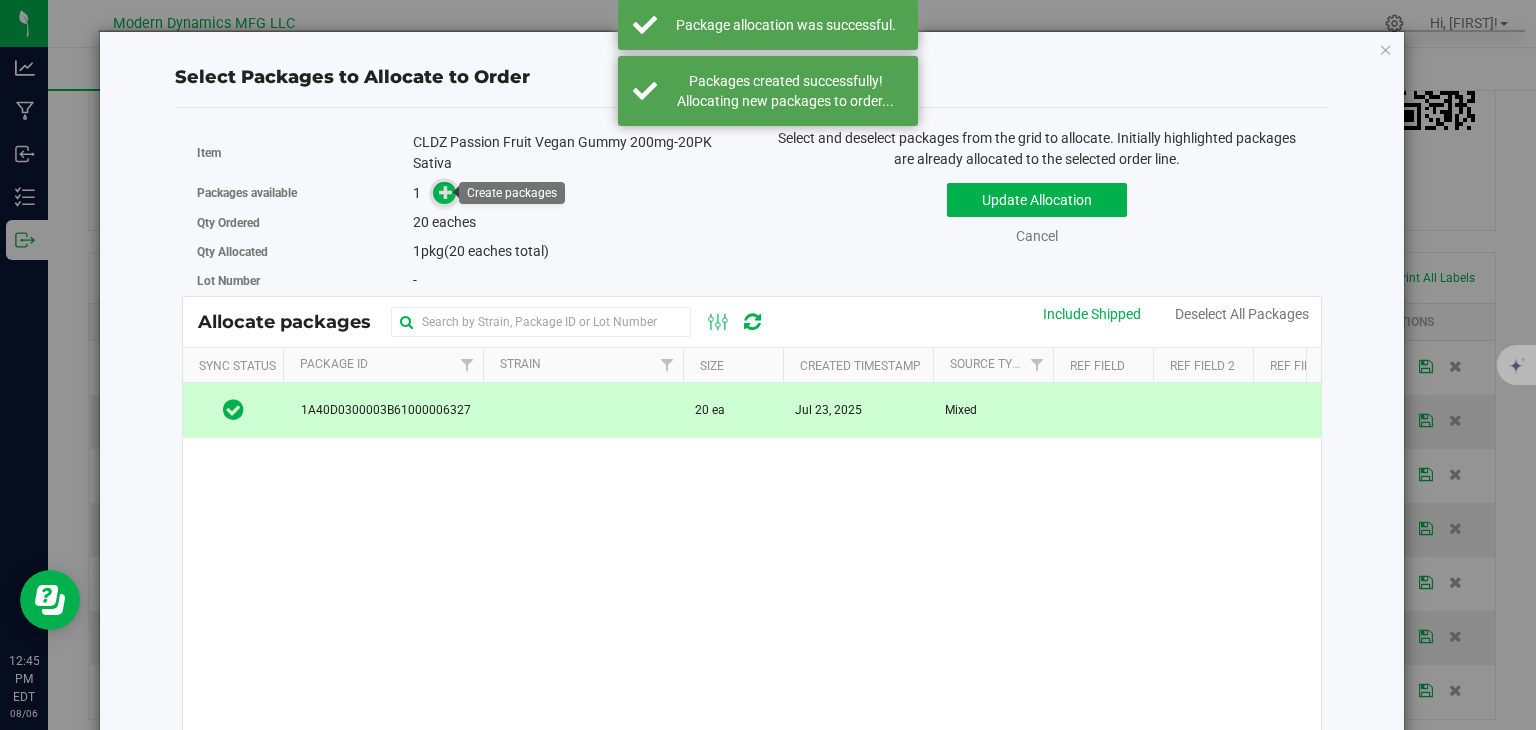 click at bounding box center (444, 193) 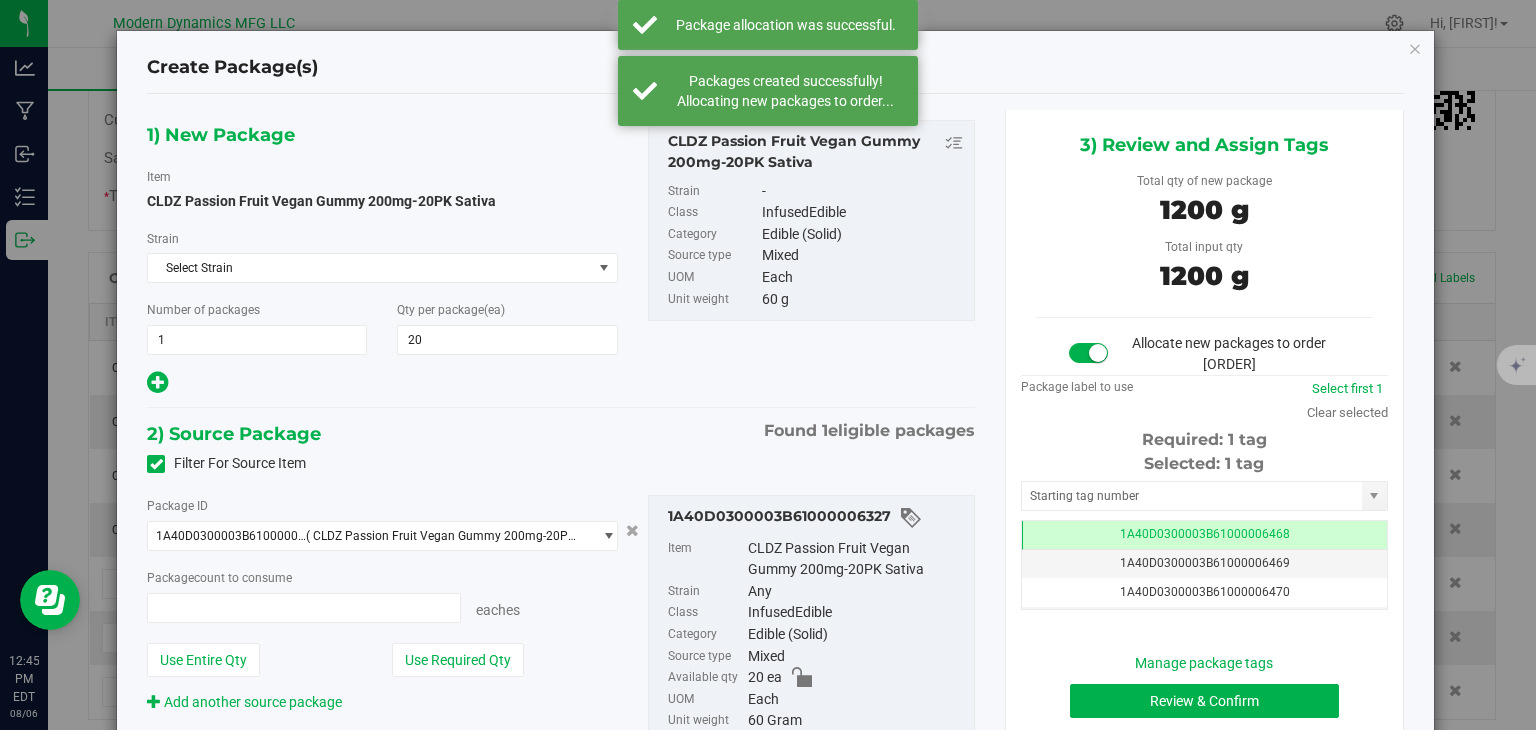 type on "20 ea" 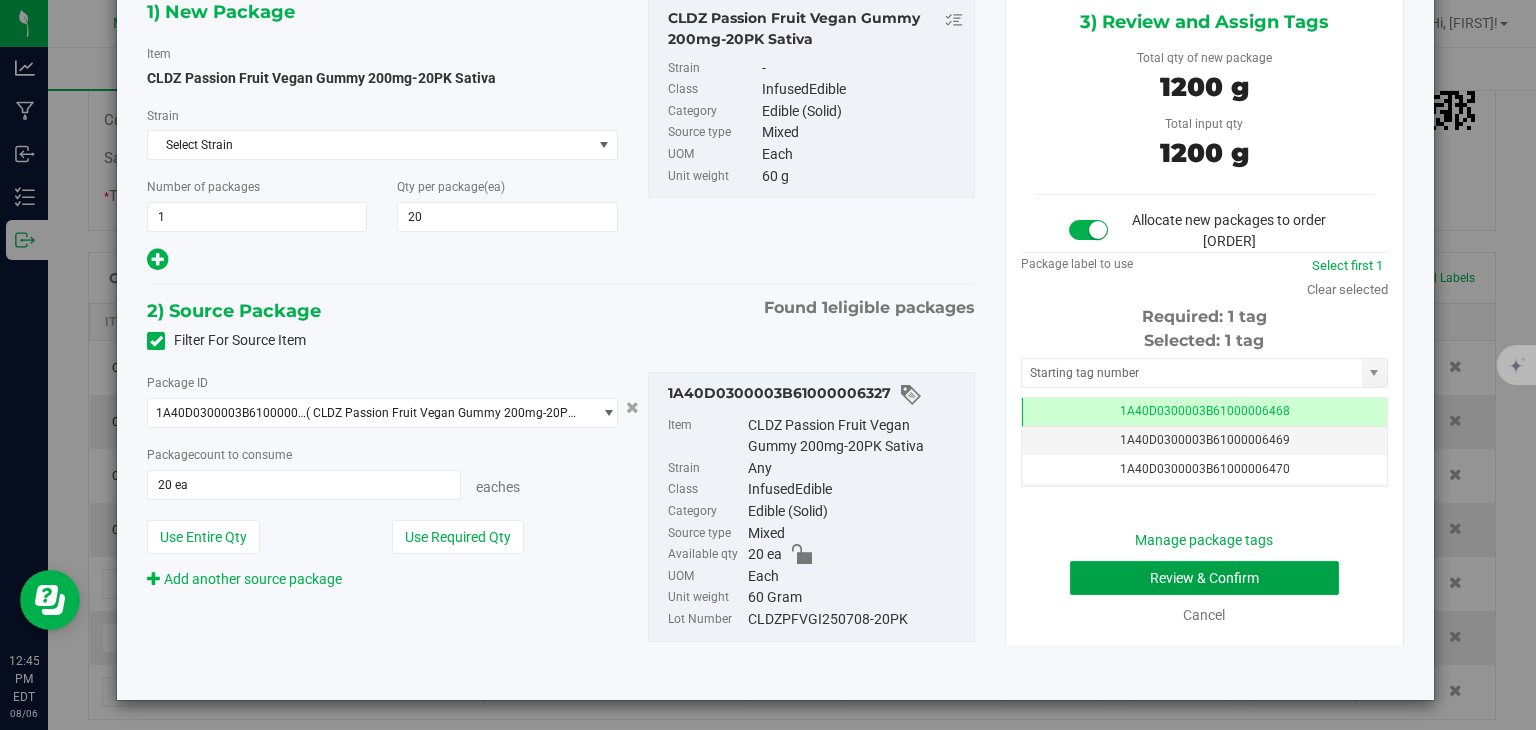 click on "Review & Confirm" at bounding box center (1204, 578) 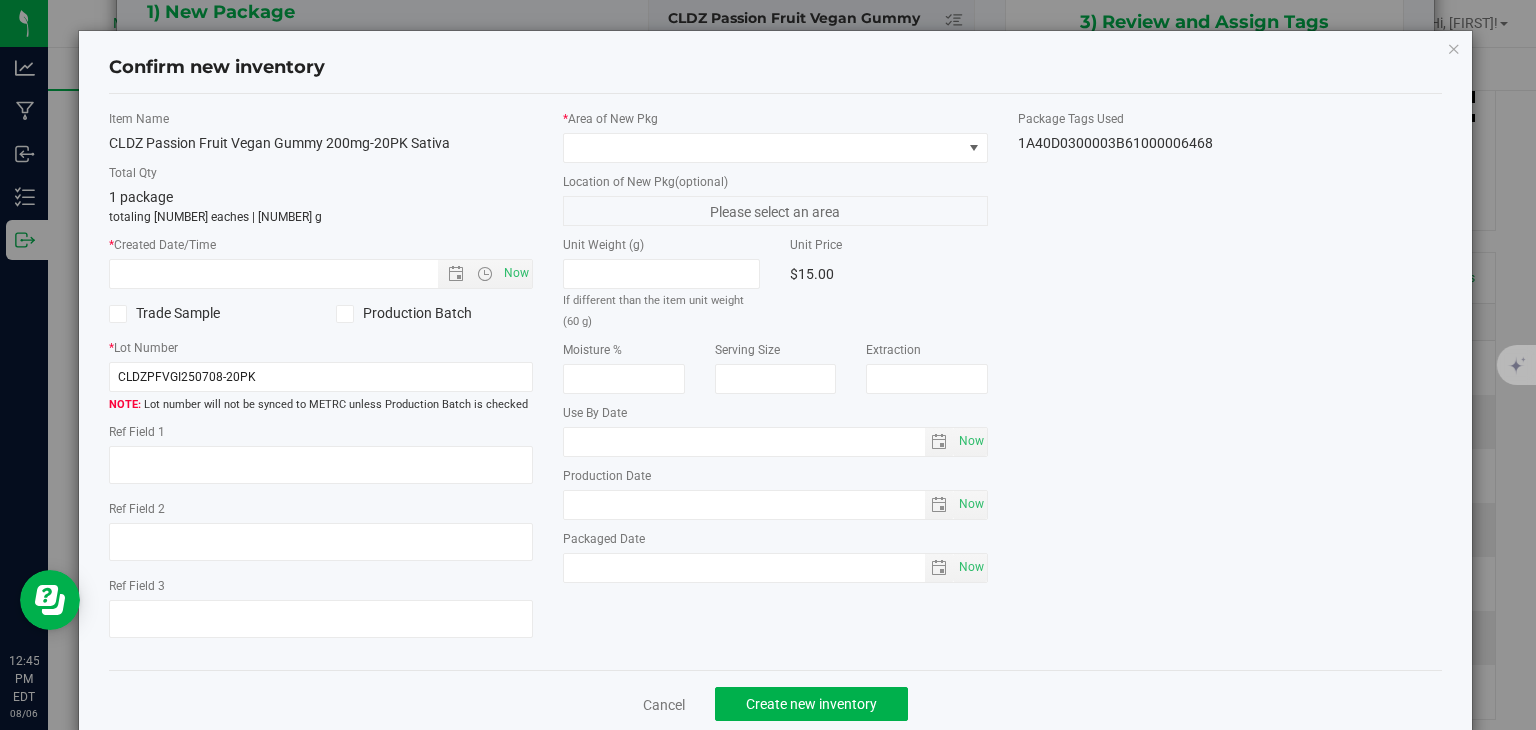 type on "2026-07-07" 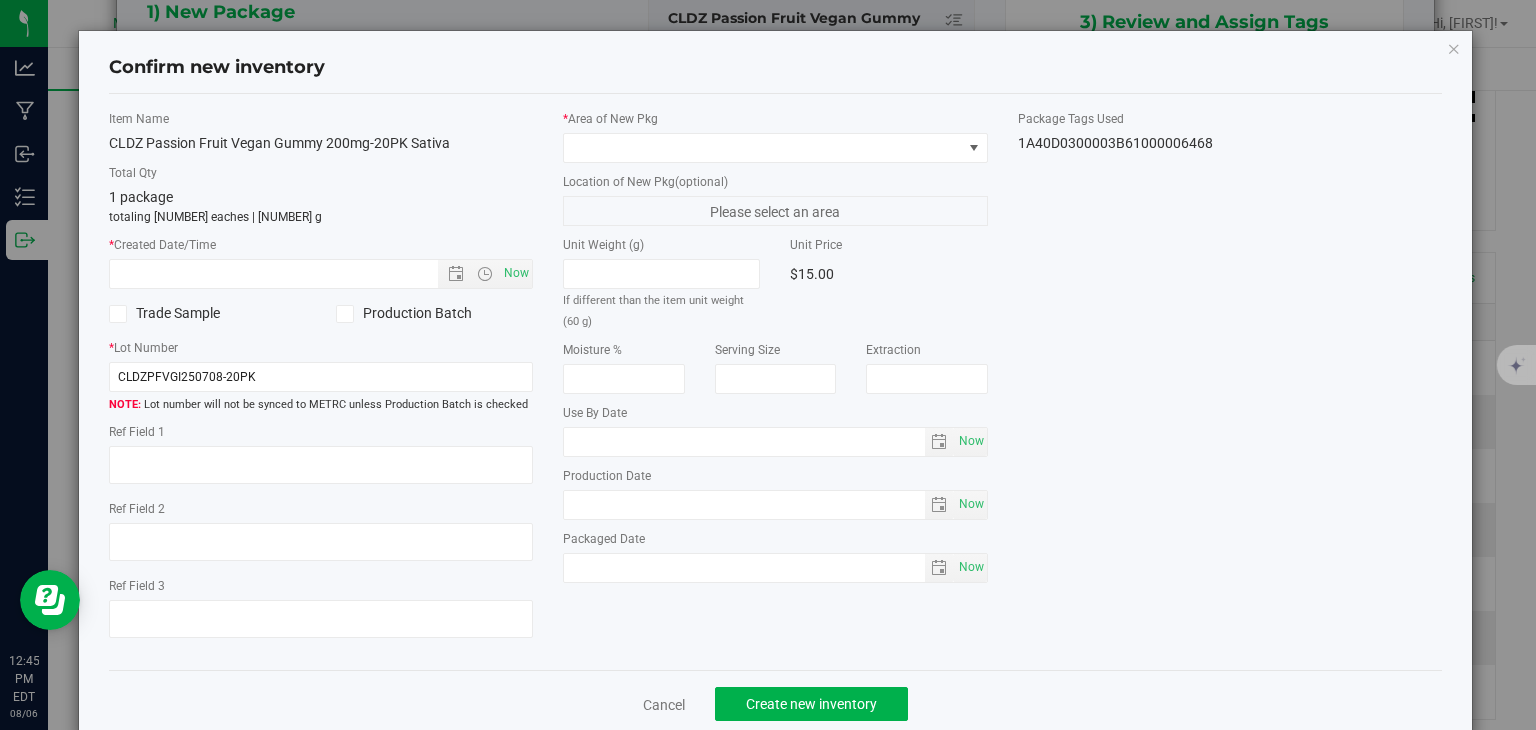 type on "2025-07-09" 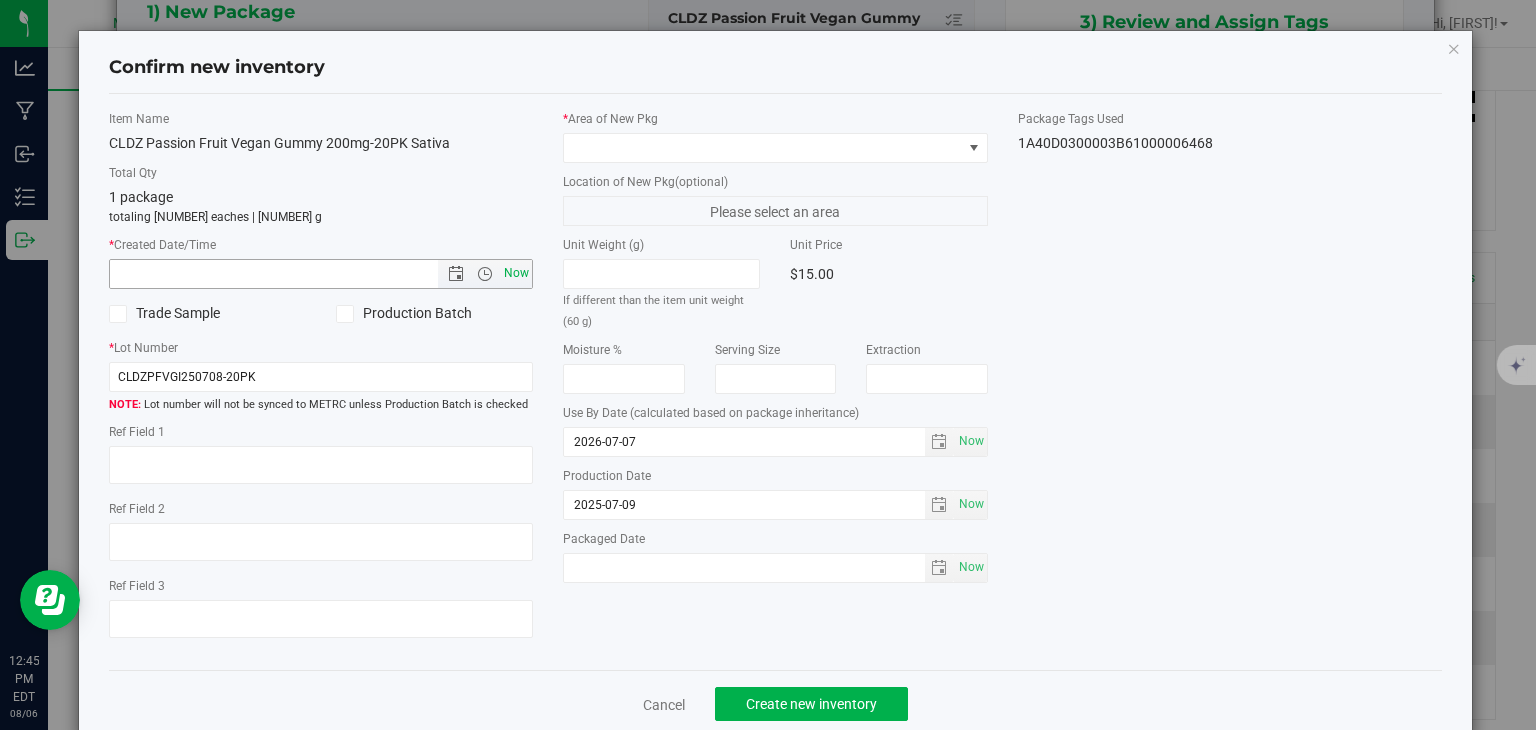 click on "Now" at bounding box center [517, 273] 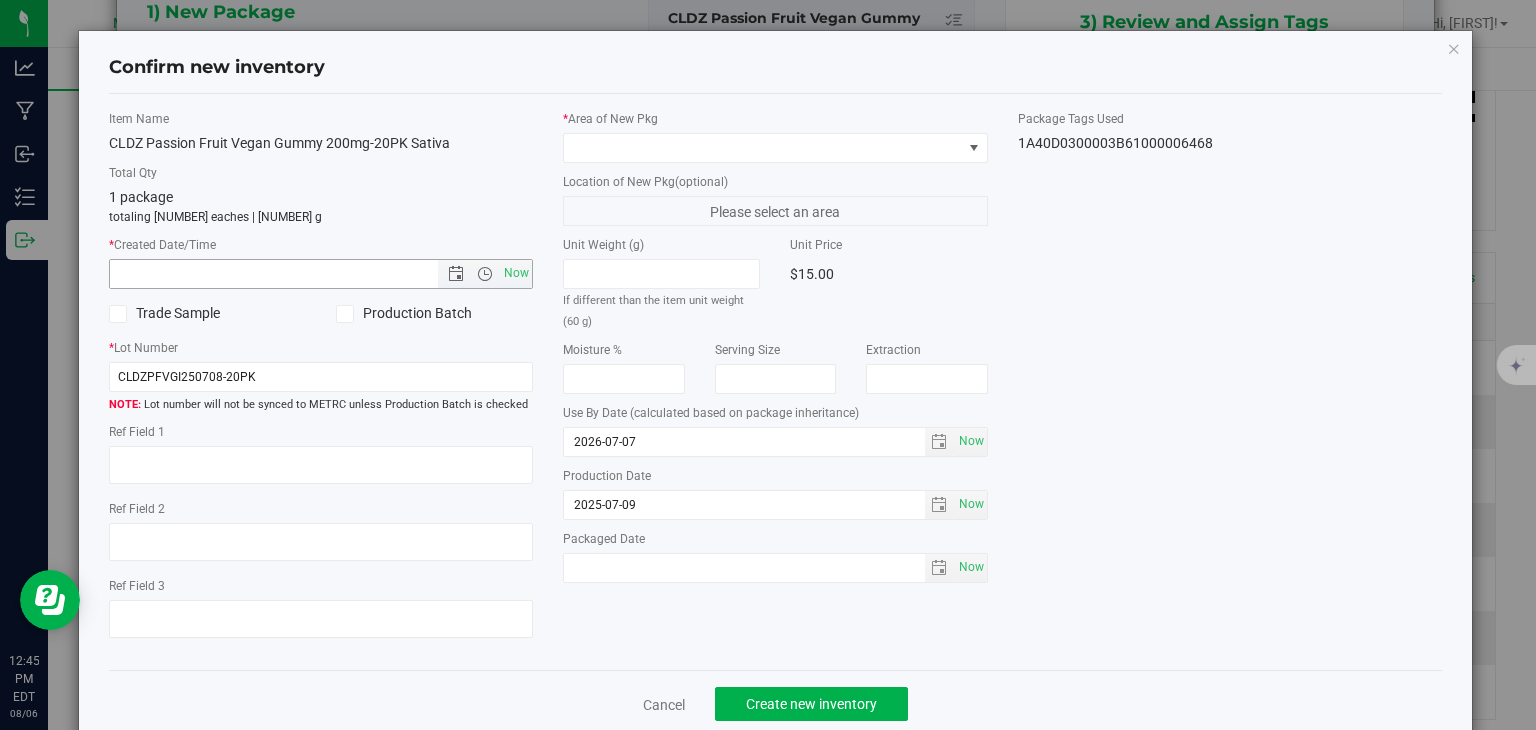 type on "[DATE] [TIME]:[TIME]" 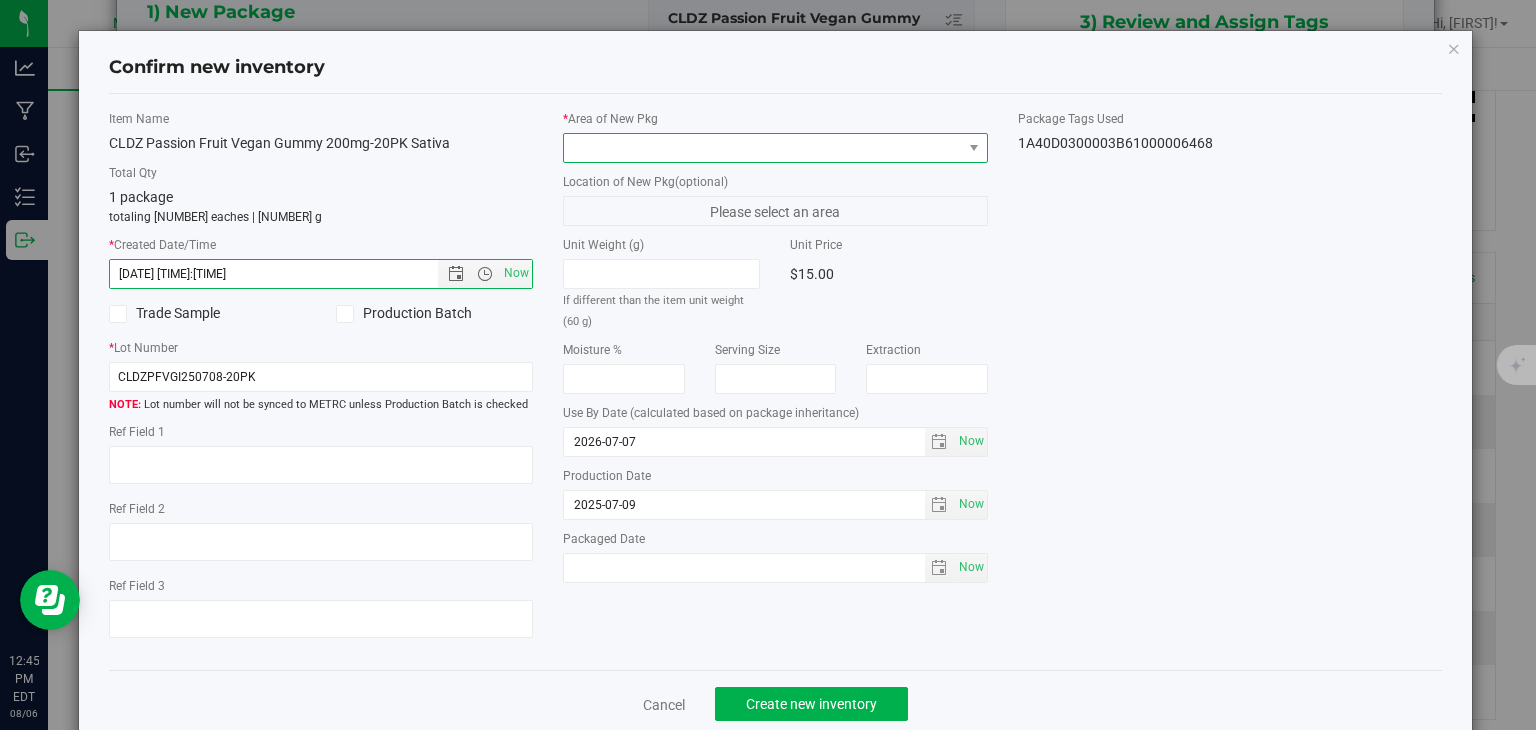 click at bounding box center [763, 148] 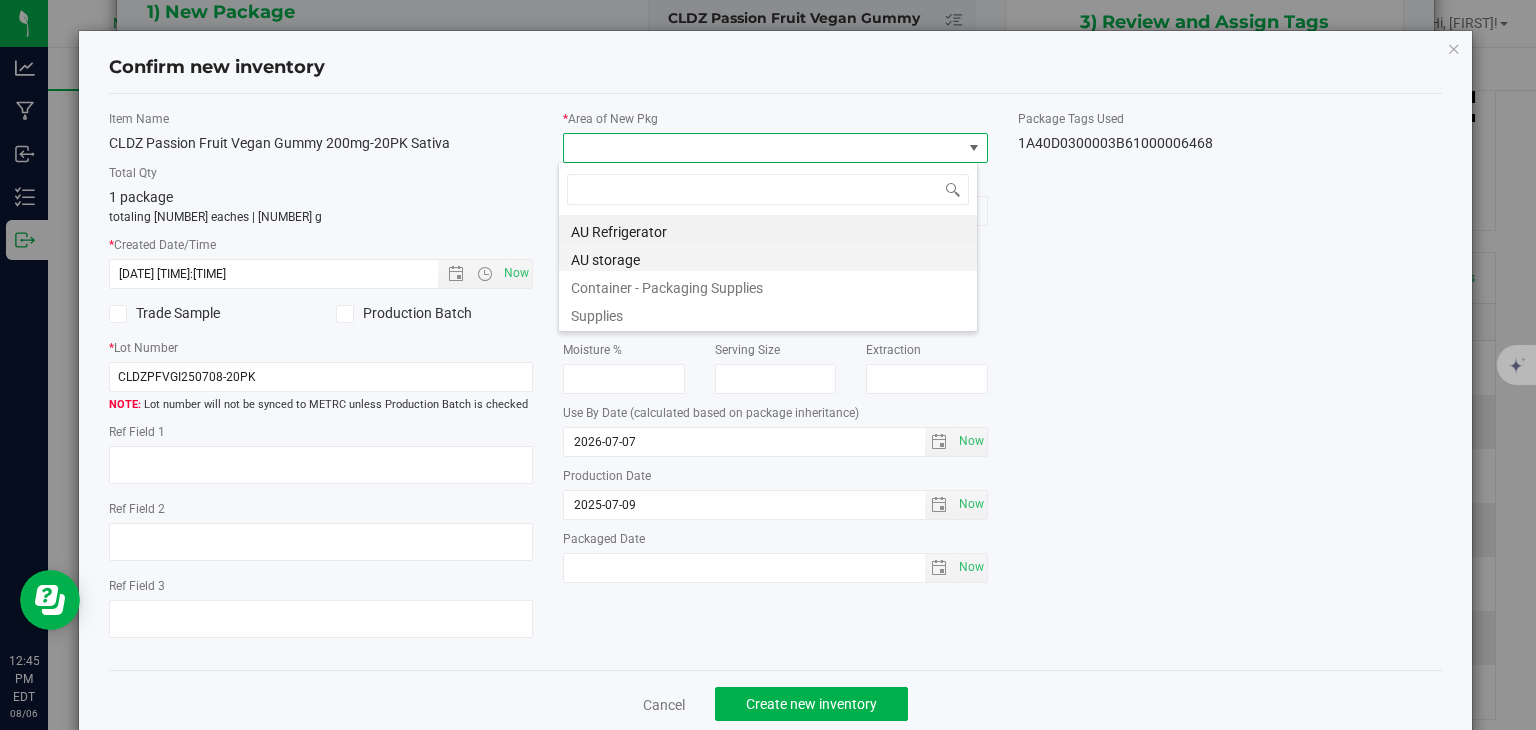 click on "AU storage" at bounding box center [768, 257] 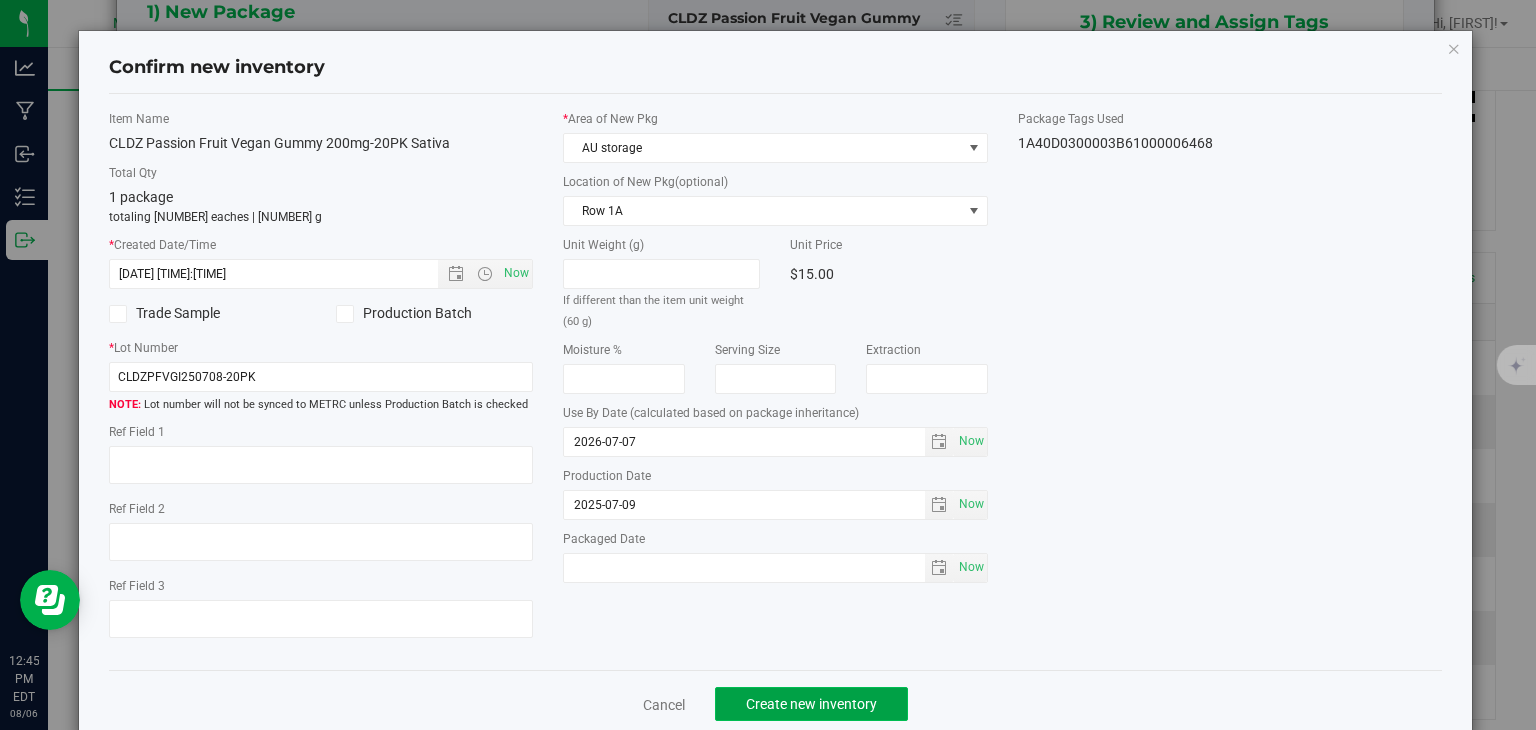 click on "Create new inventory" 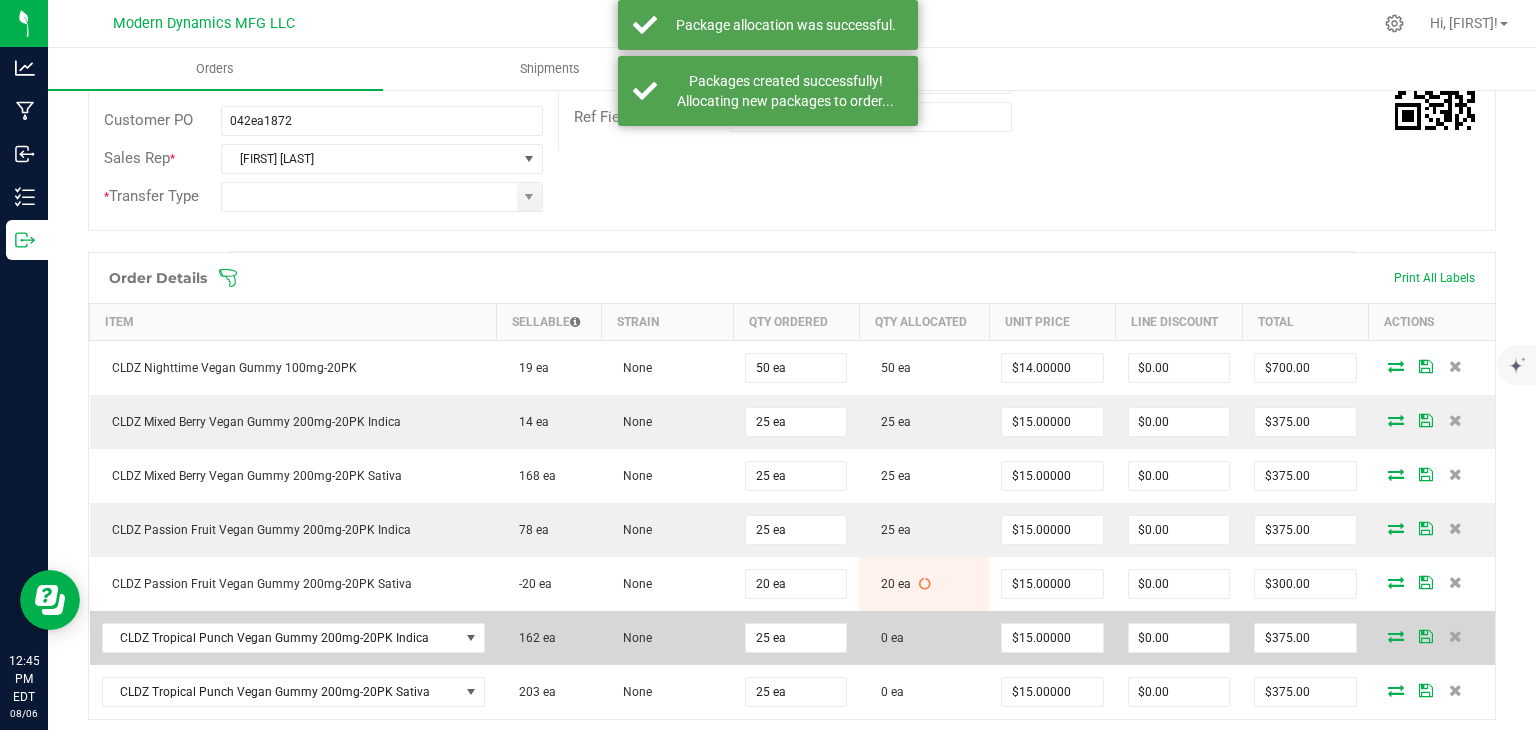 click at bounding box center [1396, 636] 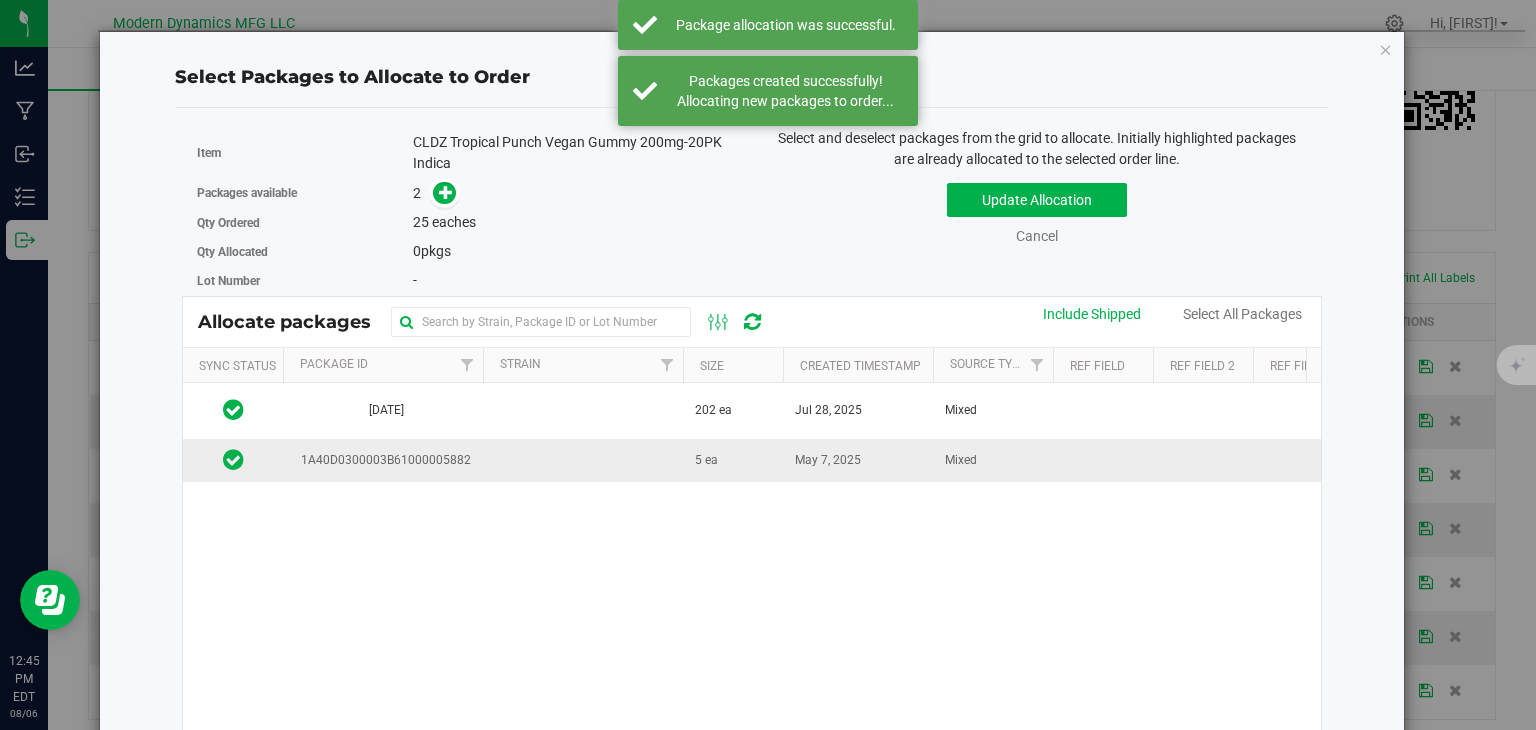 click at bounding box center [583, 460] 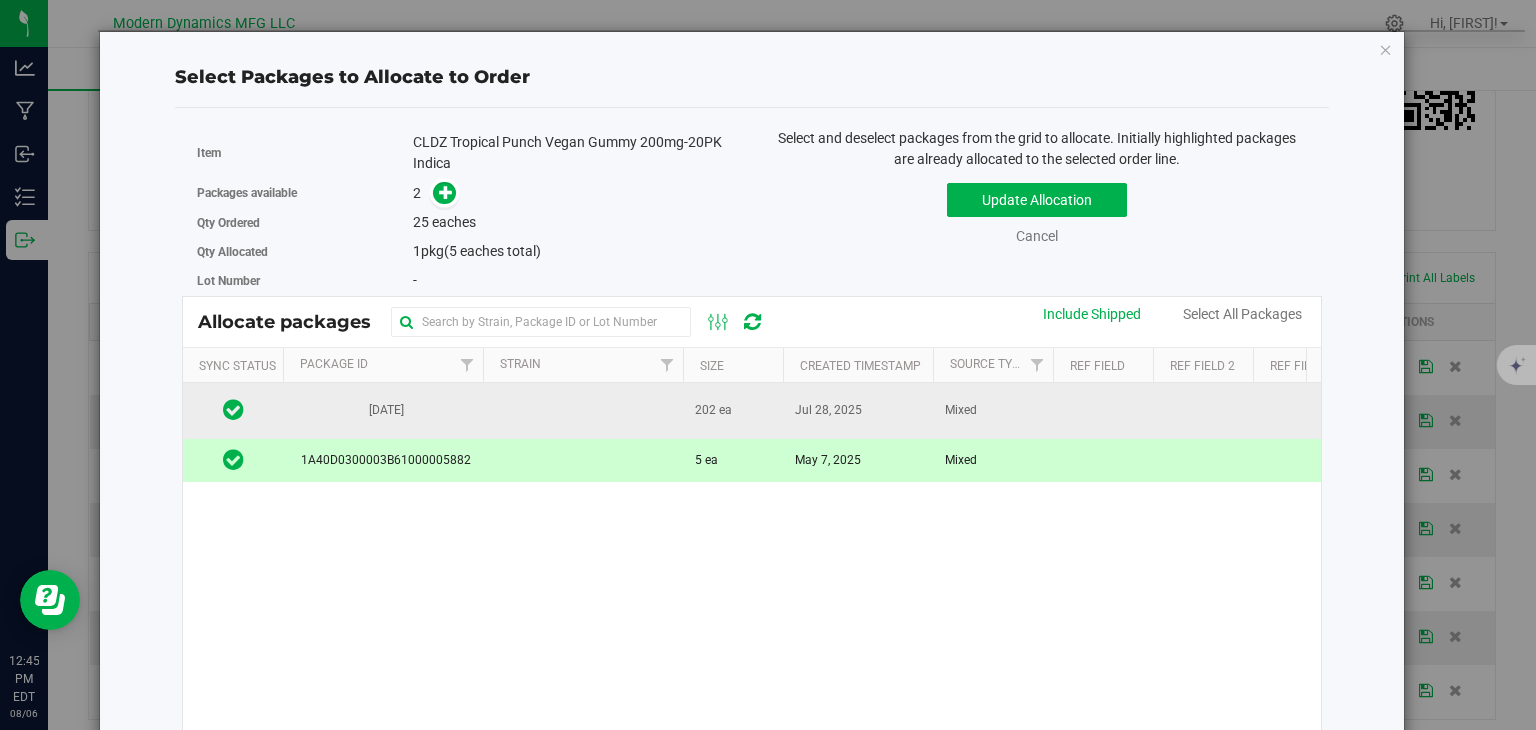 click at bounding box center [583, 410] 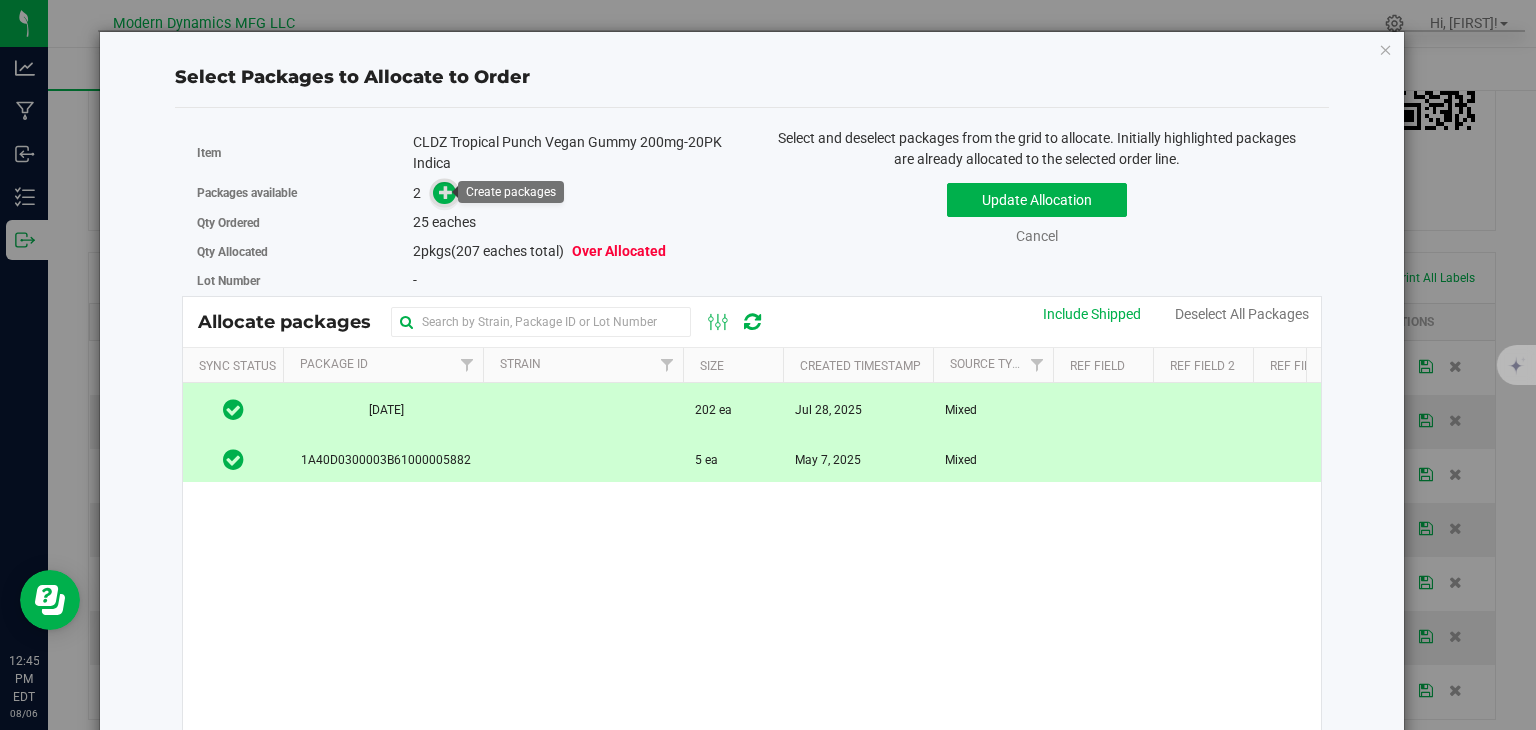 click at bounding box center (446, 191) 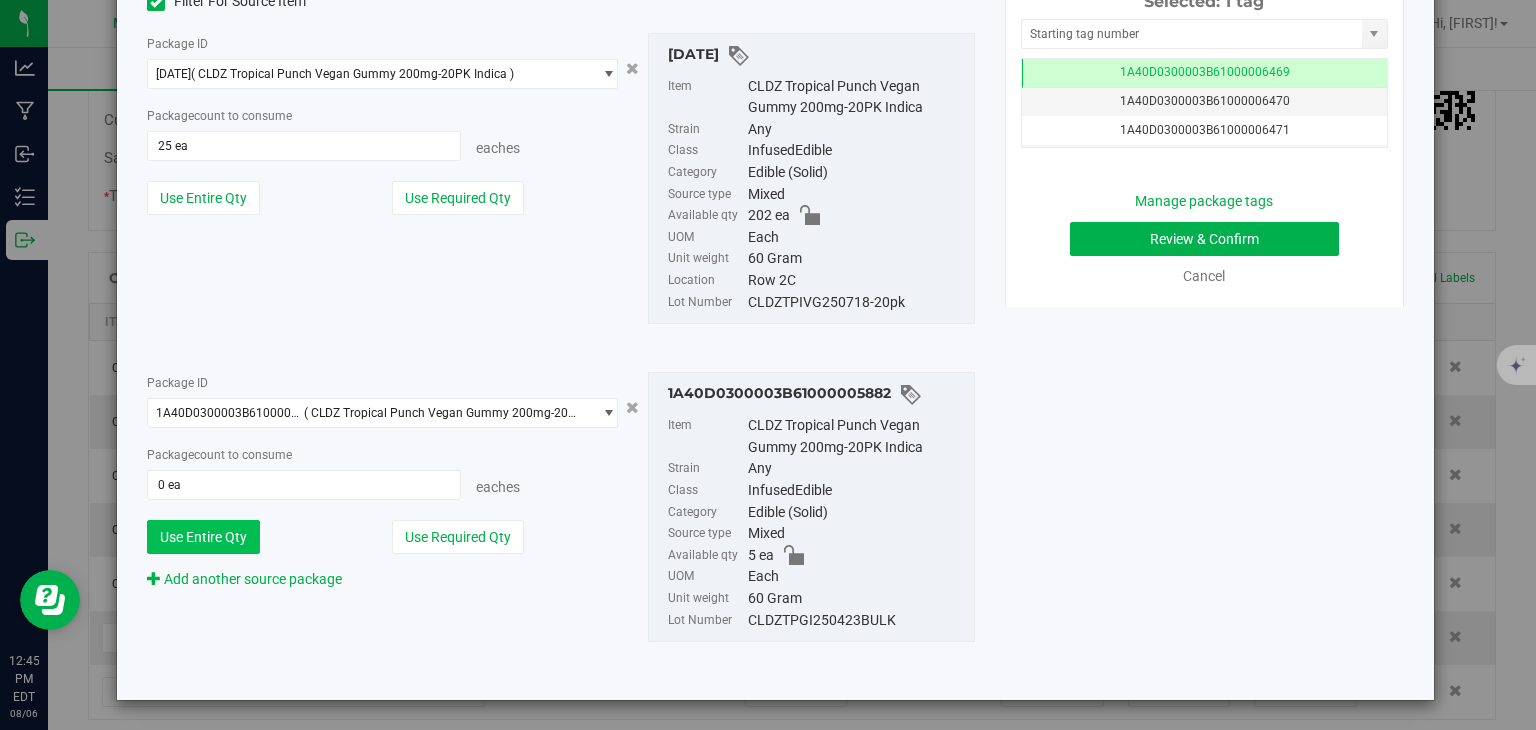 click on "Use Entire Qty" at bounding box center (203, 537) 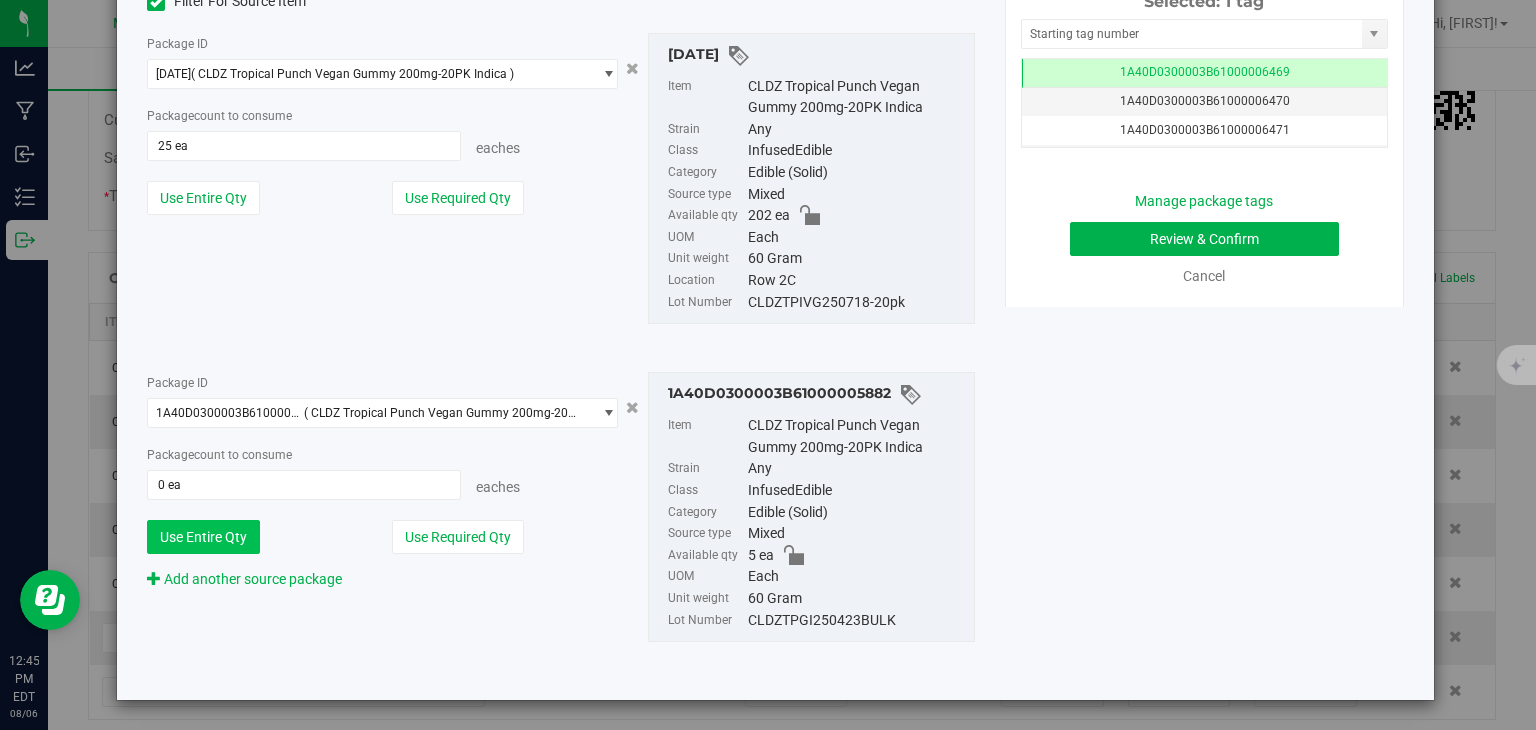 type on "5 ea" 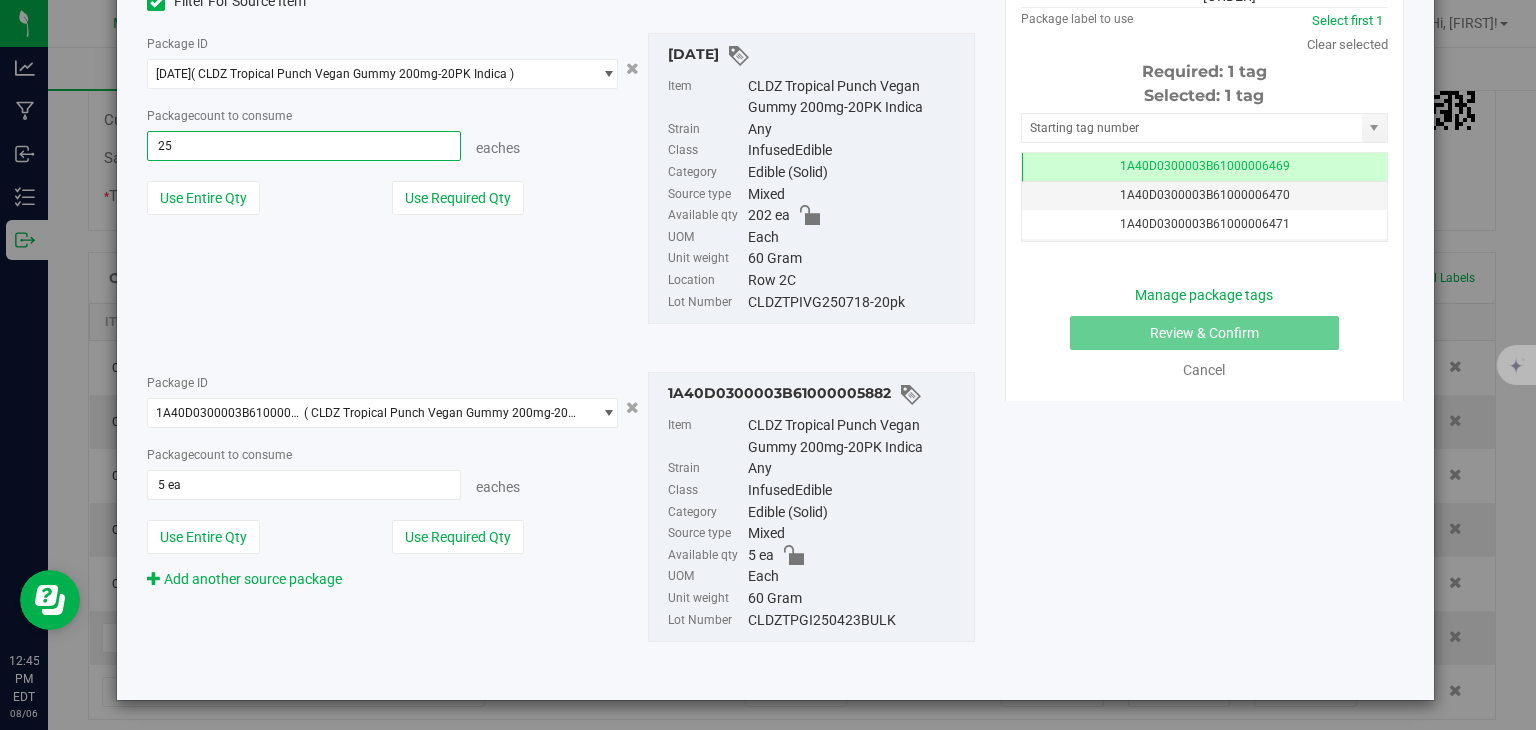 click on "25 ea 25" at bounding box center (303, 146) 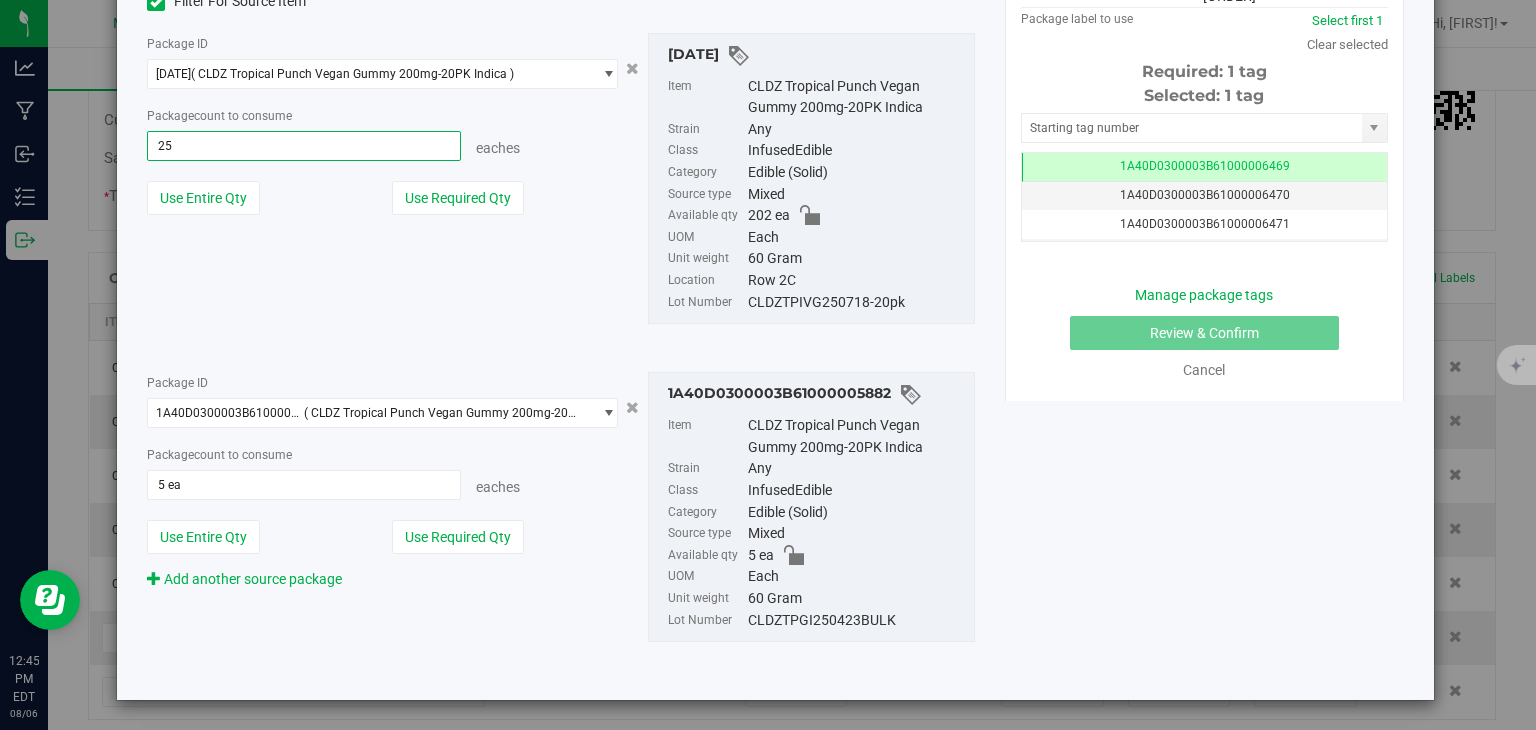 type on "2" 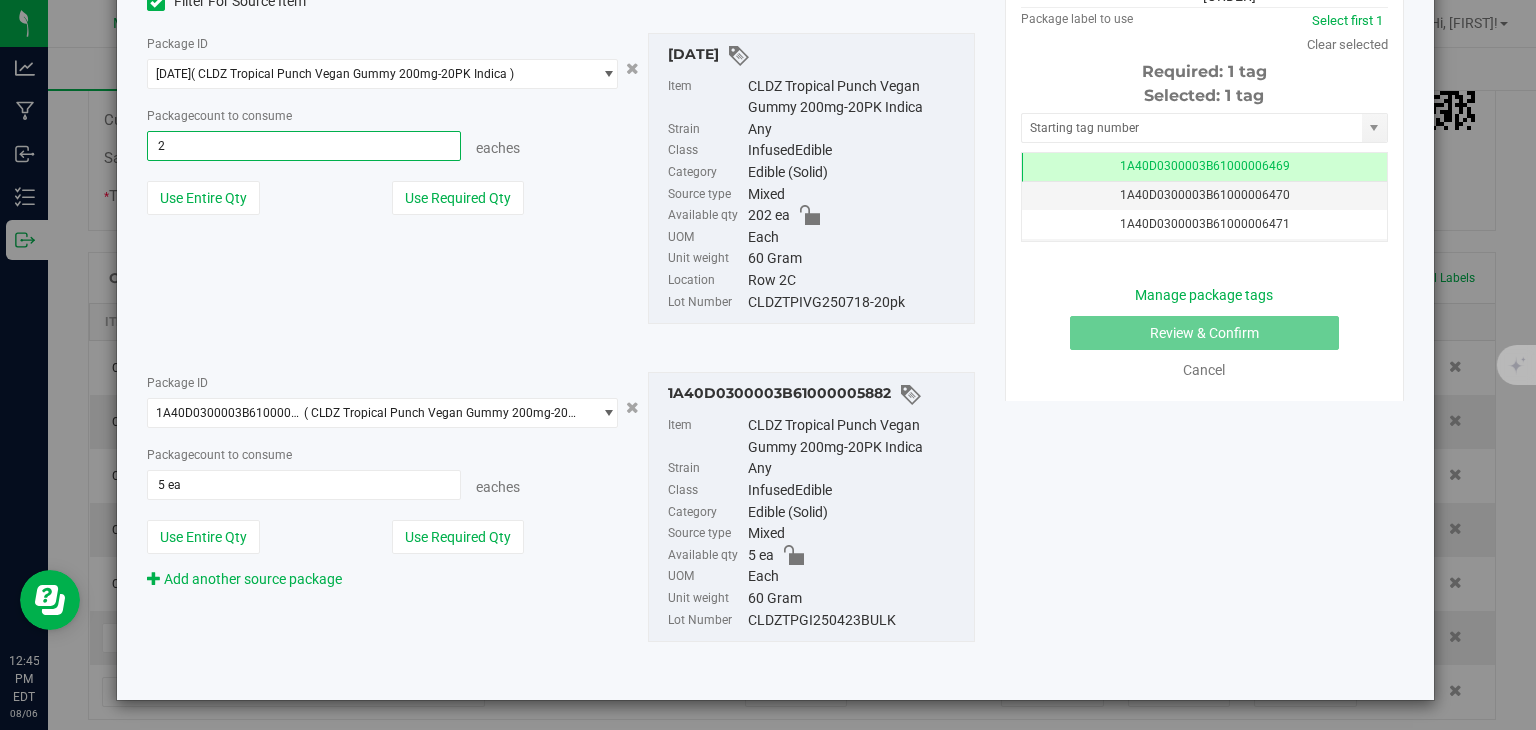 type on "20" 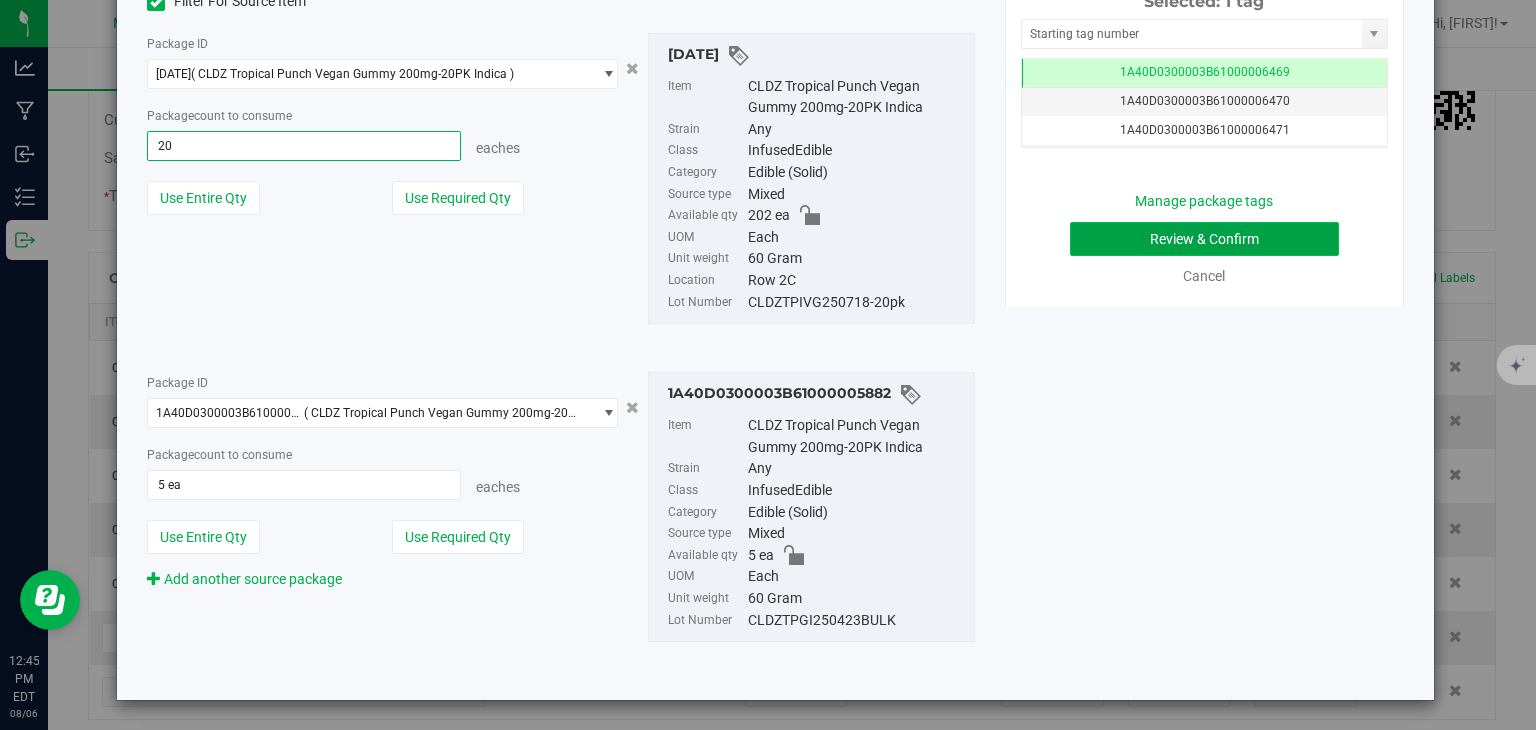 type on "20 ea" 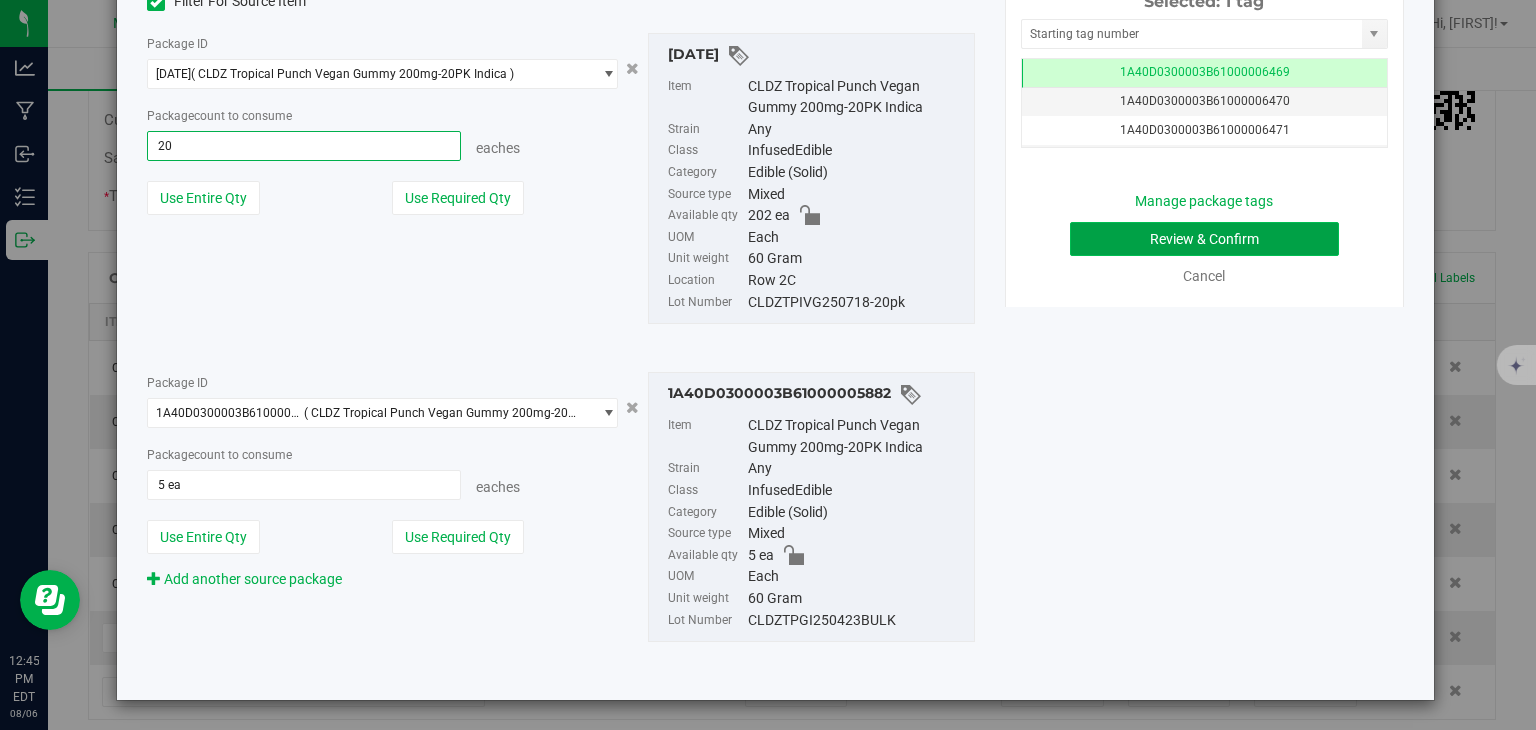 click on "Review & Confirm" at bounding box center [1204, 239] 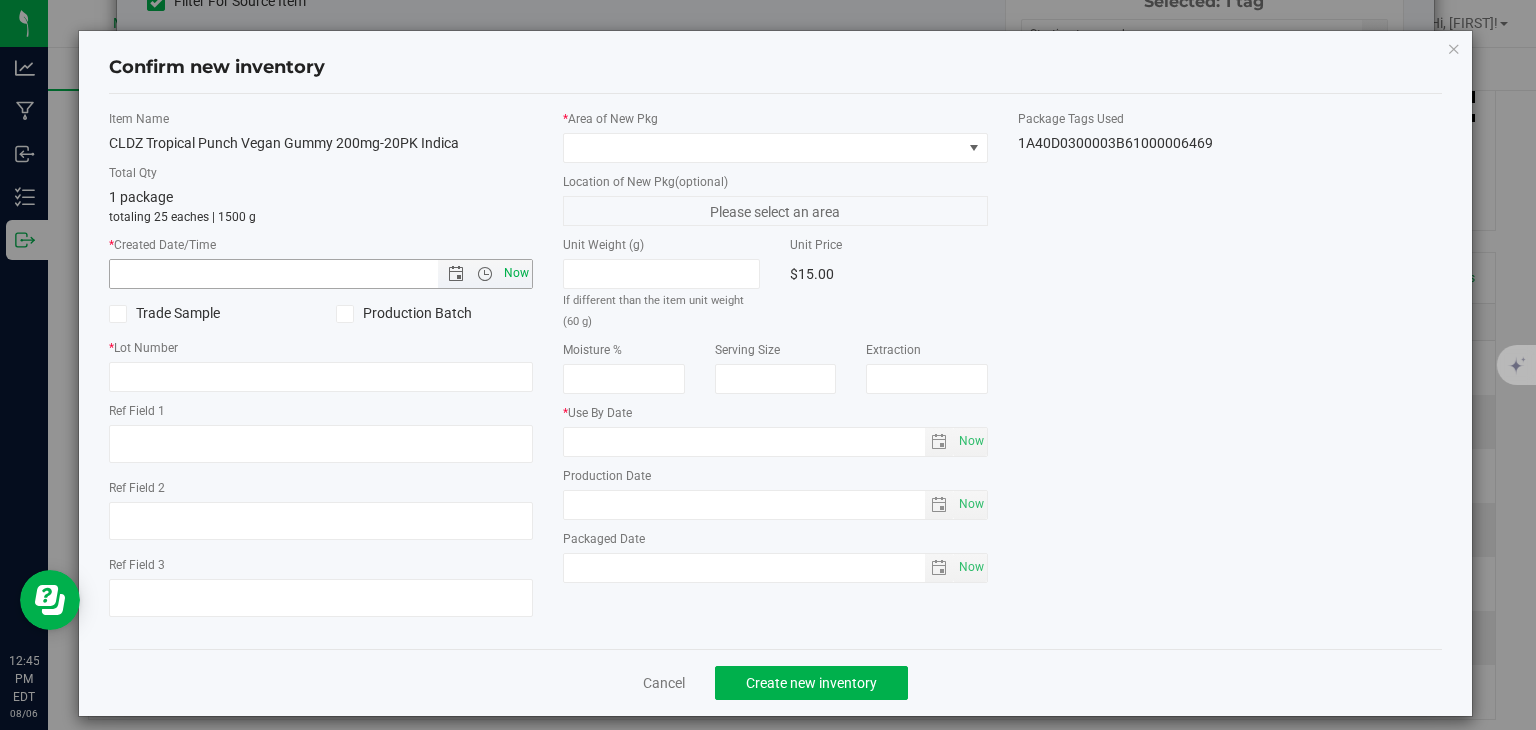 click on "Now" at bounding box center (517, 273) 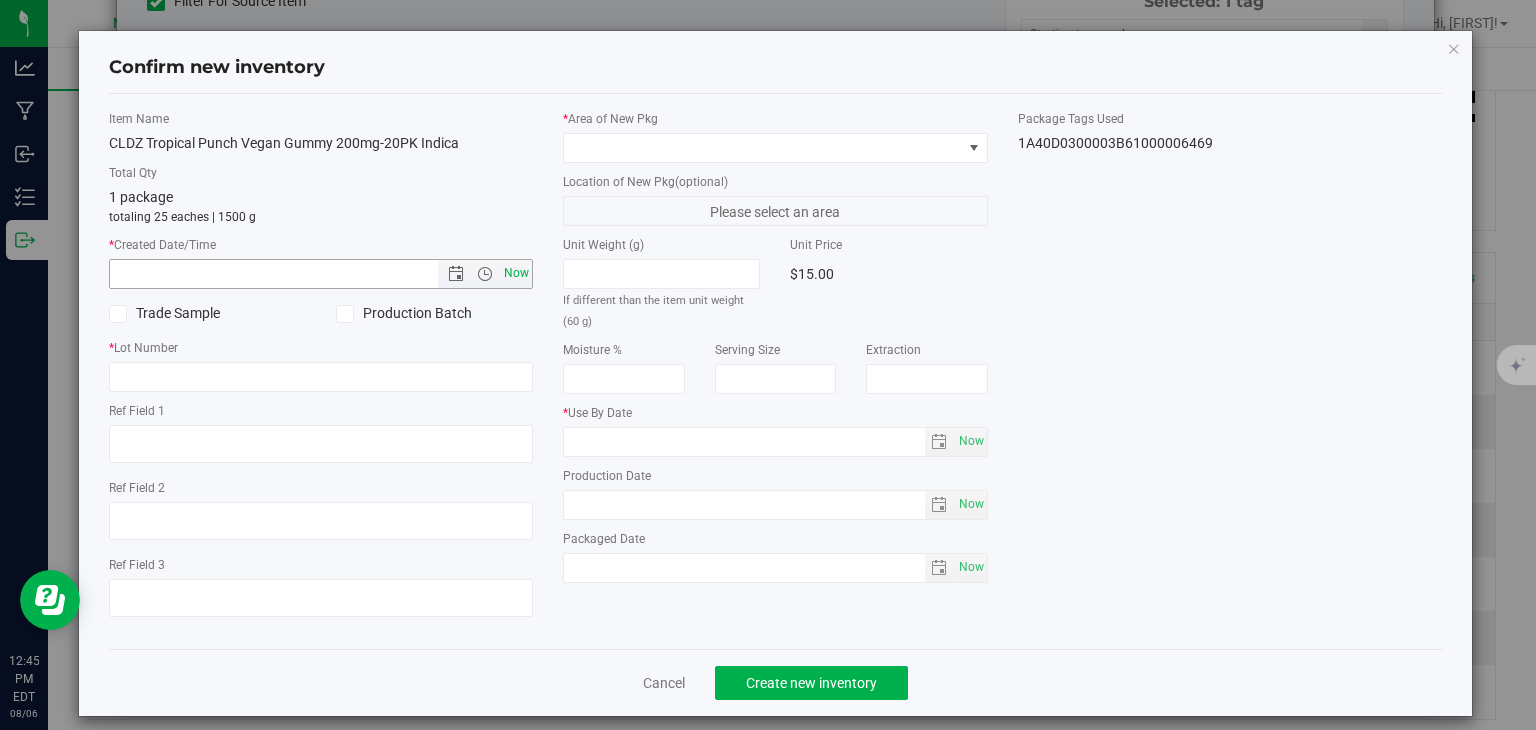 type on "[DATE] [TIME]:[TIME]" 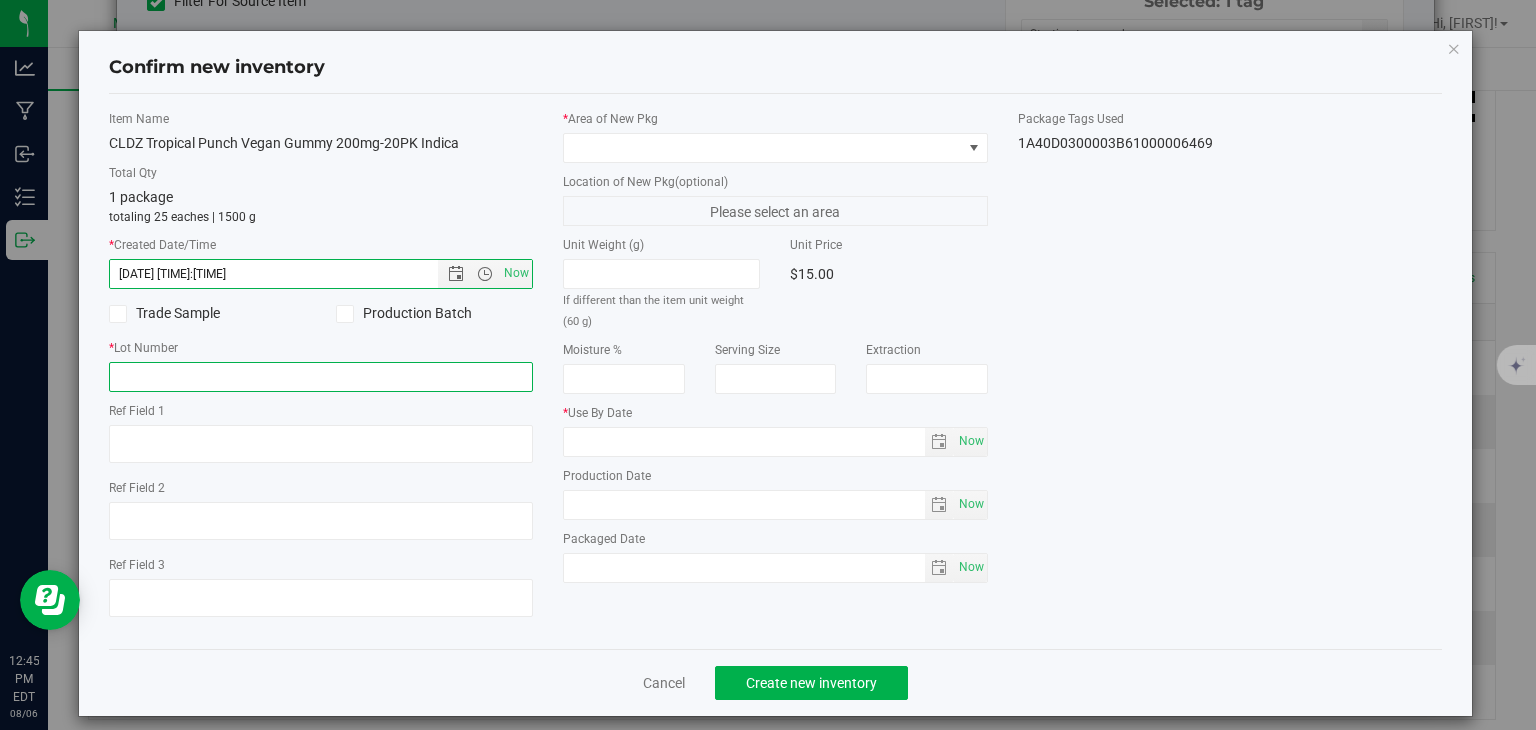 click at bounding box center (321, 377) 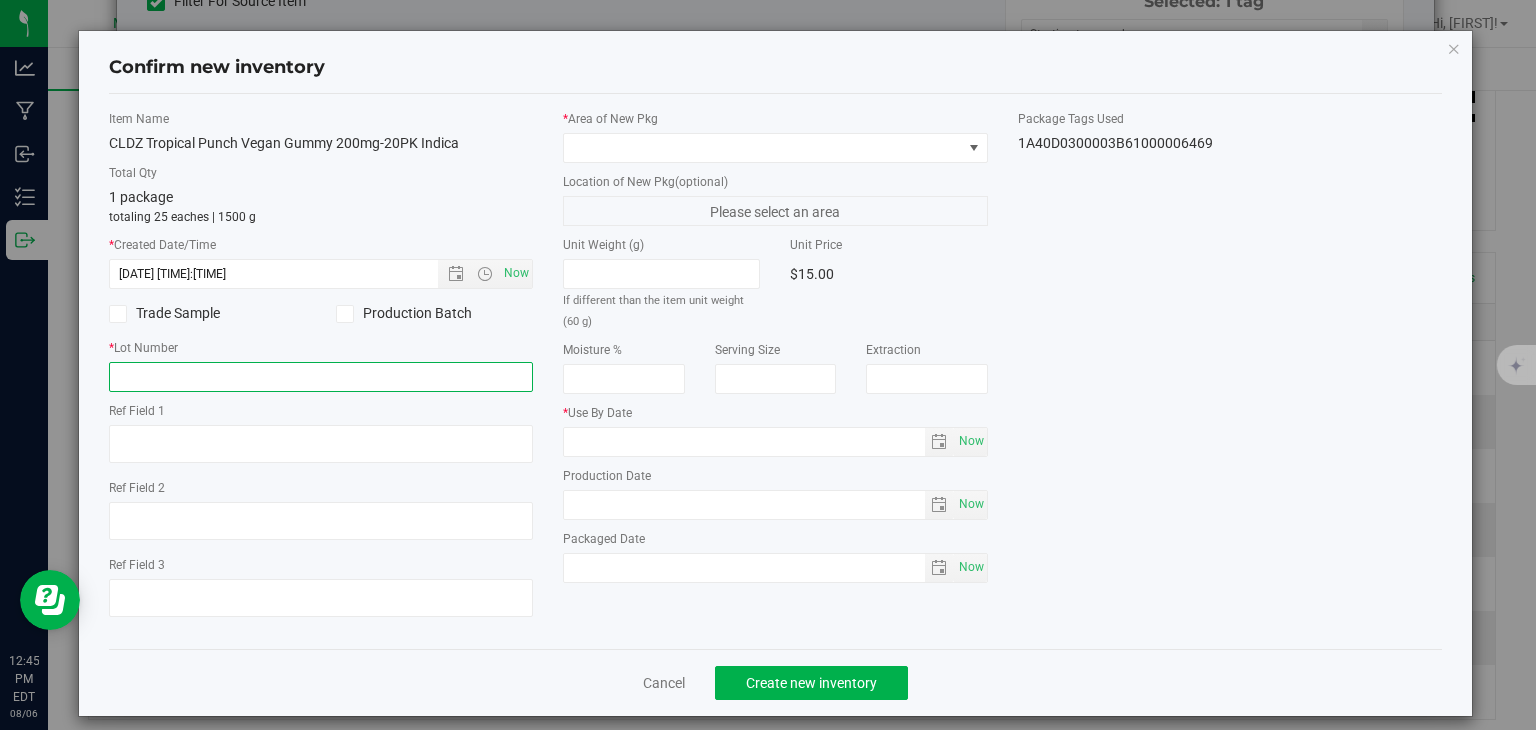 type on "20240424" 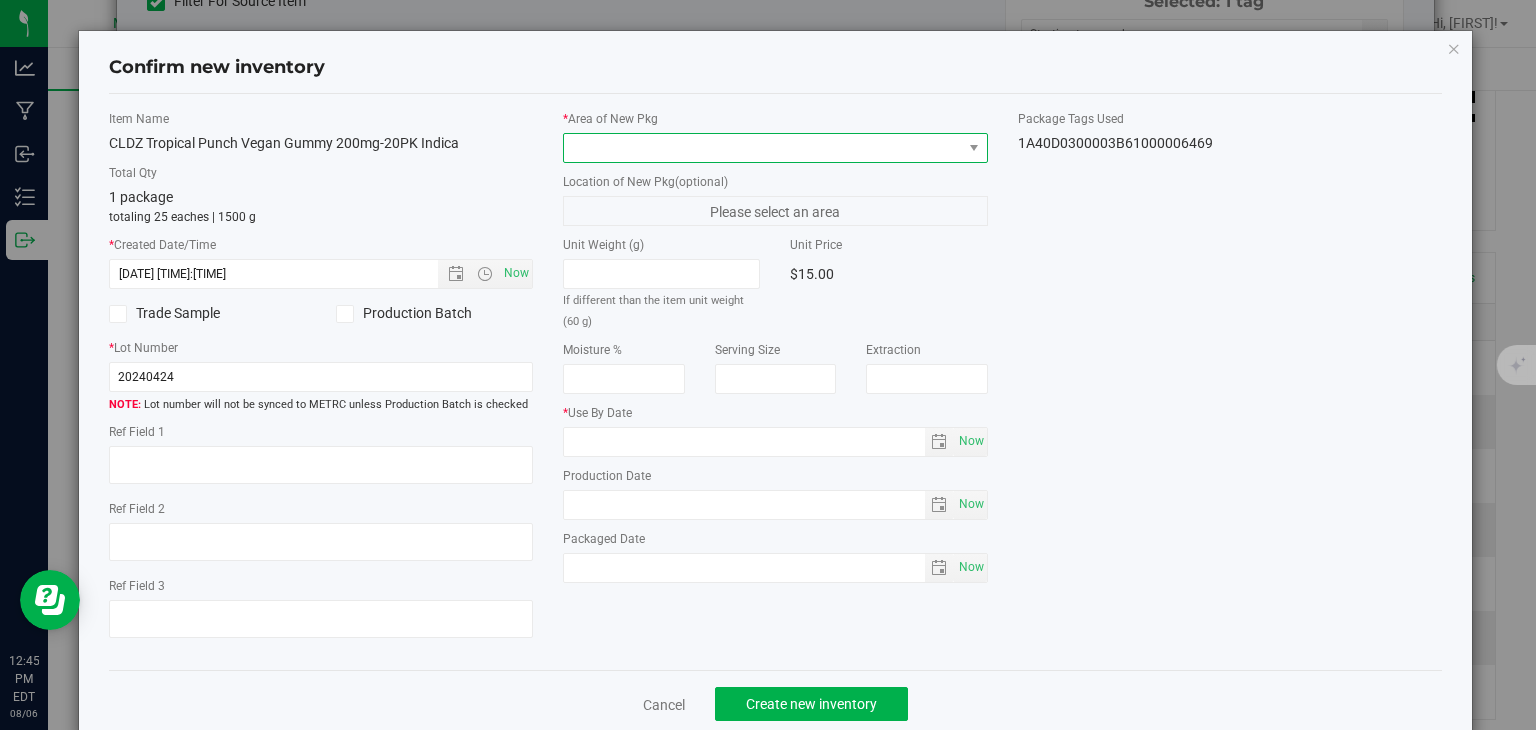 click at bounding box center (763, 148) 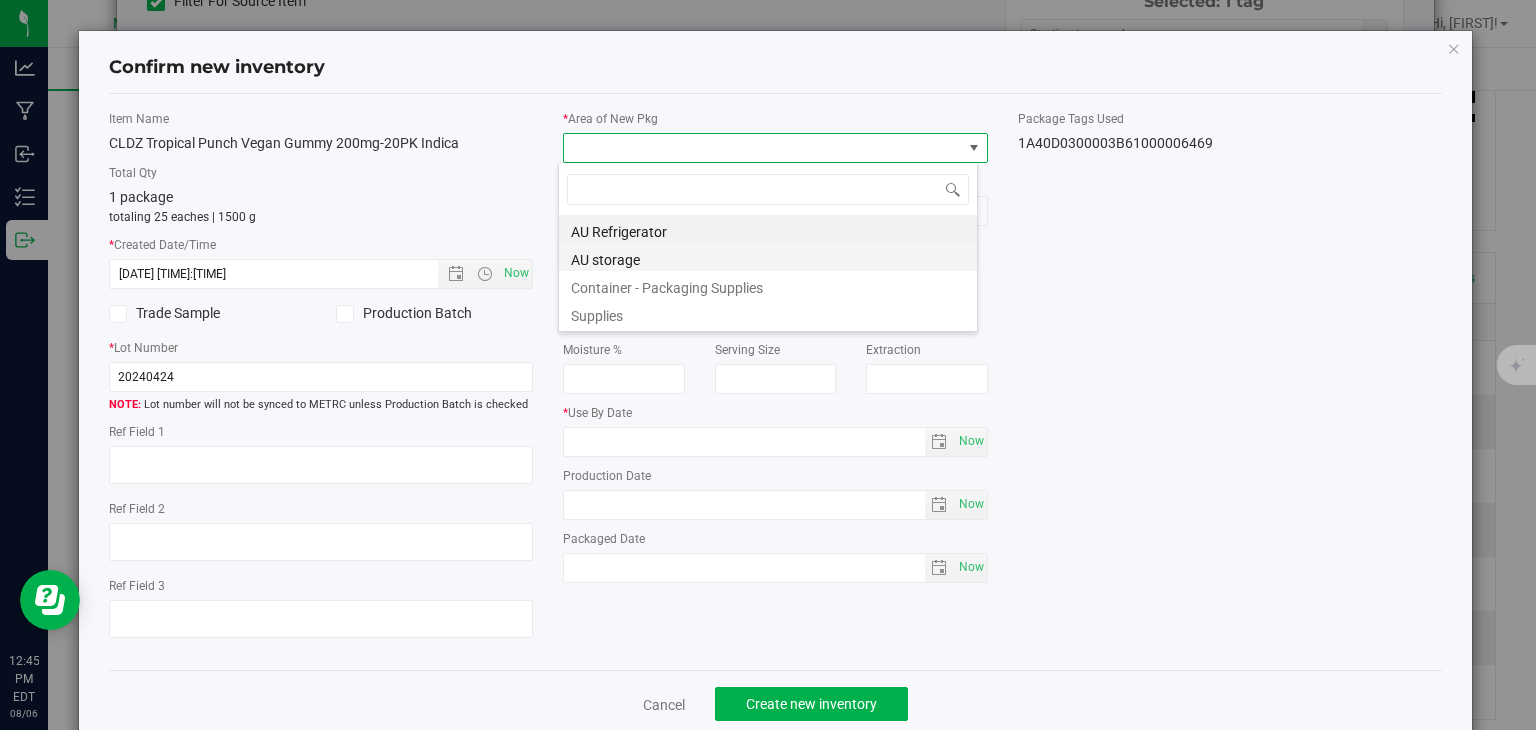 click on "AU storage" at bounding box center (768, 257) 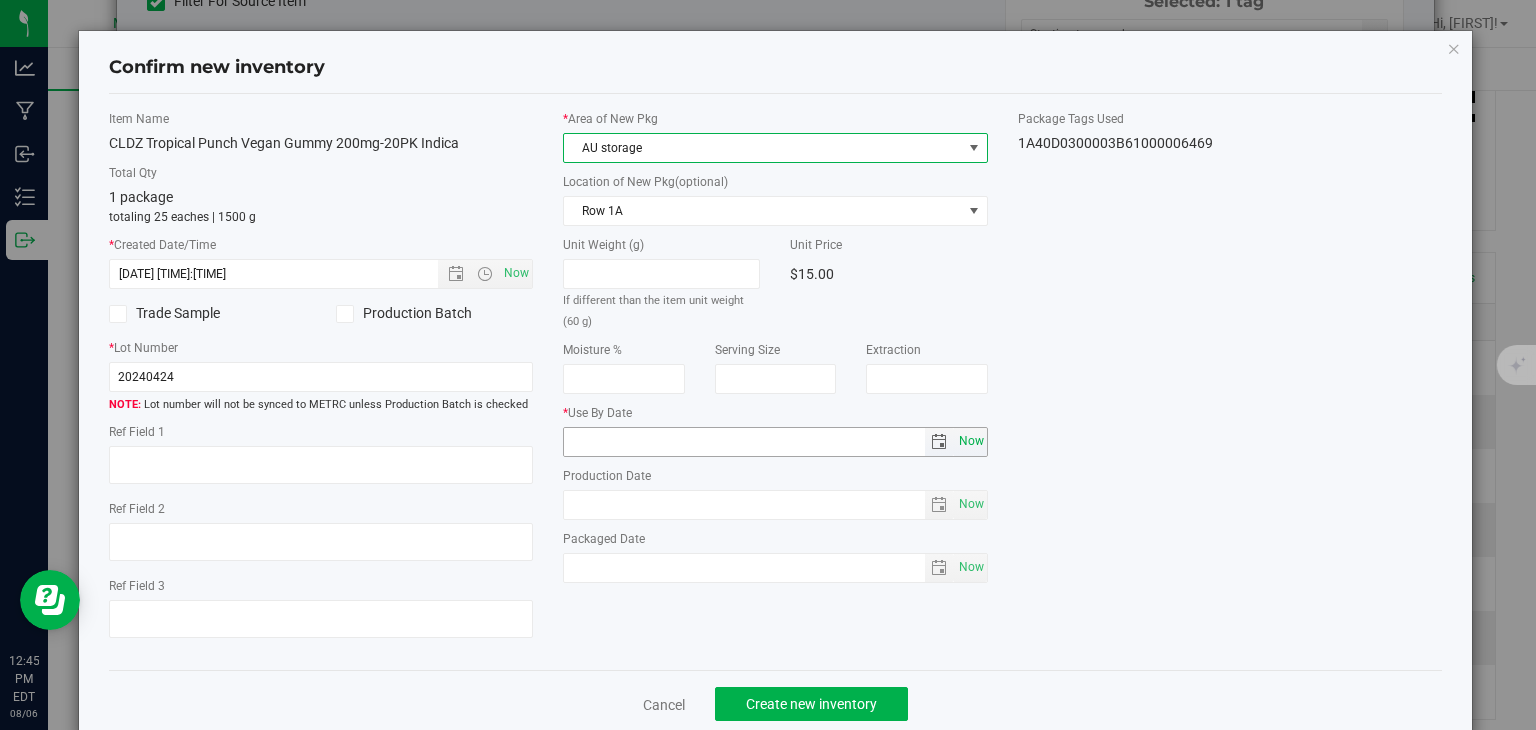 click on "Now" at bounding box center (971, 441) 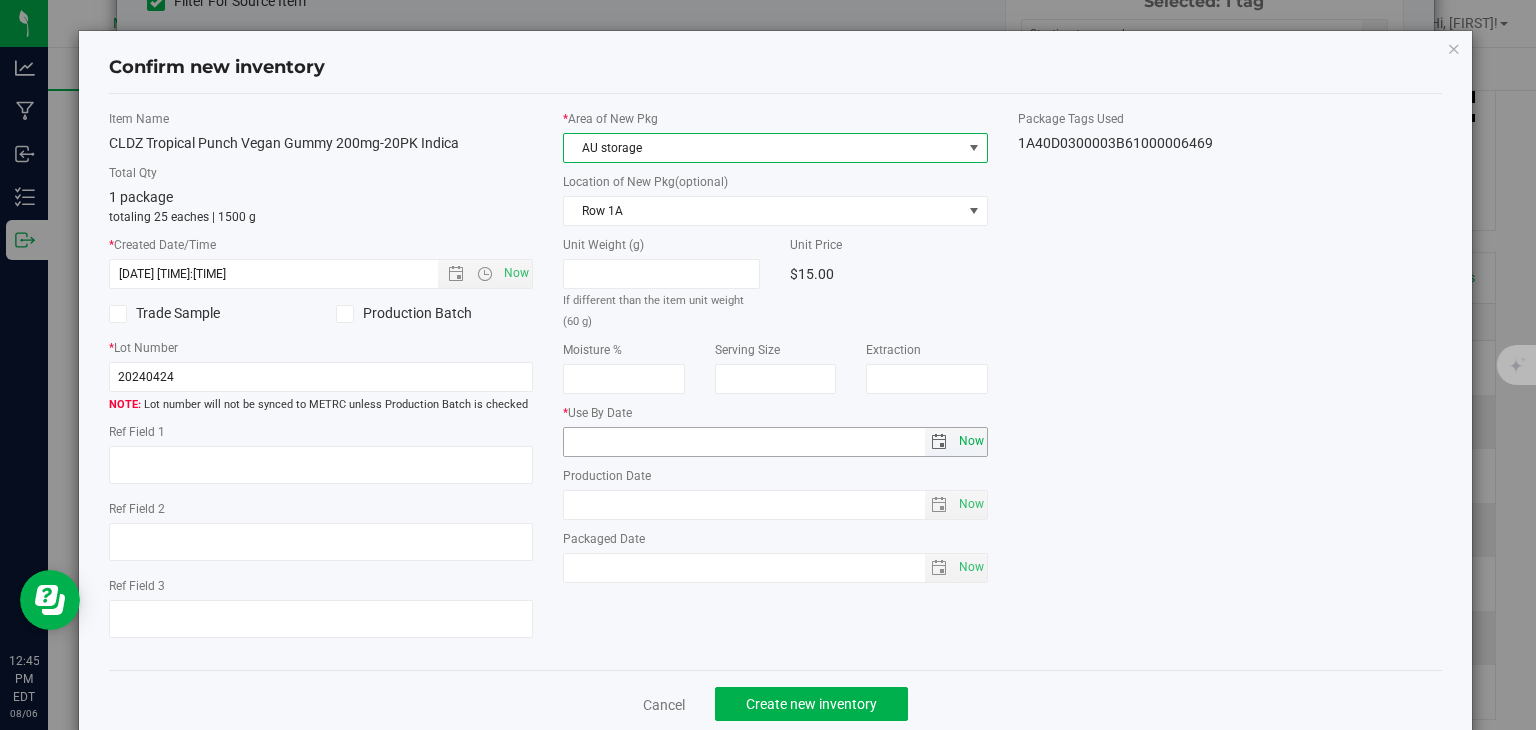 type on "2025-08-06" 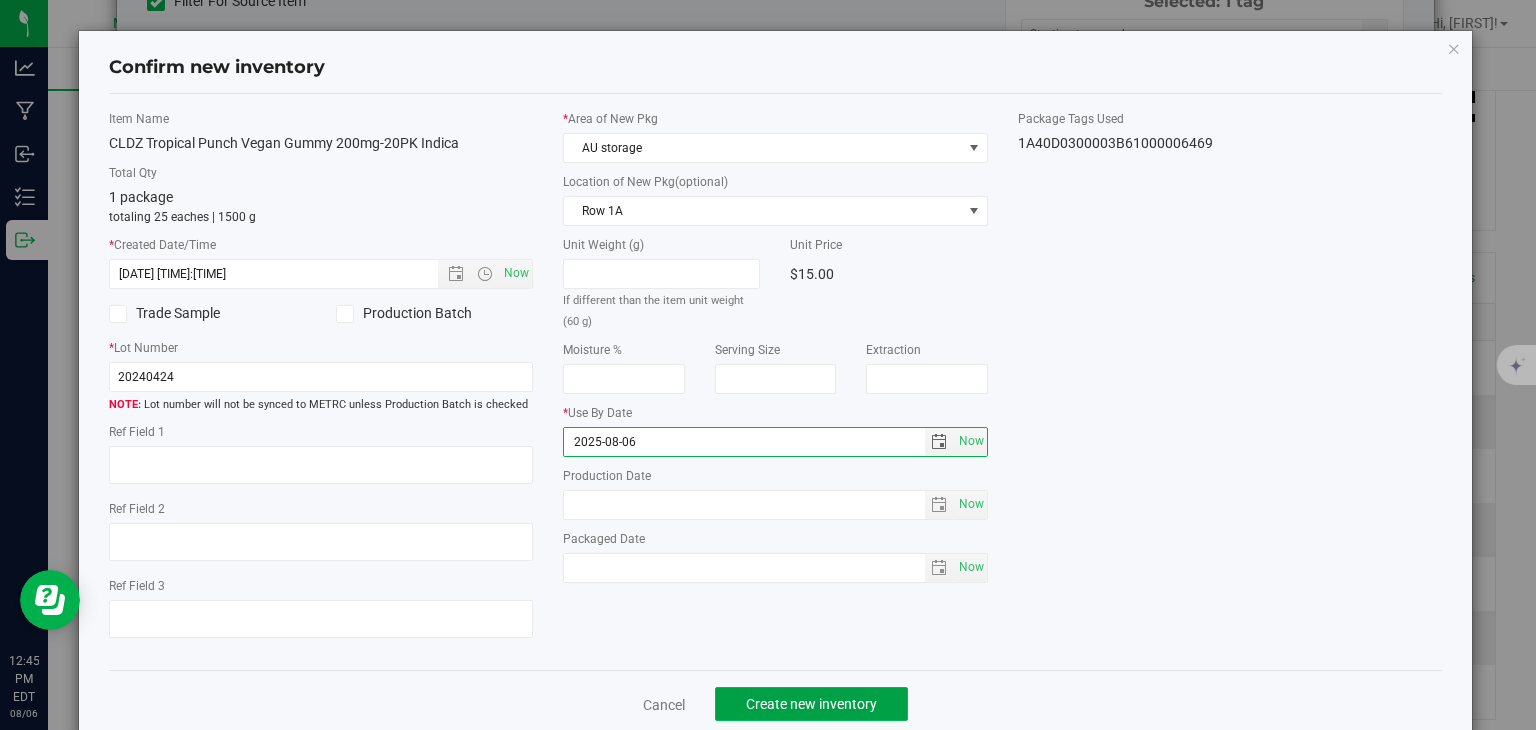click on "Create new inventory" 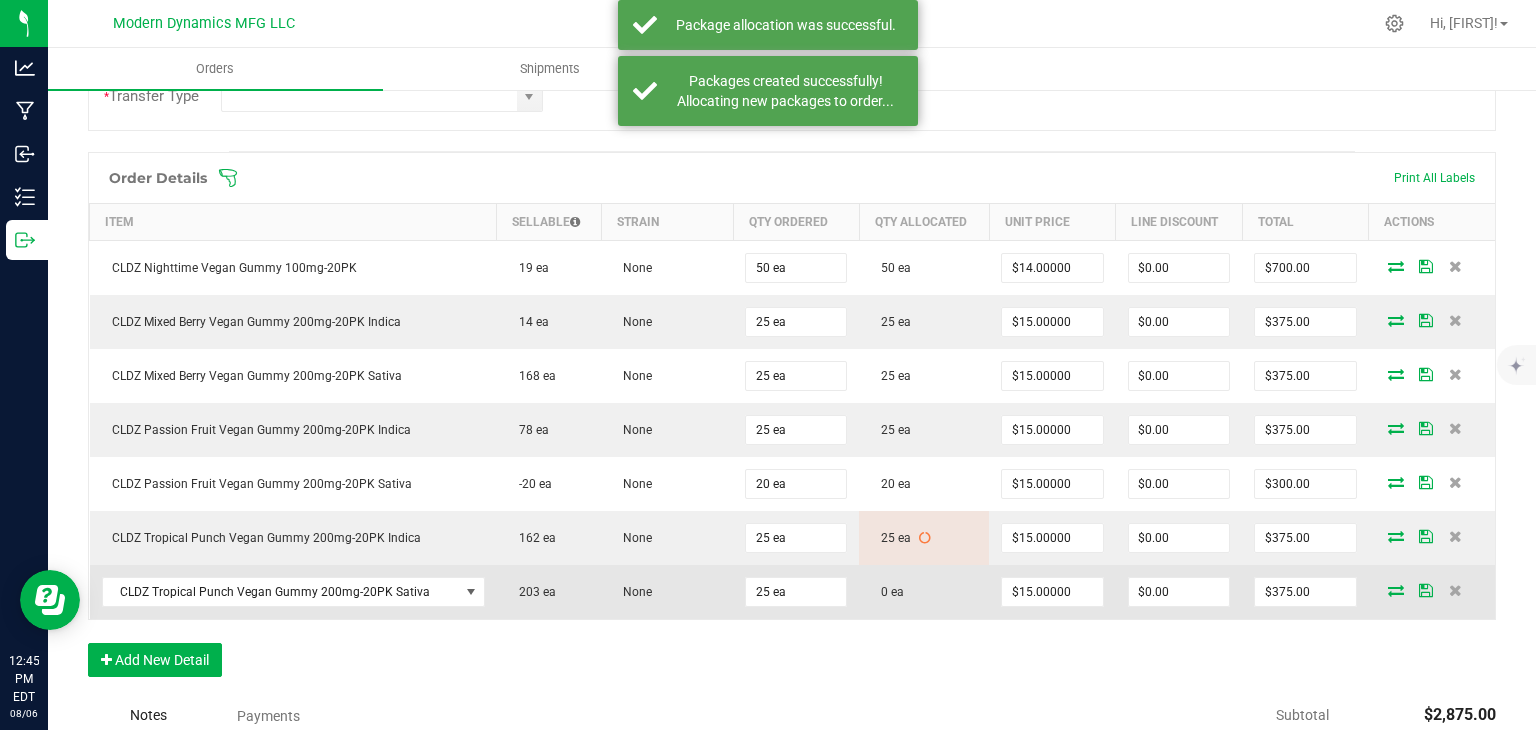 click at bounding box center (1396, 590) 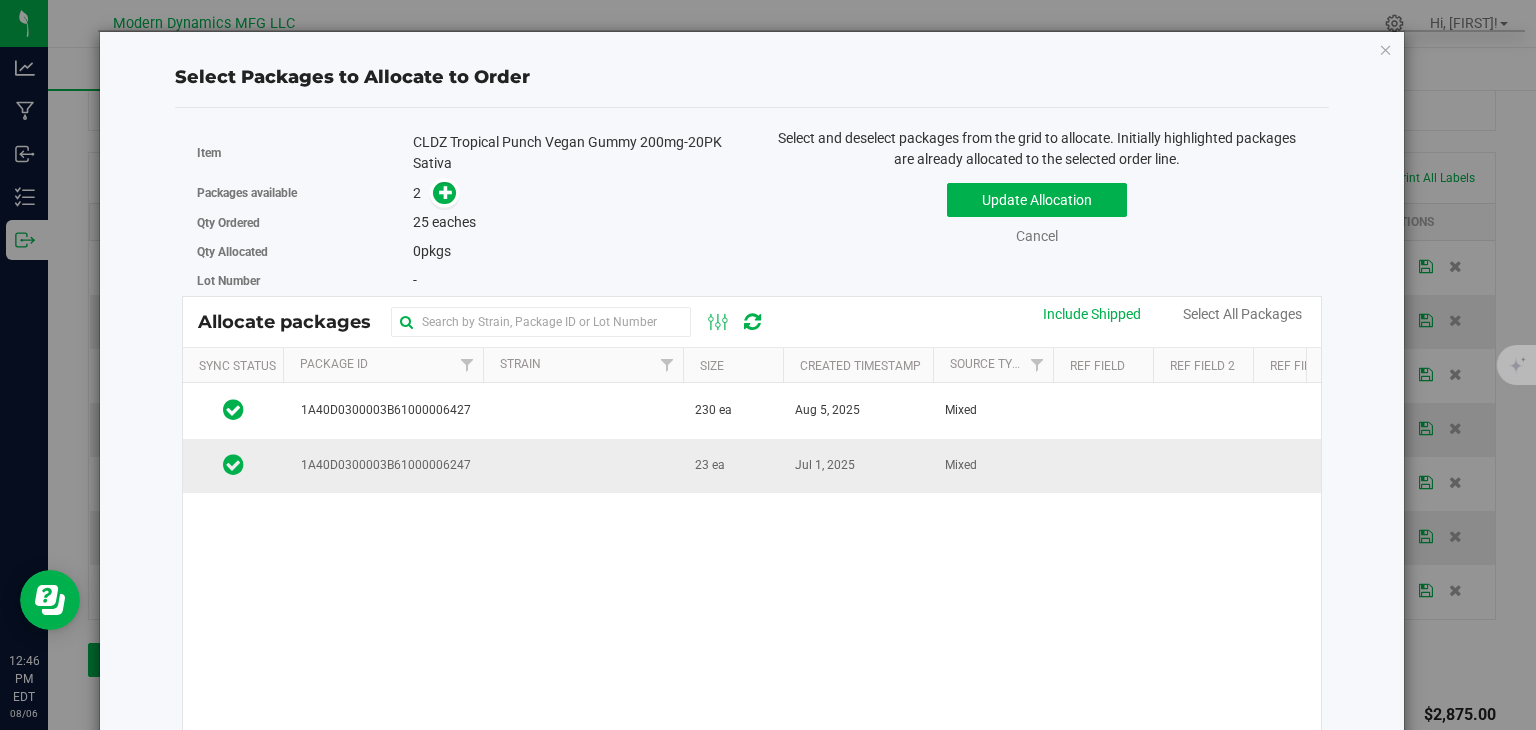 click at bounding box center (583, 466) 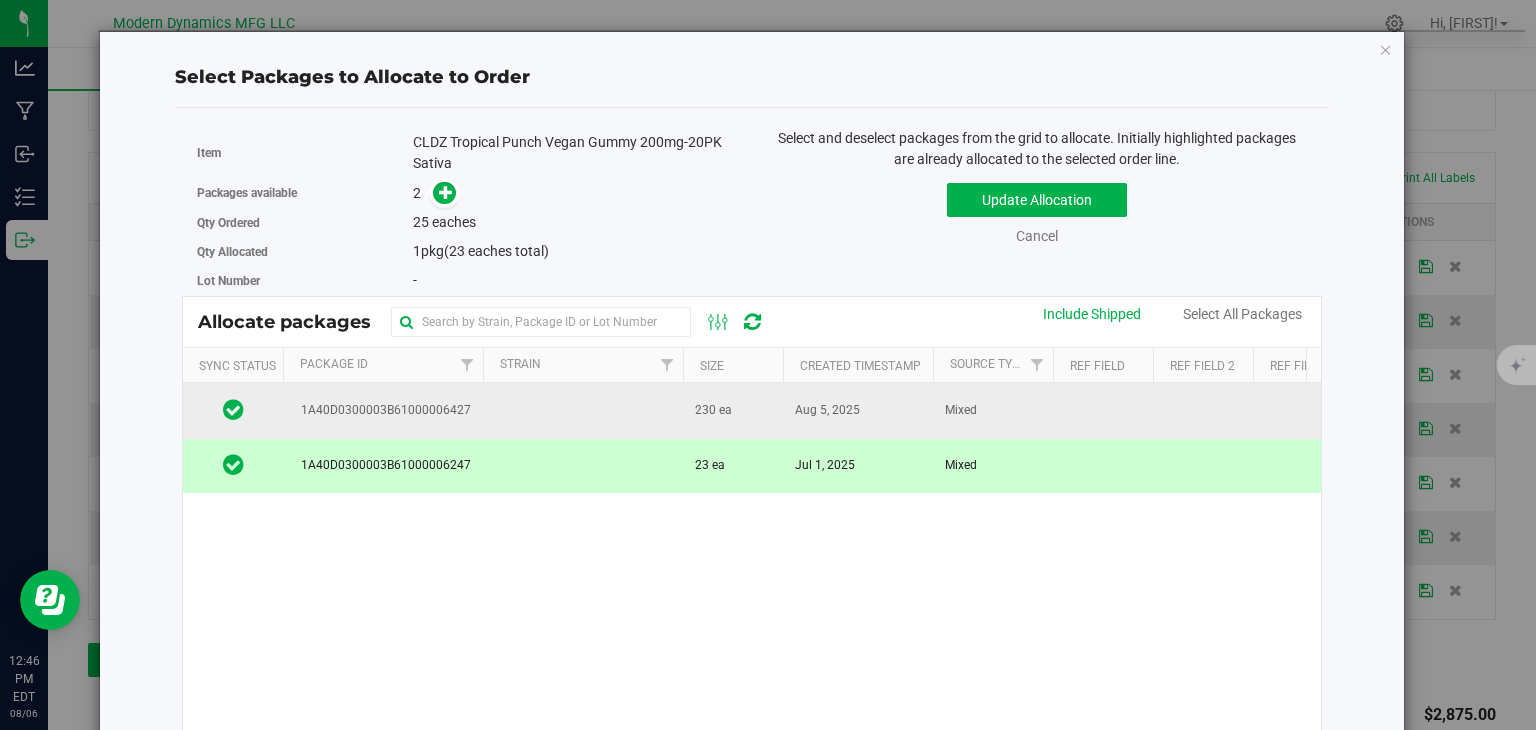 click at bounding box center [583, 410] 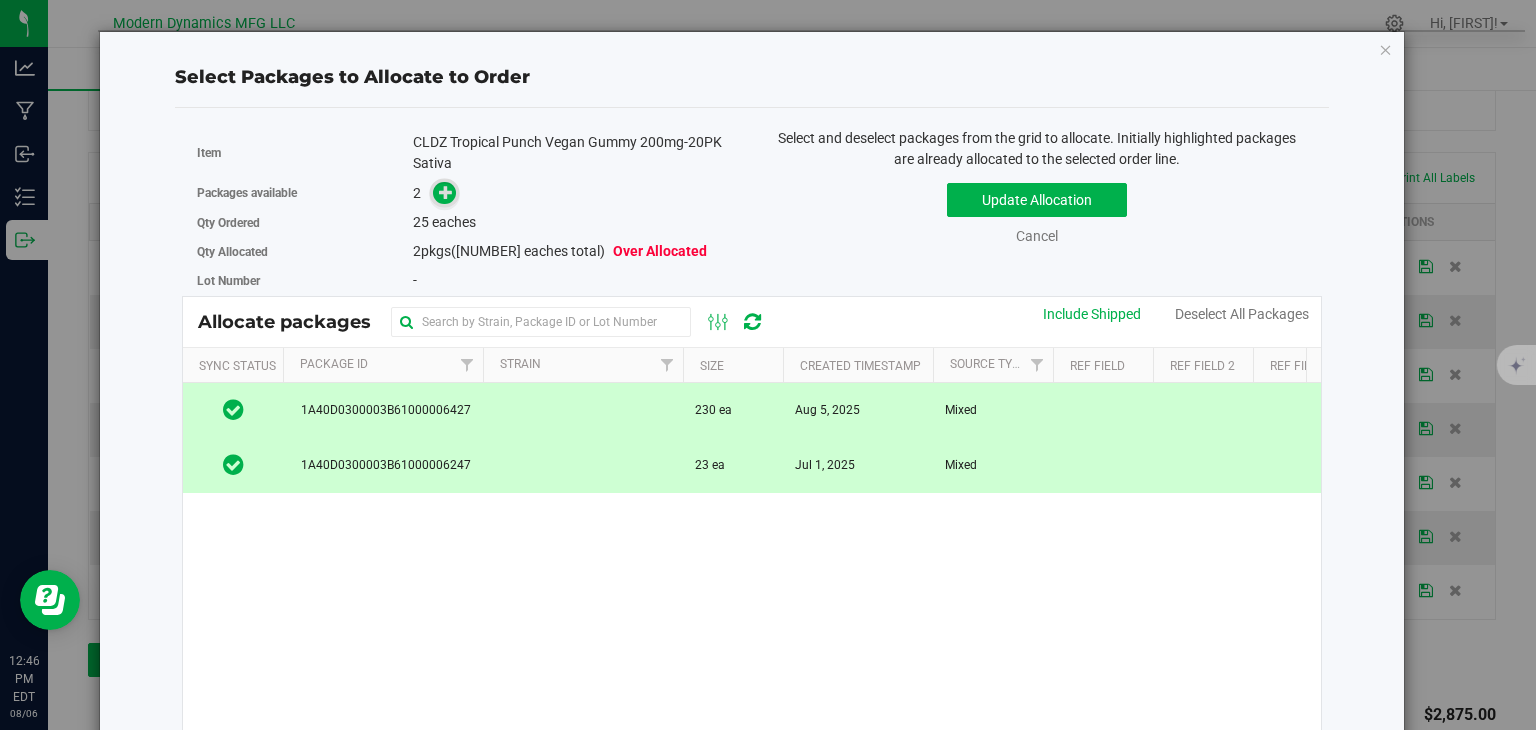 click at bounding box center (446, 191) 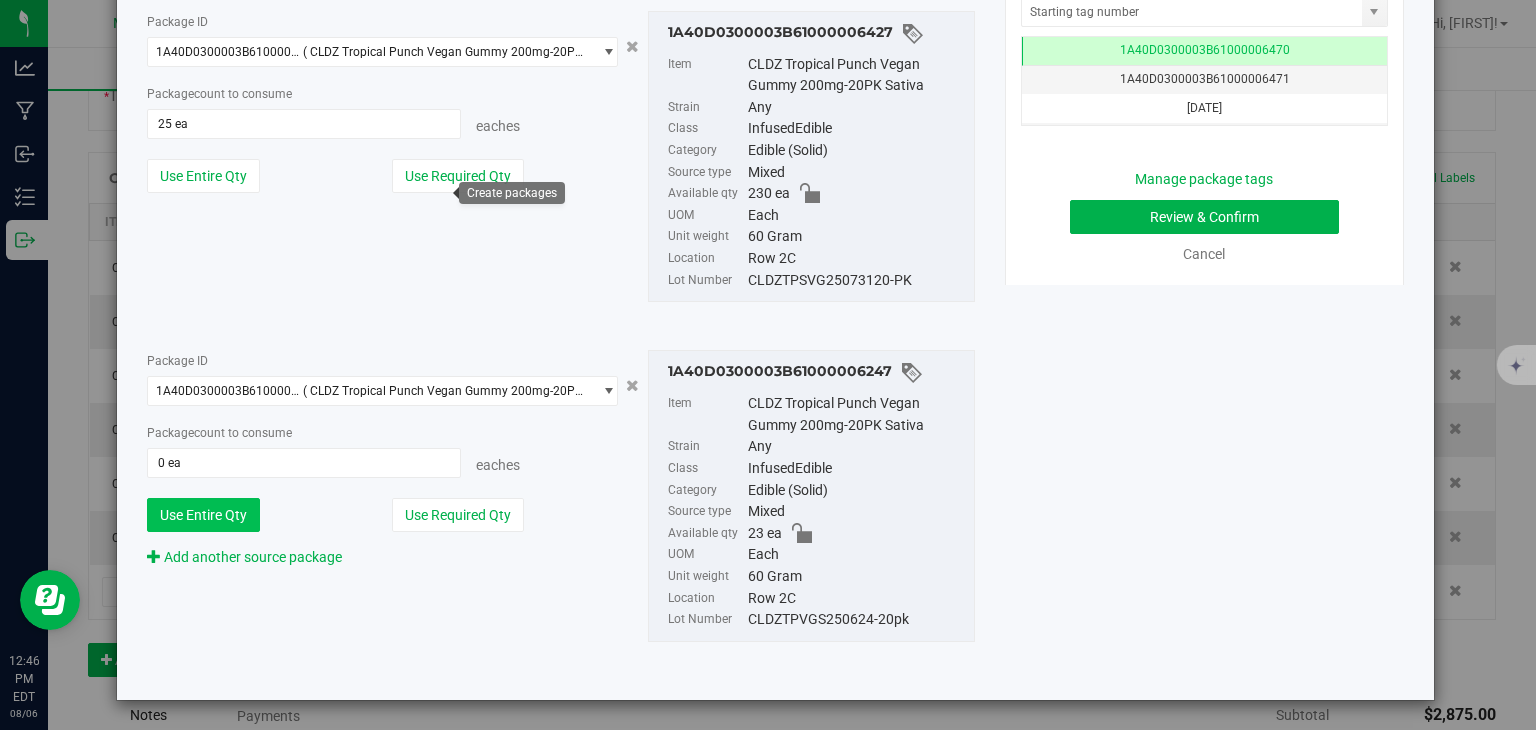 click on "Use Entire Qty" at bounding box center (203, 515) 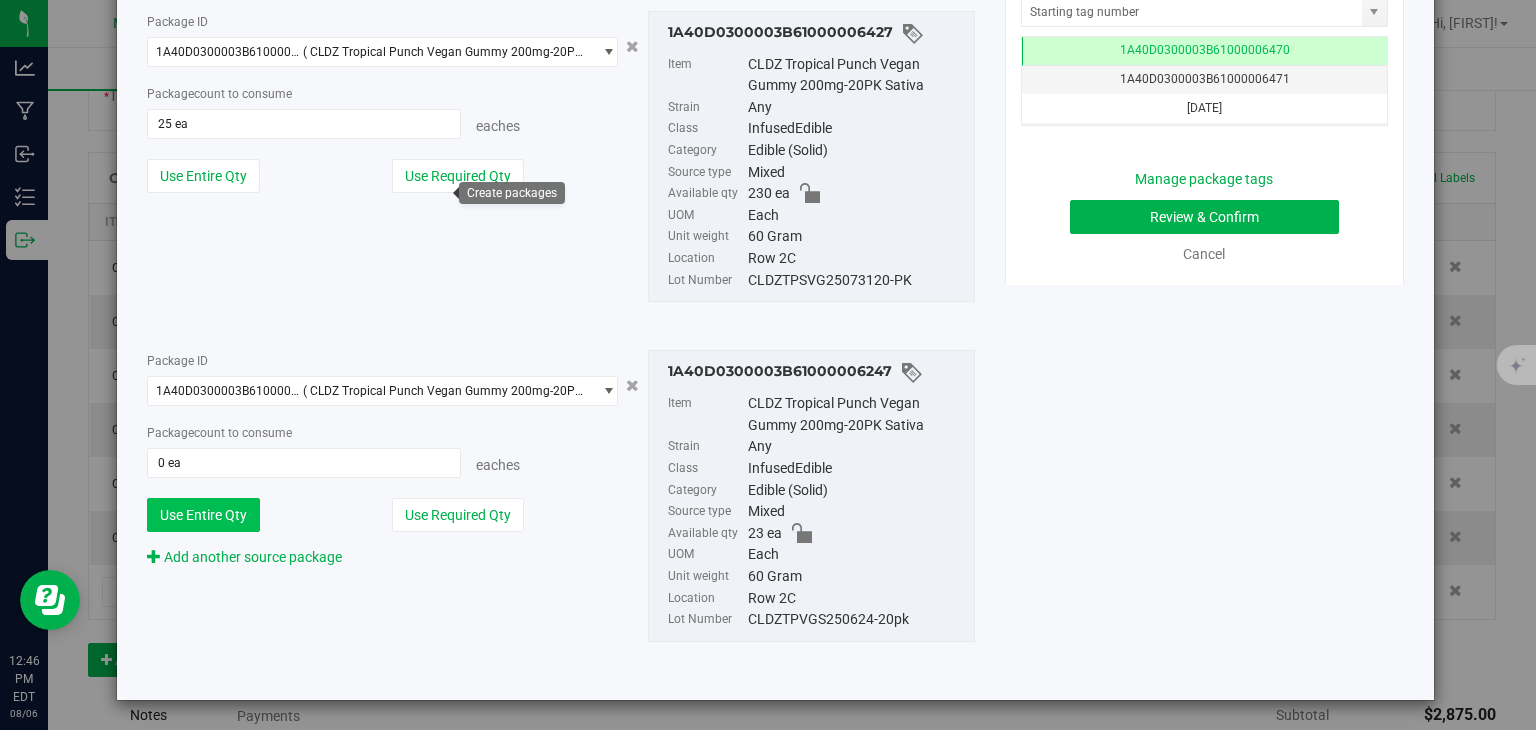 type on "23 ea" 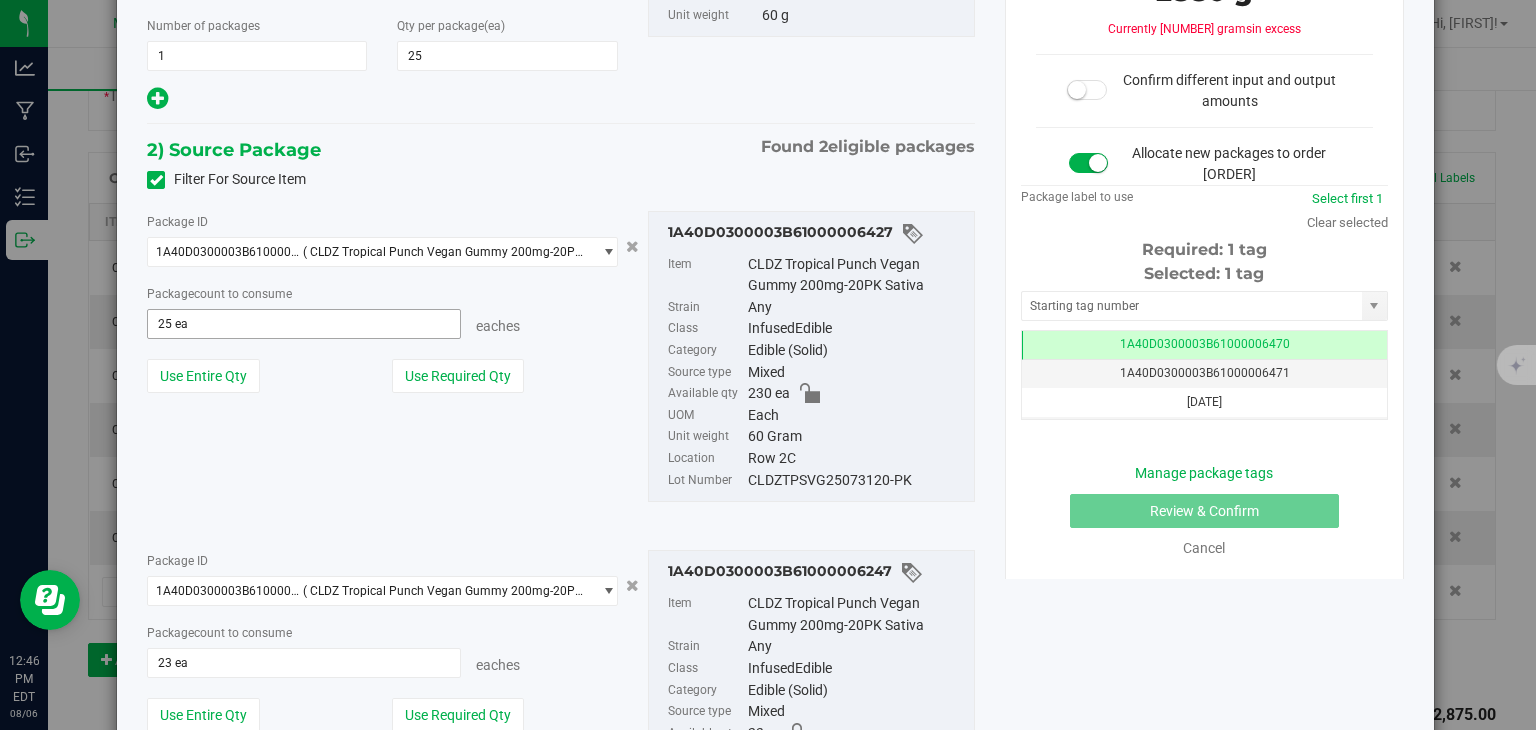 click on "25 ea 25" at bounding box center (303, 324) 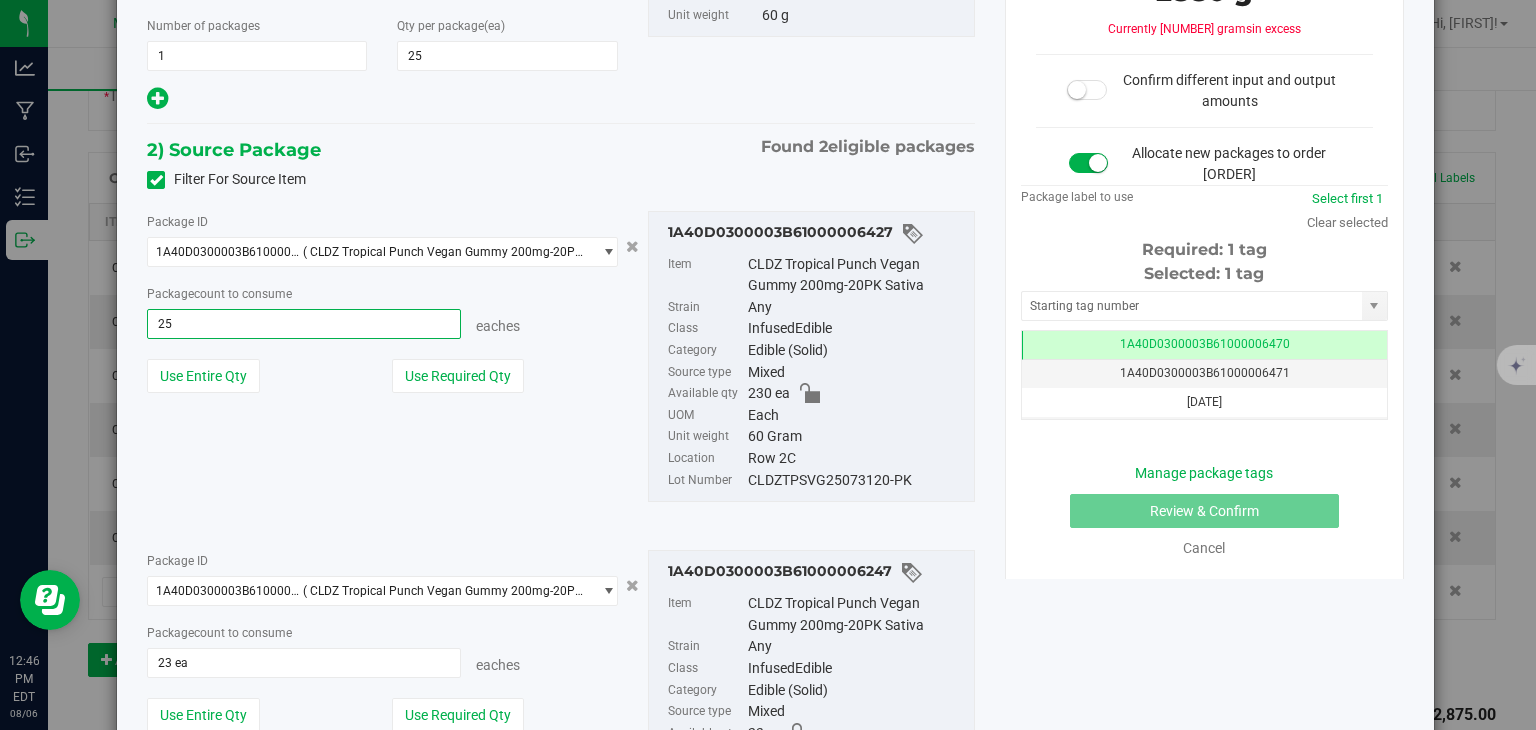 type on "2" 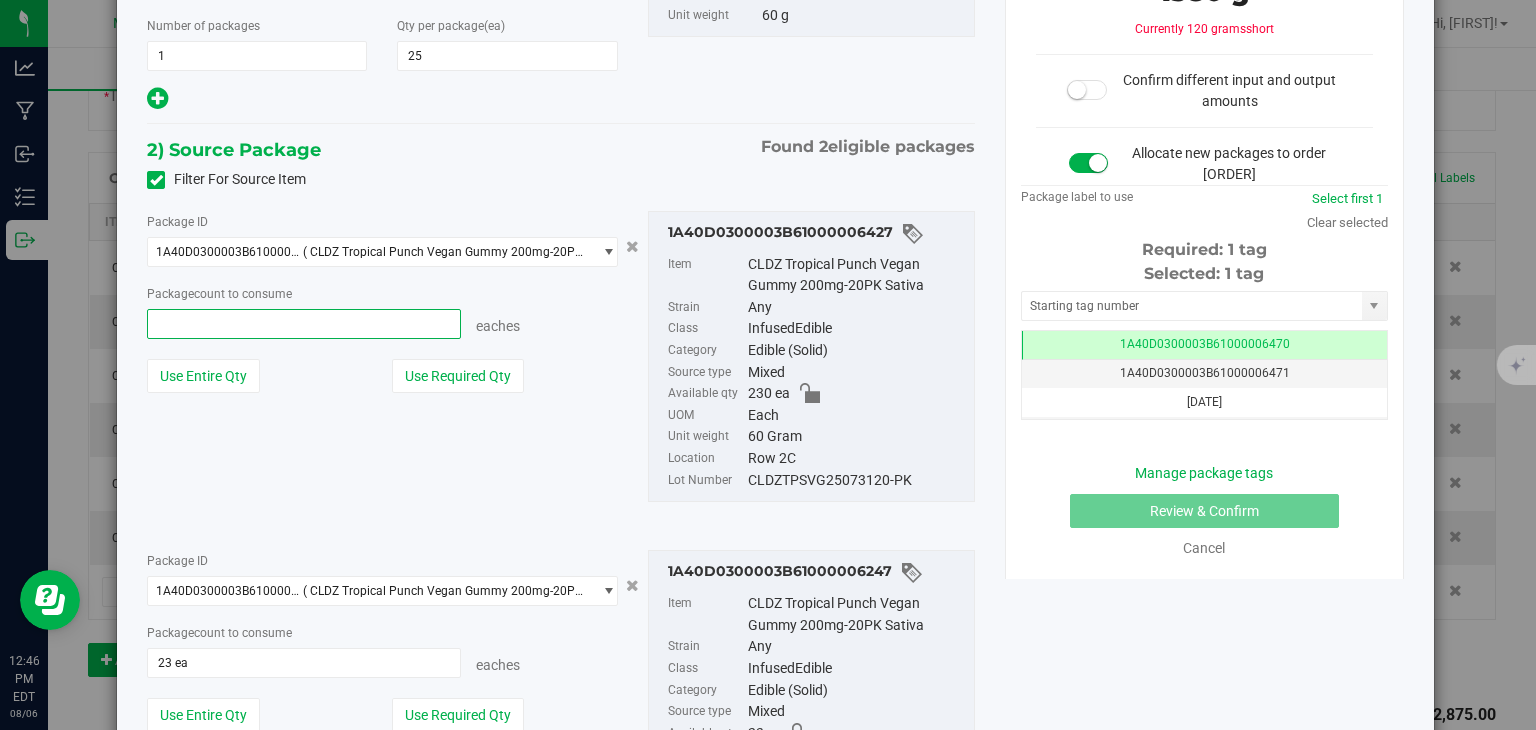type on "2" 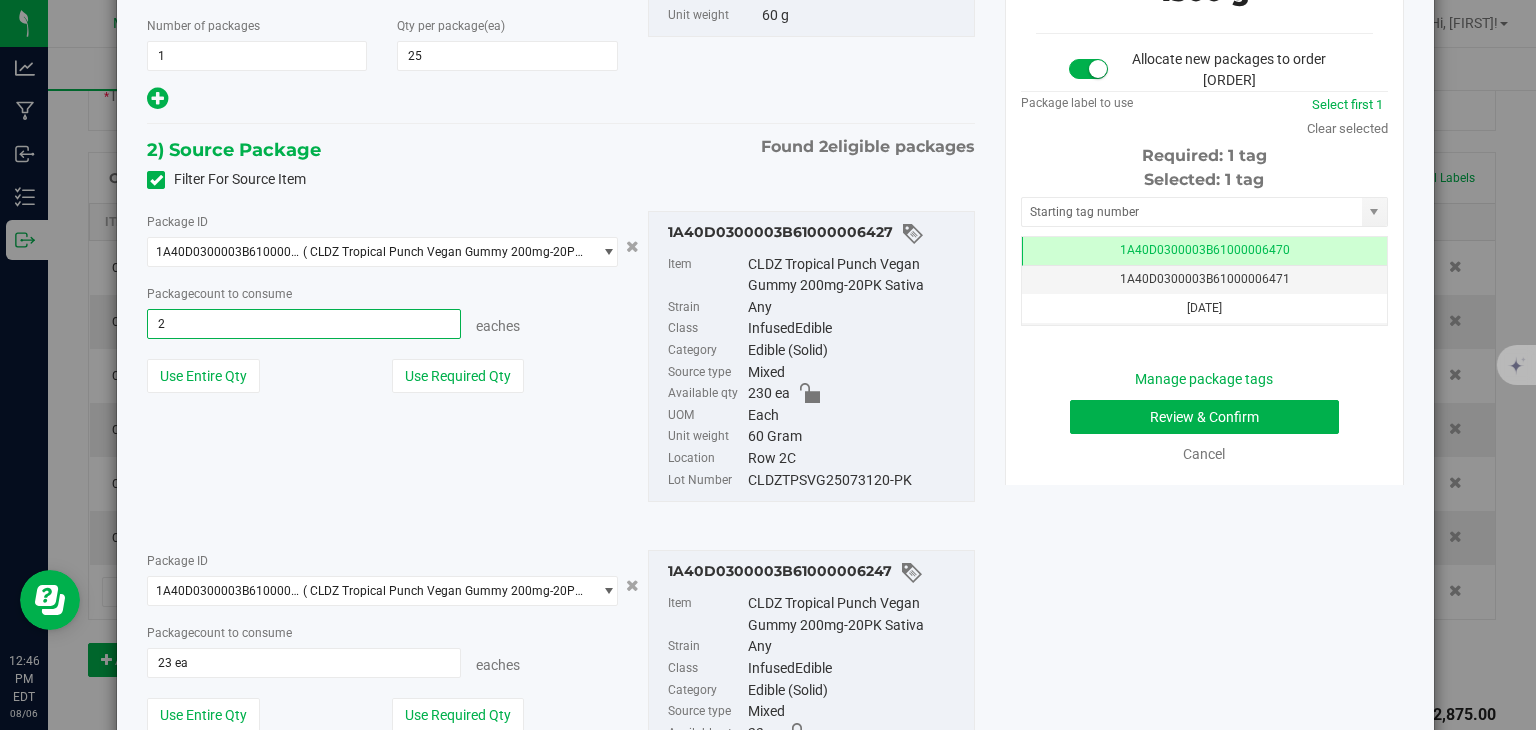 type on "2 ea" 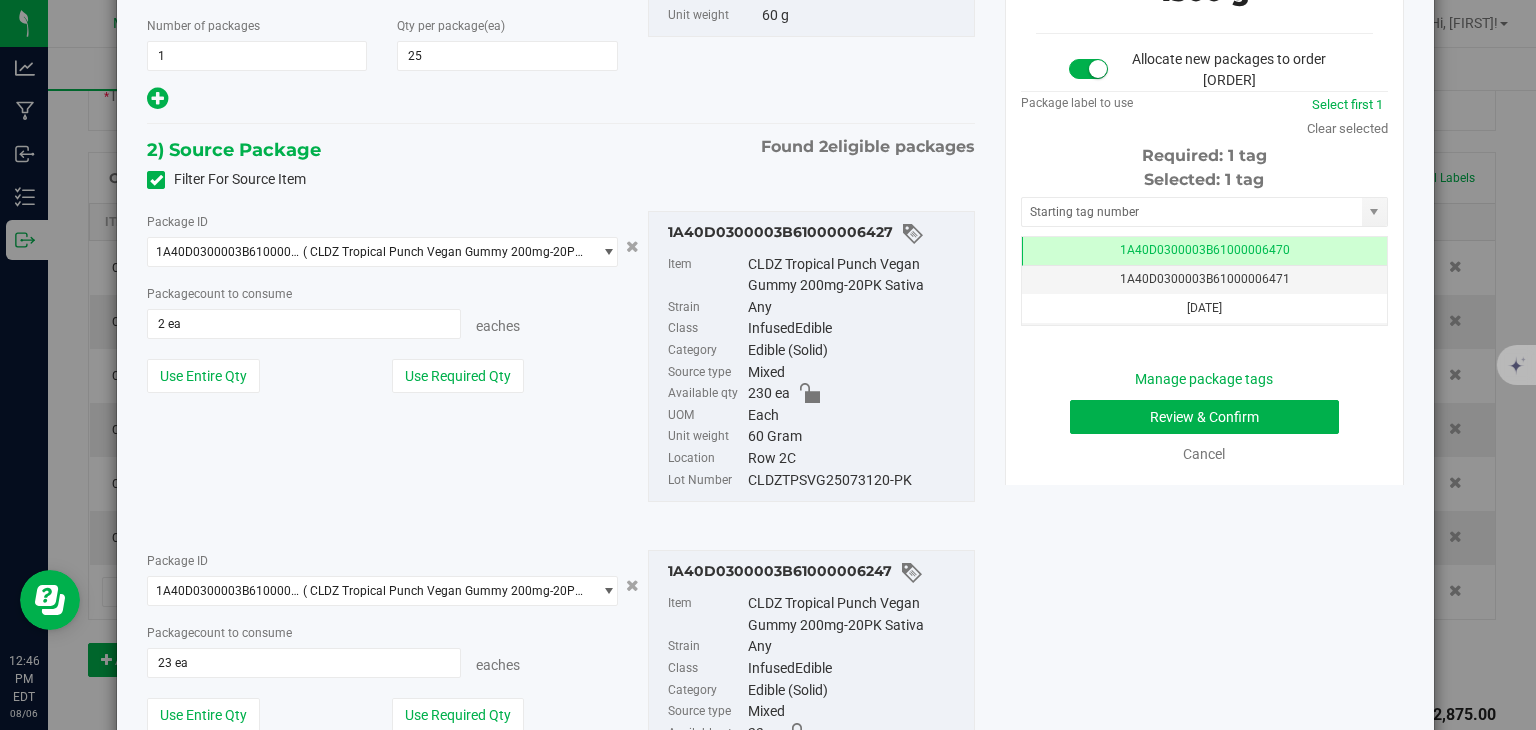 click on "1) New Package
Item
[PRODUCT]
Strain
Select Strain Select Strain None Blue Widow Cherry Ghostenade Early Lemon Berry Miracle Alien Cookies Raspberry Truffle Skywalker OG Sorbet #4 Sunset Runtz Wedding Cake
Number of packages
1 1
[NUMBER] [NUMBER]    -" at bounding box center (775, 355) 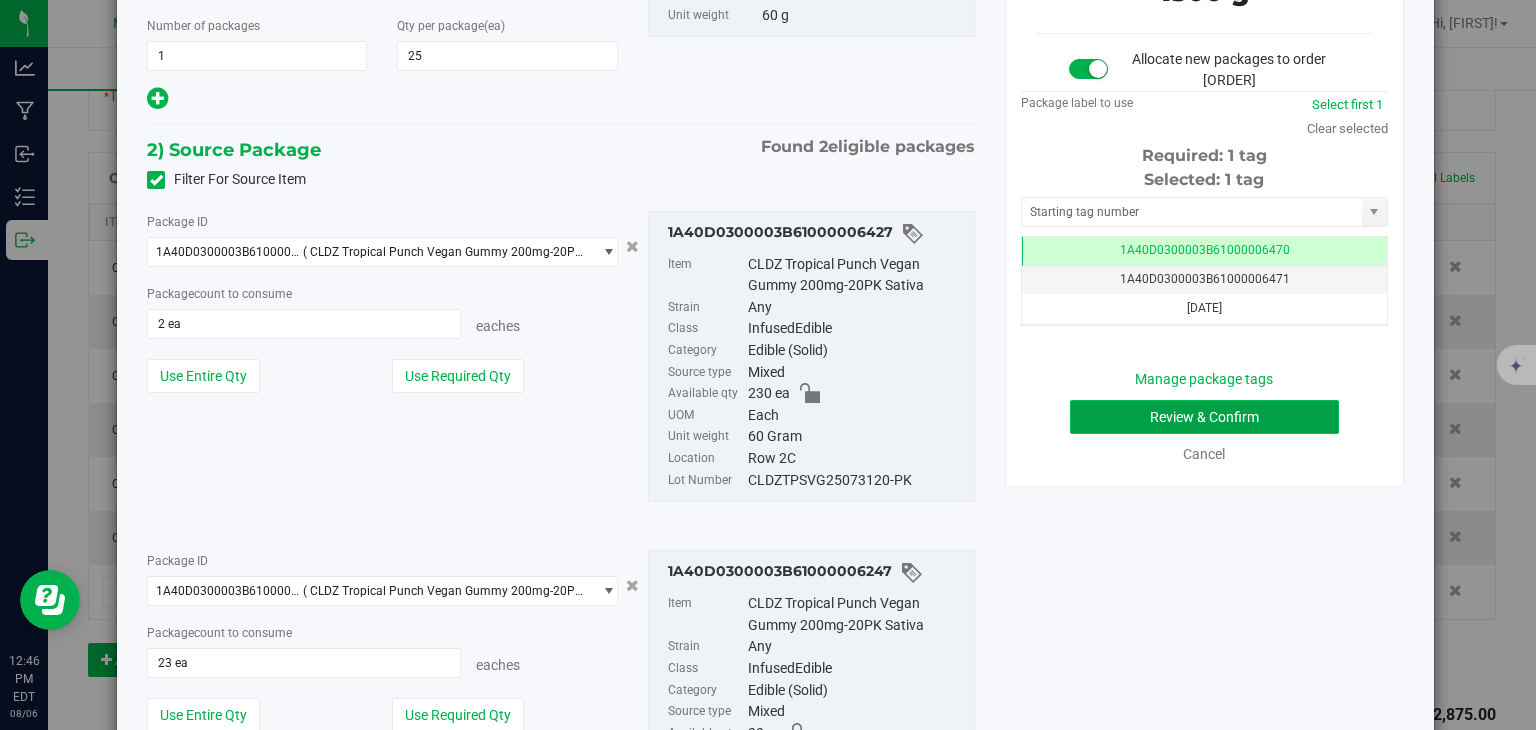 click on "Review & Confirm" at bounding box center [1204, 417] 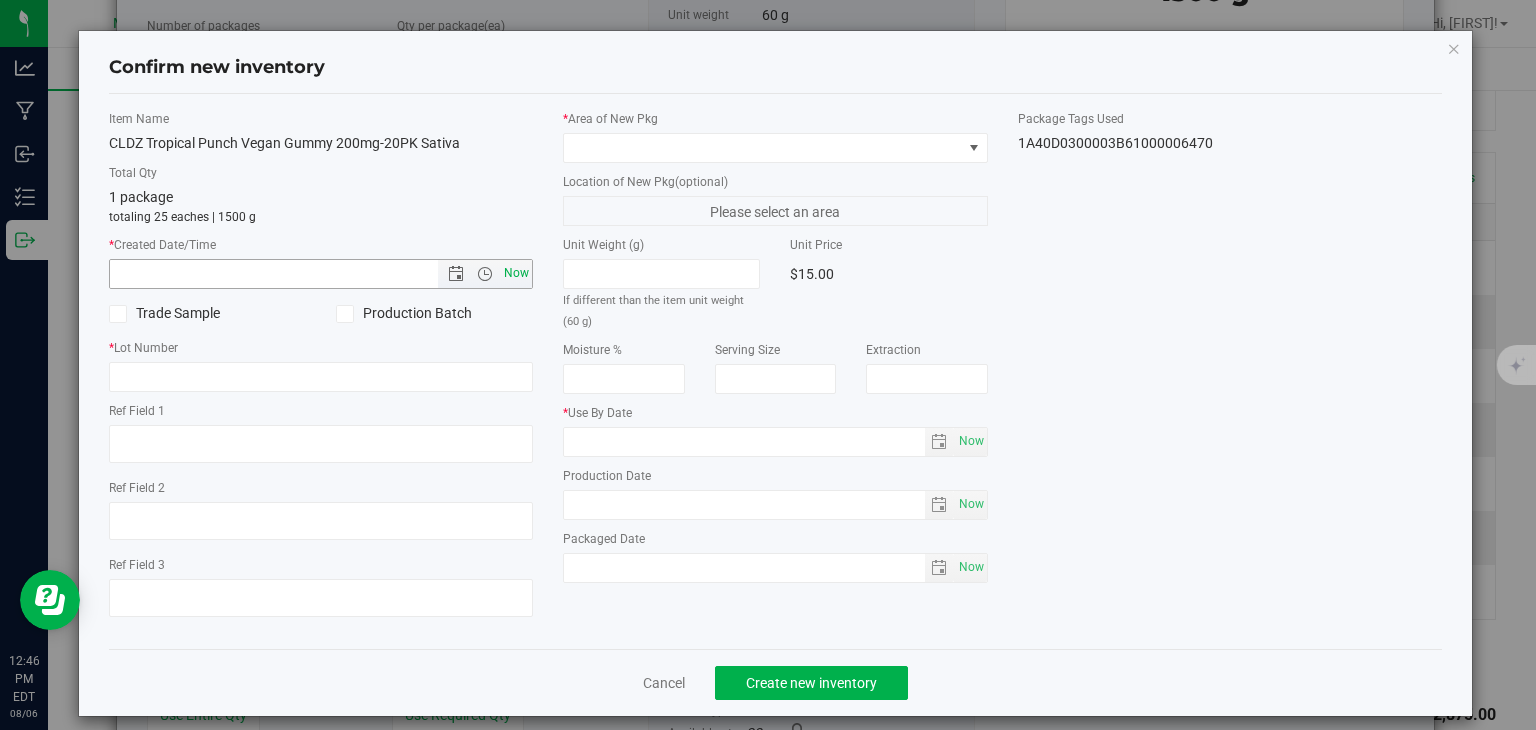 click on "Now" at bounding box center (517, 273) 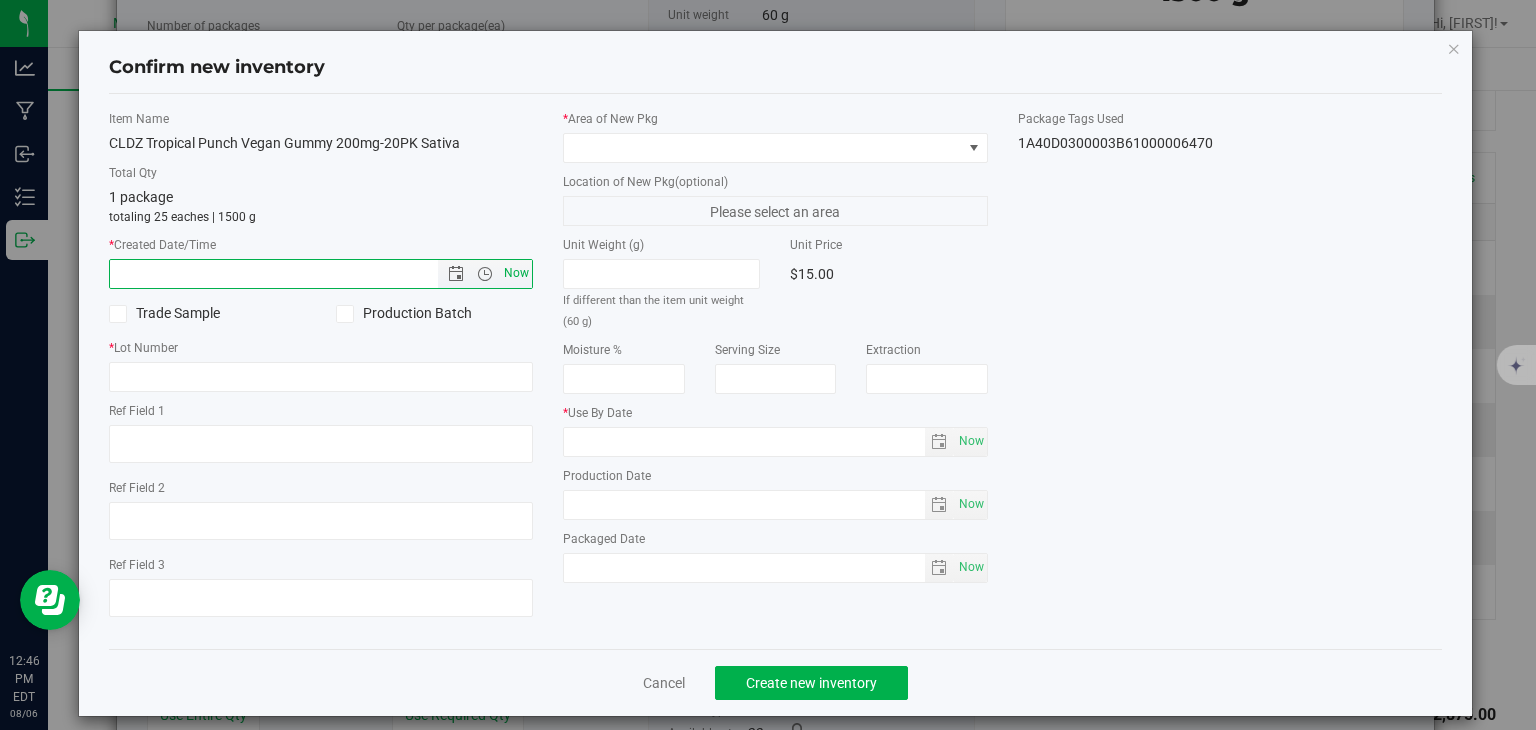 type on "8/6/2025 12:46 PM" 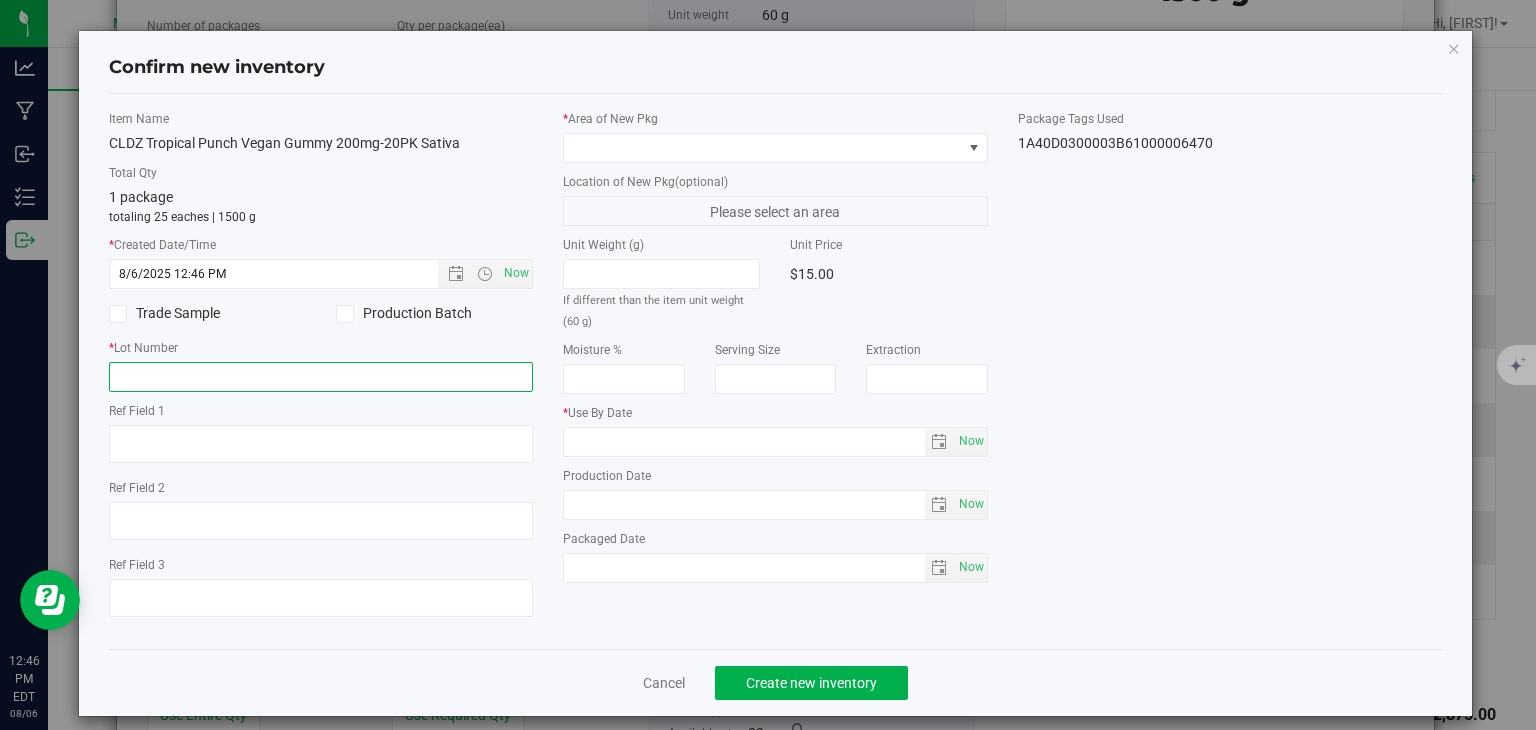 click at bounding box center [321, 377] 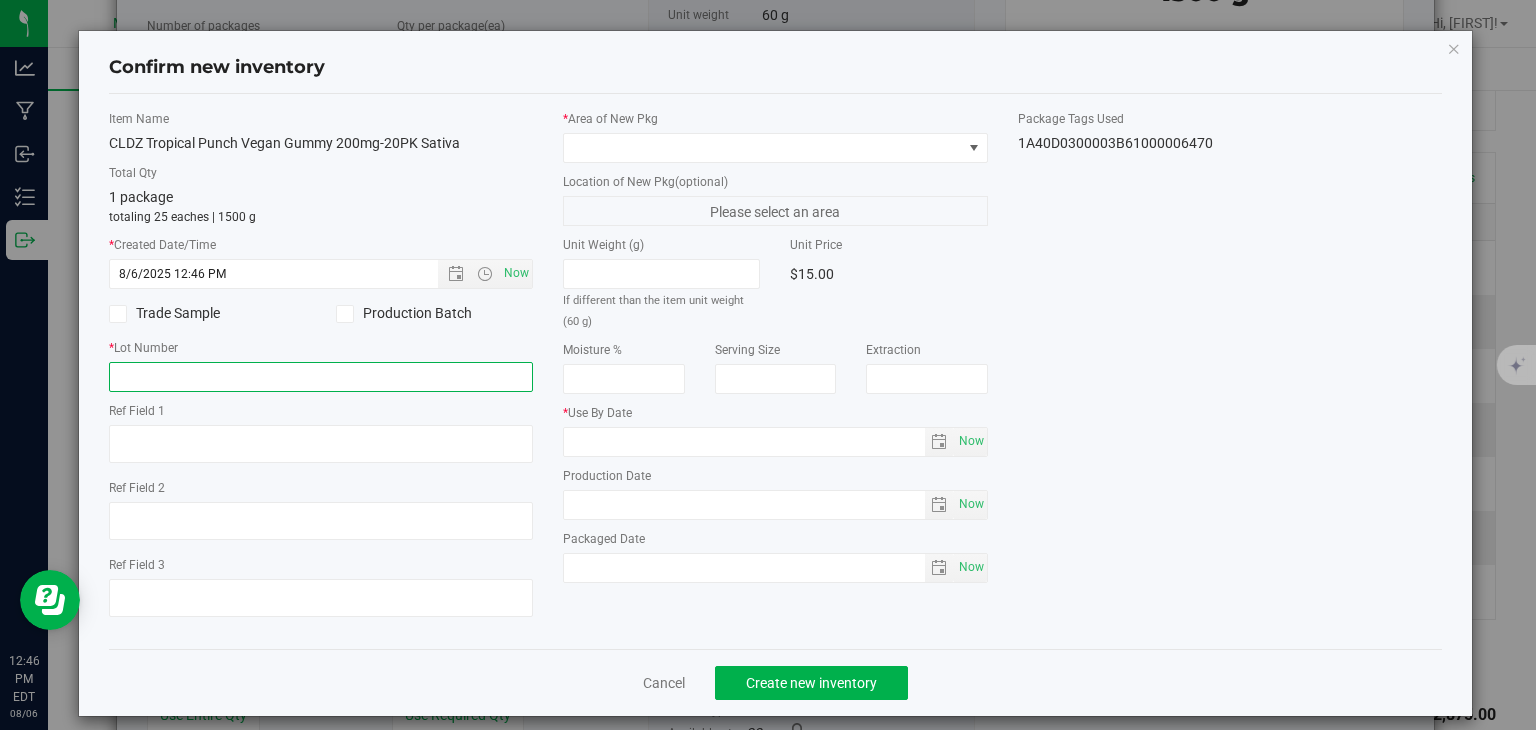 type on "20240424" 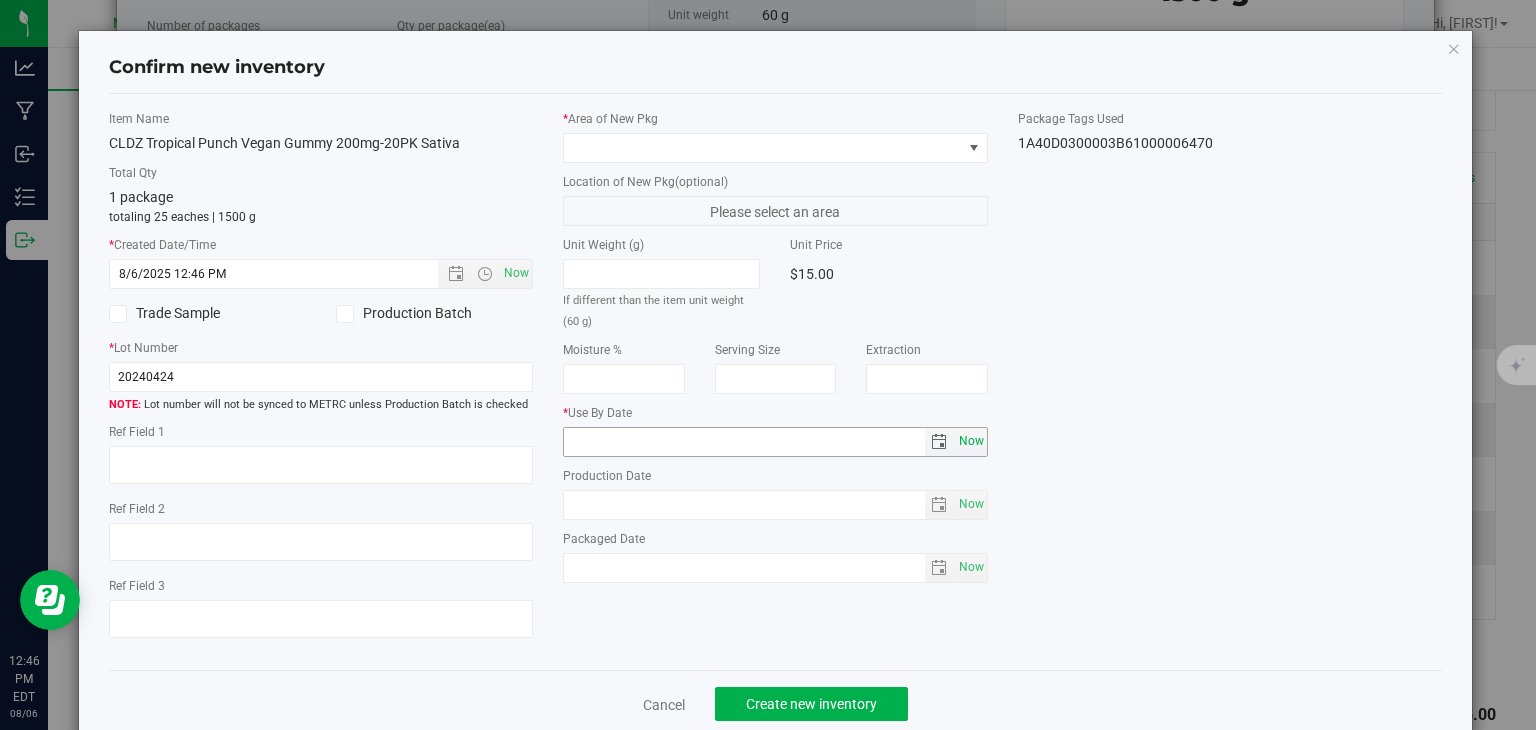 click on "Now" at bounding box center (971, 441) 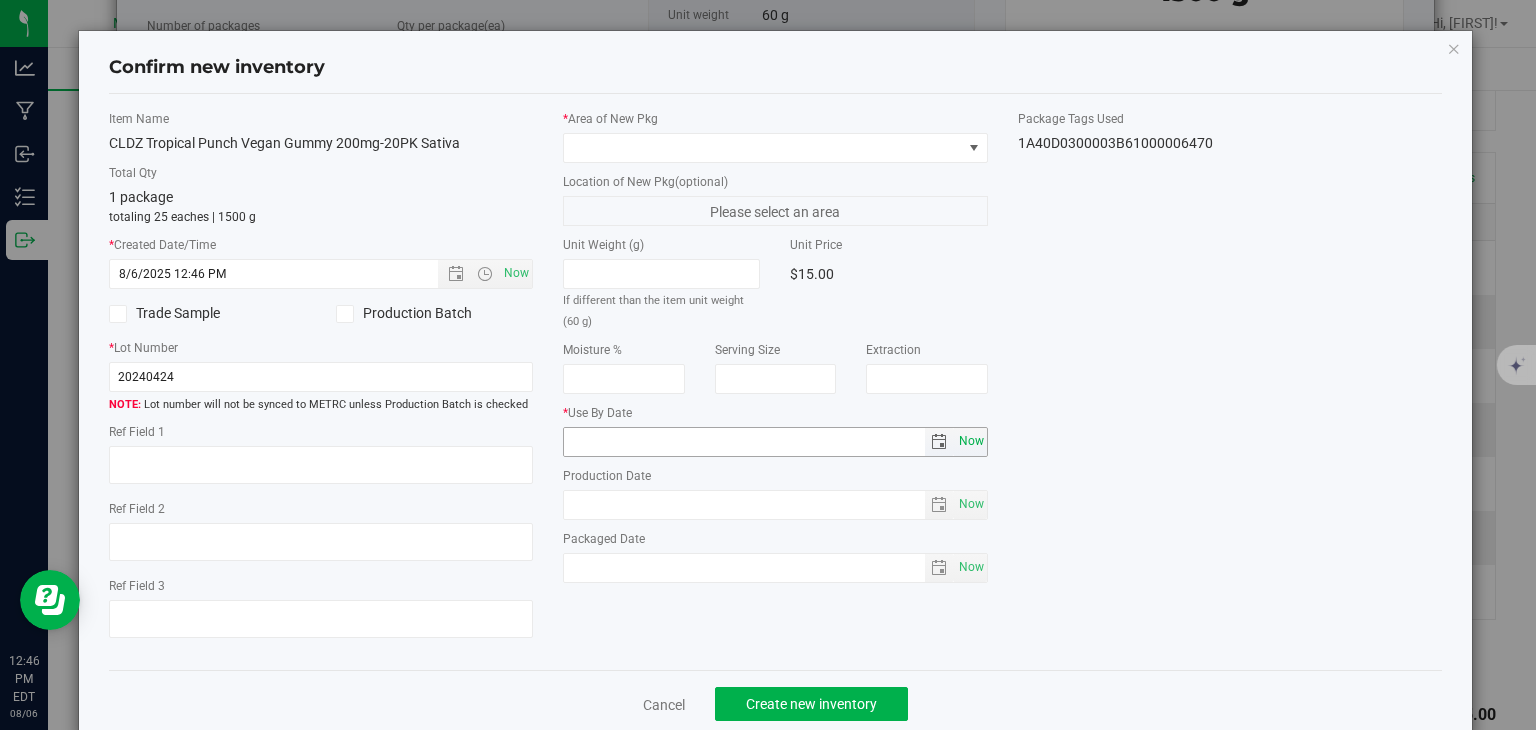 type on "2025-08-06" 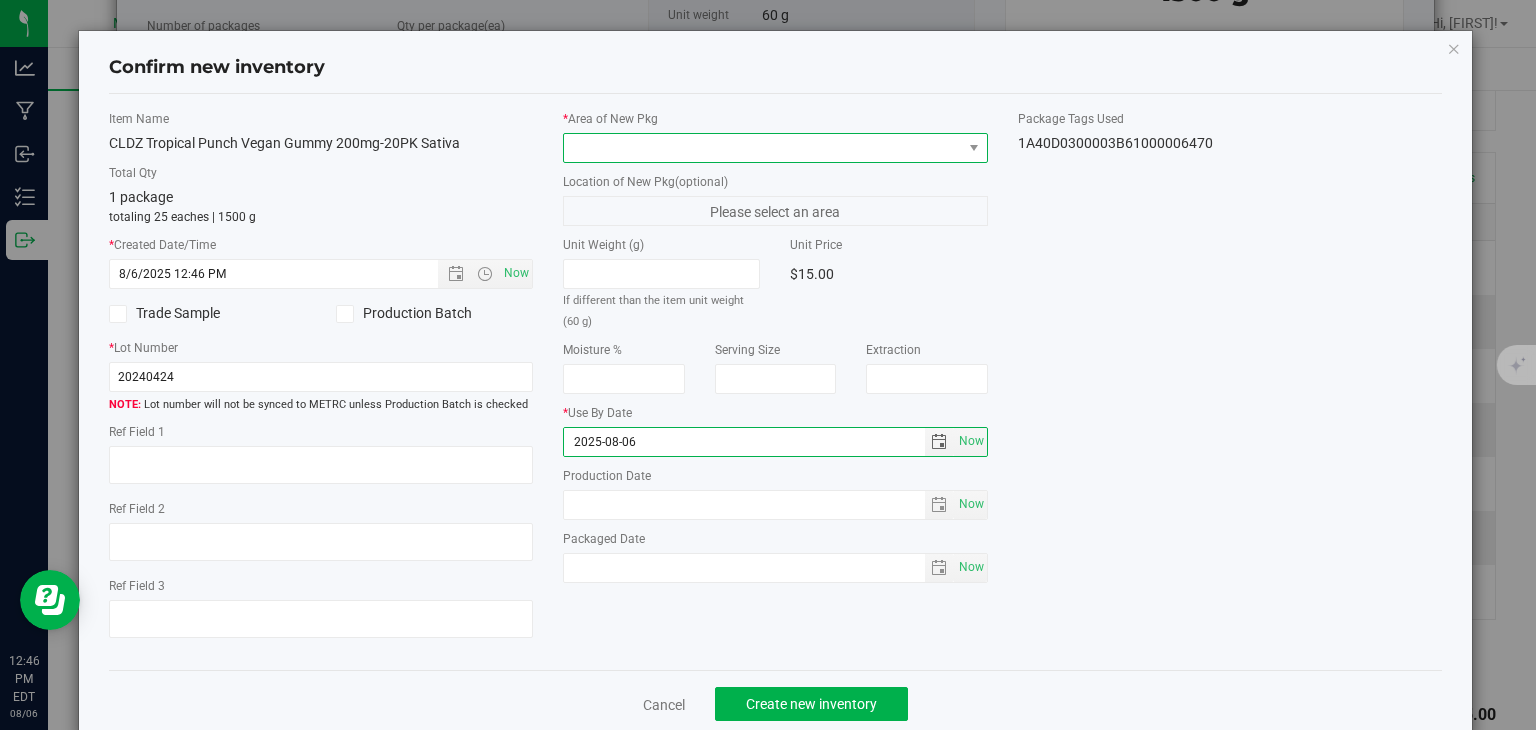 click at bounding box center [763, 148] 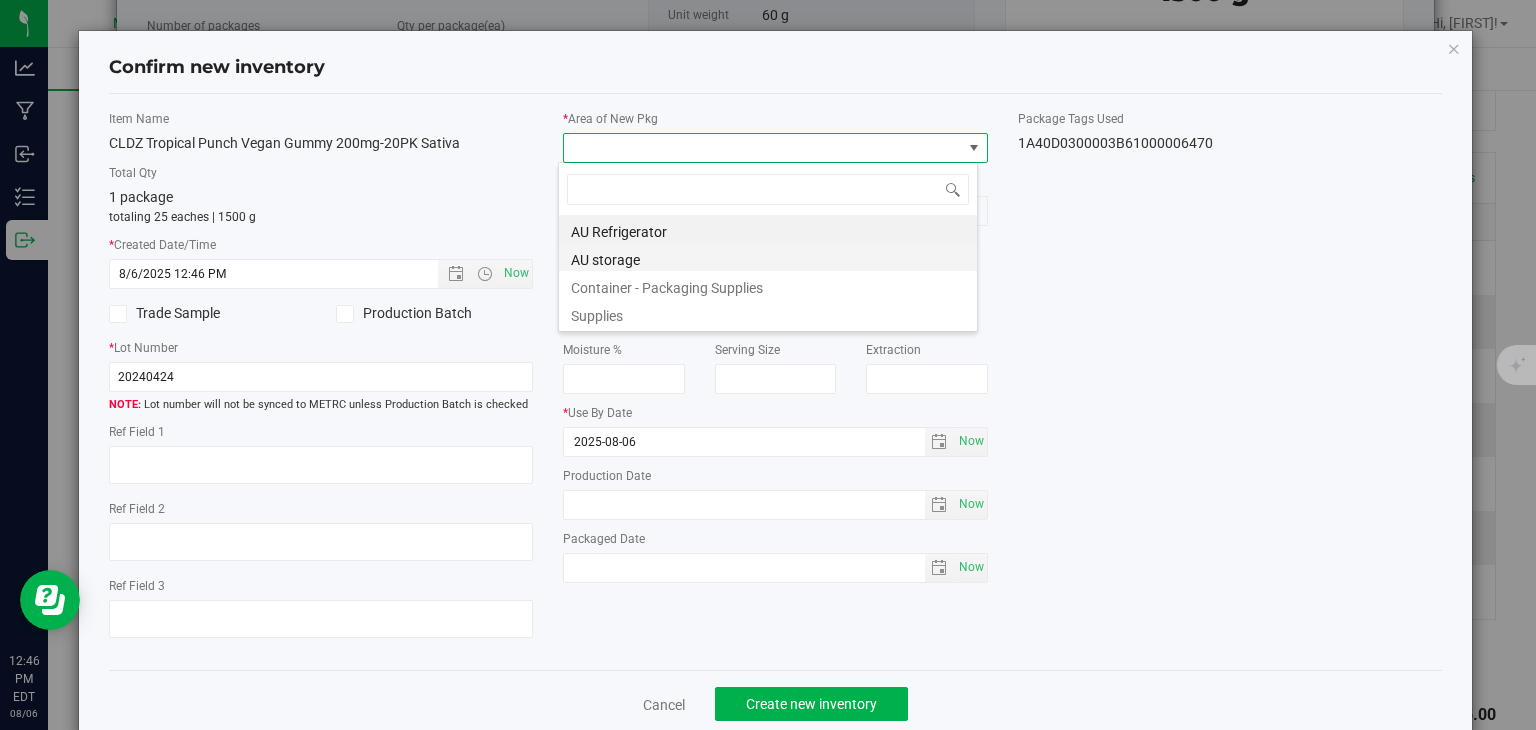 click on "AU storage" at bounding box center (768, 257) 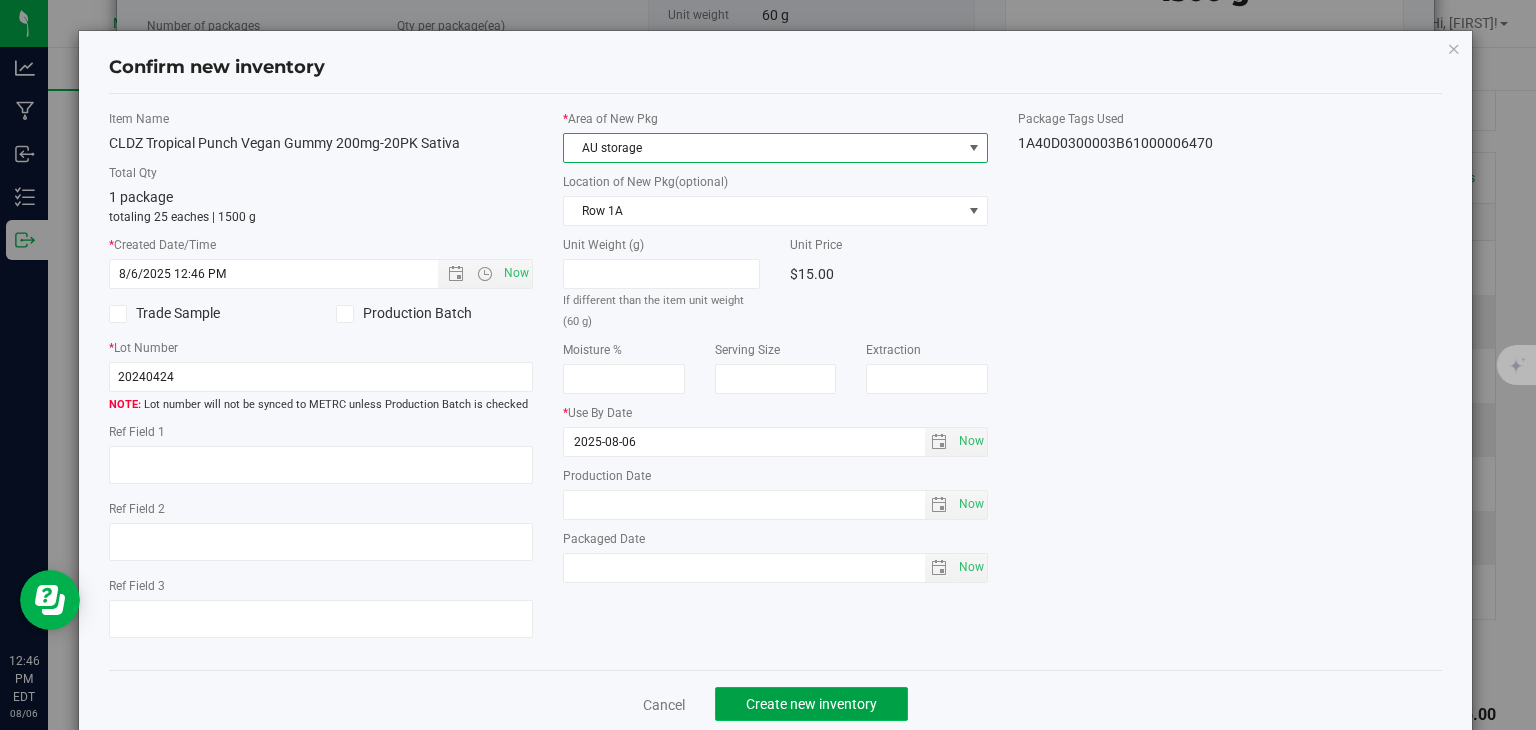 click on "Create new inventory" 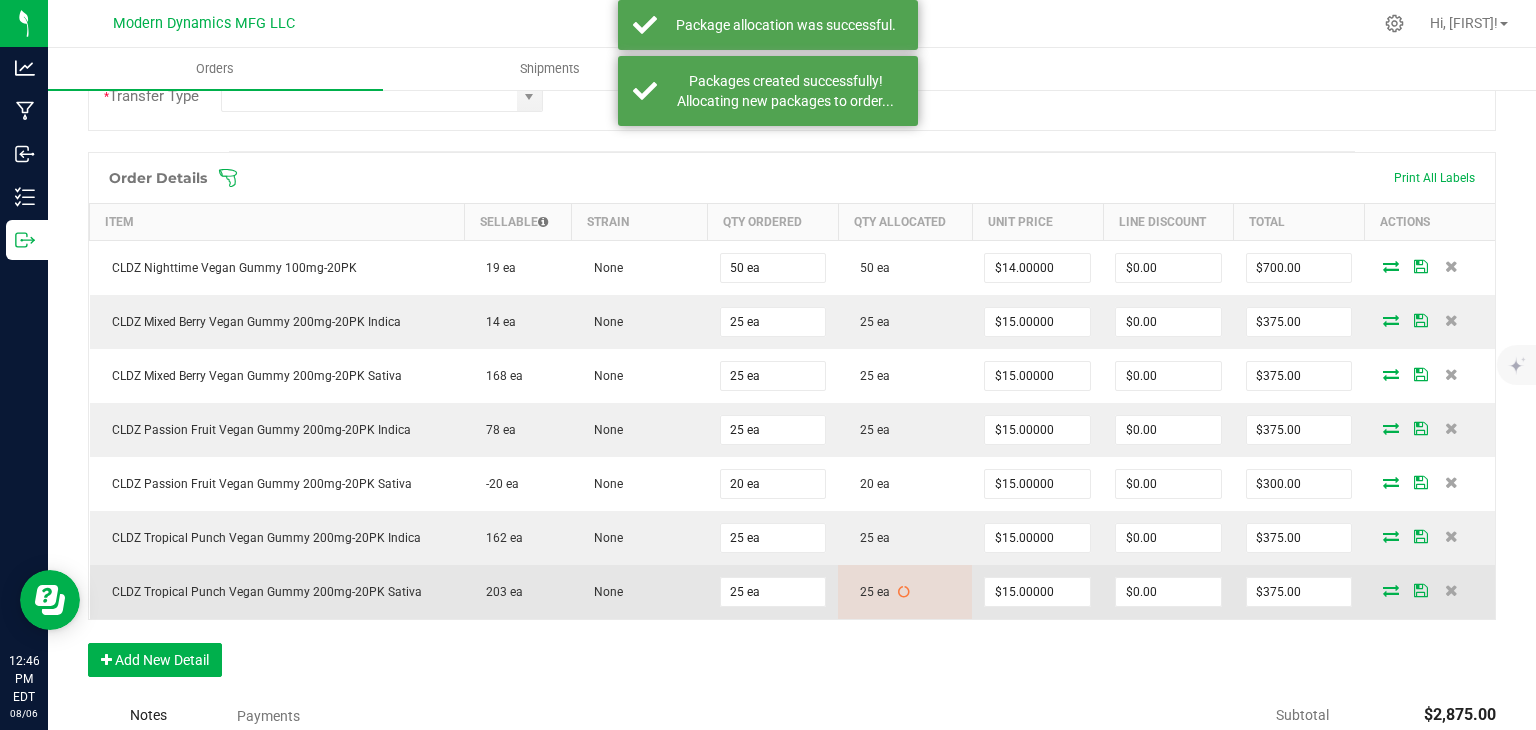 click at bounding box center [1391, 590] 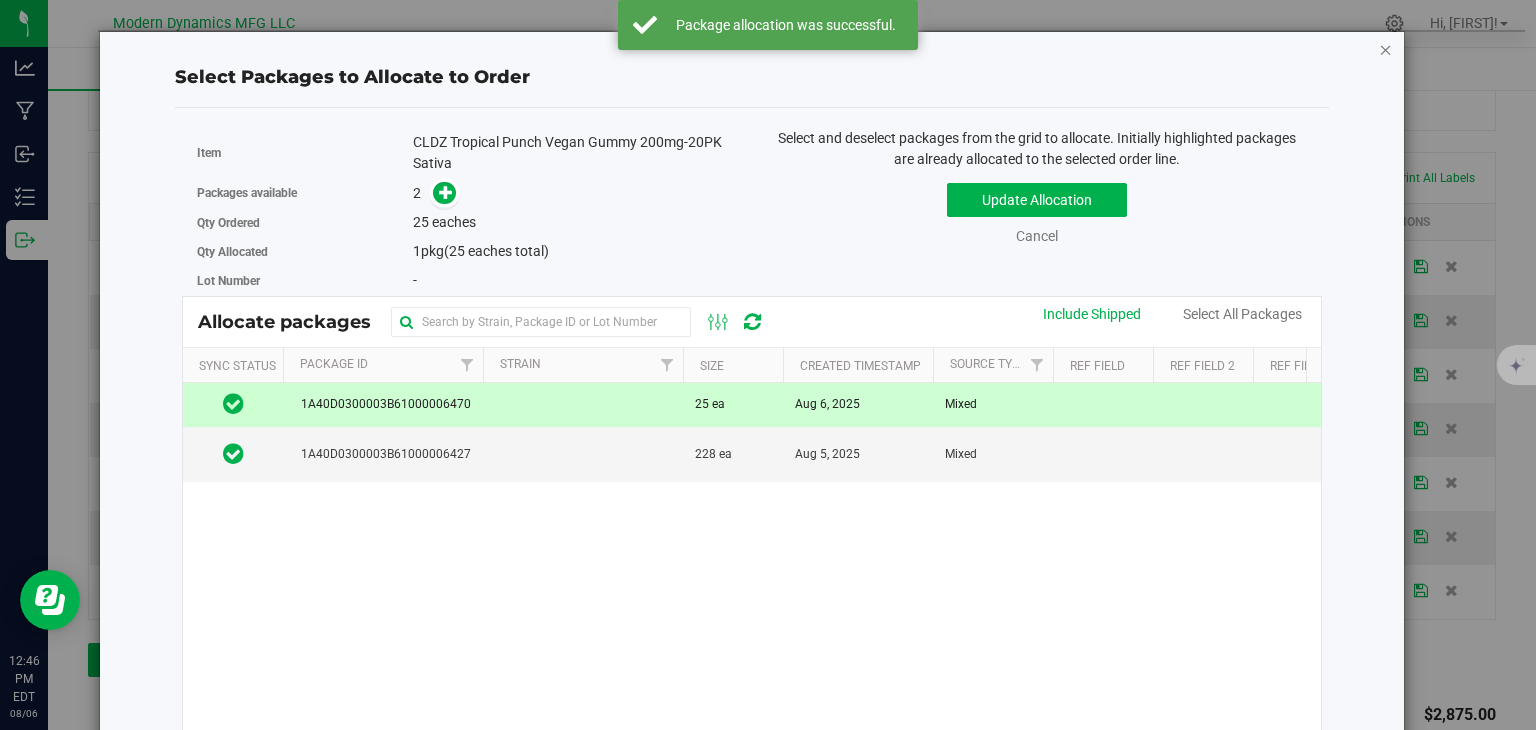 click at bounding box center (1386, 49) 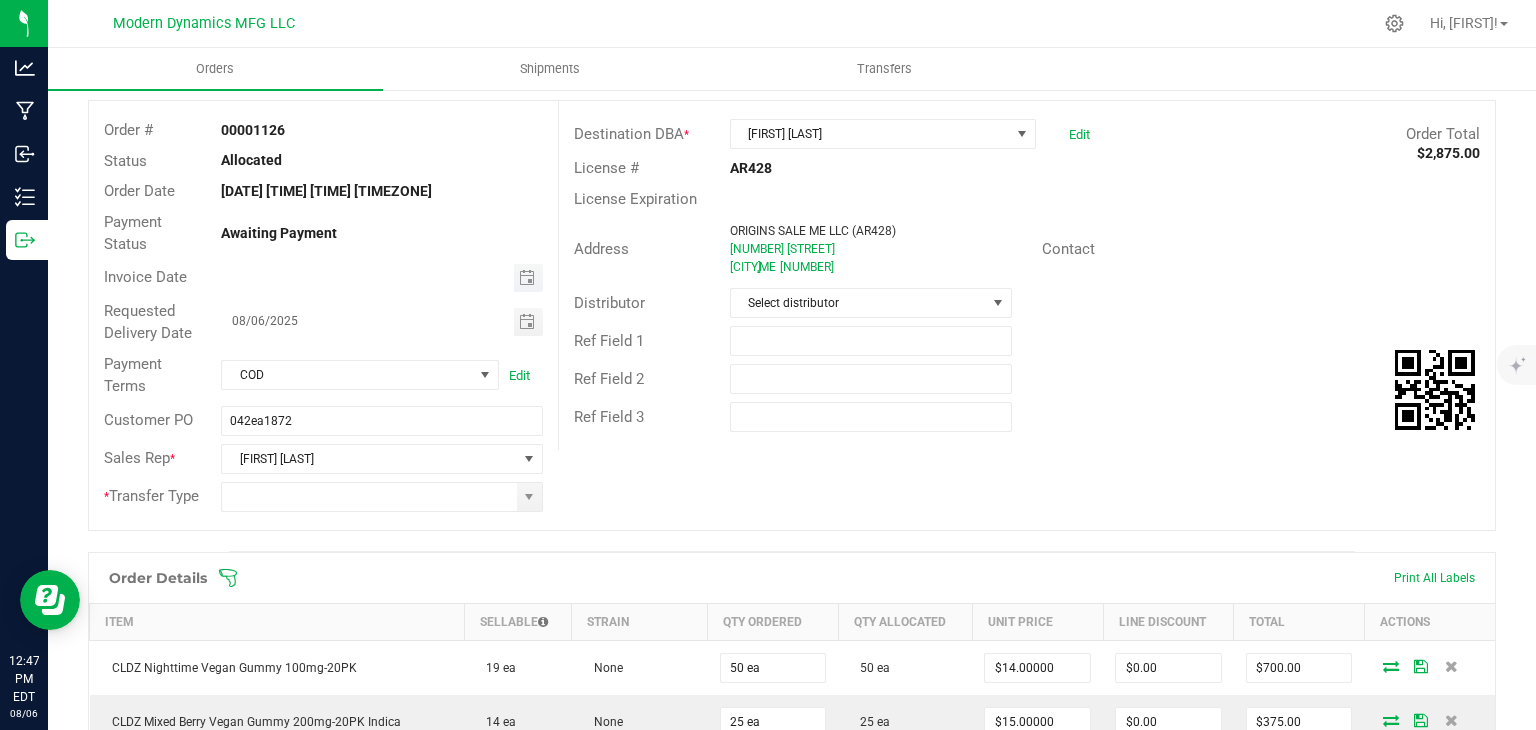 click at bounding box center (528, 278) 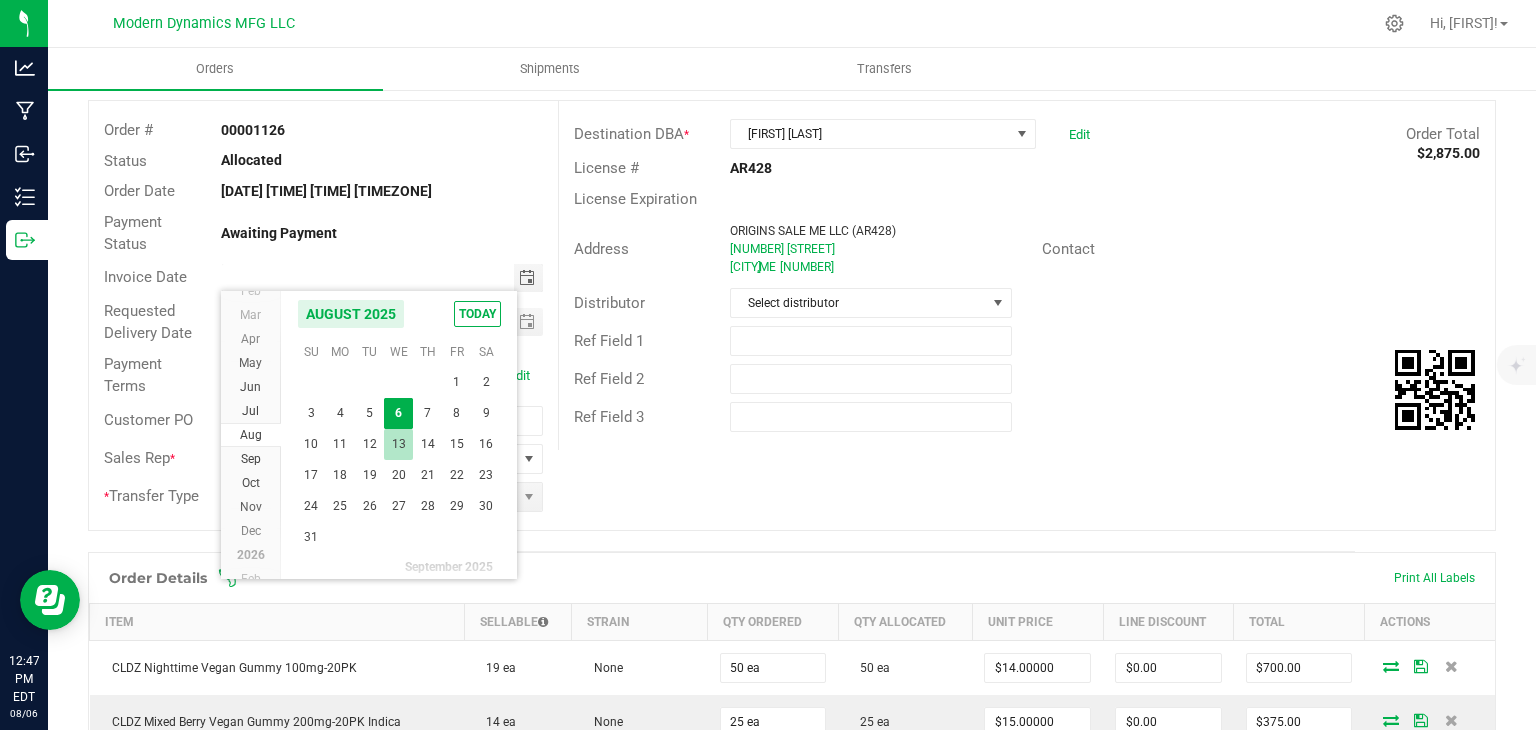 click on "13" at bounding box center [398, 444] 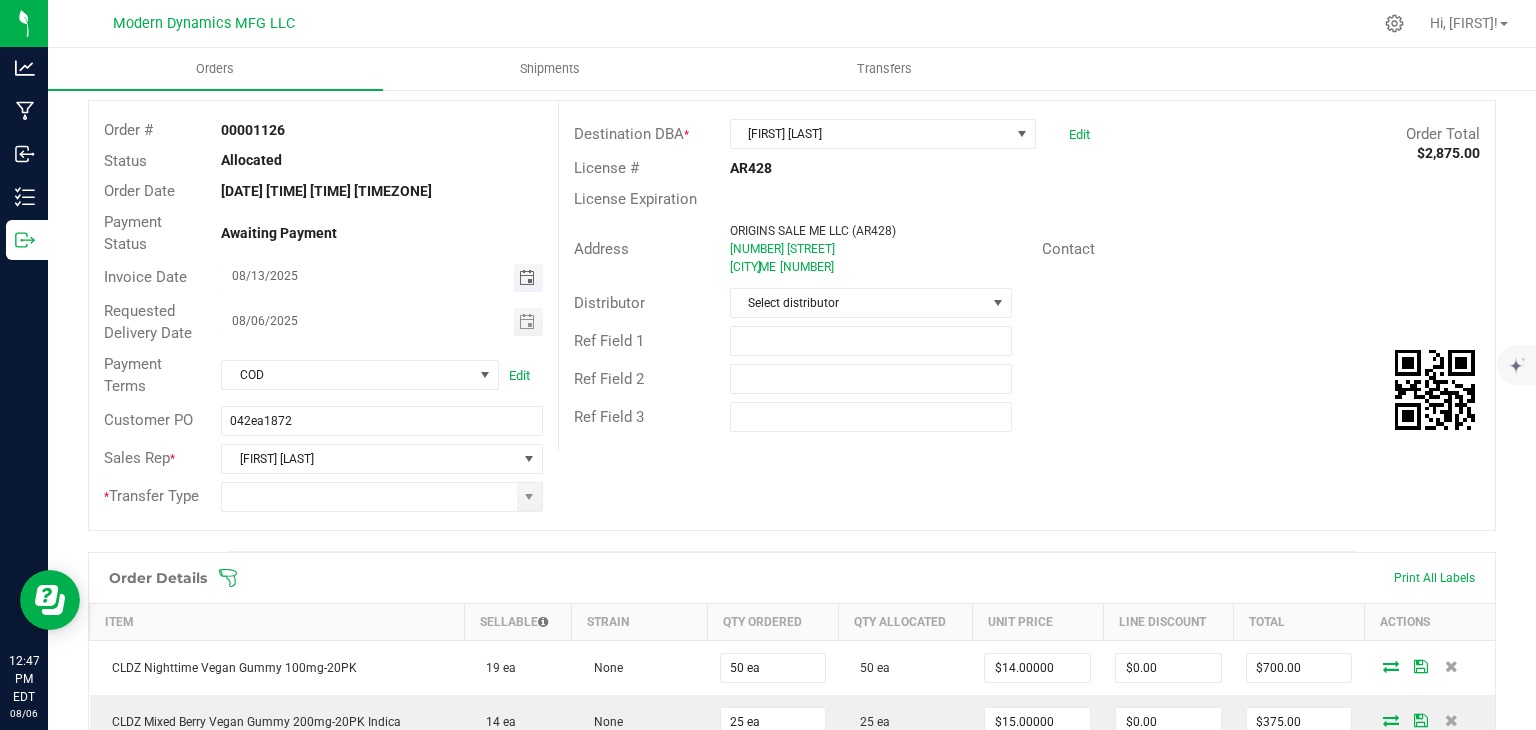 click at bounding box center [528, 278] 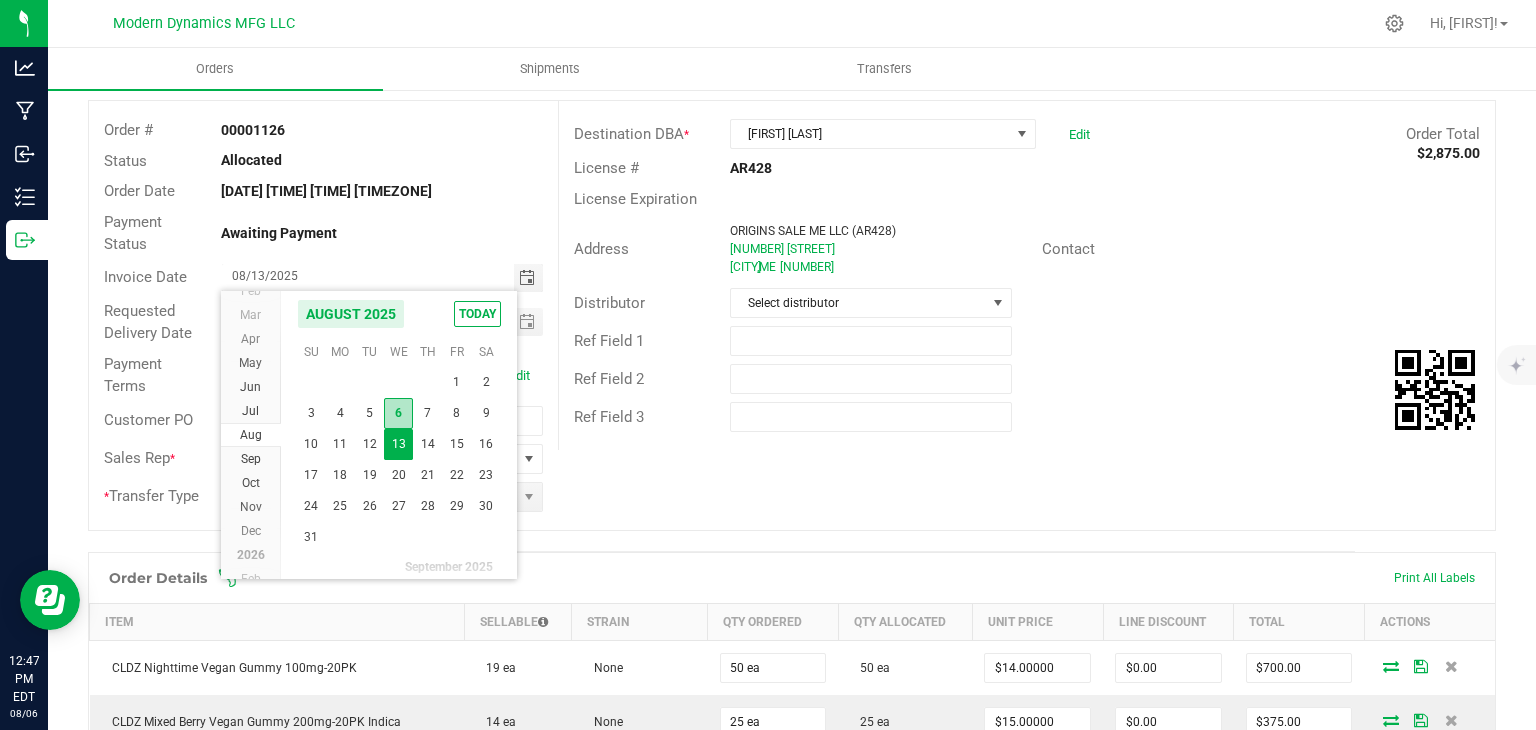 click on "6" at bounding box center [398, 413] 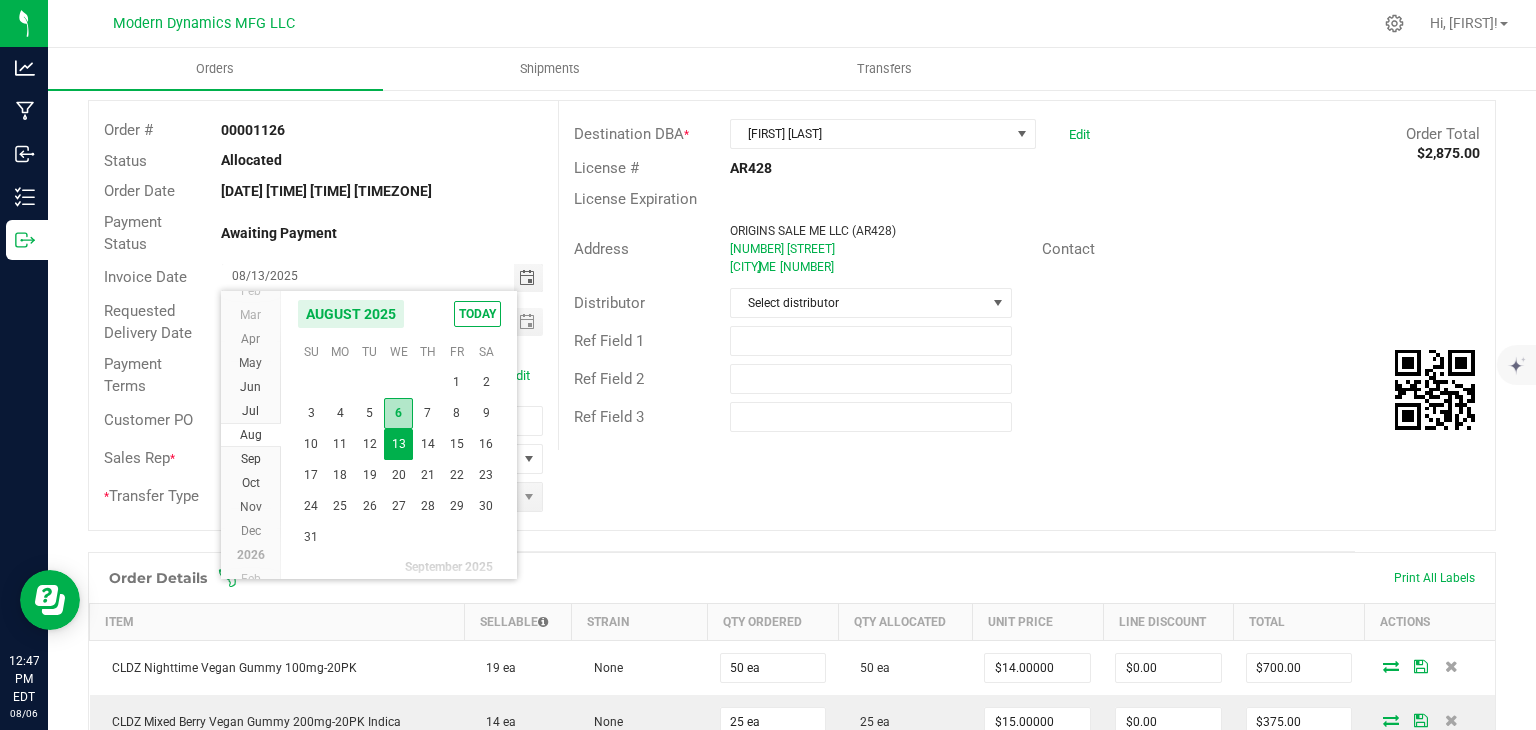 type on "08/06/2025" 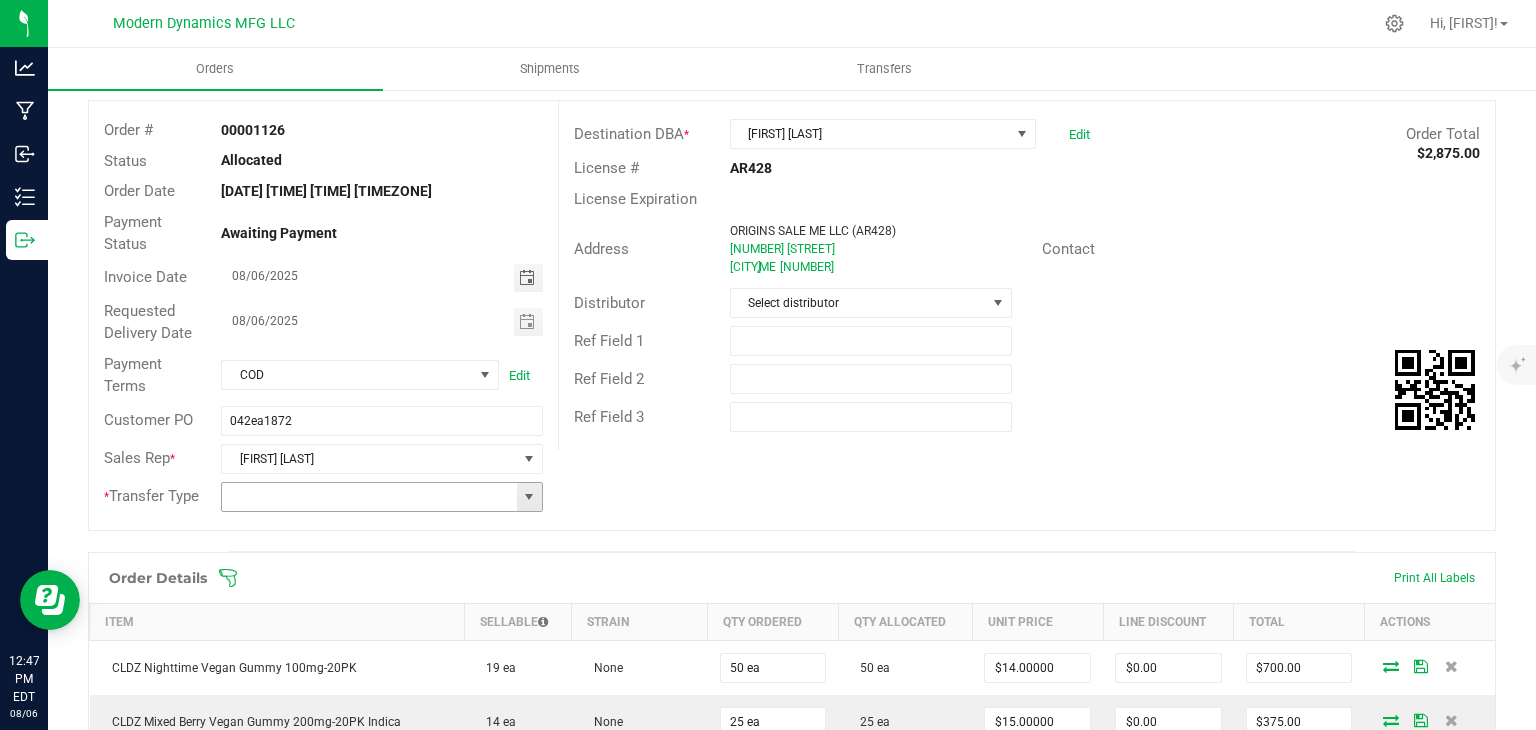 click at bounding box center (529, 497) 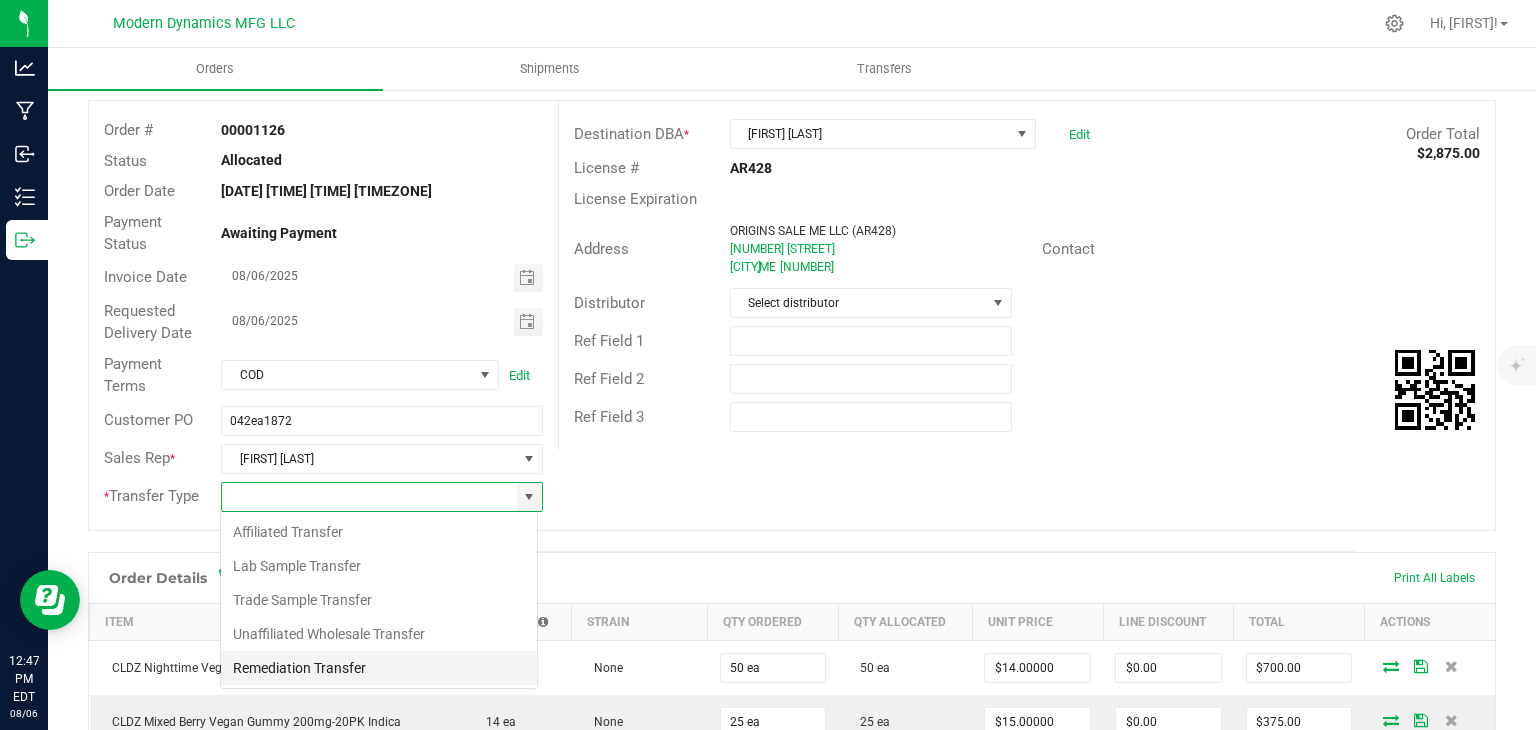 click on "Analytics Manufacturing Inbound Inventory Outbound 12:47 PM EDT [MONTH]/[DAY]/[YEAR]  08/06   Modern Dynamics MFG LLC   Hi, [FIRST]!
Orders
Shipments
Transfers
Back to Orders
Order details   Export PDF   Done Editing   Order #   [ORDER_NUMBER]   Status   Allocated   Order Date   [MONTH] [DAY], [YEAR] [TIME] [TIMEZONE]   Payment Status   Awaiting Payment   Invoice Date  [MONTH]/[DAY]/[YEAR]  Requested Delivery Date  [MONTH]/[DAY]/[YEAR]  Payment Terms  COD  Edit   Customer PO  [CUSTOMER_PO]  Sales Rep" at bounding box center (768, 365) 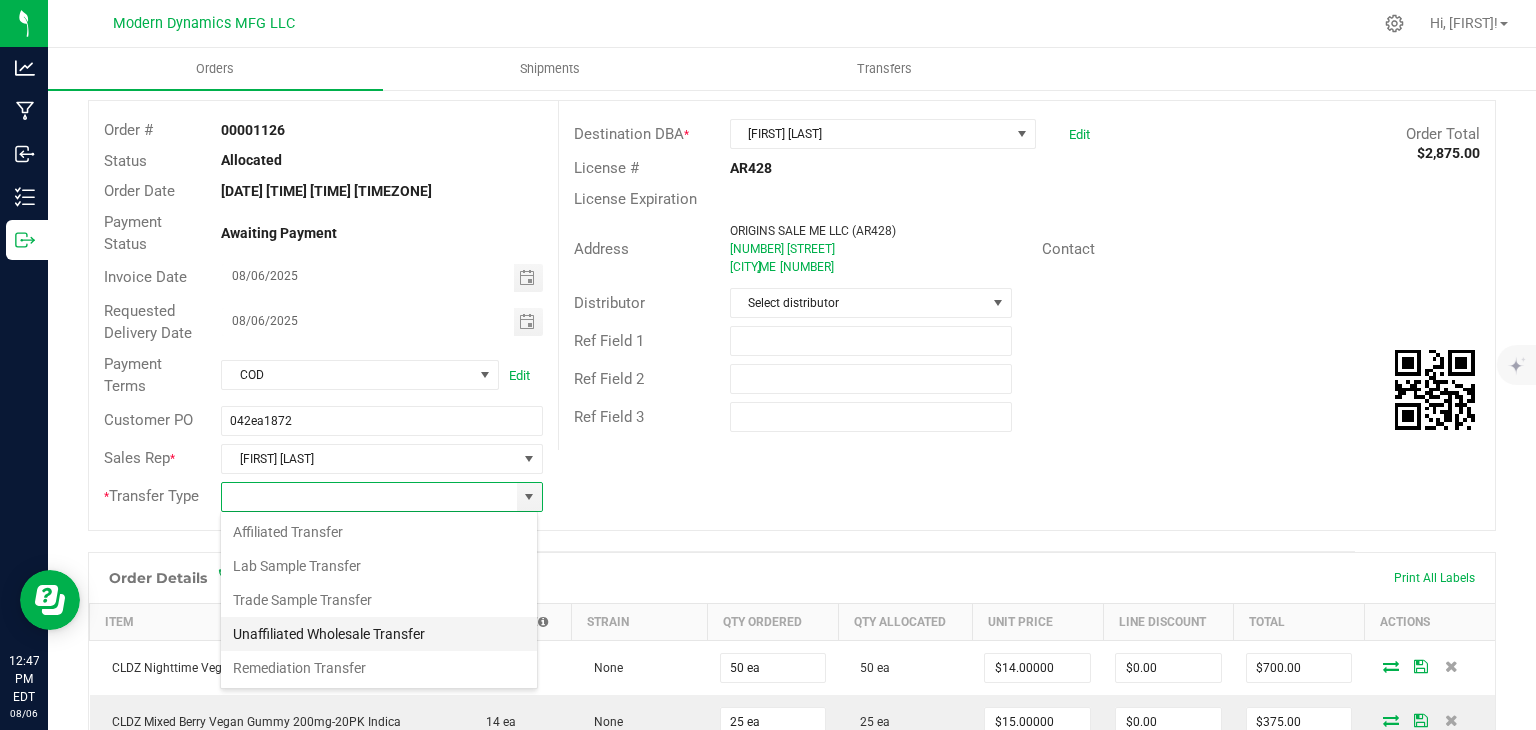 click on "Unaffiliated Wholesale Transfer" at bounding box center (379, 634) 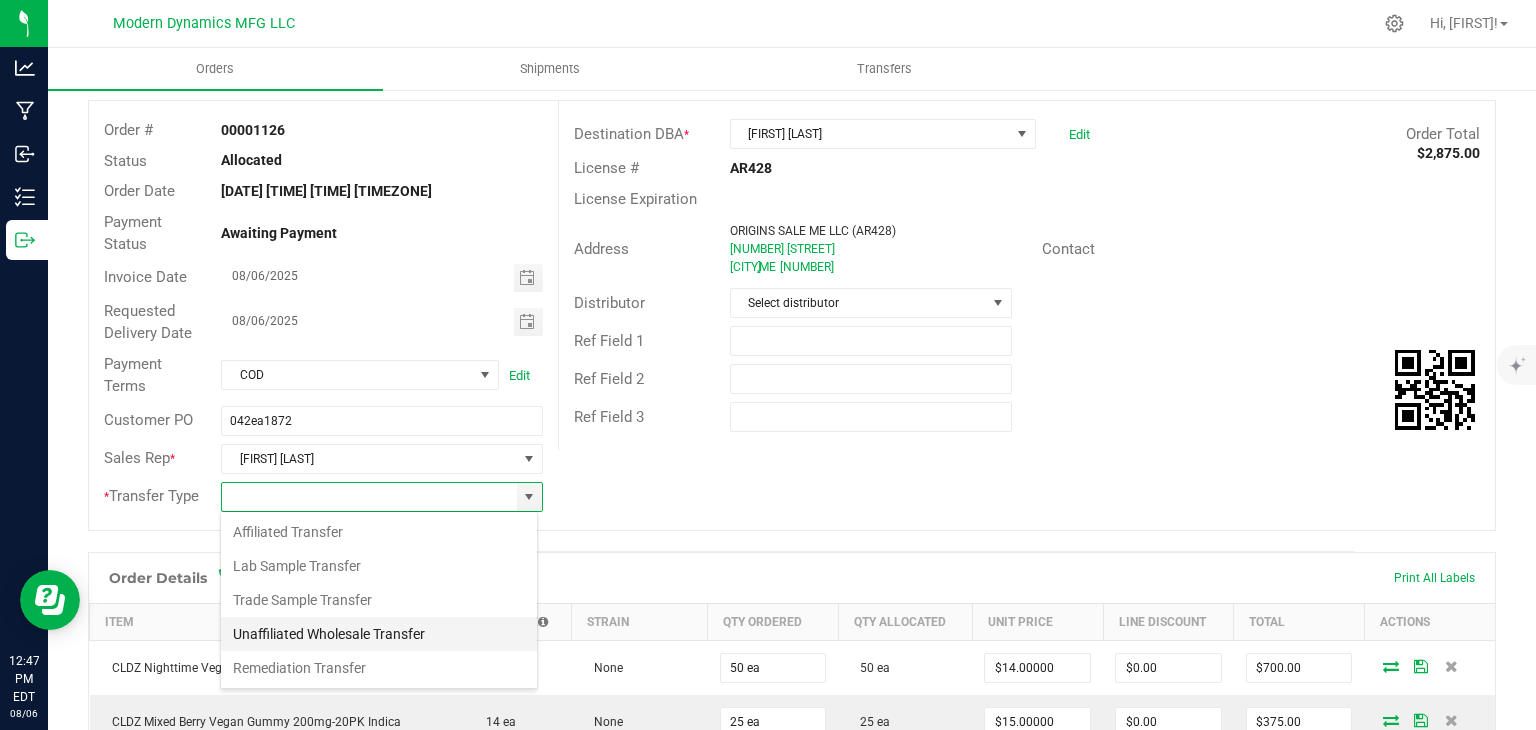type on "Unaffiliated Wholesale Transfer" 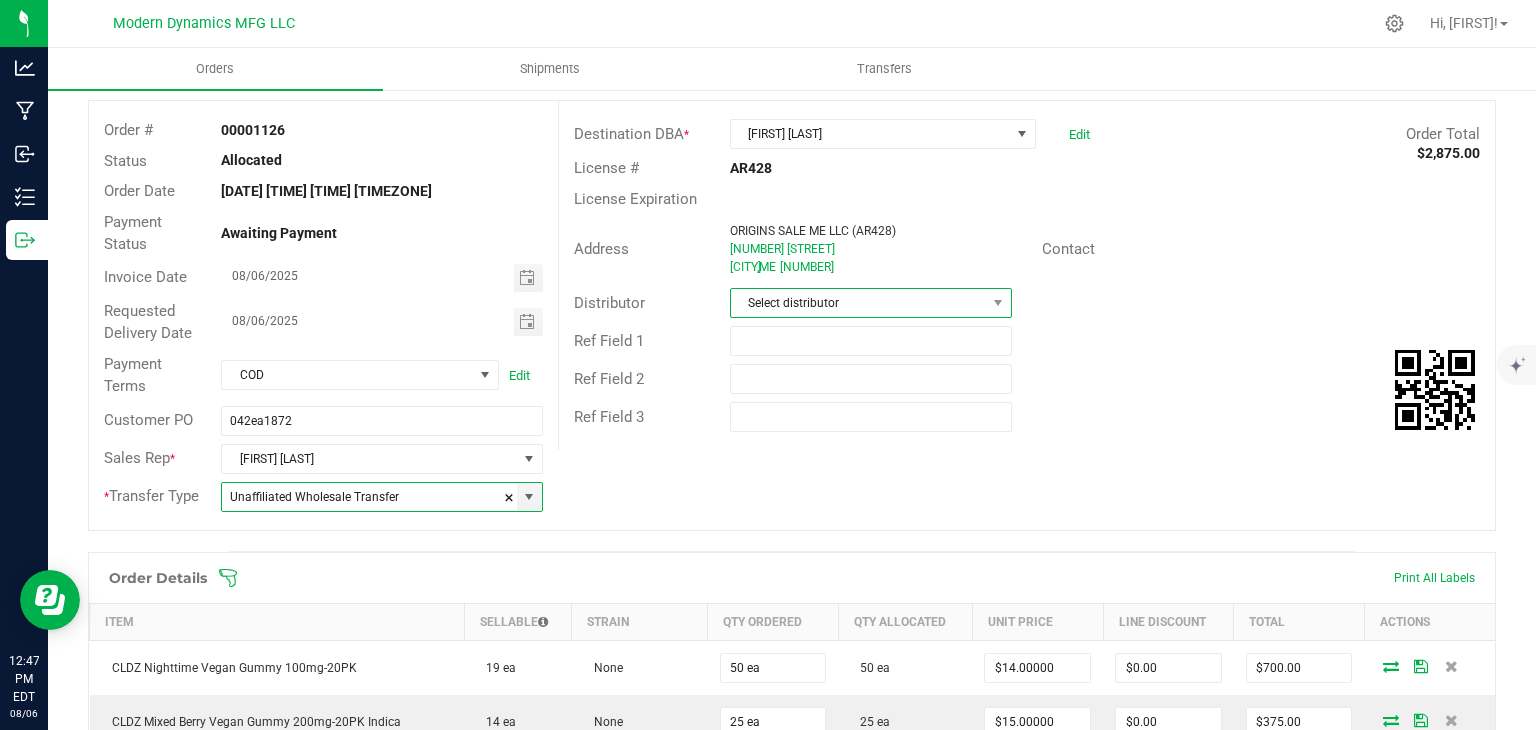 click on "Select distributor" at bounding box center [858, 303] 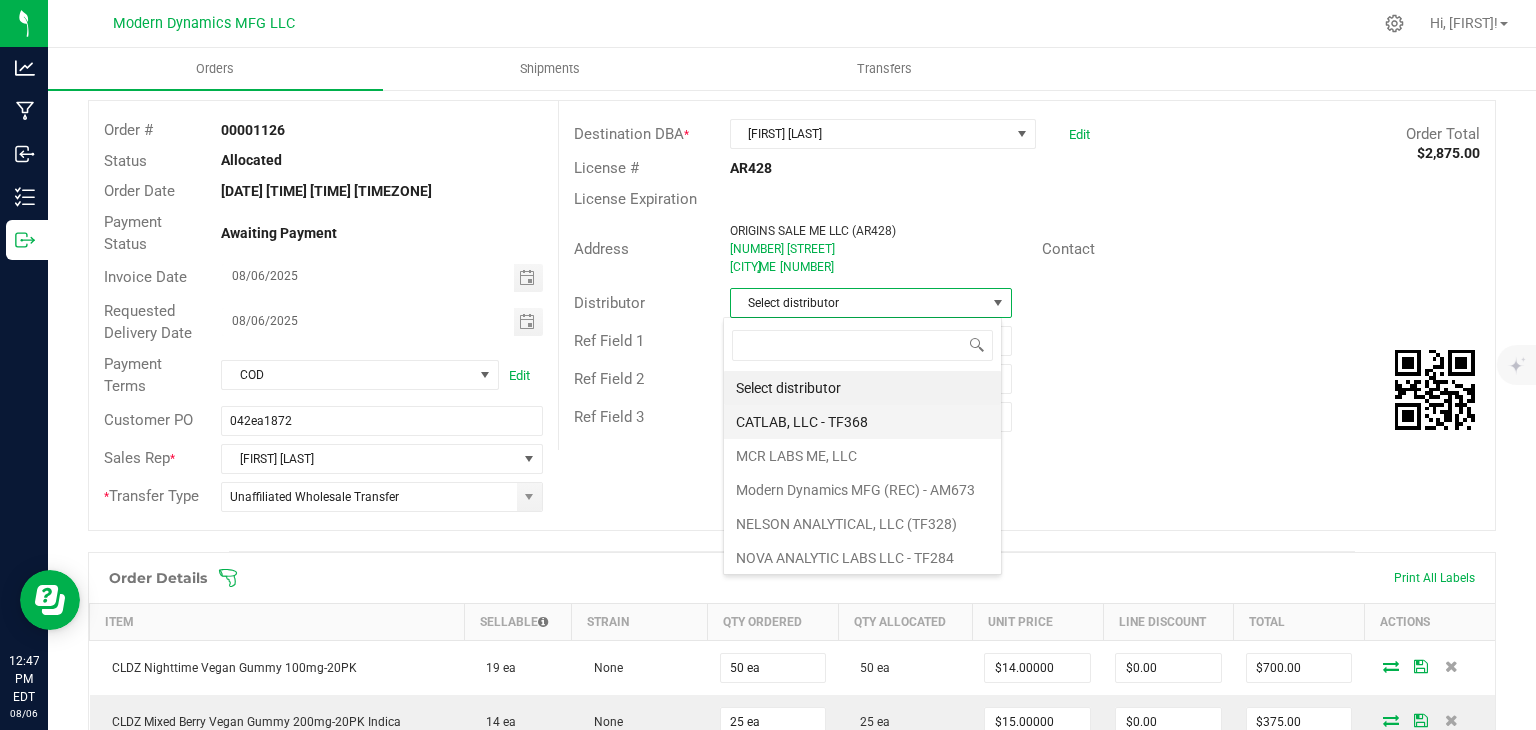 click on "CATLAB, LLC - TF368" at bounding box center [862, 422] 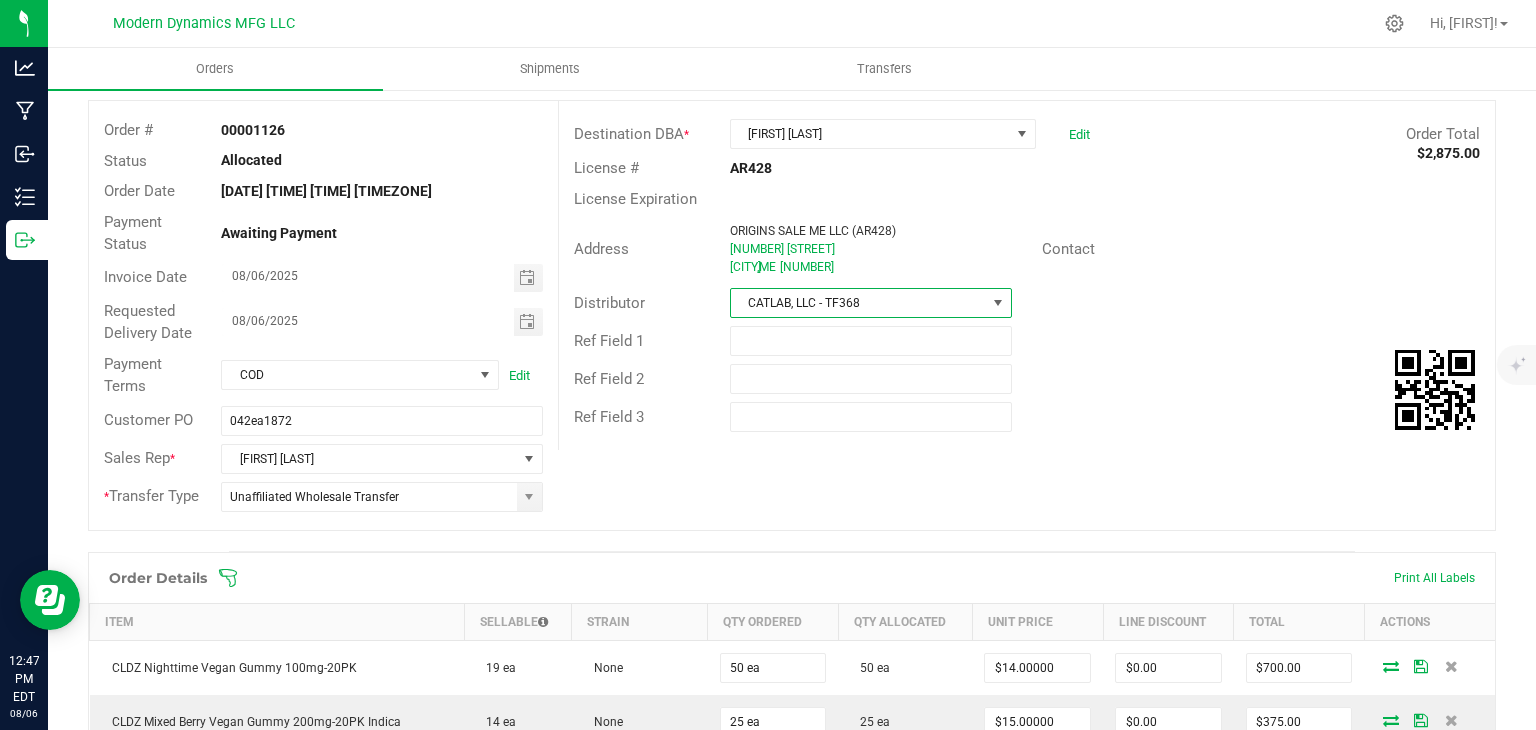 click on "CATLAB, LLC - TF368" at bounding box center [858, 303] 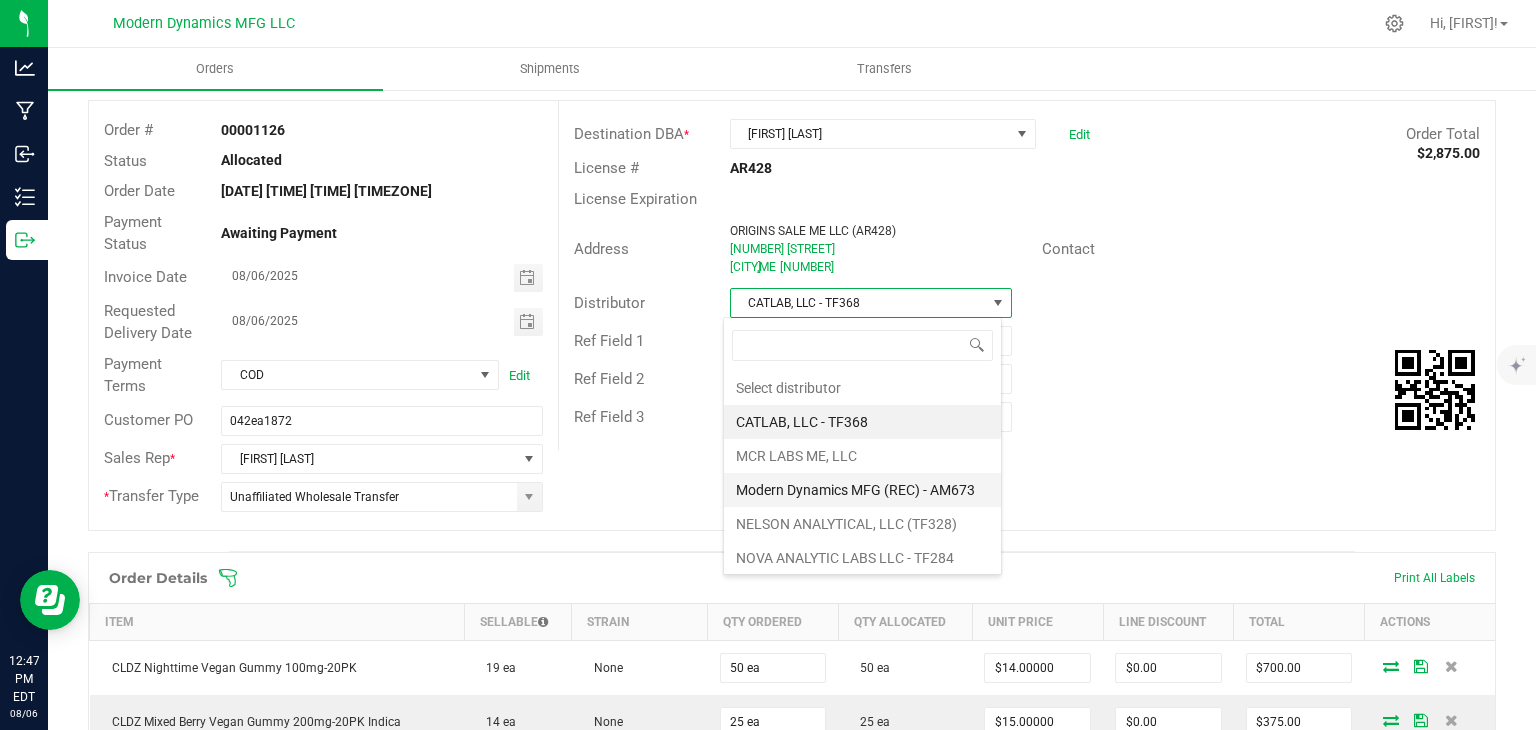 click on "Modern Dynamics MFG (REC) - AM673" at bounding box center [862, 490] 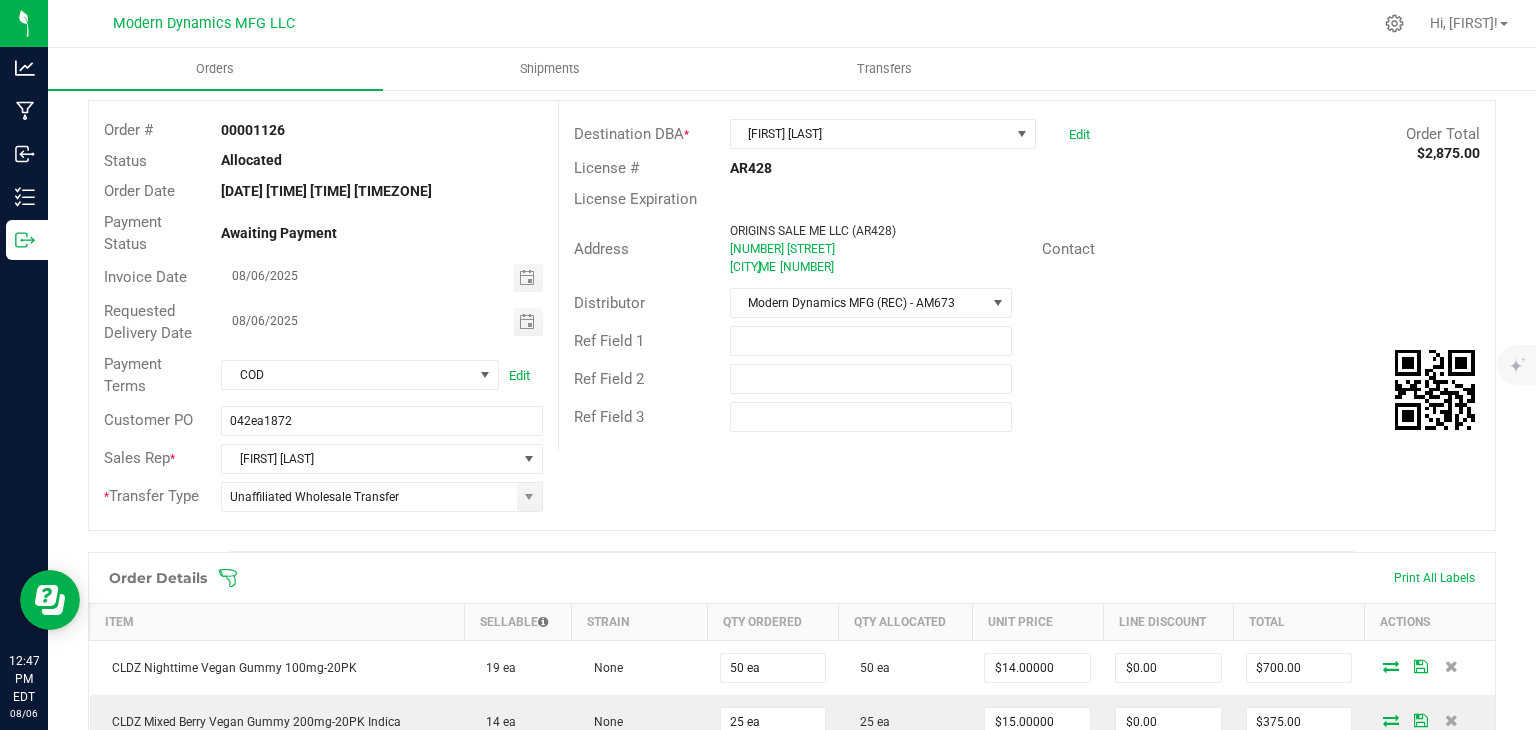 click on "Order #   [NUMBER]   Status   Allocated   Order Date   [DATE] [TIME] [TIMEZONE]   Payment Status   Awaiting Payment   Invoice Date  [DATE]  Requested Delivery Date  [DATE]  Payment Terms  COD  Edit   Customer PO  [PRODUCT_CODE]  Sales Rep   *  [FIRST] [LAST] *  Transfer Type  Unaffiliated Wholesale Transfer  Destination DBA  * Rose Mary Jane  Edit   Order Total   $[PRICE]   License #   AR[NUMBER]   License Expiration   Address  ORIGINS SALE ME LLC (AR[NUMBER]) [NUMBER] [STREET] [CITY]  ,  ME [NUMBER]  Contact   Distributor  Modern Dynamics MFG (REC) - AM[NUMBER]  Ref Field 1   Ref Field 2   Ref Field 3" at bounding box center (792, 315) 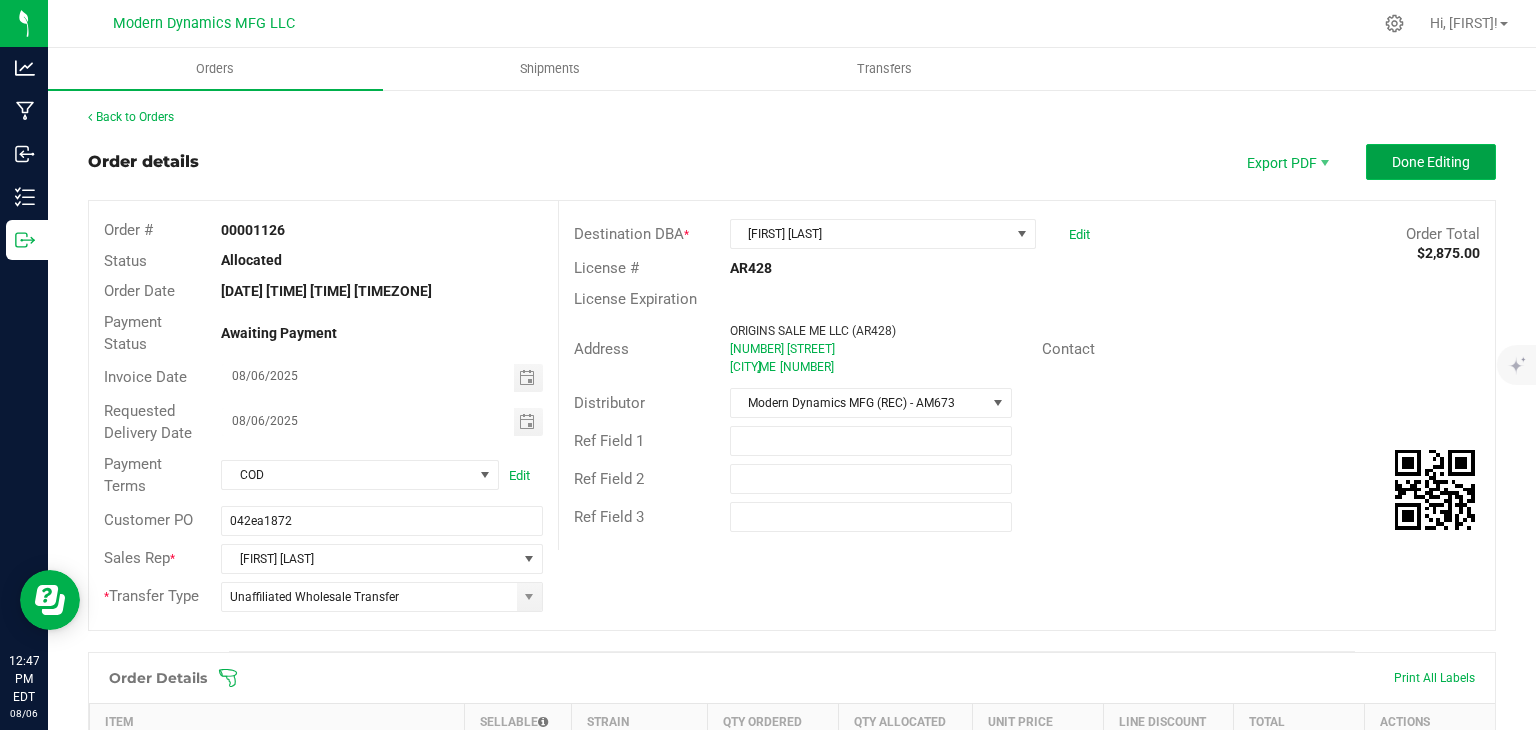 drag, startPoint x: 1414, startPoint y: 173, endPoint x: 1400, endPoint y: 171, distance: 14.142136 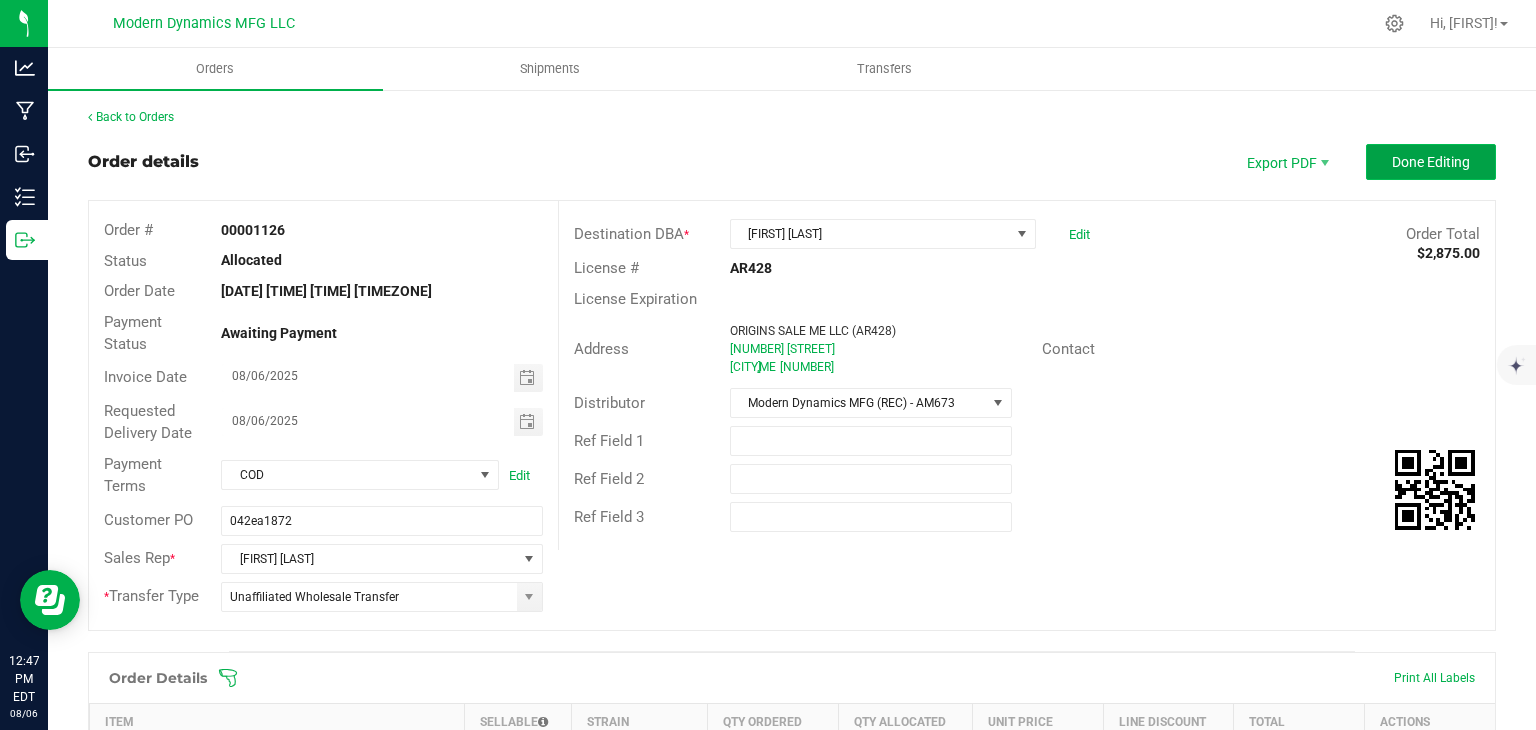 click on "Done Editing" at bounding box center (1431, 162) 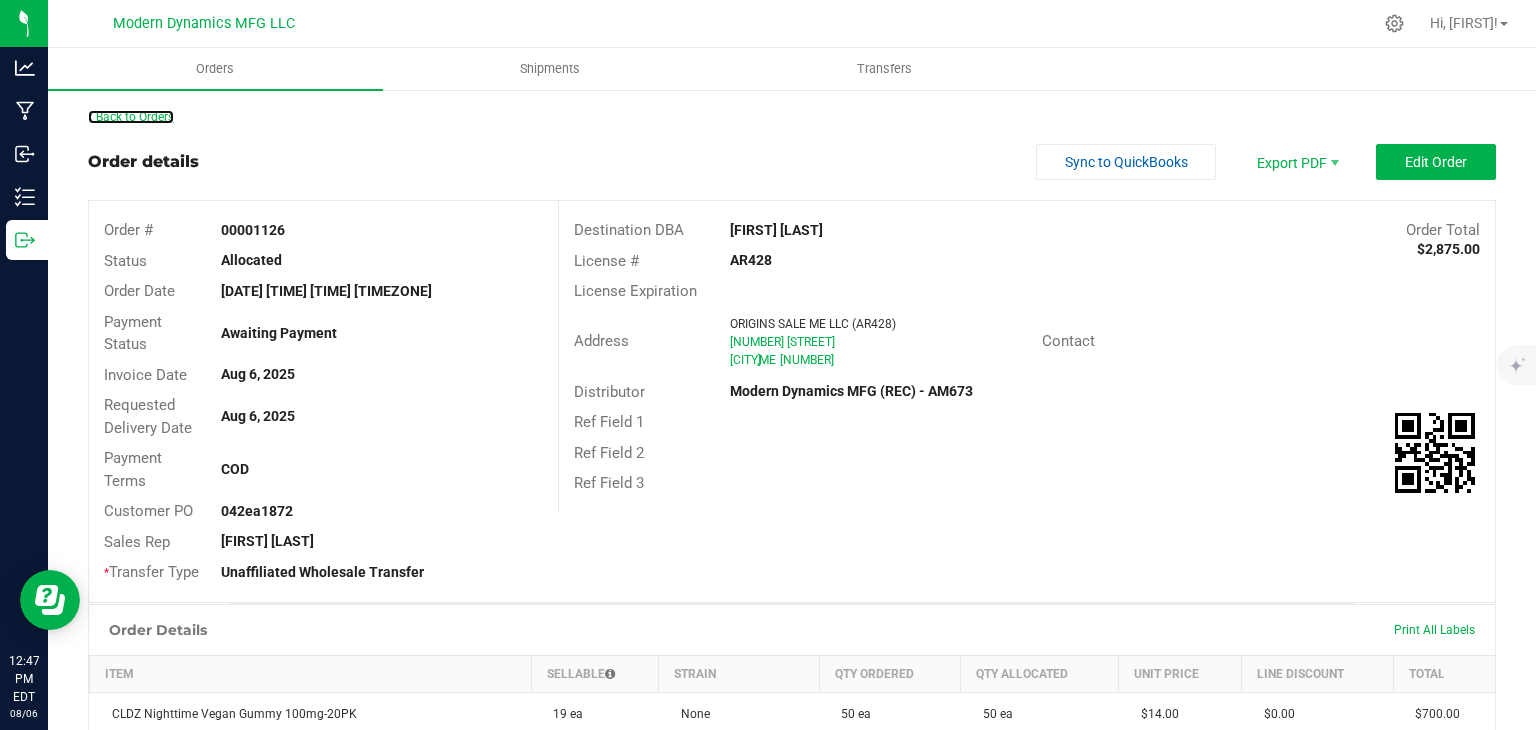 click on "Back to Orders" at bounding box center [131, 117] 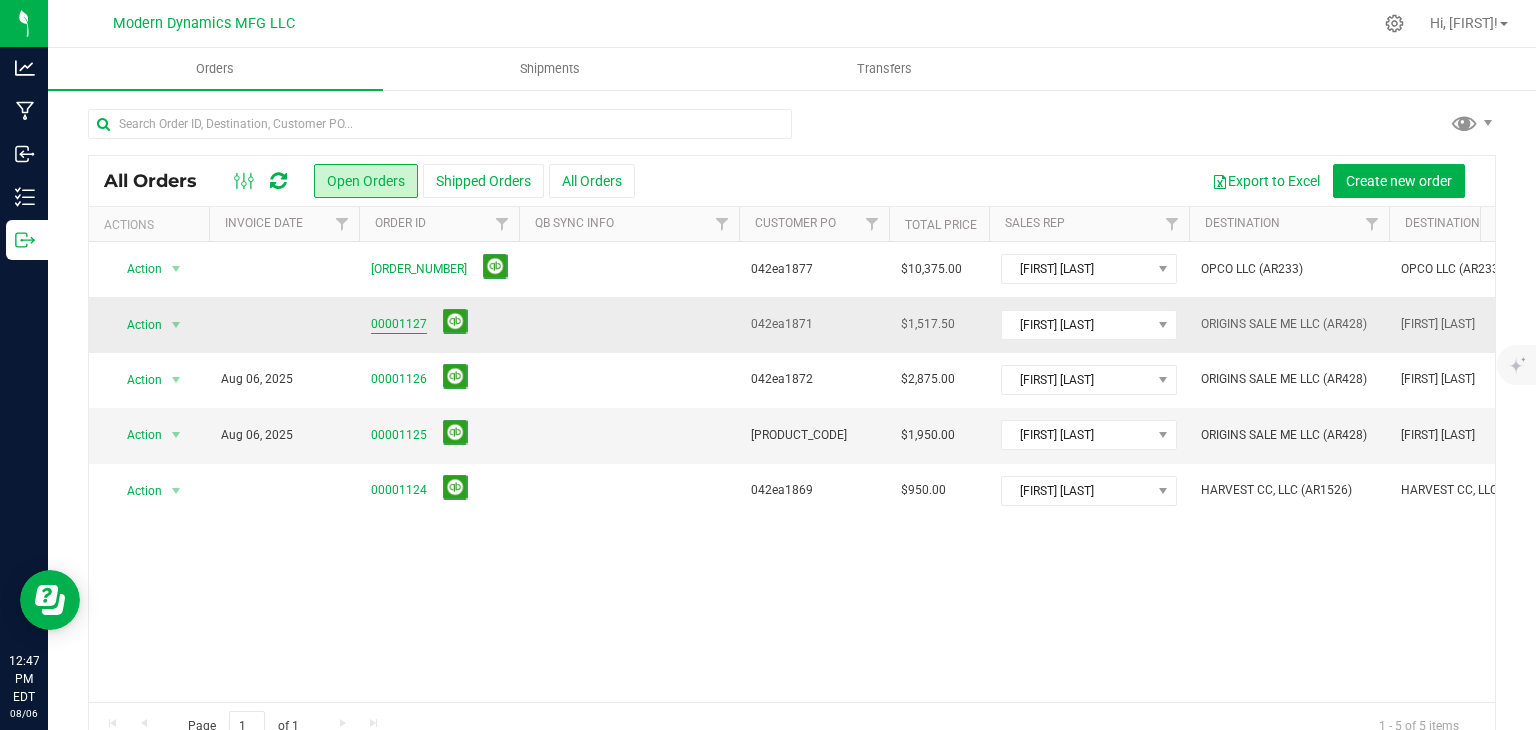 click on "00001127" at bounding box center (399, 324) 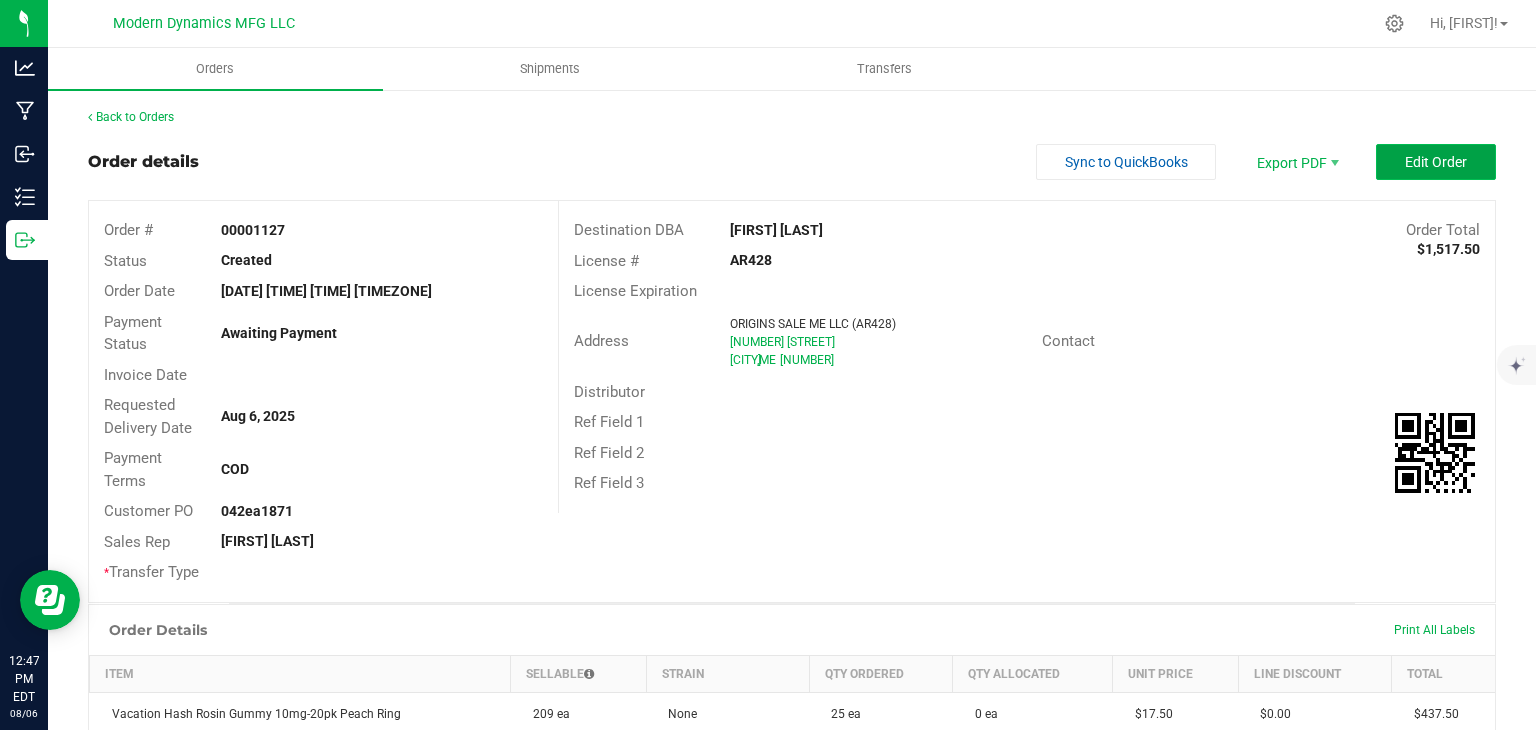 click on "Edit Order" at bounding box center (1436, 162) 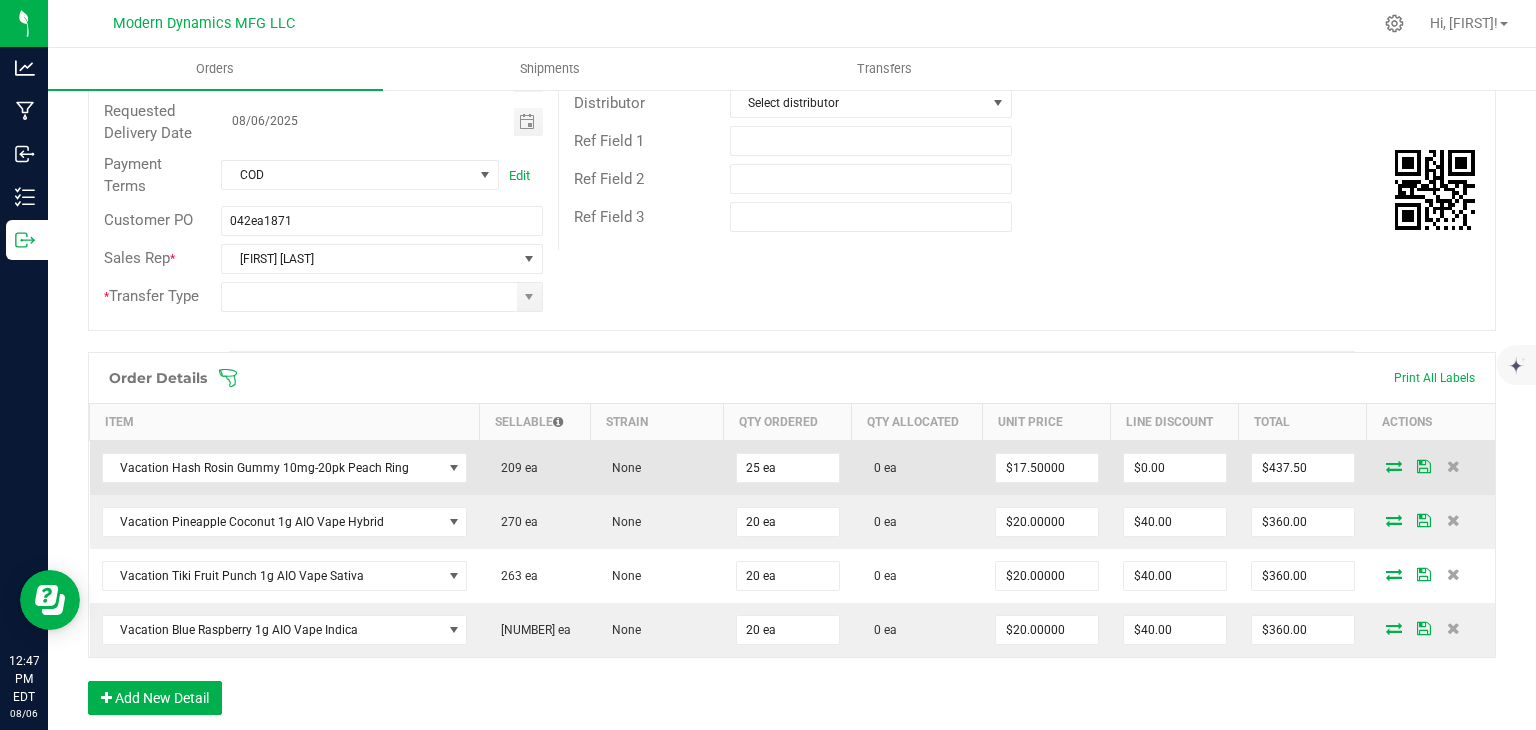 click at bounding box center [1394, 466] 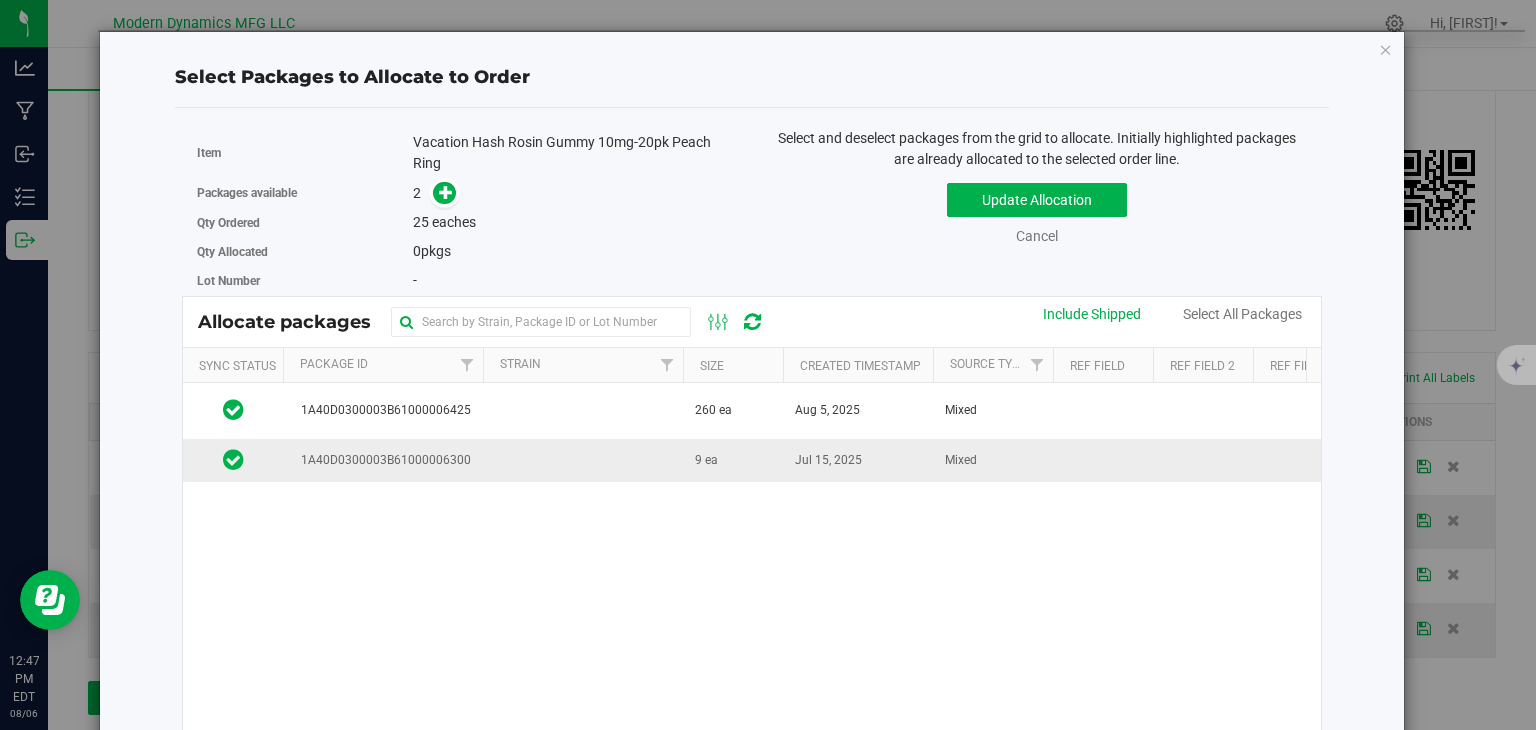 click on "9 ea" at bounding box center [706, 460] 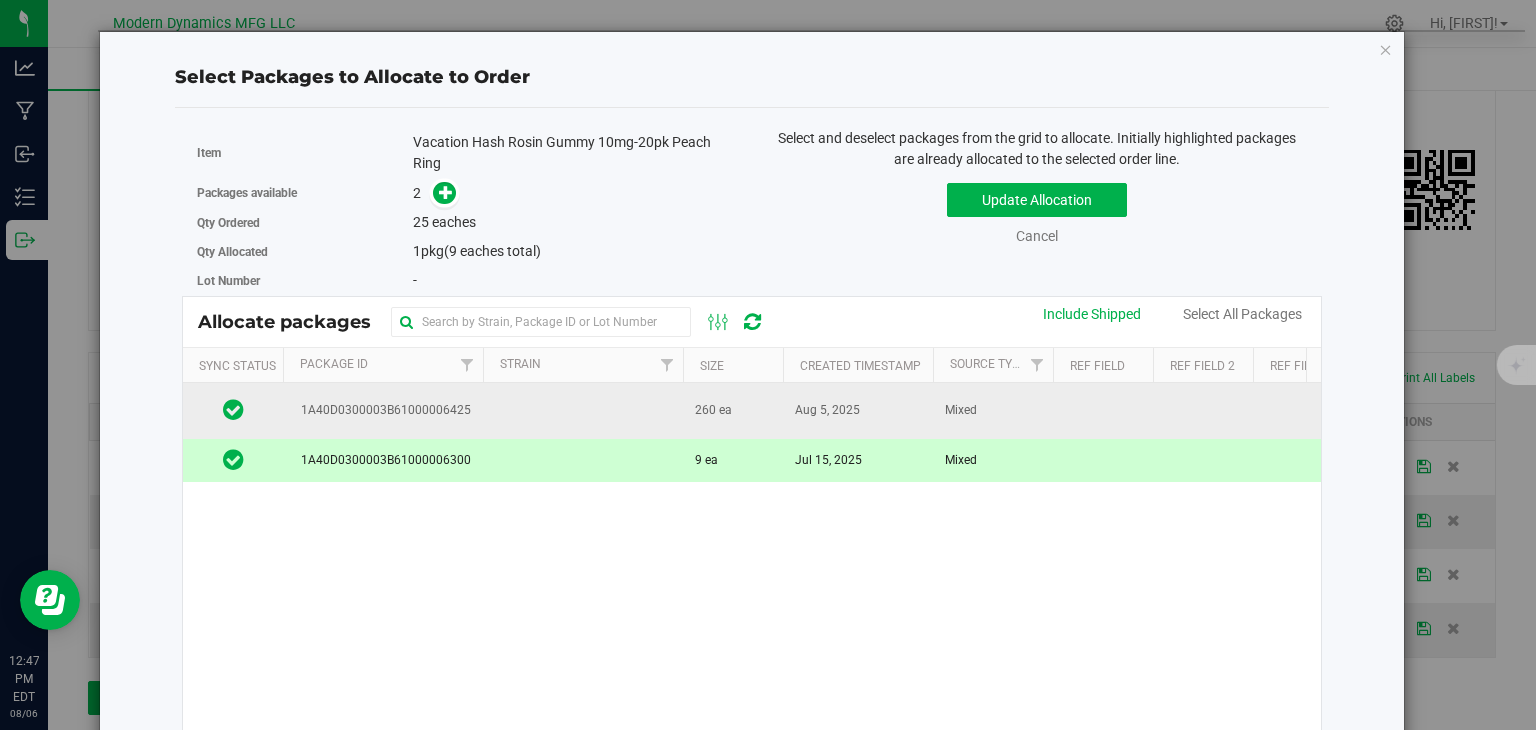 click at bounding box center (583, 410) 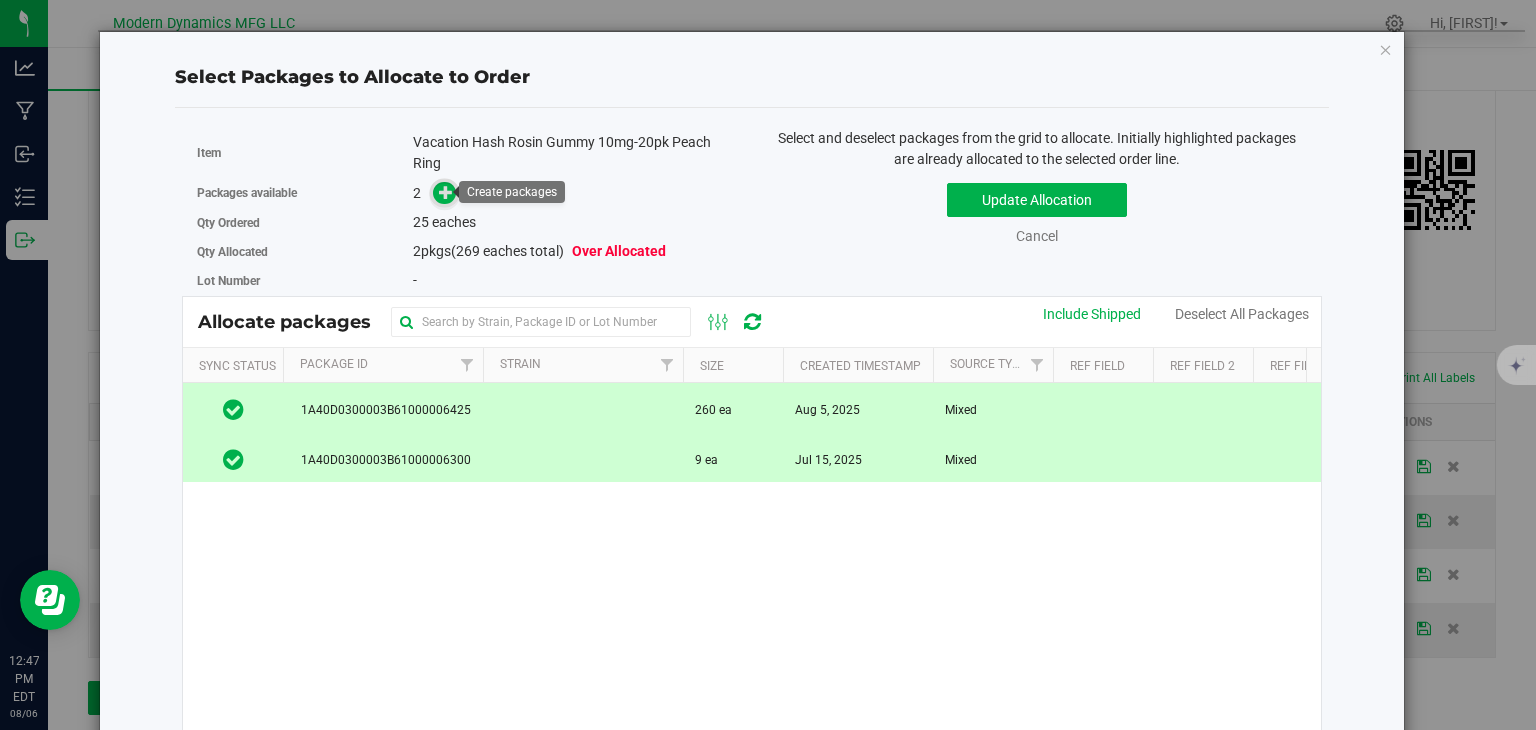 click at bounding box center (446, 192) 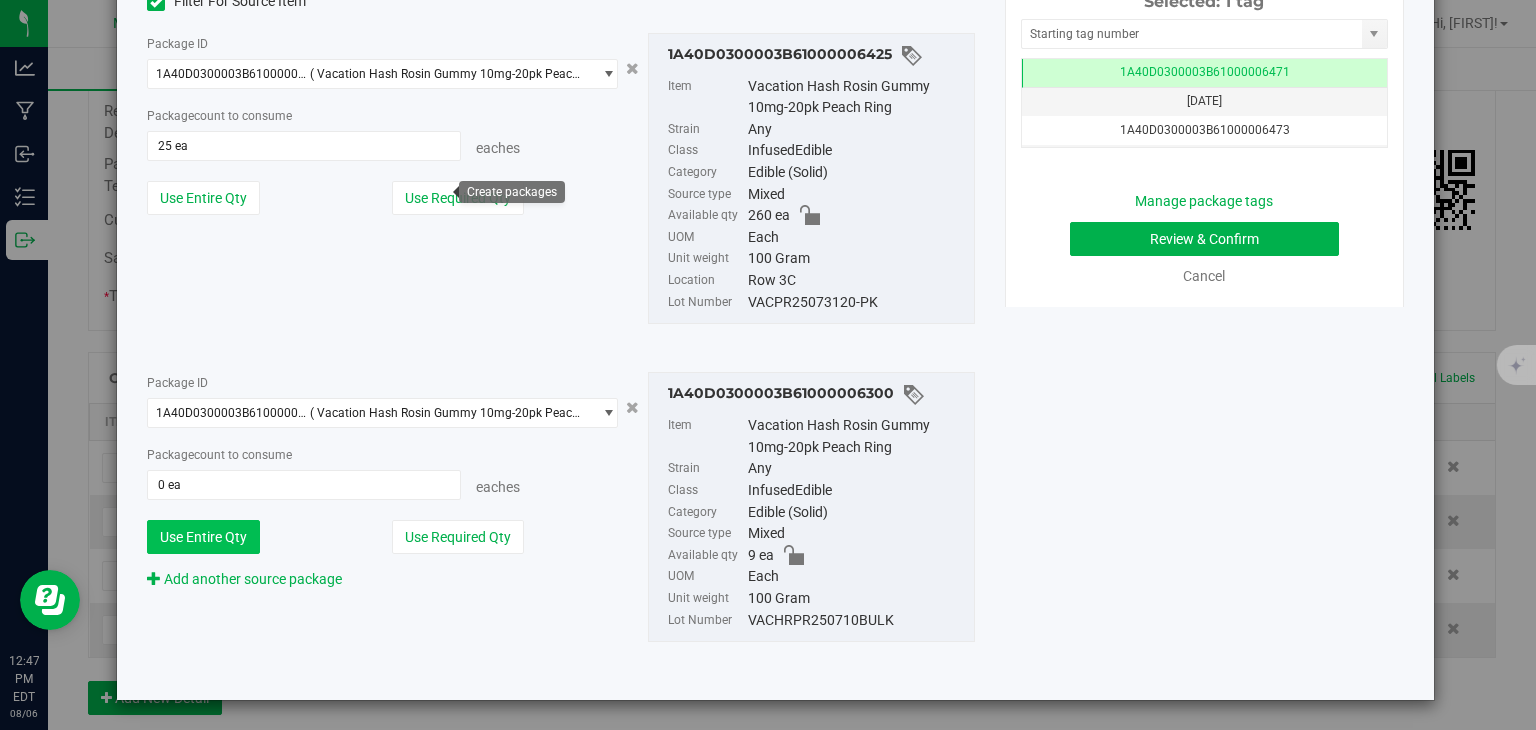 click on "Use Entire Qty" at bounding box center (203, 537) 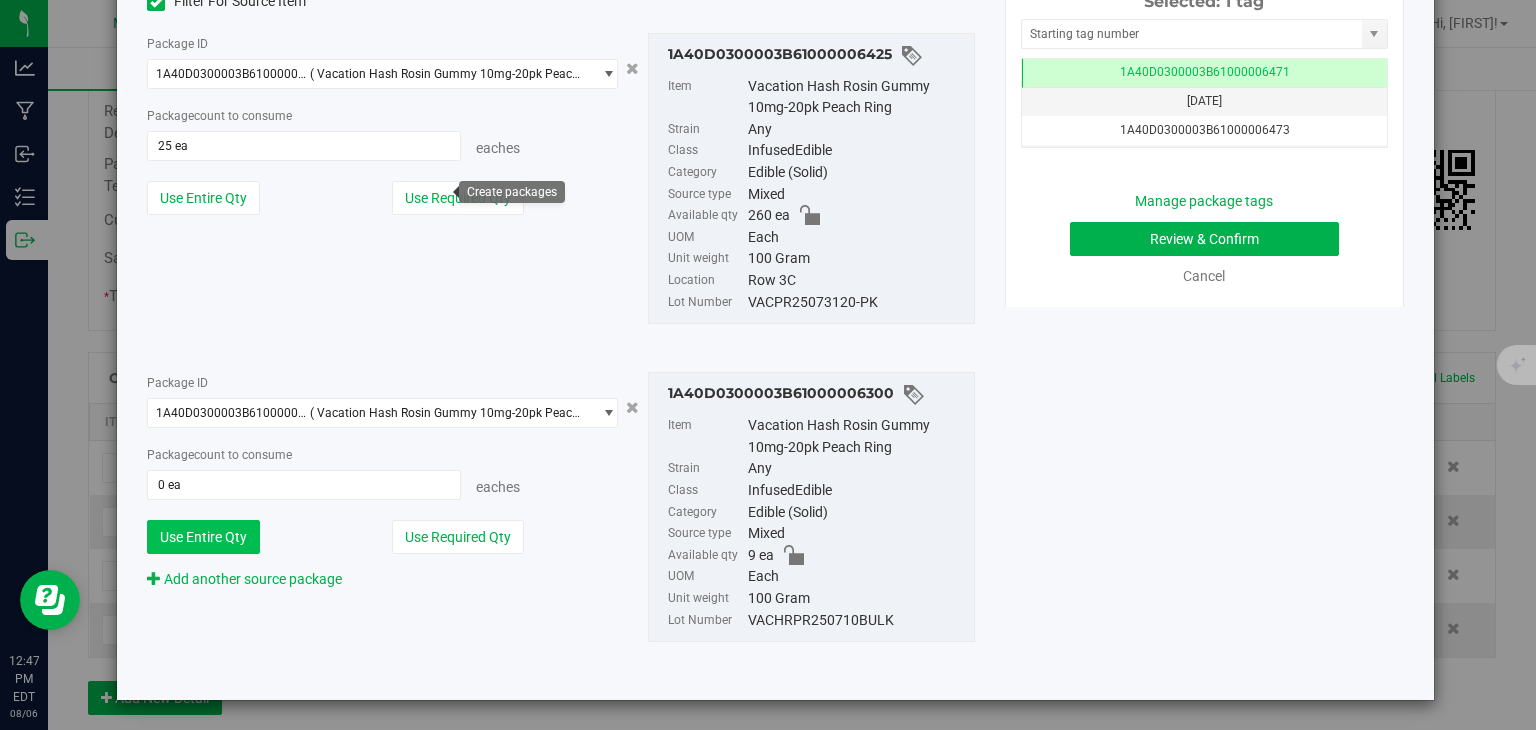 type on "9 ea" 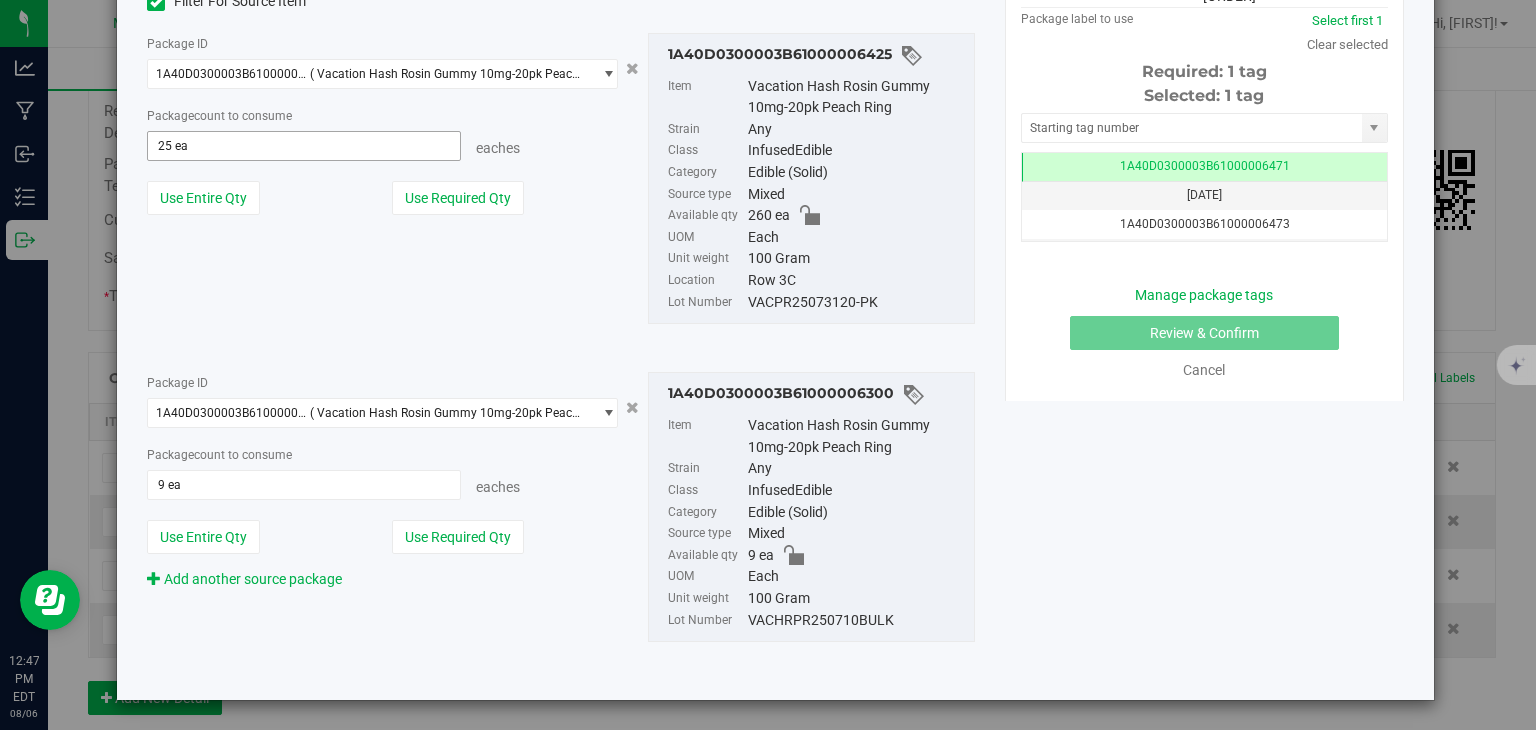 click on "Package
count
to consume
[NUMBER] ea [NUMBER]
eaches" at bounding box center [382, 133] 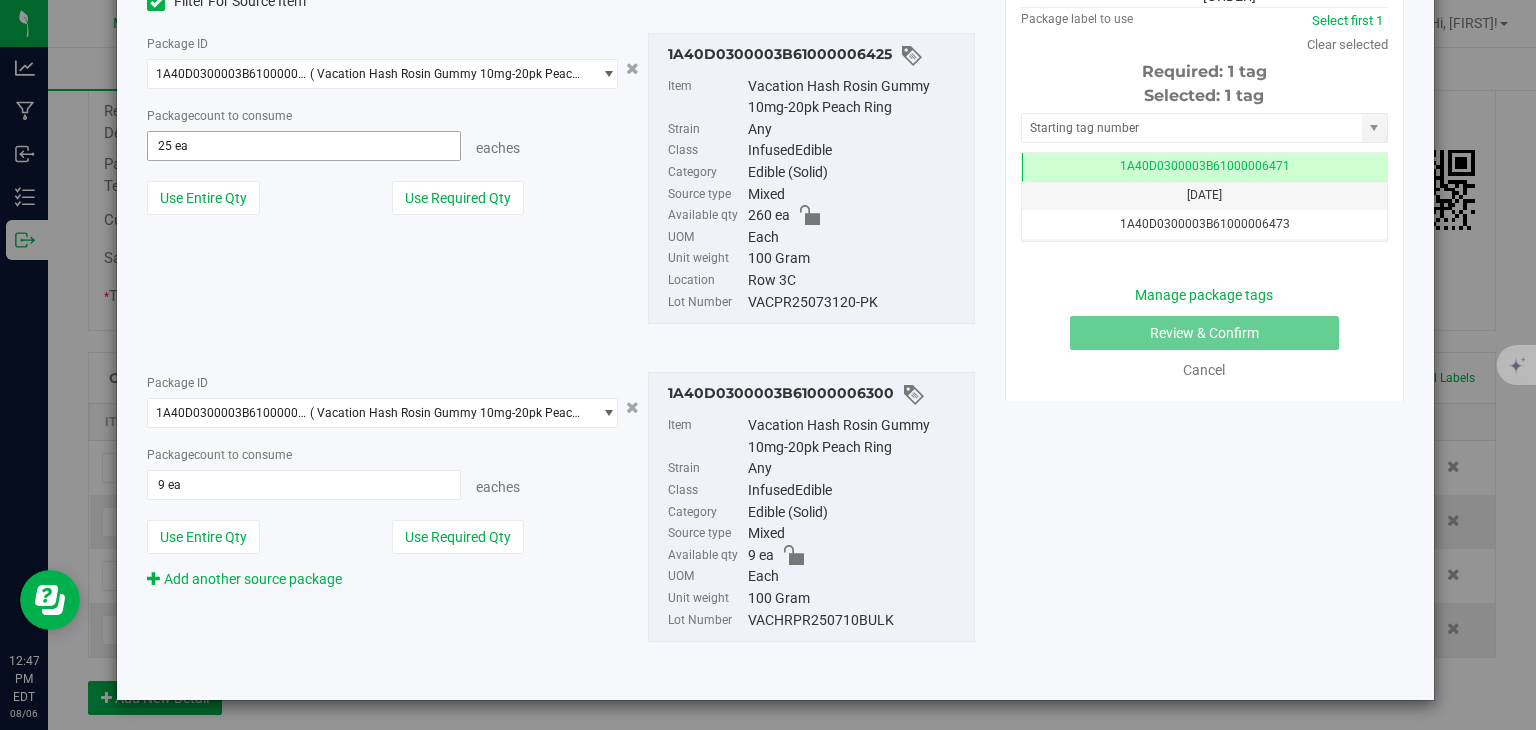 drag, startPoint x: 220, startPoint y: 125, endPoint x: 220, endPoint y: 140, distance: 15 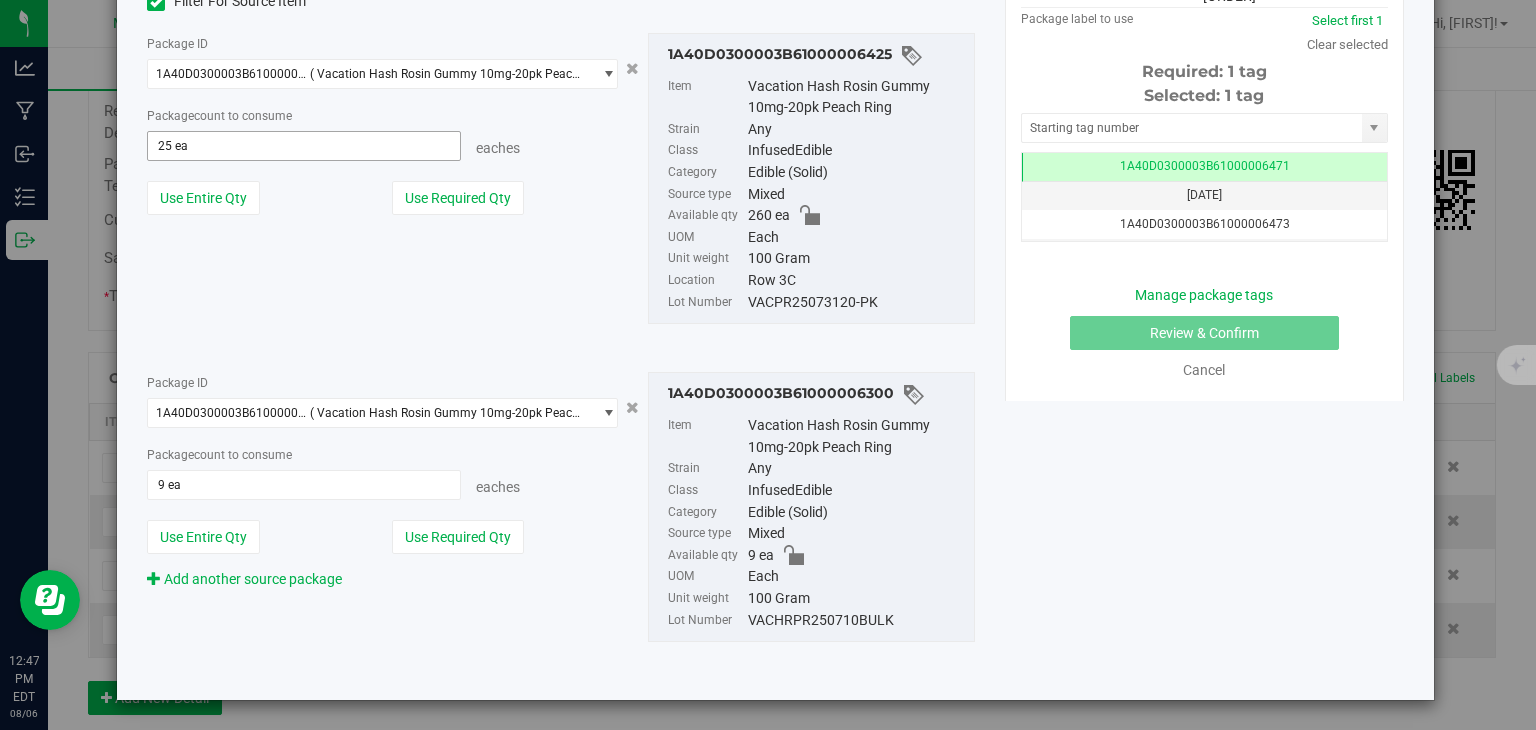 click on "Package
count
to consume
[NUMBER] ea [NUMBER]
eaches" at bounding box center [382, 133] 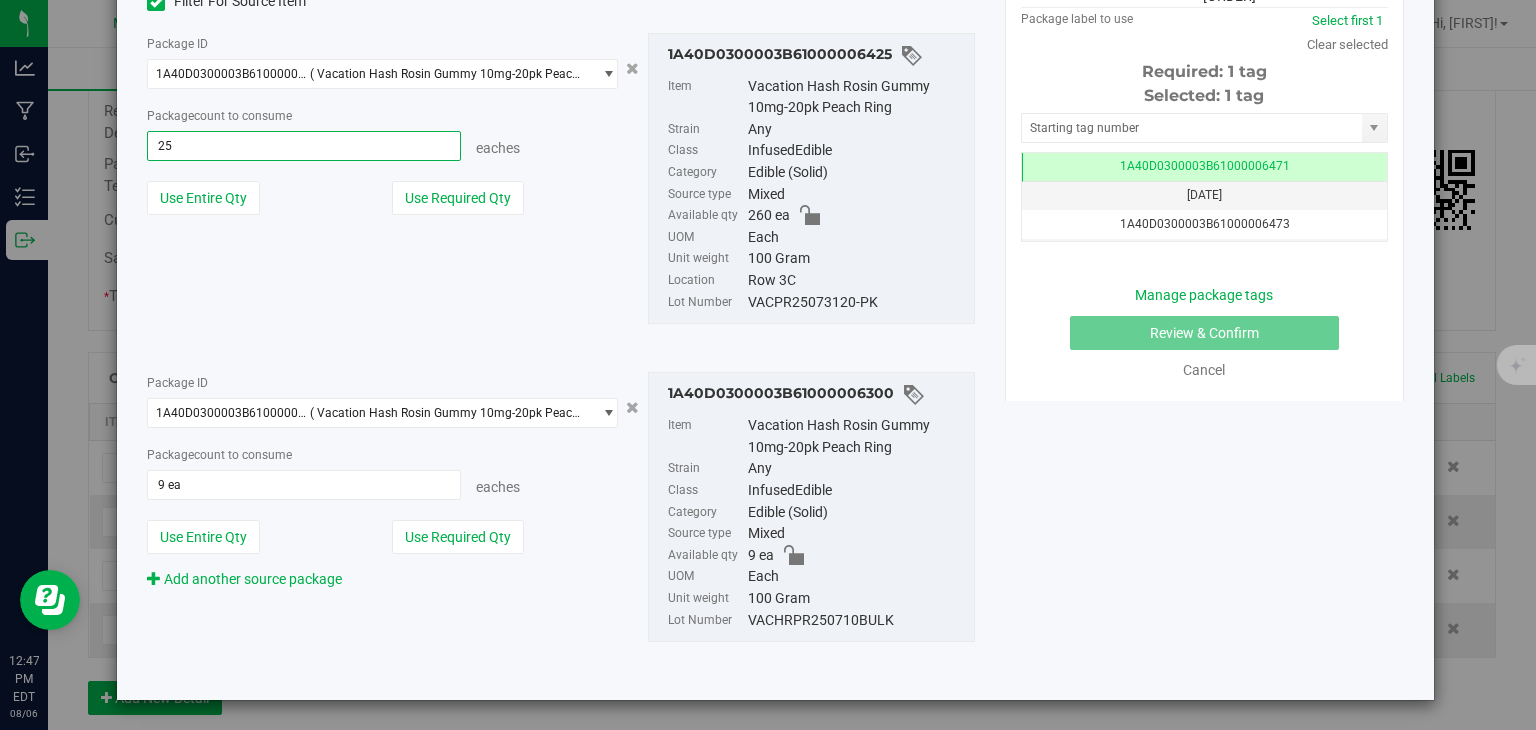 click on "25 ea 25" at bounding box center [303, 146] 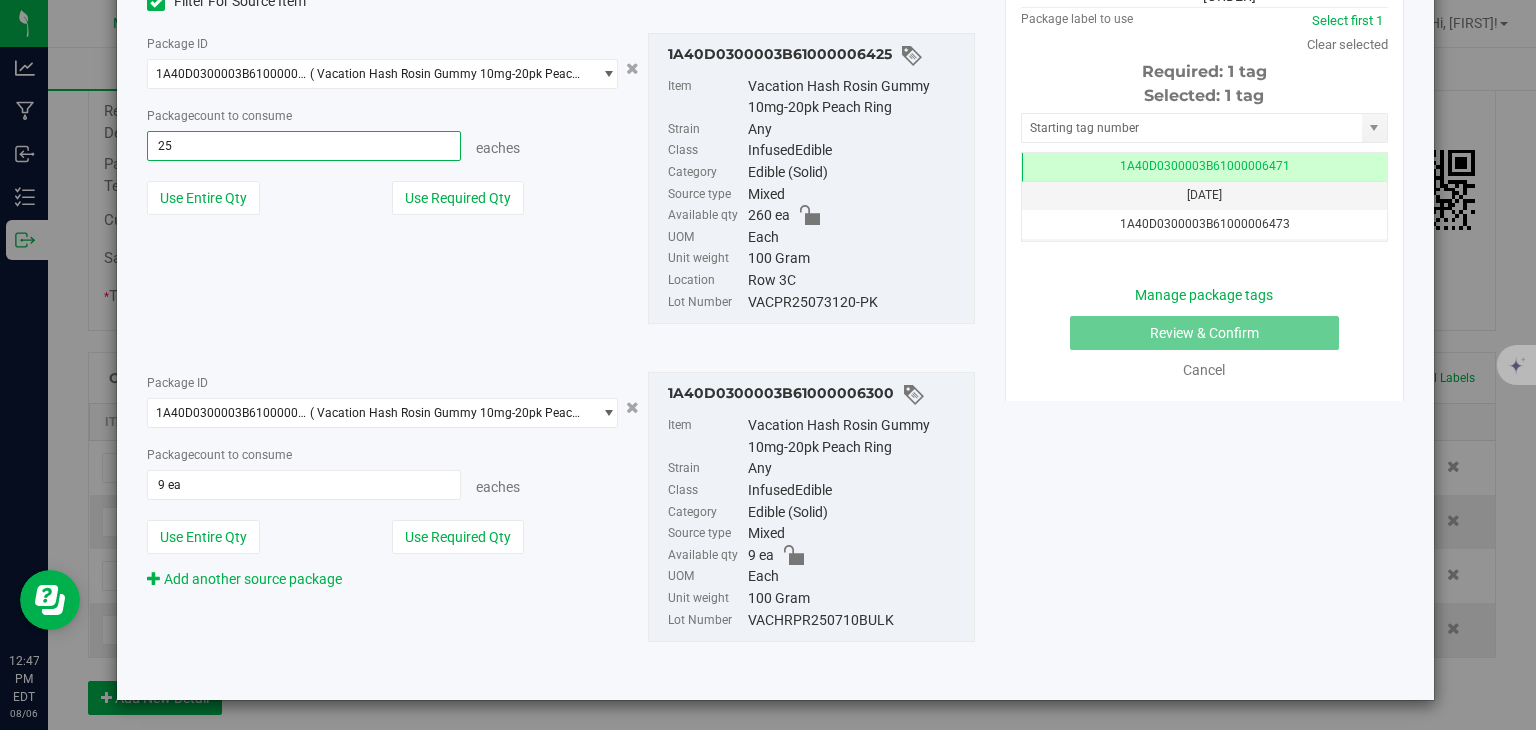 click on "25" at bounding box center [303, 146] 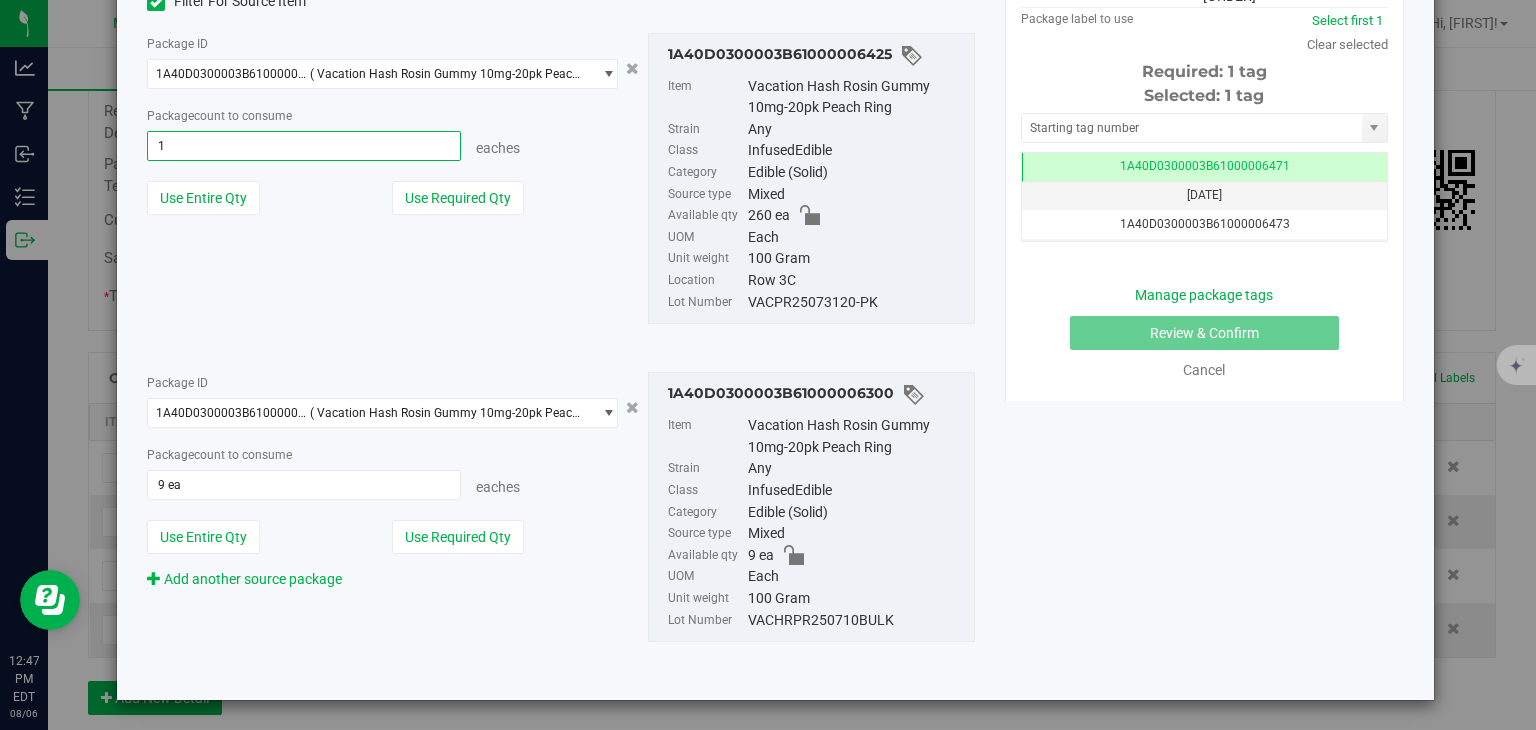 type on "16" 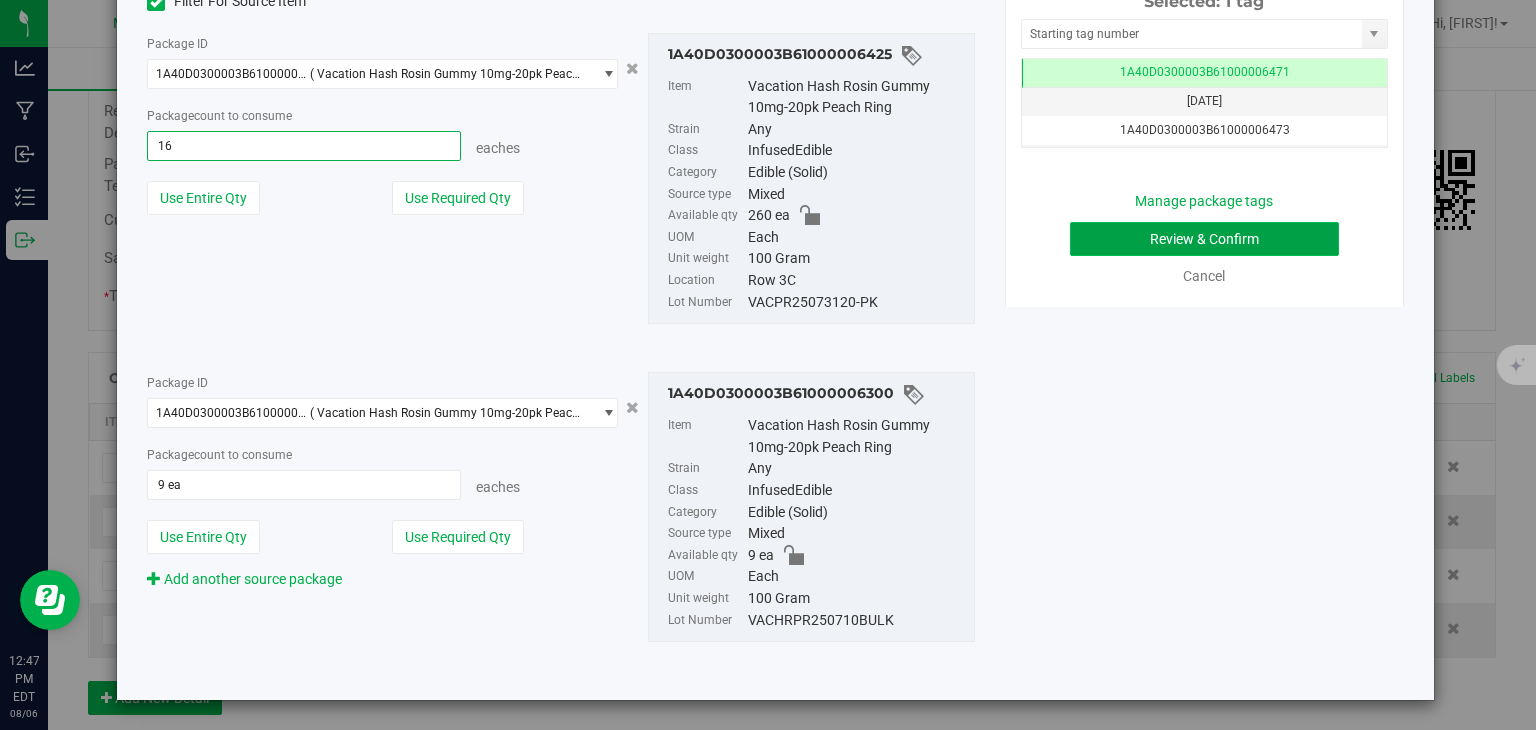 type on "16 ea" 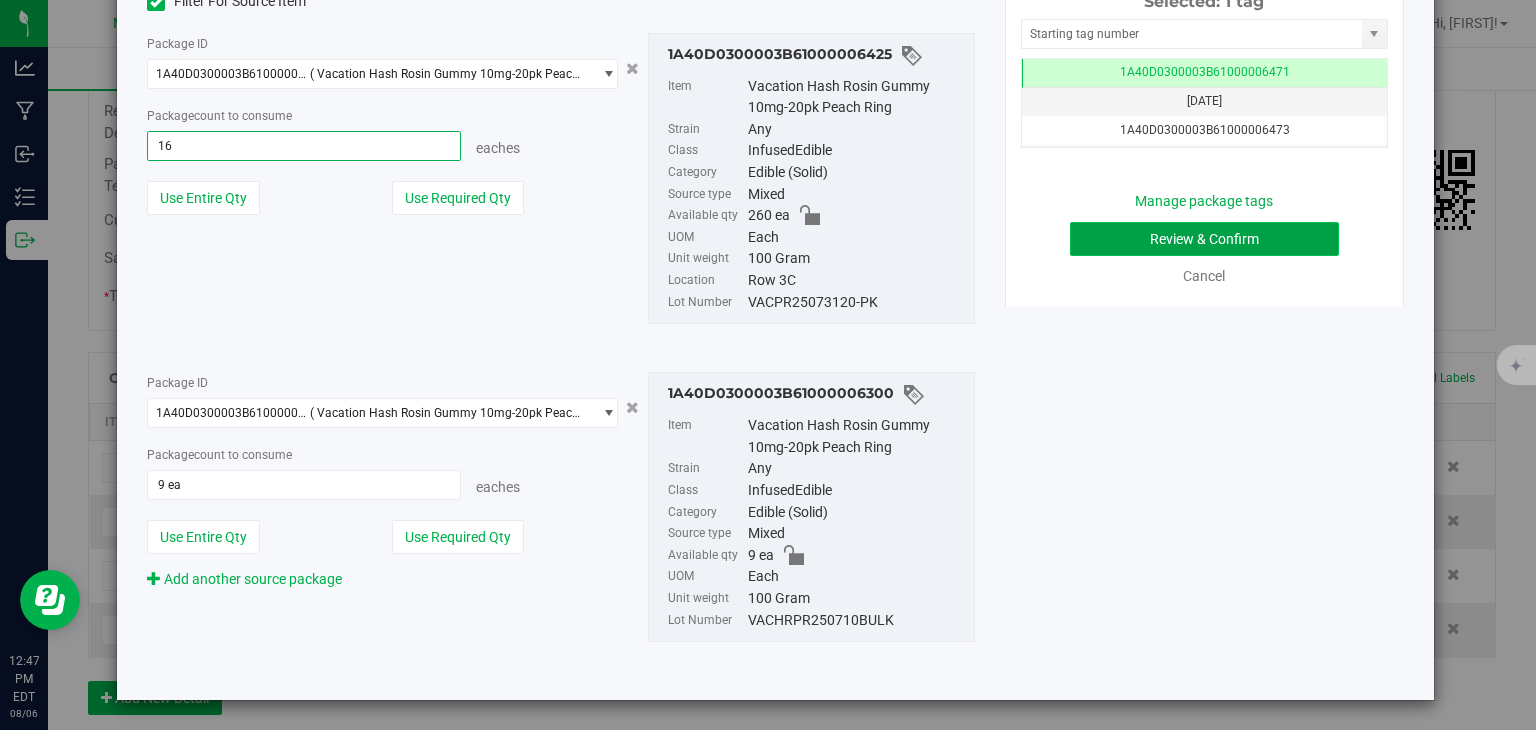 click on "Review & Confirm" at bounding box center [1204, 239] 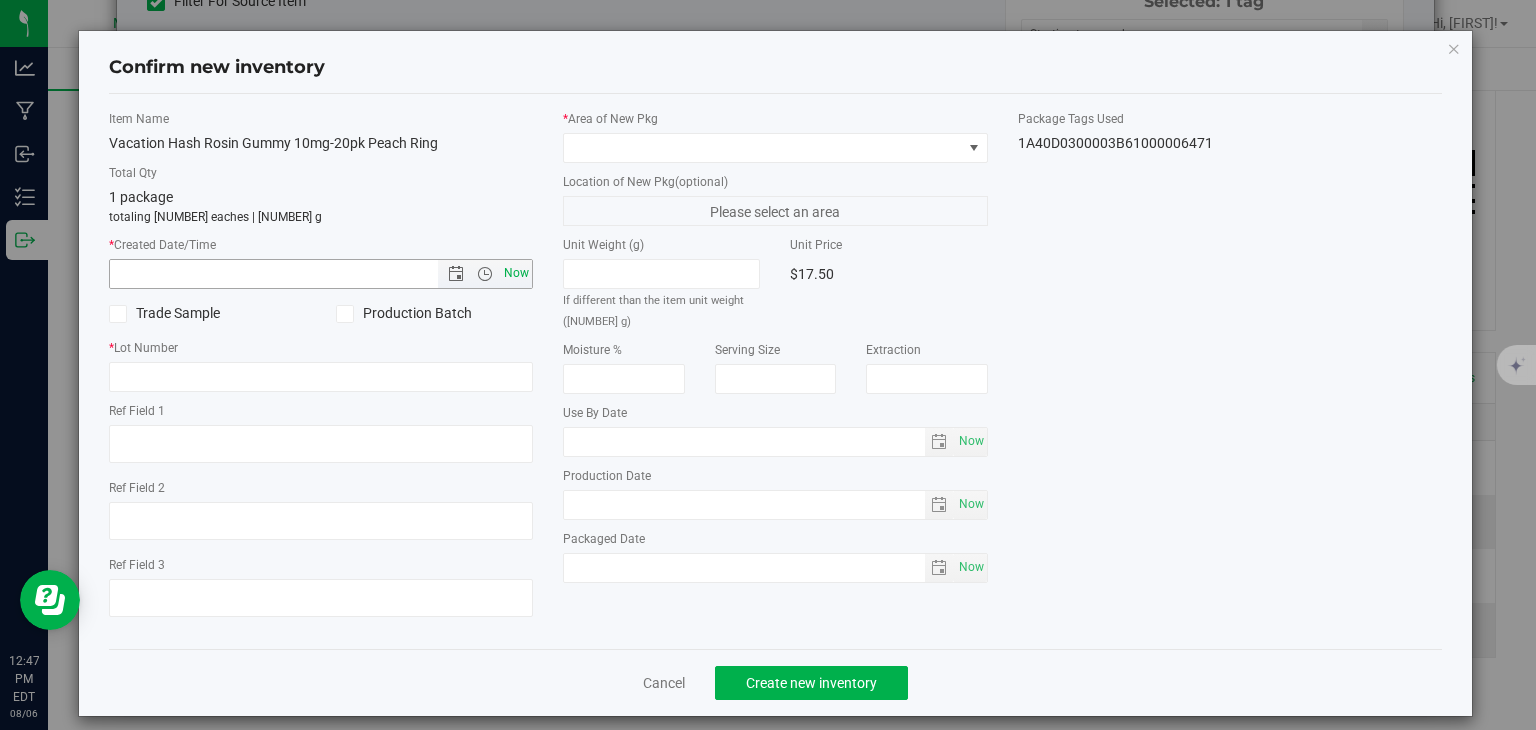 click on "Now" at bounding box center [517, 273] 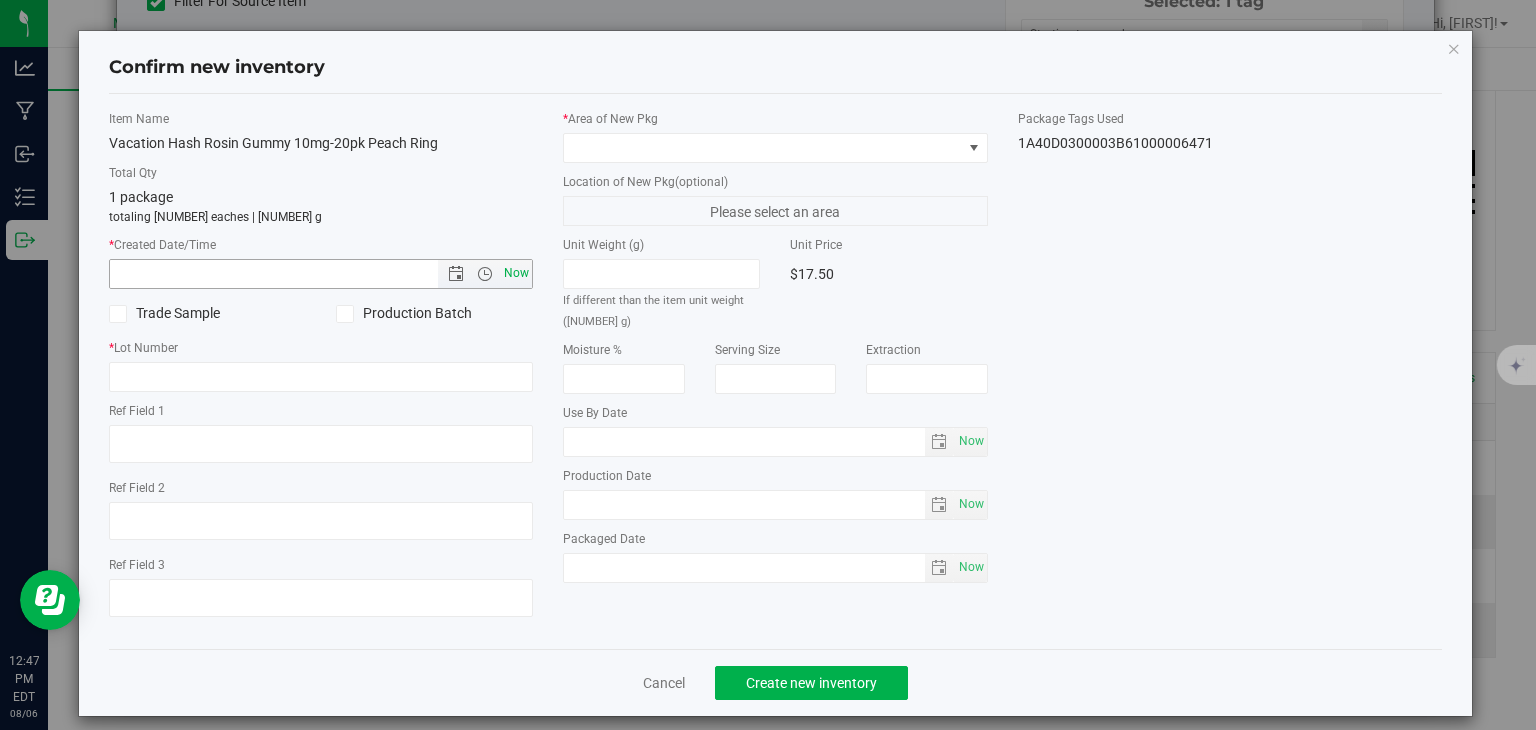 type on "8/6/2025 12:47 PM" 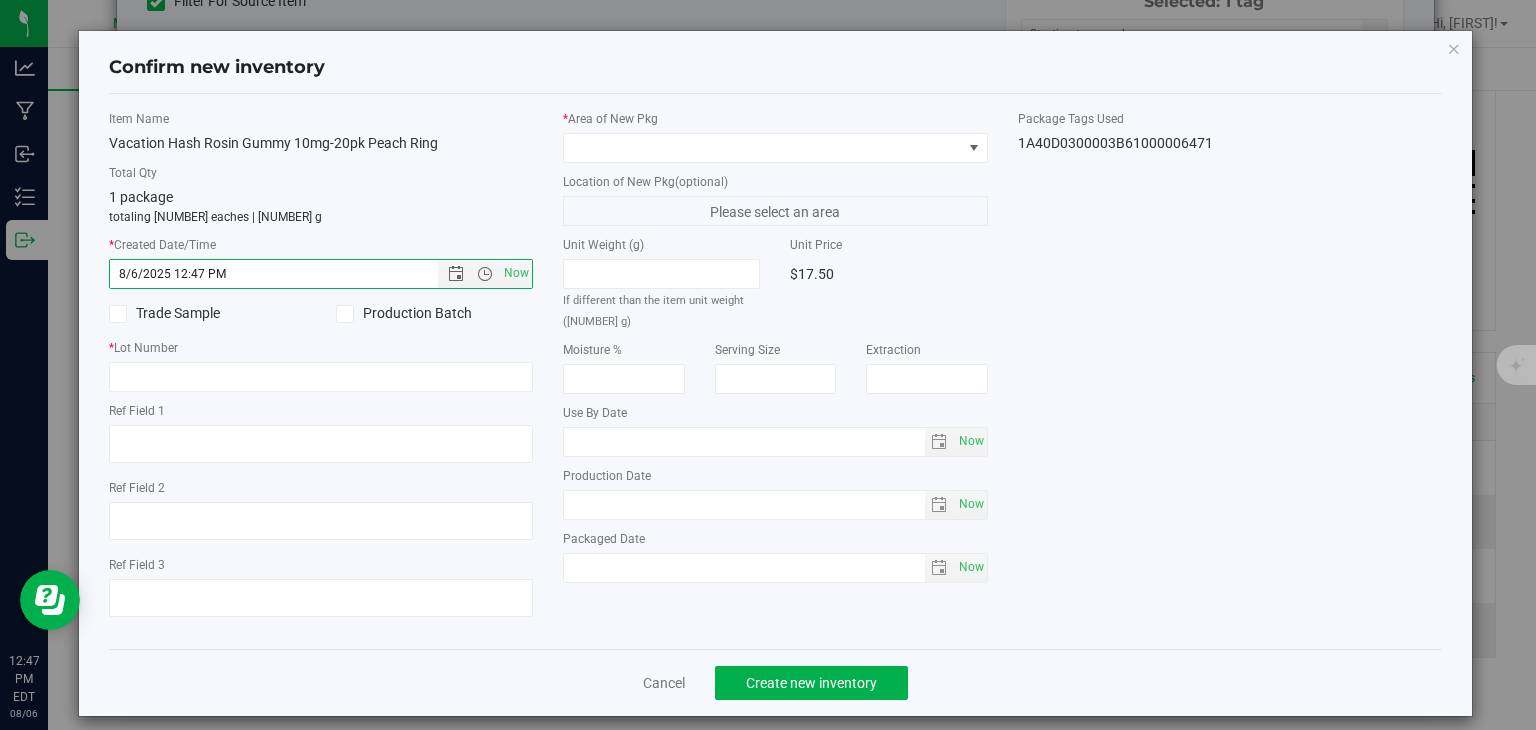 click on "*
Lot Number" at bounding box center (321, 365) 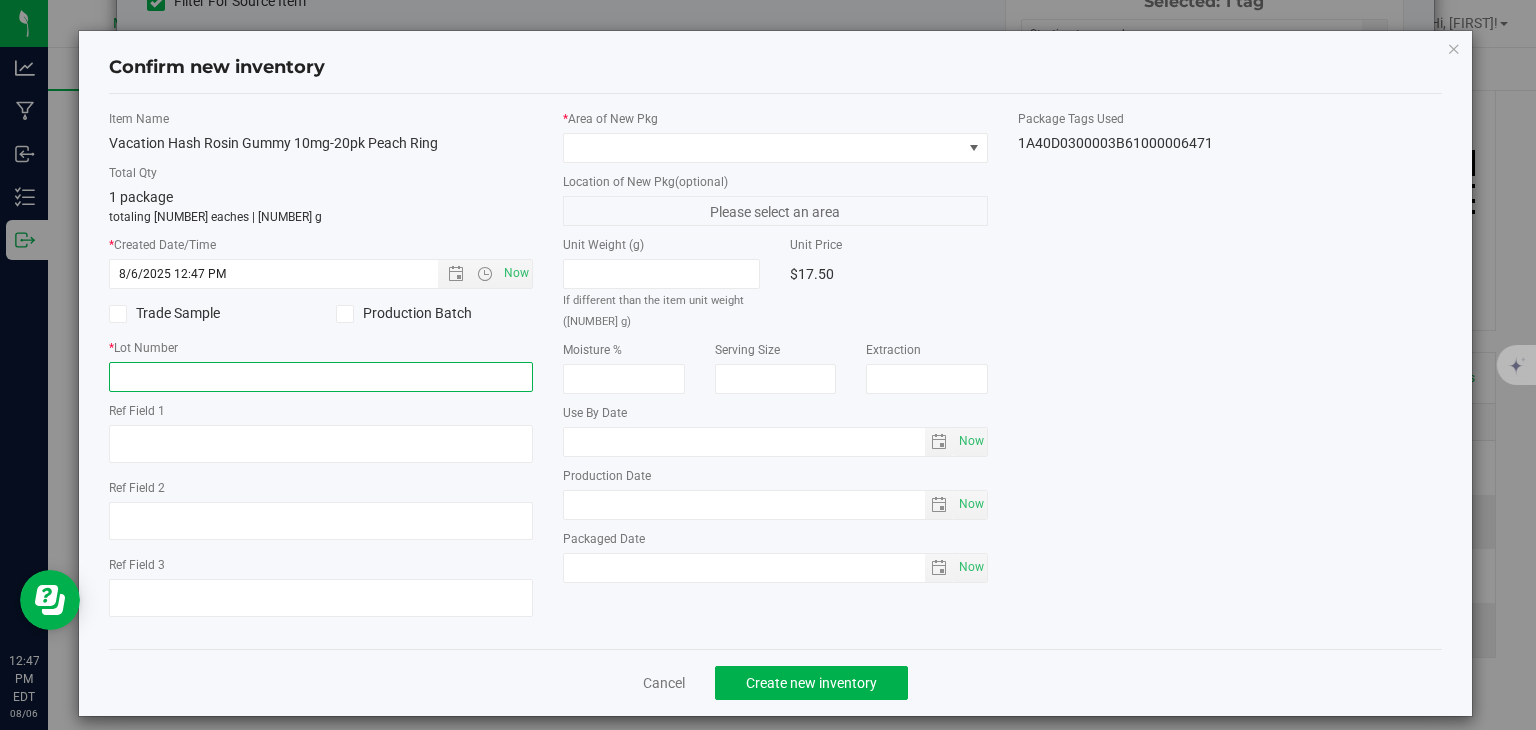 drag, startPoint x: 316, startPoint y: 378, endPoint x: 296, endPoint y: 384, distance: 20.880613 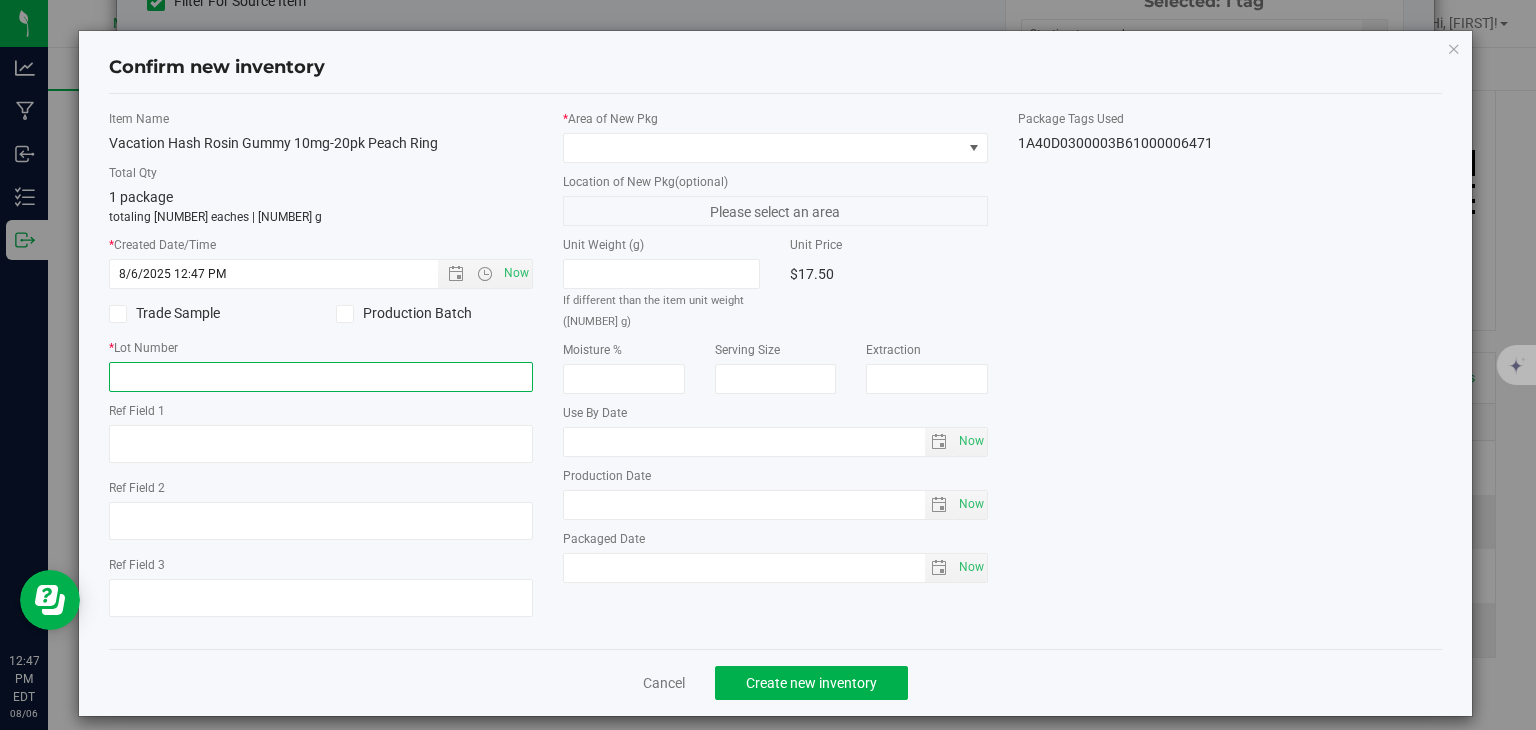 click at bounding box center (321, 377) 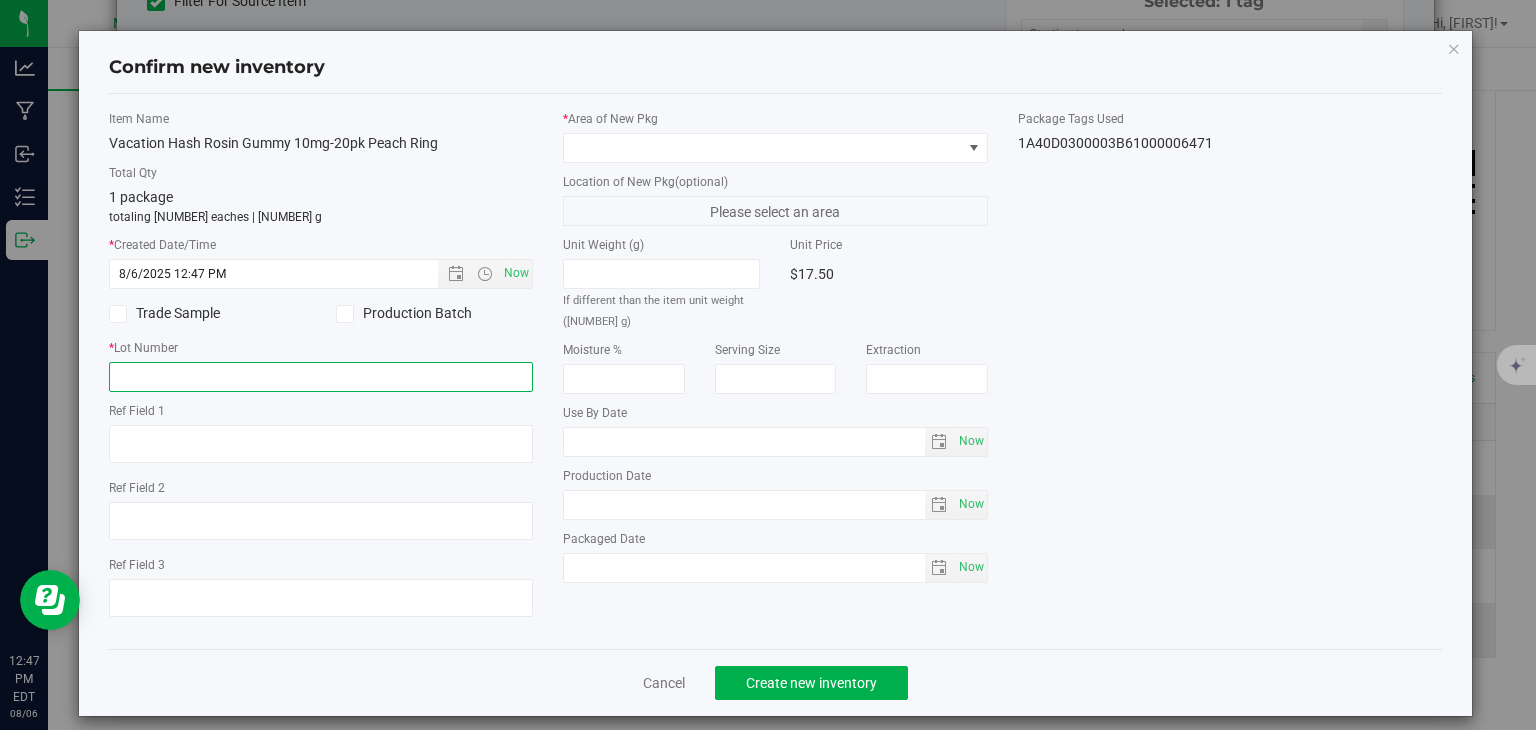 type on "20240424" 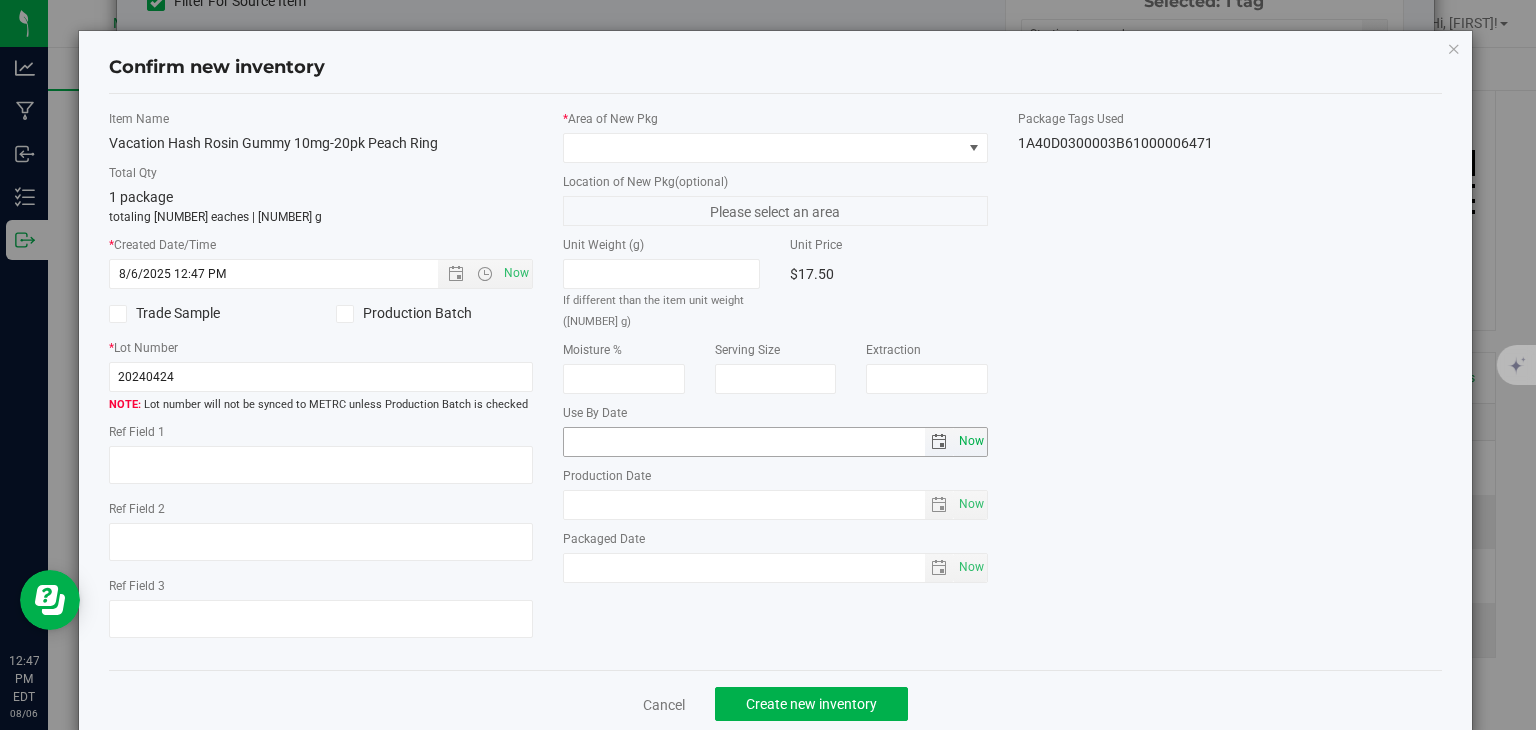 click on "Now" at bounding box center (971, 441) 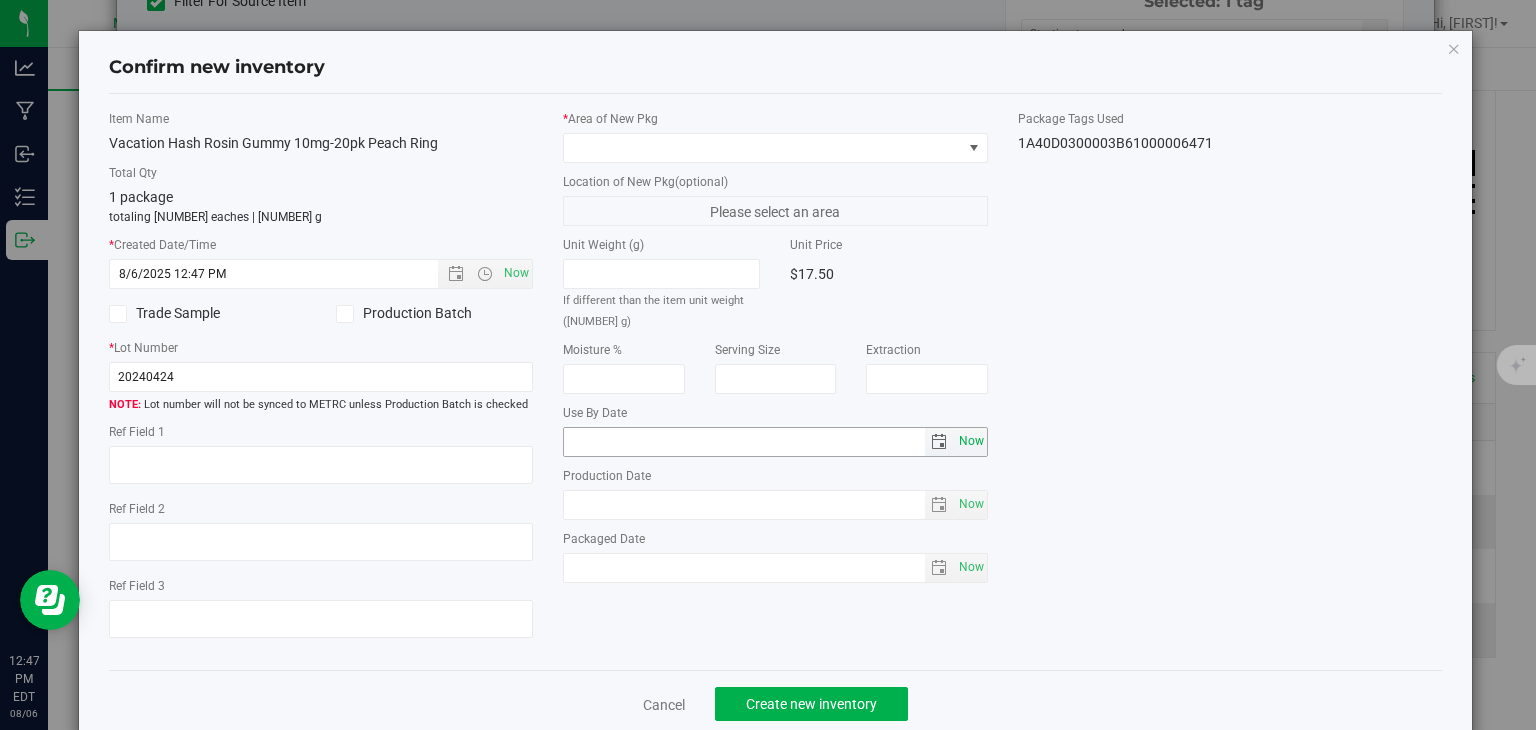 type on "2025-08-06" 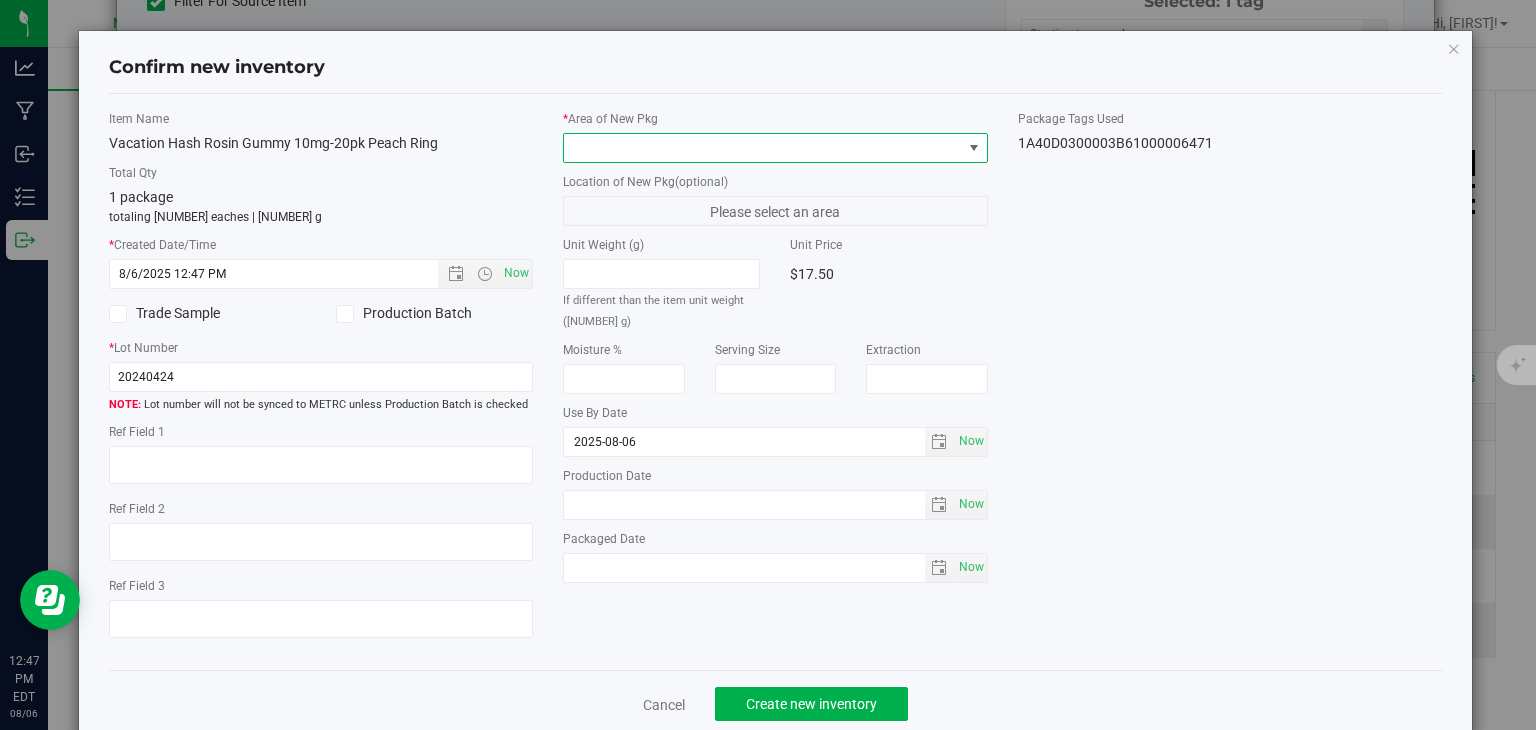 click at bounding box center (763, 148) 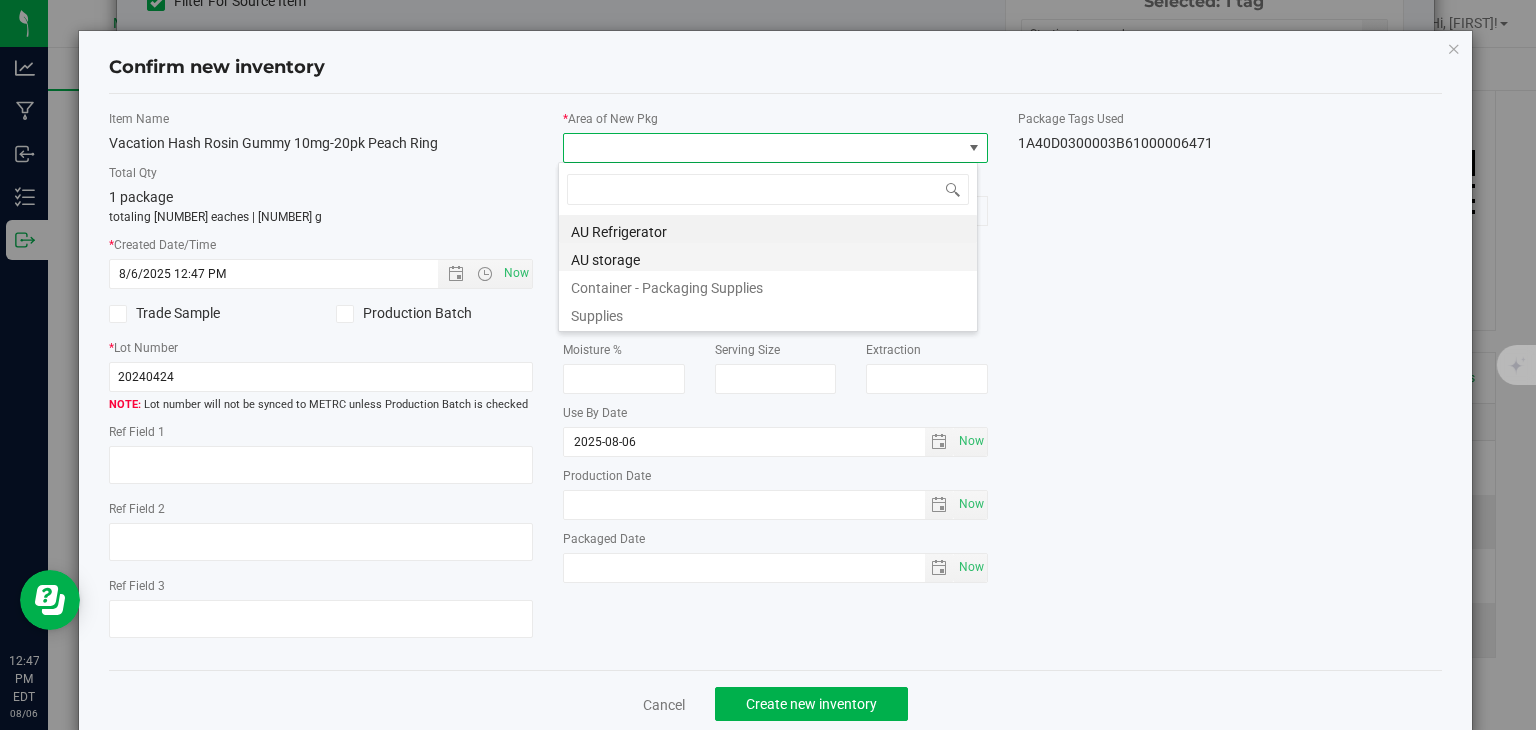 click on "AU storage" at bounding box center [768, 257] 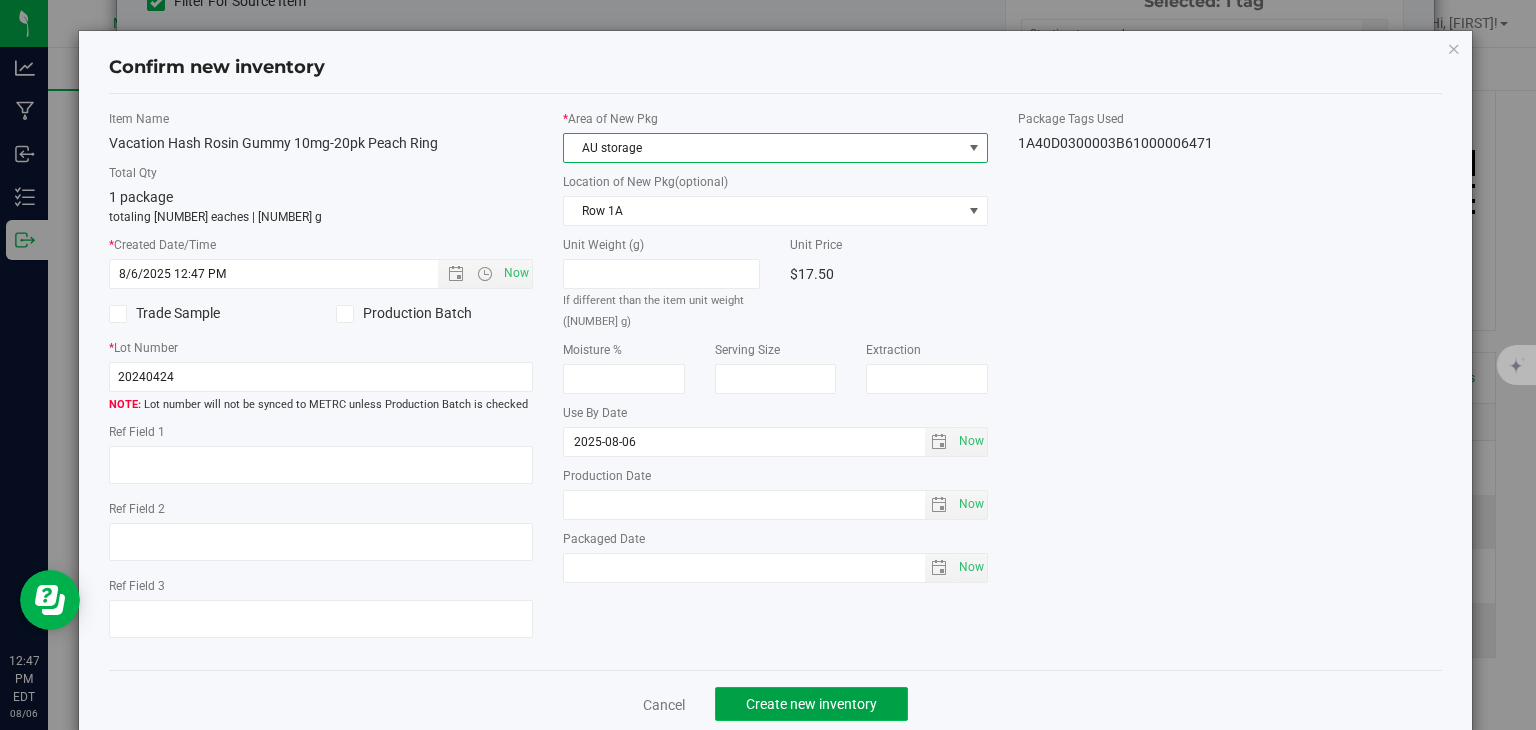 click on "Create new inventory" 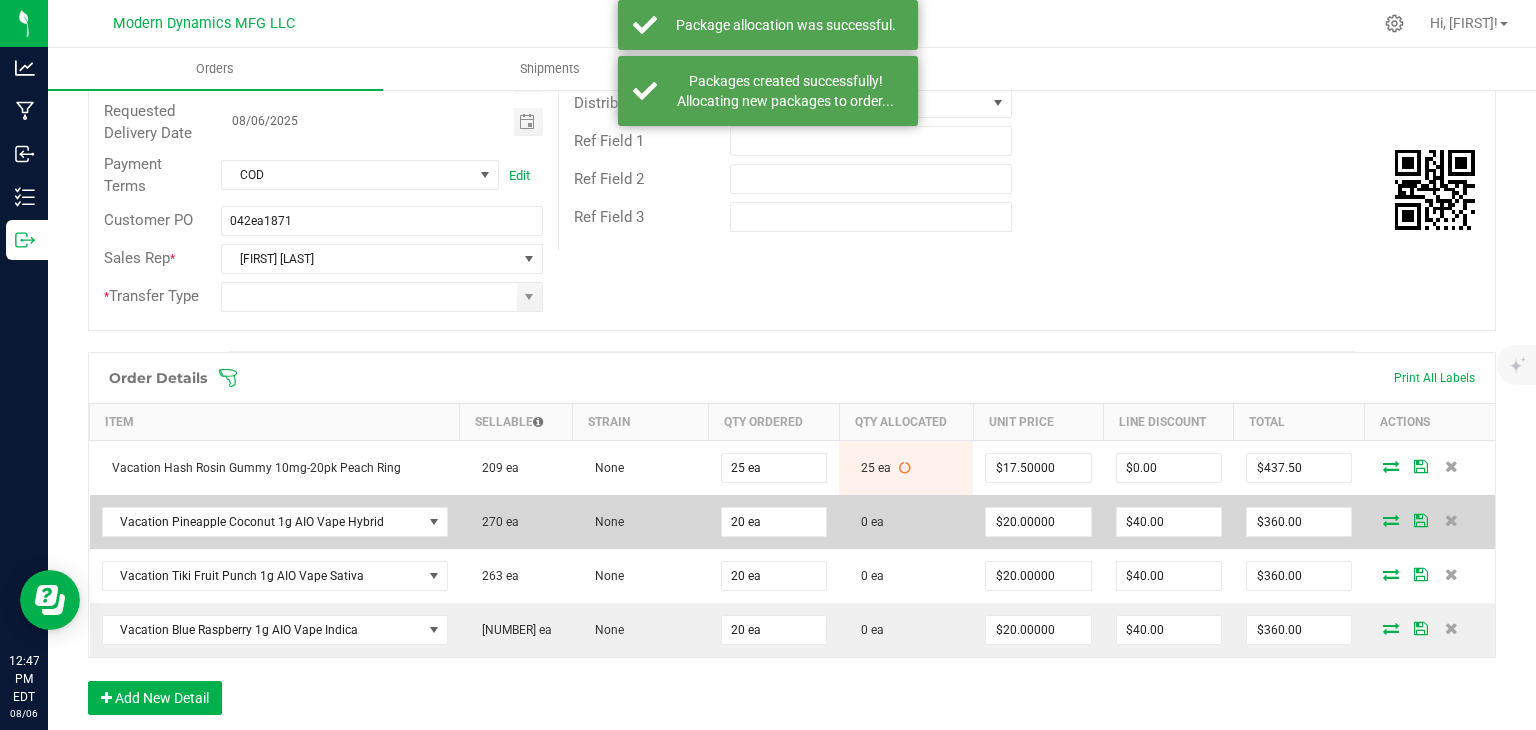 click at bounding box center [1391, 520] 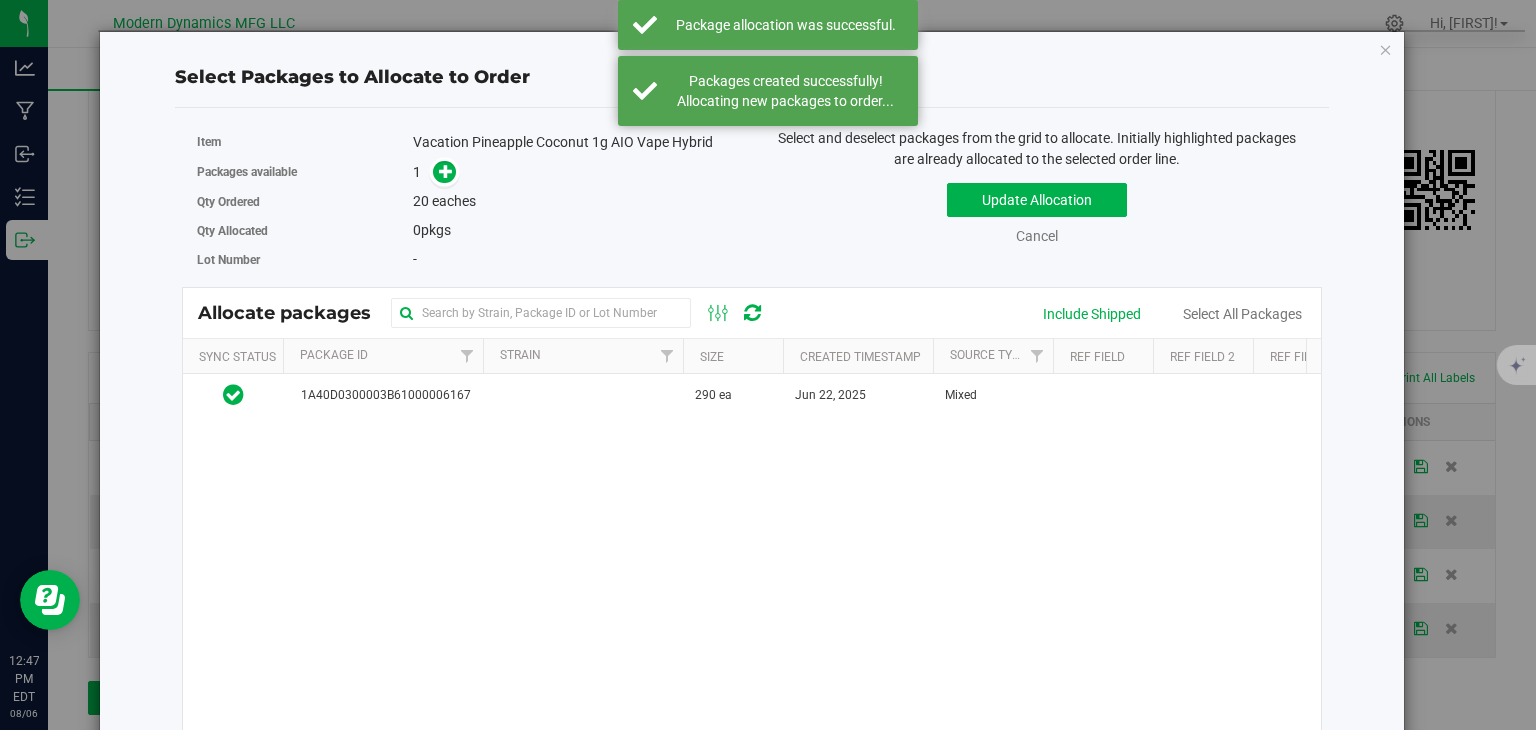 click on "[ID]
[NUMBER] ea
[MONTH], [YEAR]  [PRODUCT]            [CODE]   [LOCATION]     [PRICE] [PRICE]" at bounding box center (752, 624) 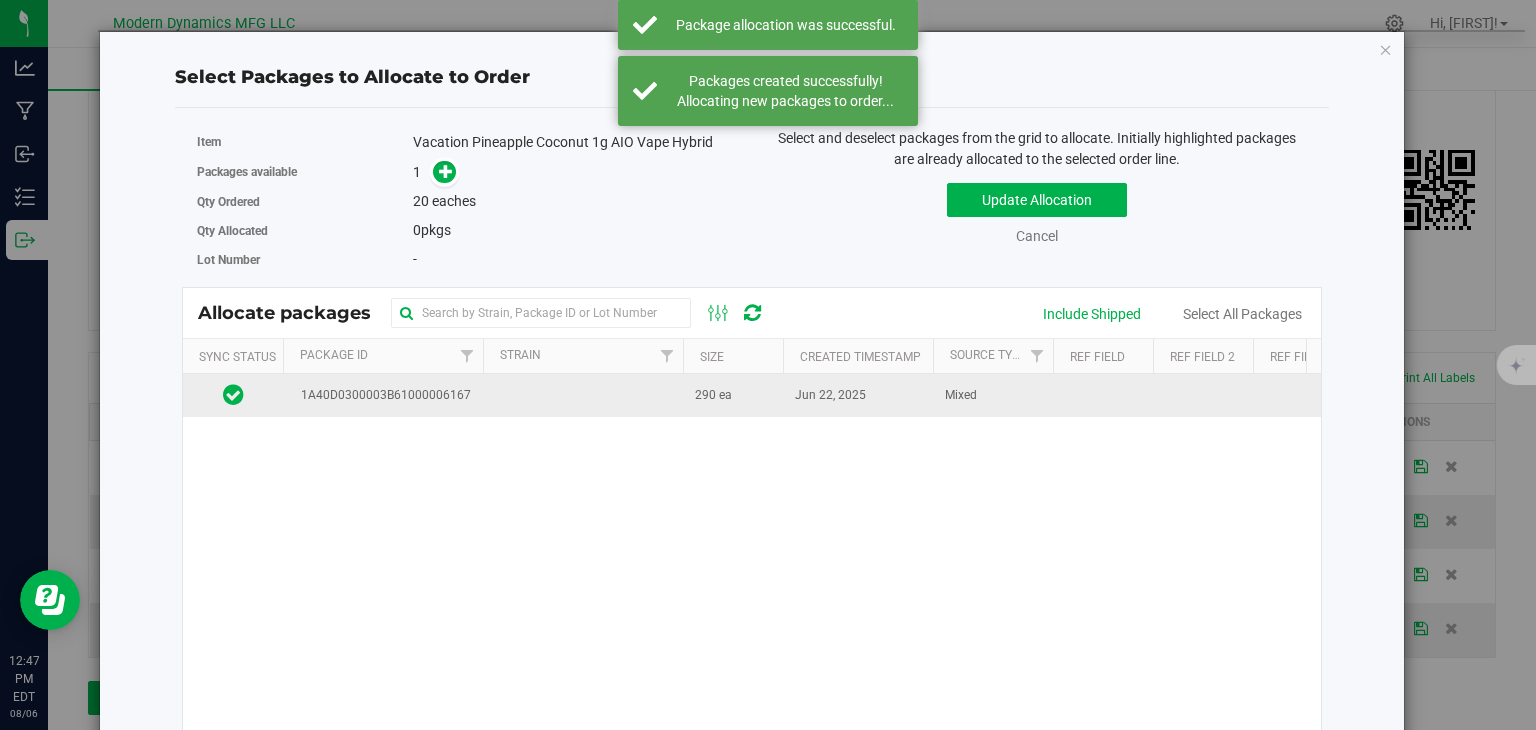 click at bounding box center [583, 395] 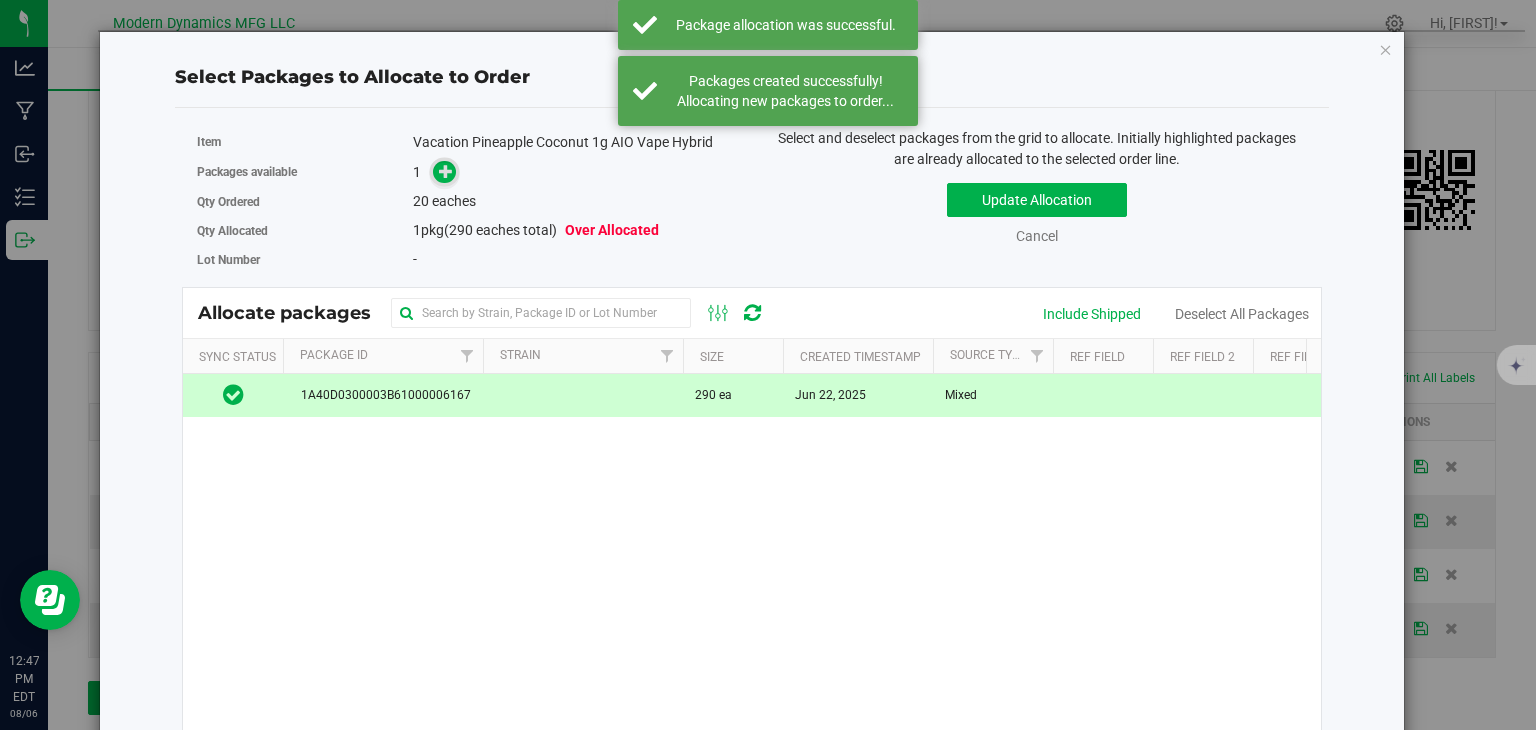 click at bounding box center (446, 170) 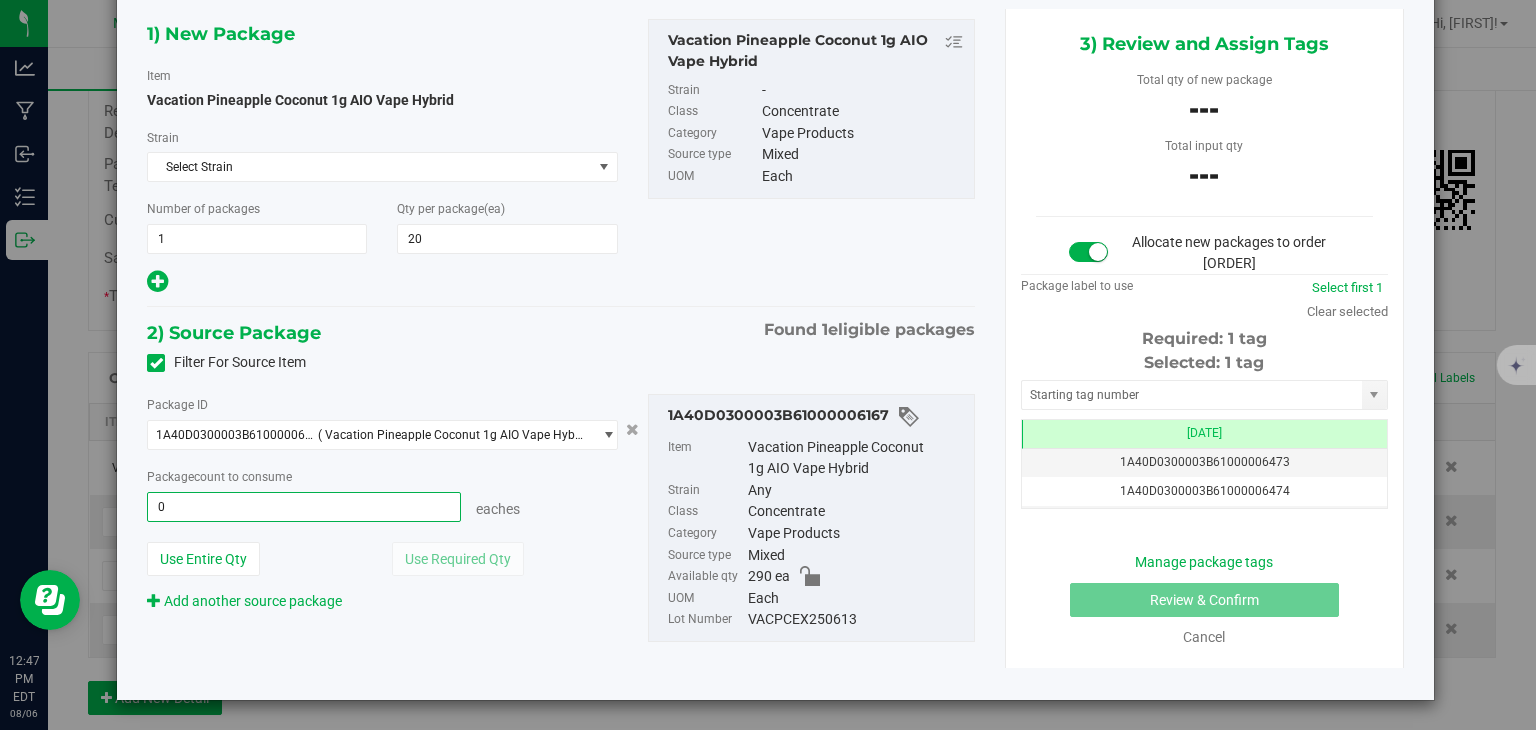 type 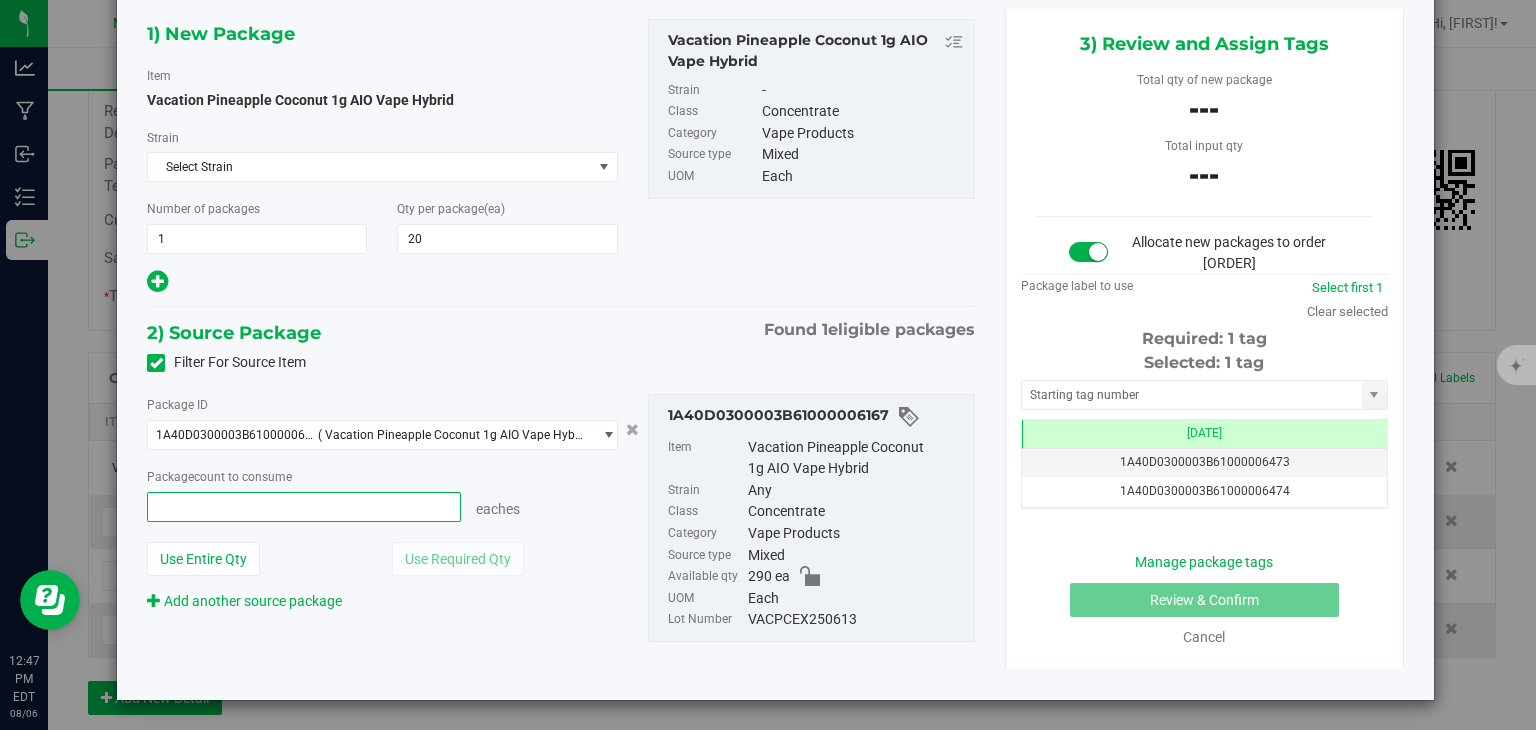 click at bounding box center [303, 507] 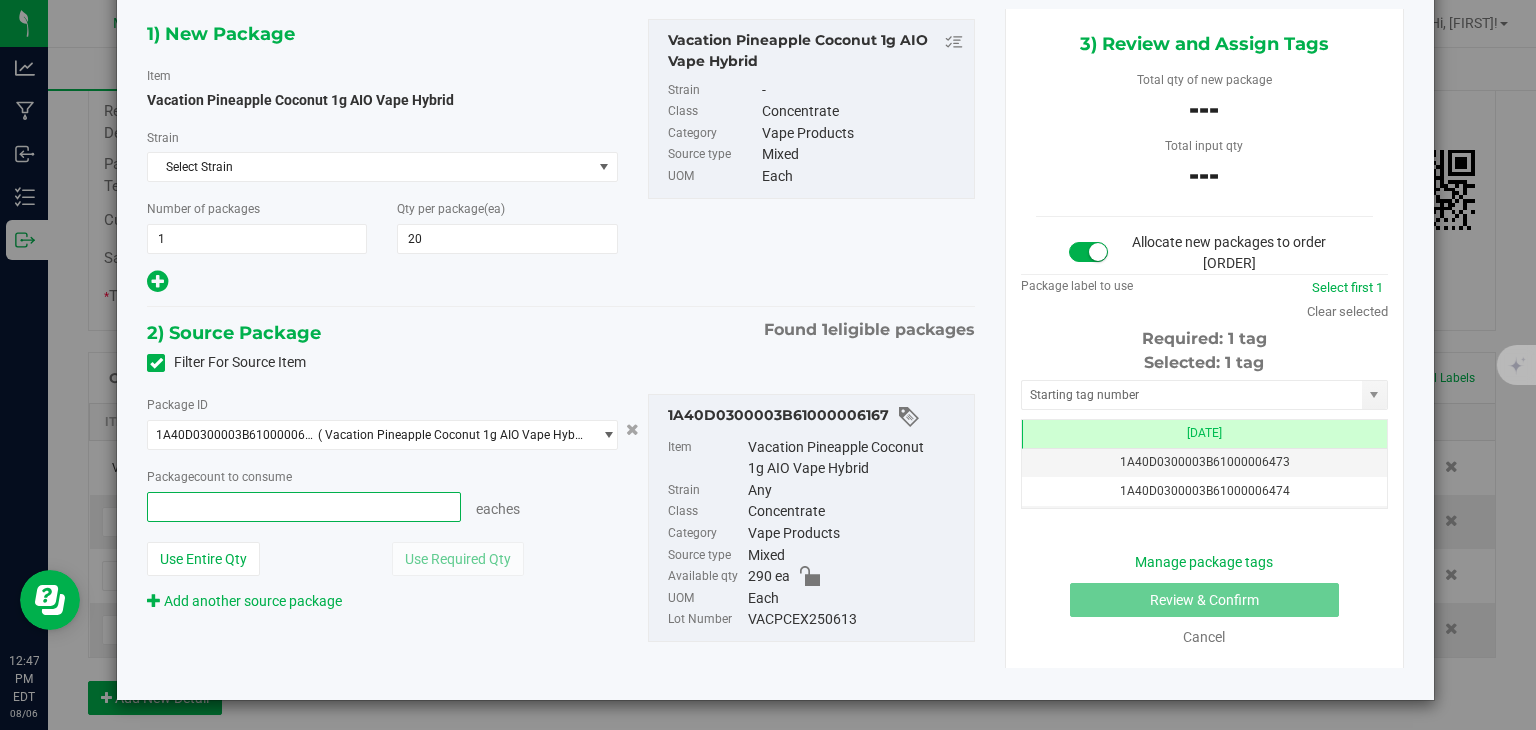 click at bounding box center [303, 507] 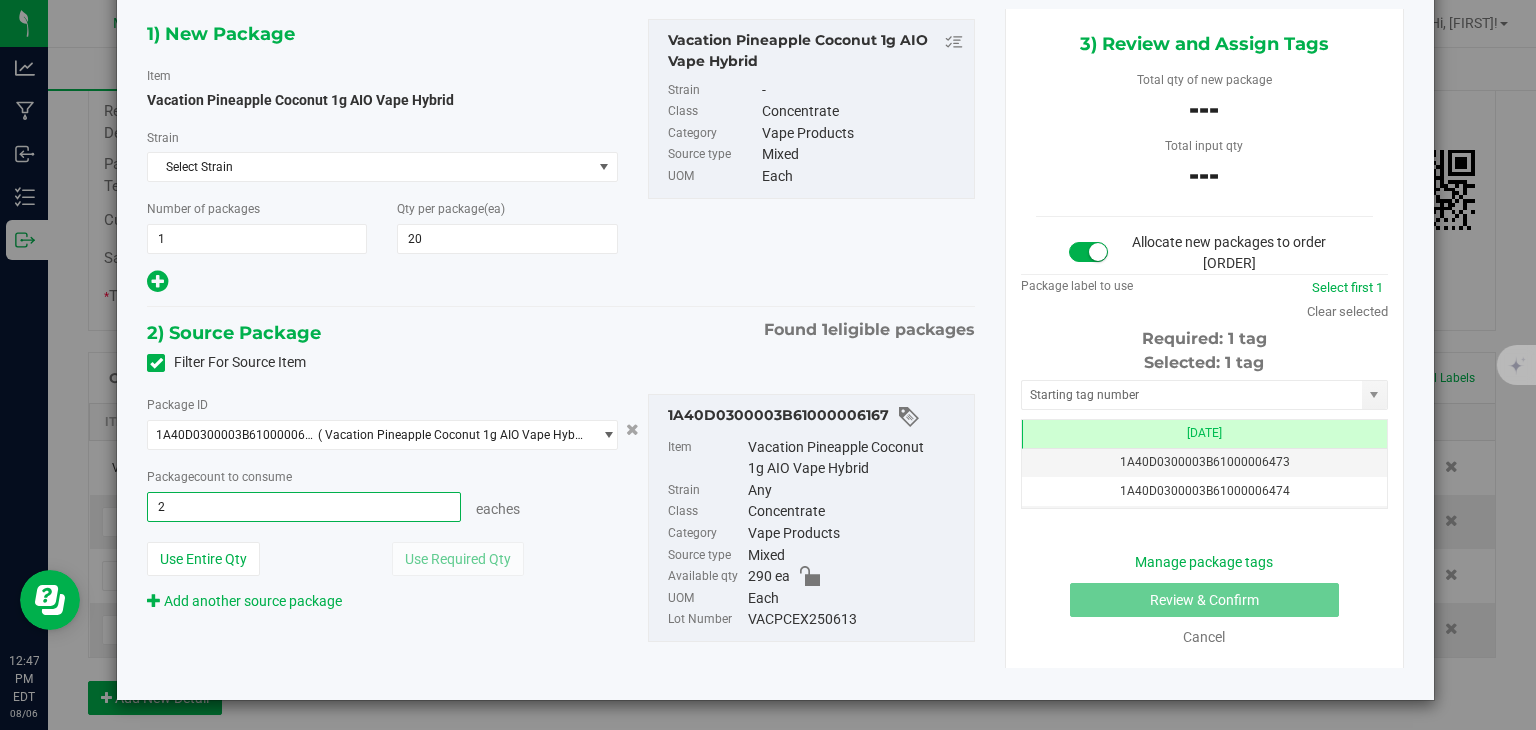 type on "20" 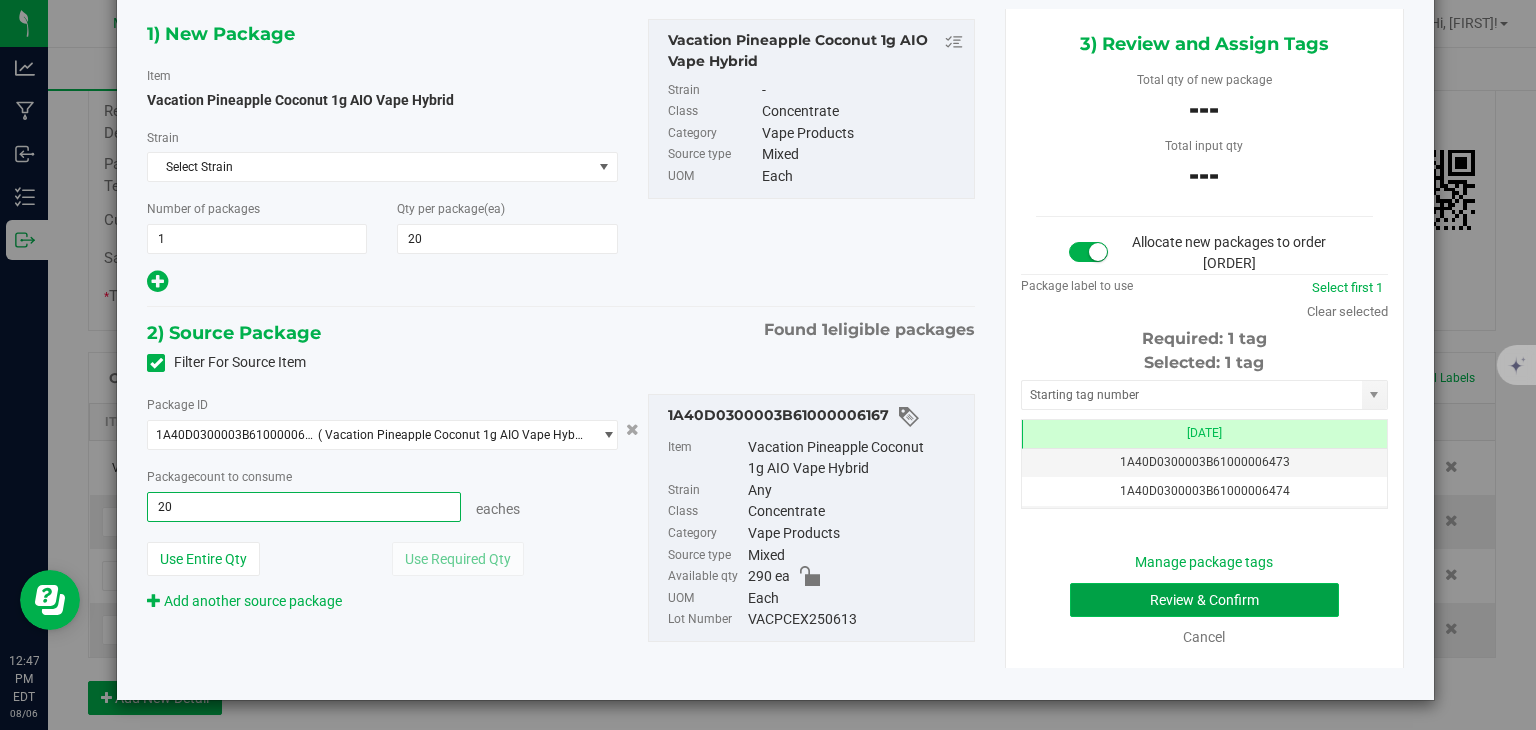 type on "20 ea" 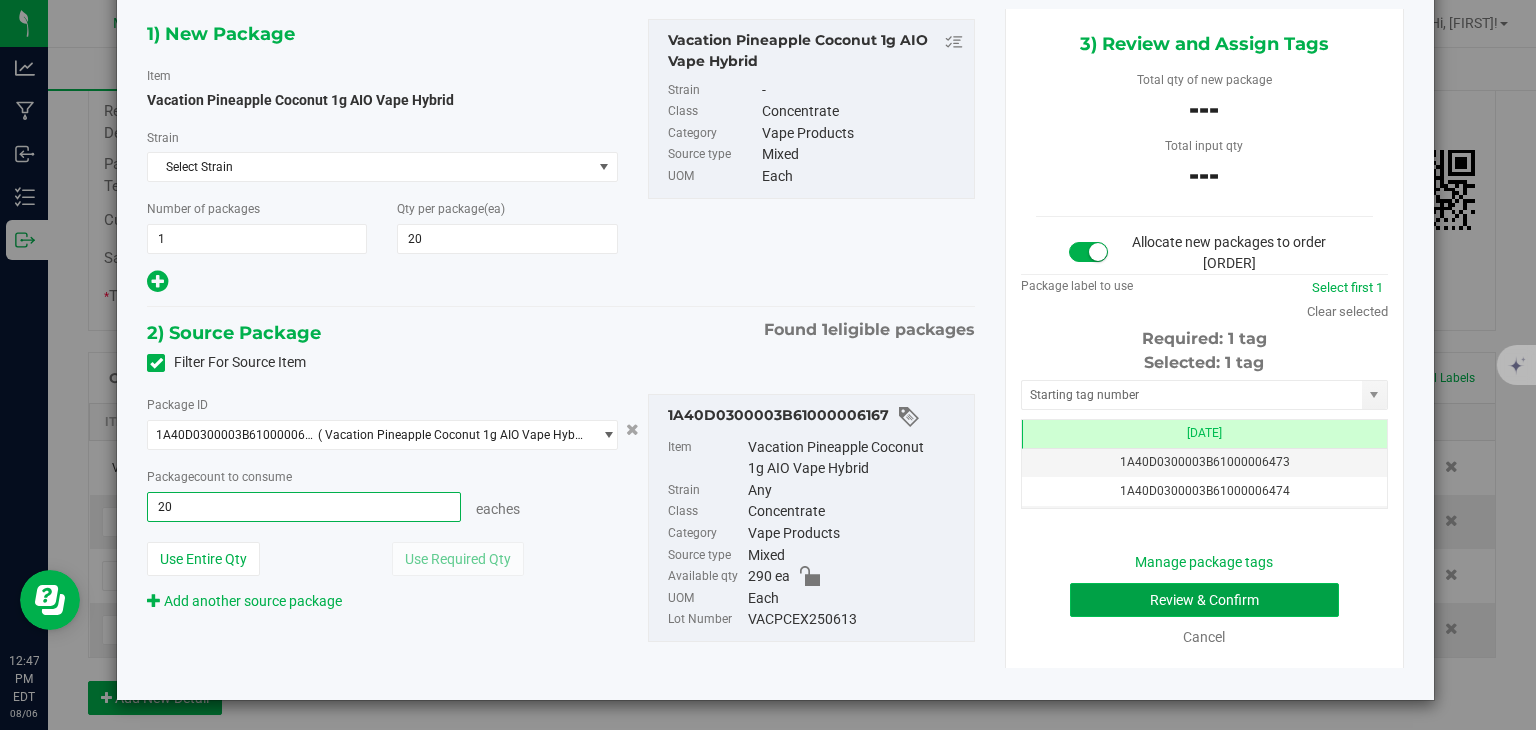 click on "Review & Confirm" at bounding box center [1204, 600] 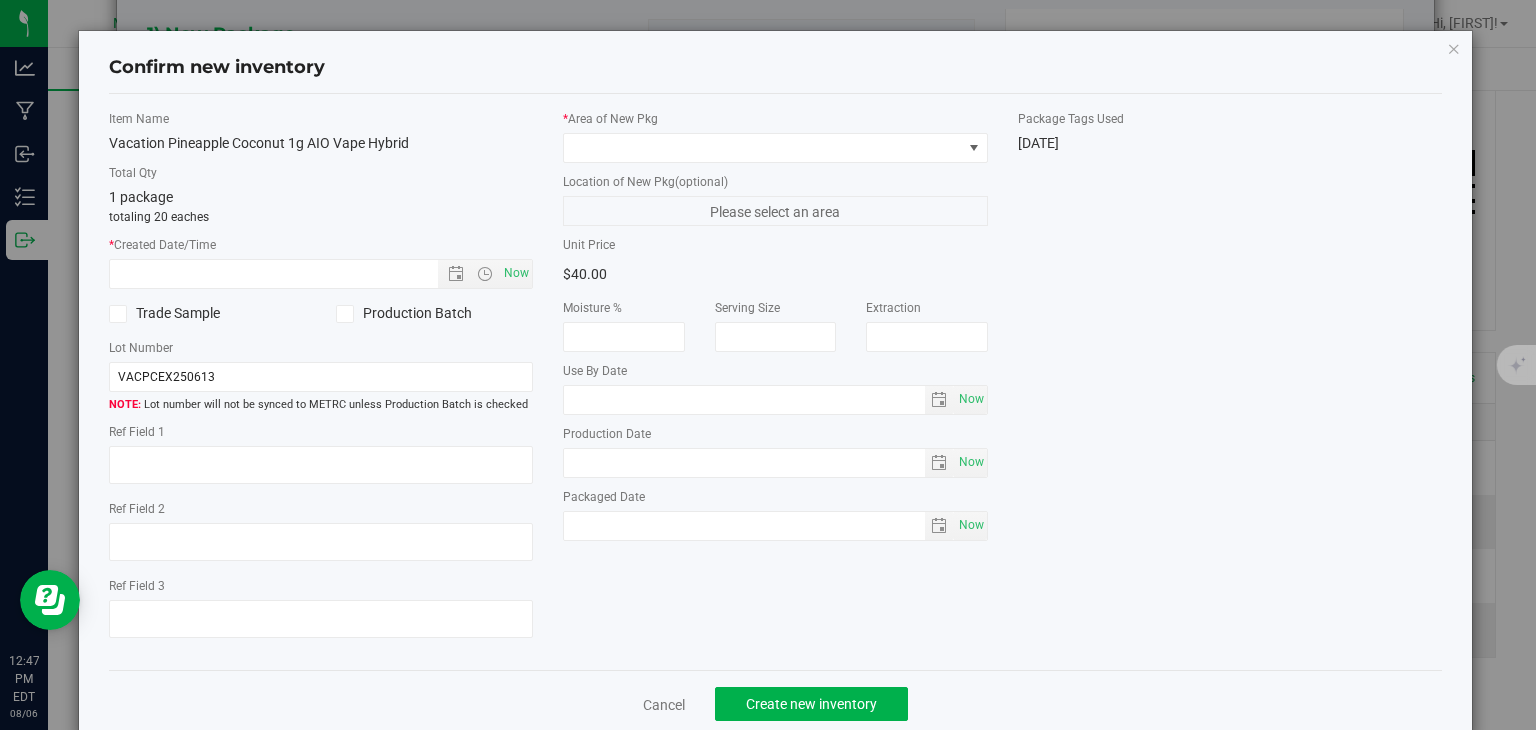 type on "[YEAR]-[MONTH]-[DAY]" 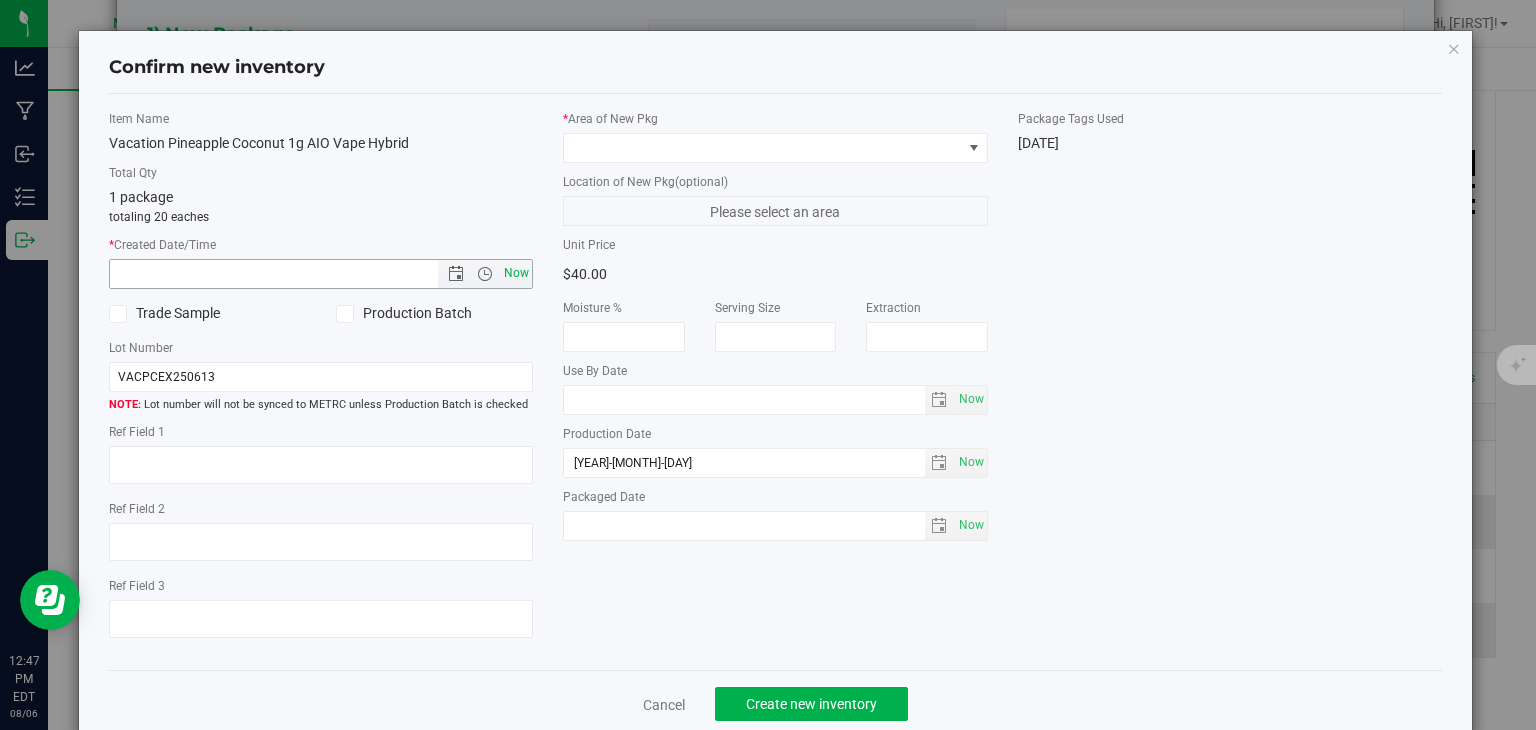 click on "Now" at bounding box center (517, 273) 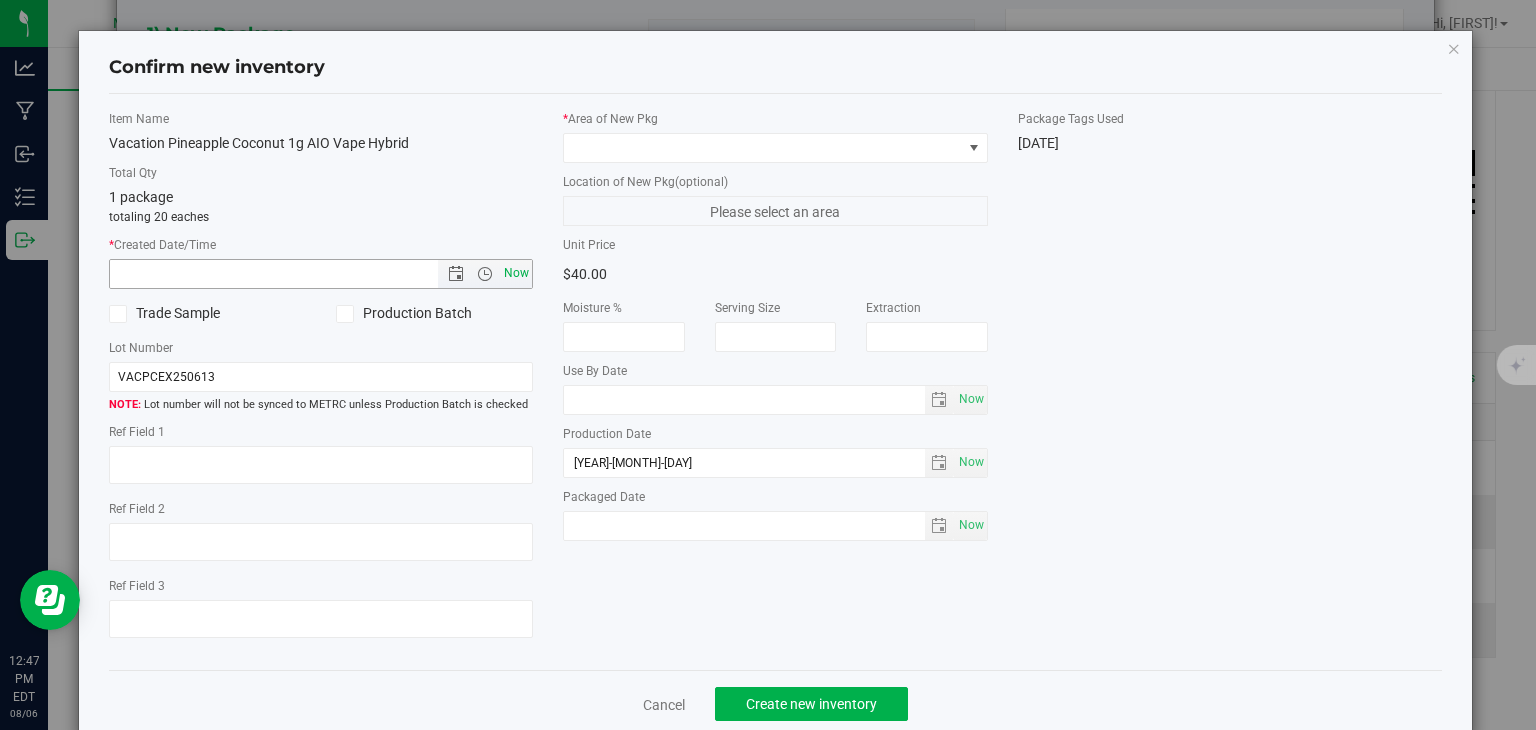 type on "8/6/2025 12:47 PM" 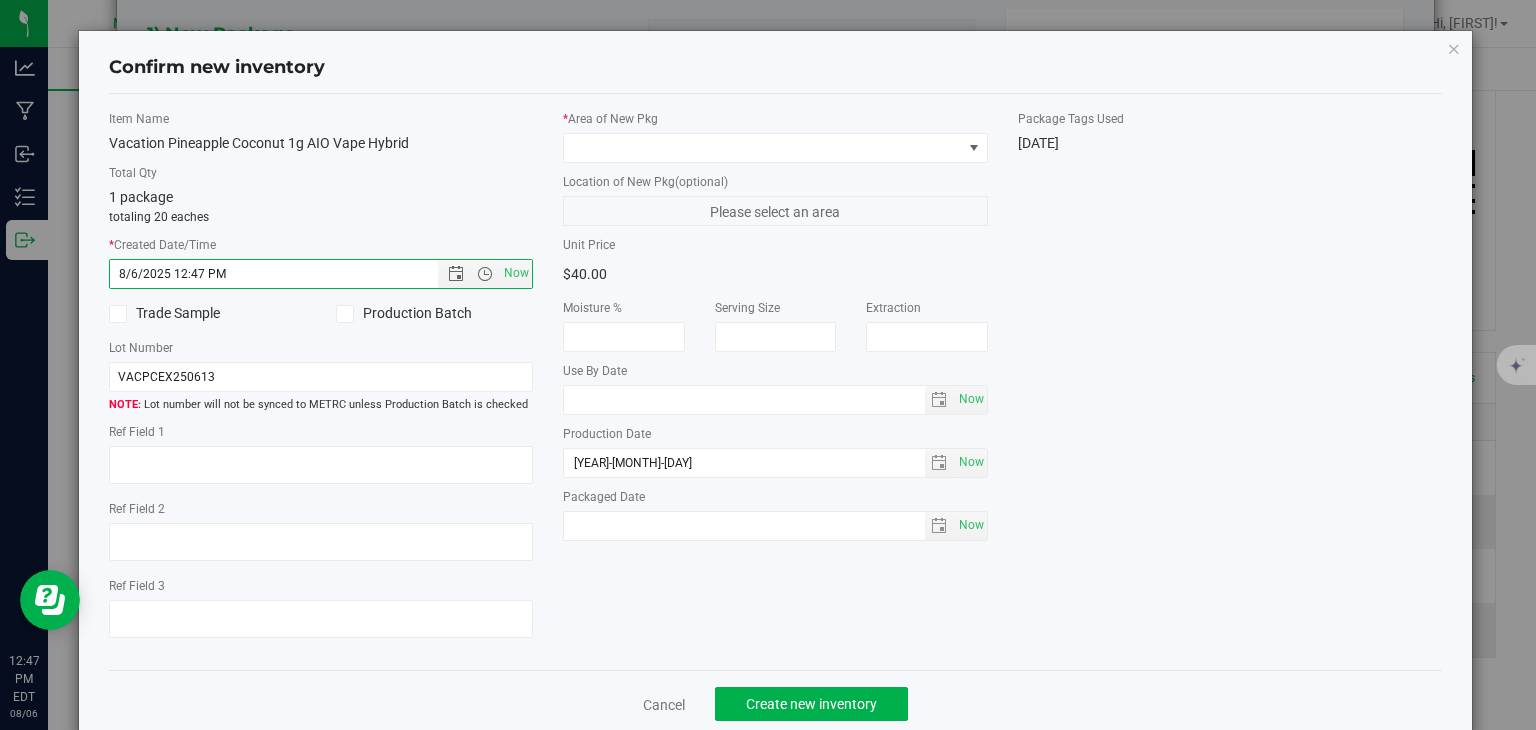 click on "*
Area of New Pkg" at bounding box center (775, 119) 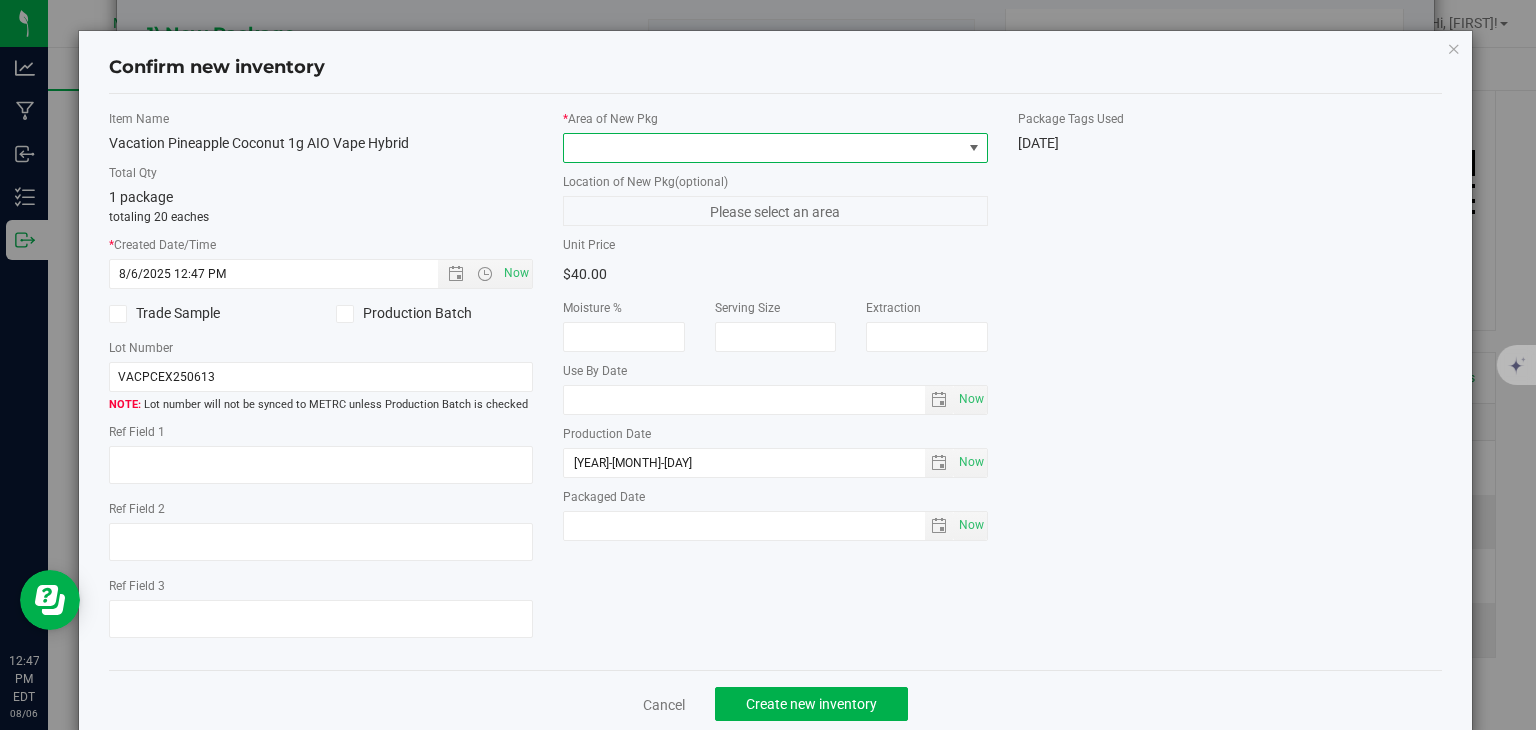 click at bounding box center [763, 148] 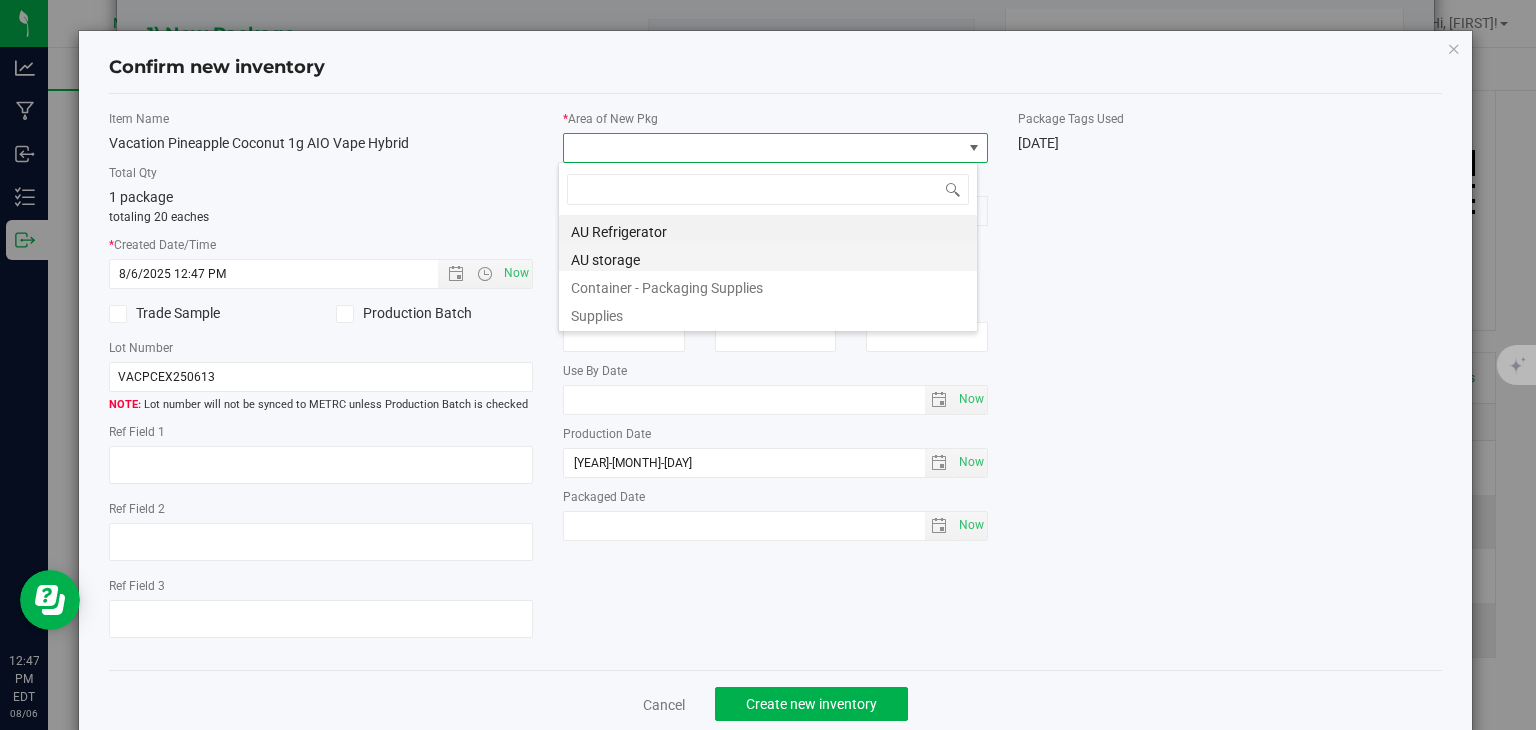 click on "AU storage" at bounding box center [768, 257] 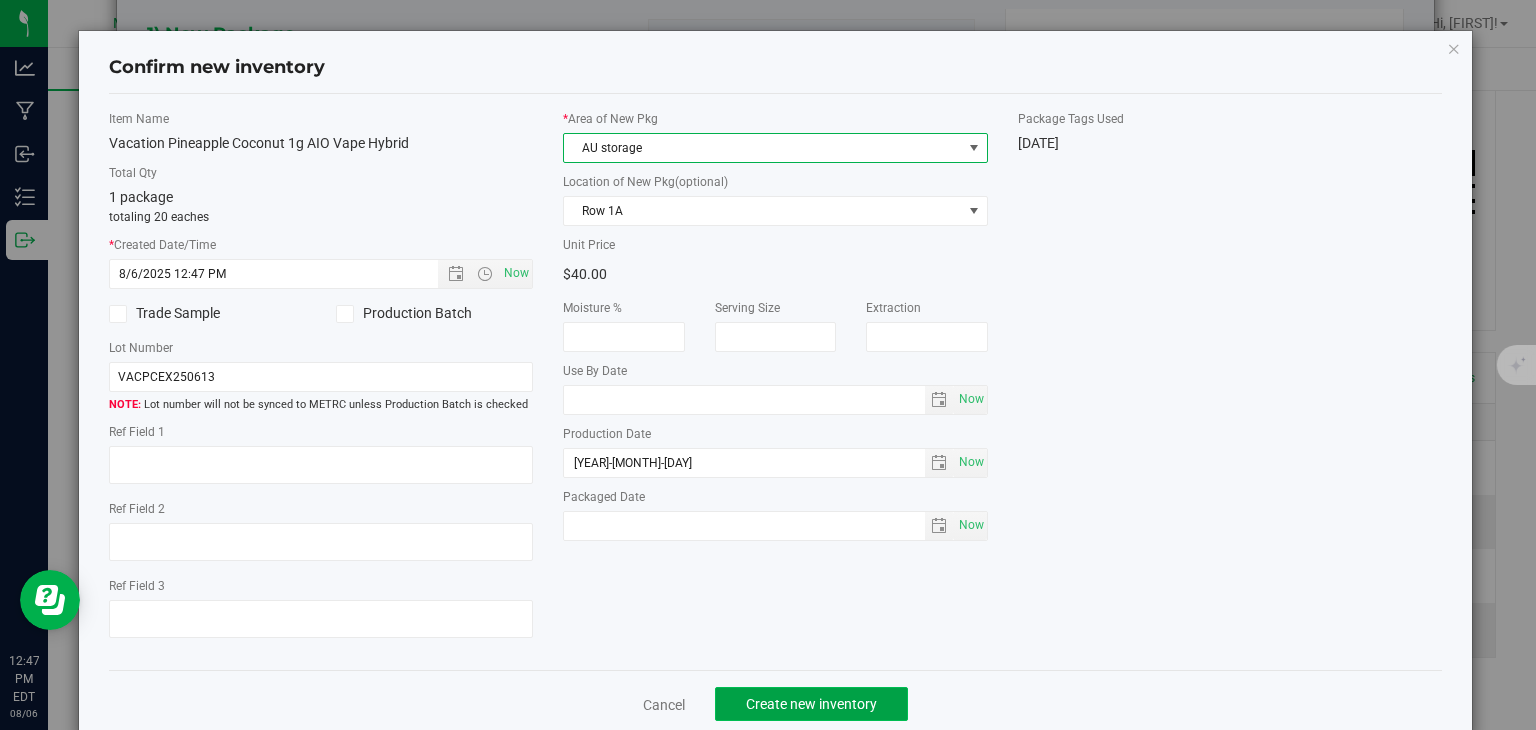 click on "Create new inventory" 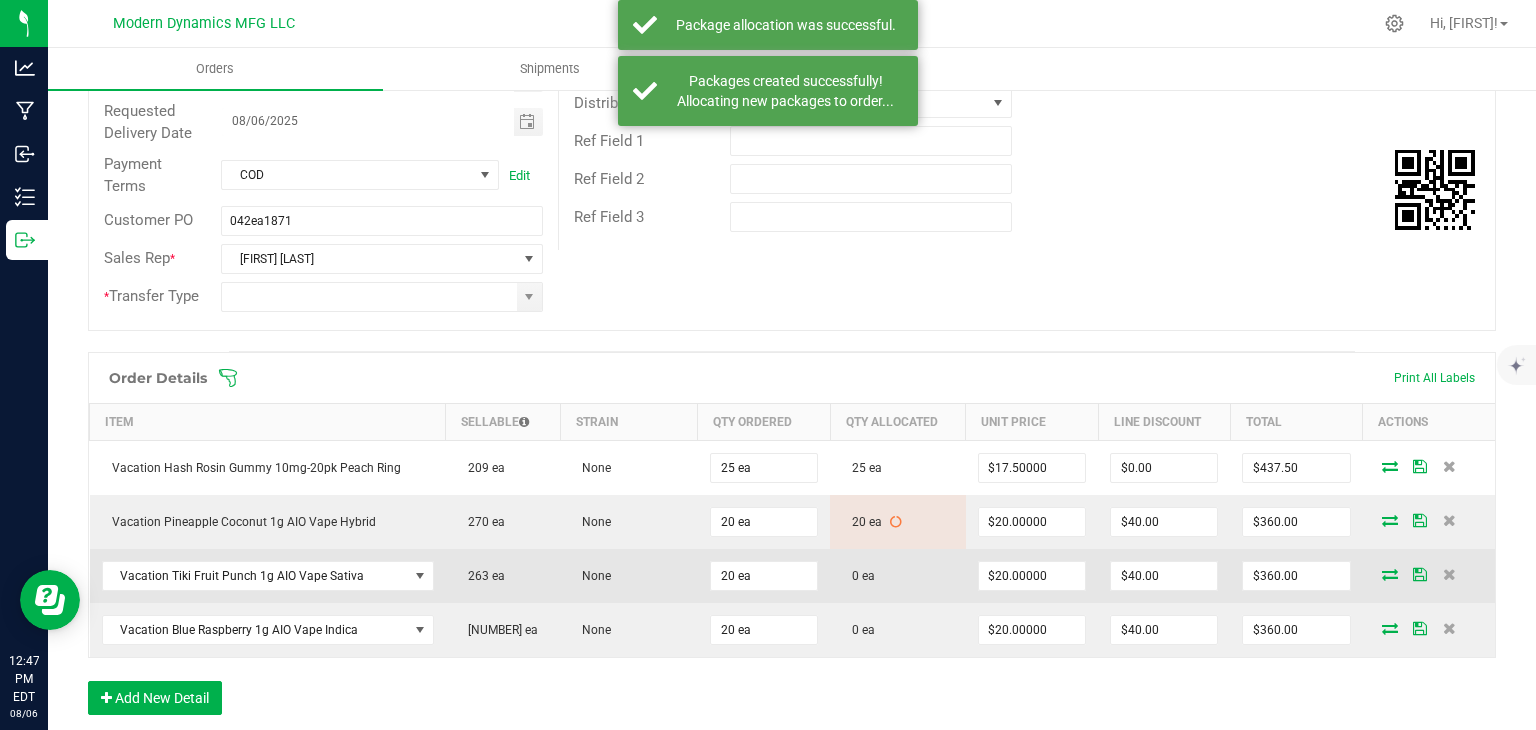 click at bounding box center [1390, 574] 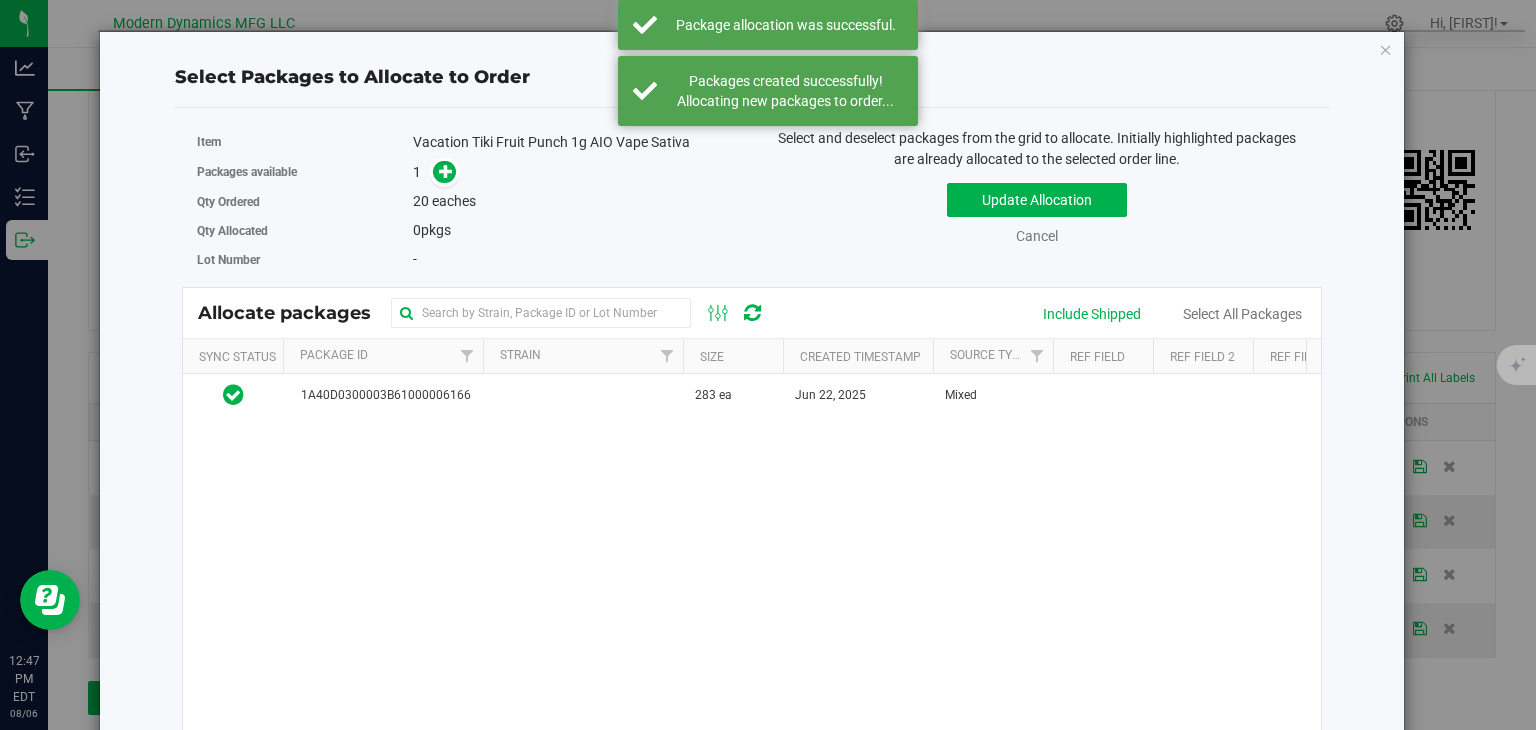 click on "283 ea
[MONTH] [DAY], [YEAR]  Mixed            VACTFPEX250613   AU storage     [PRICE] [PRICE]" at bounding box center [752, 624] 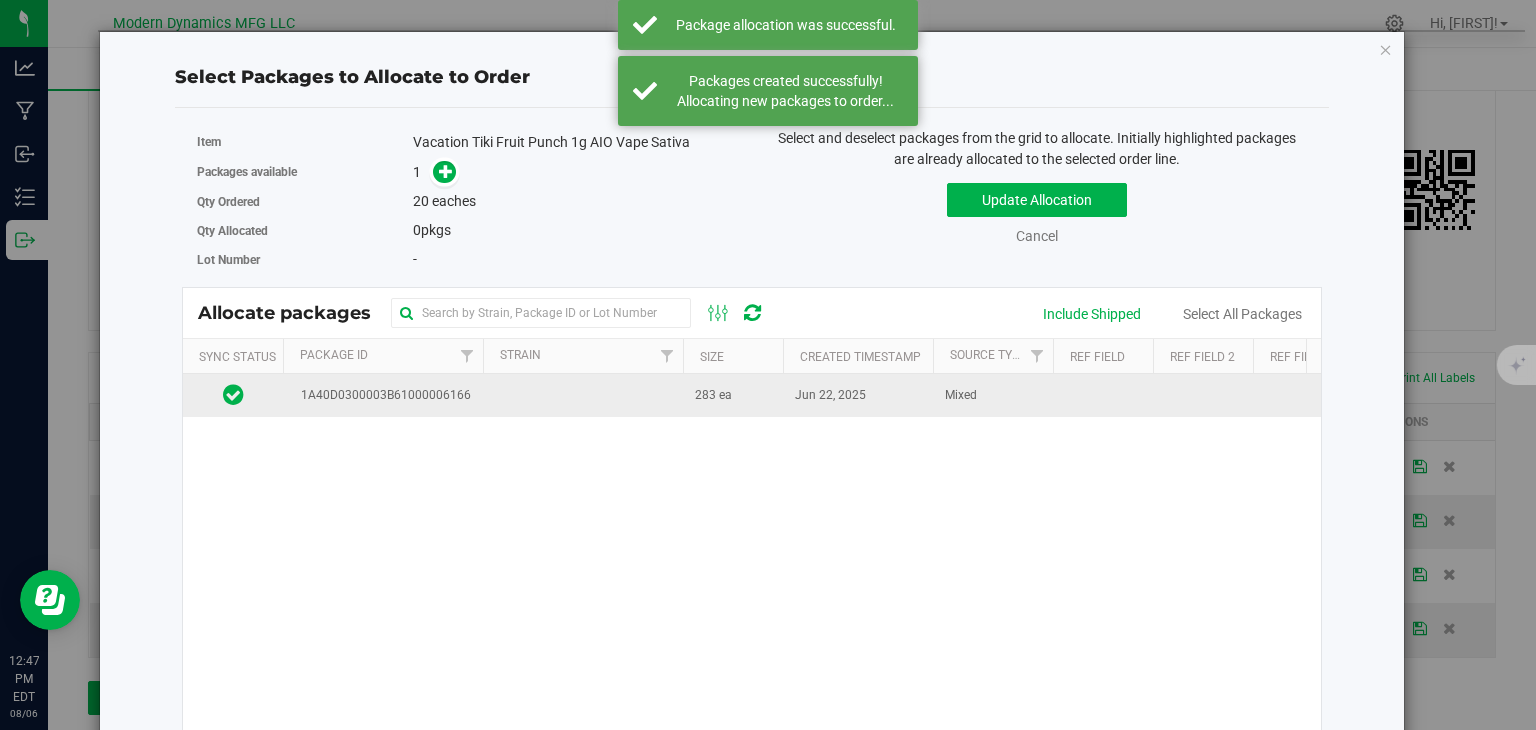 click on "1A40D0300003B61000006166" at bounding box center [383, 395] 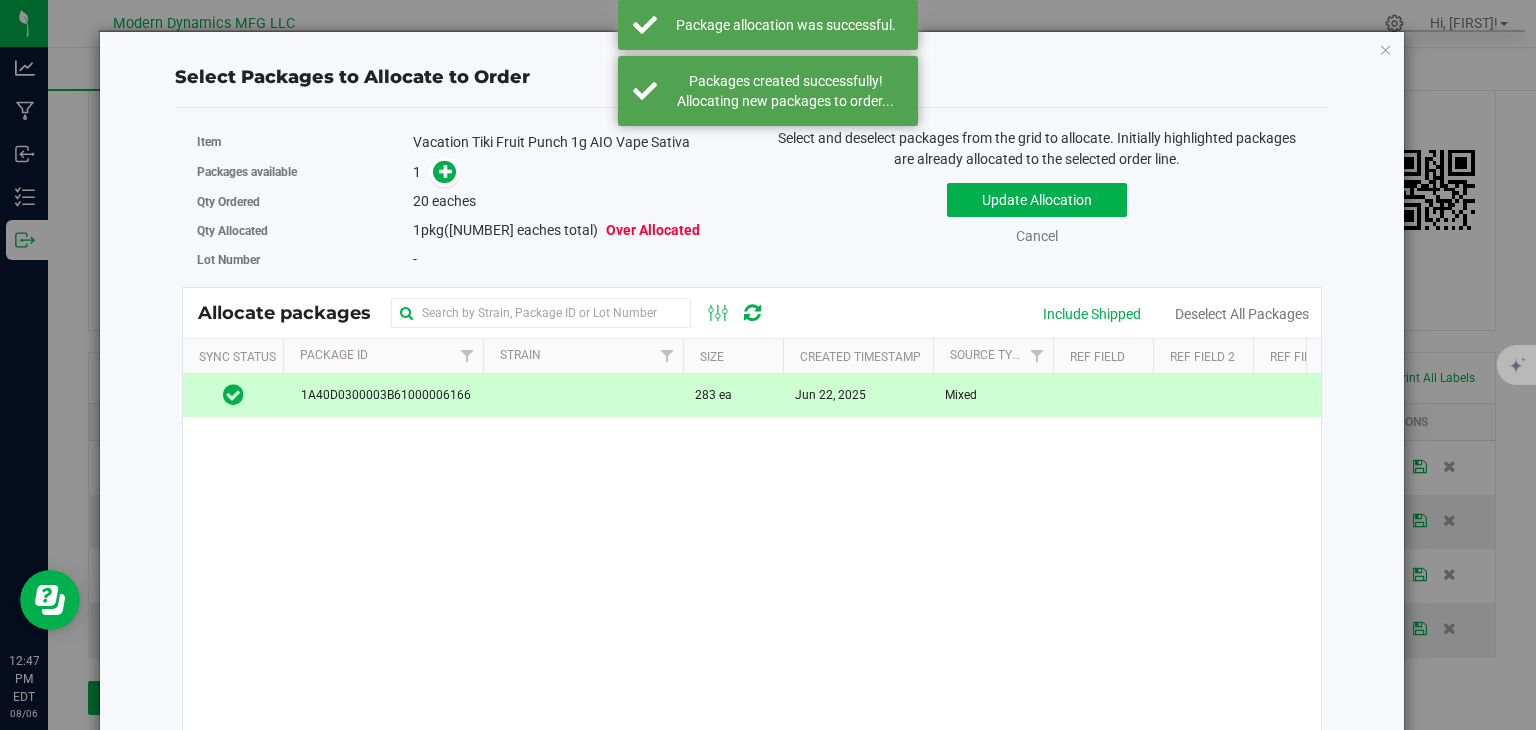 click at bounding box center [440, 172] 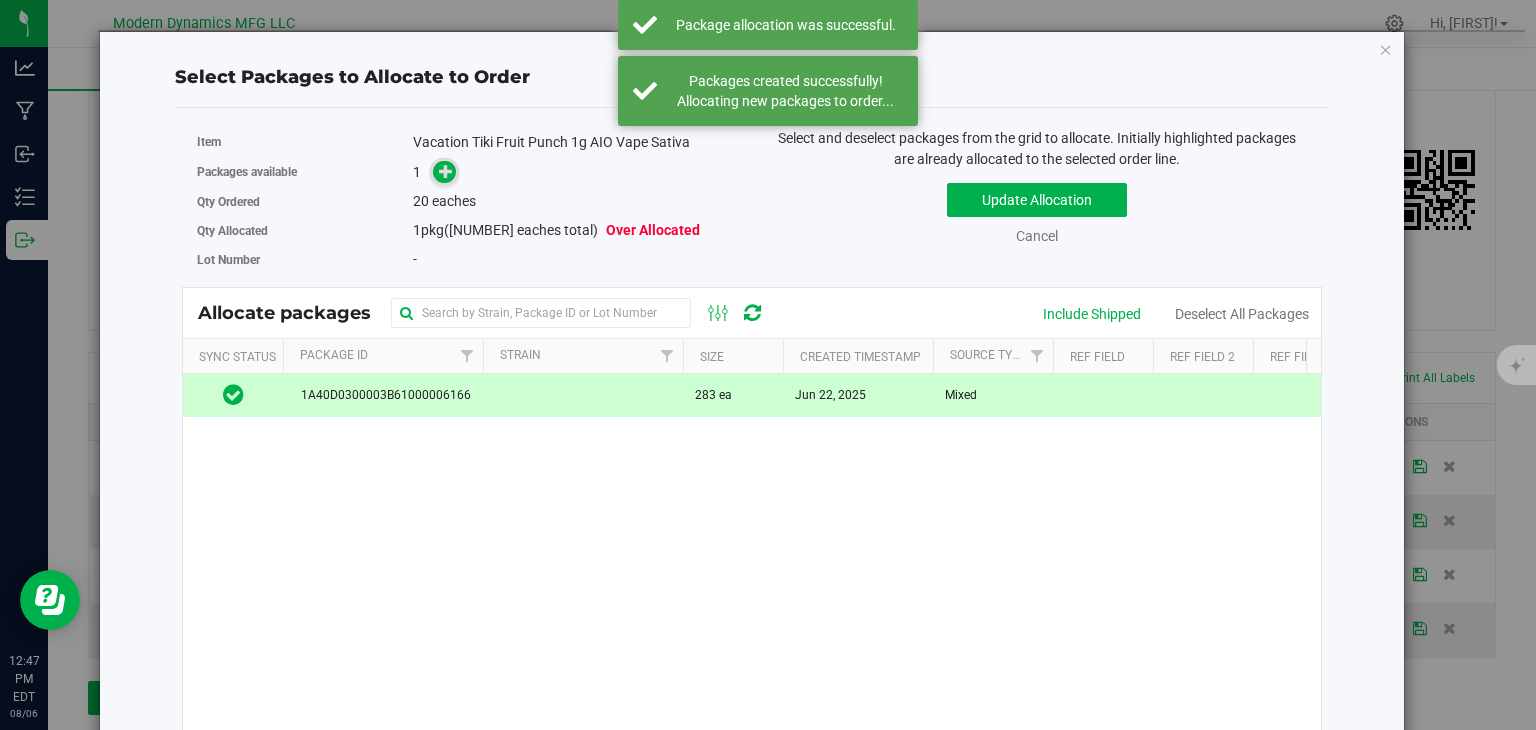 click at bounding box center (446, 171) 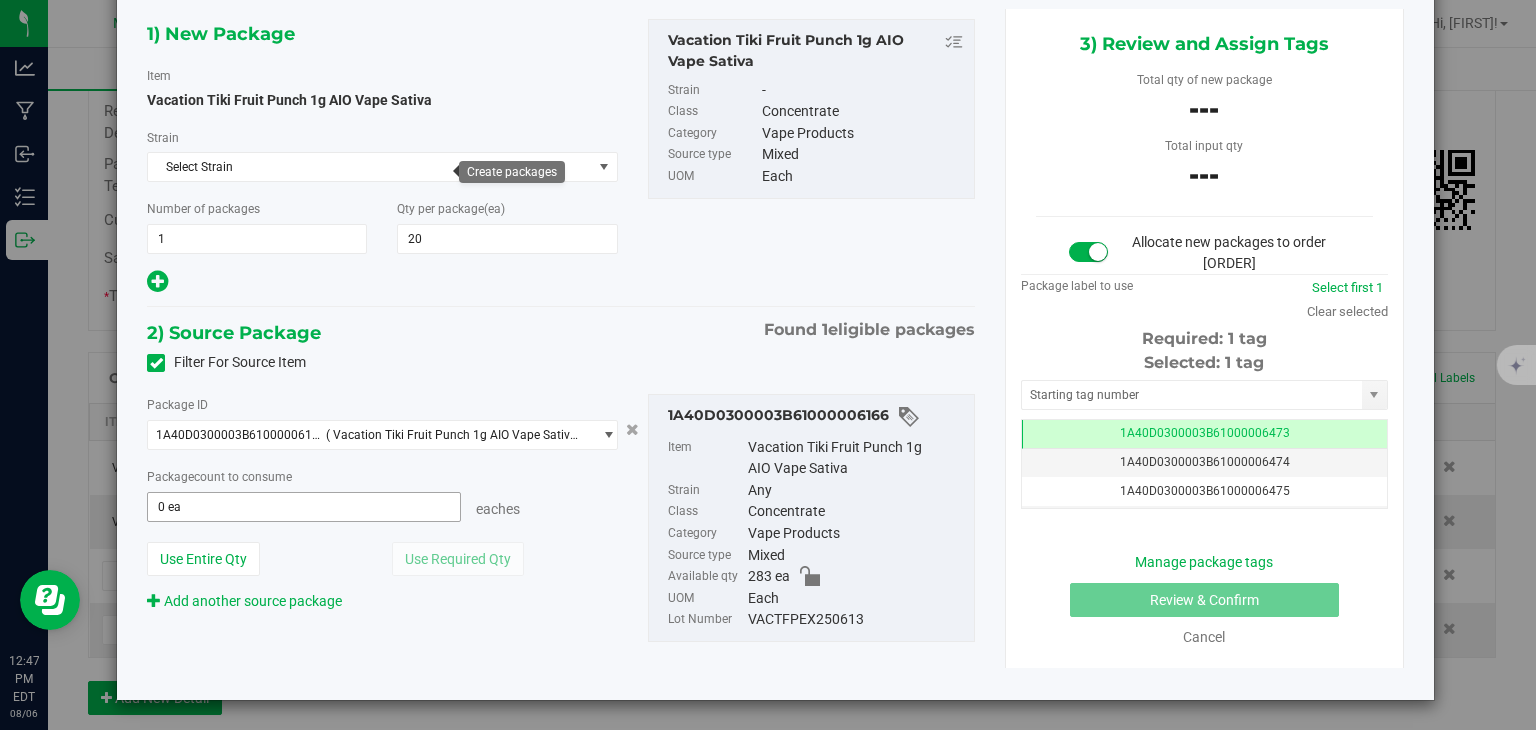 type 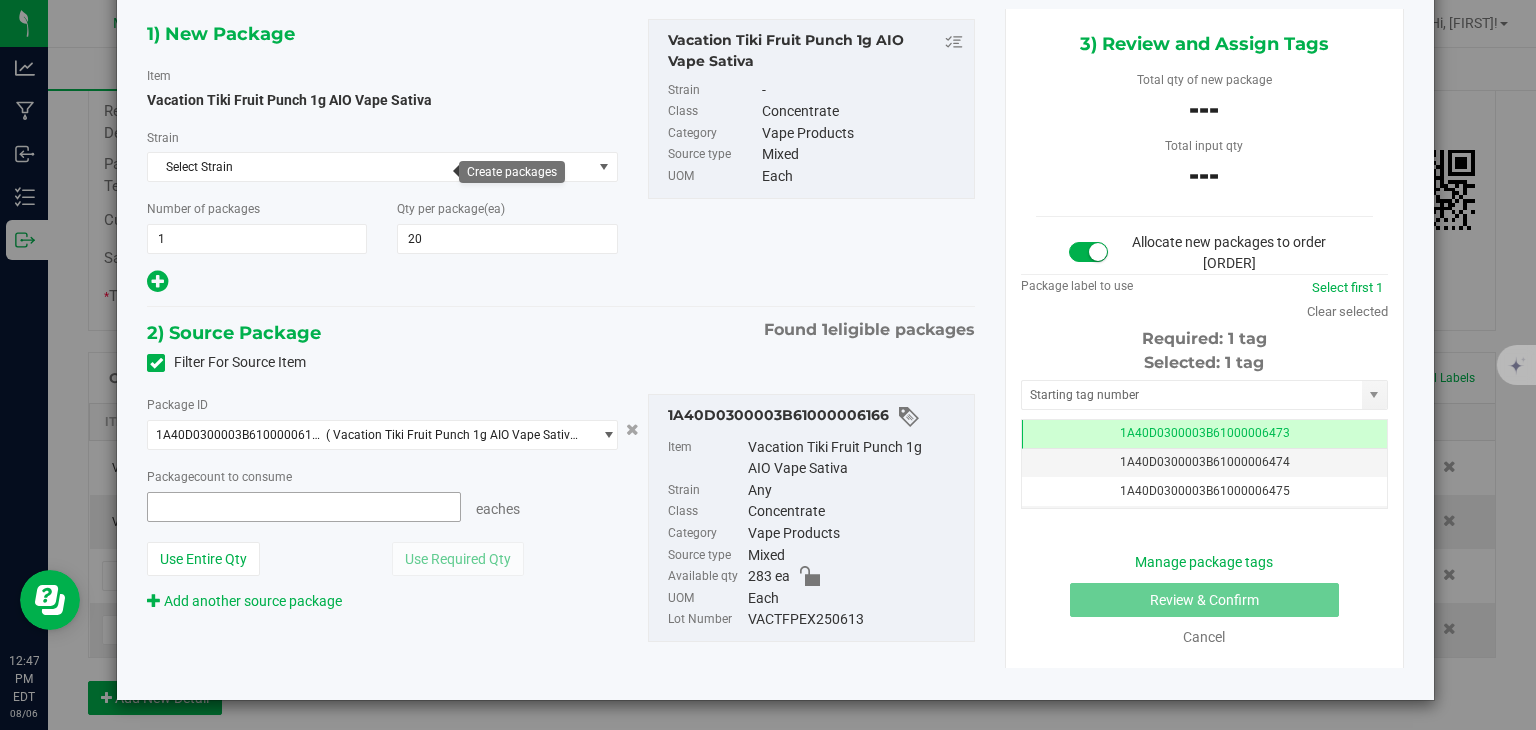 click at bounding box center (303, 507) 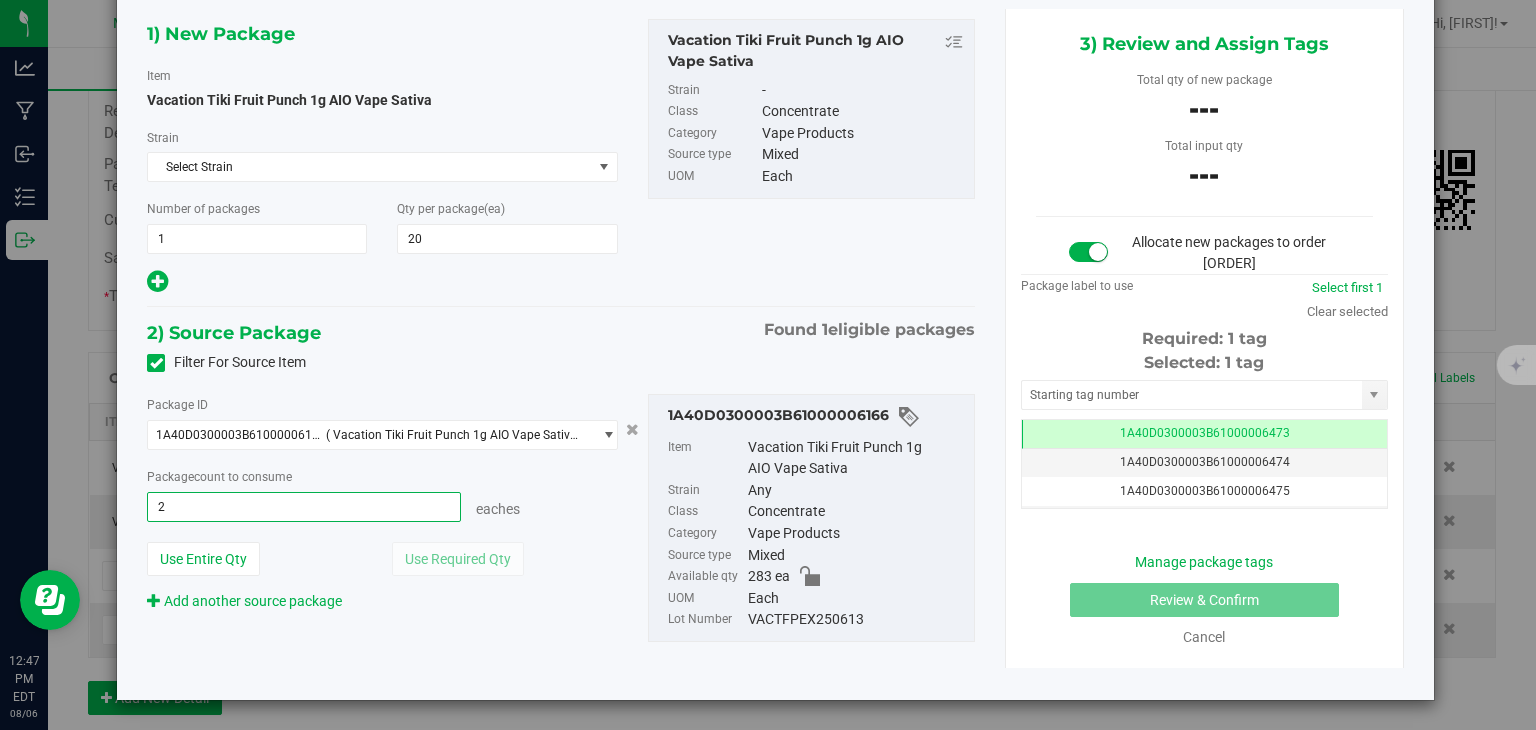 type on "20" 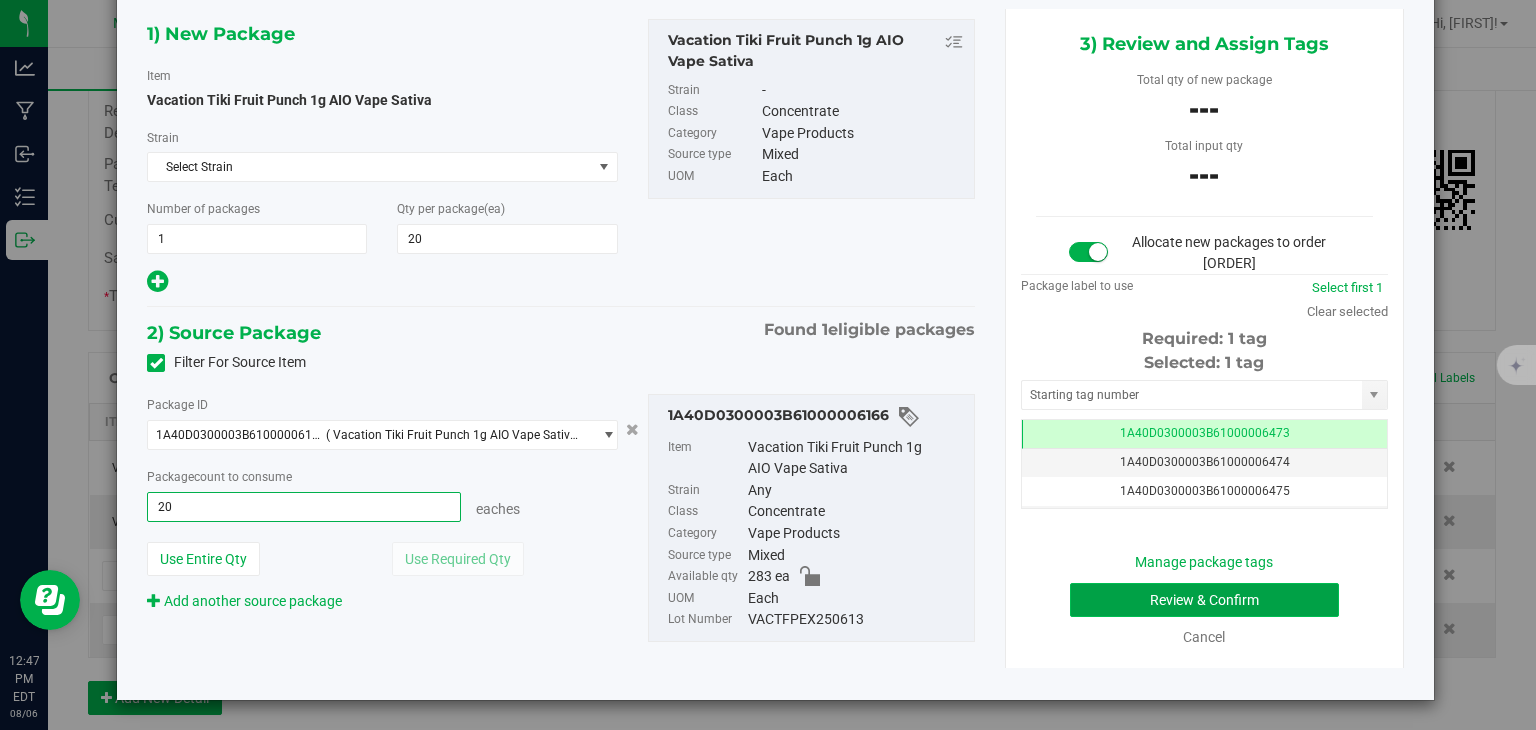 type on "20 ea" 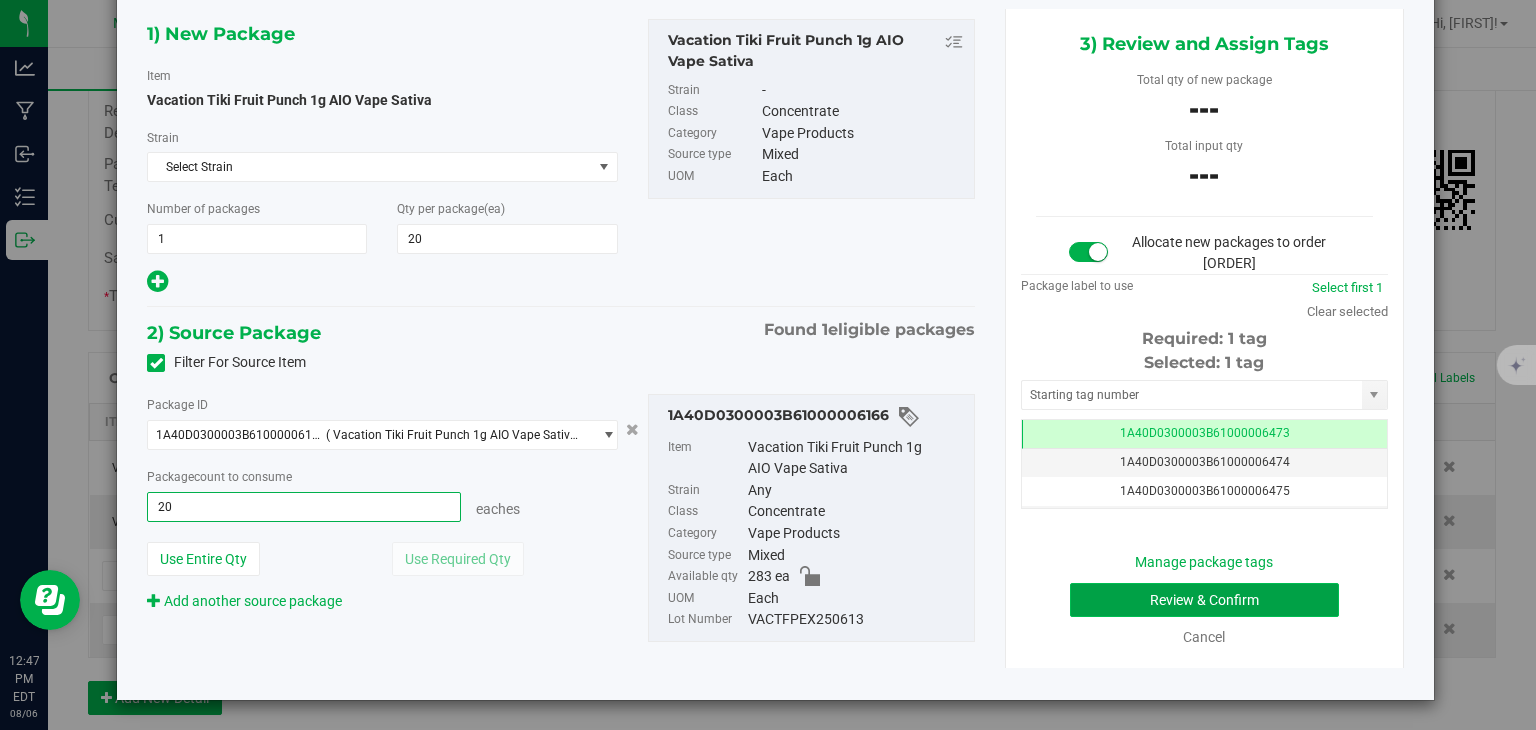 click on "Review & Confirm" at bounding box center [1204, 600] 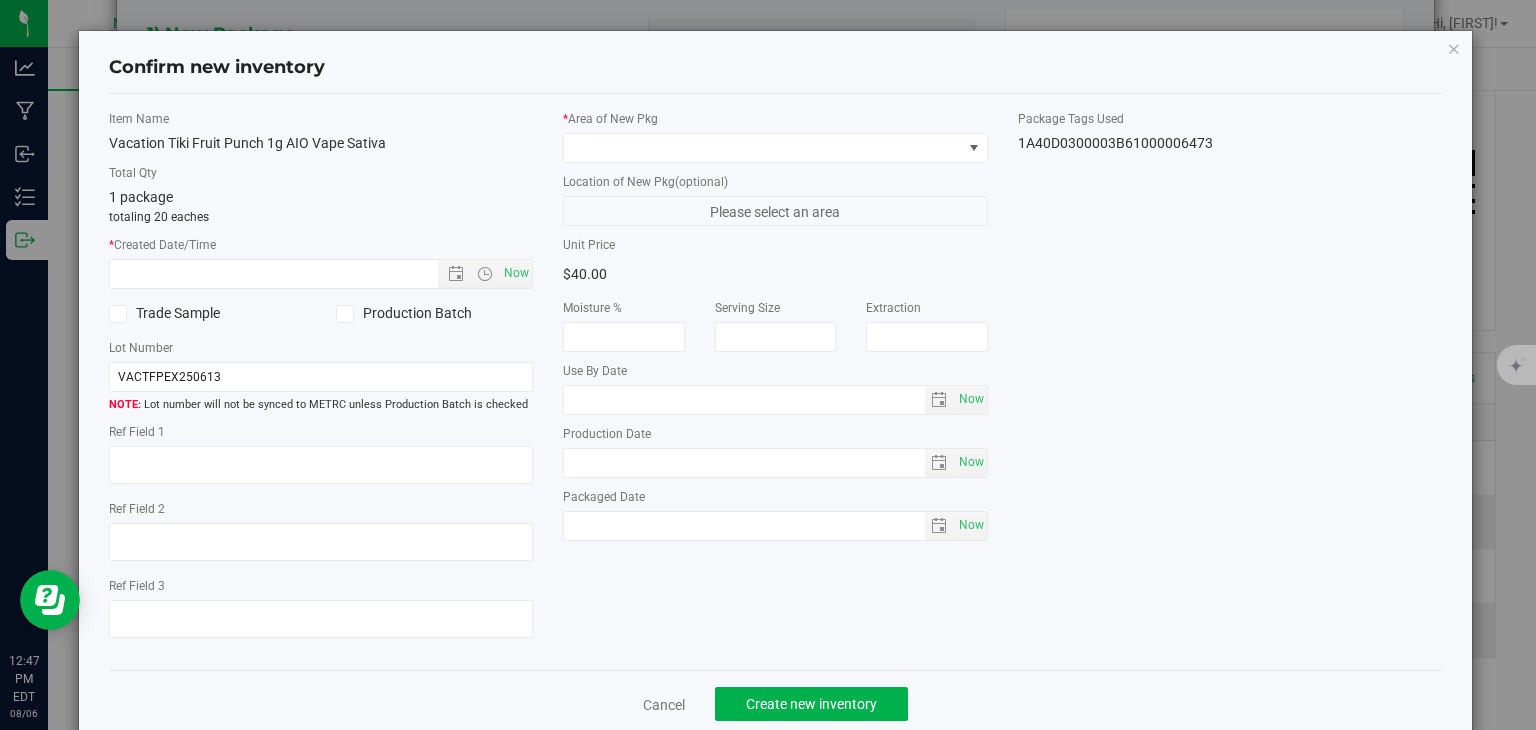type on "[YEAR]-[MONTH]-[DAY]" 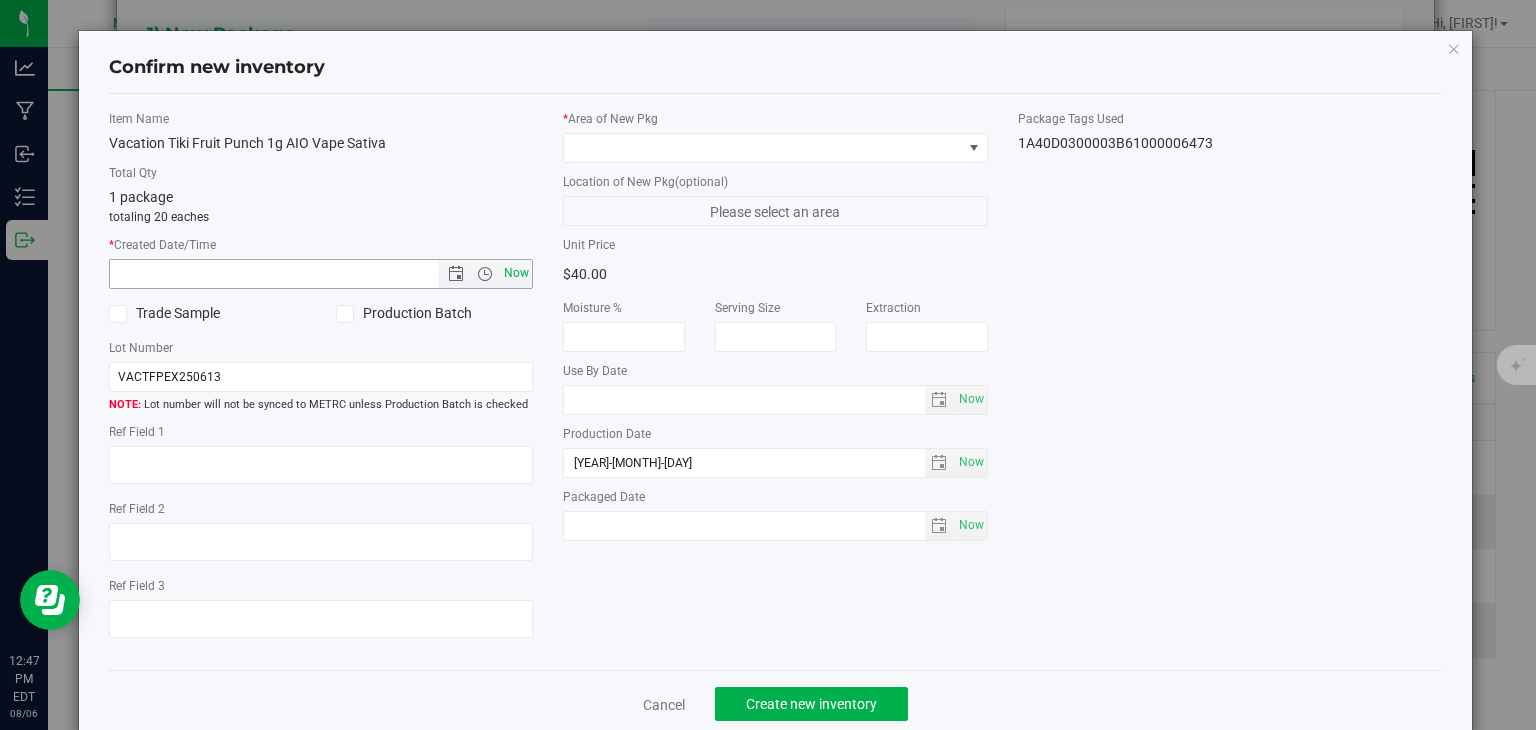 click on "Now" at bounding box center (517, 273) 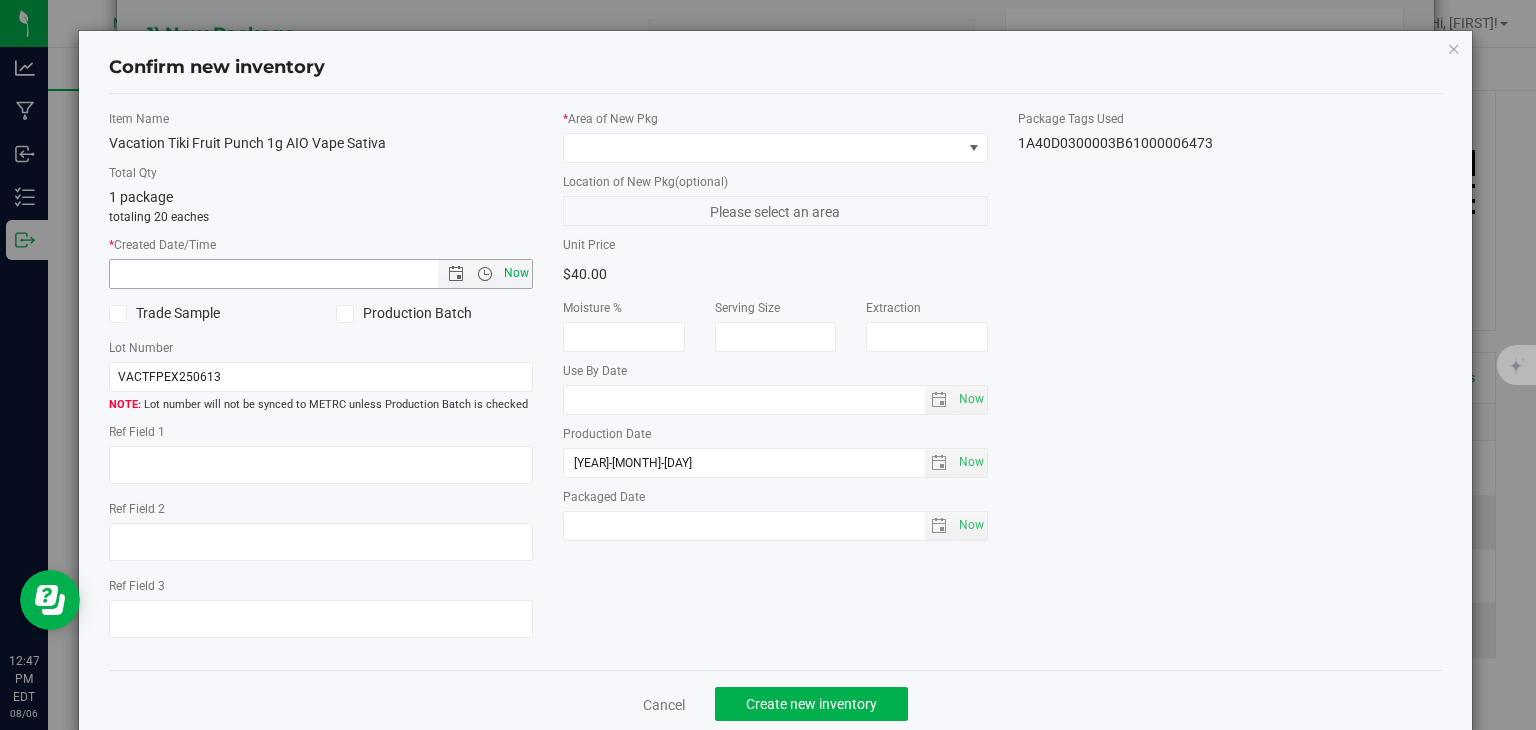 type on "8/6/2025 12:47 PM" 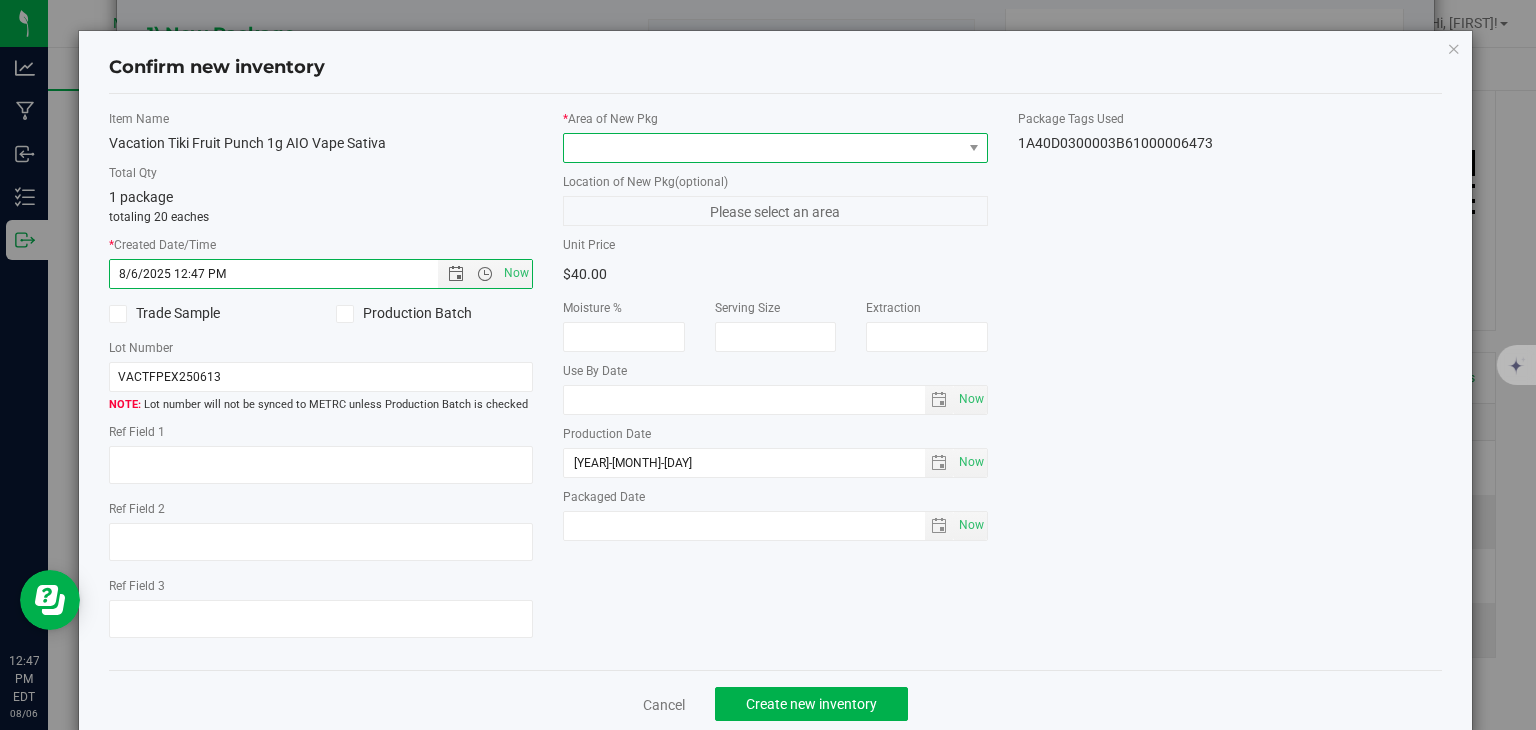 click at bounding box center [763, 148] 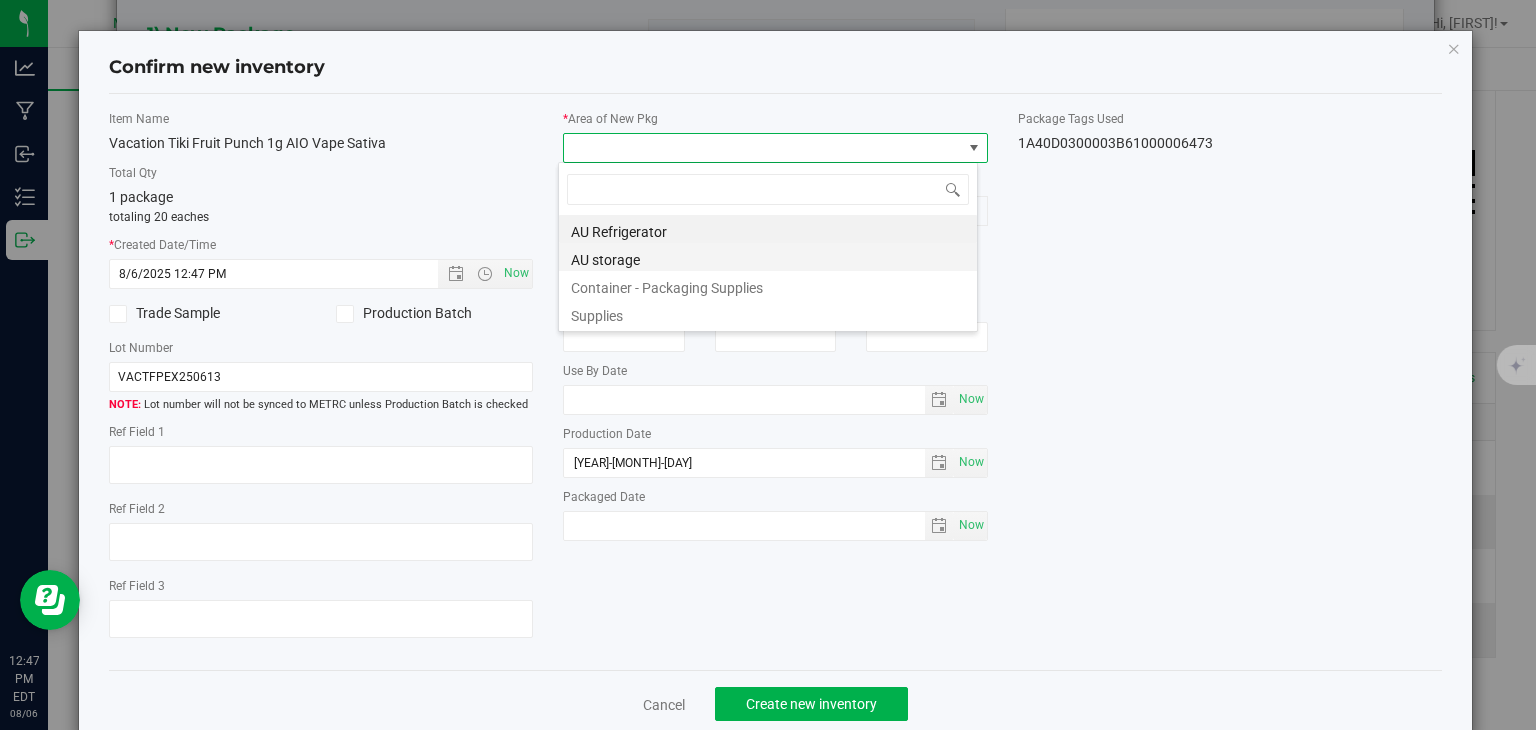 click on "AU storage" at bounding box center [768, 257] 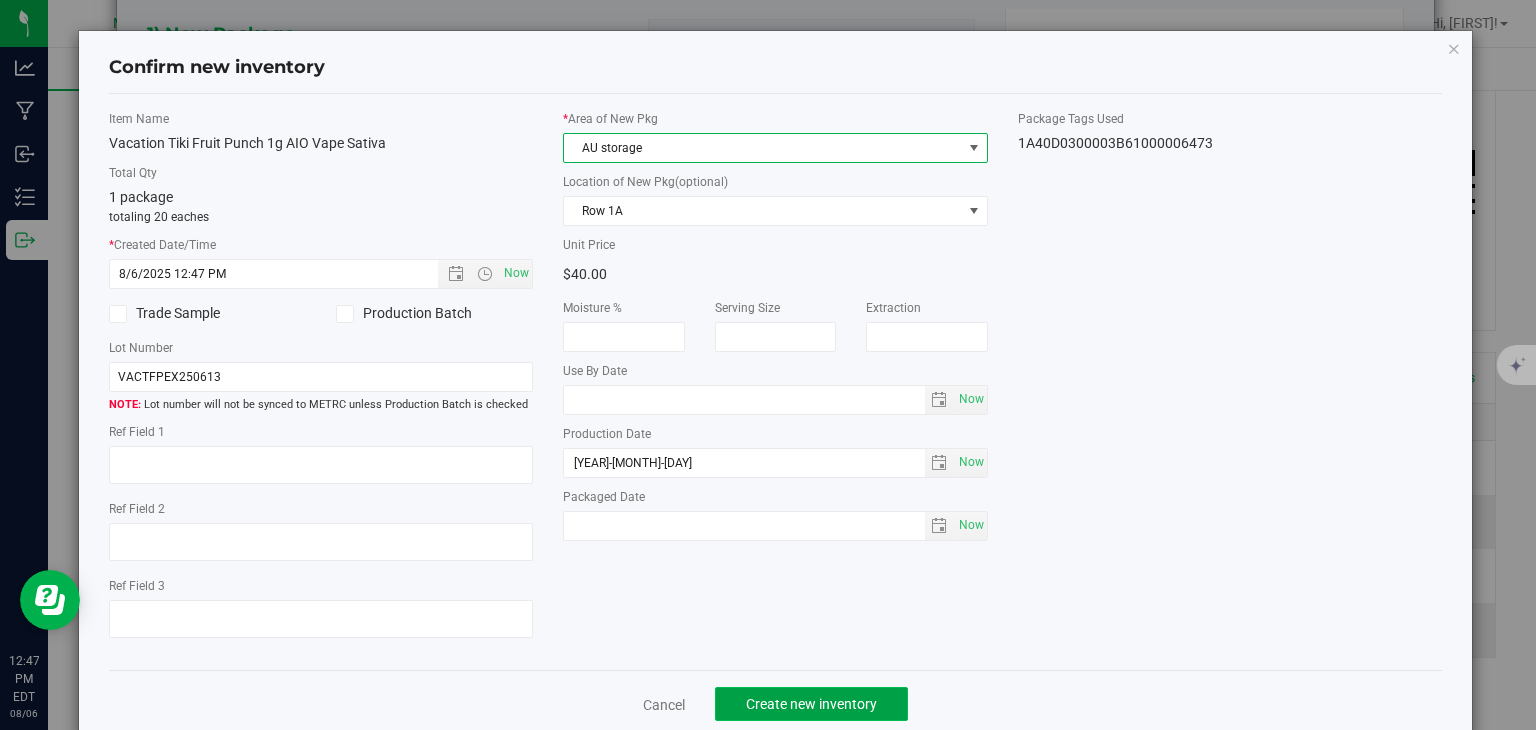 click on "Create new inventory" 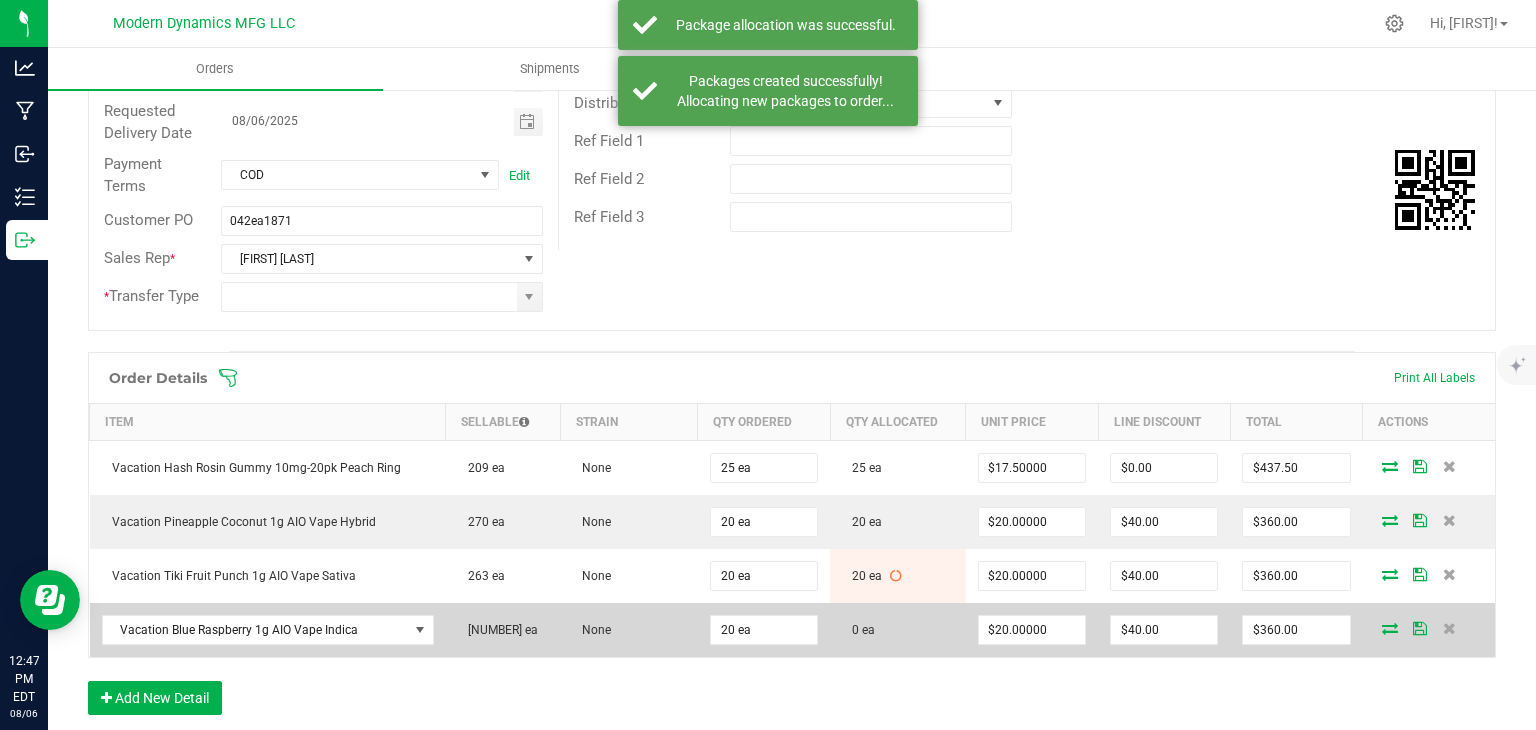 click at bounding box center [1390, 628] 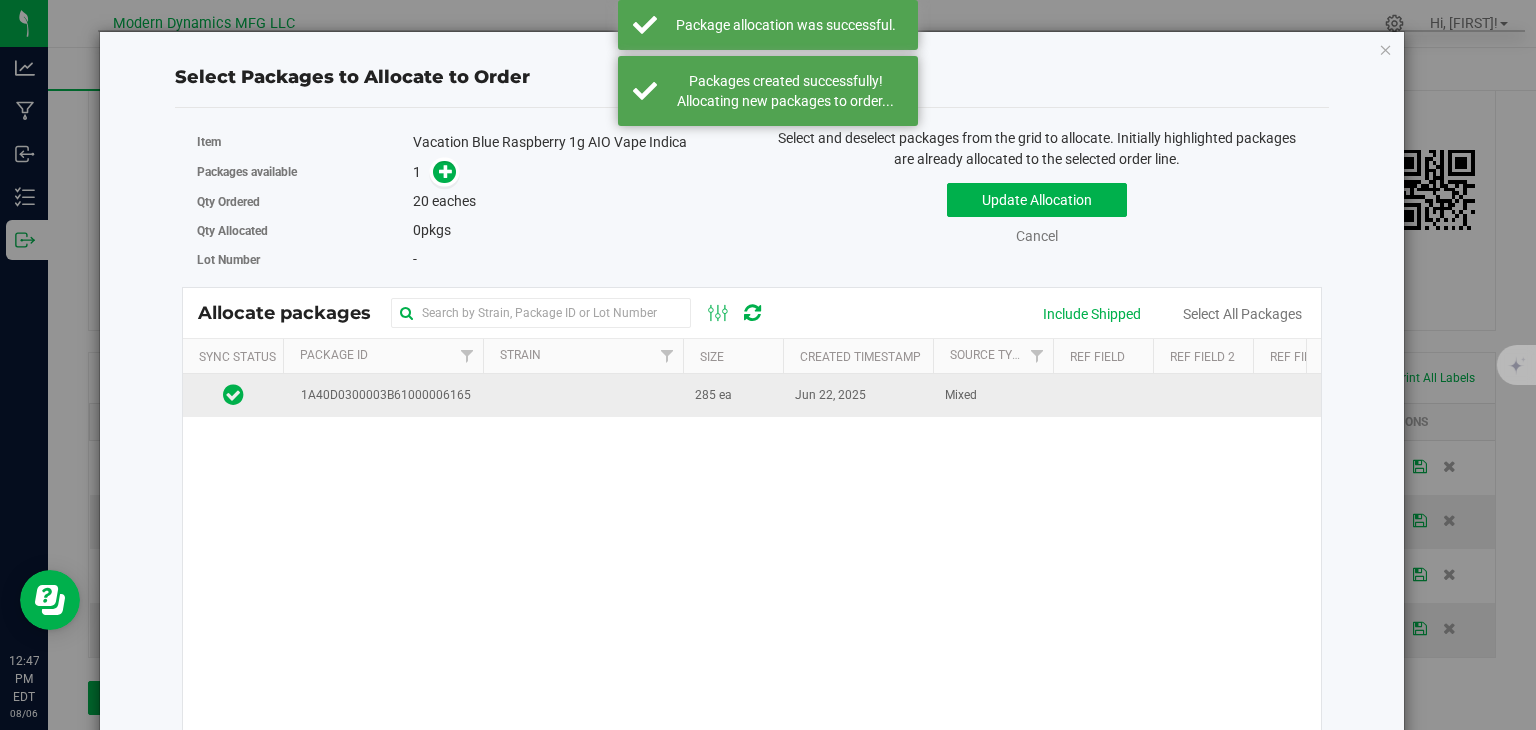 click on "1A40D0300003B61000006165" at bounding box center [382, 395] 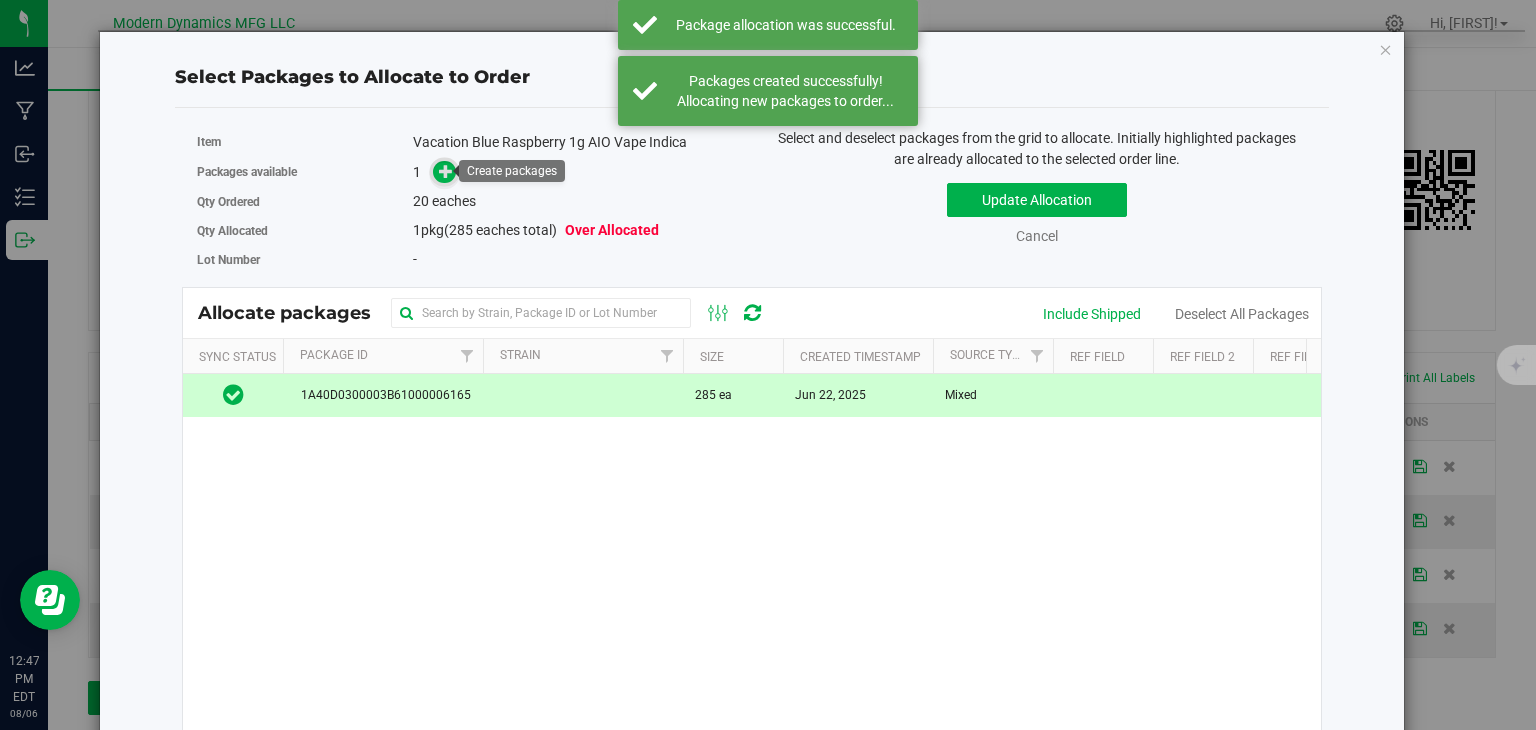 click at bounding box center (446, 171) 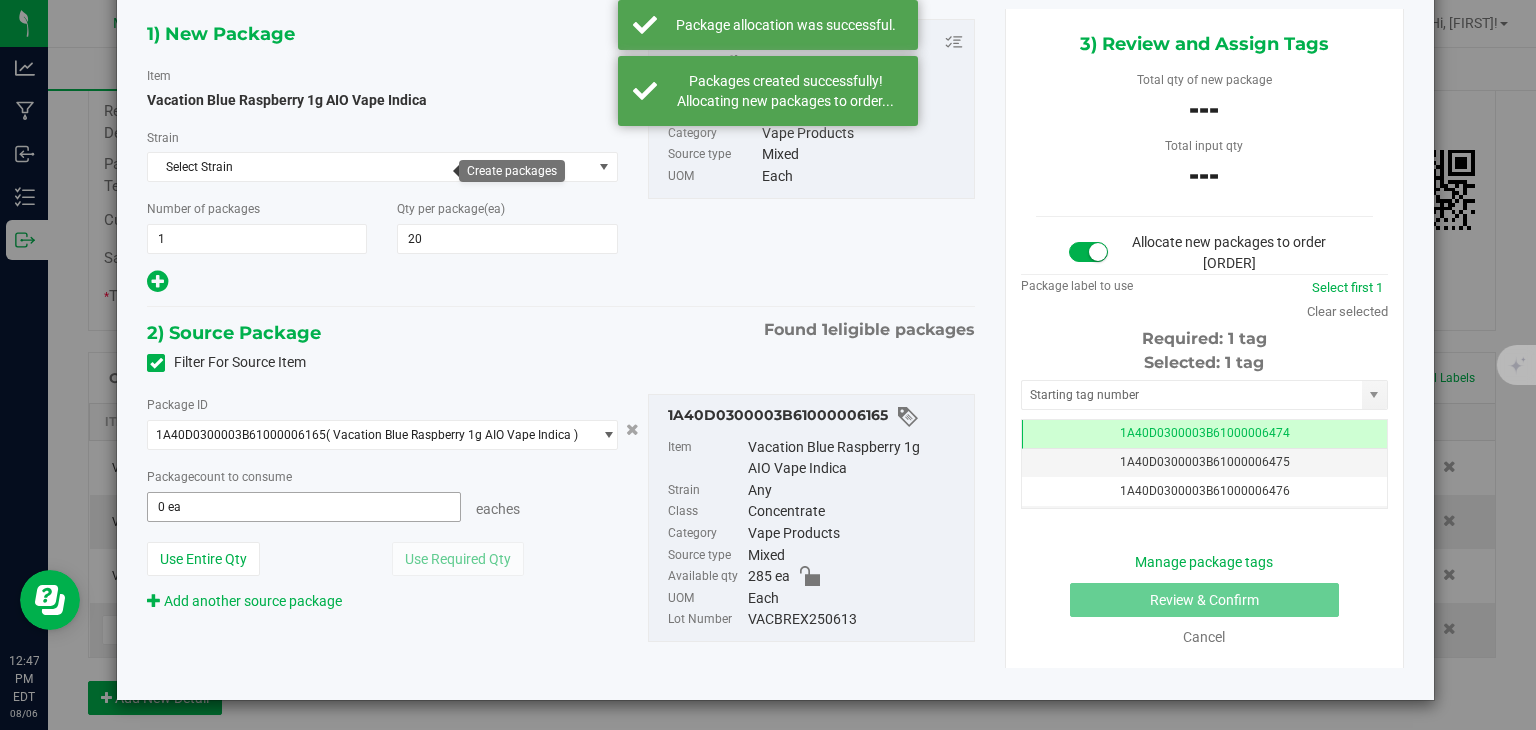type 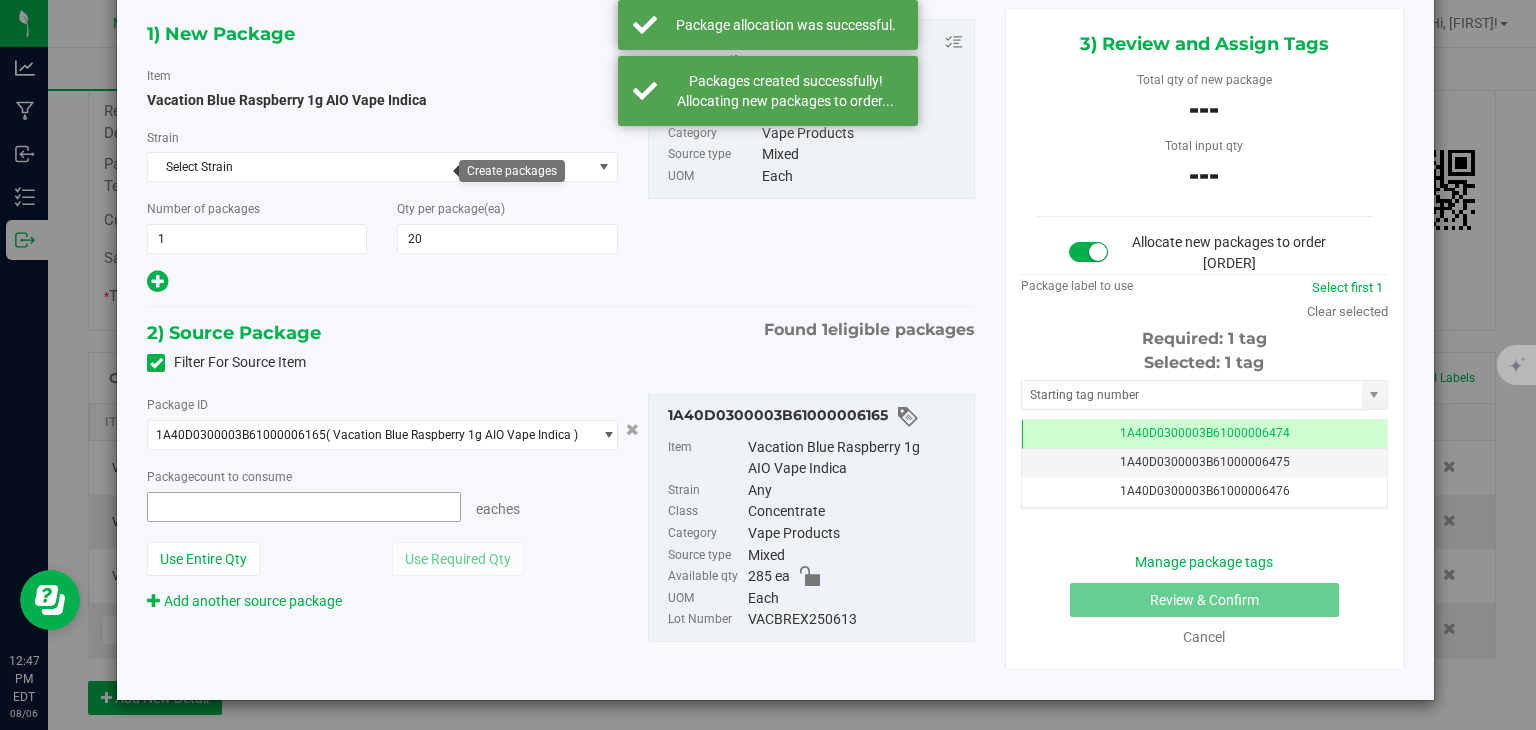 click at bounding box center (303, 507) 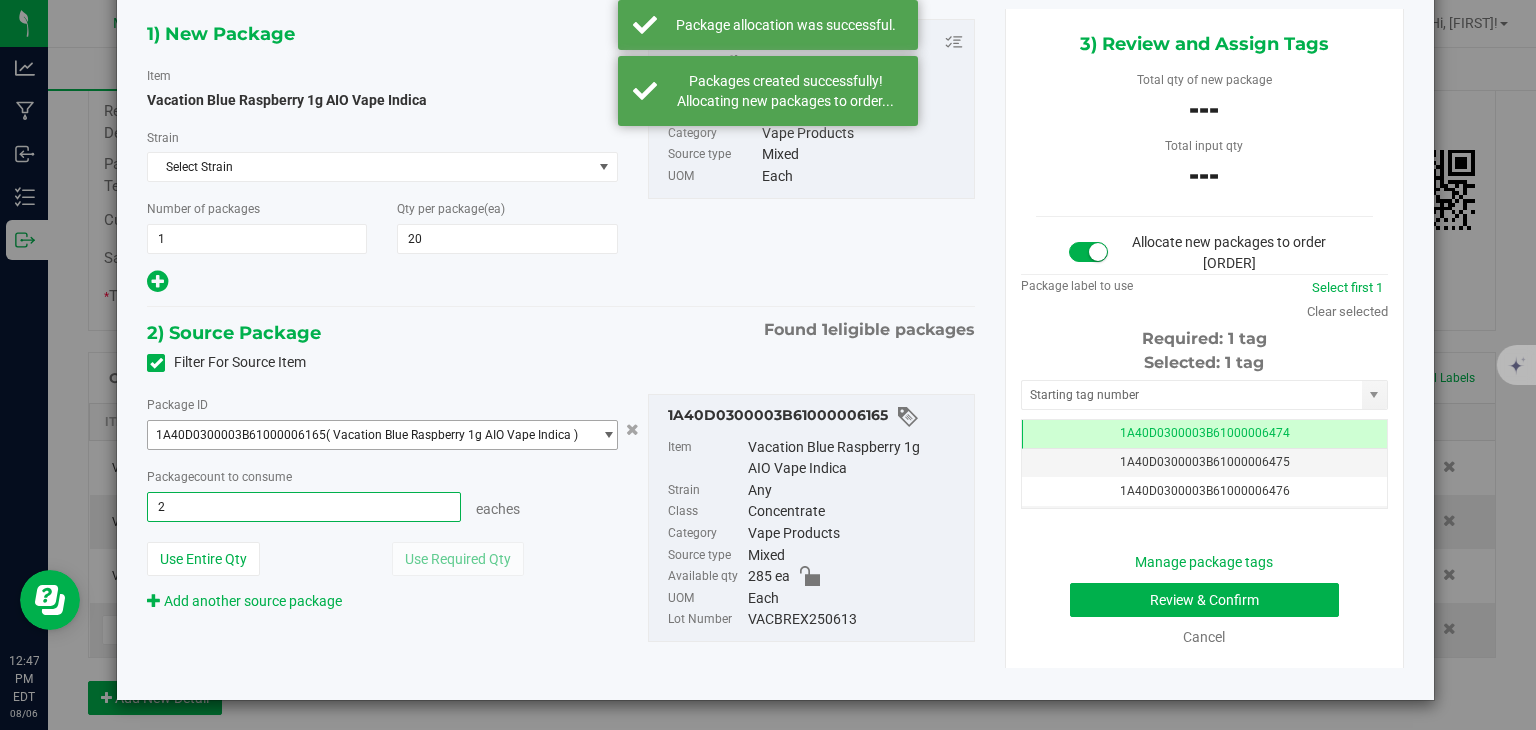 type on "20" 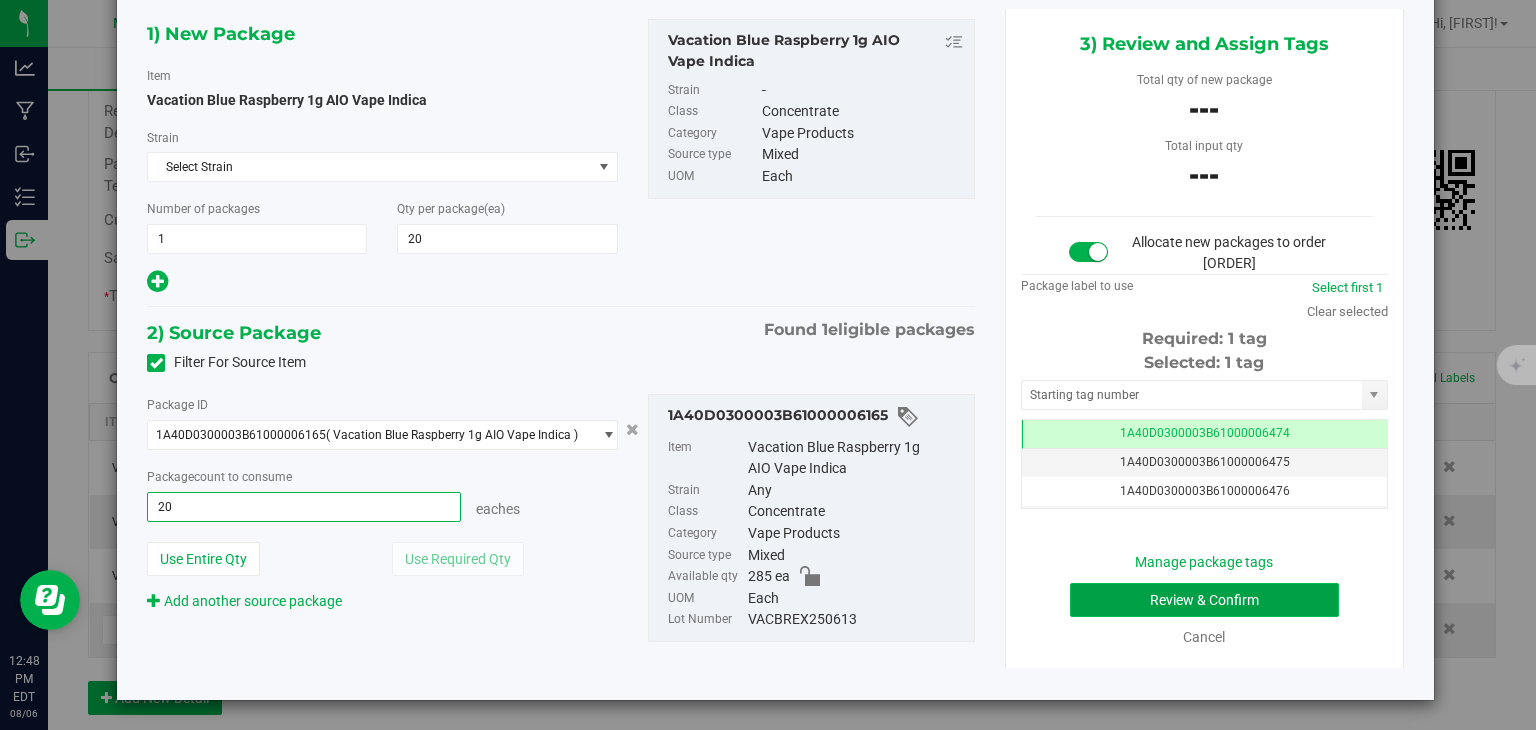 type on "20 ea" 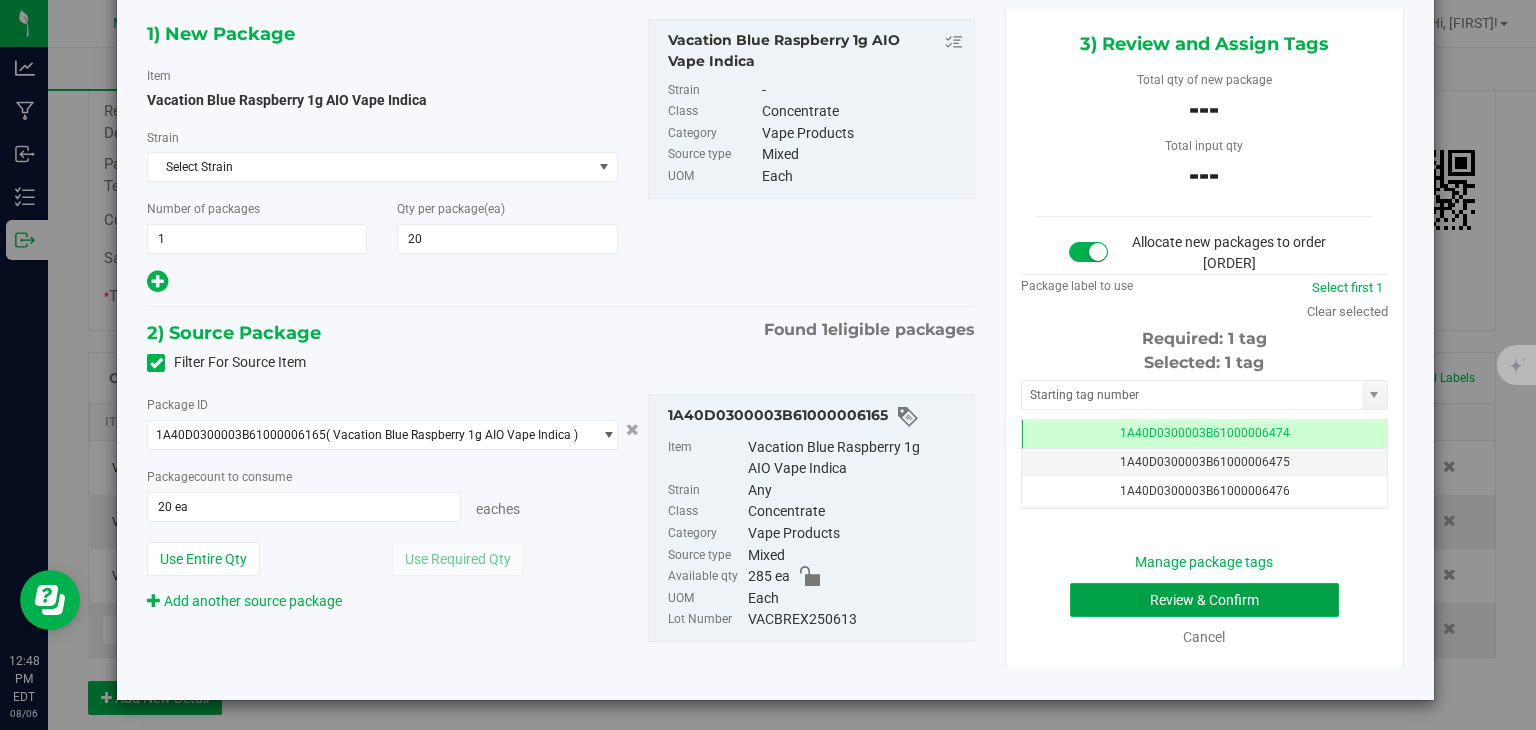 click on "Review & Confirm" at bounding box center (1204, 600) 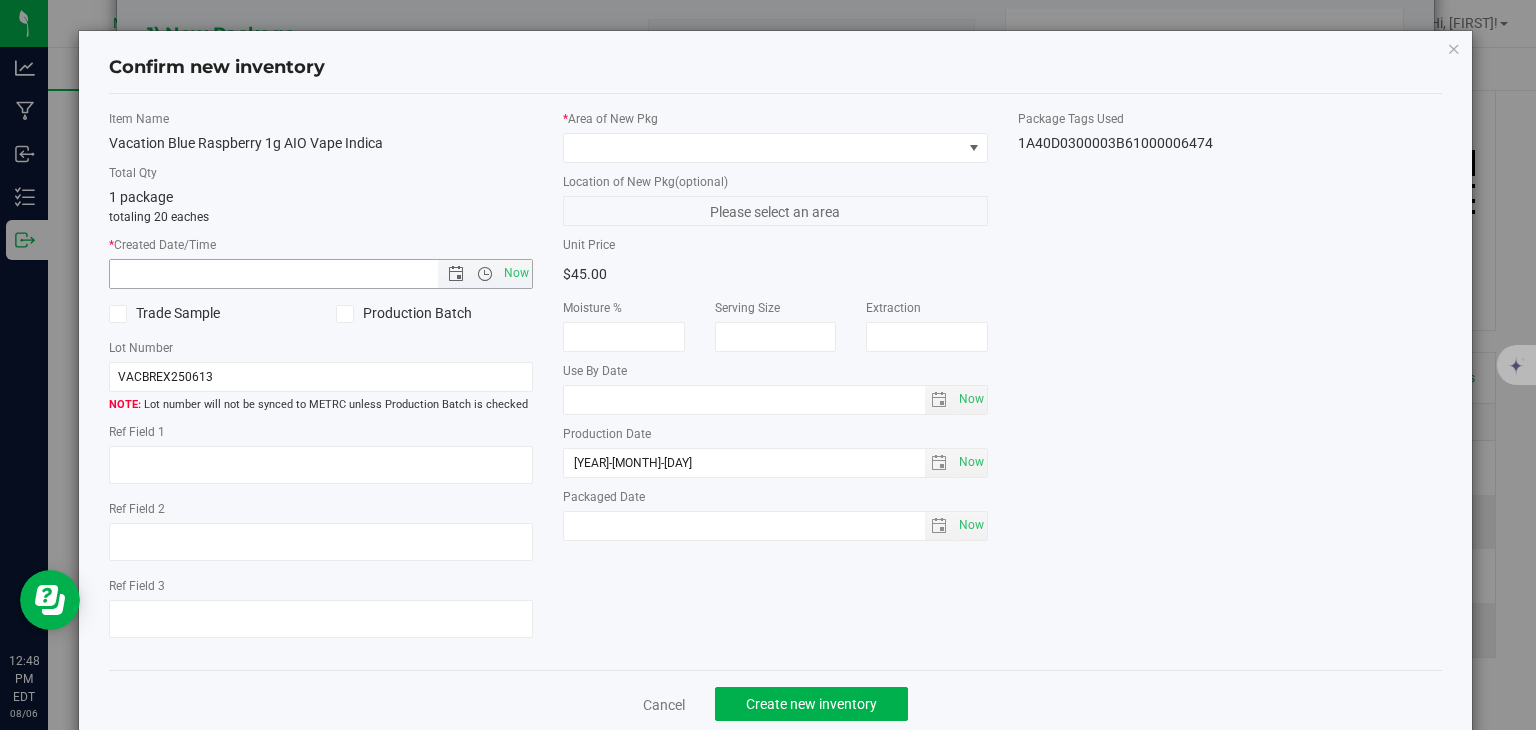 click on "Item Name
Vacation Blue Raspberry 1g AIO Vape Indica
Total Qty
1 package  totaling 20 eaches
*
Created Date/Time
Now
Trade Sample
Production Batch
Lot Number" at bounding box center [321, 382] 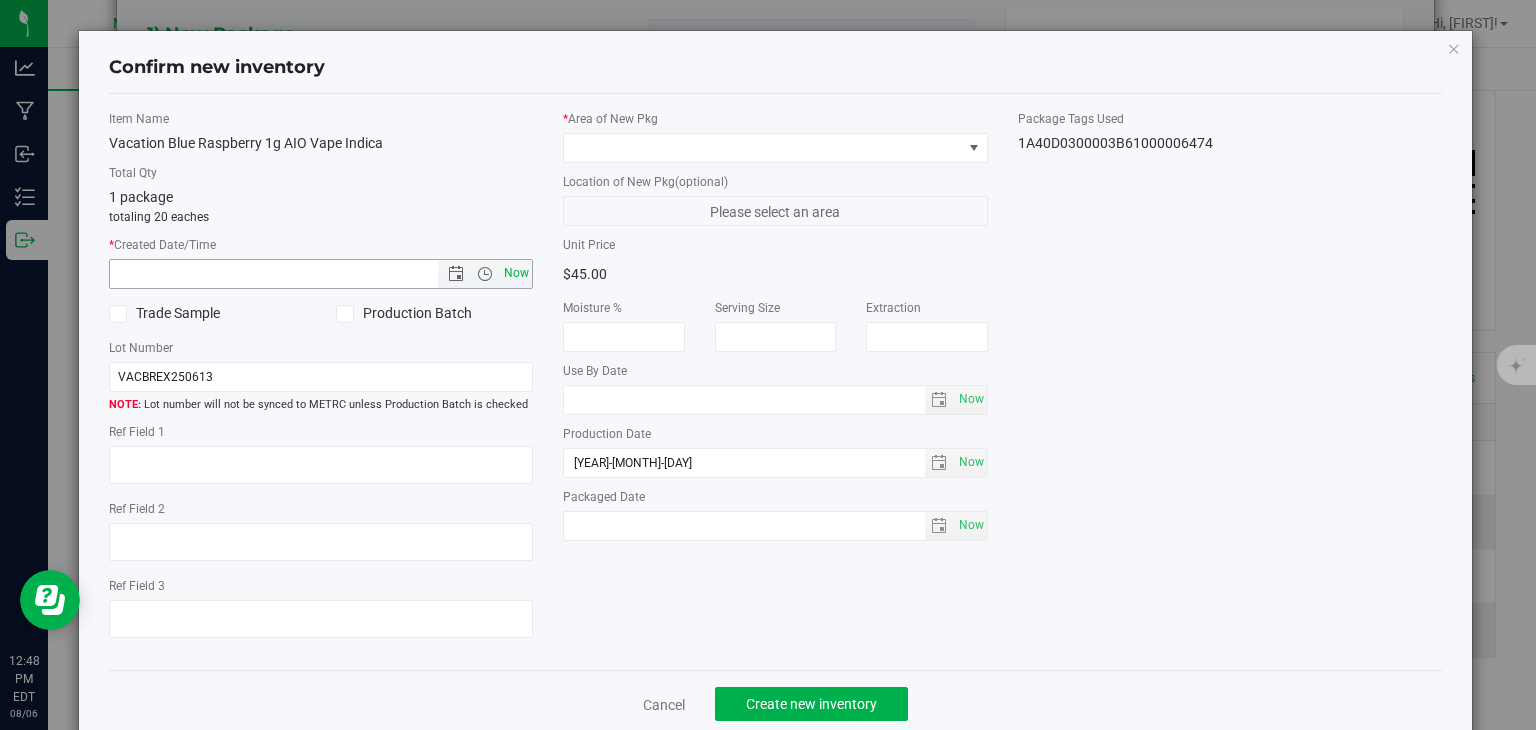 click on "Now" at bounding box center (517, 273) 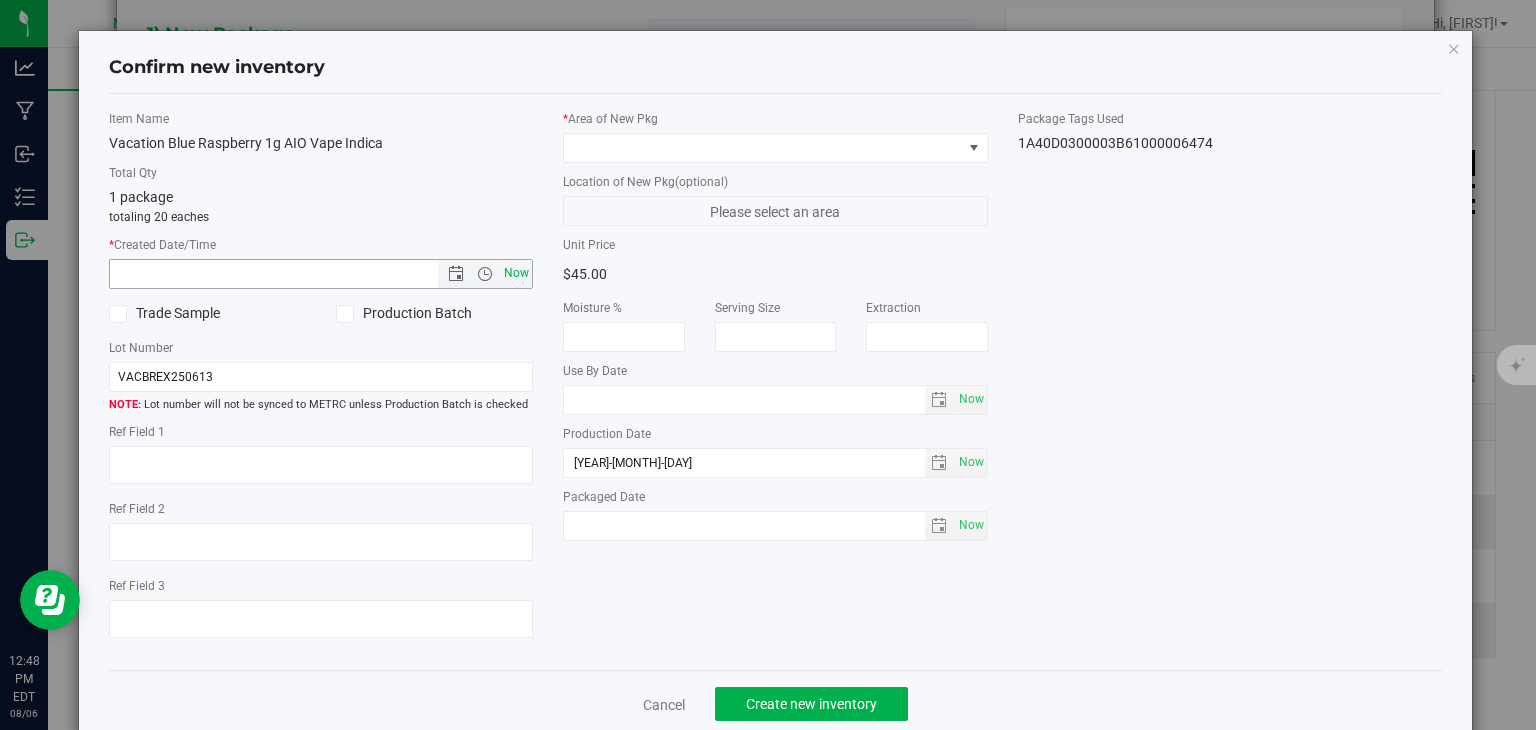 type on "8/6/2025 12:48 PM" 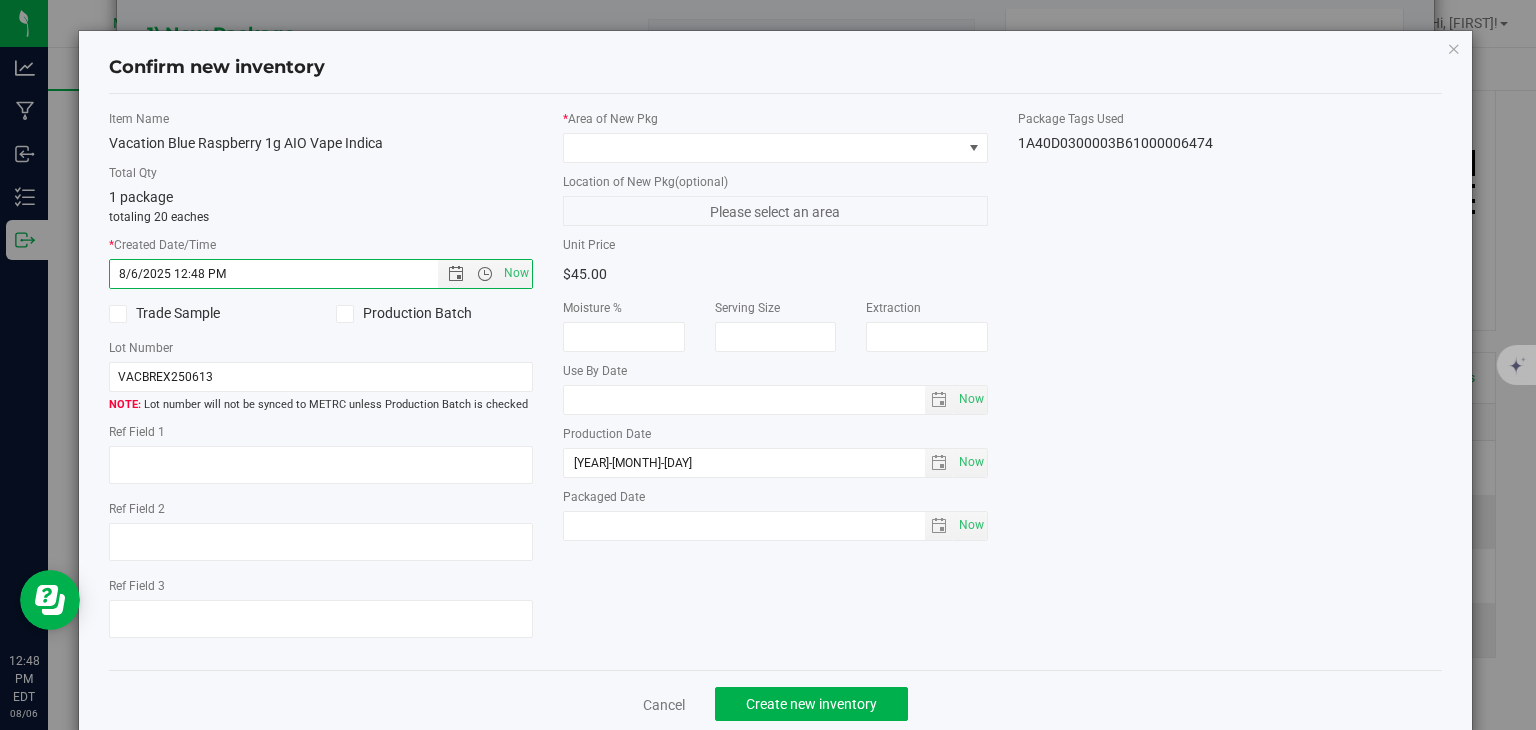 click on "*
Area of New Pkg
Location of New Pkg
(optional)
Please select an area
Unit Price
$45.00
Moisture %
Serving Size" at bounding box center [775, 330] 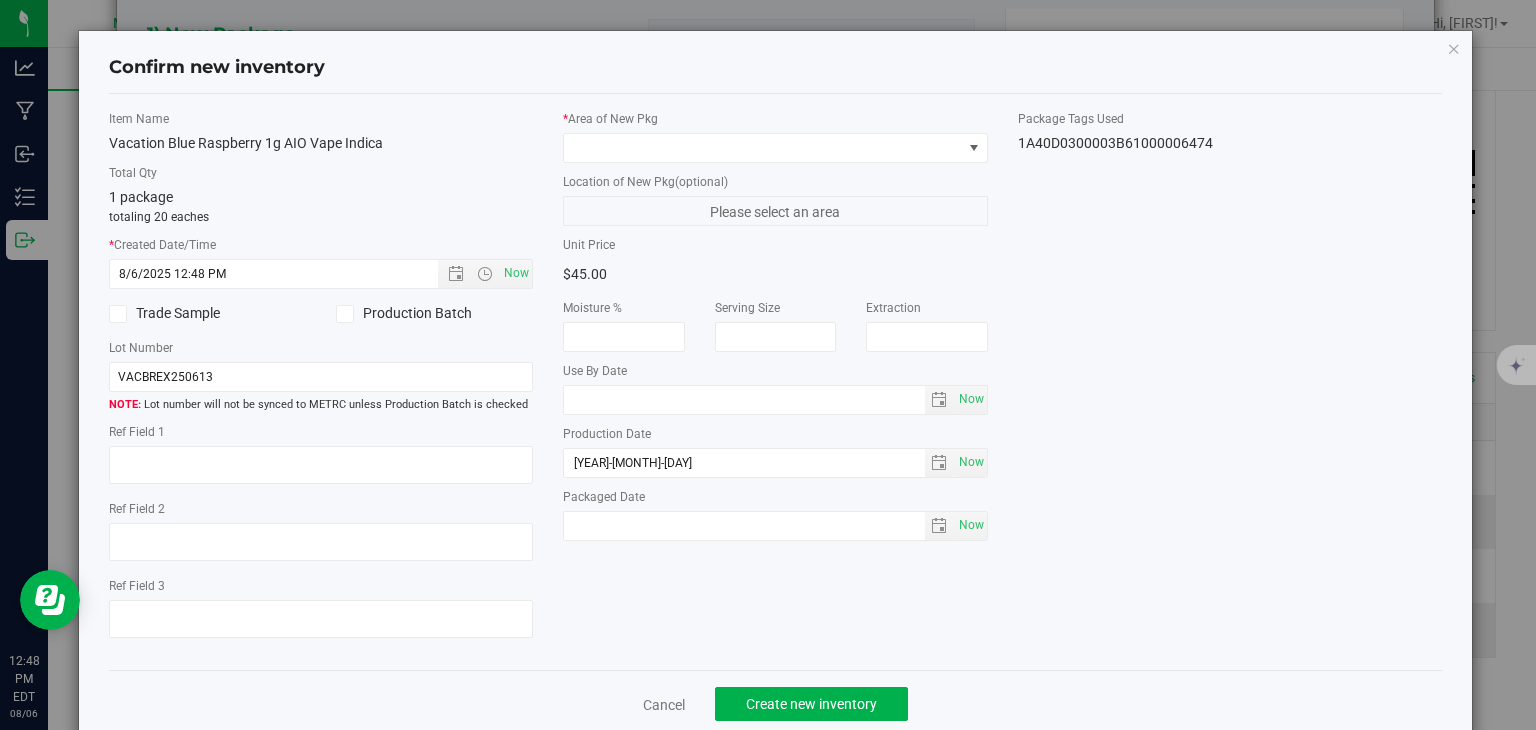 click on "*
Area of New Pkg" at bounding box center (775, 119) 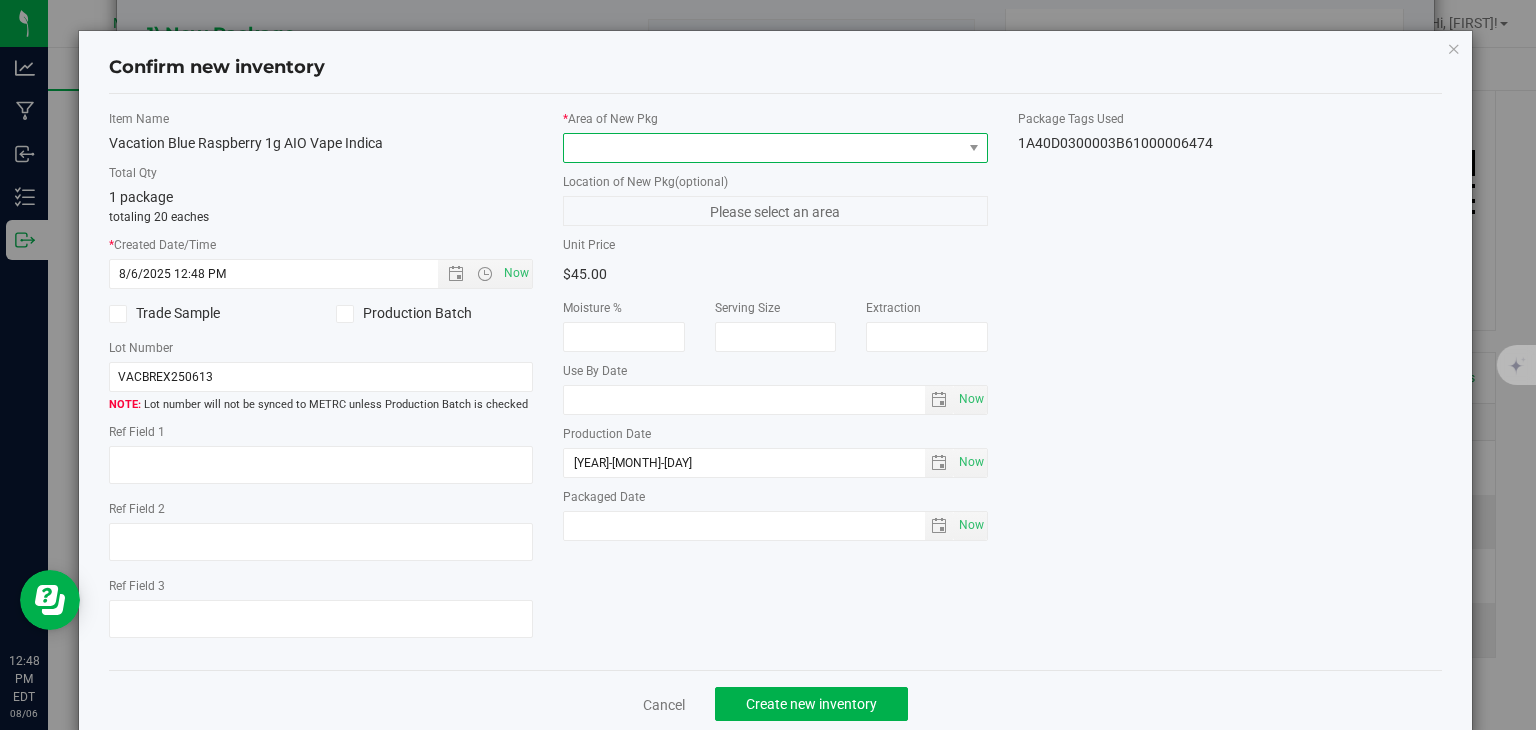 click at bounding box center [763, 148] 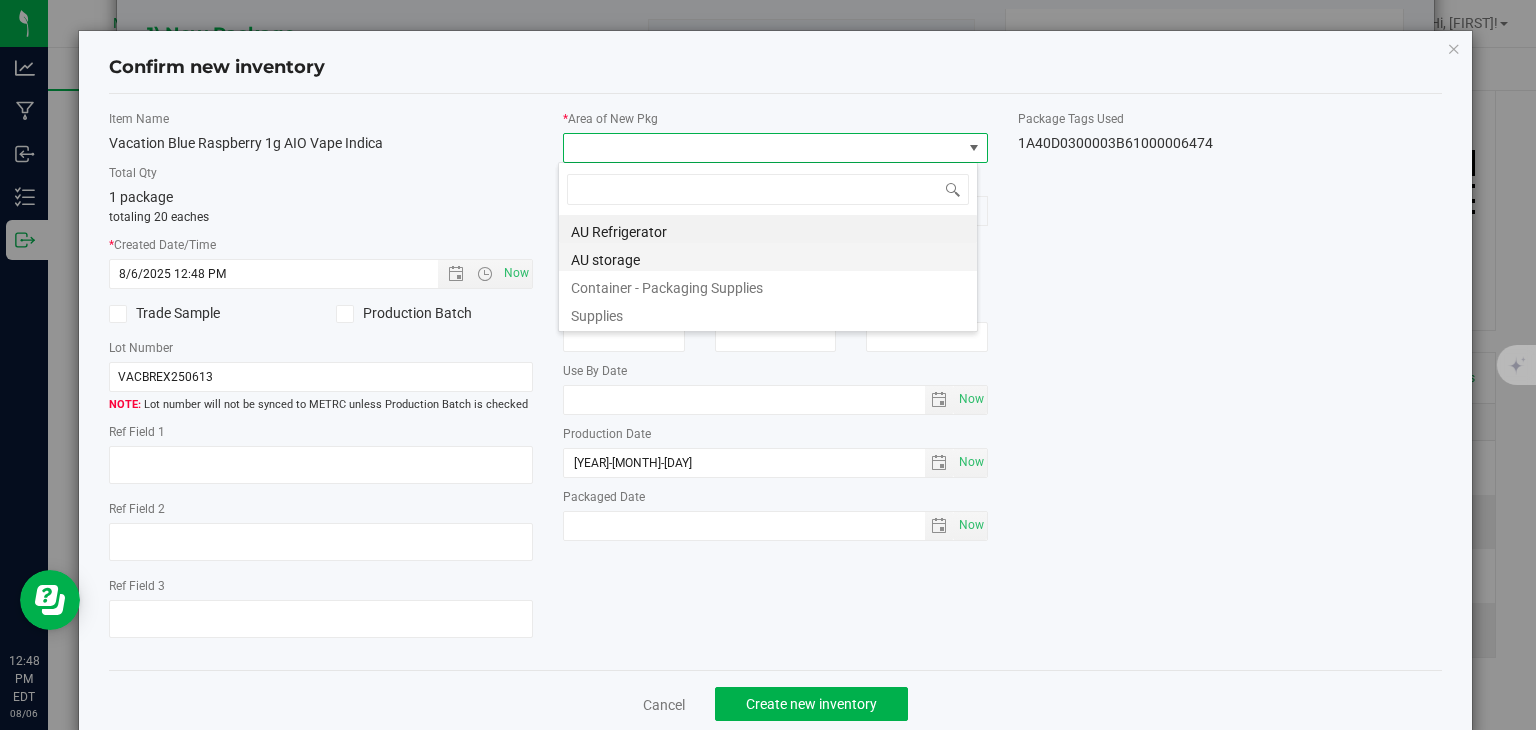click on "AU storage" at bounding box center (768, 257) 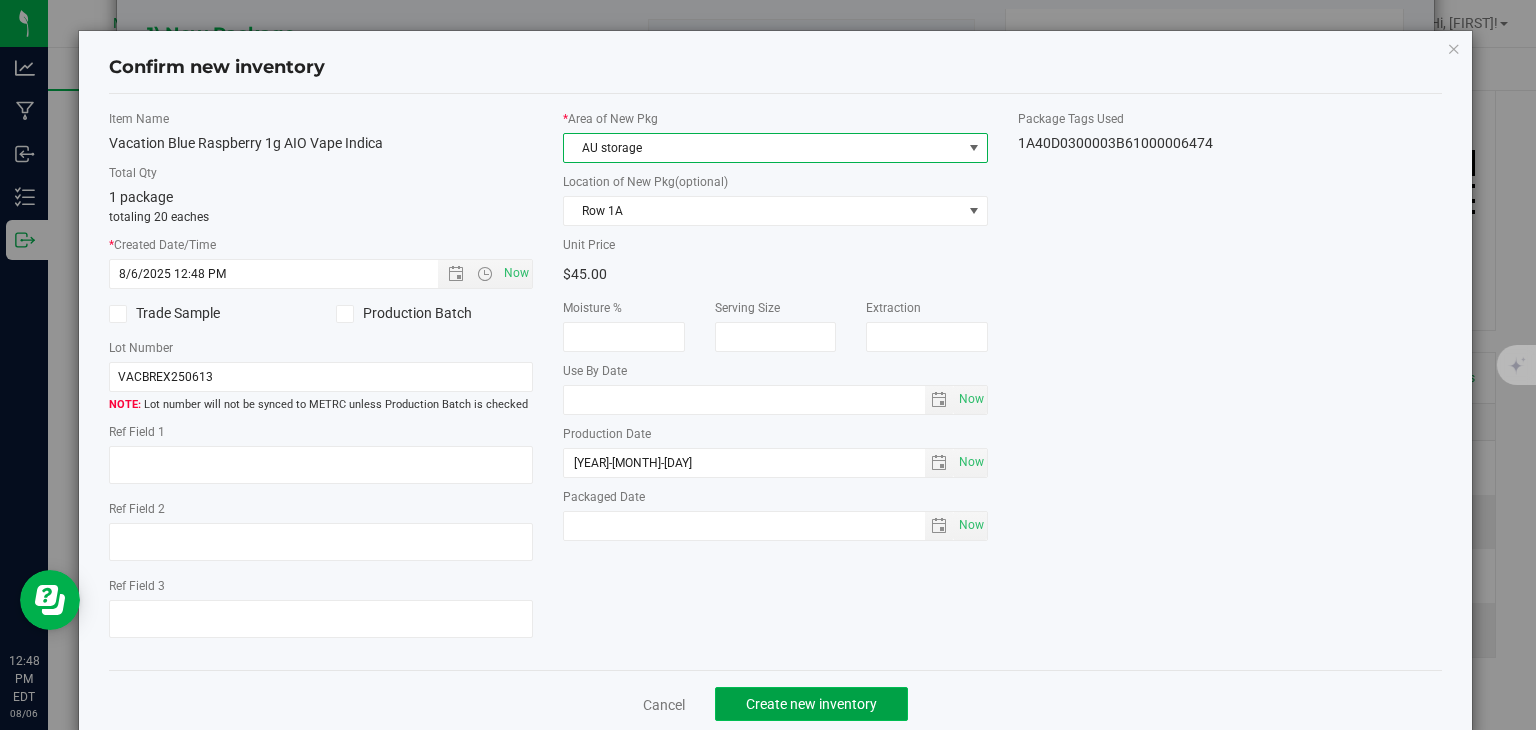 click on "Create new inventory" 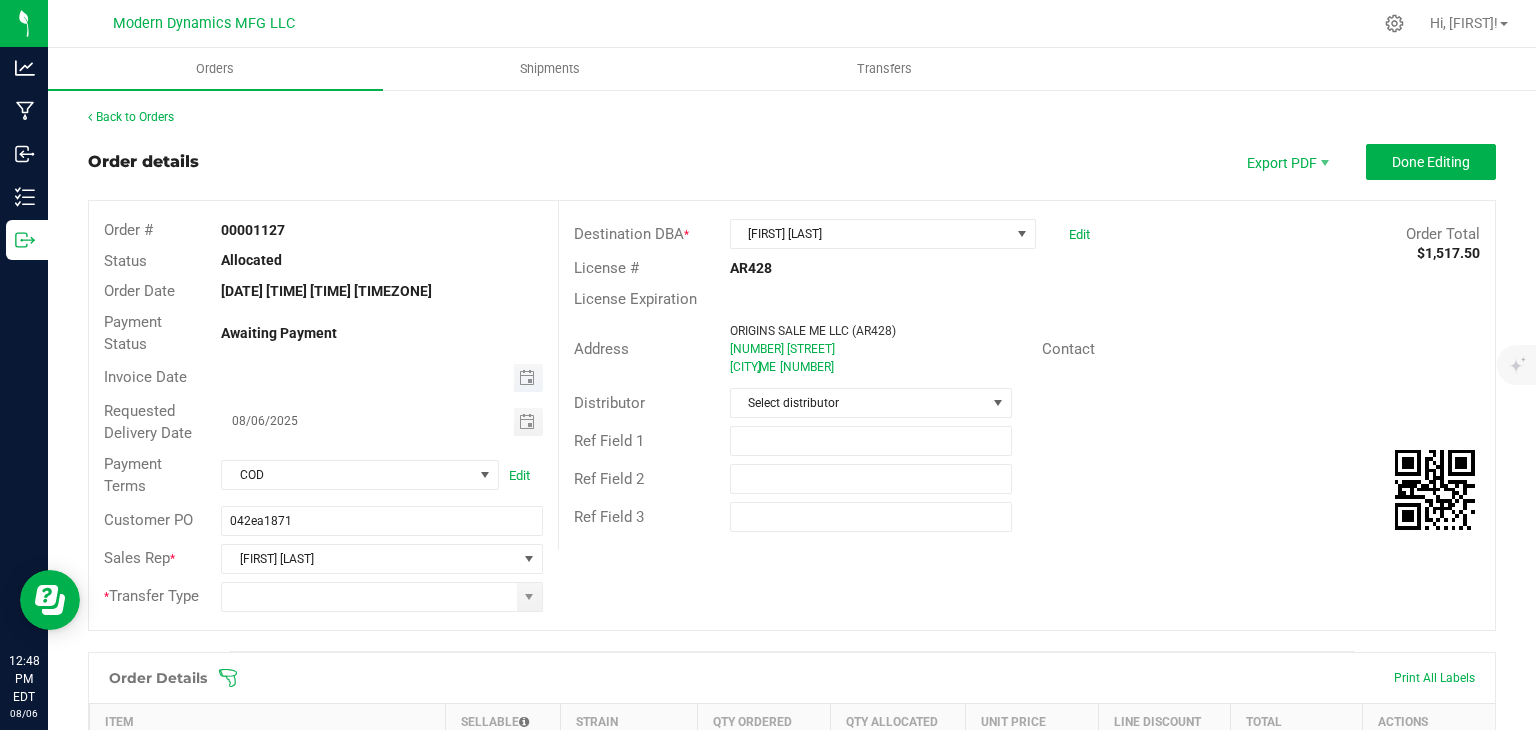 click at bounding box center (528, 378) 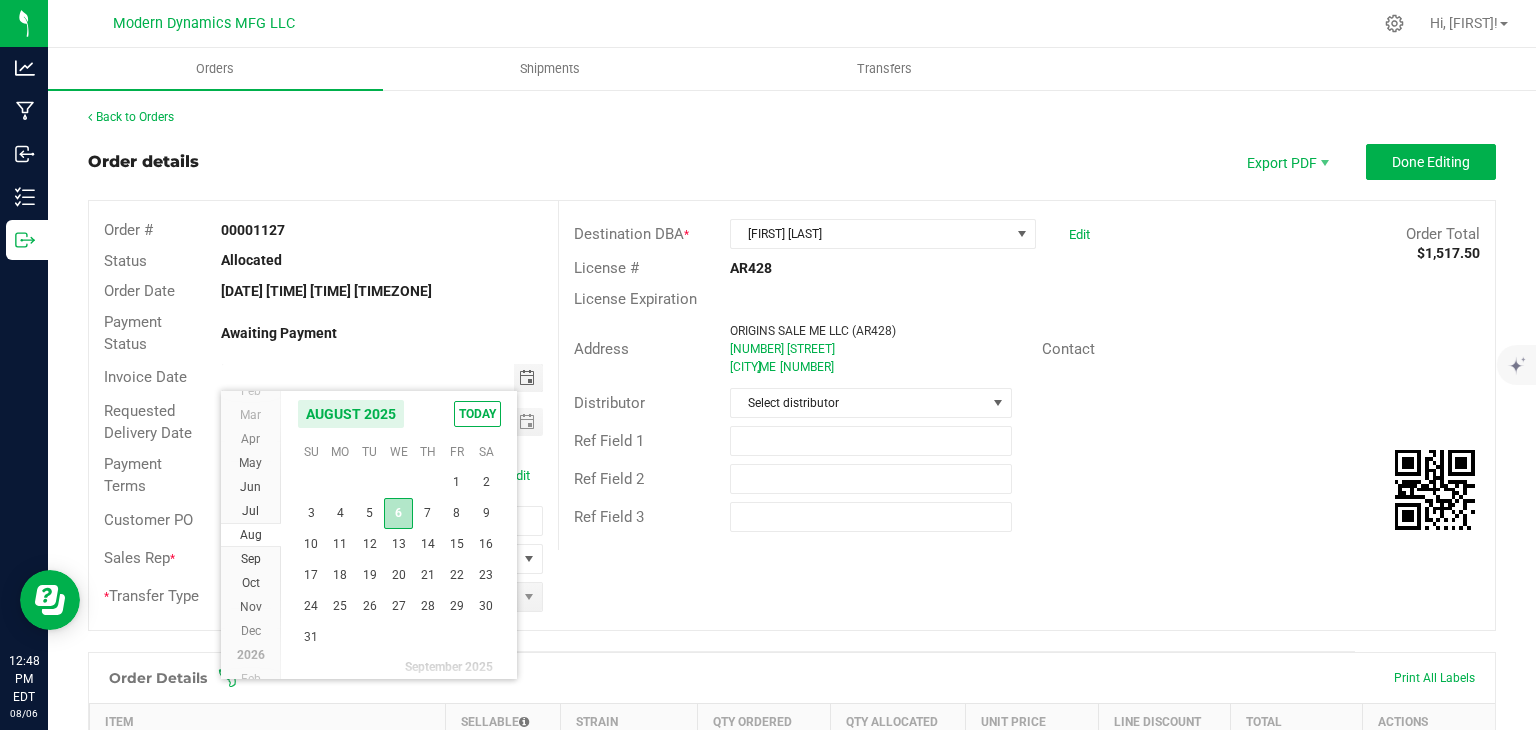 click on "6" at bounding box center [398, 513] 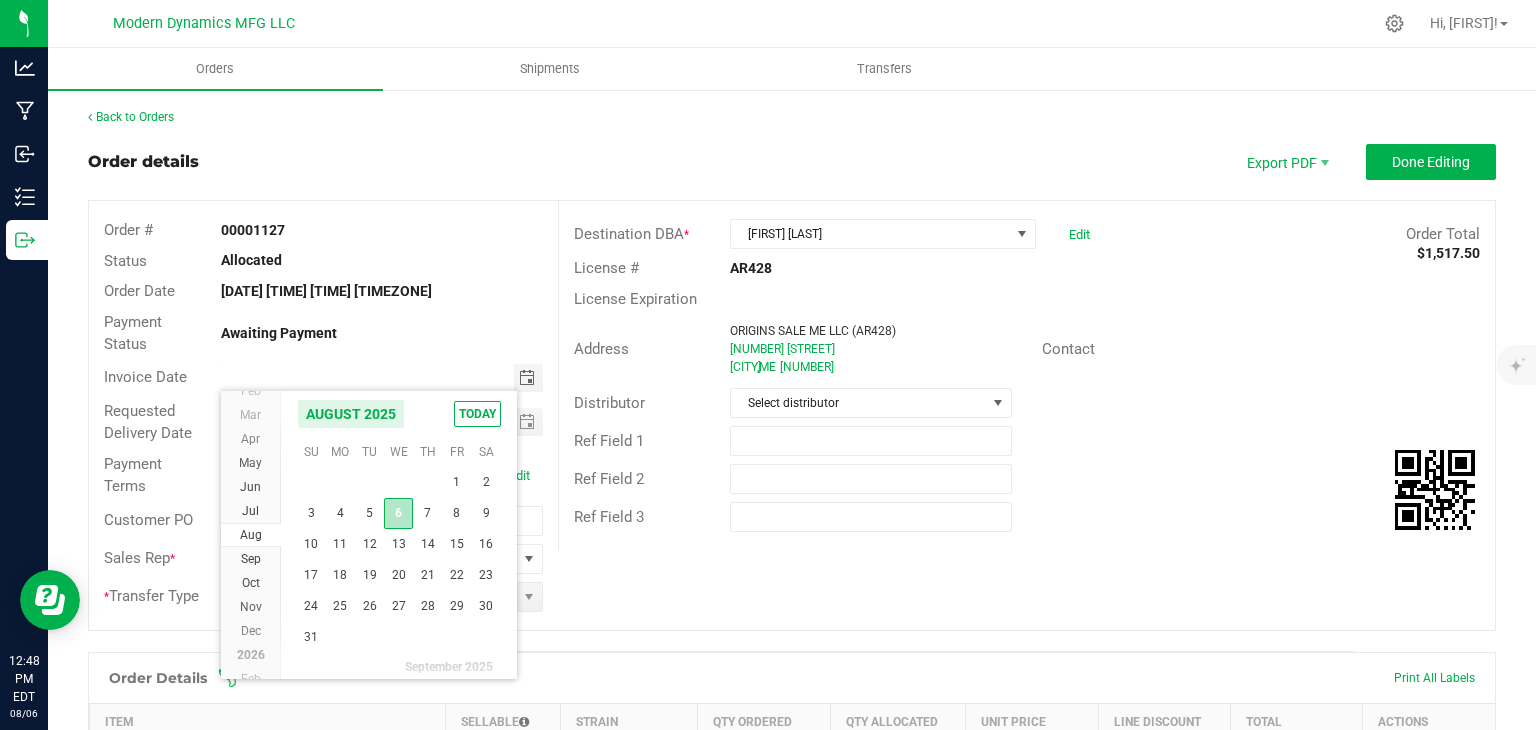 type on "08/06/2025" 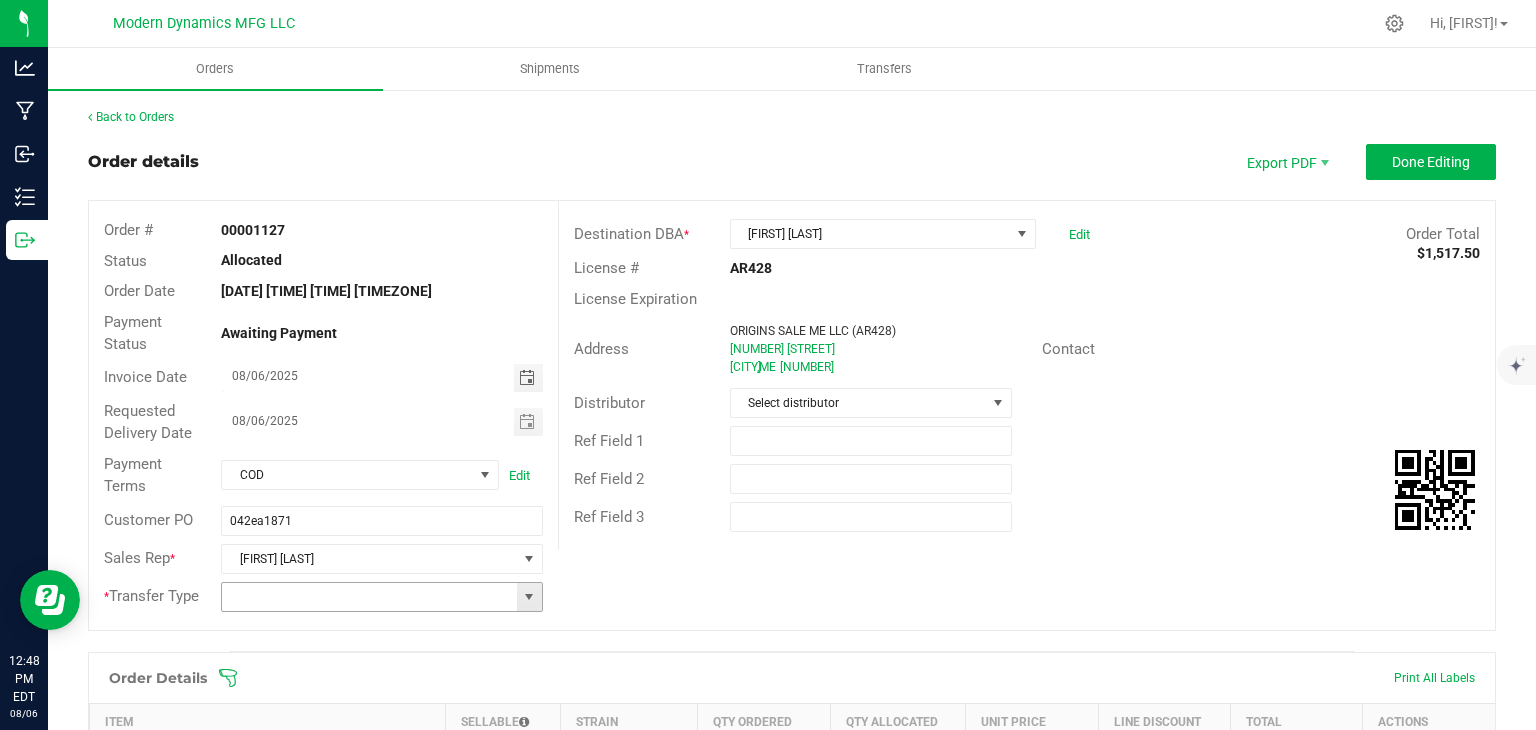 click at bounding box center (529, 597) 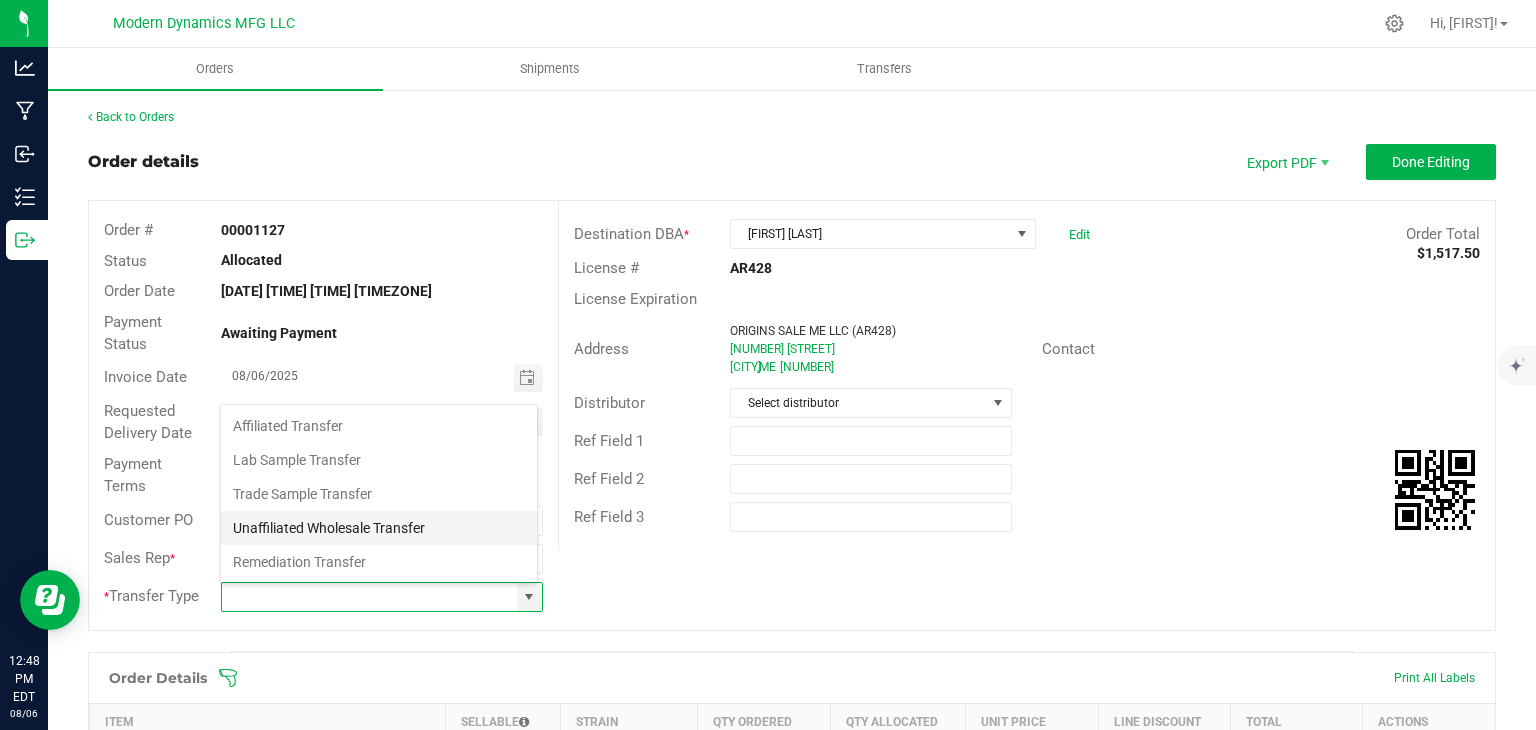 click on "Unaffiliated Wholesale Transfer" at bounding box center (379, 528) 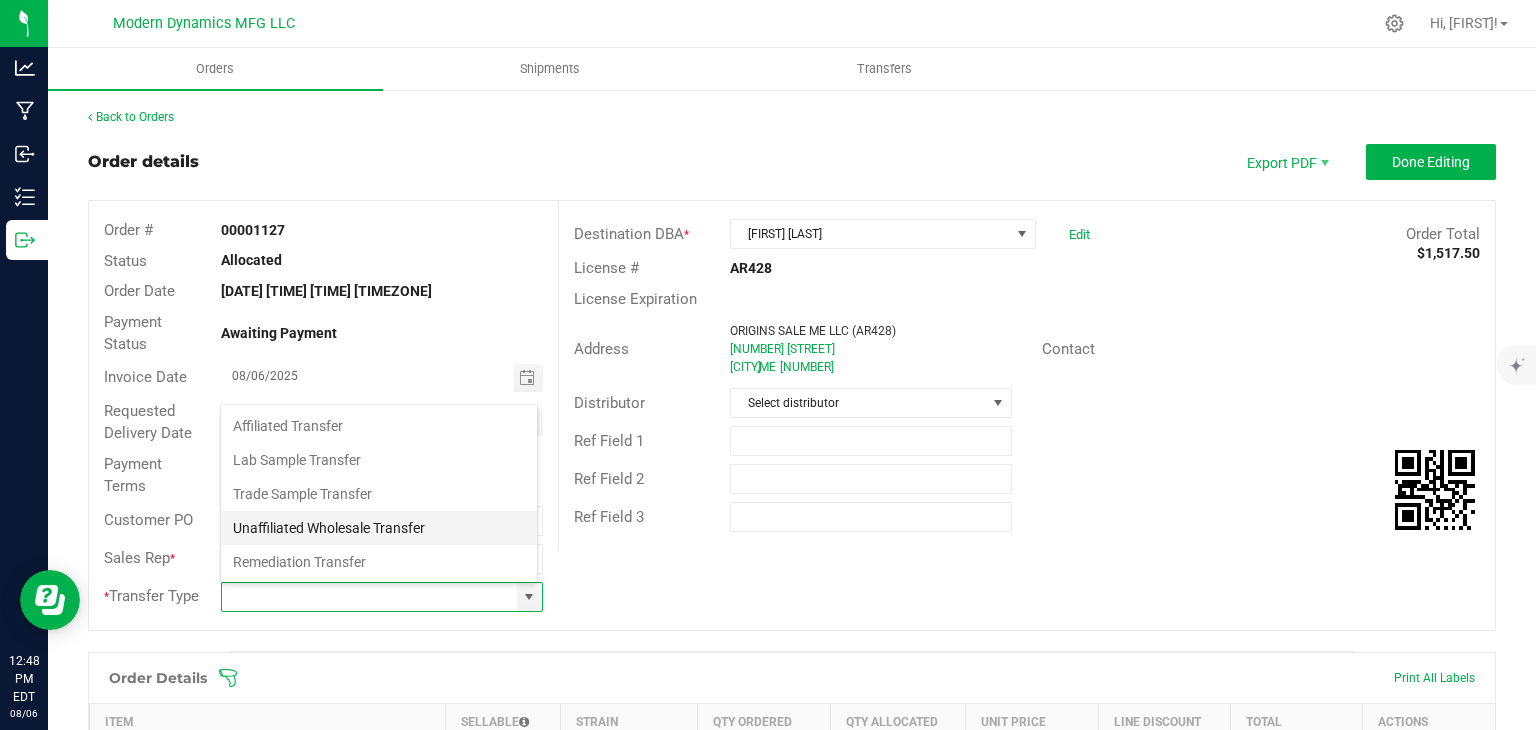 type on "Unaffiliated Wholesale Transfer" 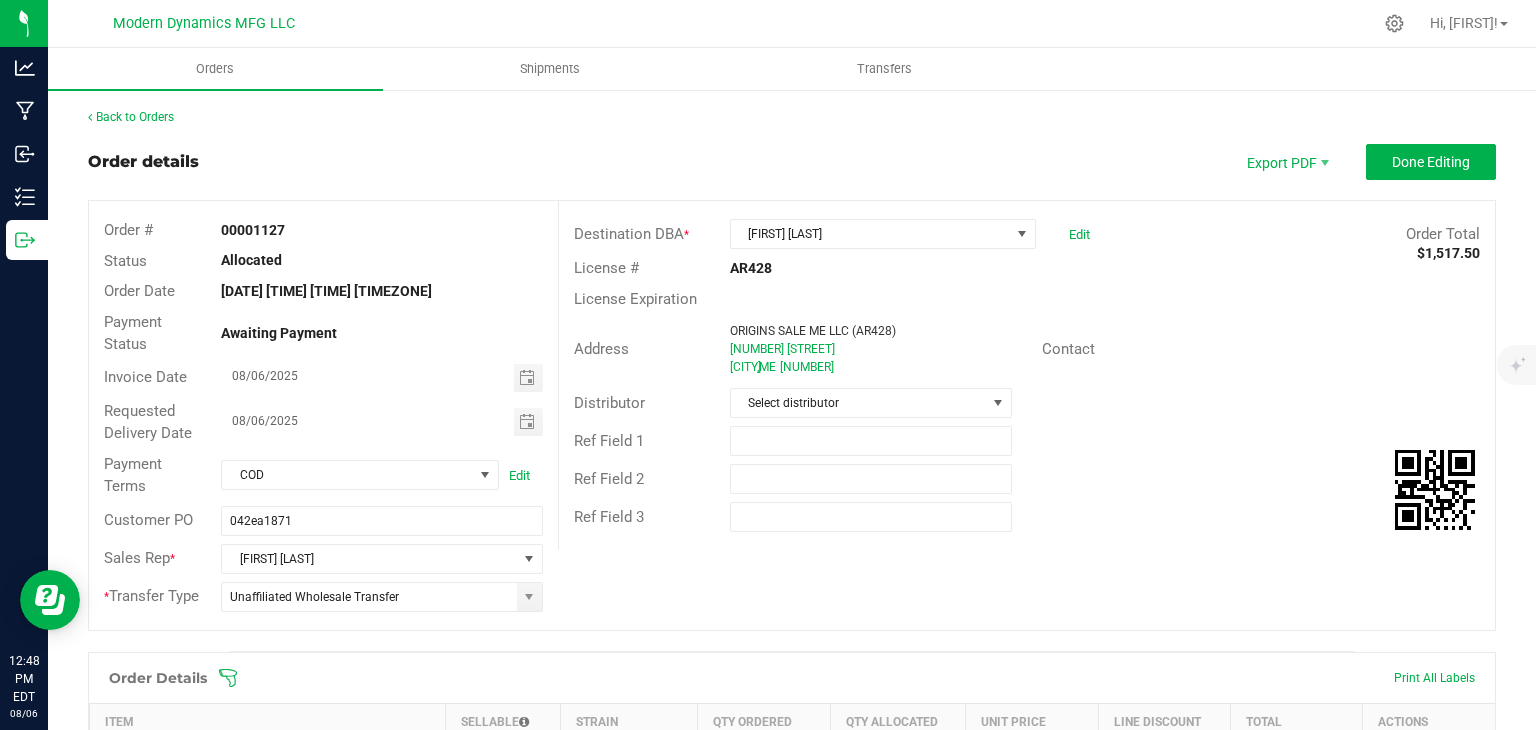 click on "Distributor  Select distributor" at bounding box center (1027, 403) 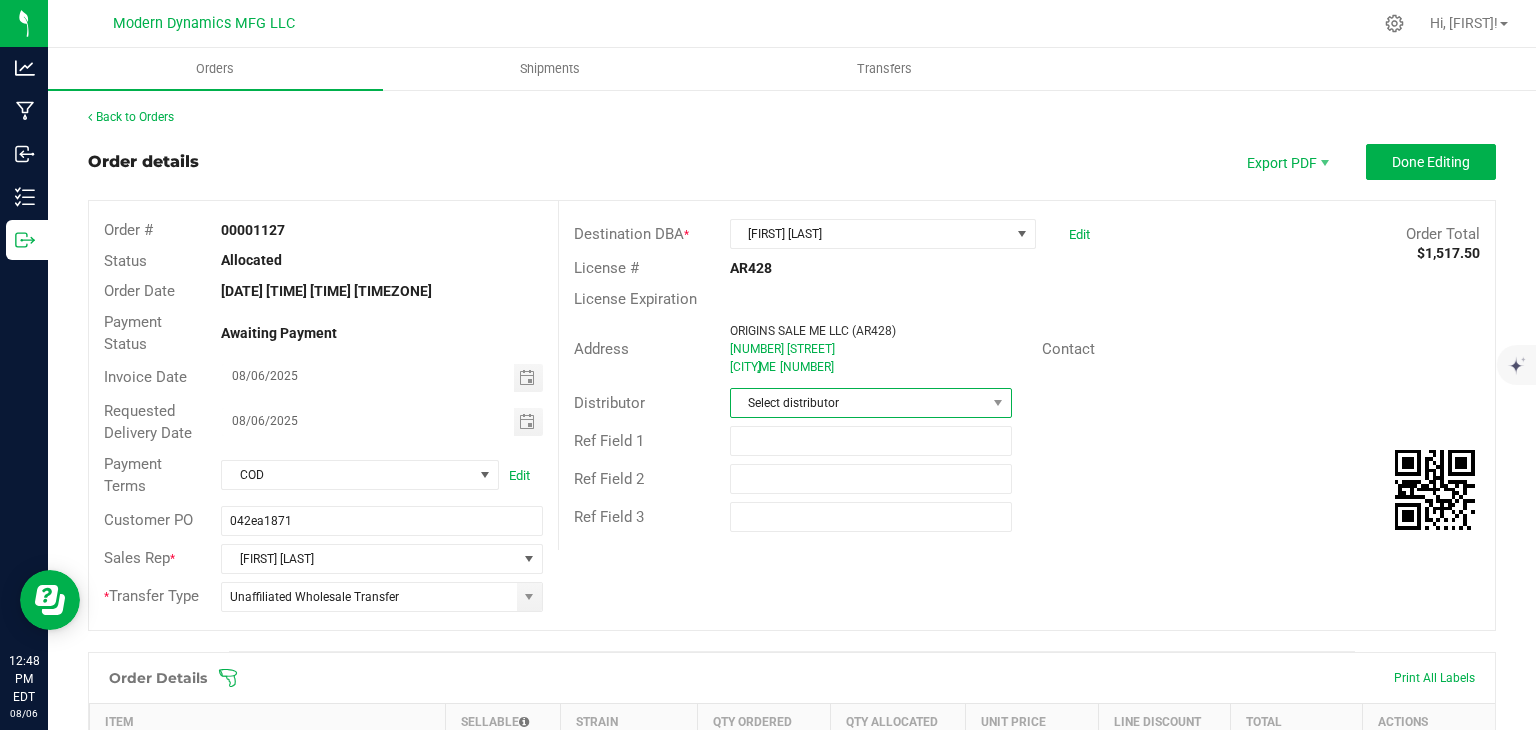 click on "Select distributor" at bounding box center (858, 403) 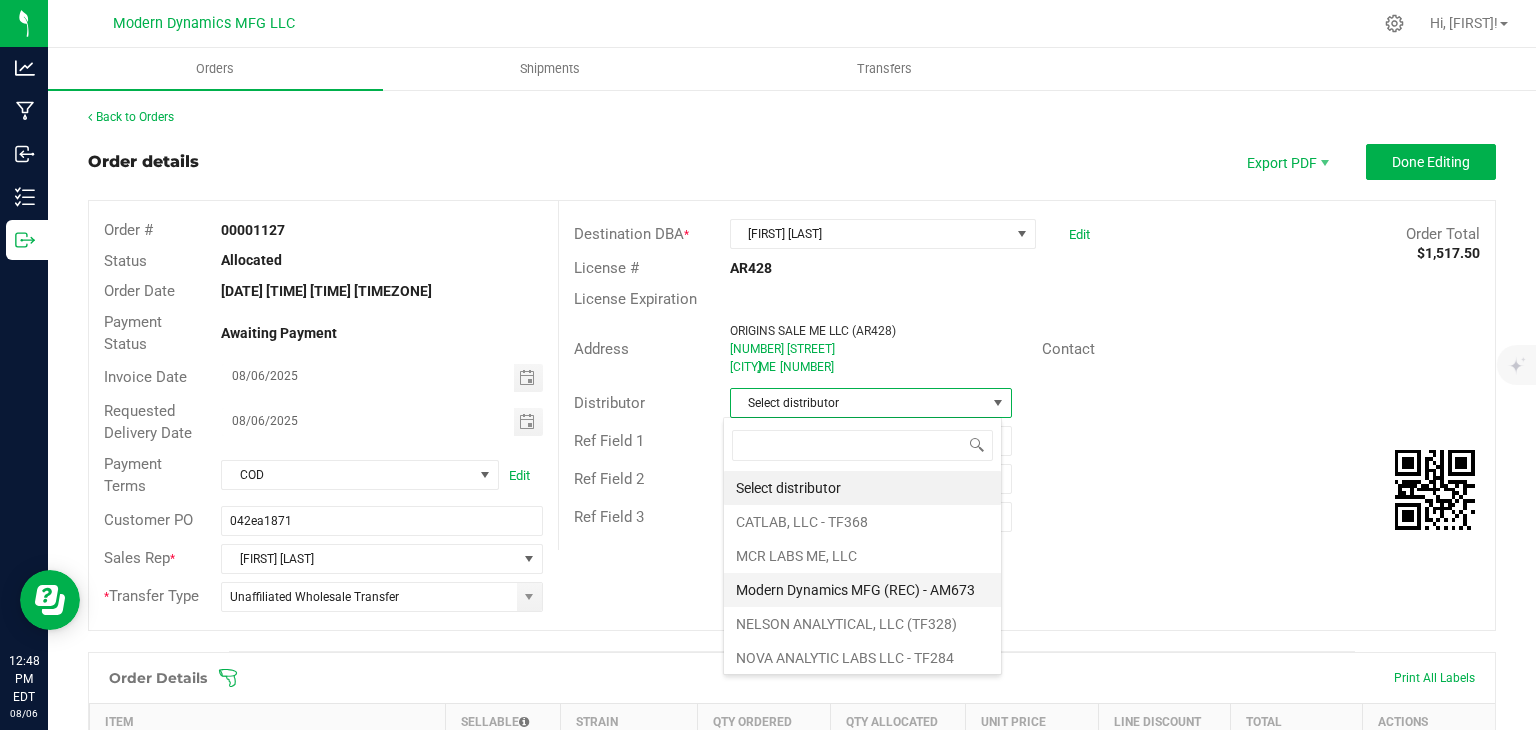 click on "Modern Dynamics MFG (REC) - AM673" at bounding box center [862, 590] 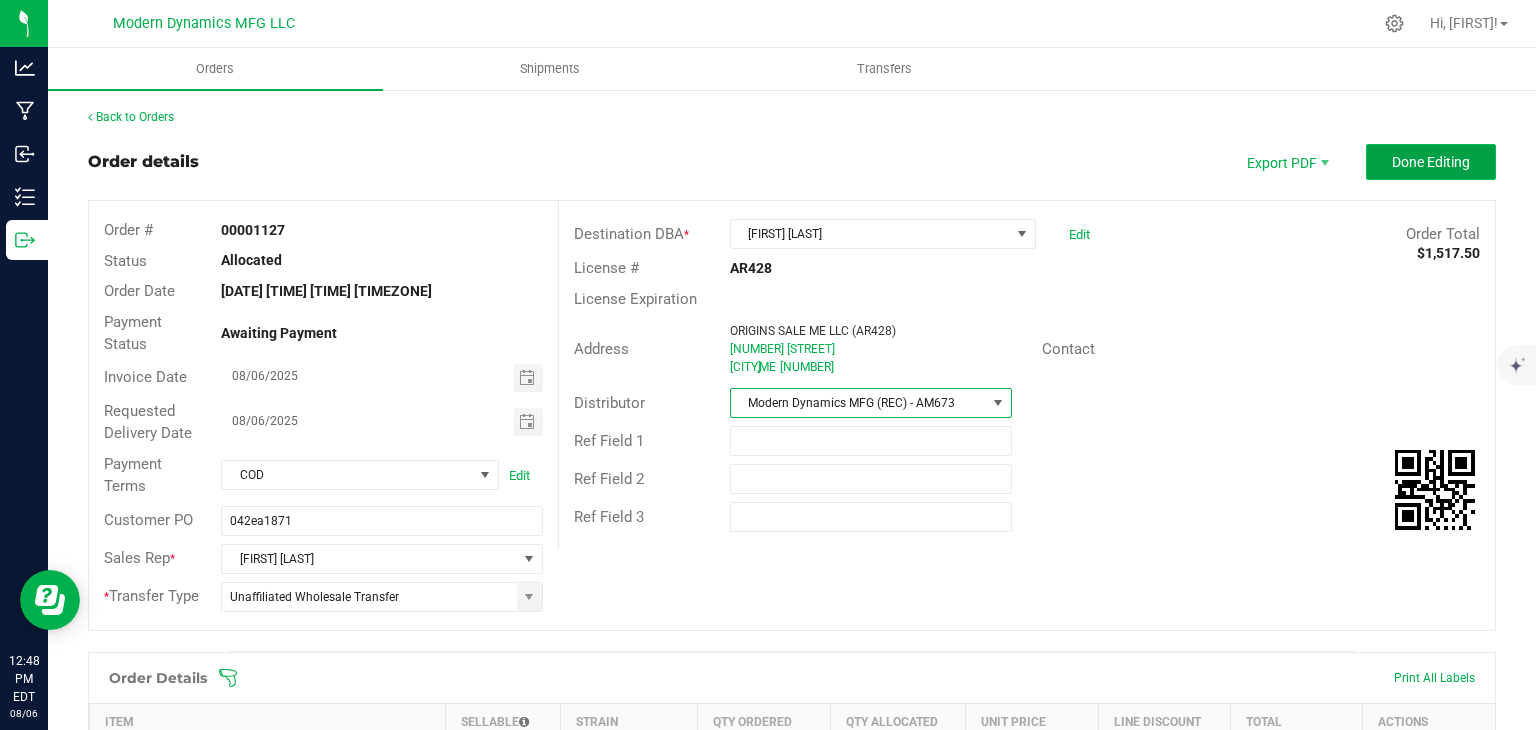 click on "Done Editing" at bounding box center [1431, 162] 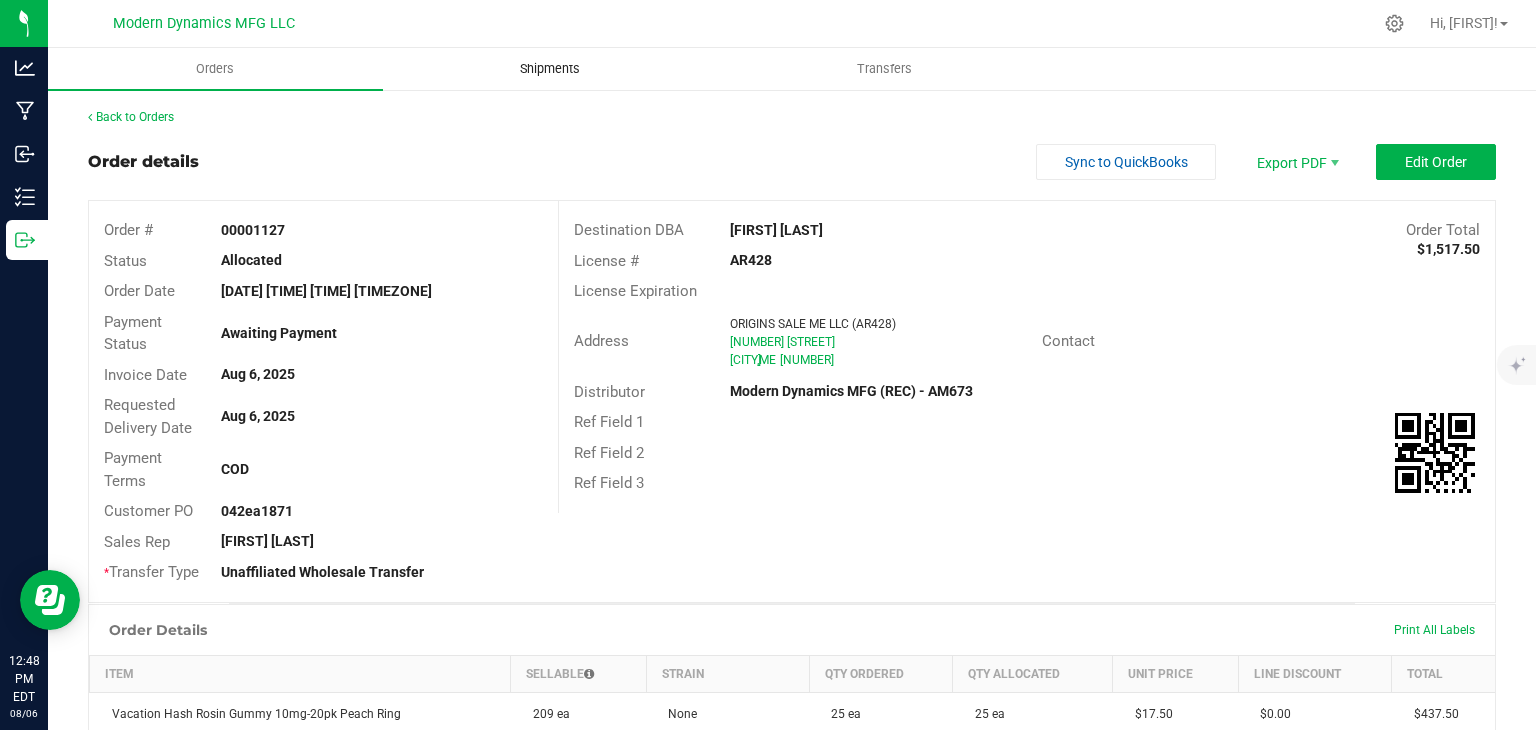 click on "Shipments" at bounding box center [550, 69] 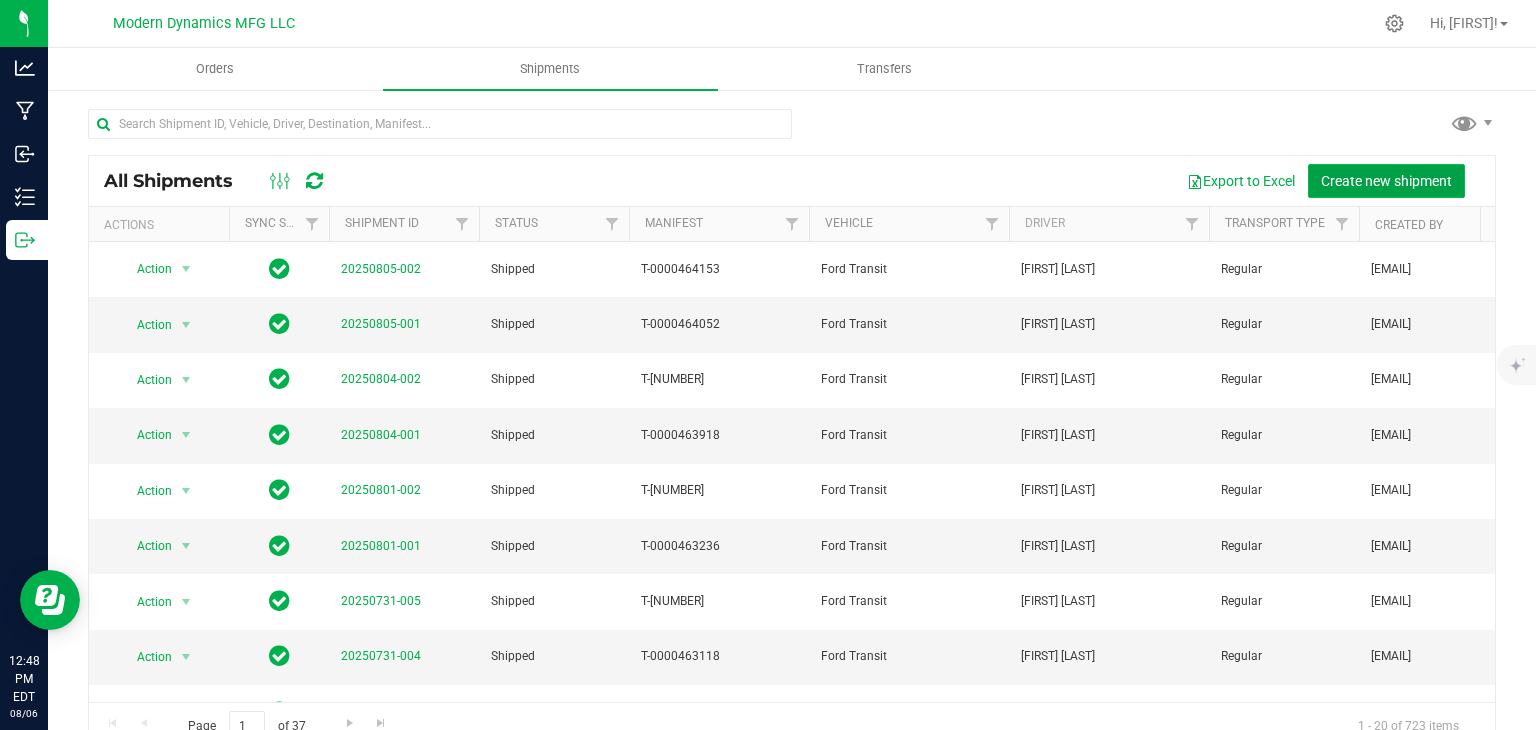 click on "Create new shipment" at bounding box center [1386, 181] 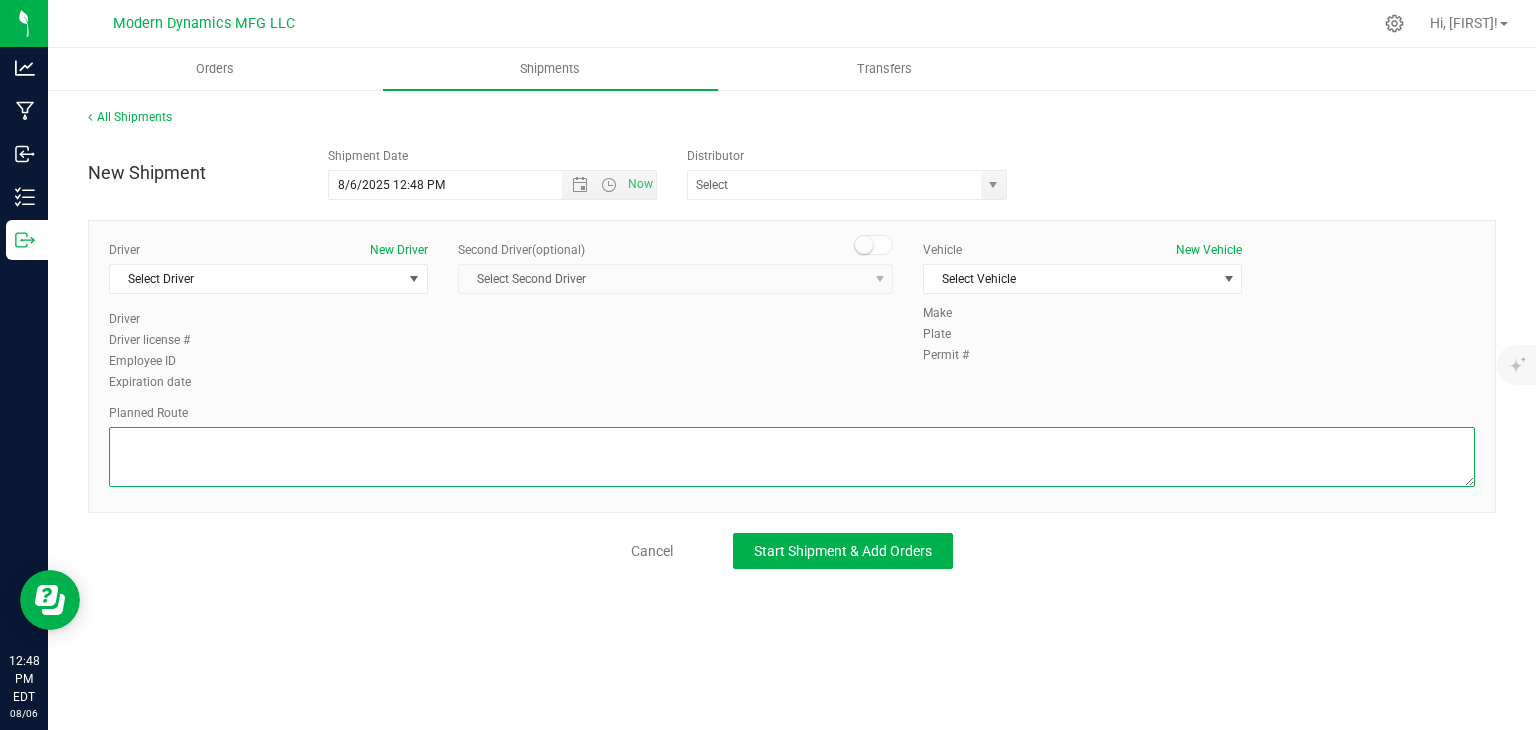 click at bounding box center [792, 457] 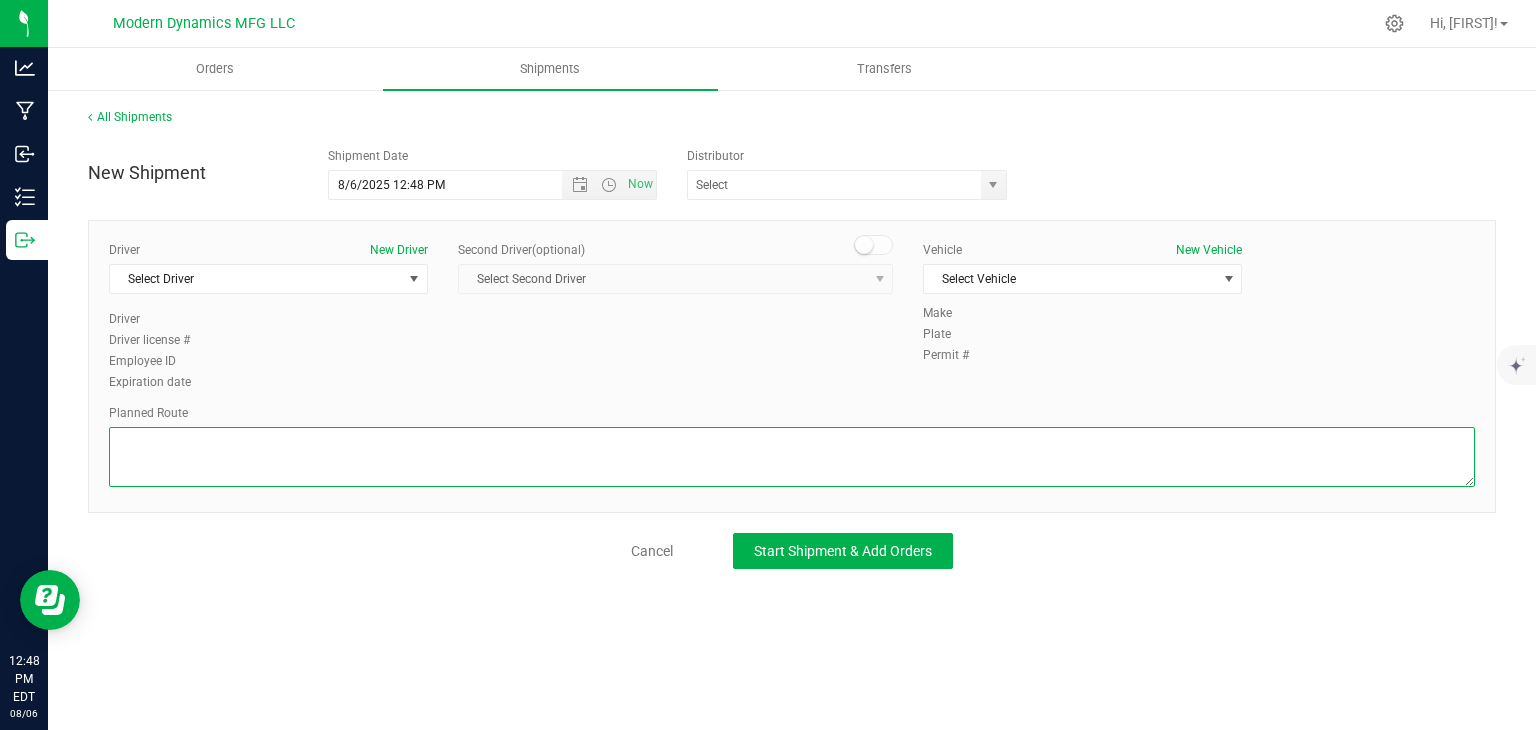 paste on "[NUMBER] [STREET]
[CITY], [STATE] [POSTAL_CODE]

Get on I-95 N from Biddeford Connector
4 min (1.4 mi)

Continue on I-95 N to Portland. Take exit 5 from I-295 N
15 min (16.6 mi)

Continue on ME-22 E/Congress St to your destination
2 min (0.3 mi)
Rose Mary Jane Portland Recreational Cannabis Dispensary
327 St John St, Portland, ME 04102" 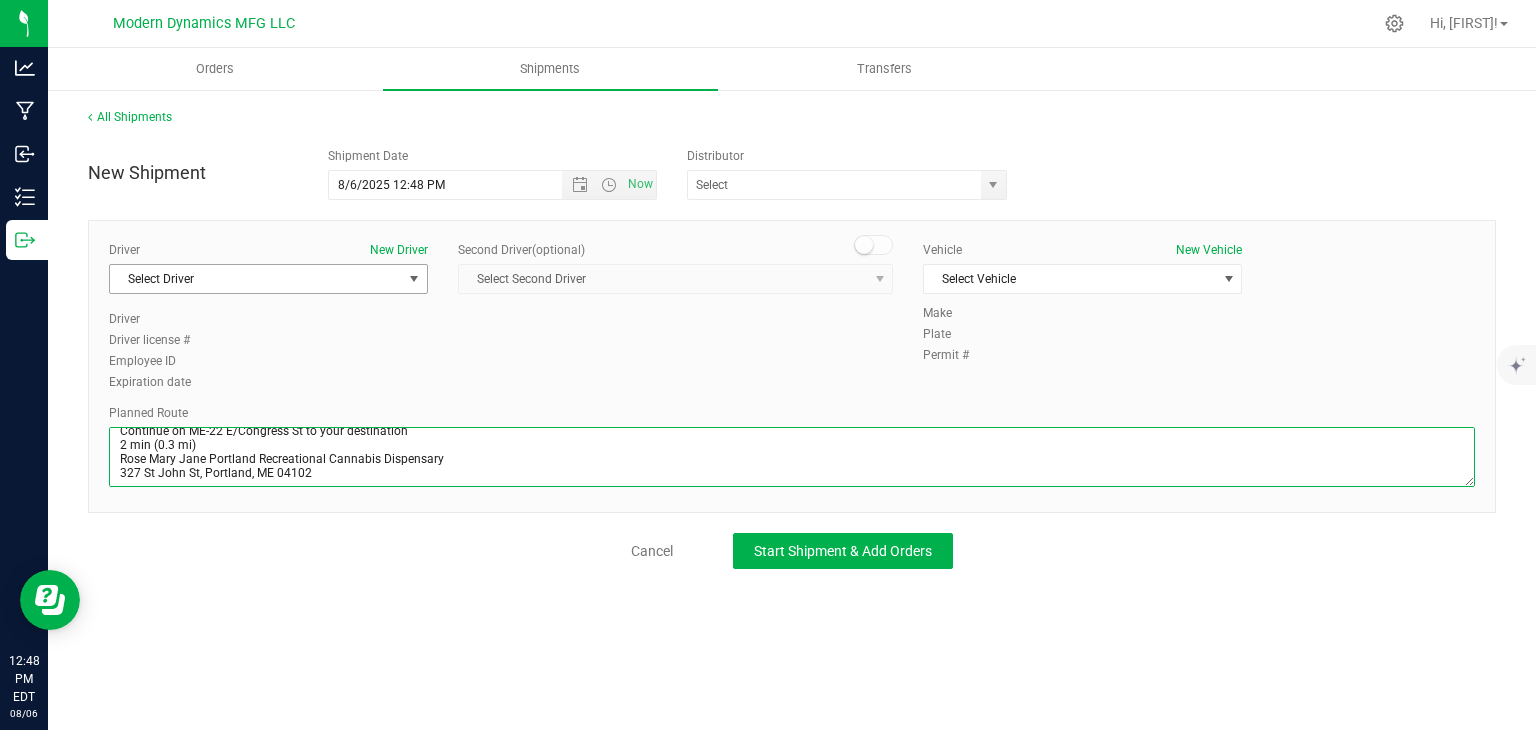 type on "[NUMBER] [STREET]
[CITY], [STATE] [POSTAL_CODE]

Get on I-95 N from Biddeford Connector
4 min (1.4 mi)

Continue on I-95 N to Portland. Take exit 5 from I-295 N
15 min (16.6 mi)

Continue on ME-22 E/Congress St to your destination
2 min (0.3 mi)
Rose Mary Jane Portland Recreational Cannabis Dispensary
327 St John St, Portland, ME 04102" 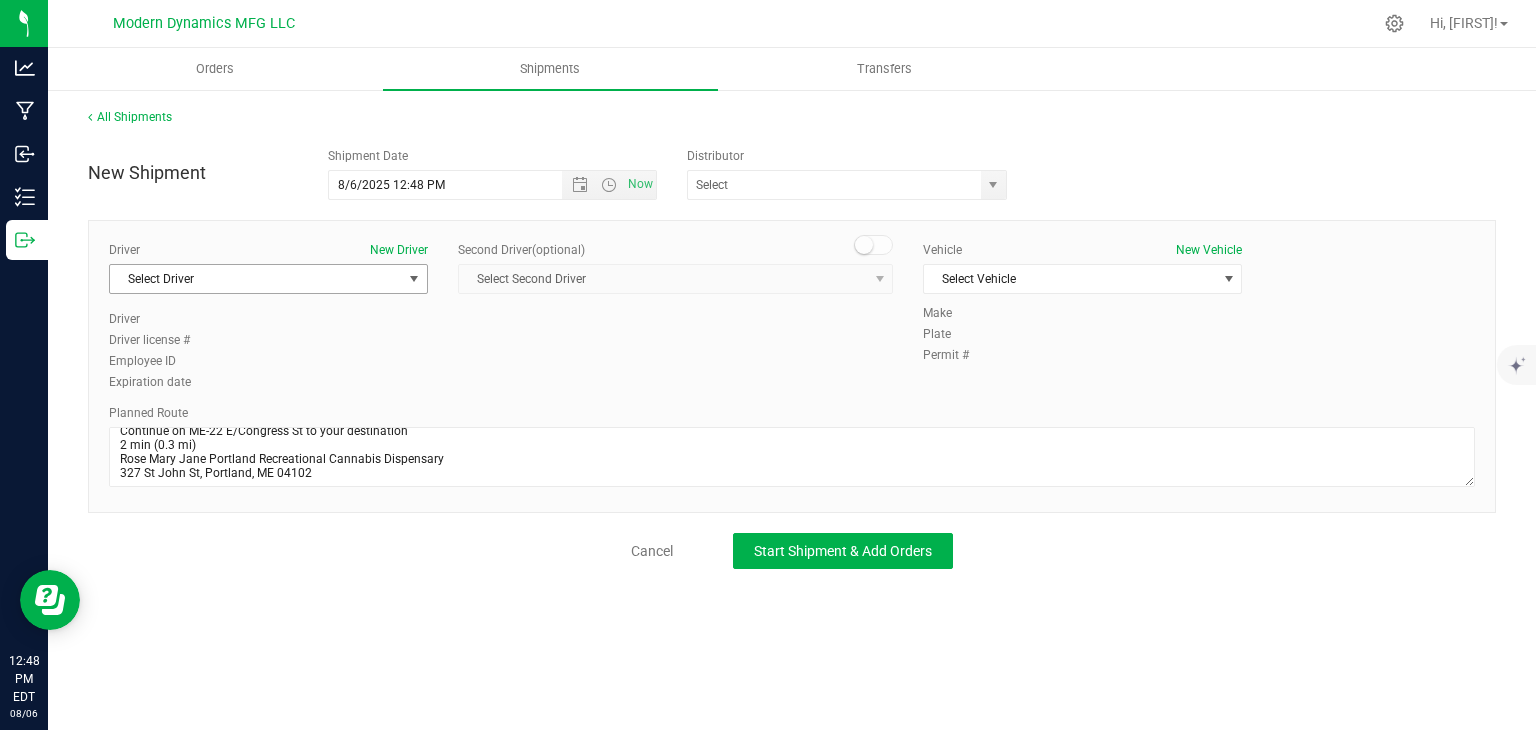 click on "Select Driver" at bounding box center [256, 279] 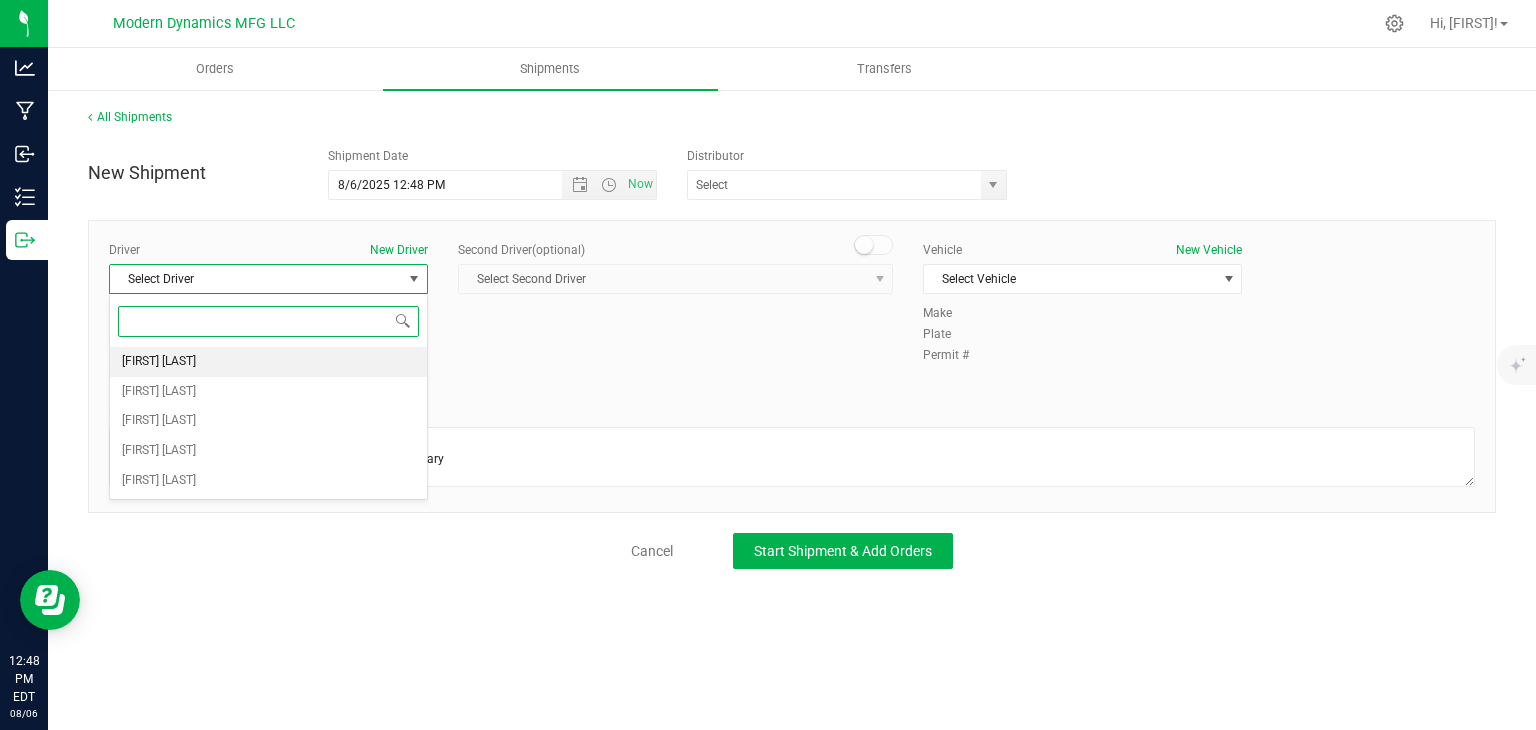 click on "[FIRST] [LAST]" at bounding box center [268, 362] 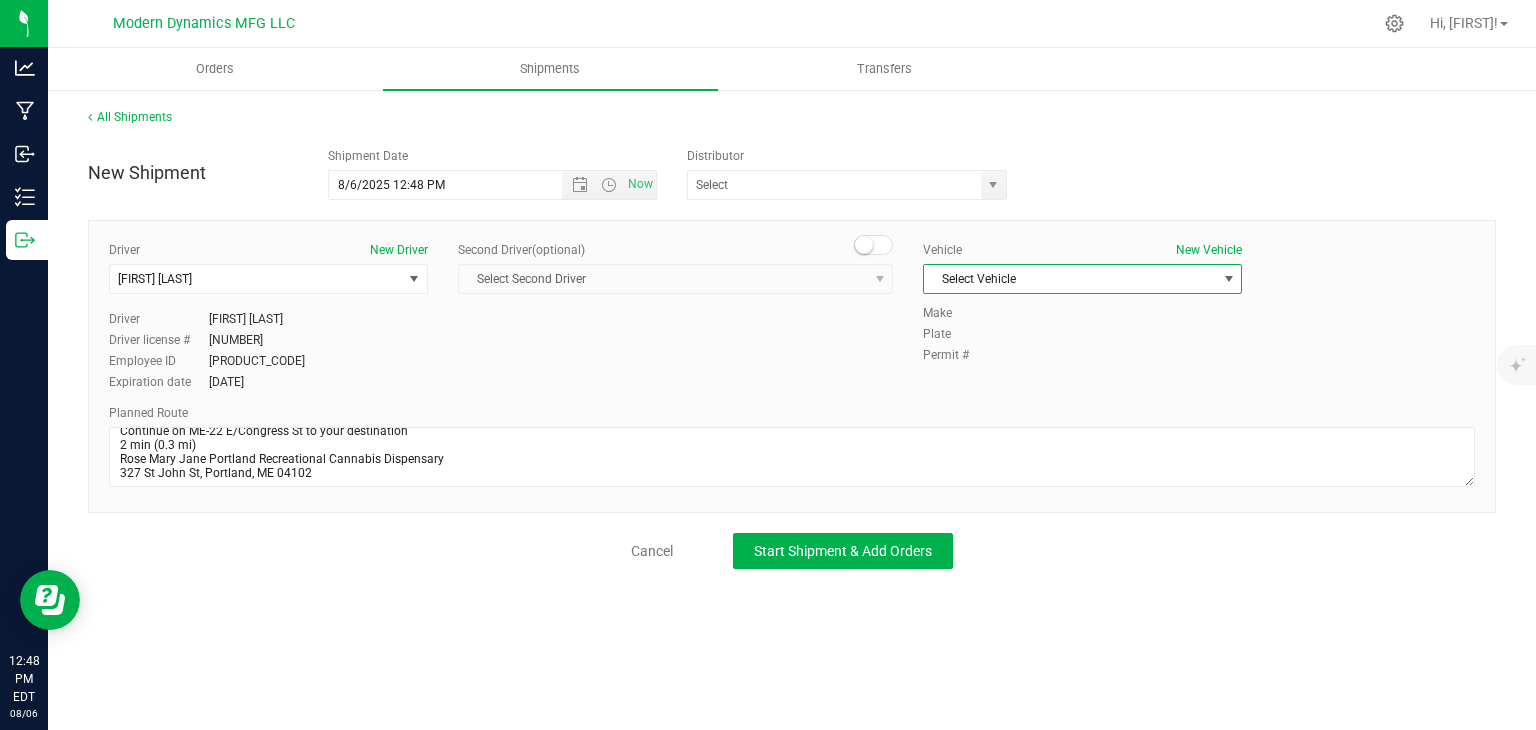 click on "Select Vehicle" at bounding box center [1070, 279] 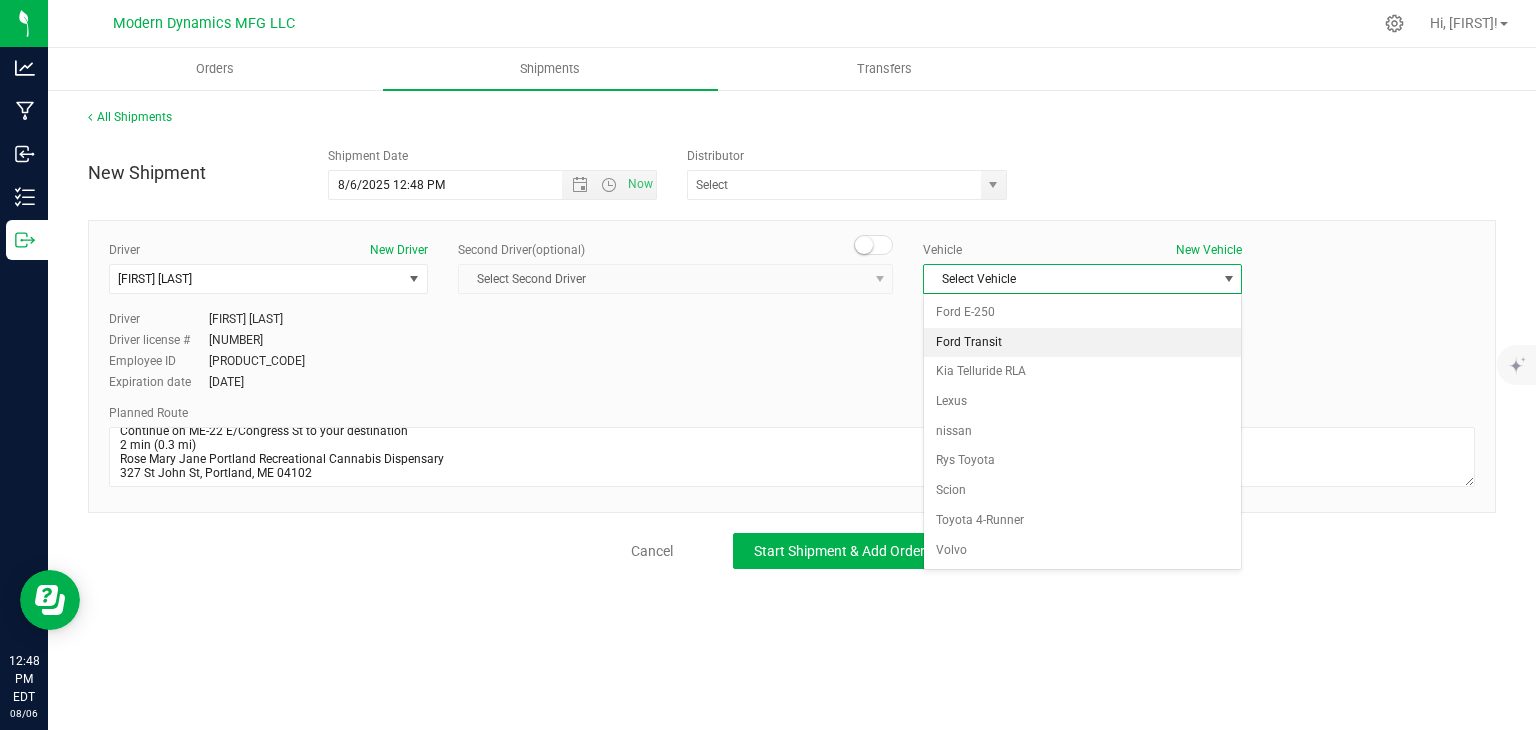 click on "Ford Transit" at bounding box center [1082, 343] 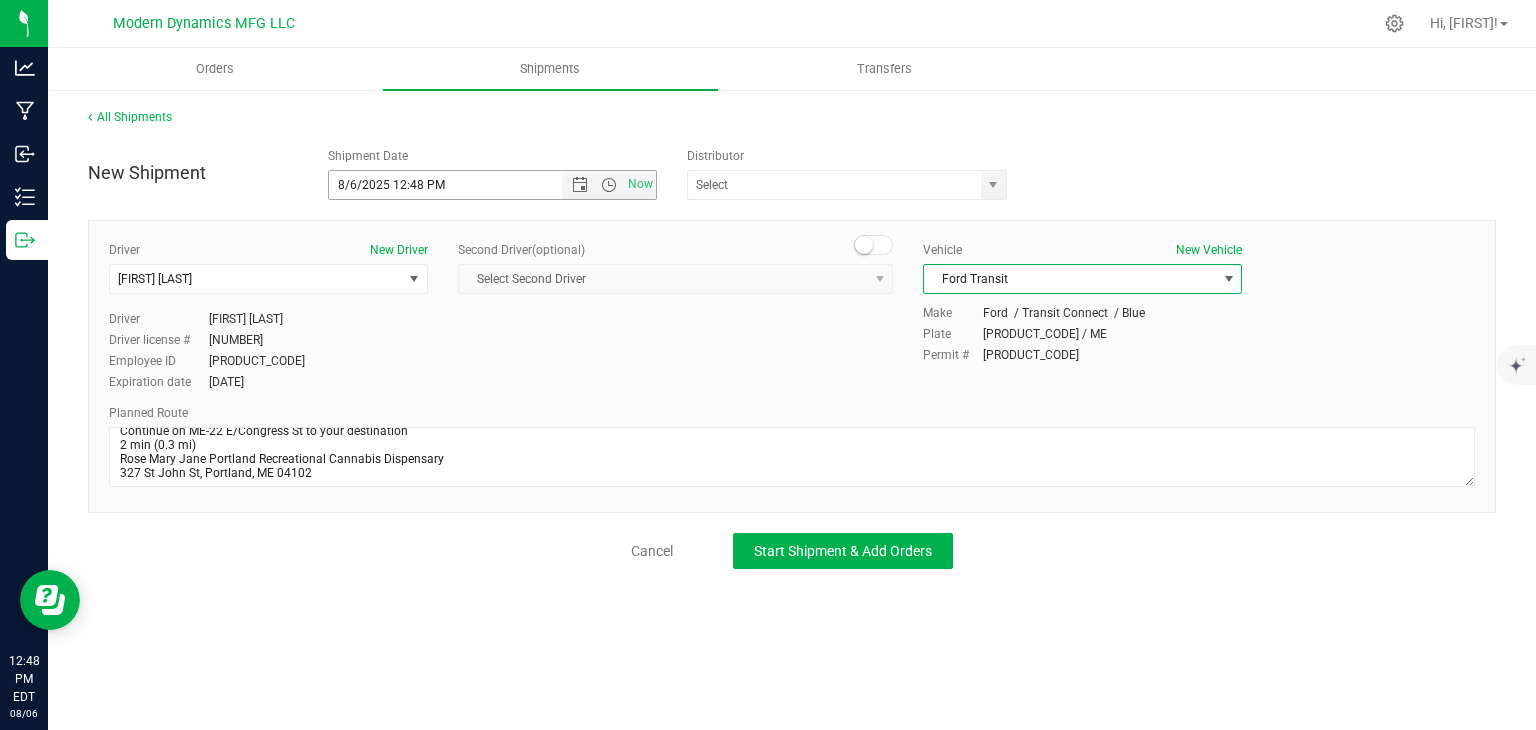 click on "8/6/2025 12:48 PM" at bounding box center (463, 185) 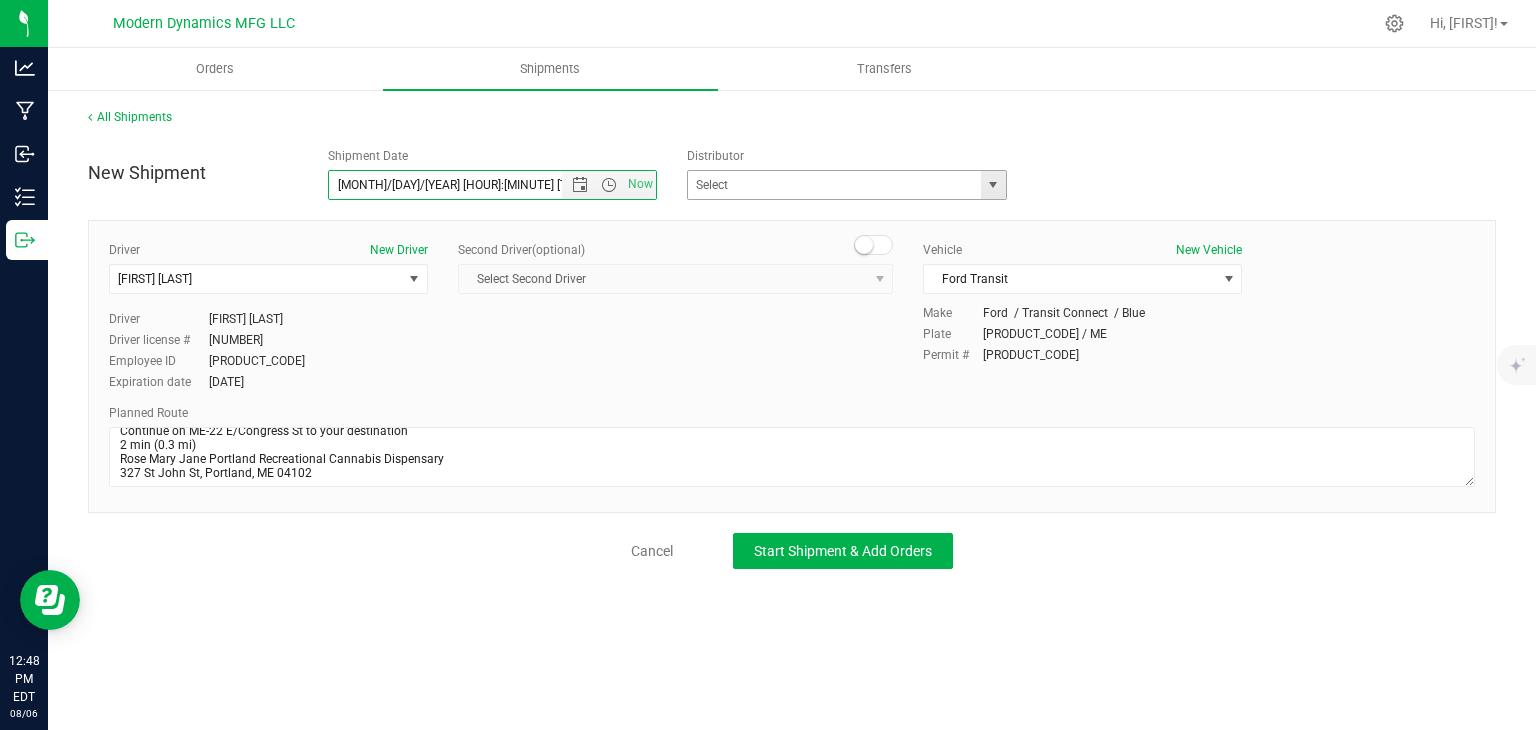 click at bounding box center (993, 185) 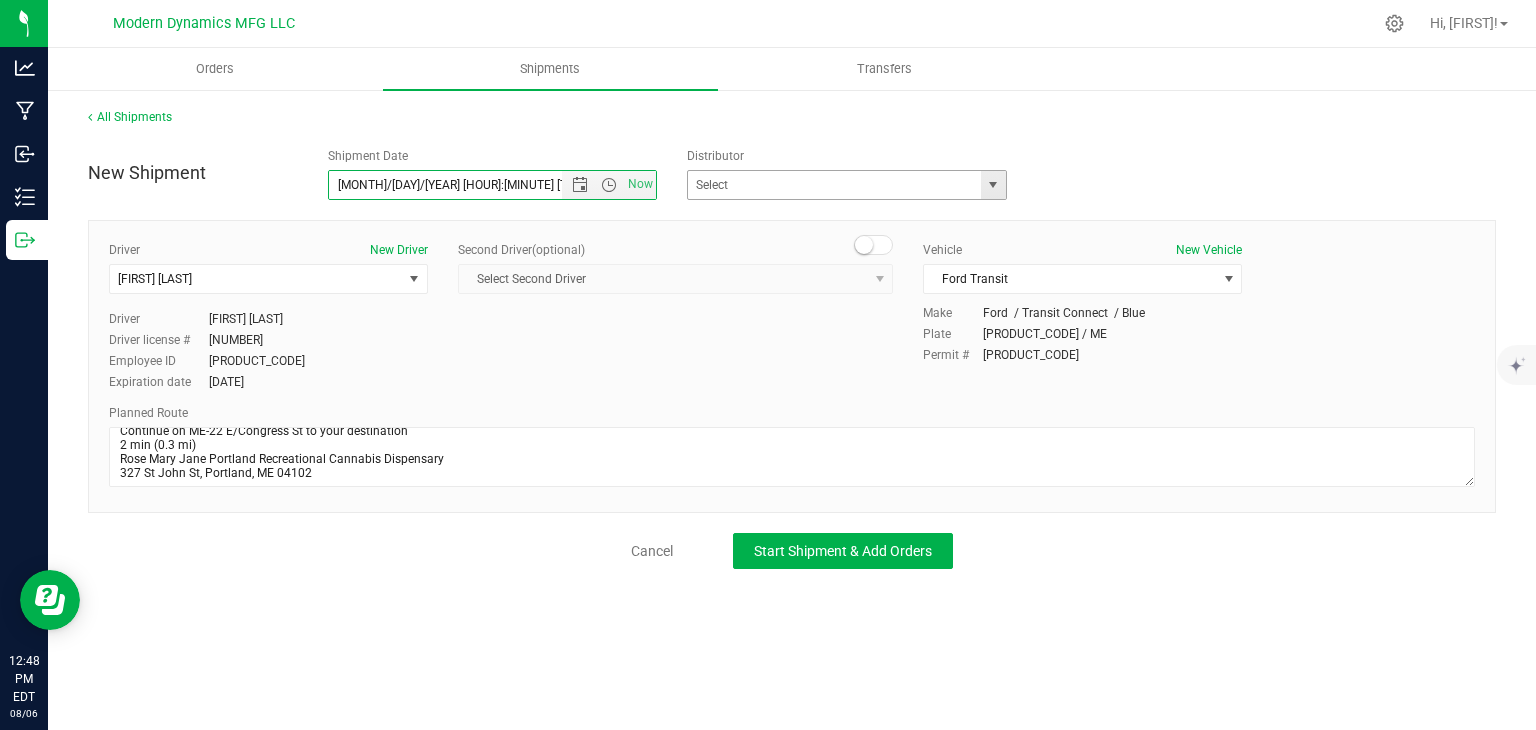 type on "[MONTH]/[DAY]/[YEAR] [HOUR]:[MINUTE] [TIMEZONE]" 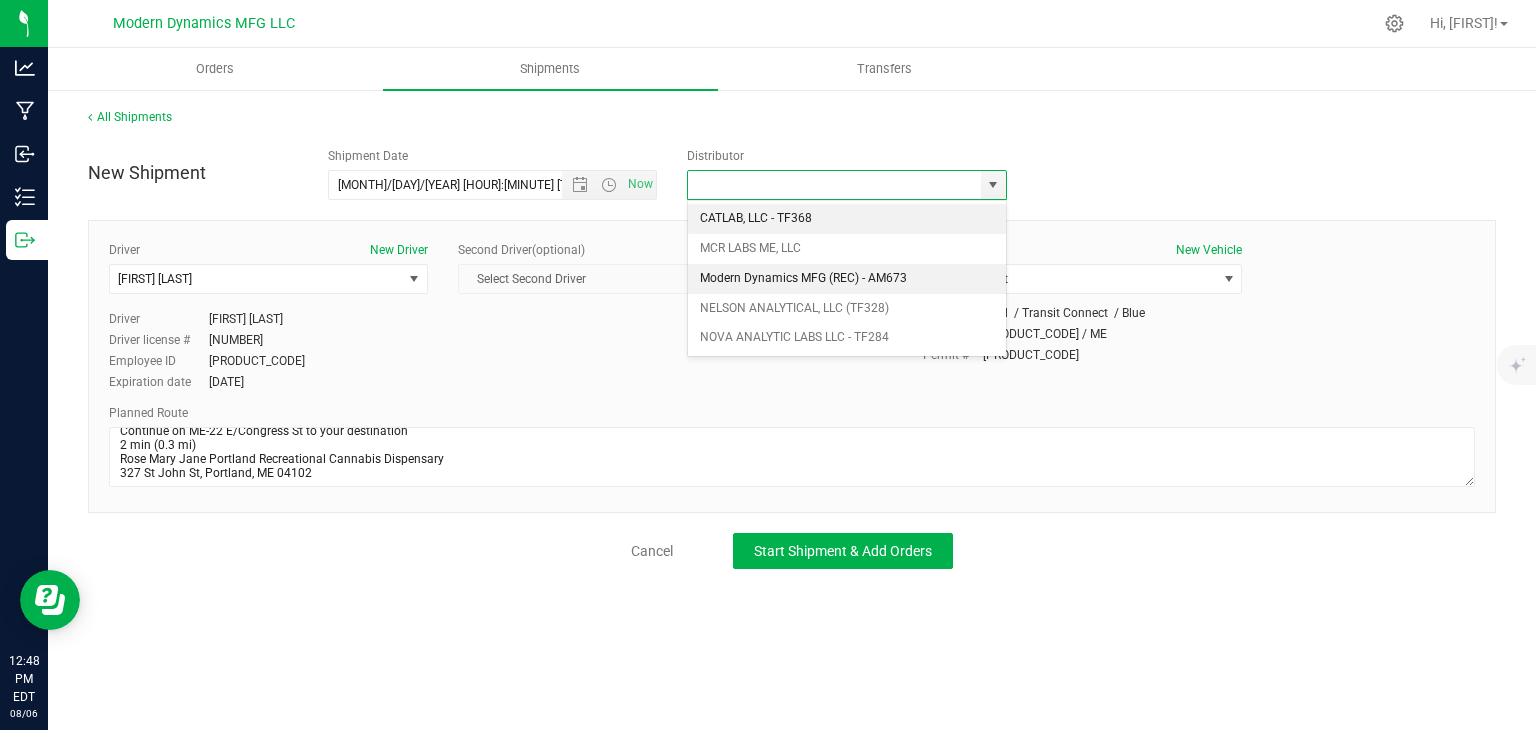 click on "Modern Dynamics MFG (REC) - AM673" at bounding box center [847, 279] 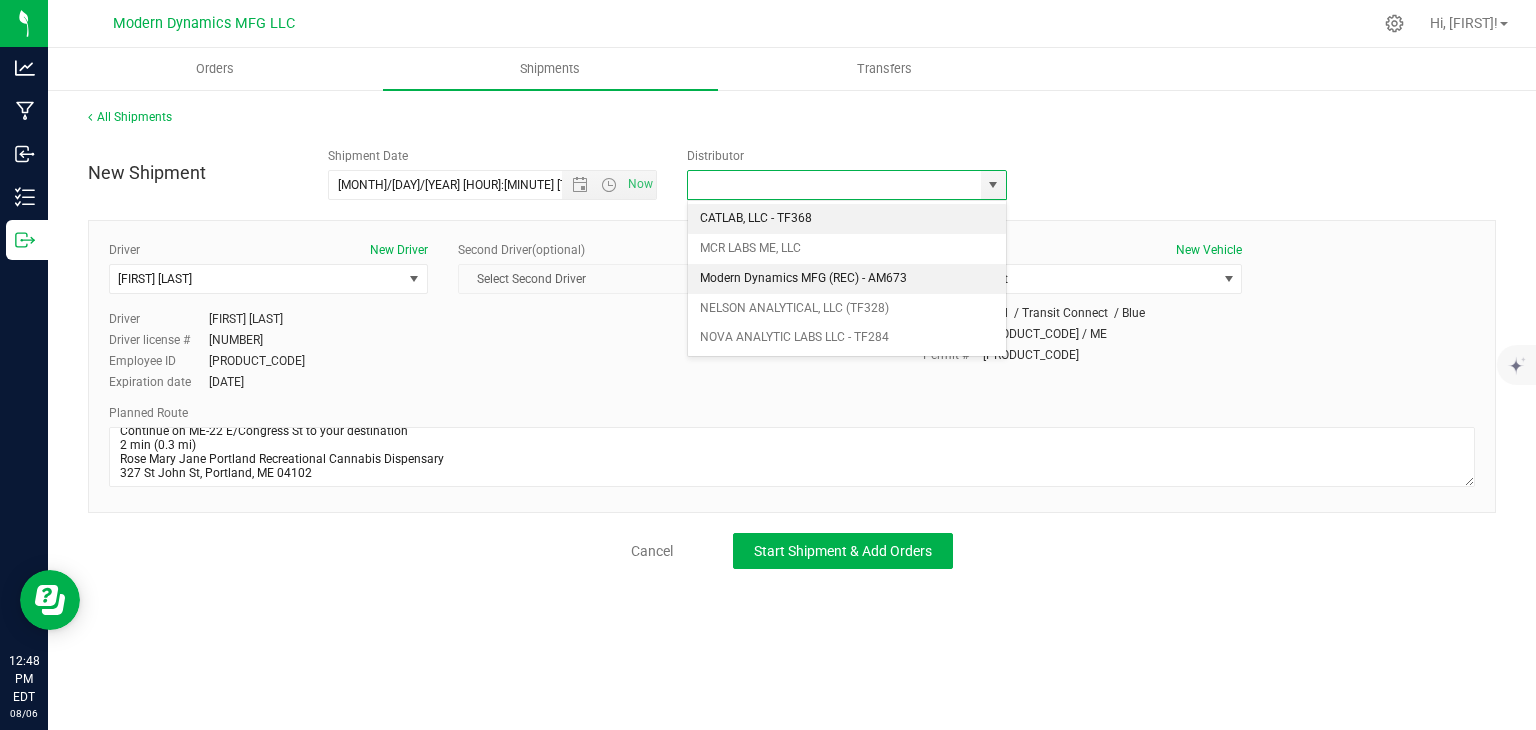type on "Modern Dynamics MFG (REC) - AM673" 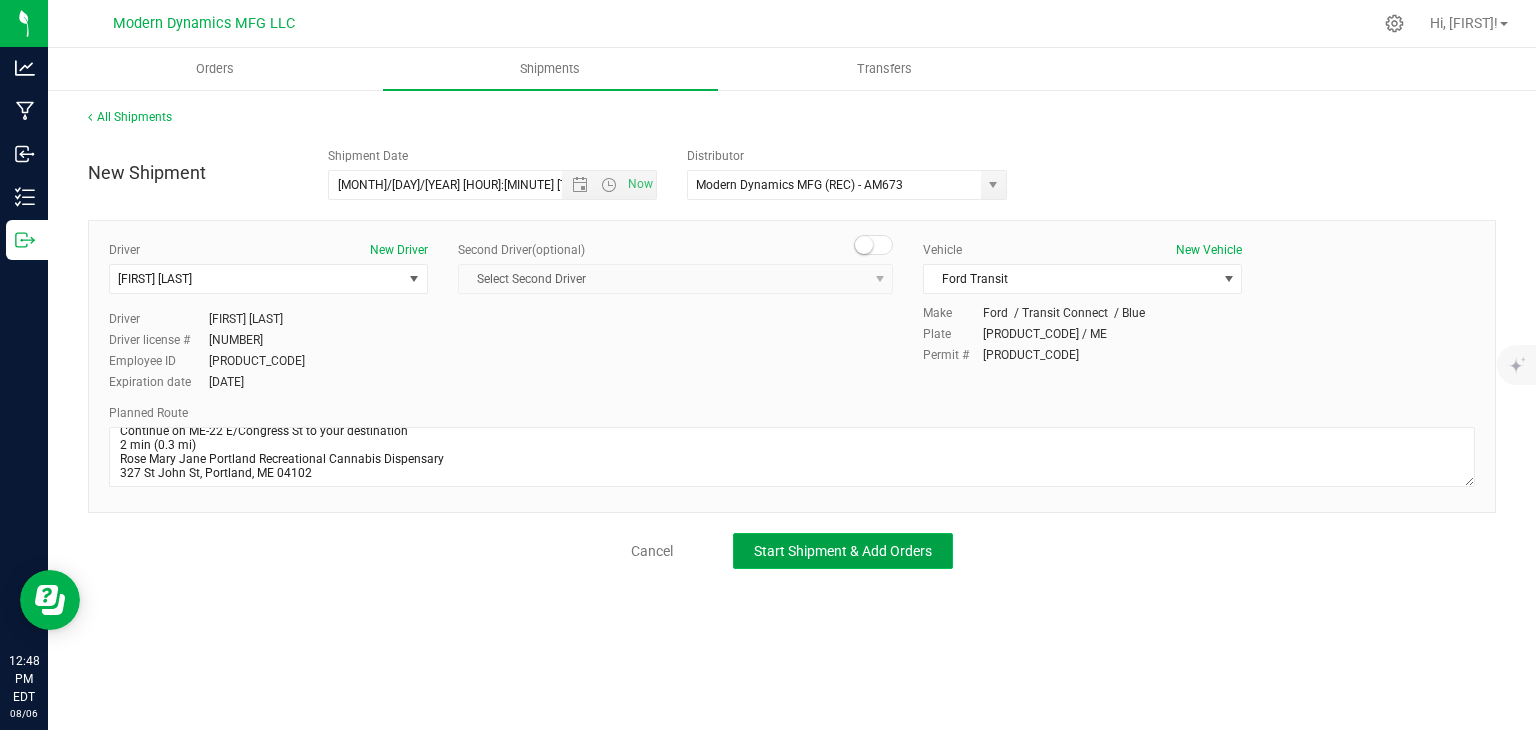 click on "Start Shipment & Add Orders" 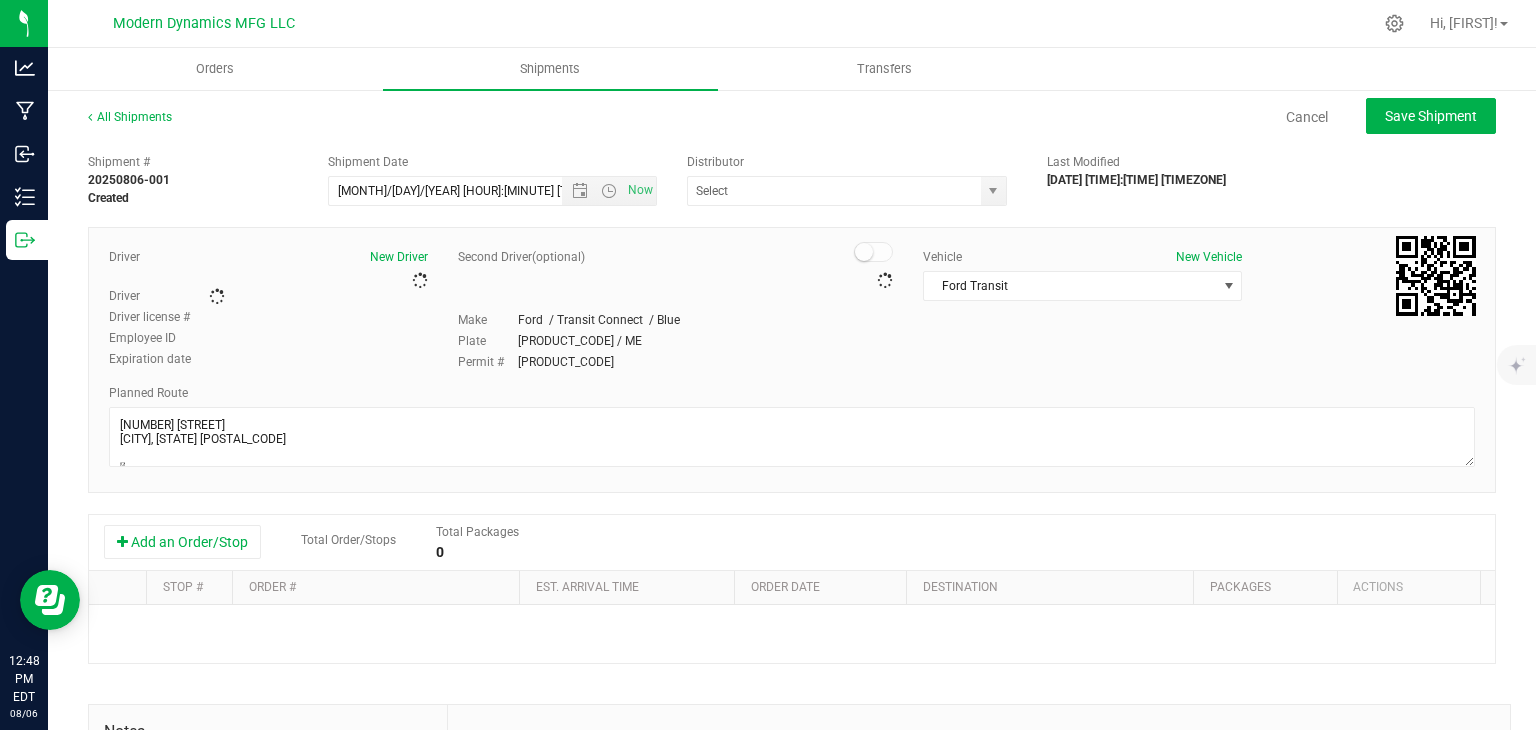 type on "Modern Dynamics MFG (REC) - AM673" 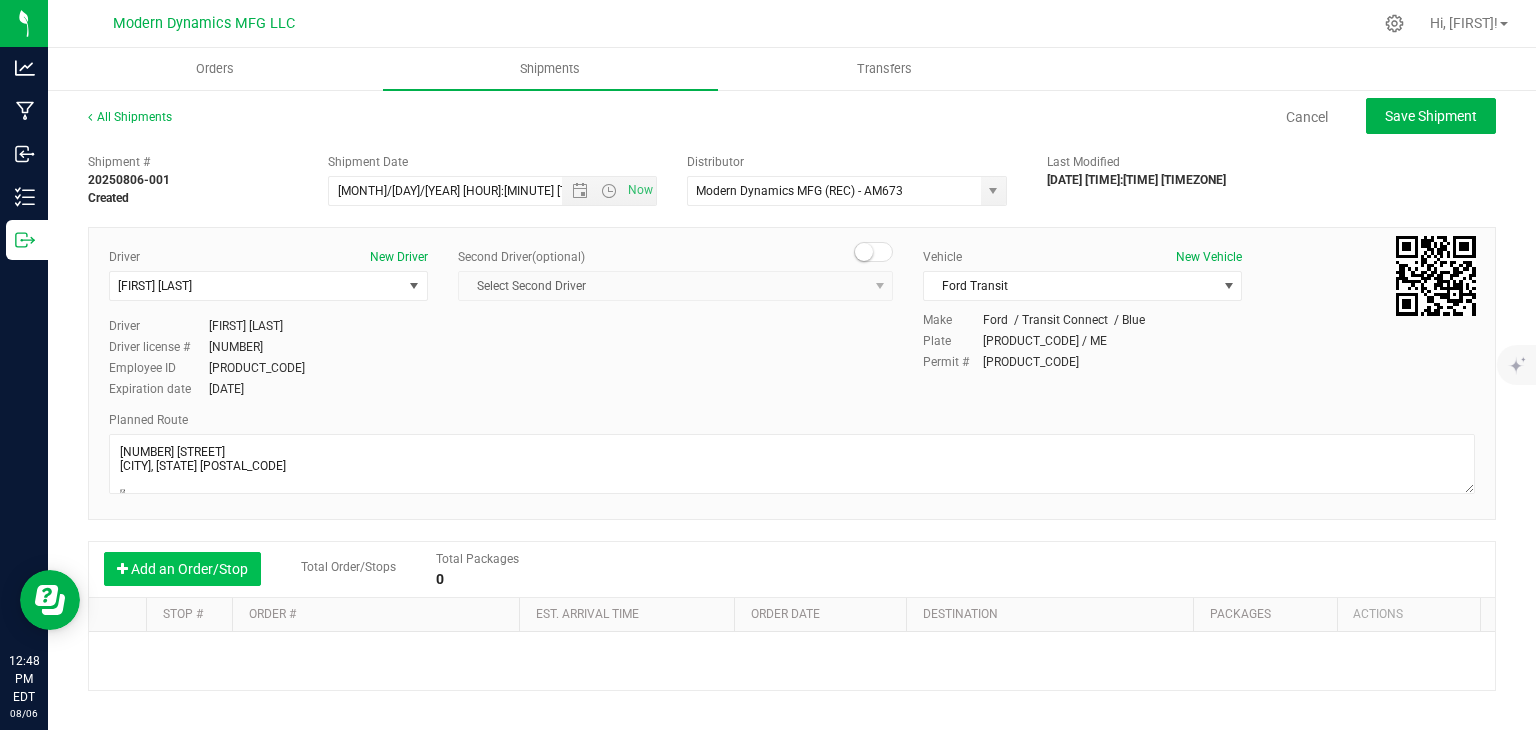 click on "Add an Order/Stop" at bounding box center (182, 569) 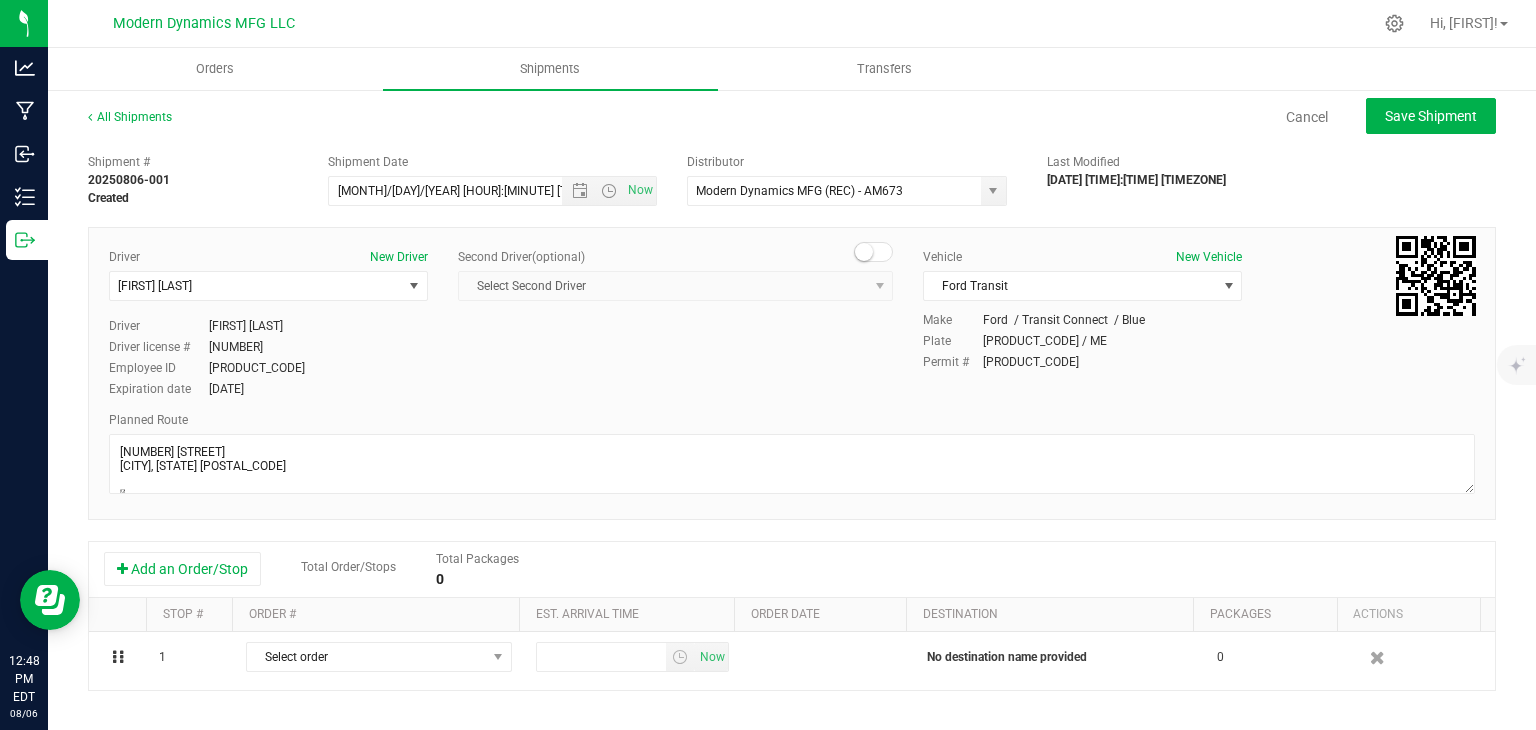 click on "Select order [ORDER] [ORDER] [ORDER] [ORDER] [ORDER]" at bounding box center (379, 657) 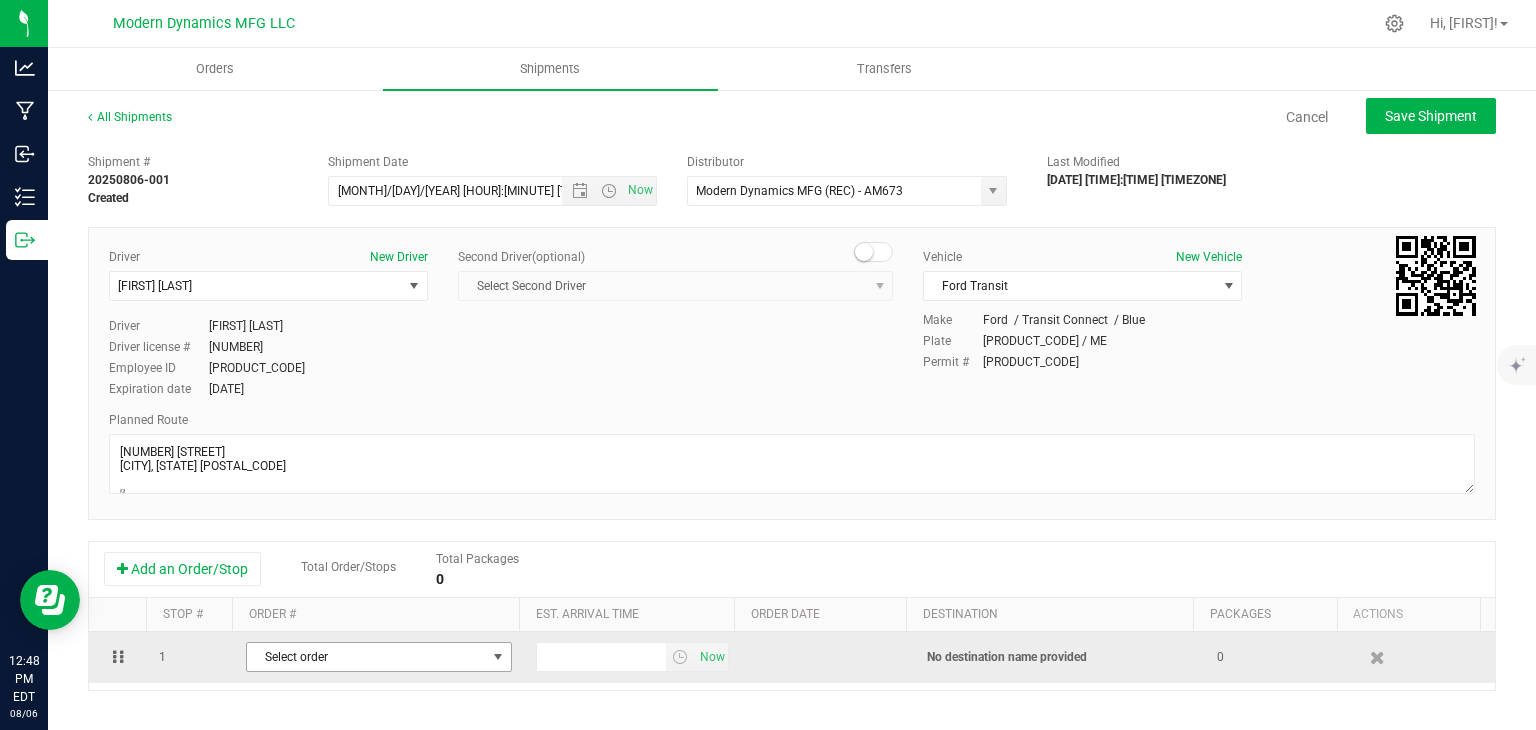 click on "Select order" at bounding box center [366, 657] 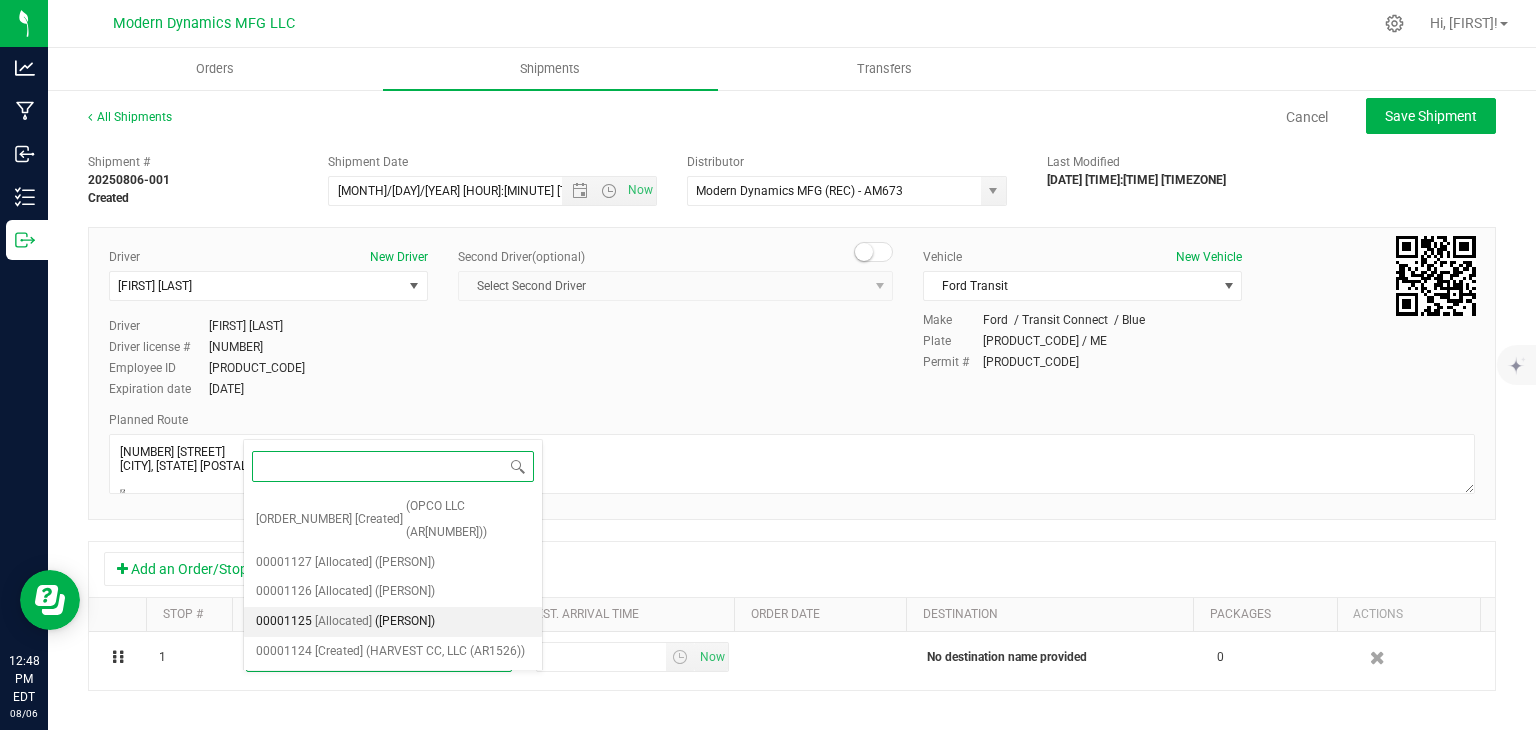 click on "[Allocated]" at bounding box center (343, 622) 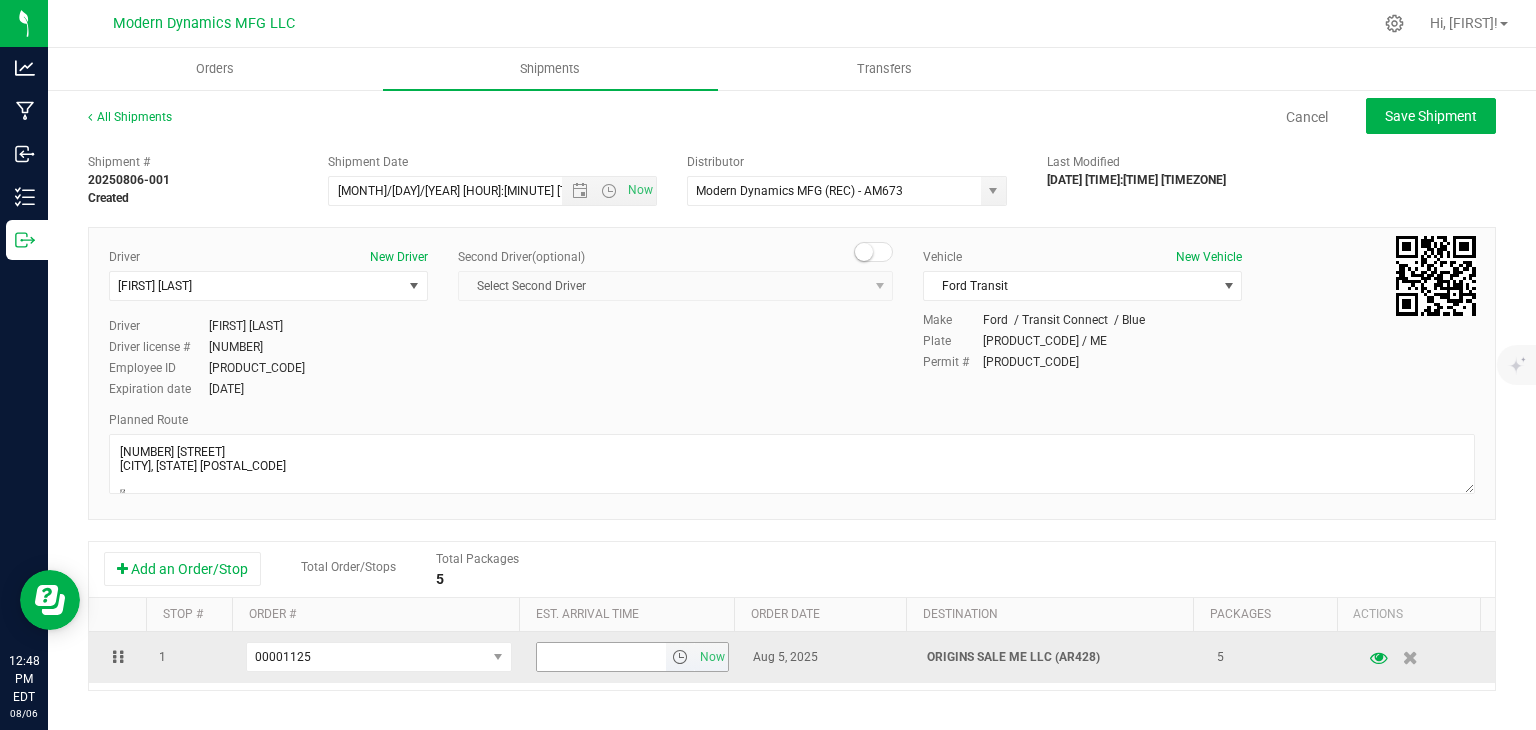 click at bounding box center (602, 657) 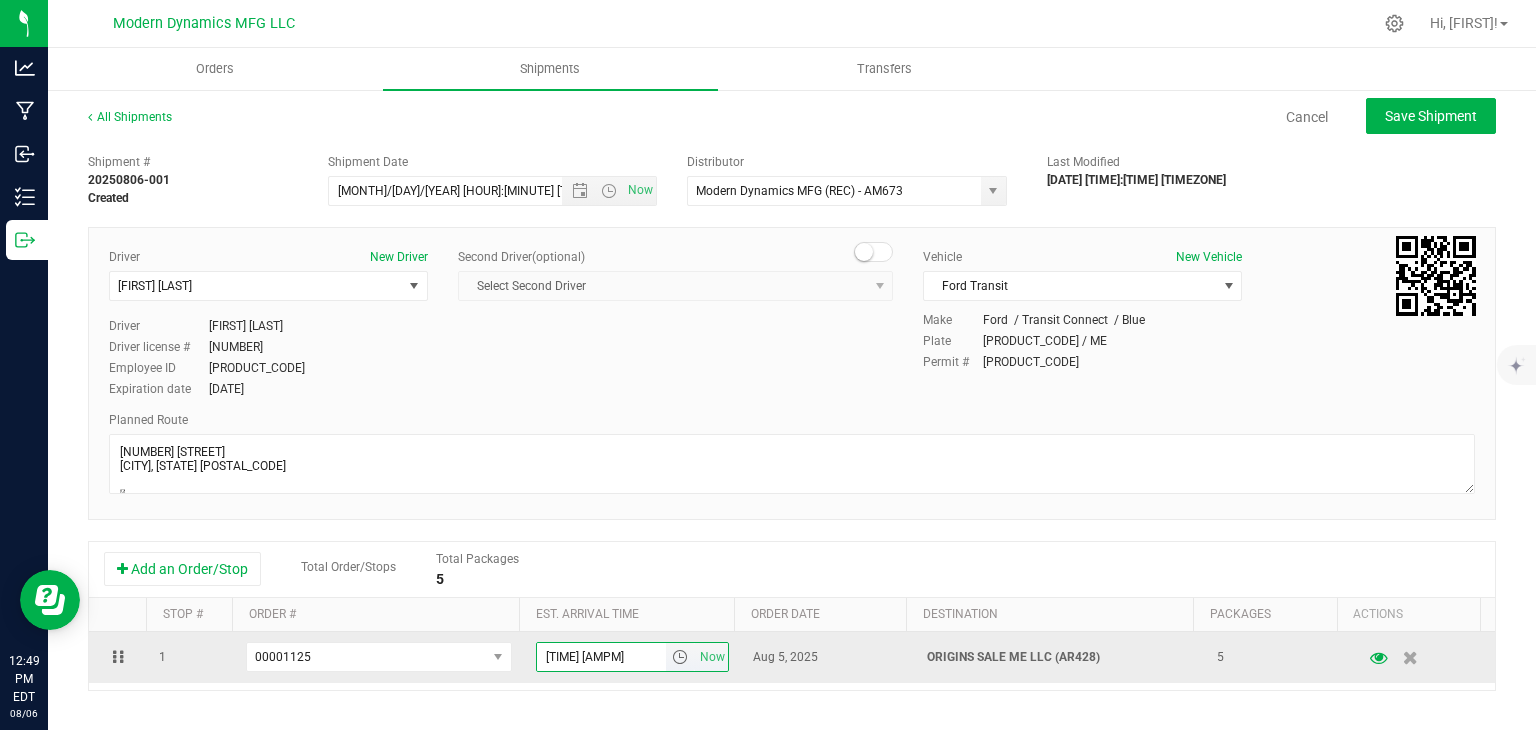 type on "1:20 PM" 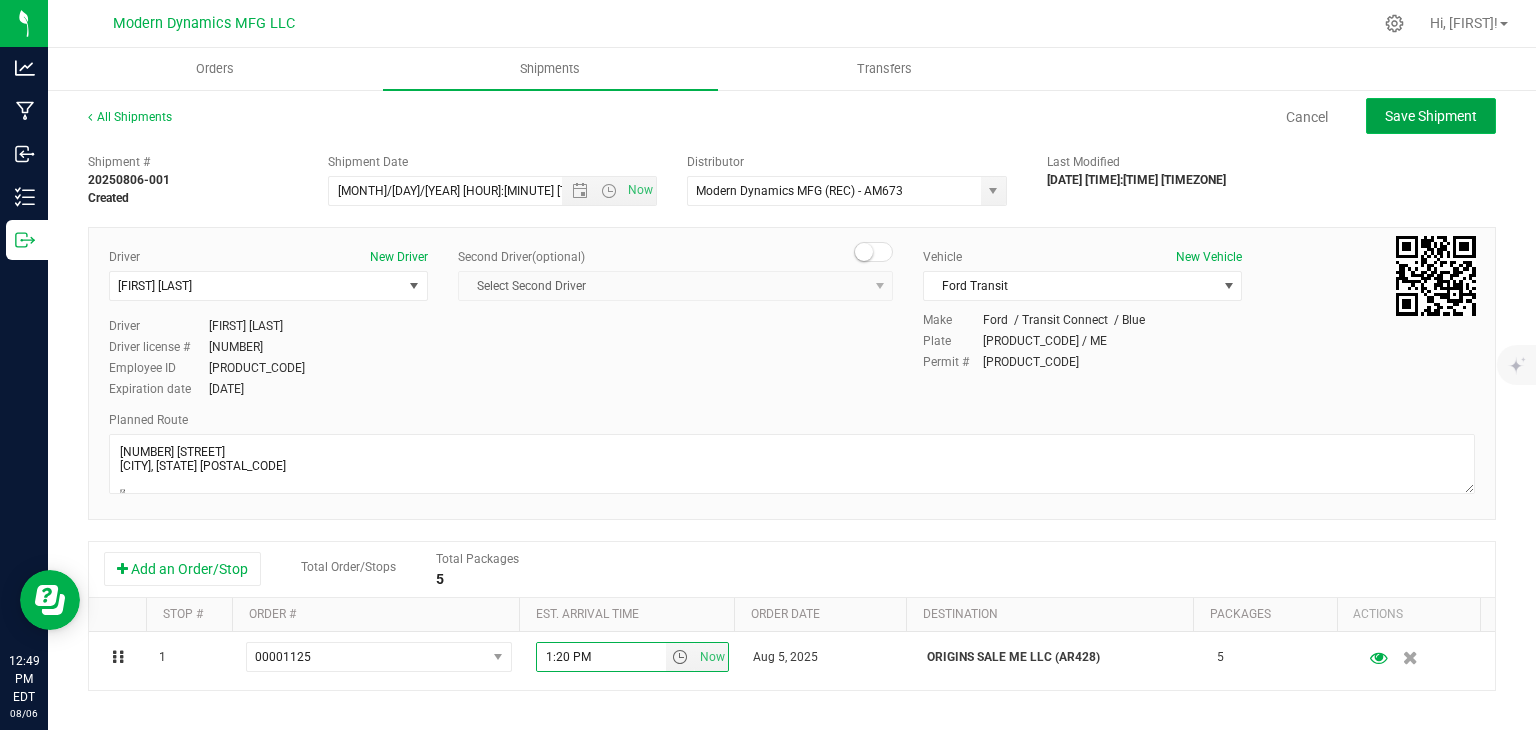 click on "Save Shipment" 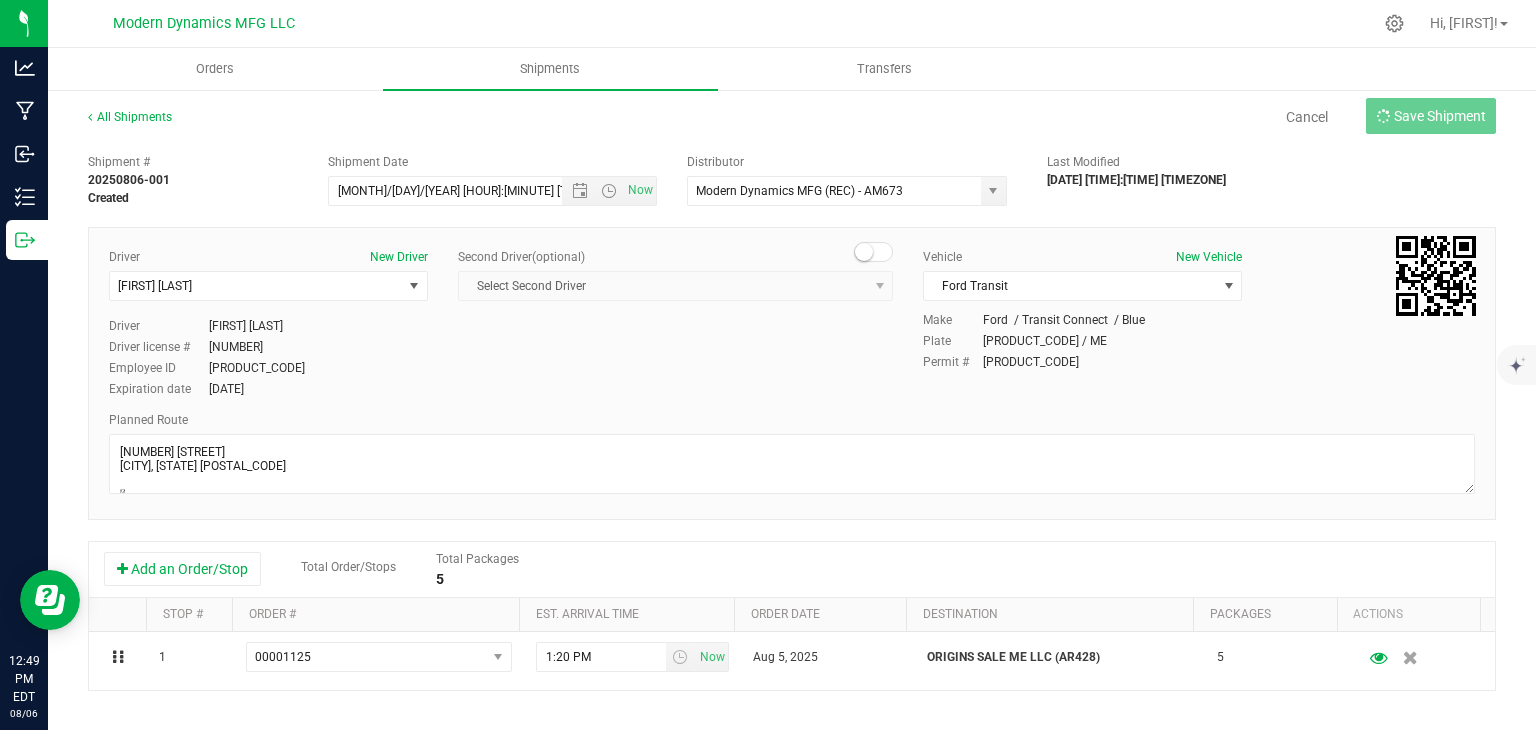 type on "[DATE] [TIME]:[TIME] [AMPM]" 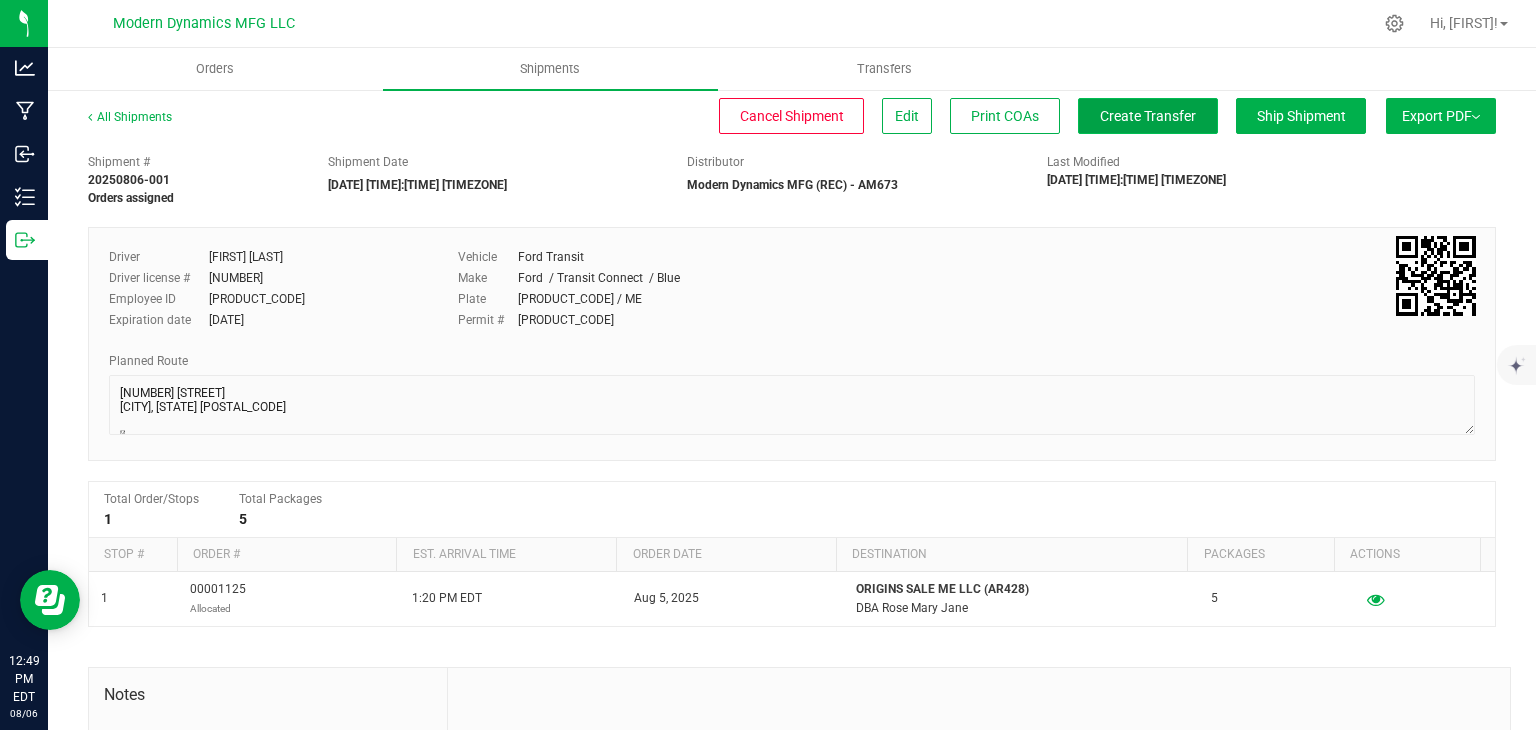 click on "Create Transfer" at bounding box center [1148, 116] 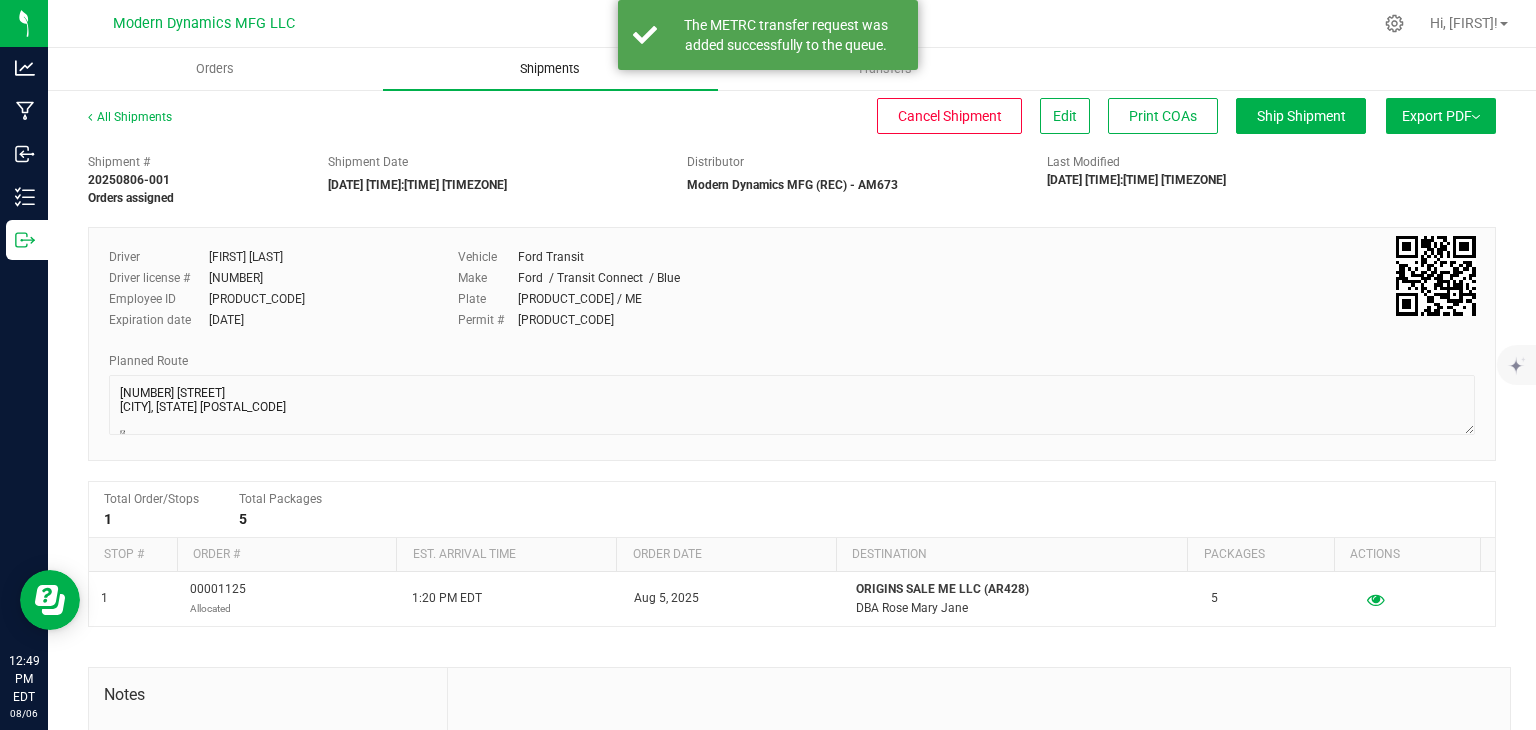 click on "Shipments" at bounding box center [550, 69] 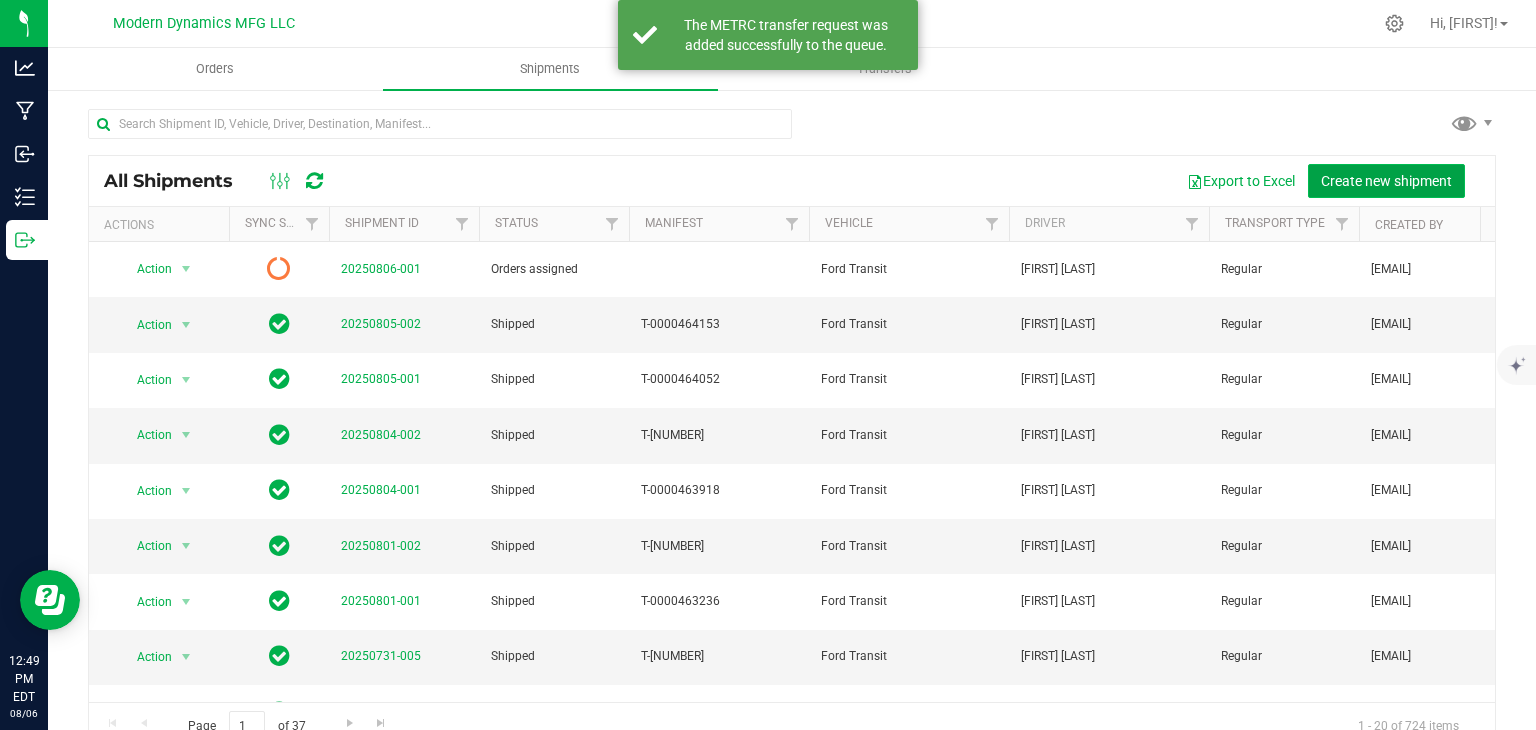 click on "Create new shipment" at bounding box center (1386, 181) 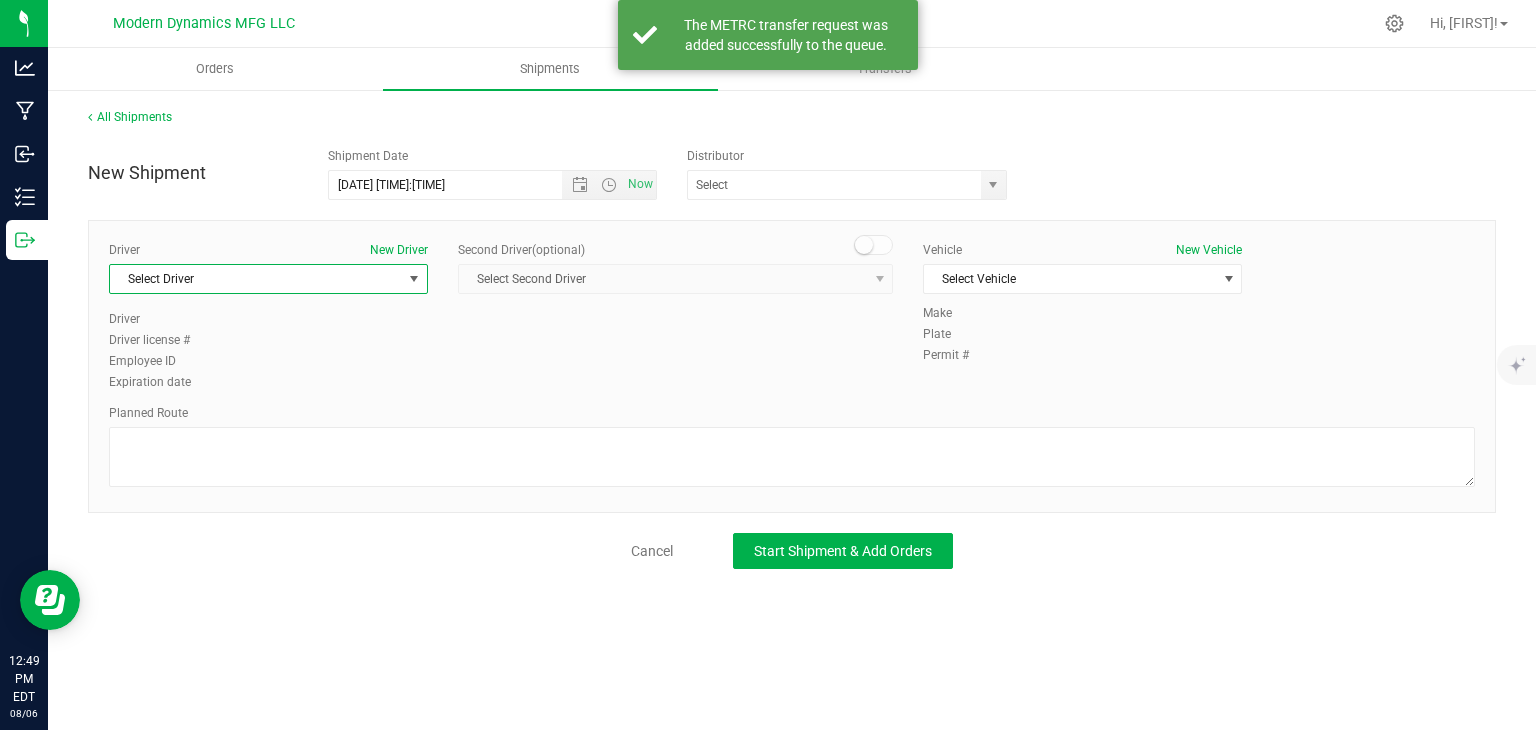 click on "Select Driver" at bounding box center [256, 279] 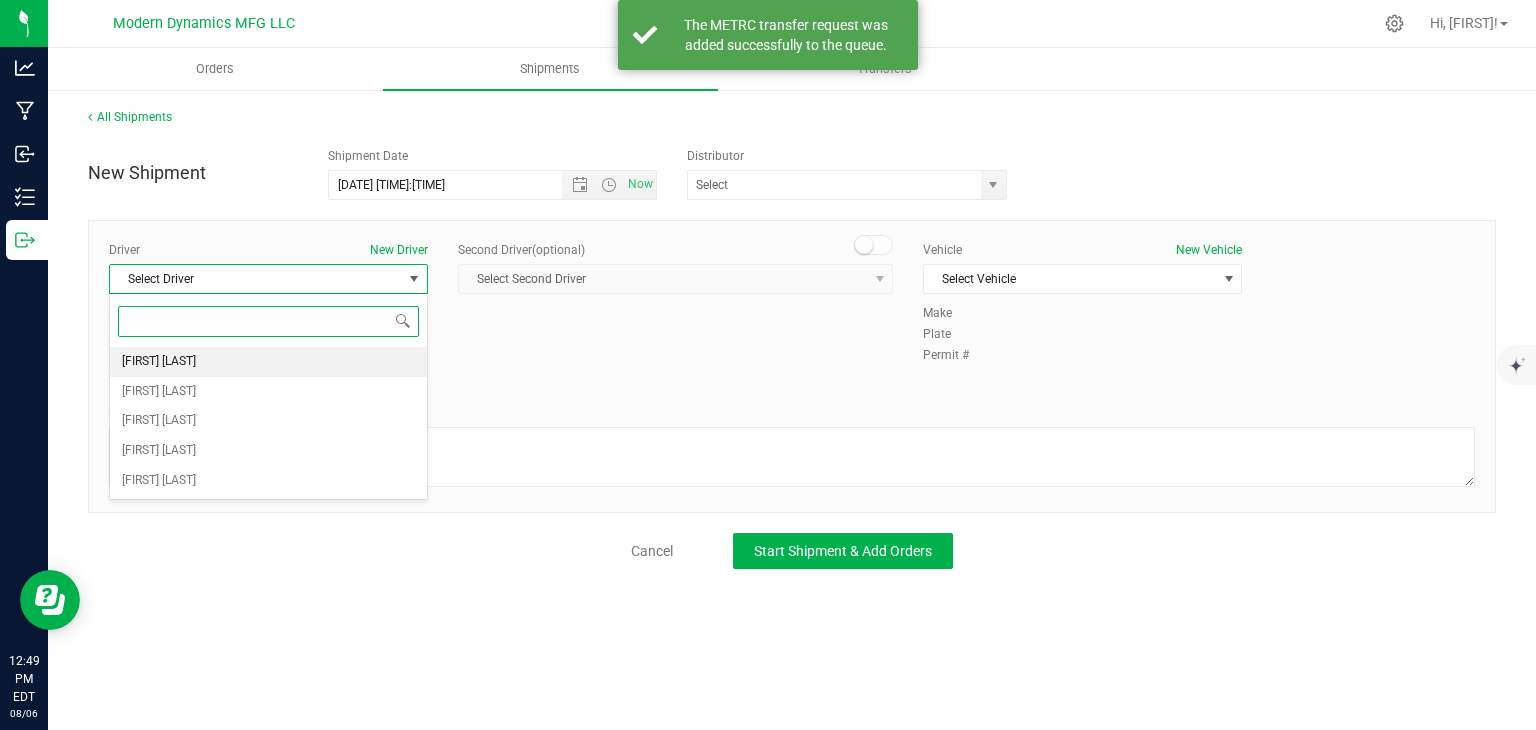 click on "[FIRST] [LAST]" at bounding box center (268, 362) 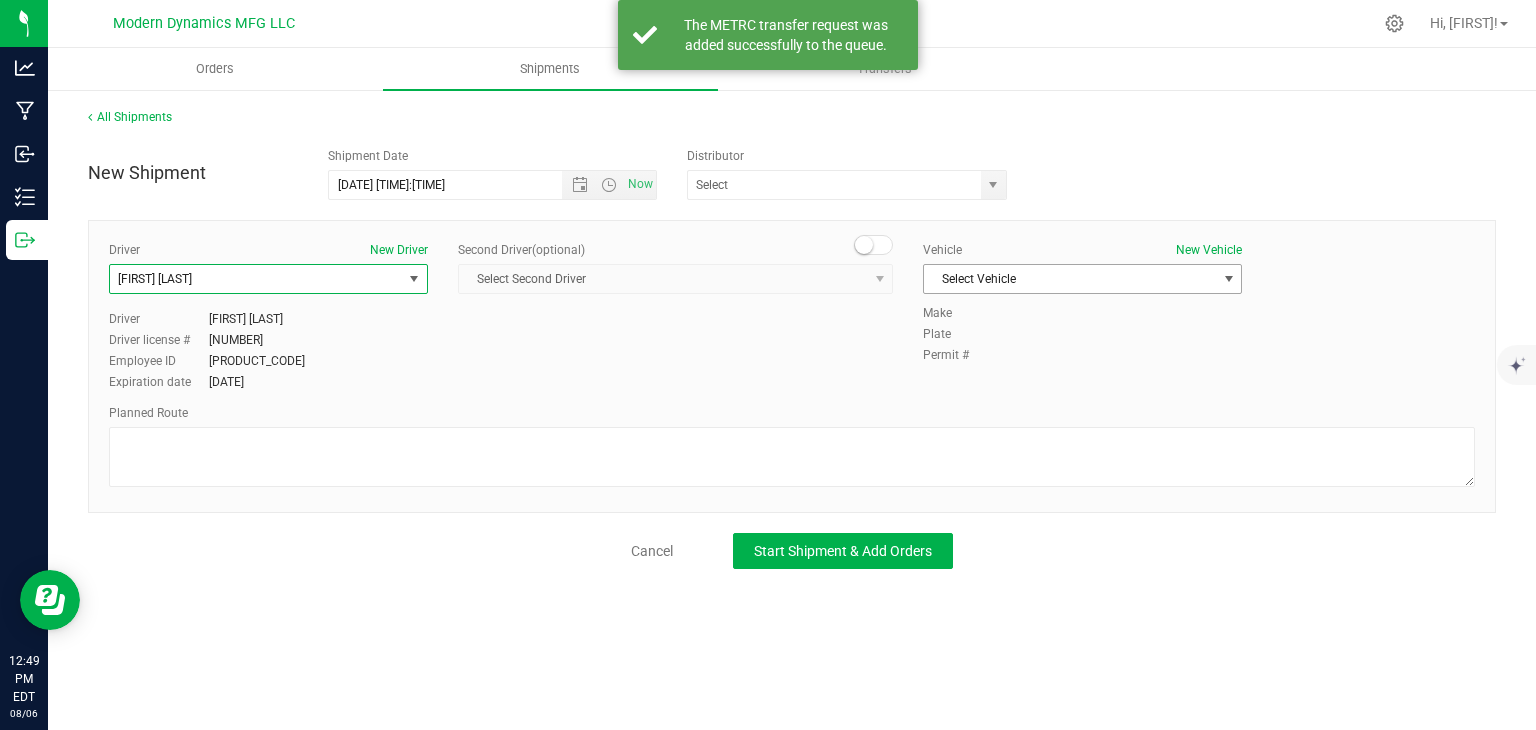 click on "Select Vehicle" at bounding box center [1070, 279] 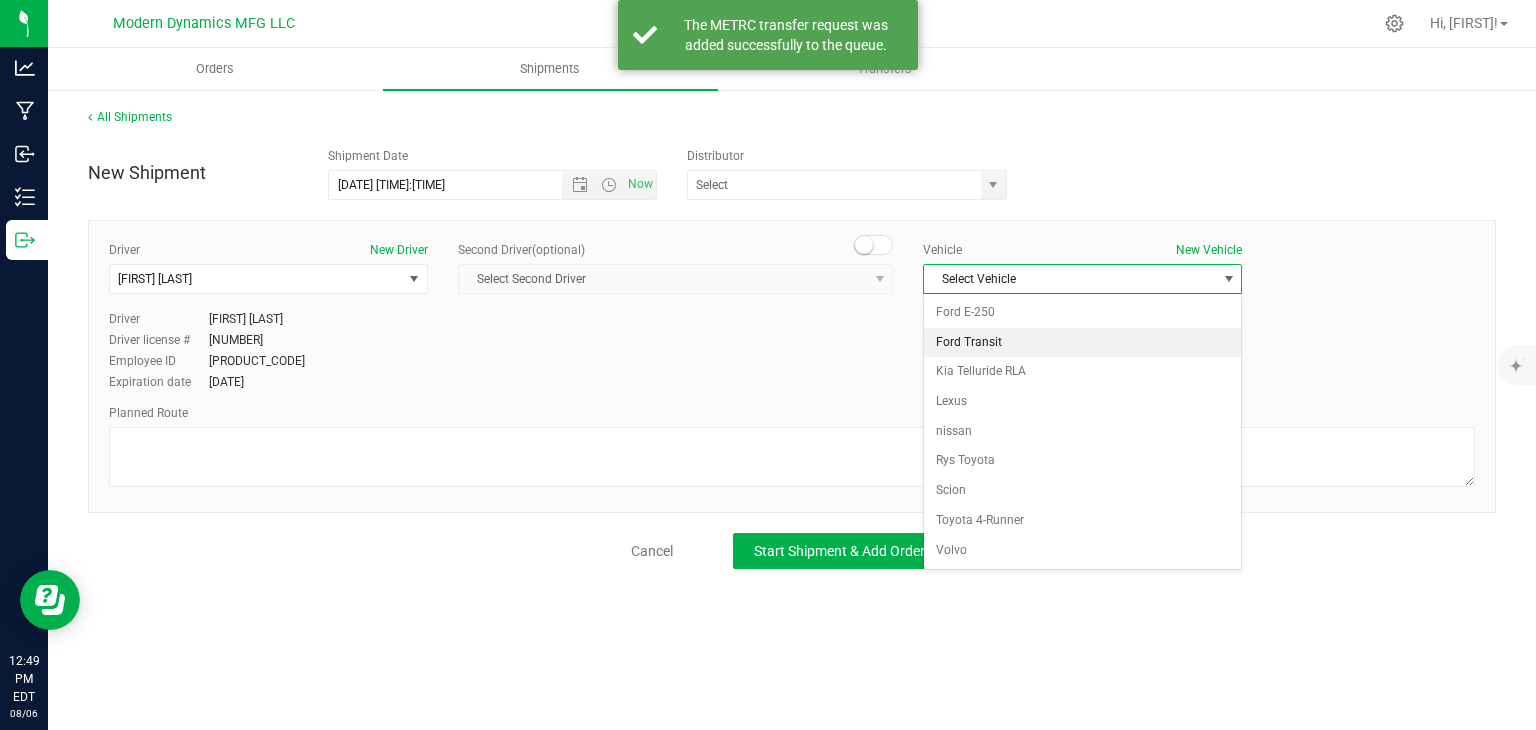 click on "Ford Transit" at bounding box center (1082, 343) 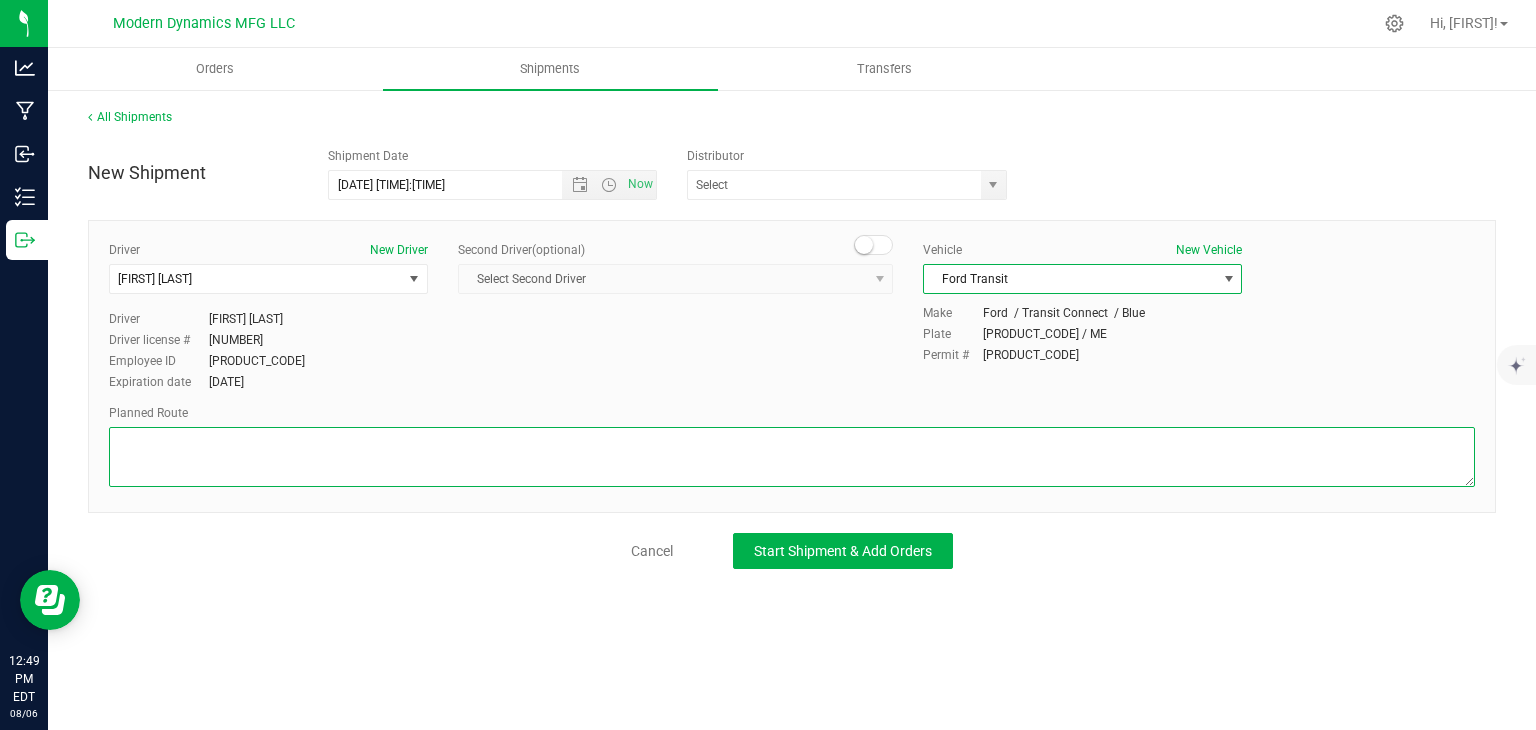 click at bounding box center [792, 457] 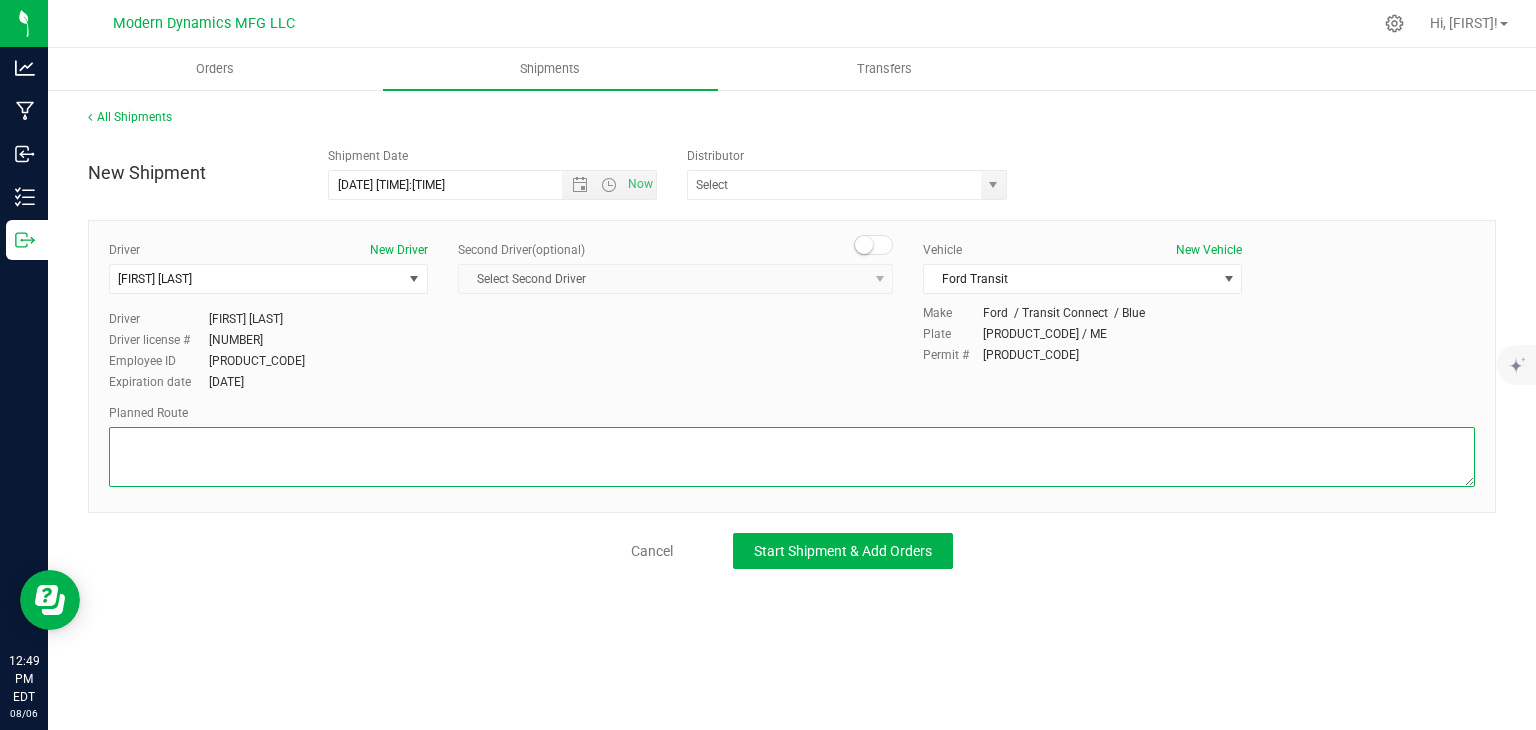 paste on "[NUMBER] [STREET]
[CITY], [STATE] [POSTAL_CODE]

Get on I-95 N from Biddeford Connector
4 min (1.4 mi)

Continue on I-95 N to Portland. Take exit 5 from I-295 N
15 min (16.6 mi)

Continue on ME-22 E/Congress St to your destination
2 min (0.3 mi)
Rose Mary Jane Portland Recreational Cannabis Dispensary
327 St John St, Portland, ME 04102" 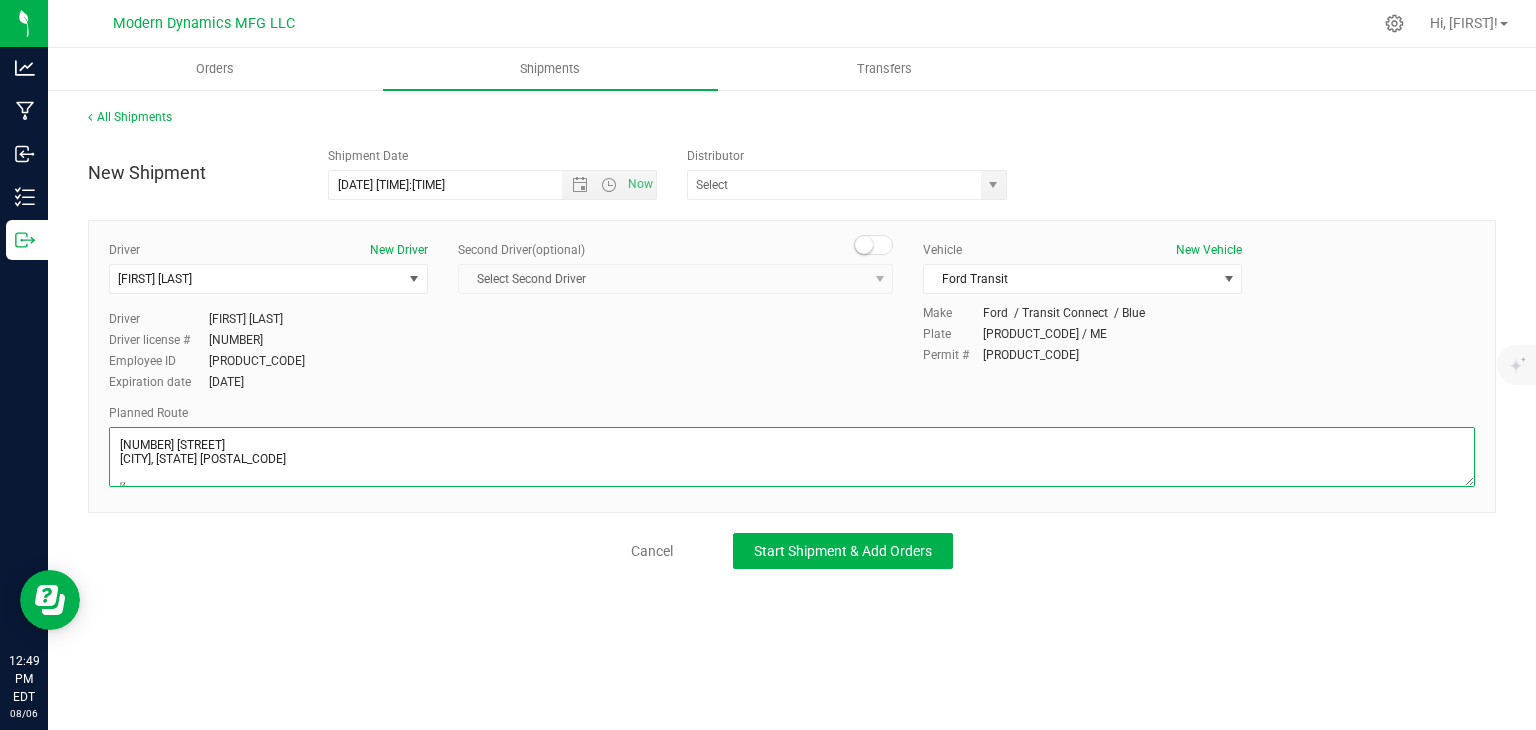 scroll, scrollTop: 182, scrollLeft: 0, axis: vertical 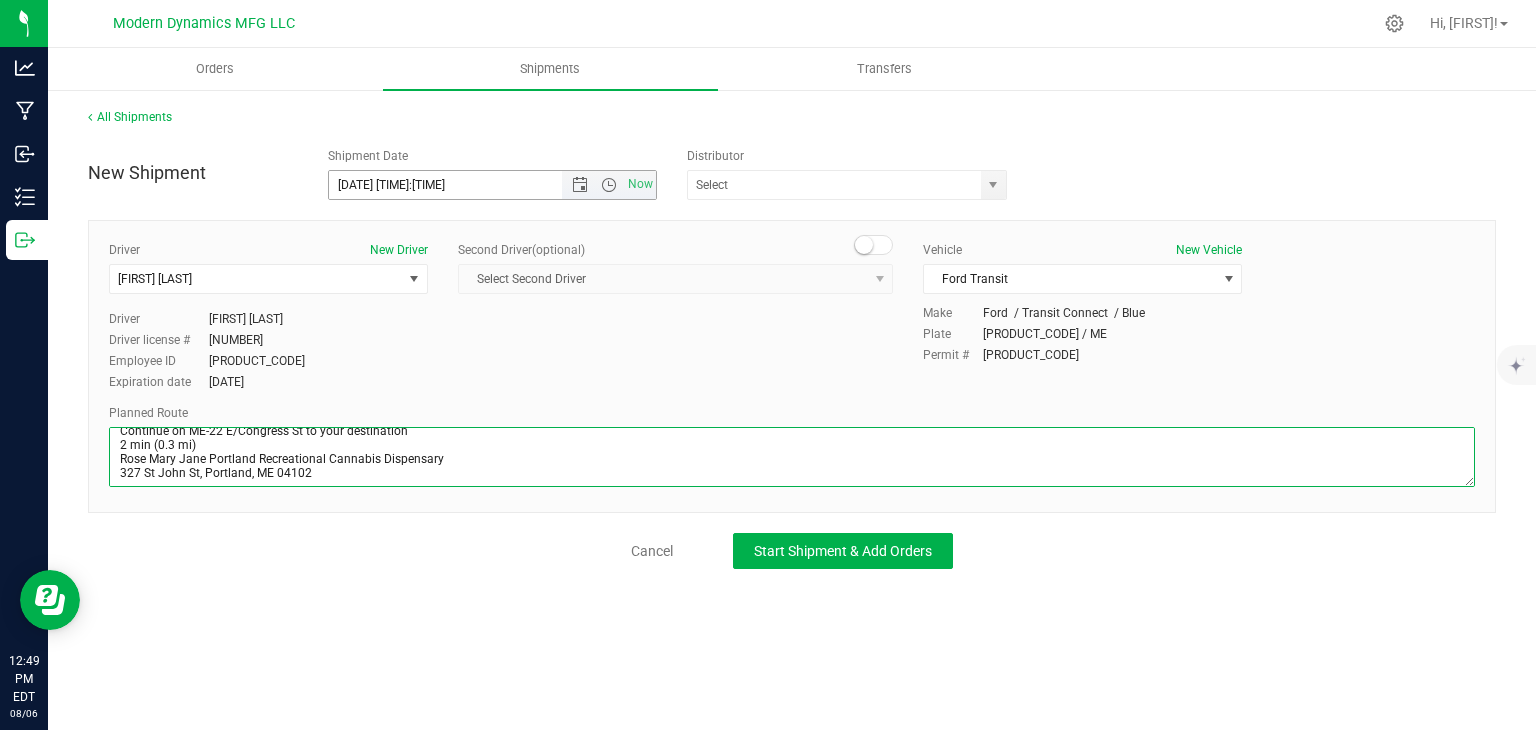 type on "[NUMBER] [STREET]
[CITY], [STATE] [POSTAL_CODE]

Get on I-95 N from Biddeford Connector
4 min (1.4 mi)

Continue on I-95 N to Portland. Take exit 5 from I-295 N
15 min (16.6 mi)

Continue on ME-22 E/Congress St to your destination
2 min (0.3 mi)
Rose Mary Jane Portland Recreational Cannabis Dispensary
327 St John St, Portland, ME 04102" 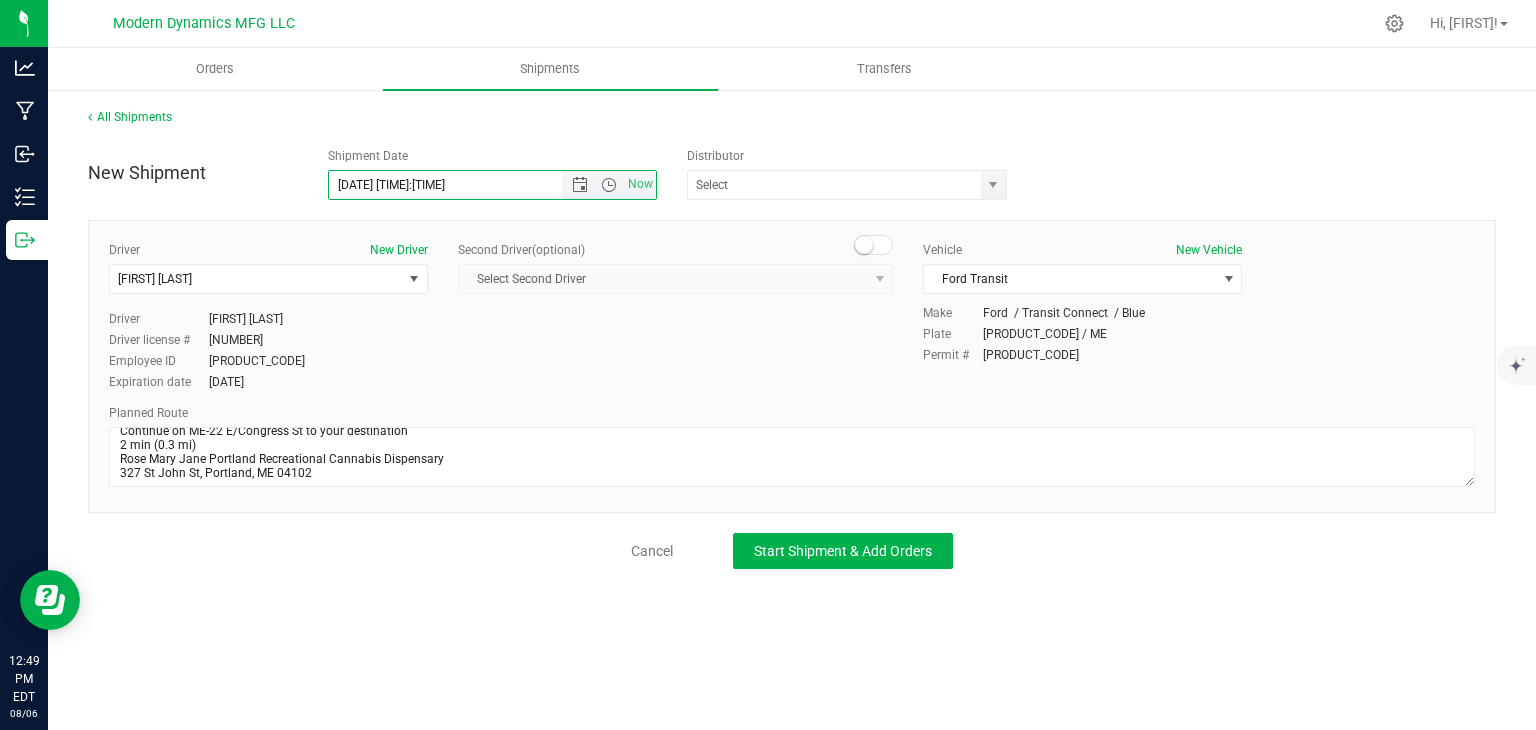 click on "[DATE] [TIME]:[TIME]" at bounding box center [463, 185] 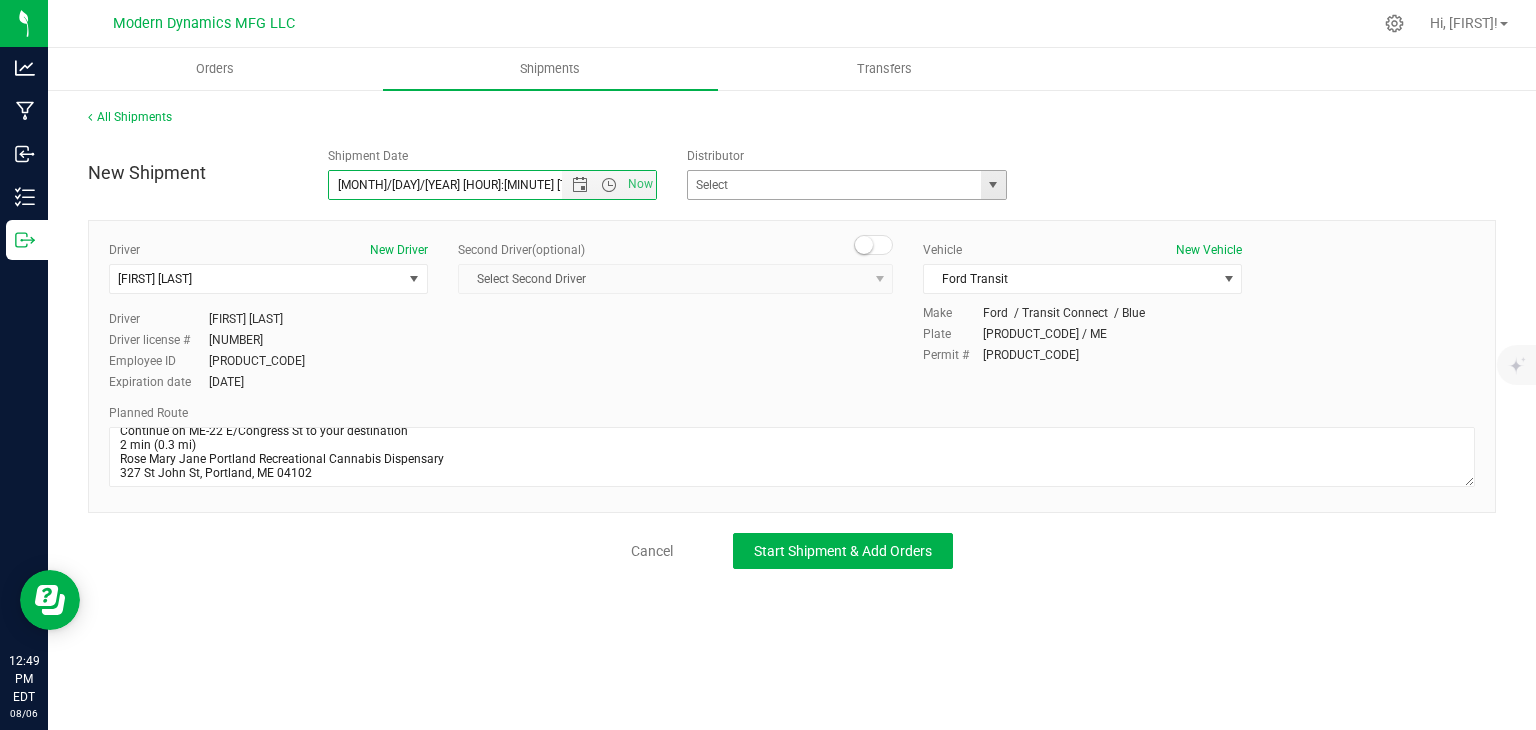 click at bounding box center (993, 185) 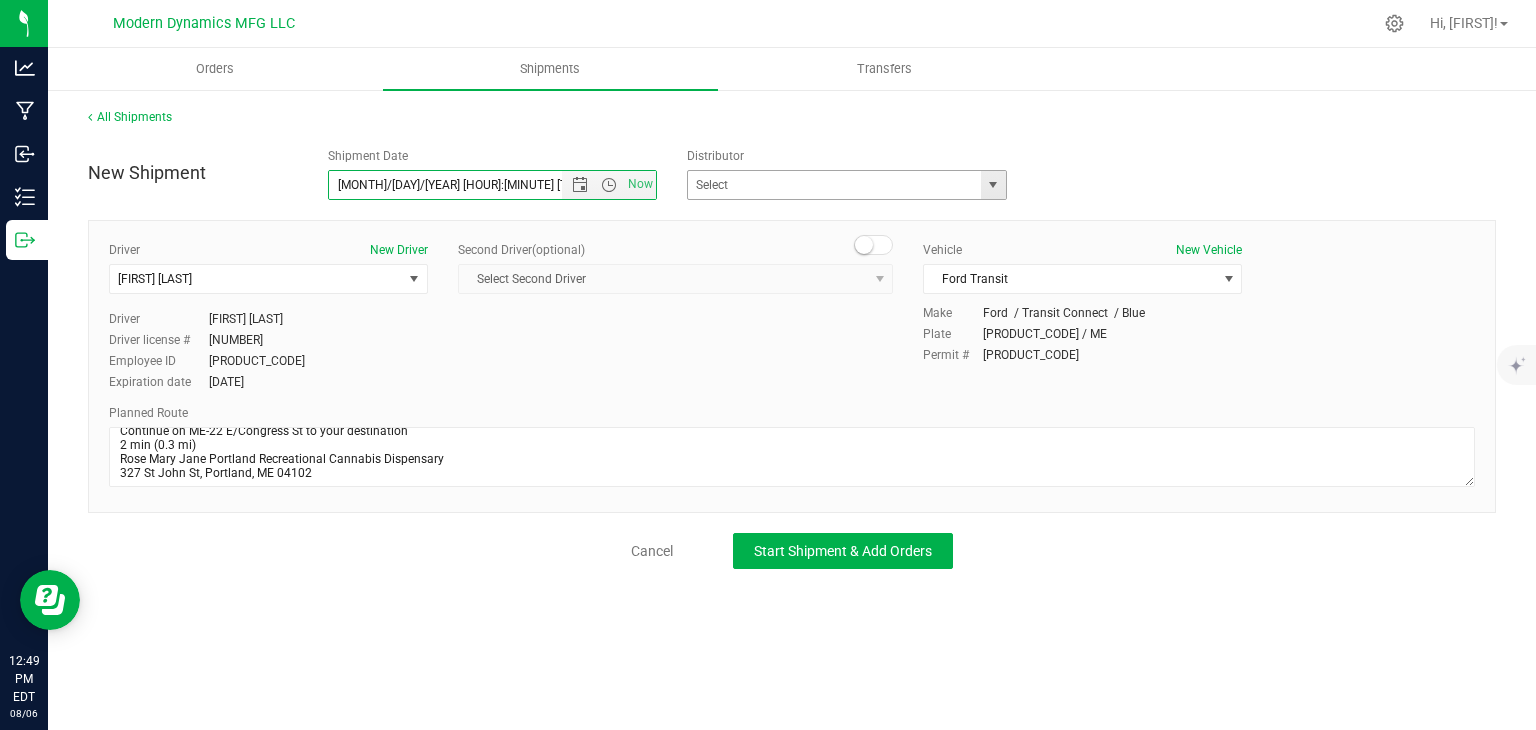 type on "[MONTH]/[DAY]/[YEAR] [HOUR]:[MINUTE] [TIMEZONE]" 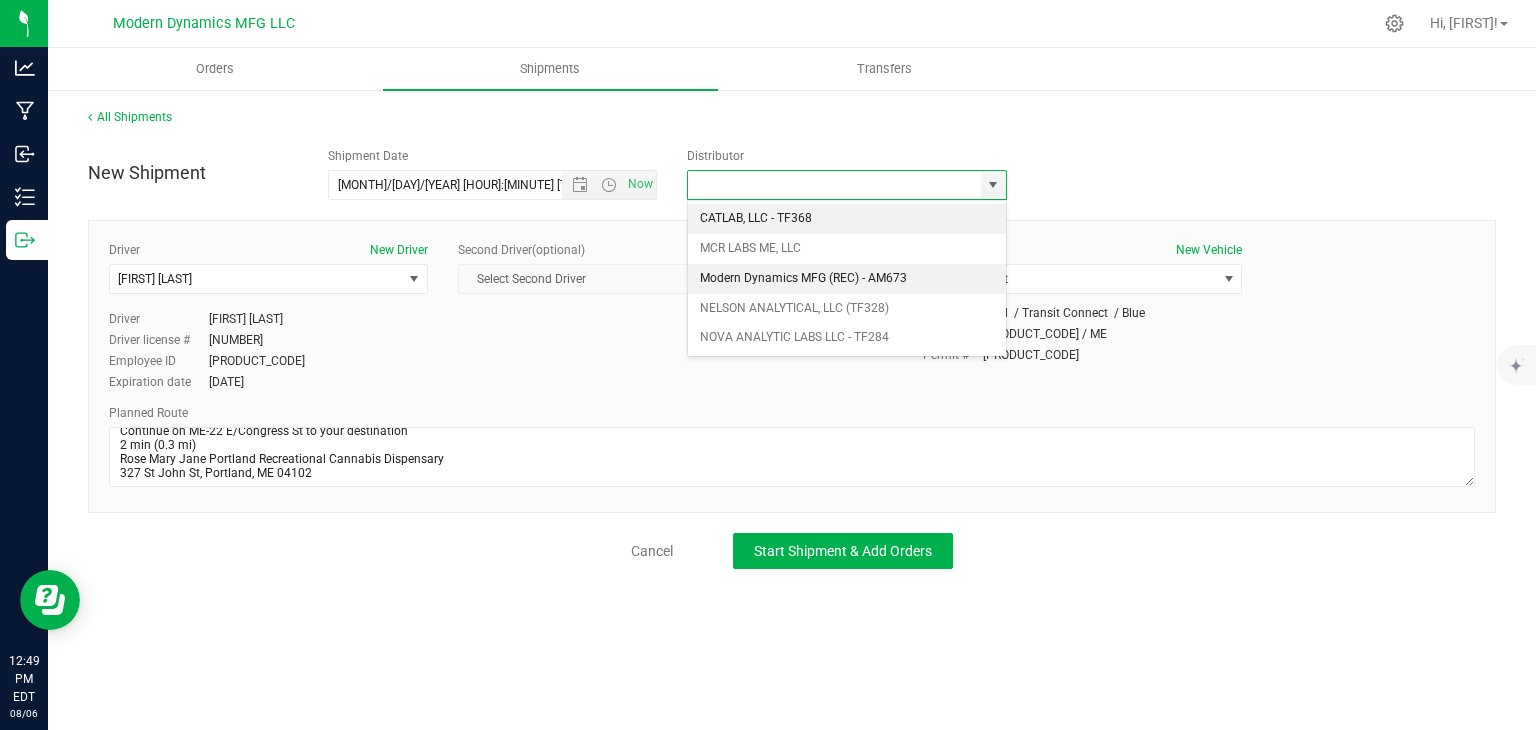 click on "Modern Dynamics MFG (REC) - AM673" at bounding box center (847, 279) 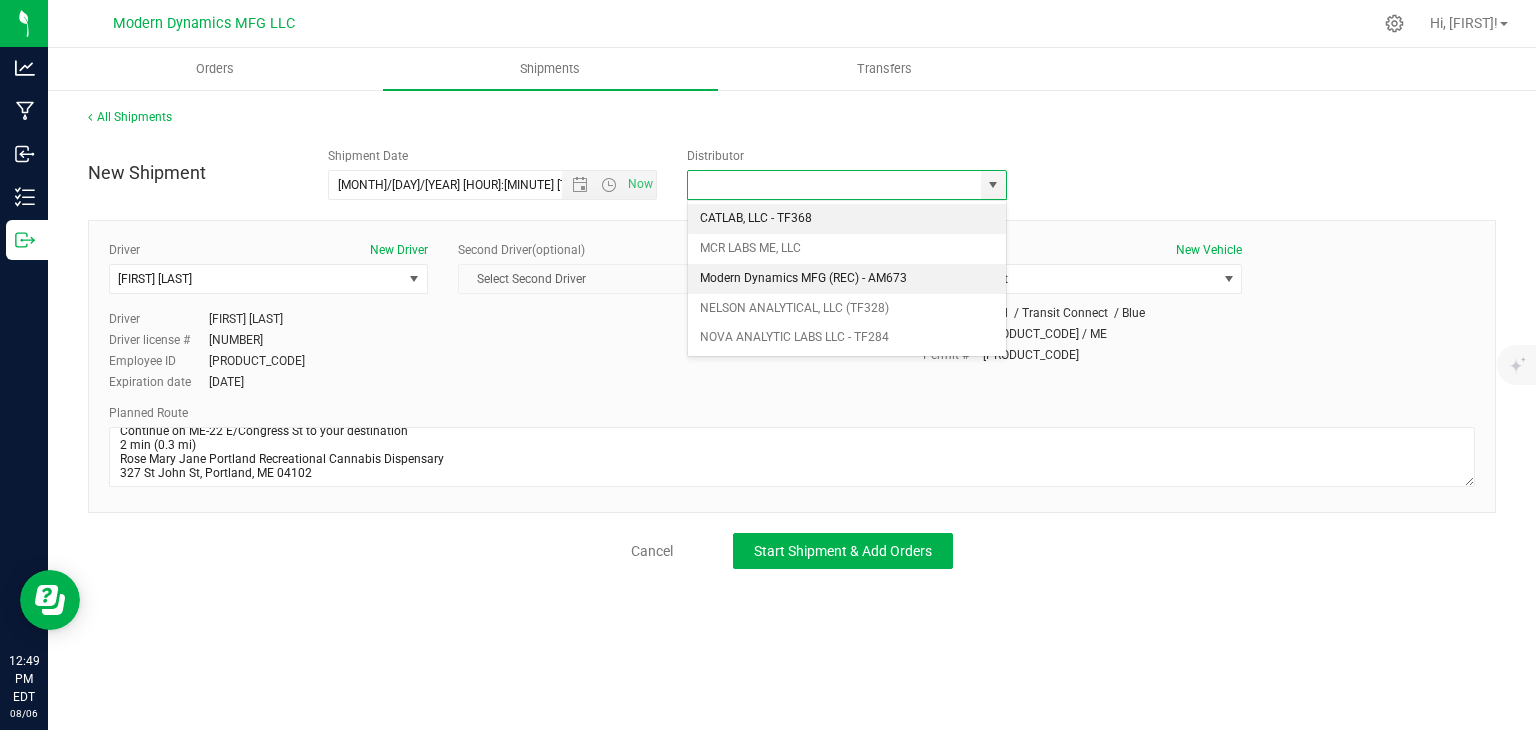 type on "Modern Dynamics MFG (REC) - AM673" 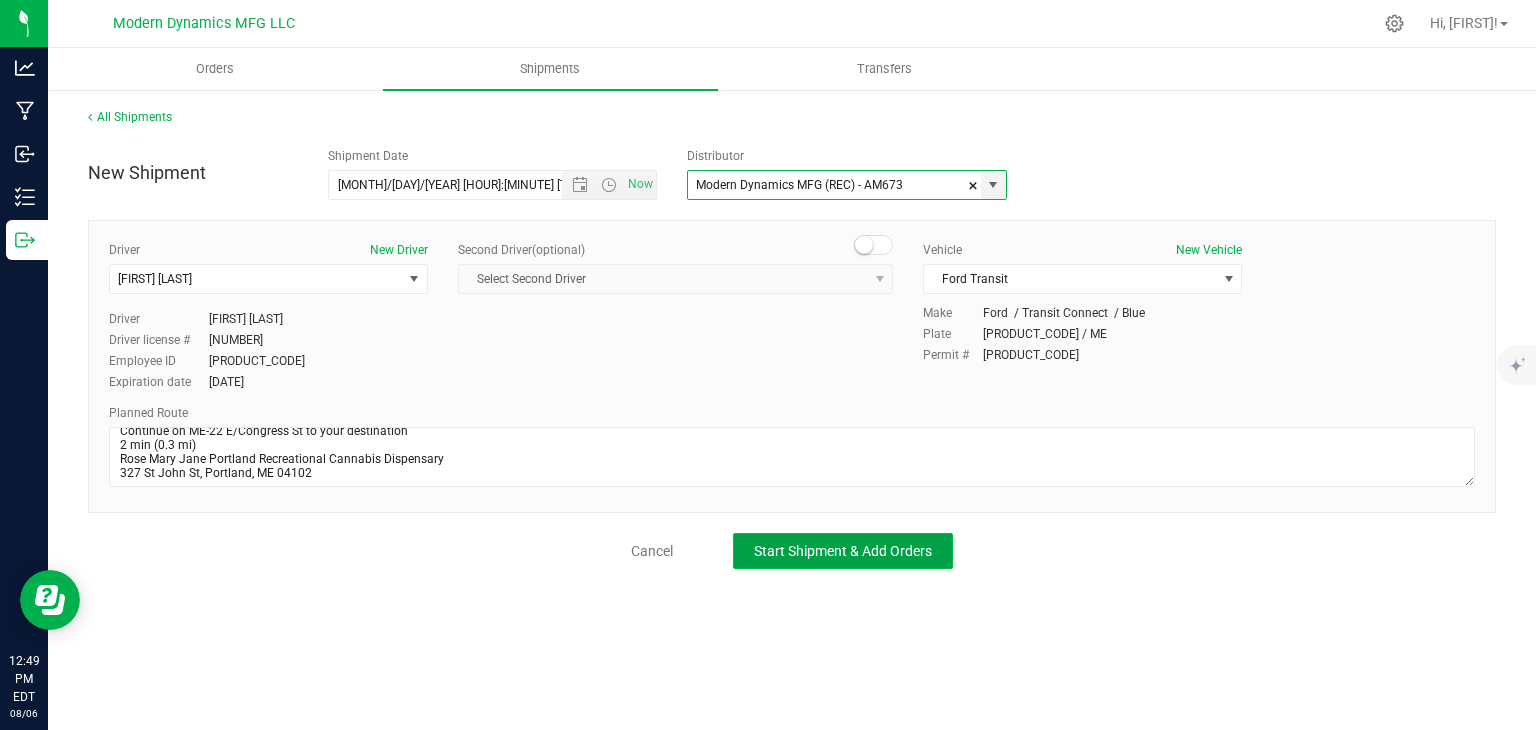 click on "Start Shipment & Add Orders" 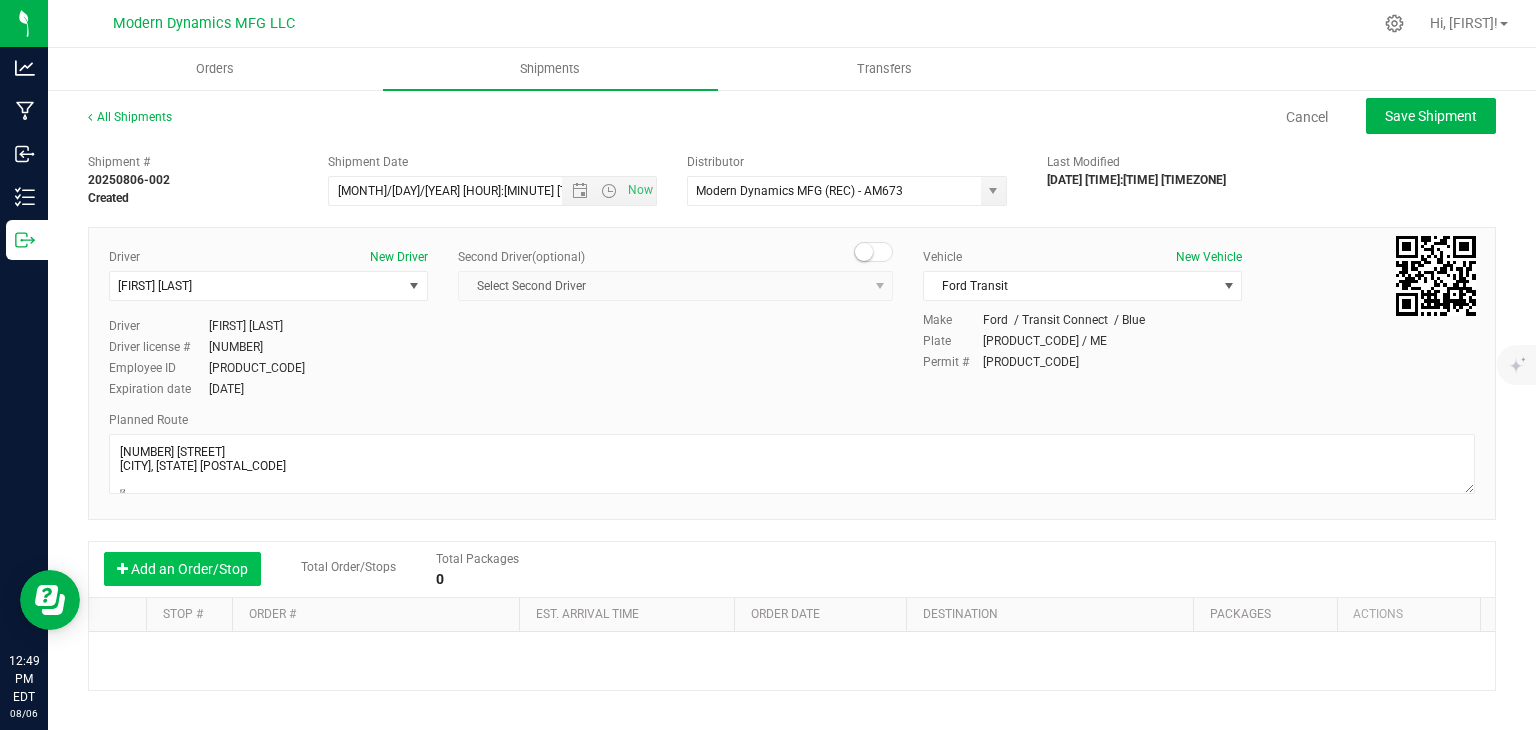 click on "Add an Order/Stop" at bounding box center (182, 569) 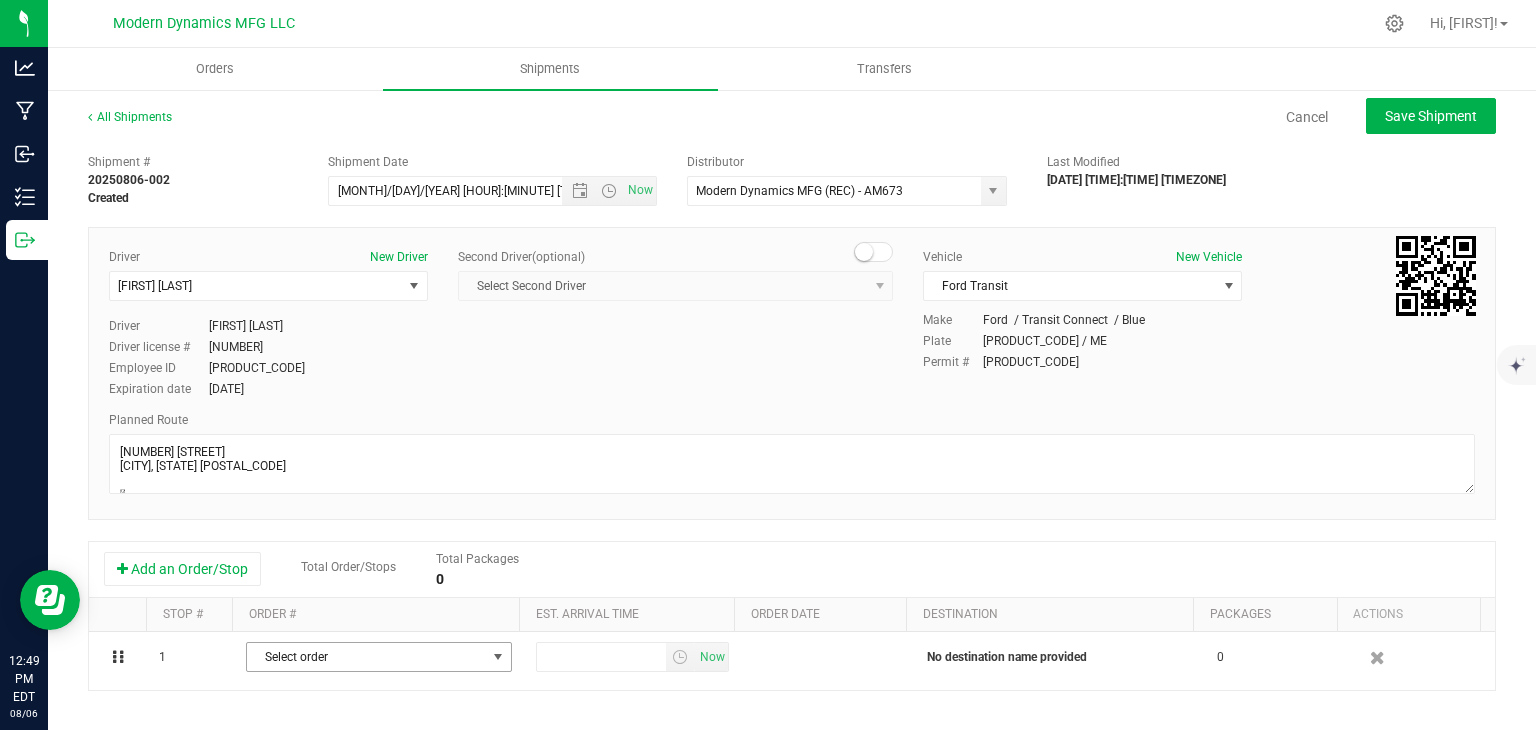 click on "Select order" at bounding box center (366, 657) 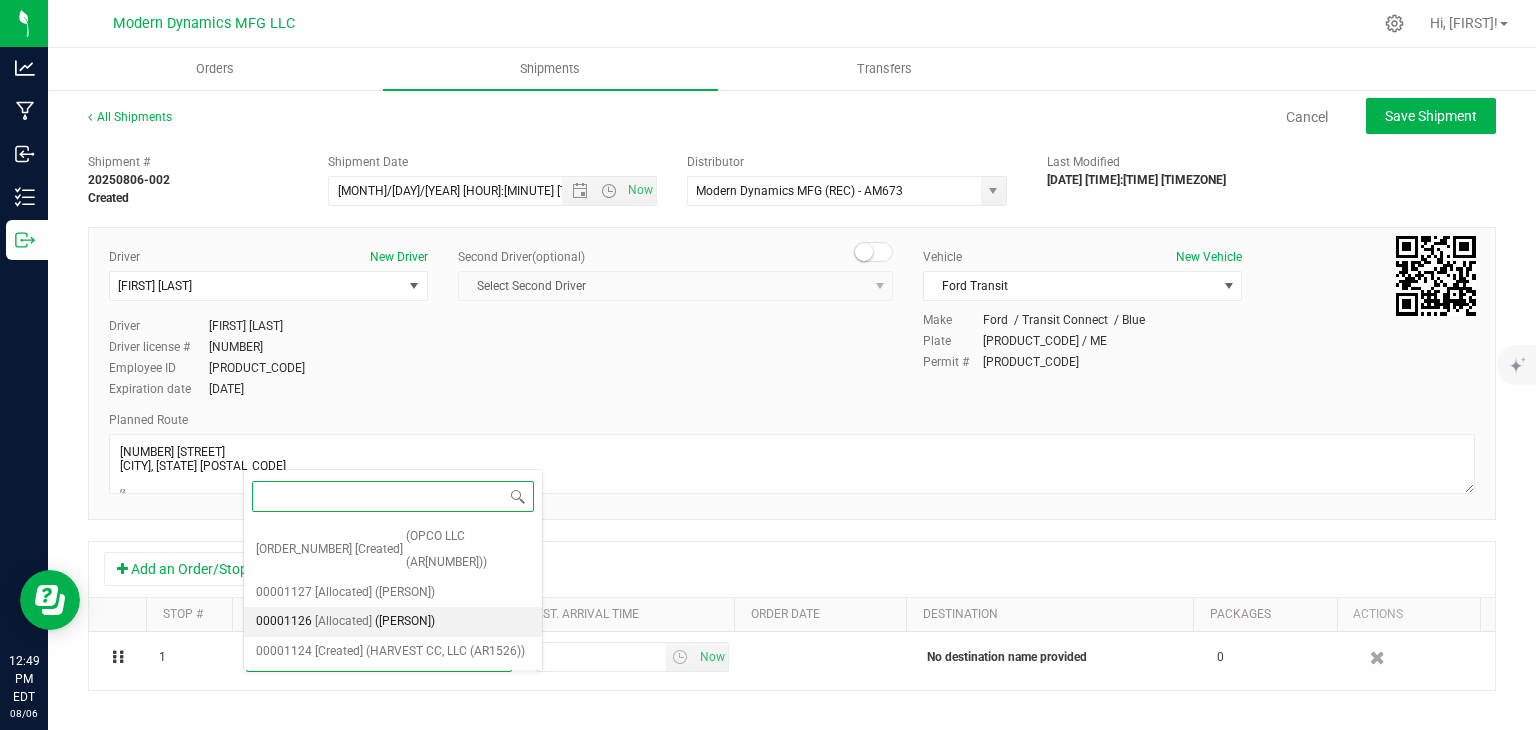 click on "([PERSON])" at bounding box center [405, 622] 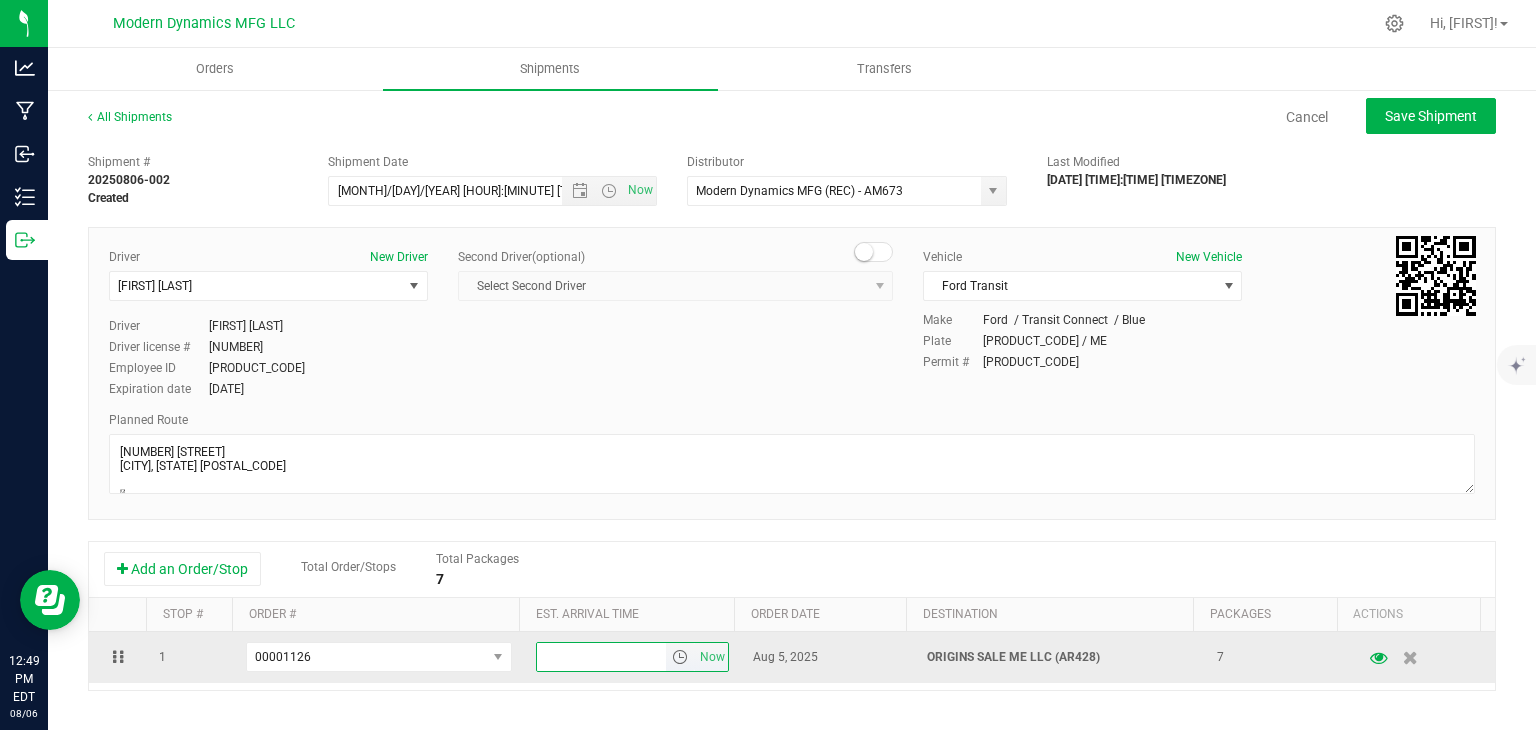 click at bounding box center [602, 657] 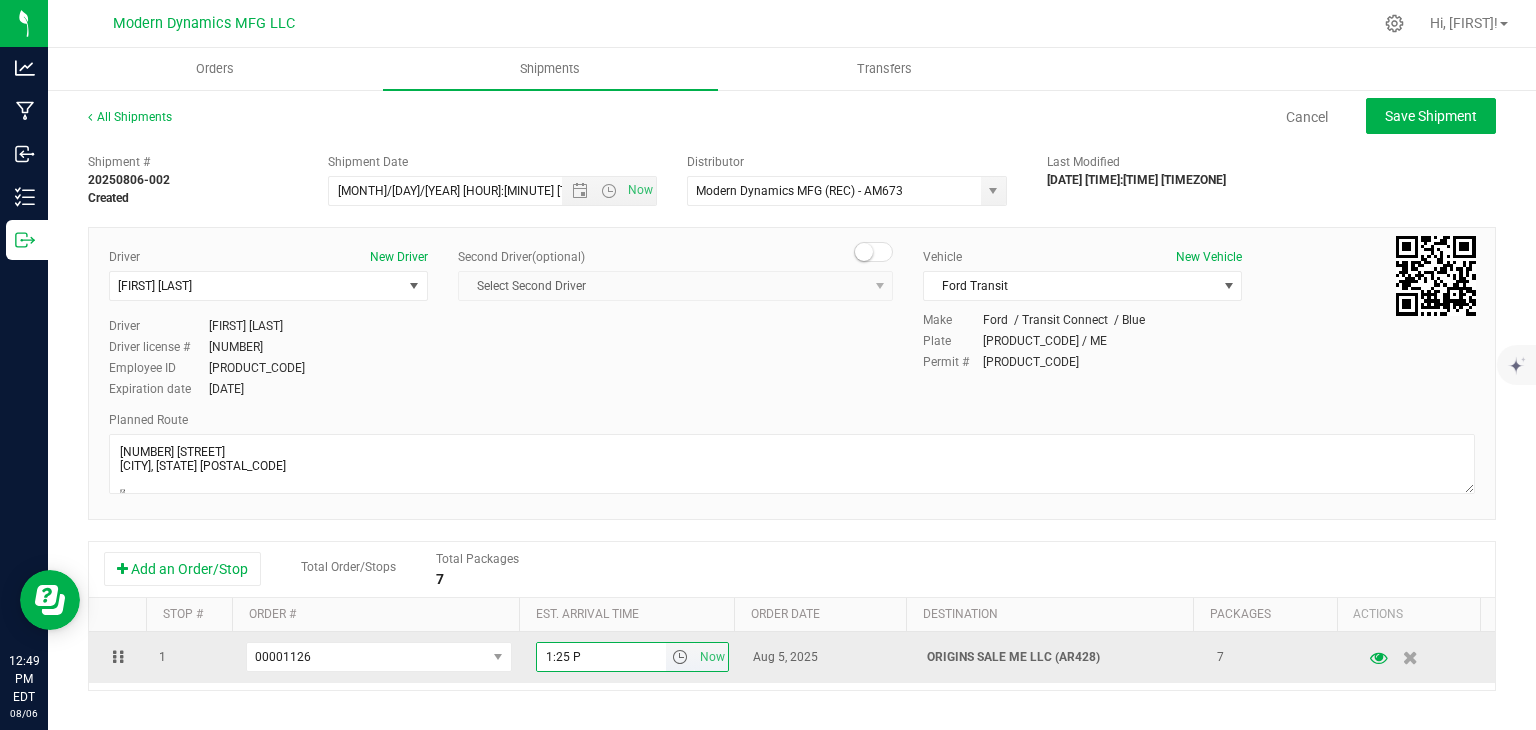 type on "1:25 PM" 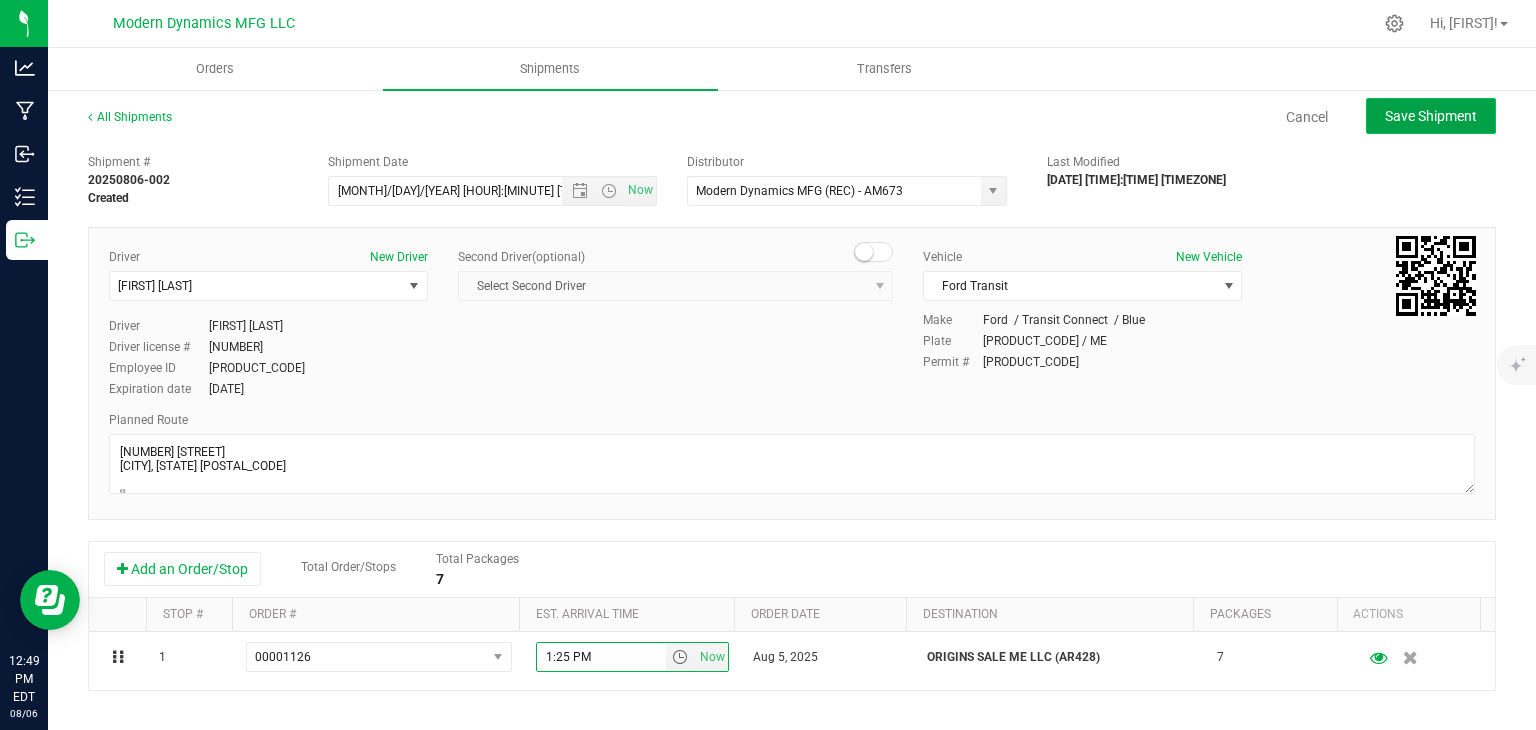 click on "Save Shipment" 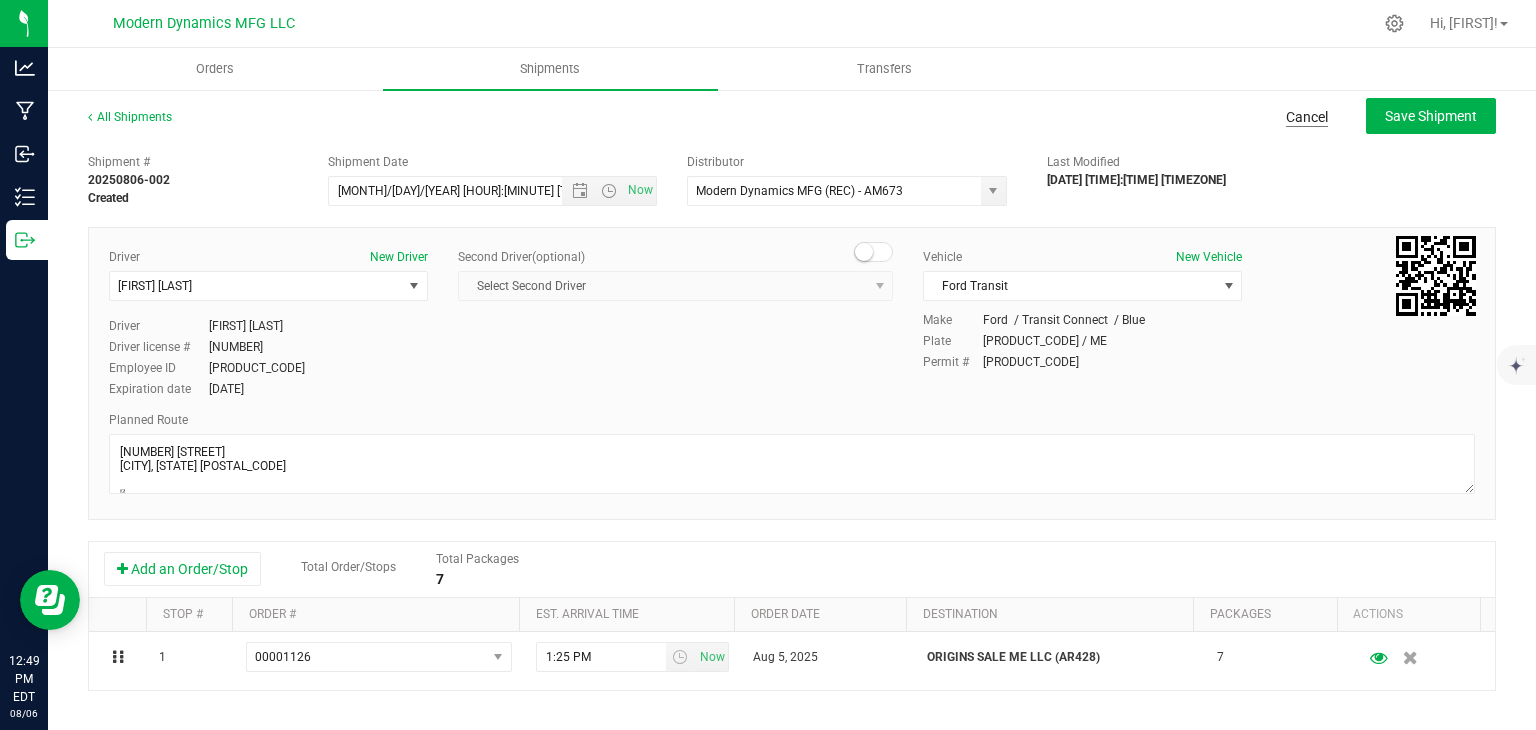 type on "[DATE] [TIME]:[TIME] [AMPM]" 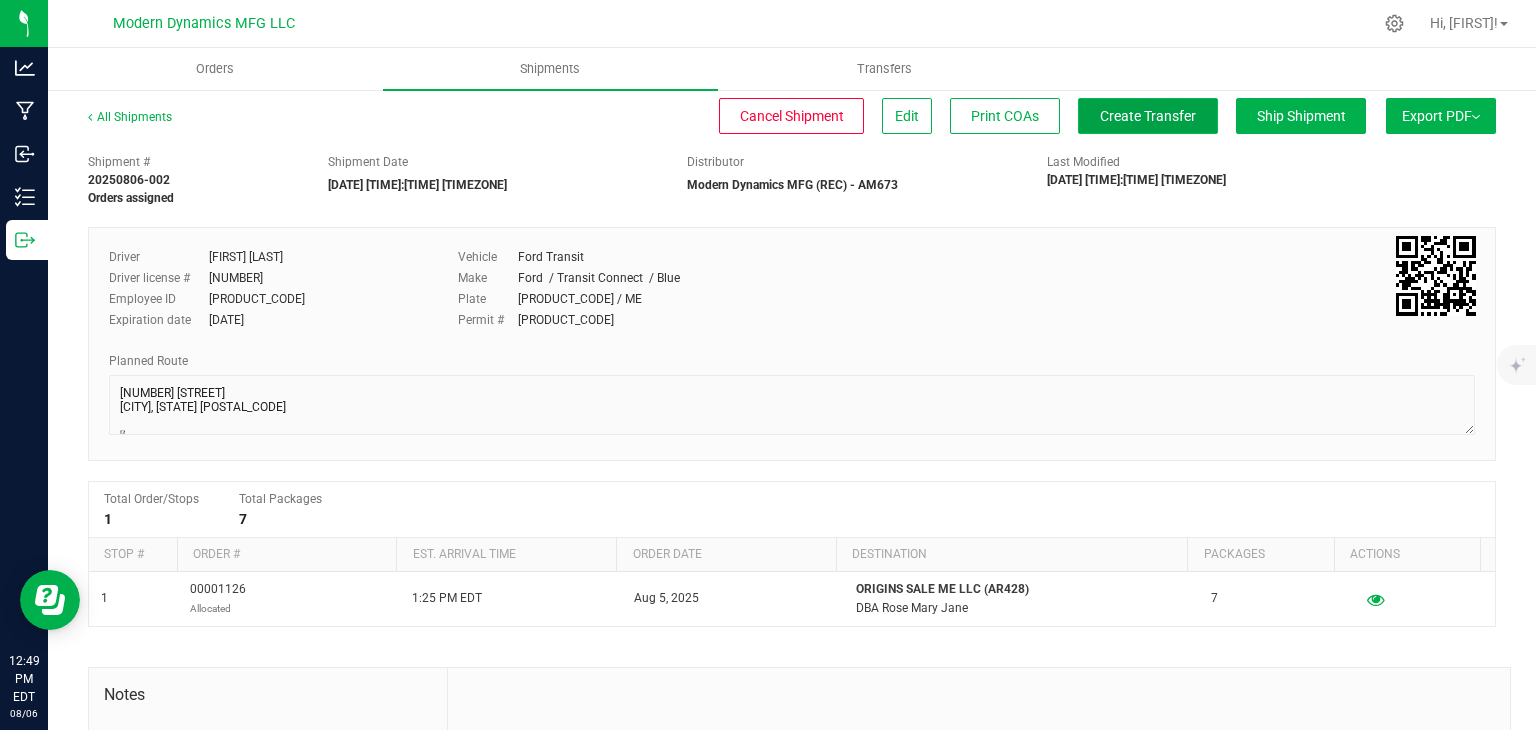 click on "Create Transfer" at bounding box center (1148, 116) 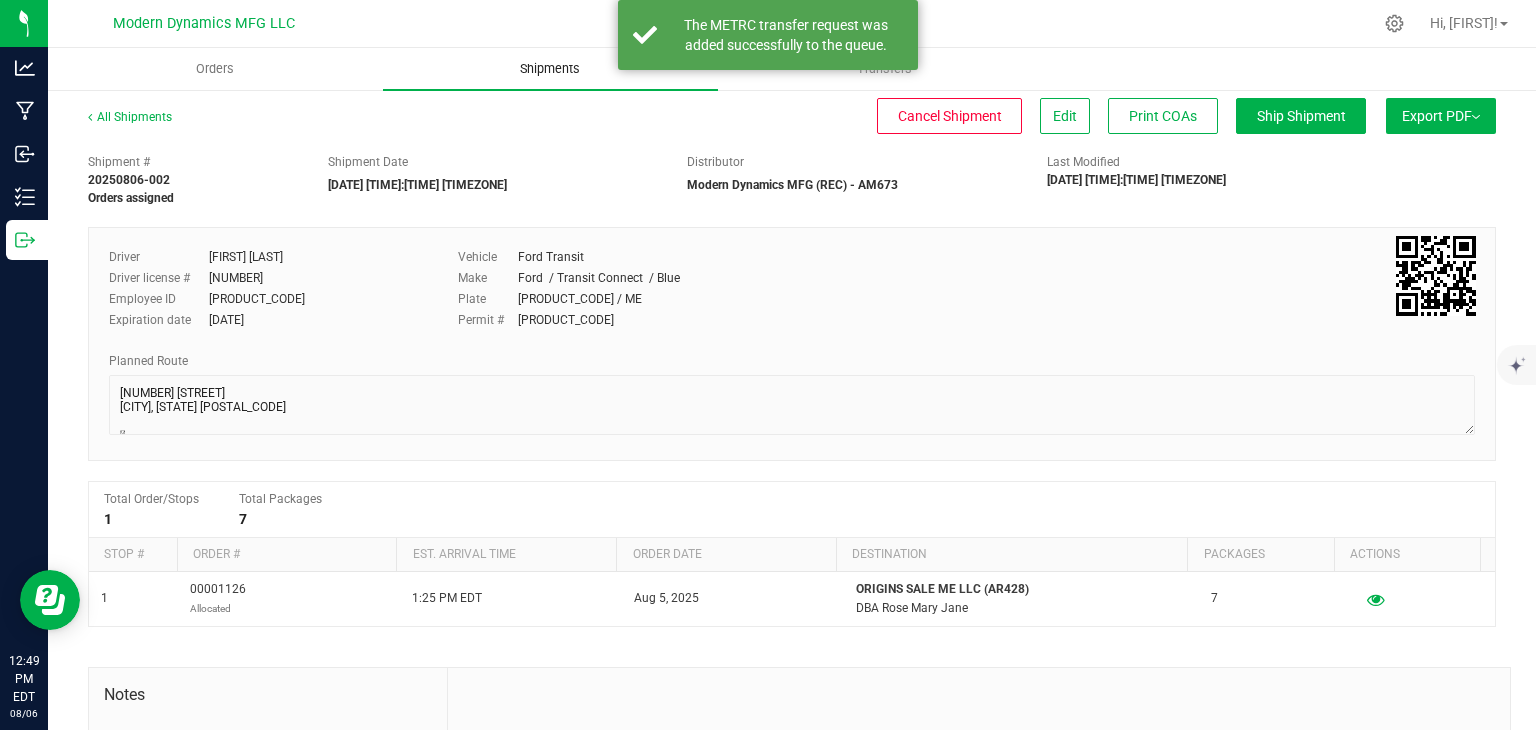click on "Shipments" at bounding box center (550, 69) 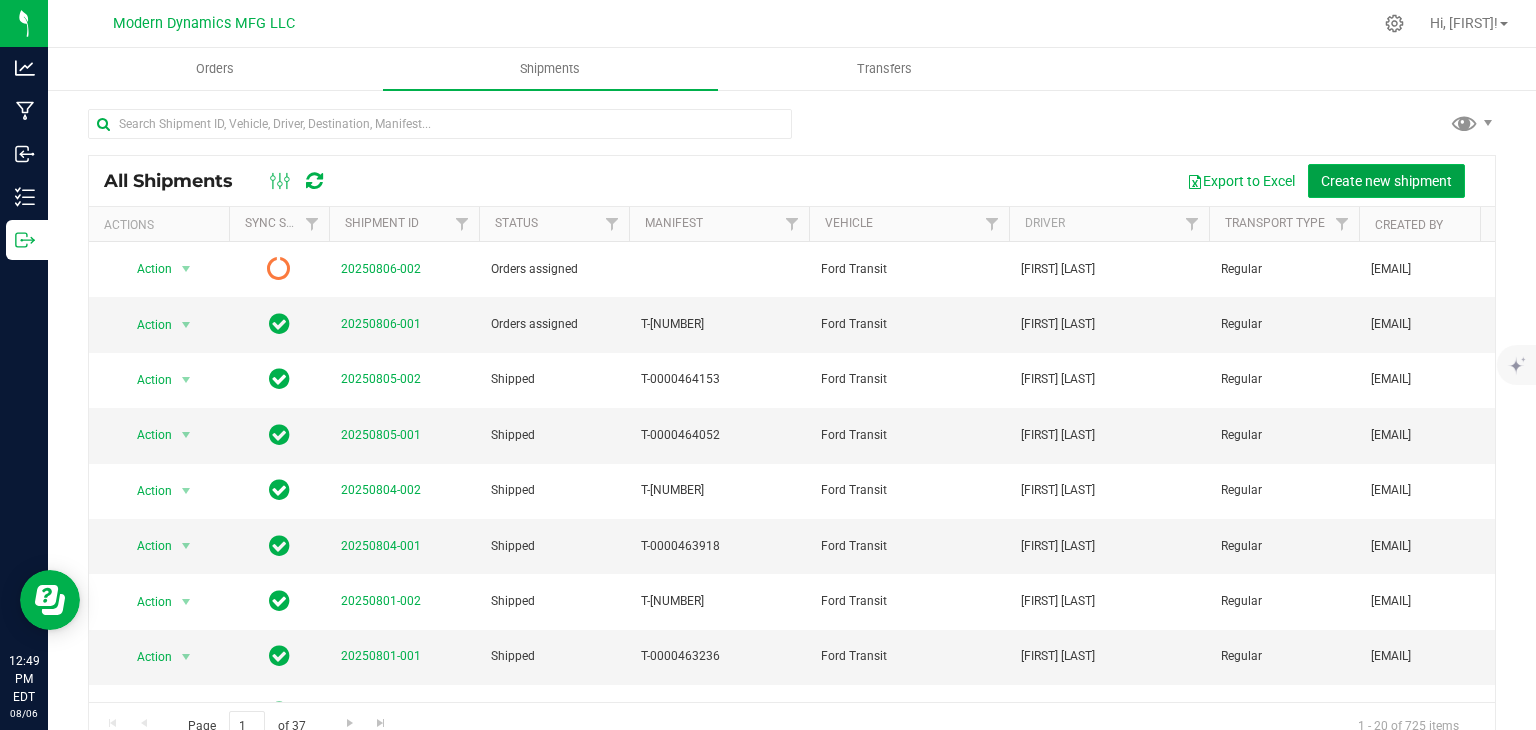 click on "Create new shipment" at bounding box center (1386, 181) 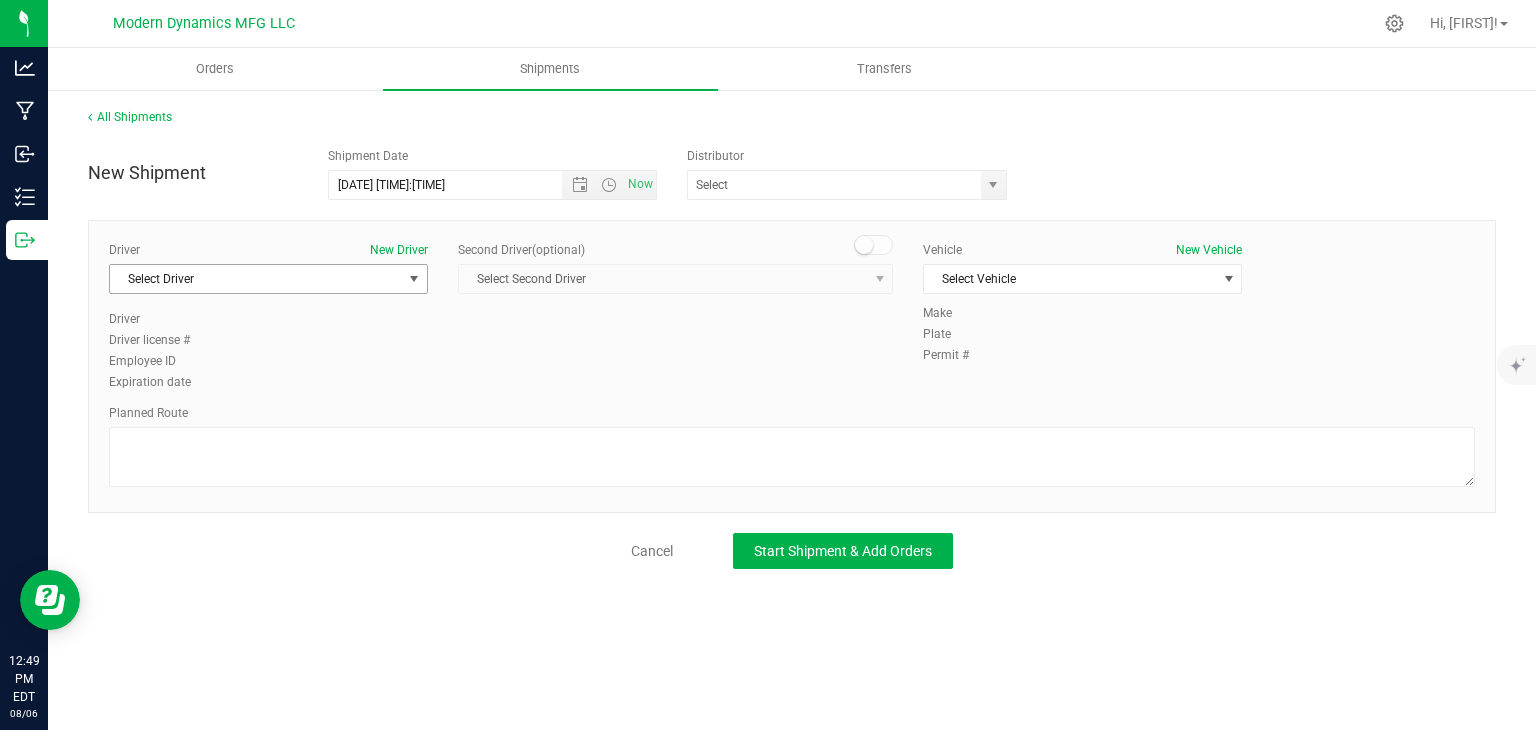 click on "Select Driver" at bounding box center [256, 279] 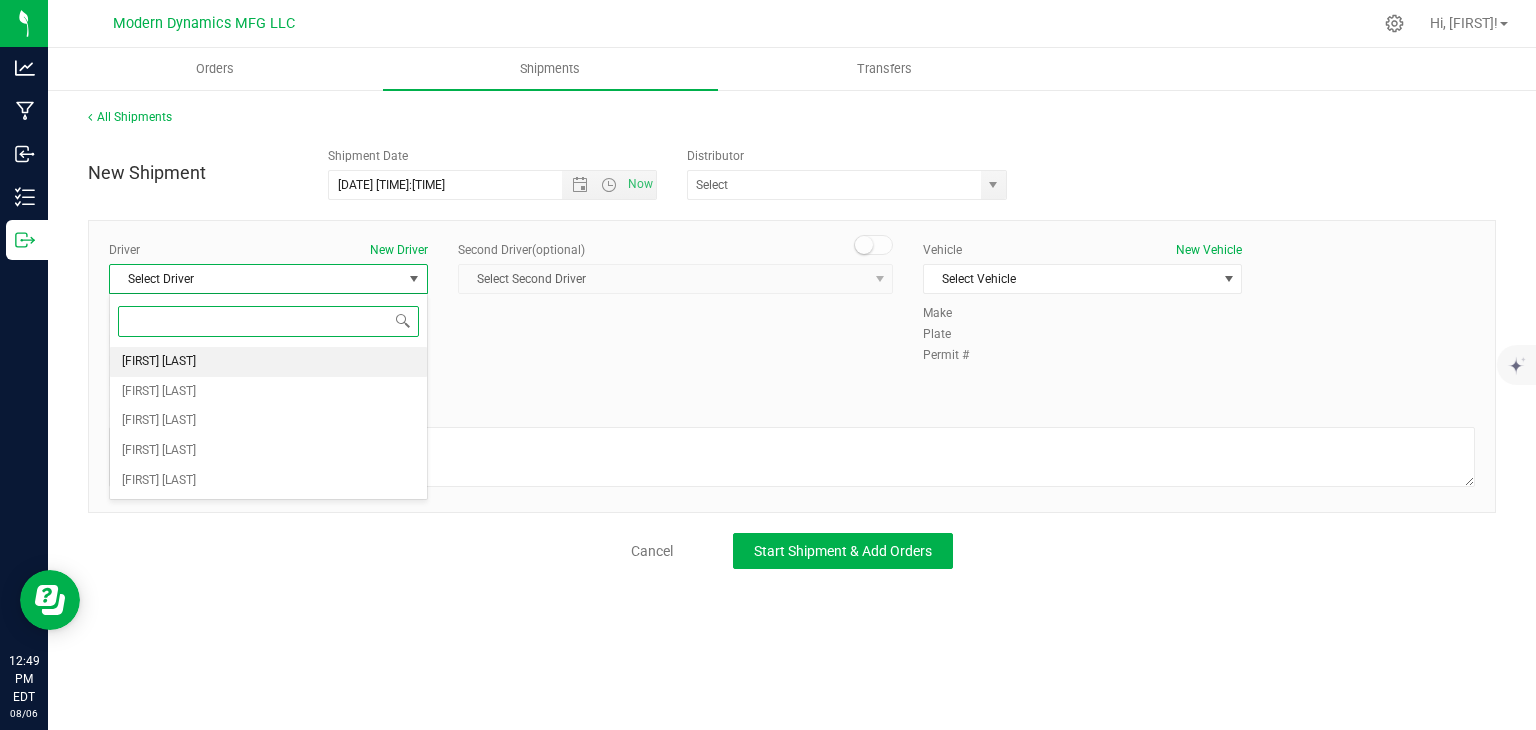 click on "[FIRST] [LAST]" at bounding box center [268, 362] 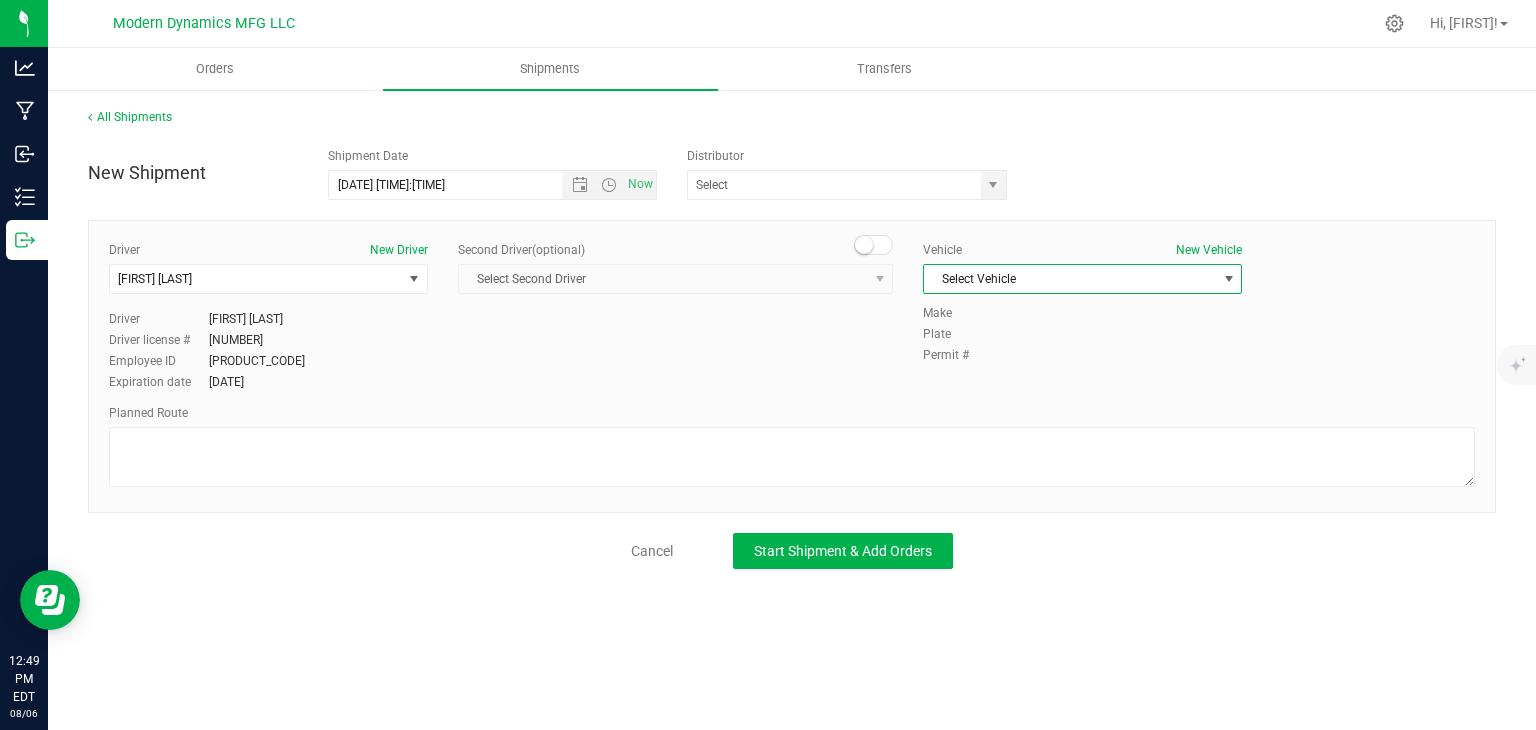 click on "Select Vehicle" at bounding box center [1070, 279] 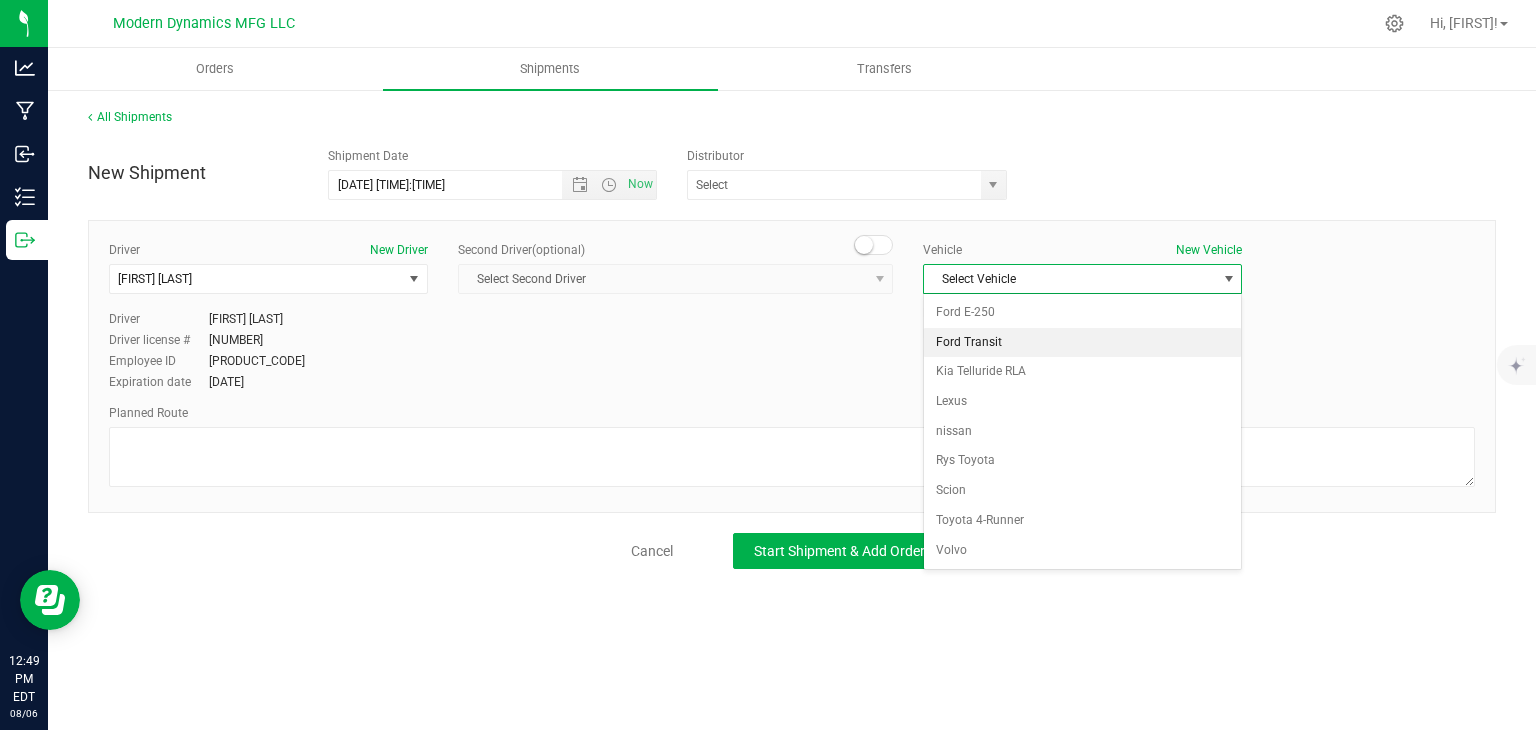 click on "Ford Transit" at bounding box center [1082, 343] 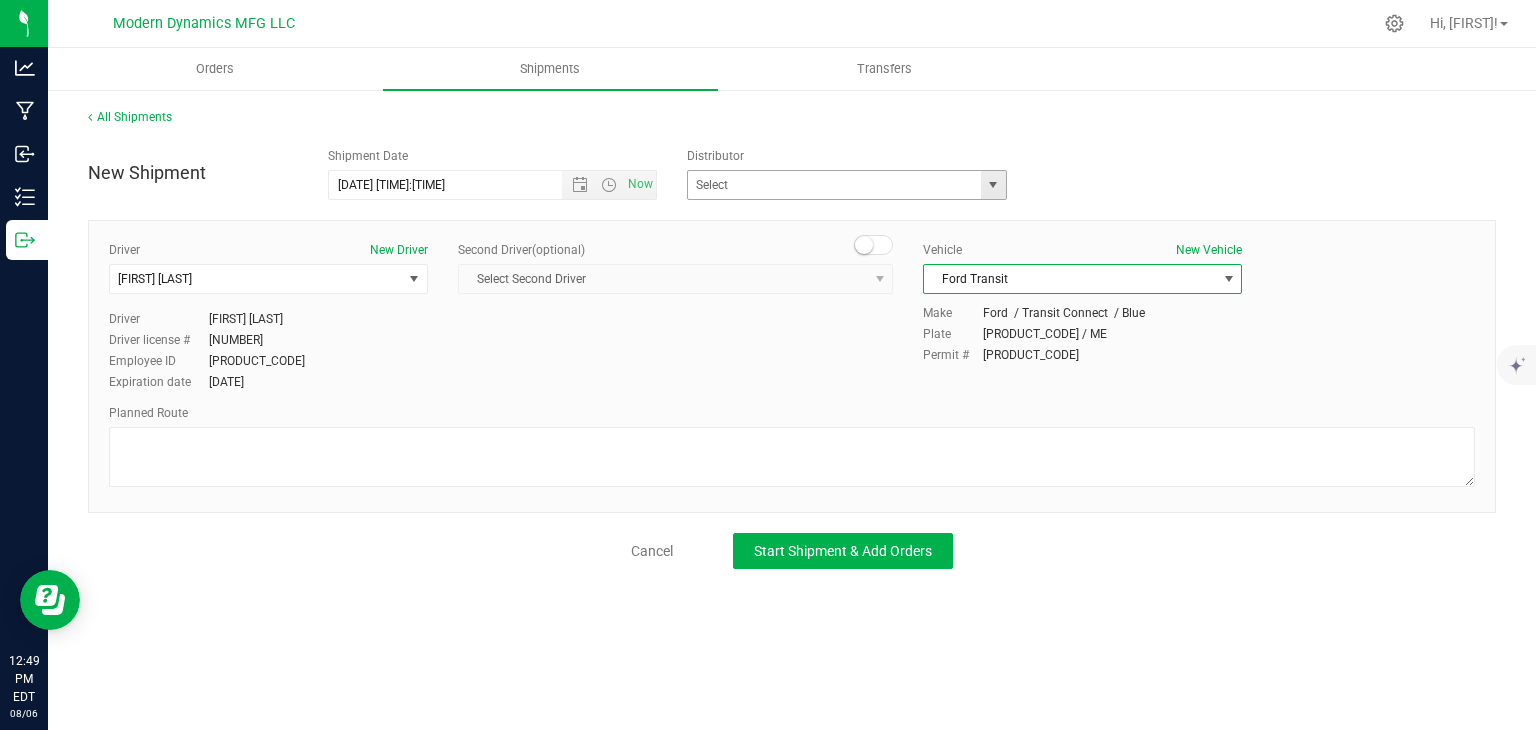 click at bounding box center [993, 185] 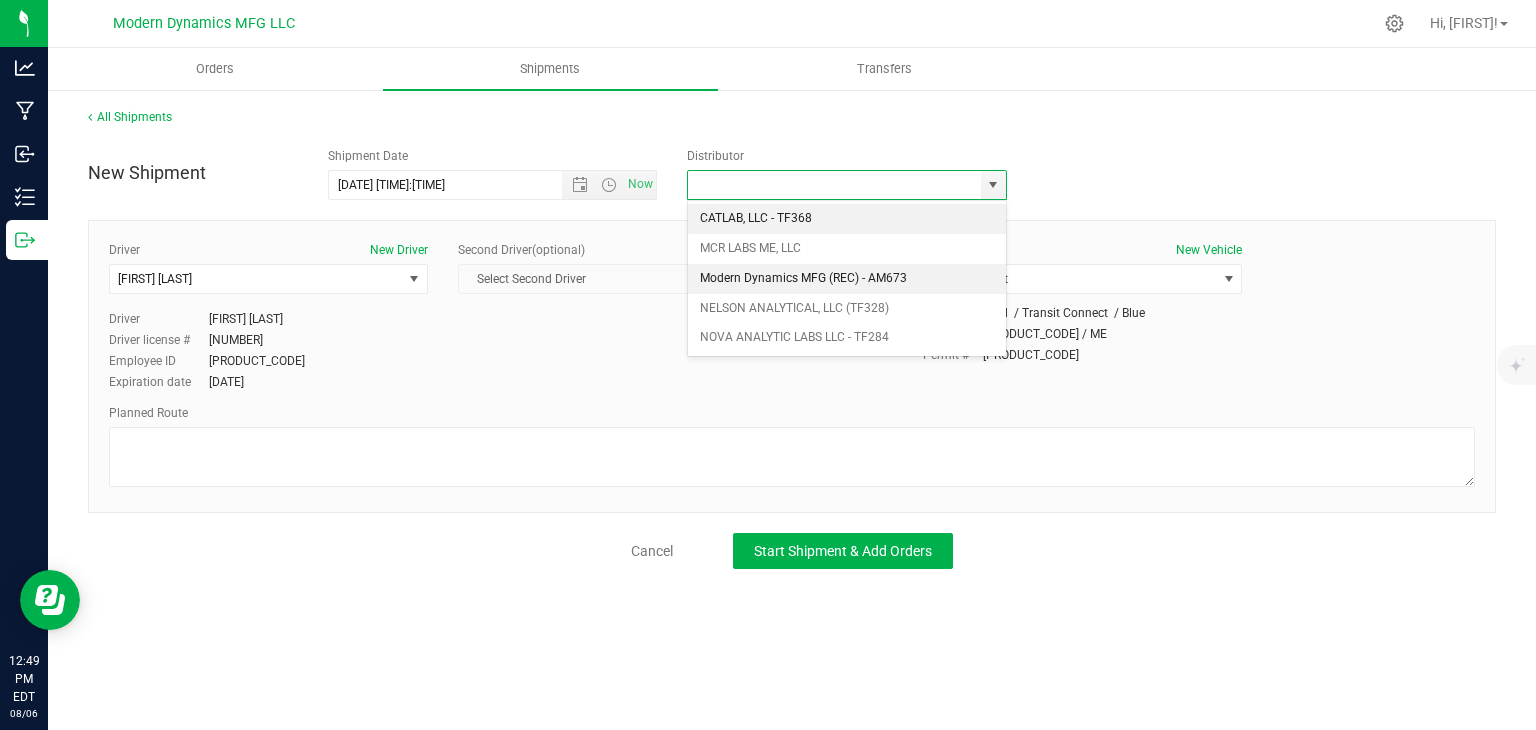 click on "Modern Dynamics MFG (REC) - AM673" at bounding box center (847, 279) 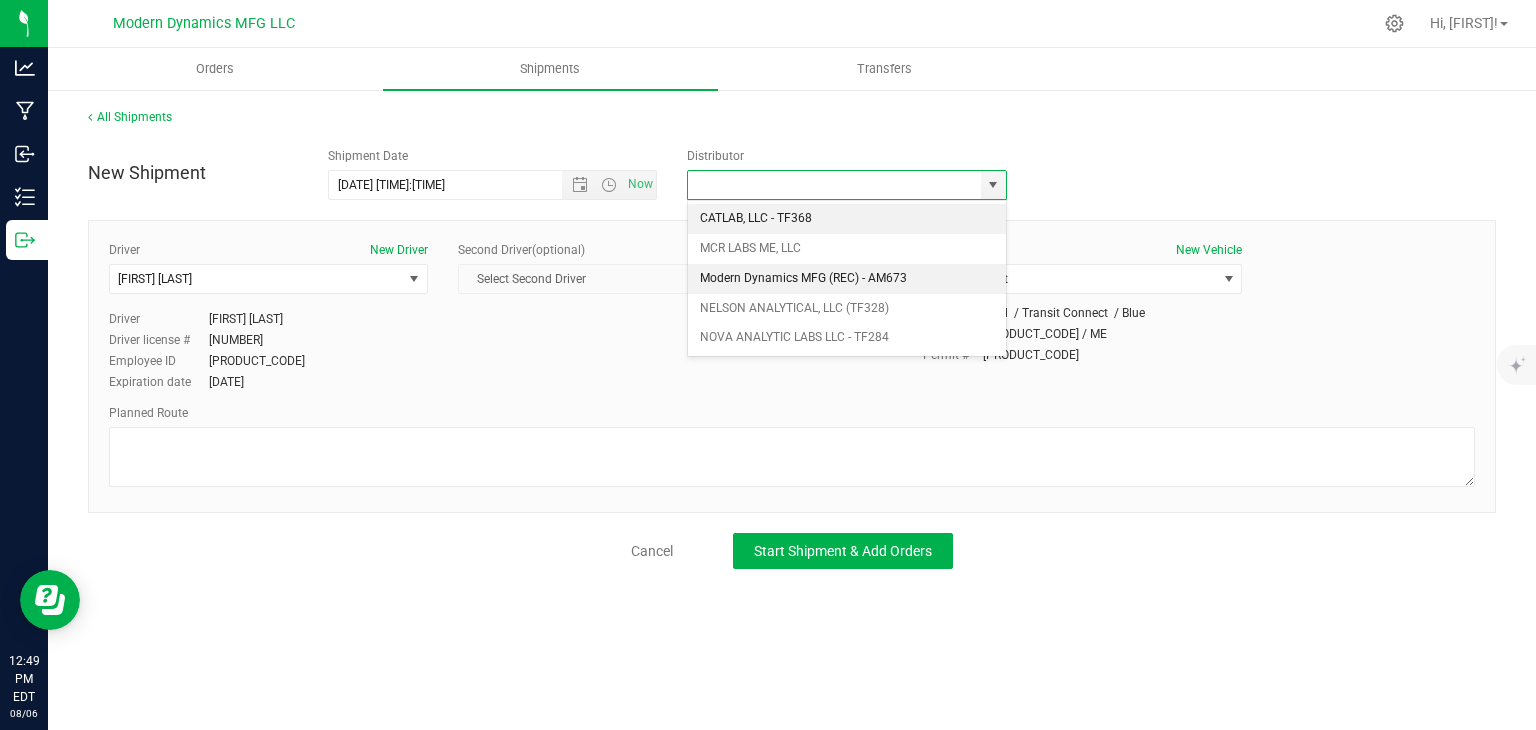 type on "Modern Dynamics MFG (REC) - AM673" 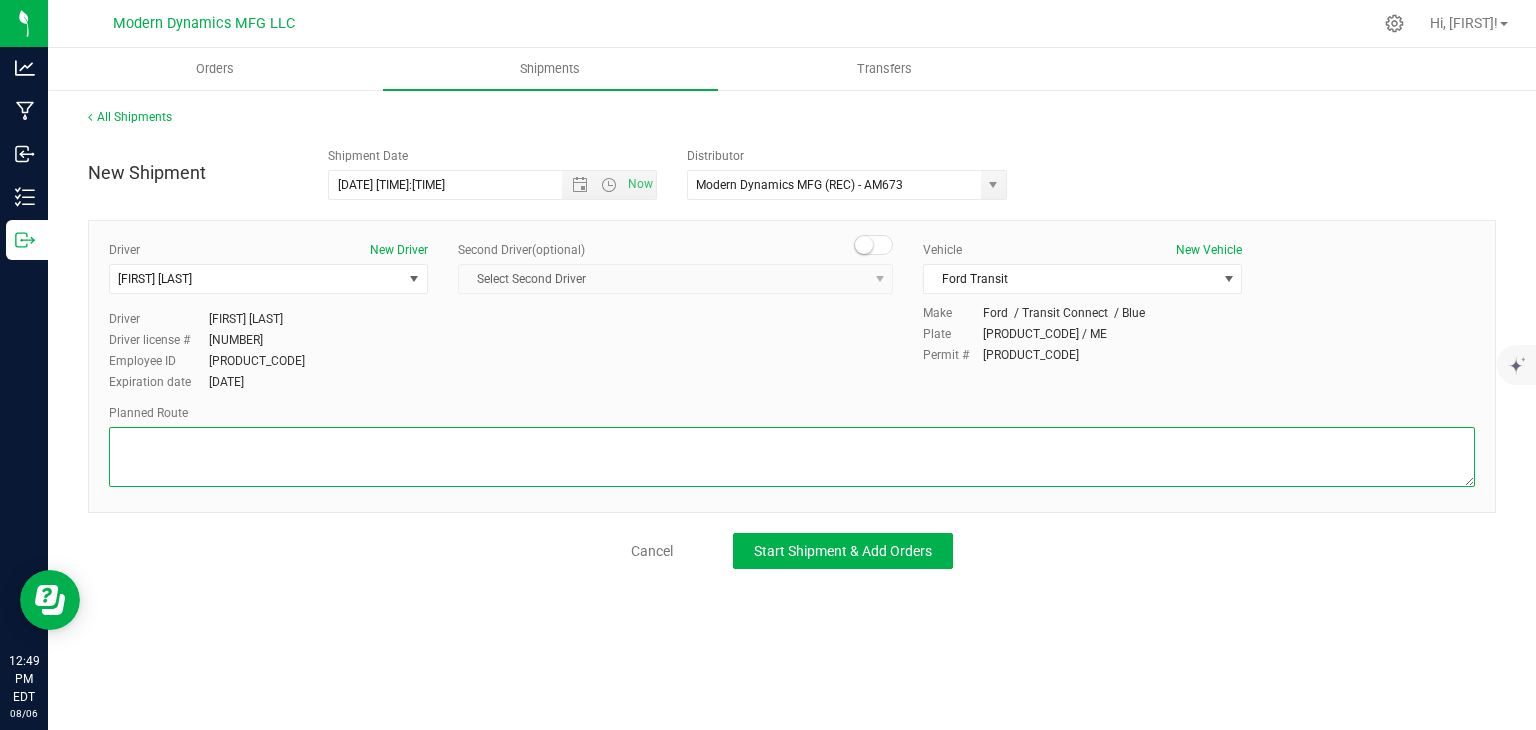 click at bounding box center [792, 457] 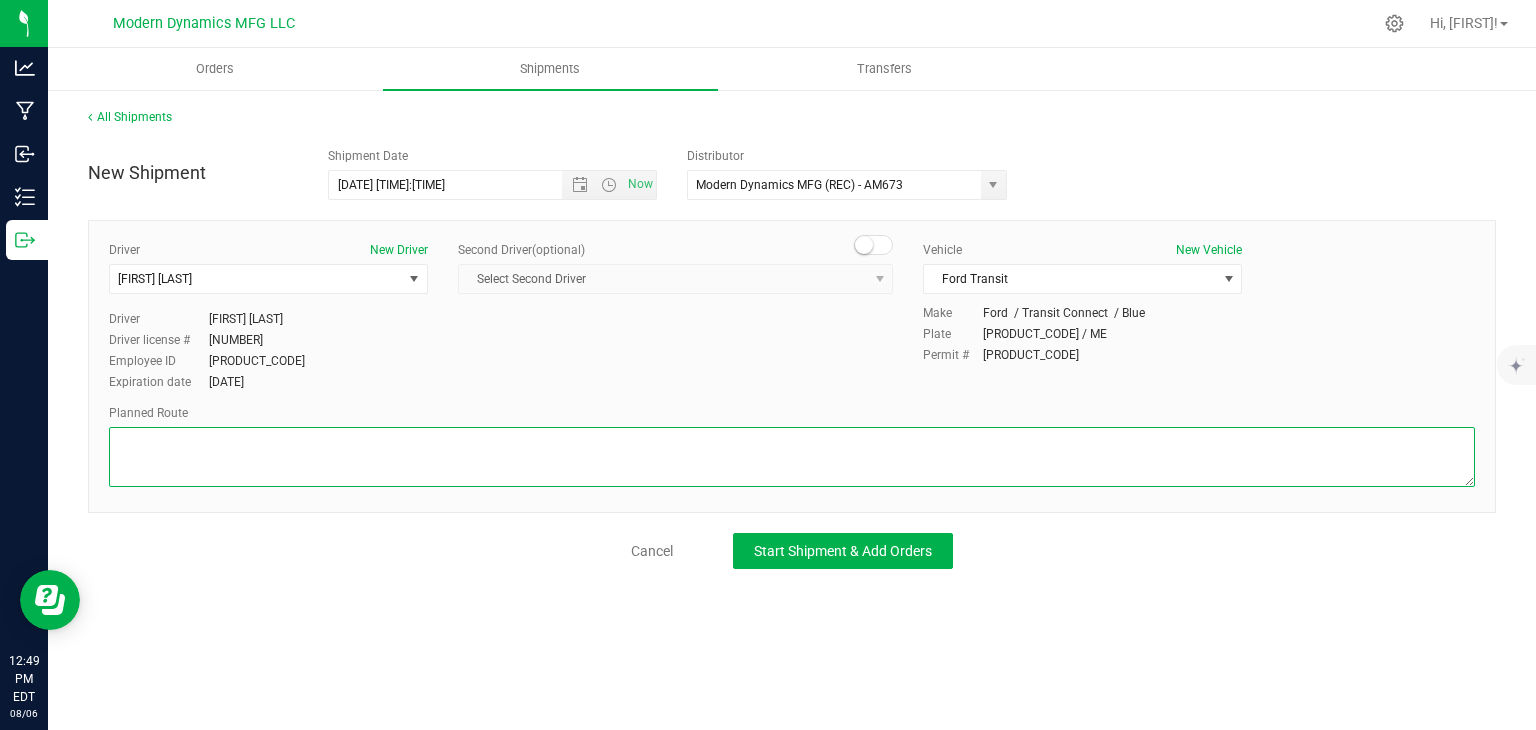paste on "[NUMBER] [STREET]
[CITY], [STATE] [POSTAL_CODE]

Get on I-95 N from Biddeford Connector
4 min (1.4 mi)

Continue on I-95 N to Portland. Take exit 5 from I-295 N
15 min (16.6 mi)

Continue on ME-22 E/Congress St to your destination
2 min (0.3 mi)
Rose Mary Jane Portland Recreational Cannabis Dispensary
327 St John St, Portland, ME 04102" 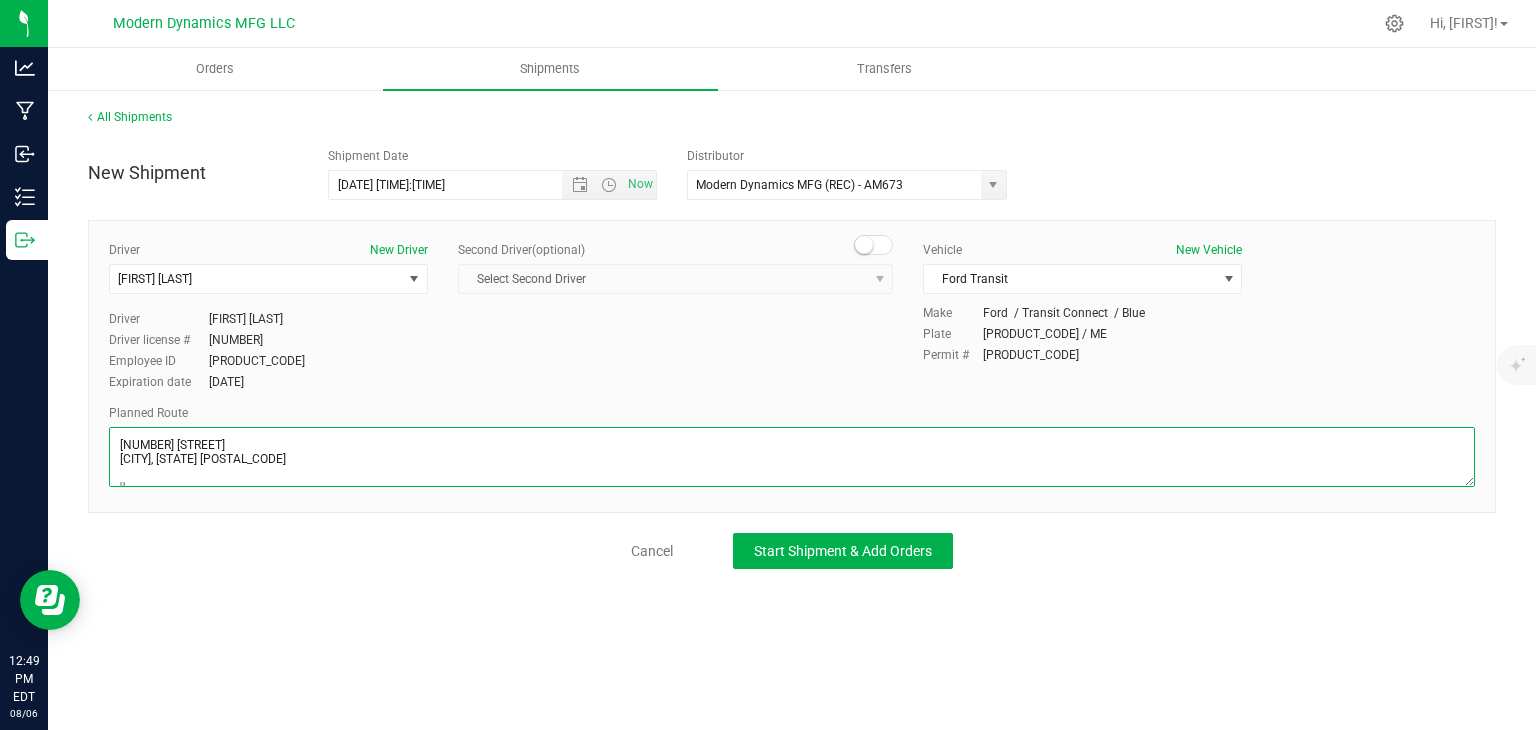 scroll, scrollTop: 182, scrollLeft: 0, axis: vertical 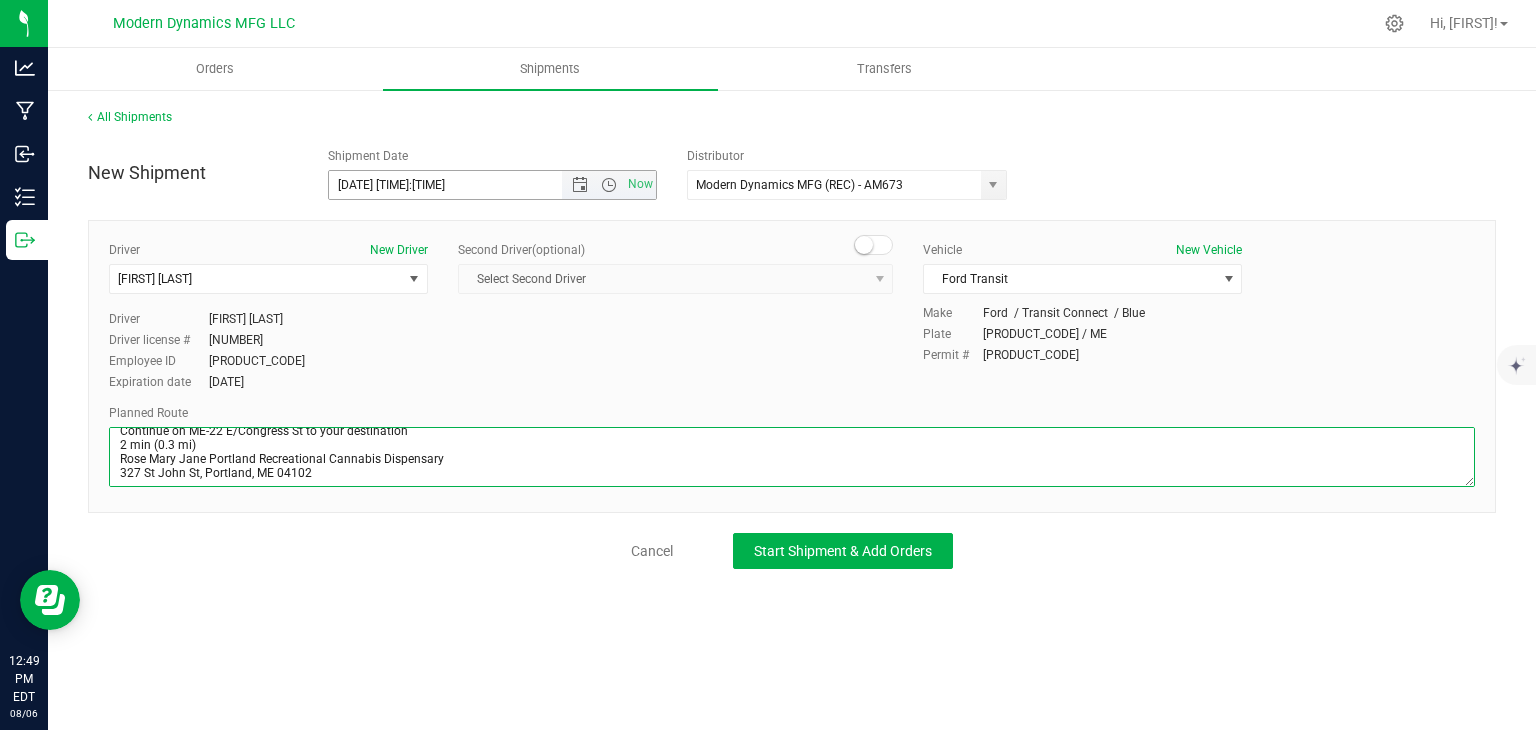 type on "[NUMBER] [STREET]
[CITY], [STATE] [POSTAL_CODE]

Get on I-95 N from Biddeford Connector
4 min (1.4 mi)

Continue on I-95 N to Portland. Take exit 5 from I-295 N
15 min (16.6 mi)

Continue on ME-22 E/Congress St to your destination
2 min (0.3 mi)
Rose Mary Jane Portland Recreational Cannabis Dispensary
327 St John St, Portland, ME 04102" 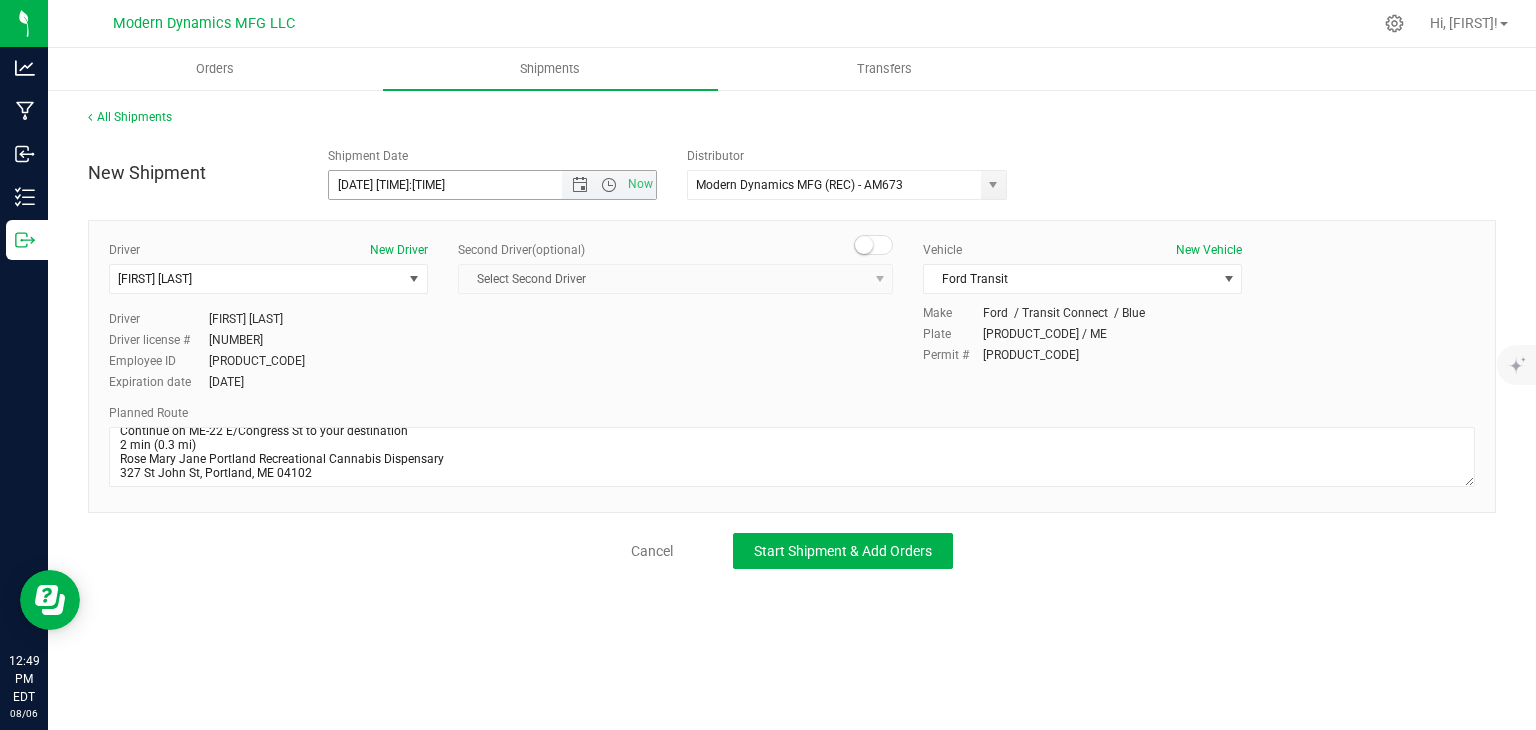 click on "[DATE] [TIME]:[TIME]" at bounding box center [463, 185] 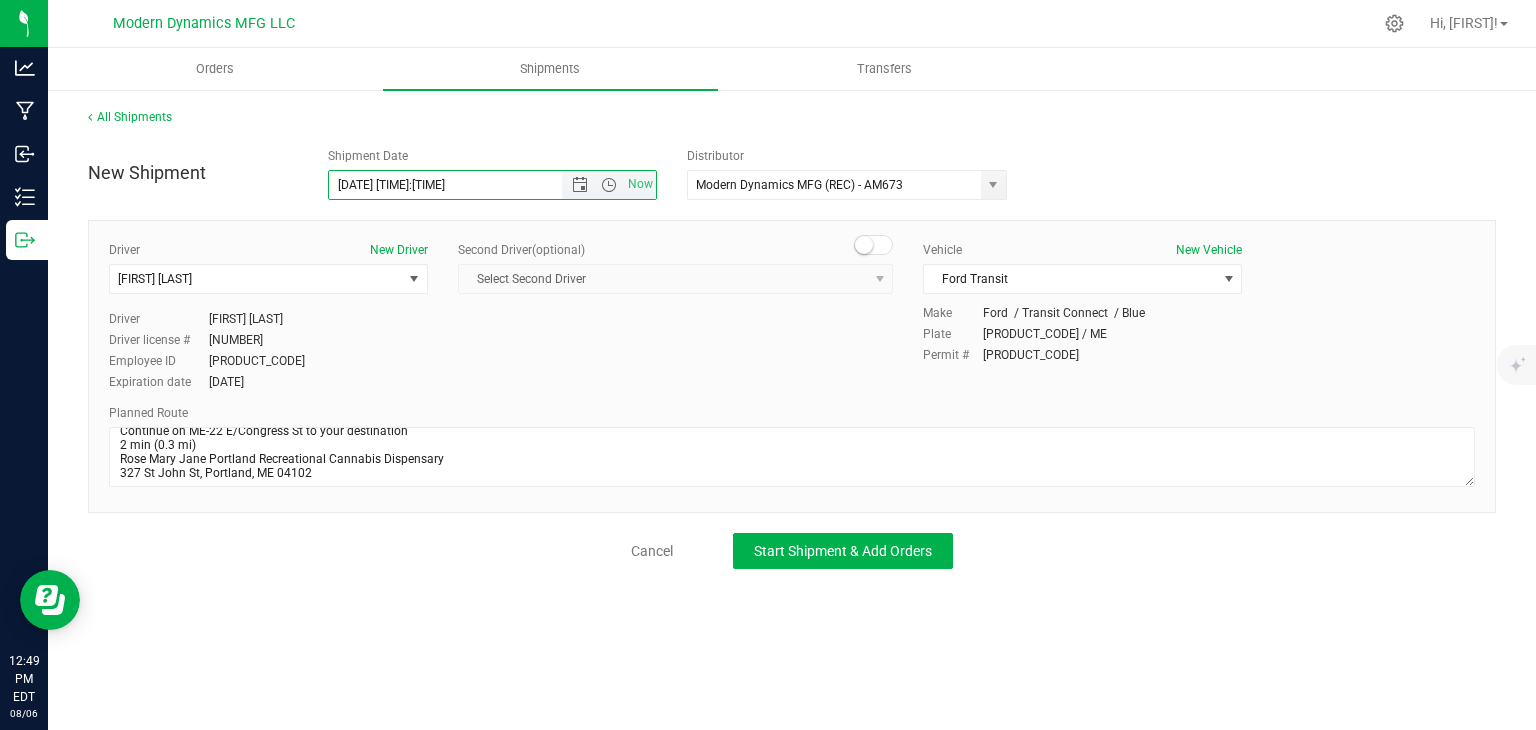 click on "[DATE] [TIME]:[TIME]" at bounding box center (463, 185) 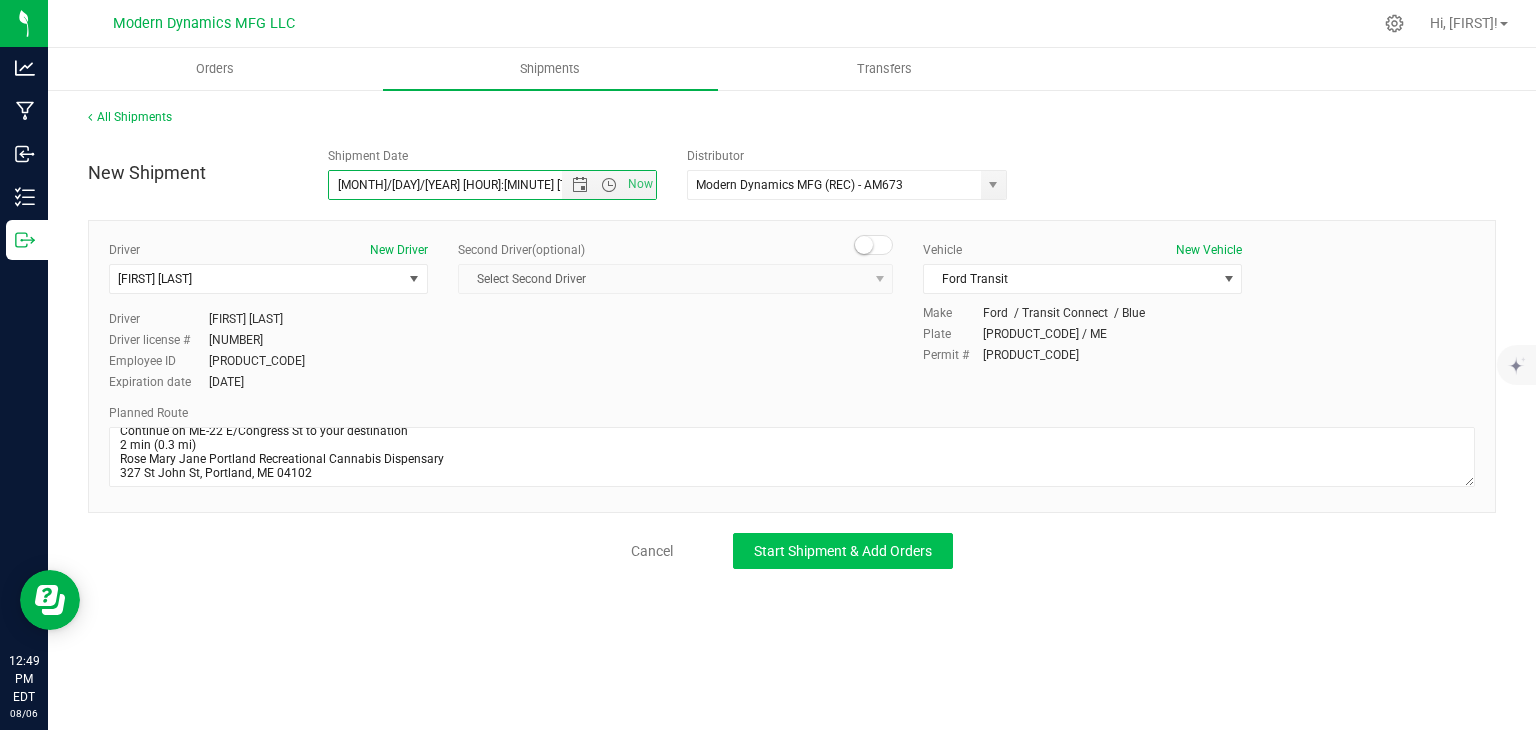 type on "[MONTH]/[DAY]/[YEAR] [HOUR]:[MINUTE] [TIMEZONE]" 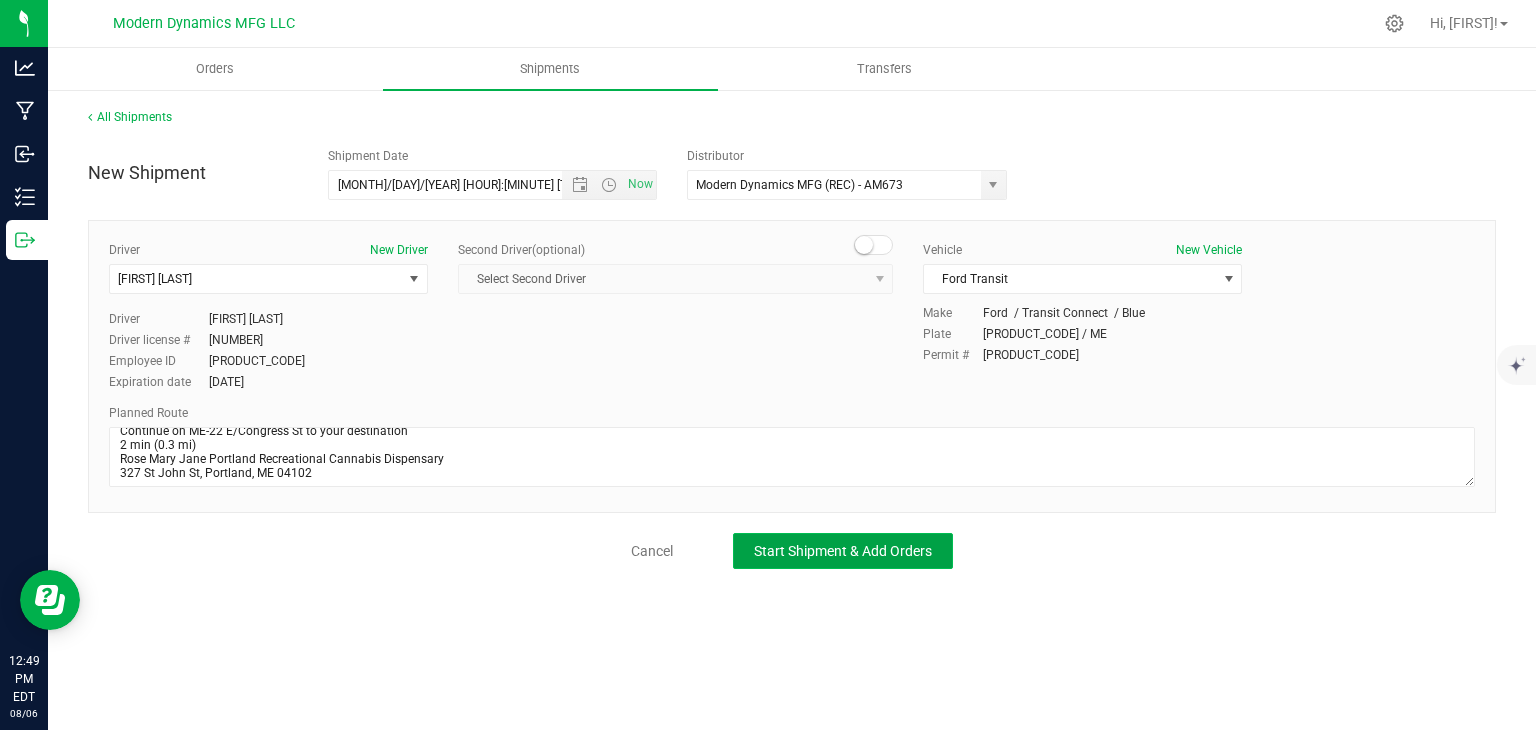 click on "Start Shipment & Add Orders" 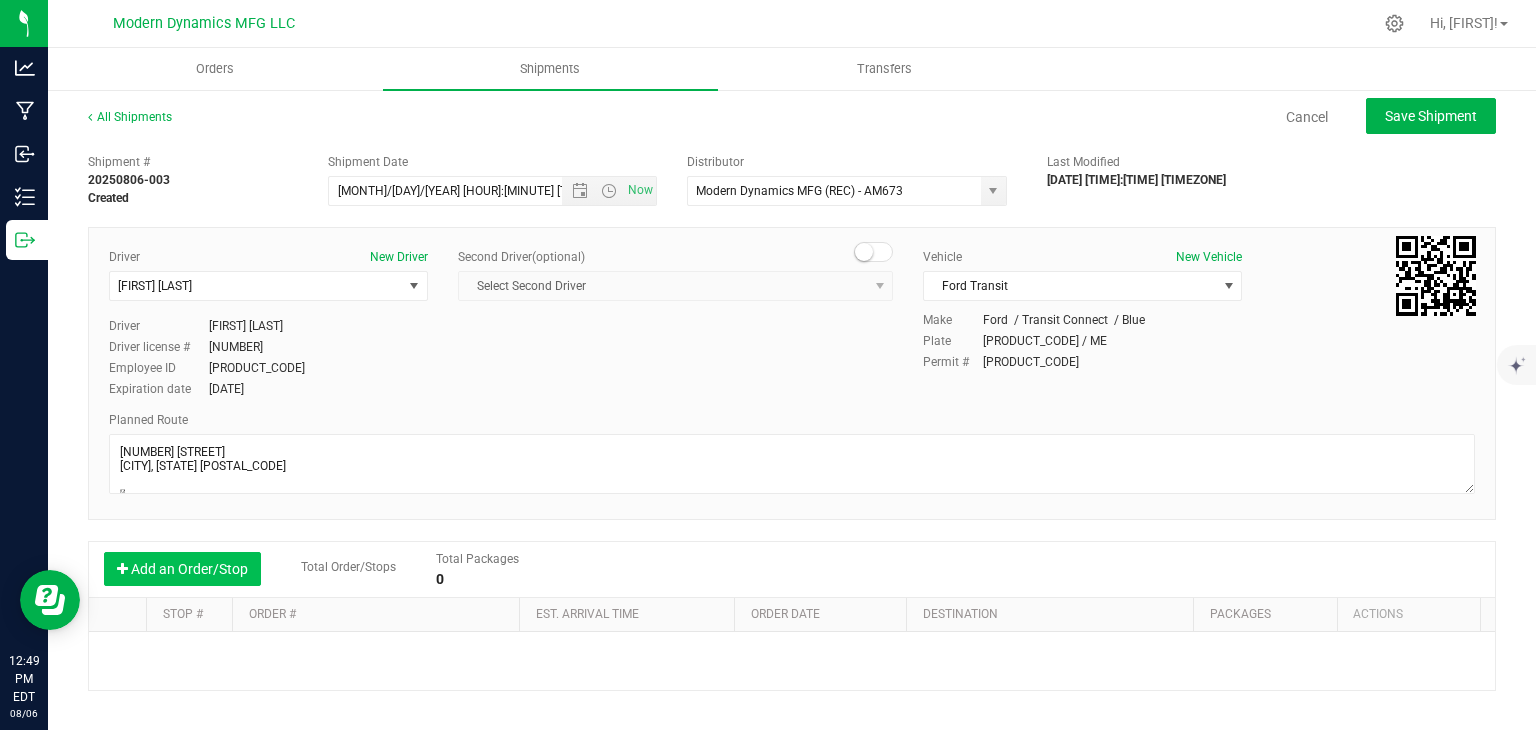 click on "Add an Order/Stop" at bounding box center (182, 569) 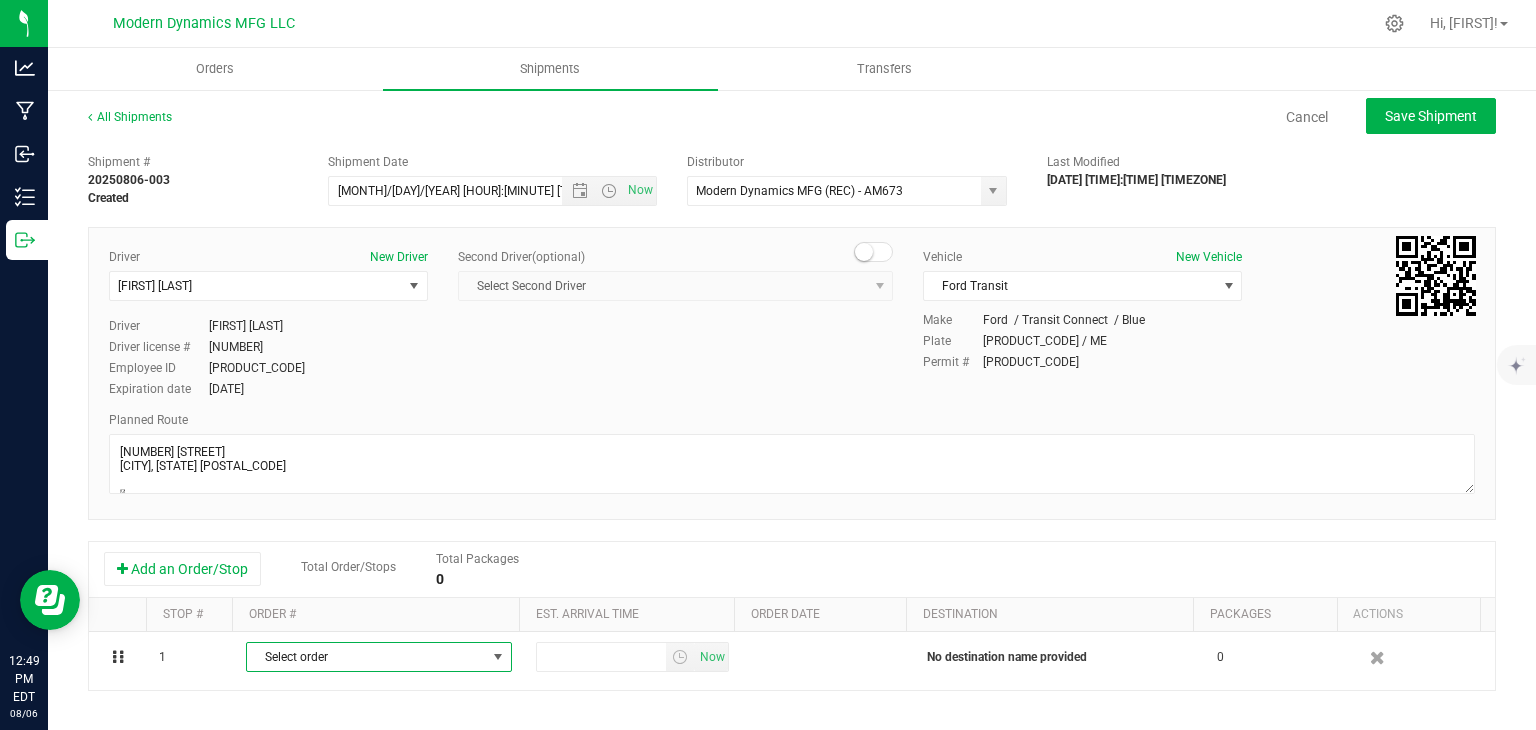 click on "Select order" at bounding box center (366, 657) 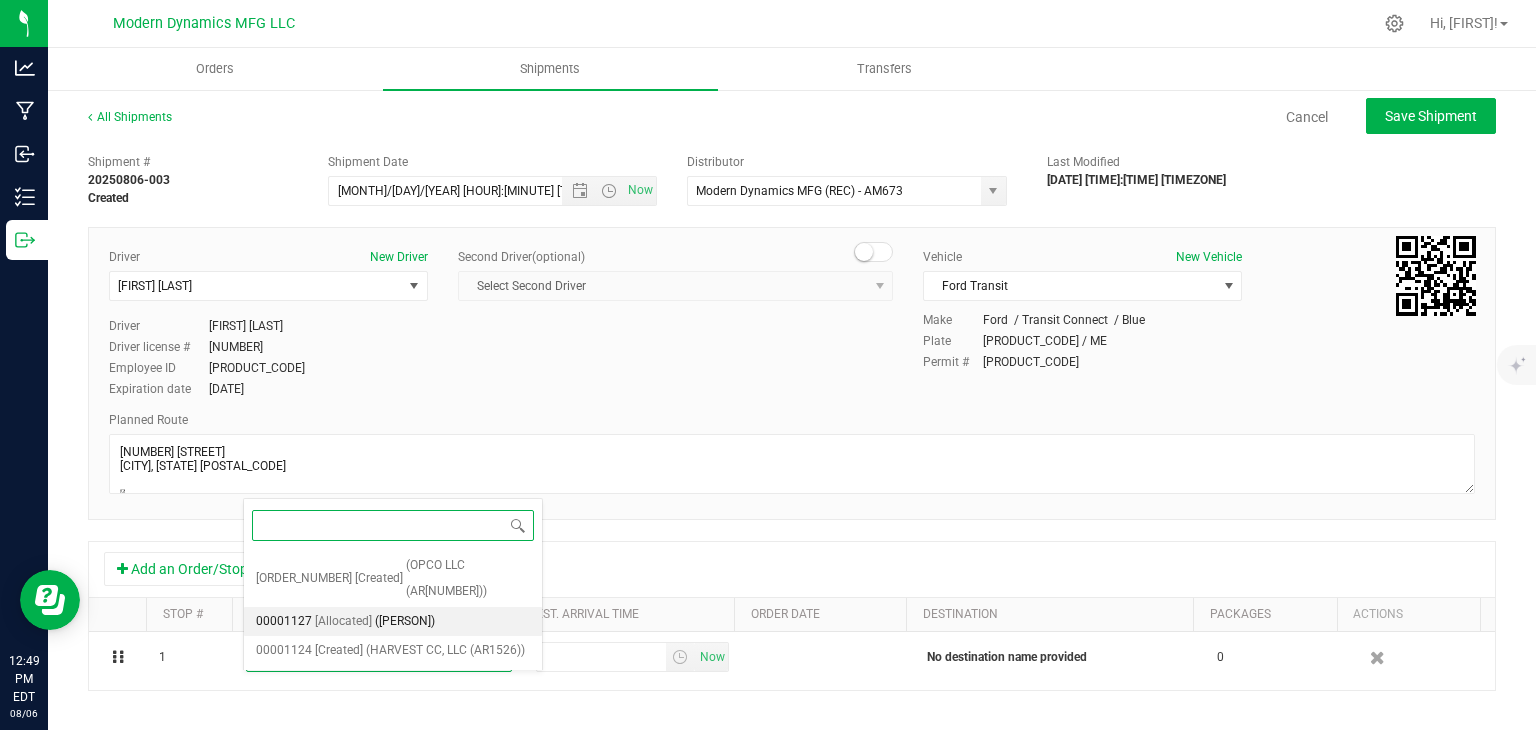 click on "[Allocated]" at bounding box center [343, 622] 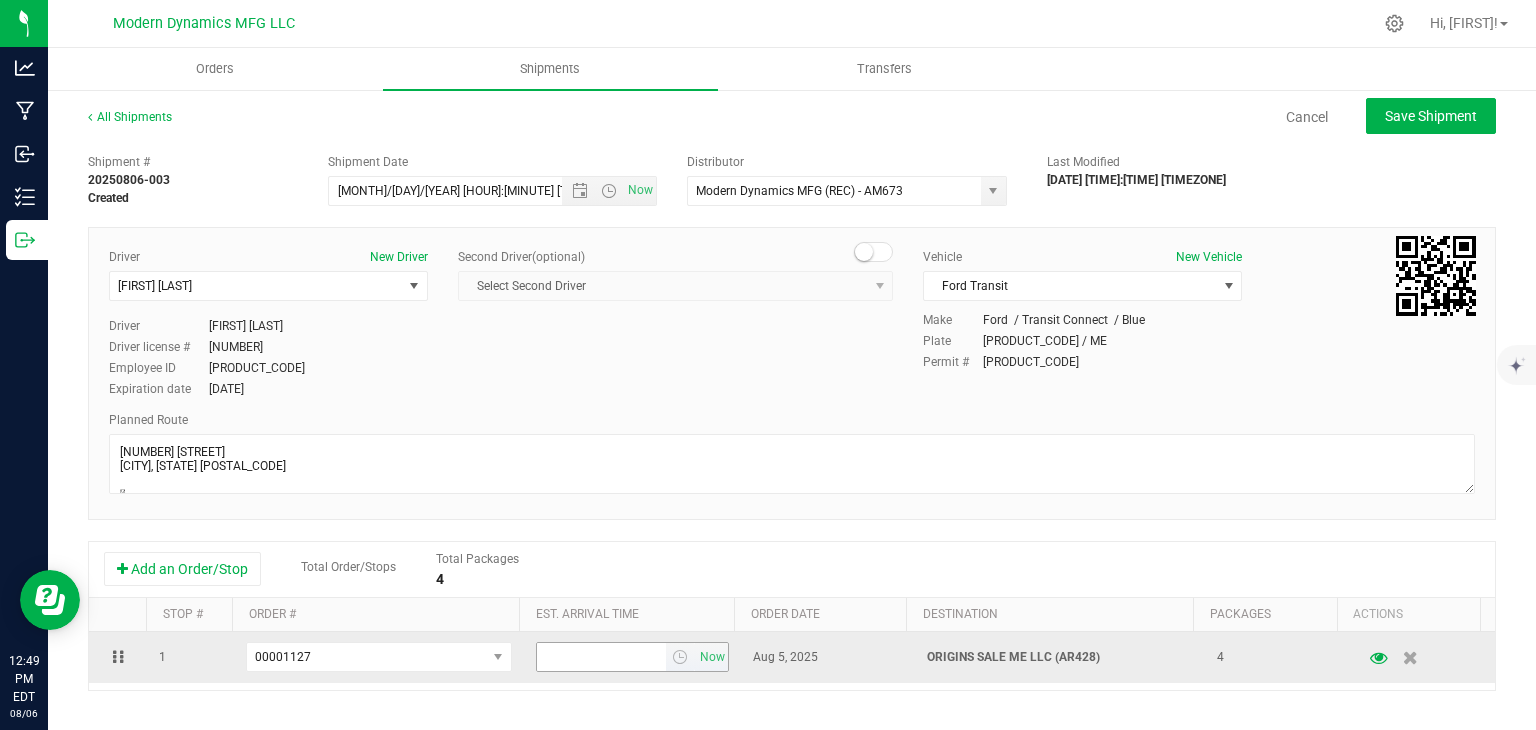 click at bounding box center (602, 657) 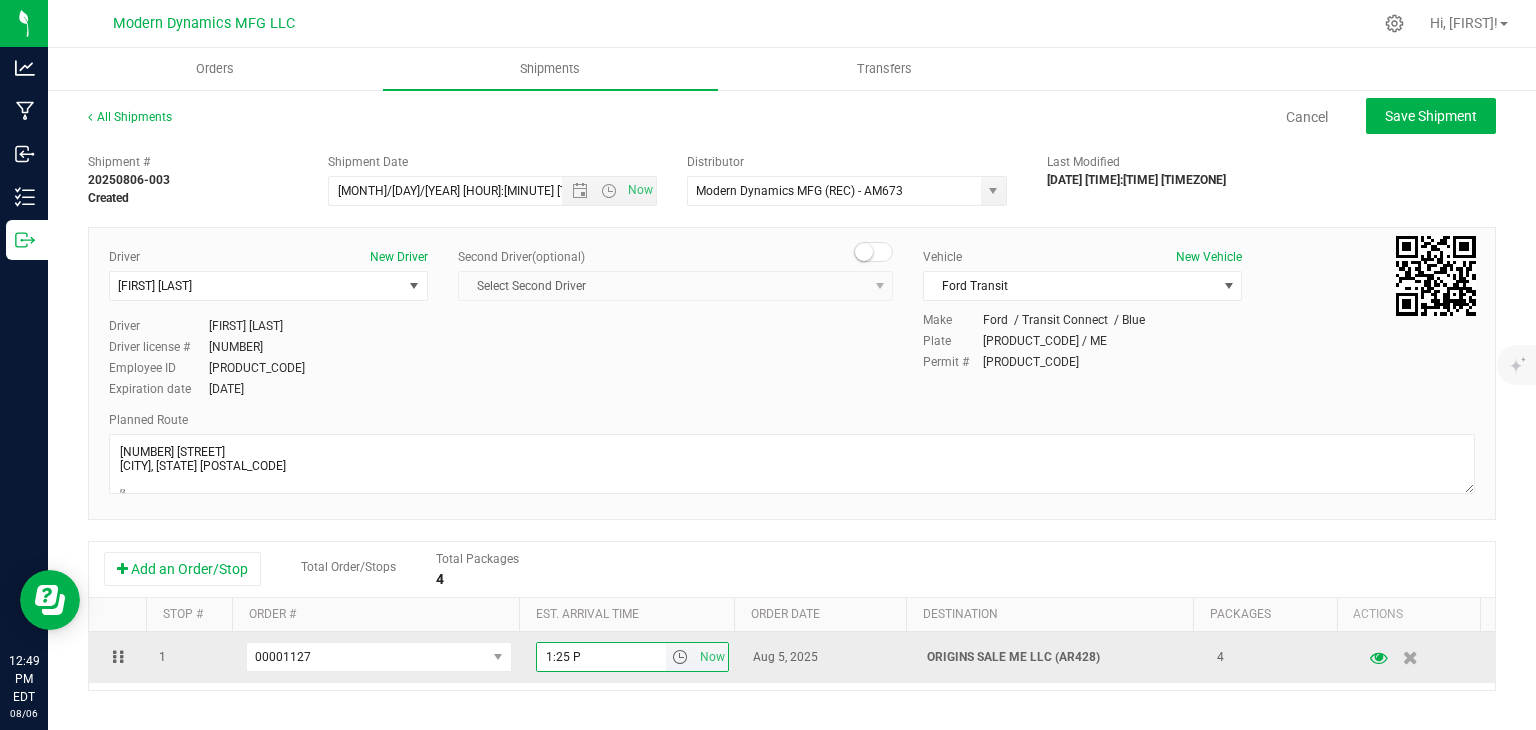 type on "1:25 PM" 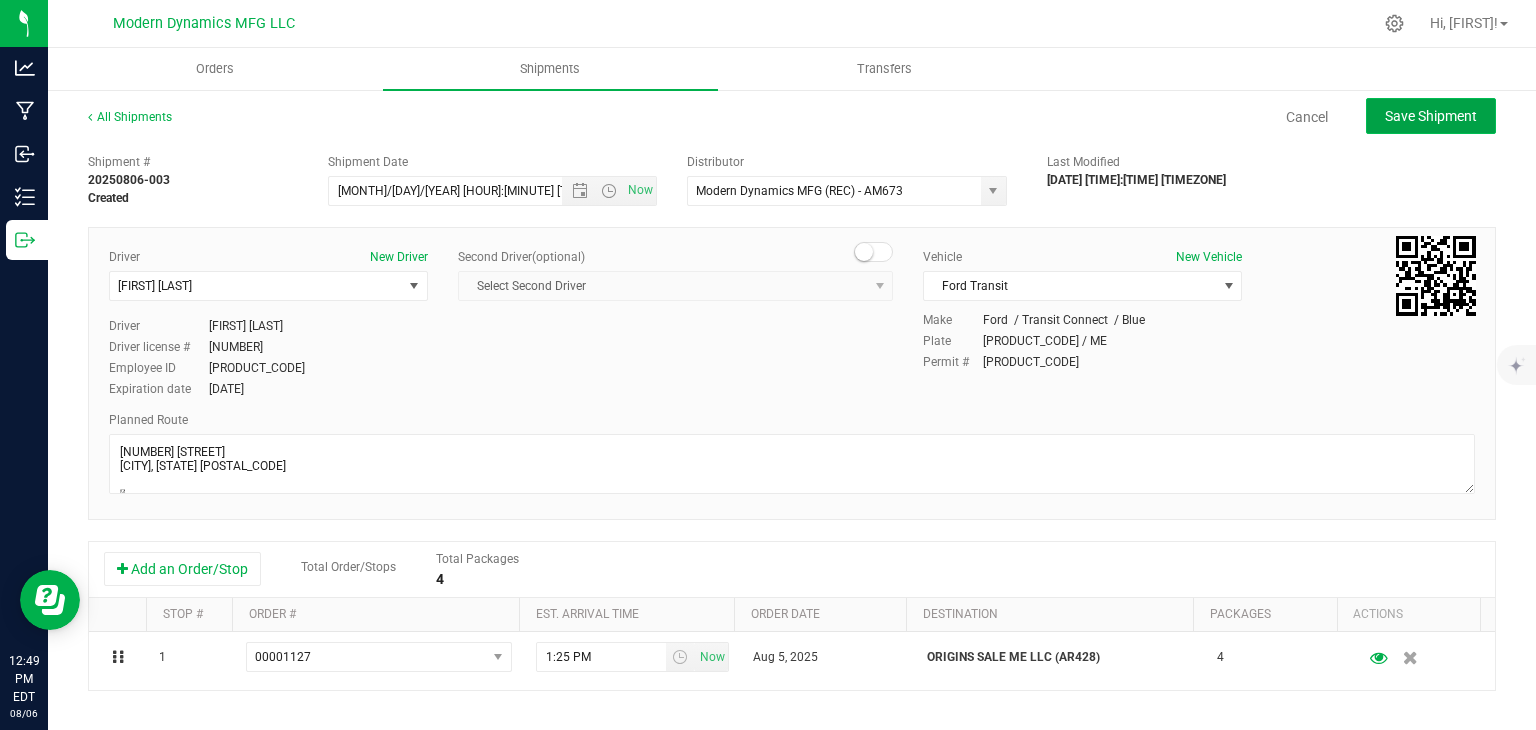 click on "Save Shipment" 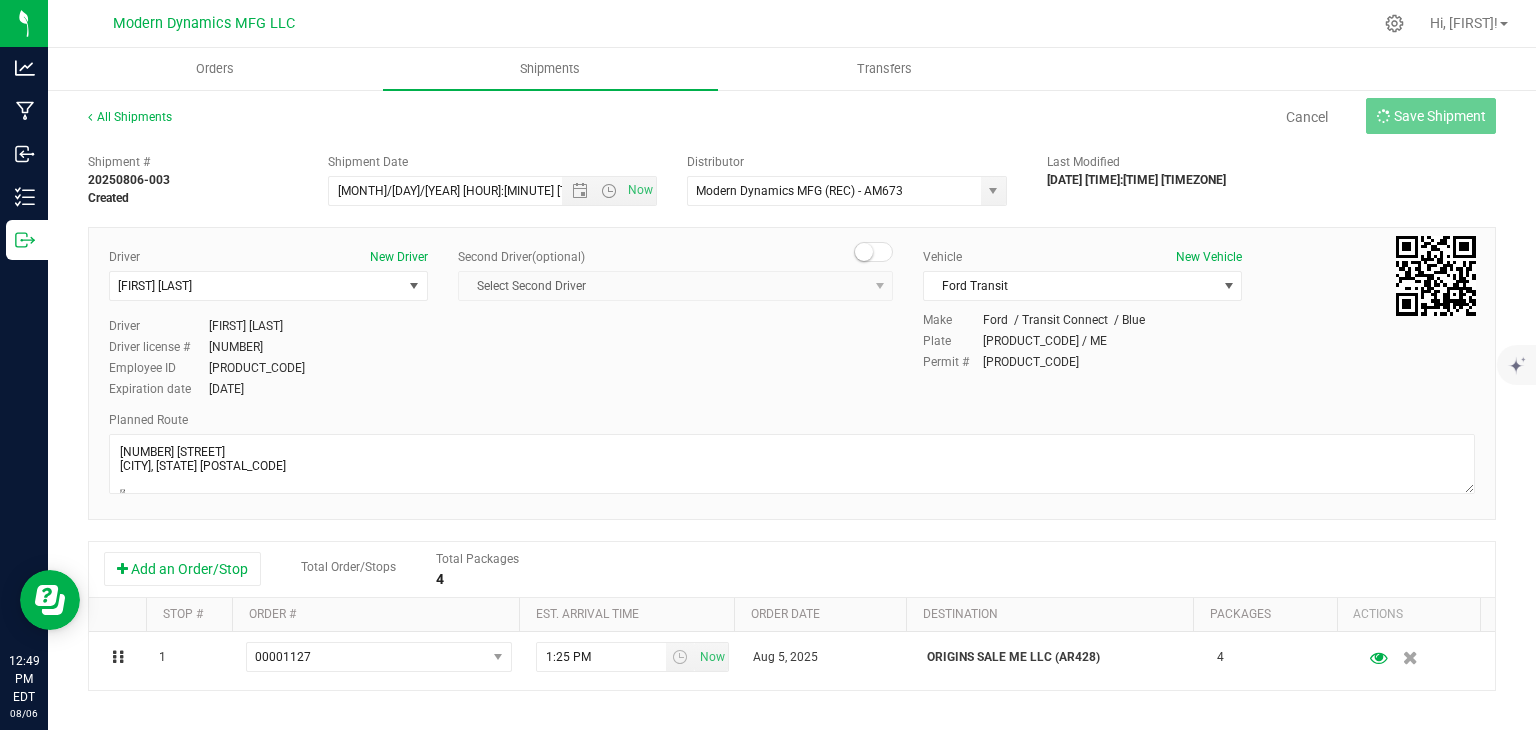 type on "[DATE] [TIME]:[TIME] [AMPM]" 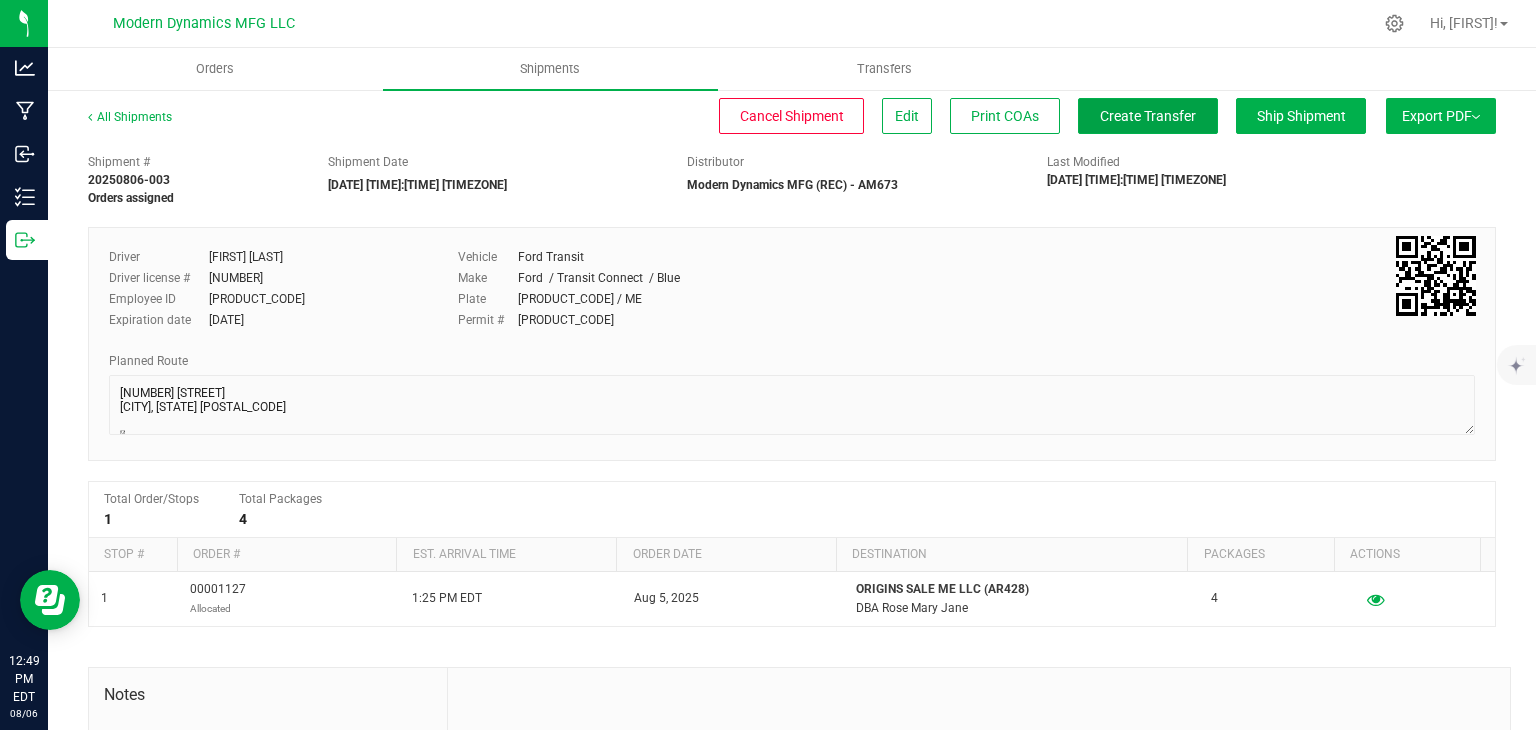 click on "Create Transfer" at bounding box center (1148, 116) 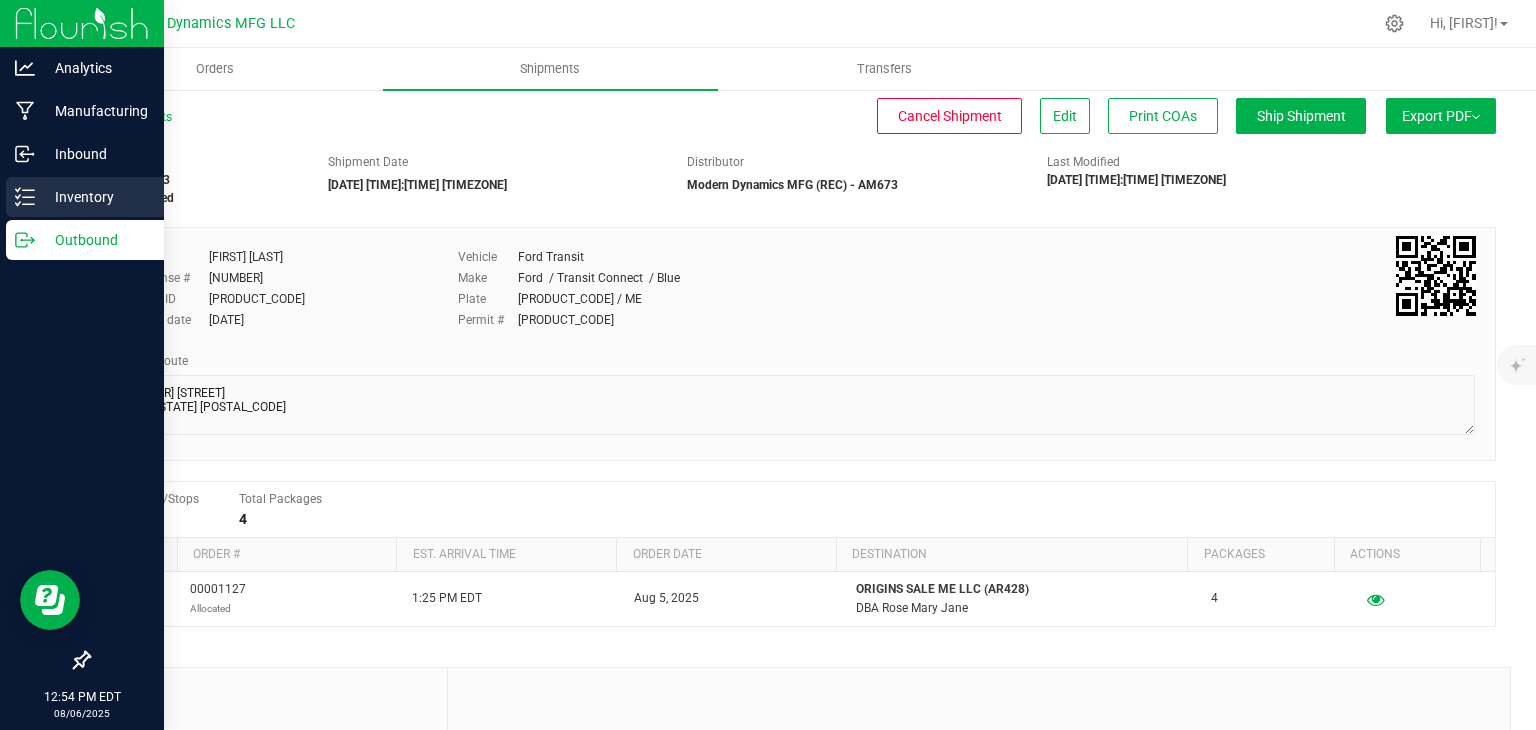 click on "Inventory" at bounding box center [85, 197] 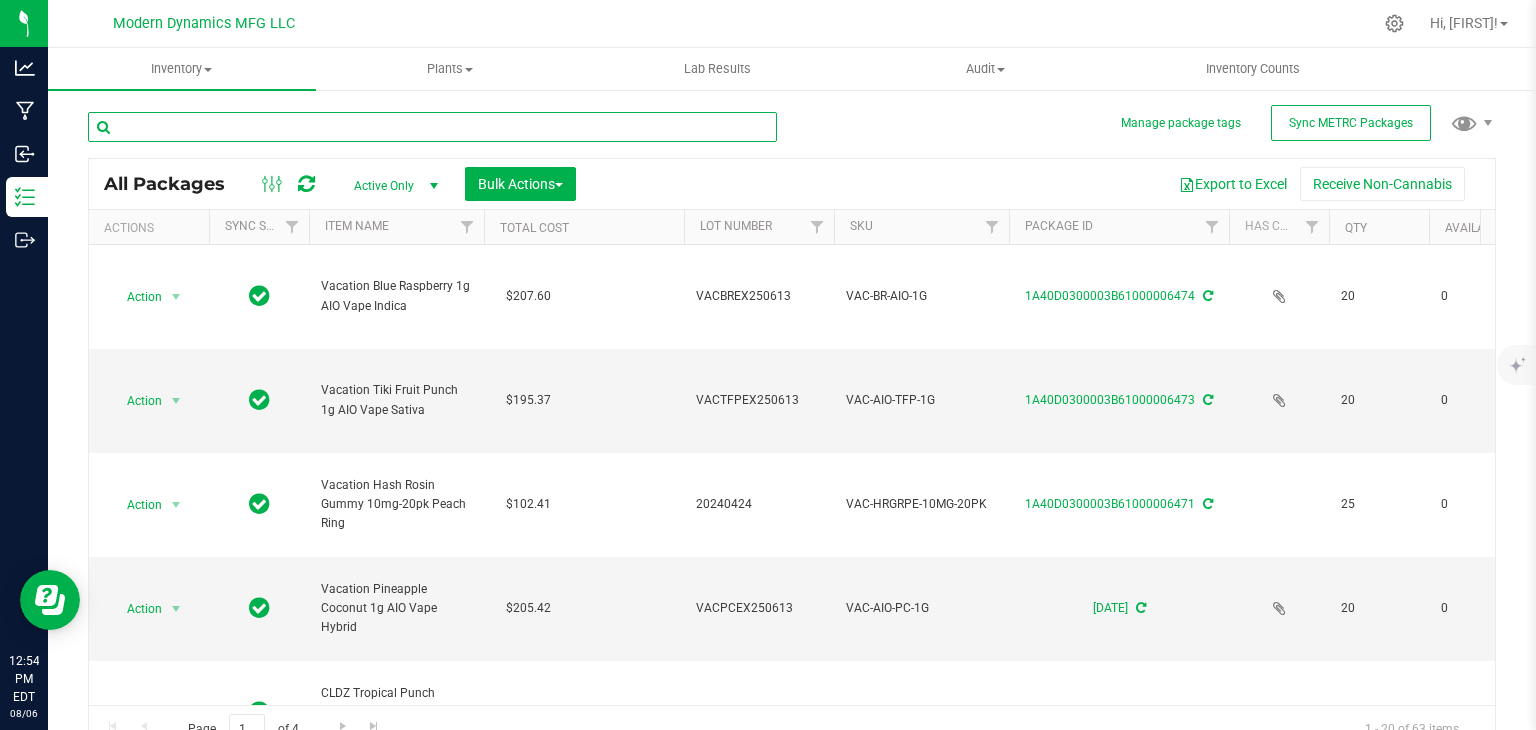 click at bounding box center [432, 127] 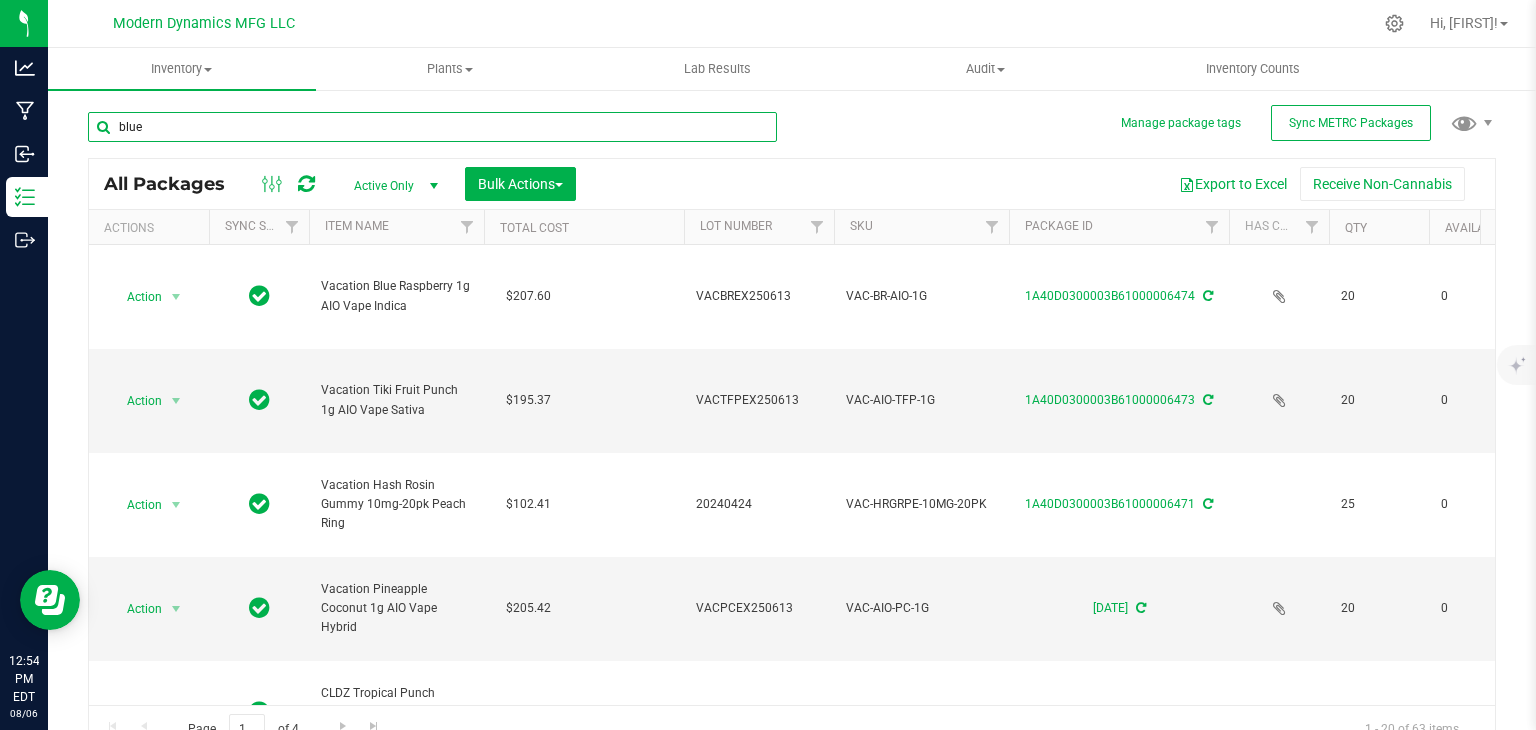 type on "blue" 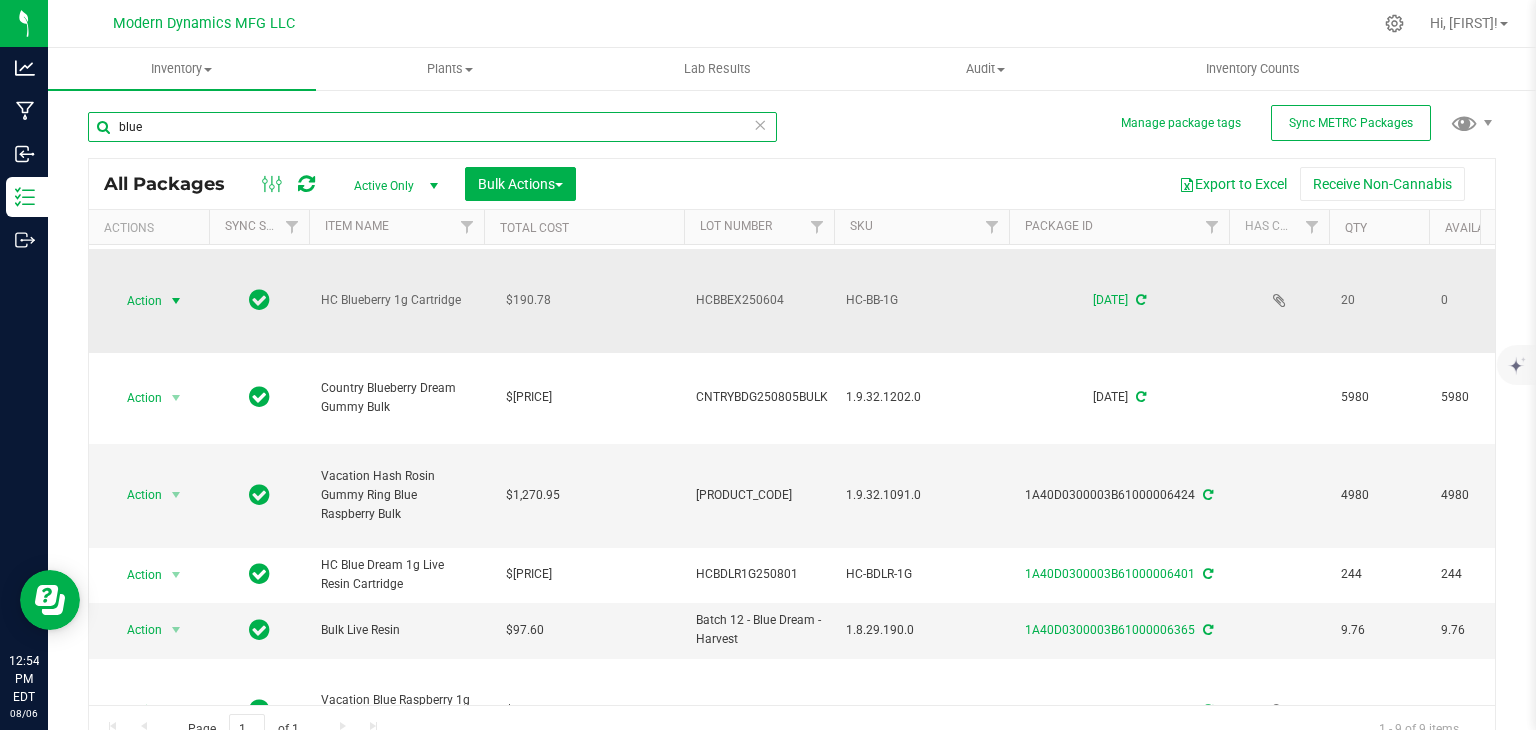 scroll, scrollTop: 200, scrollLeft: 0, axis: vertical 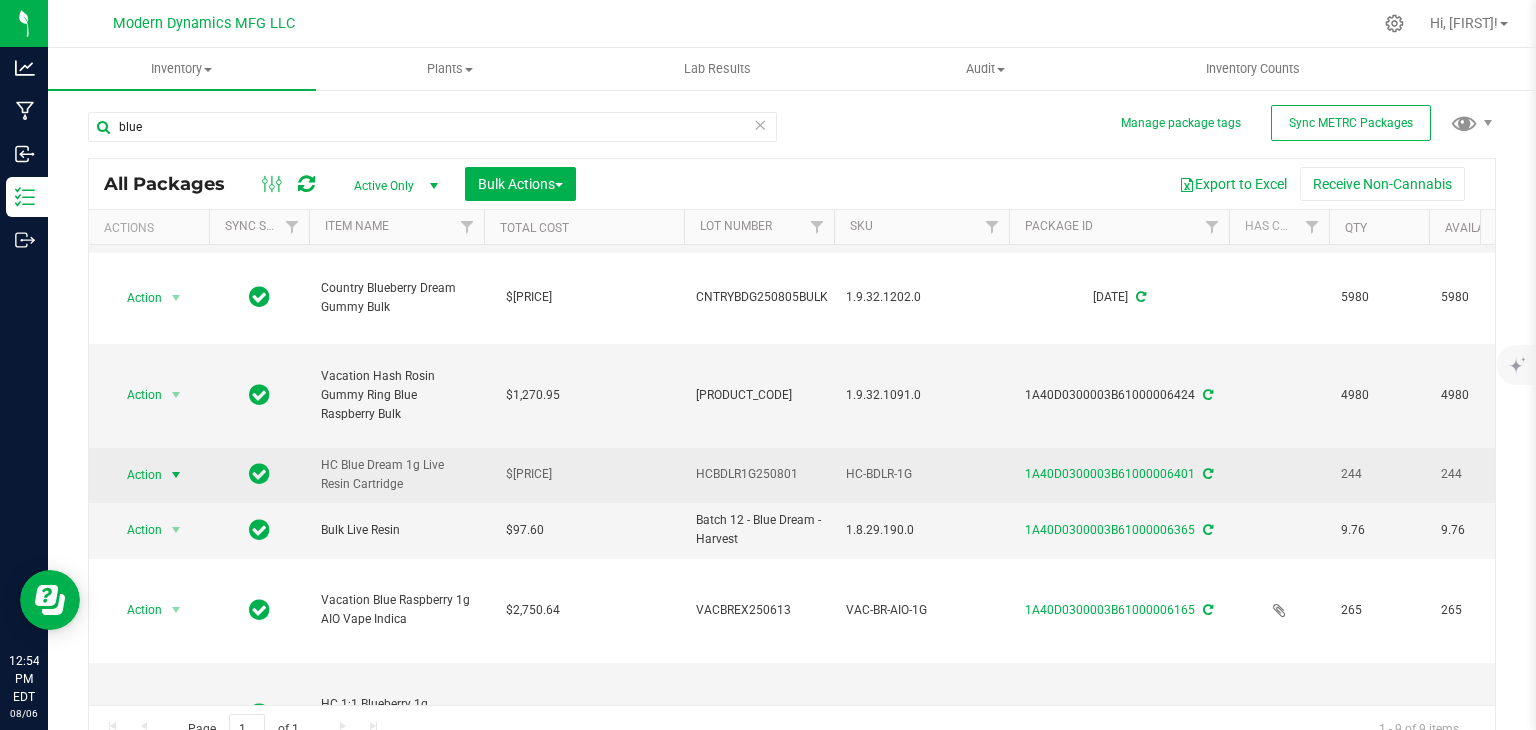 click on "Action" at bounding box center [136, 475] 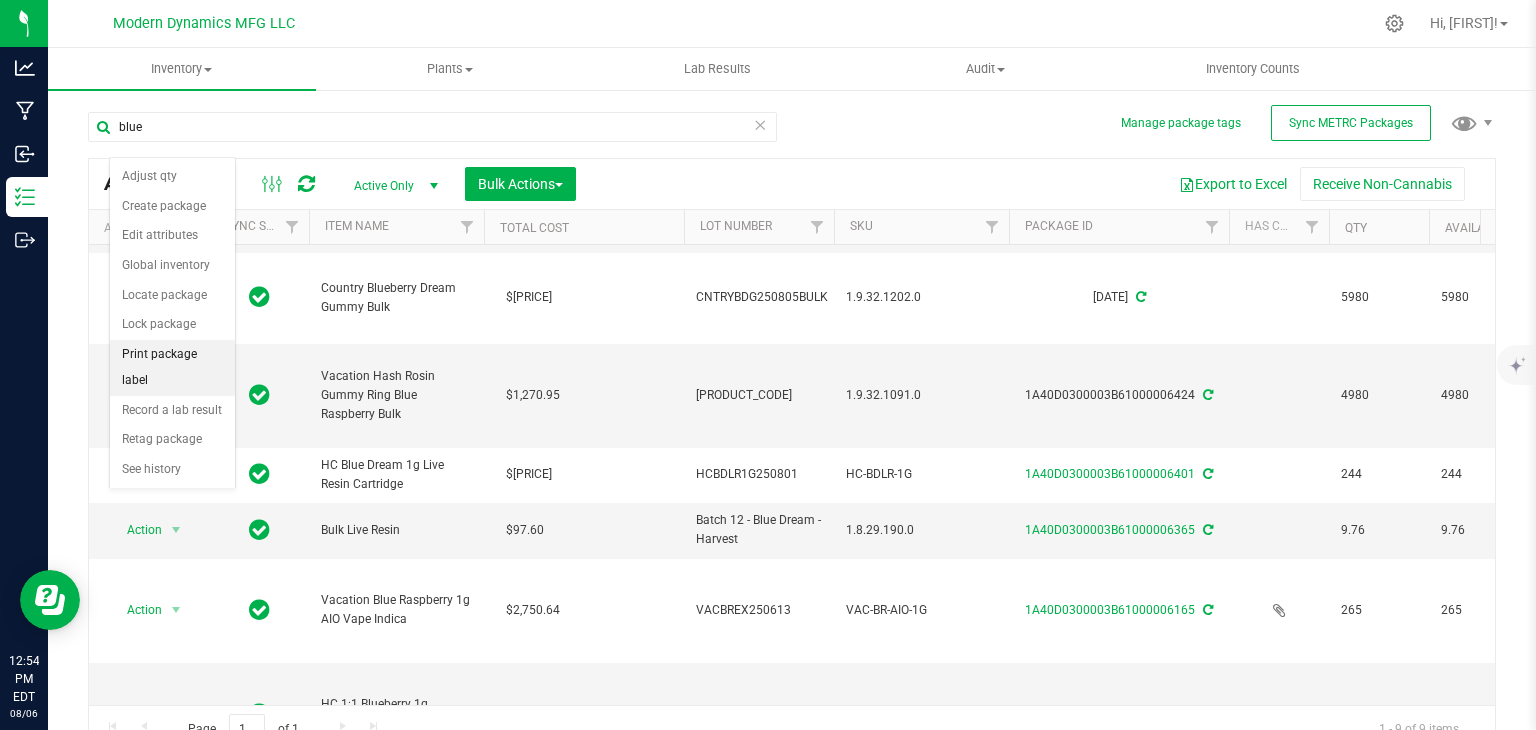 click on "Print package label" at bounding box center (172, 367) 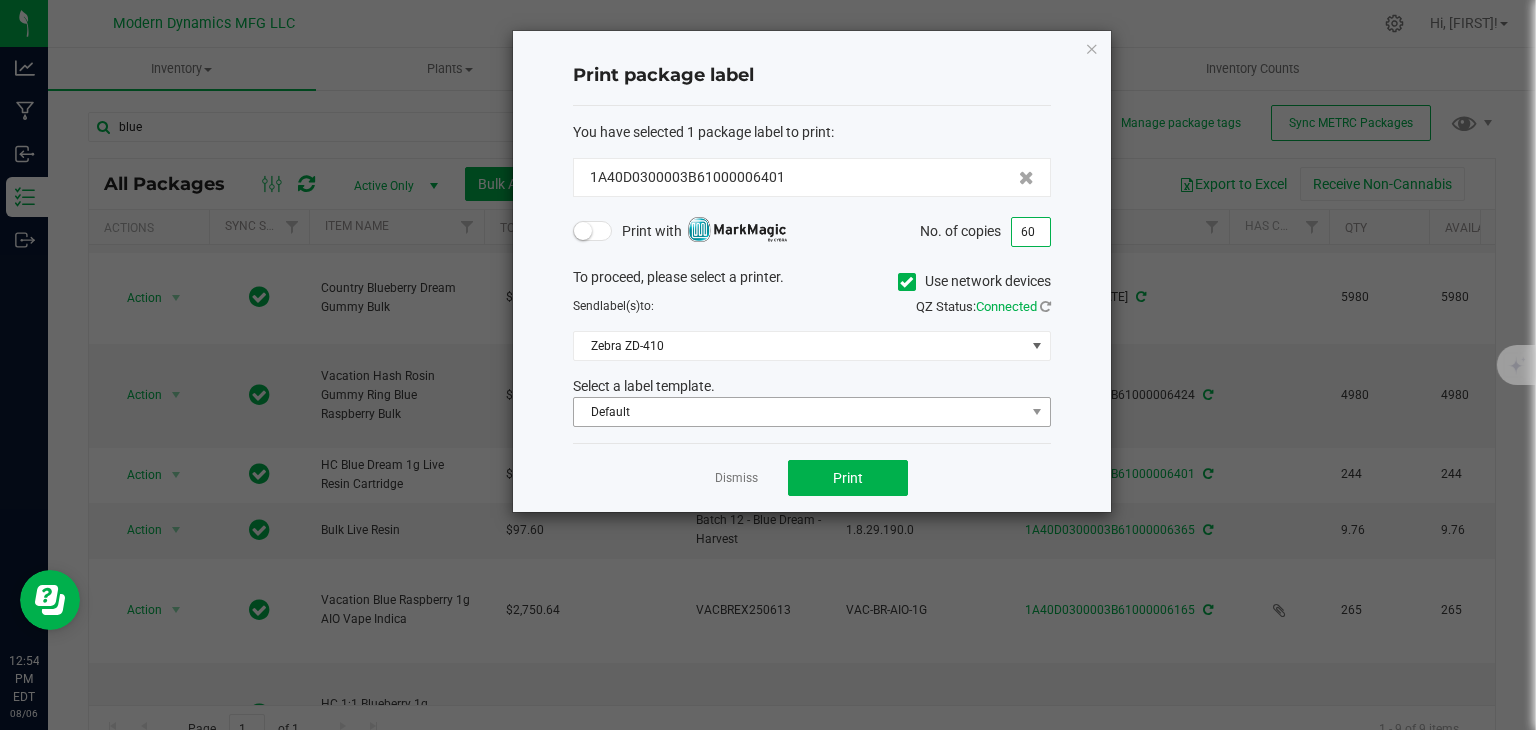 type on "60" 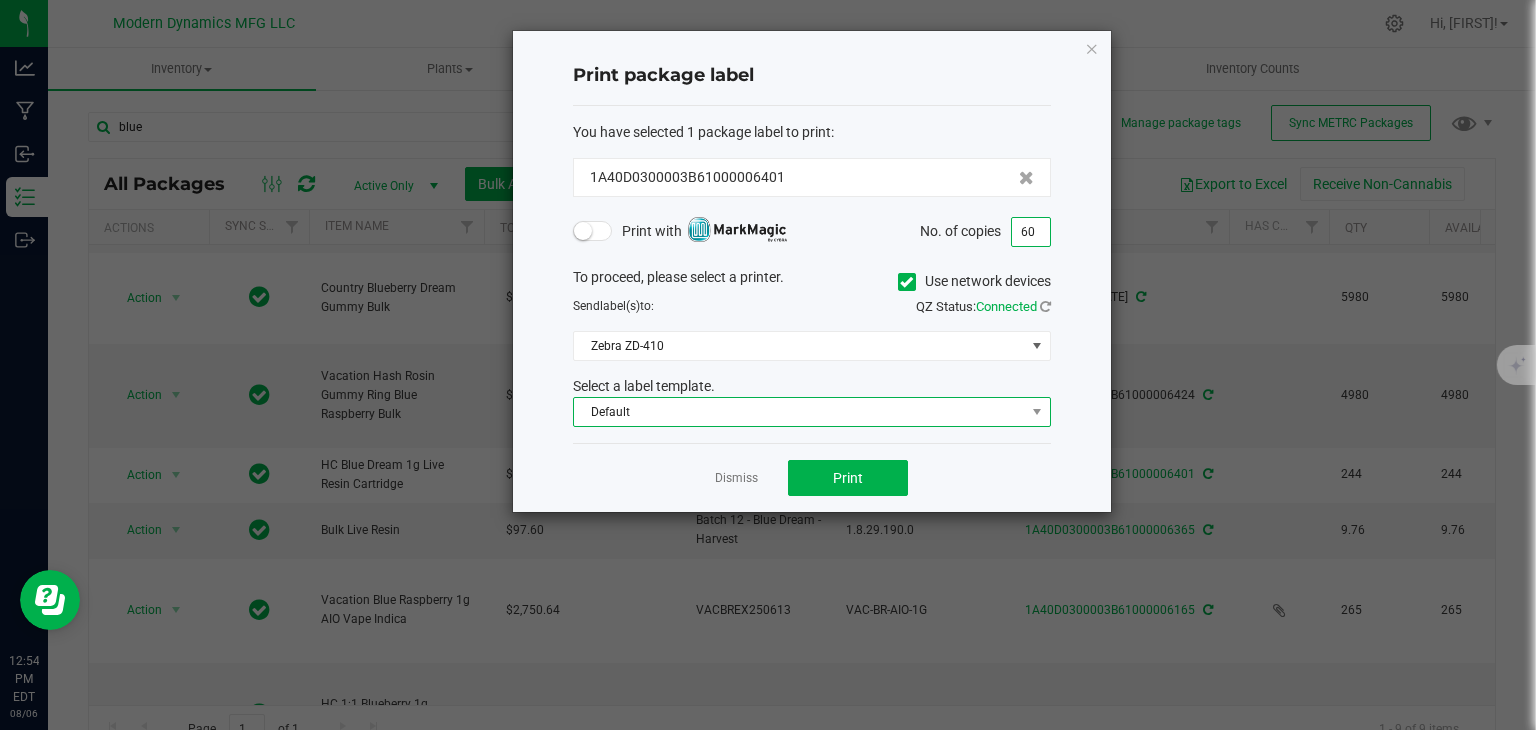 click on "Default" at bounding box center (799, 412) 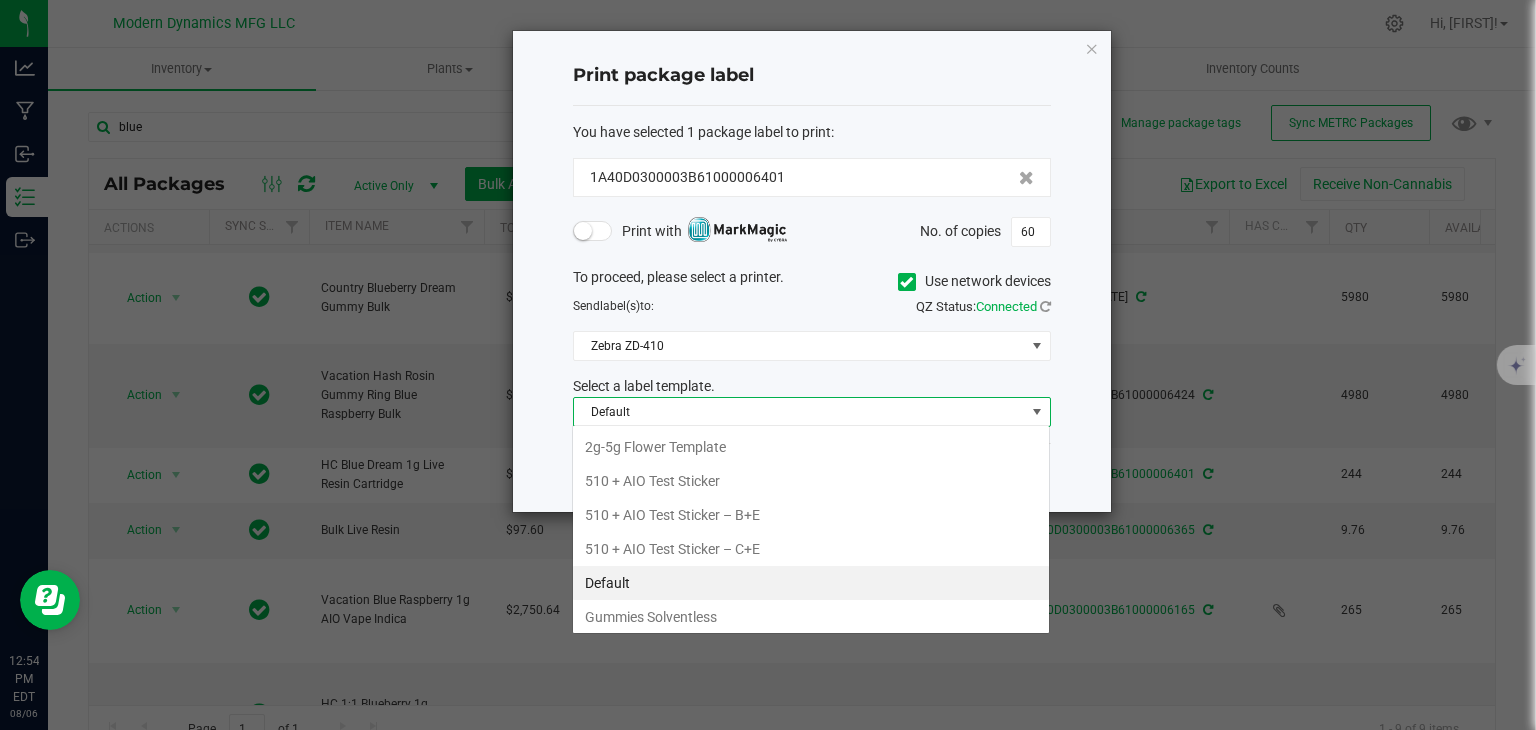 scroll, scrollTop: 99970, scrollLeft: 99521, axis: both 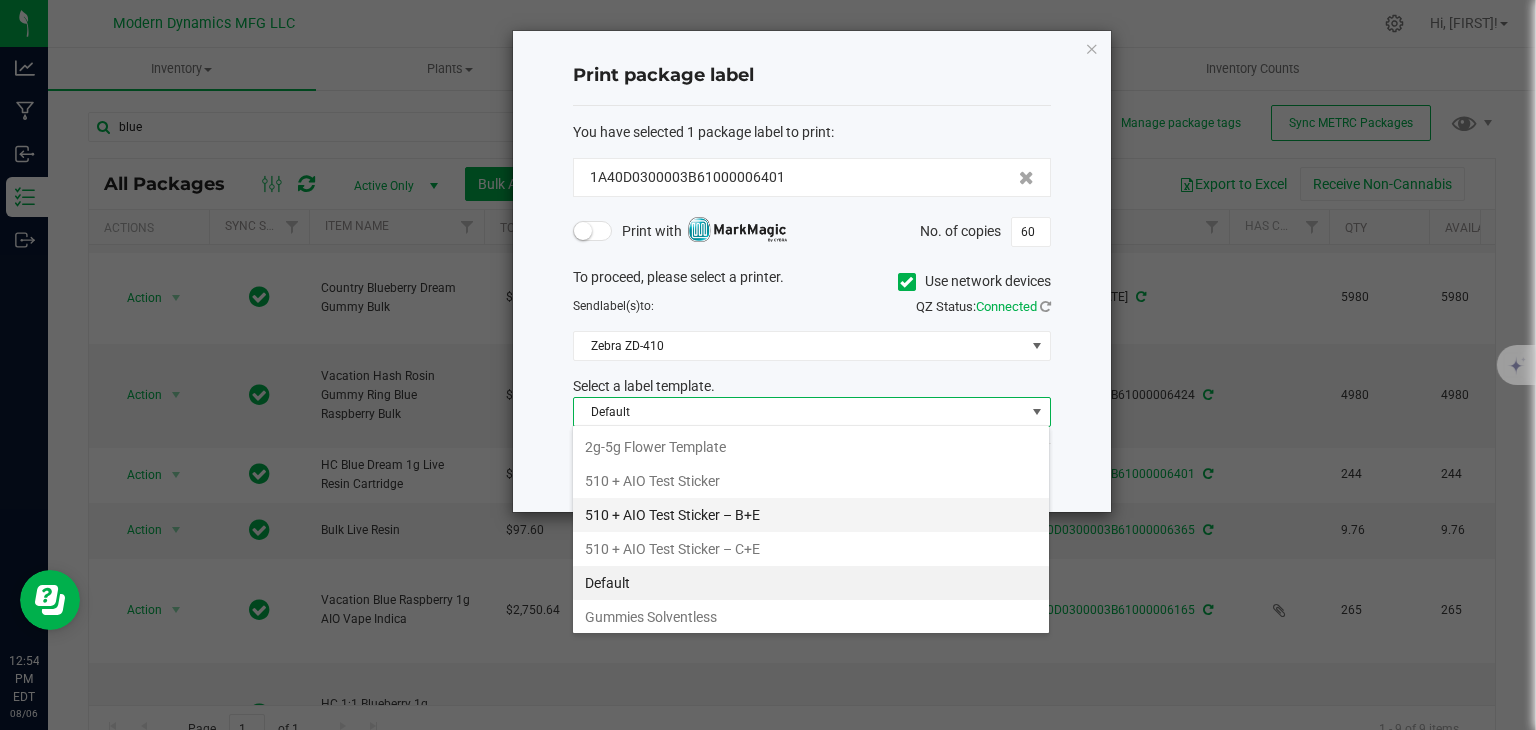 click on "510 + AIO Test Sticker – B+E" at bounding box center (811, 515) 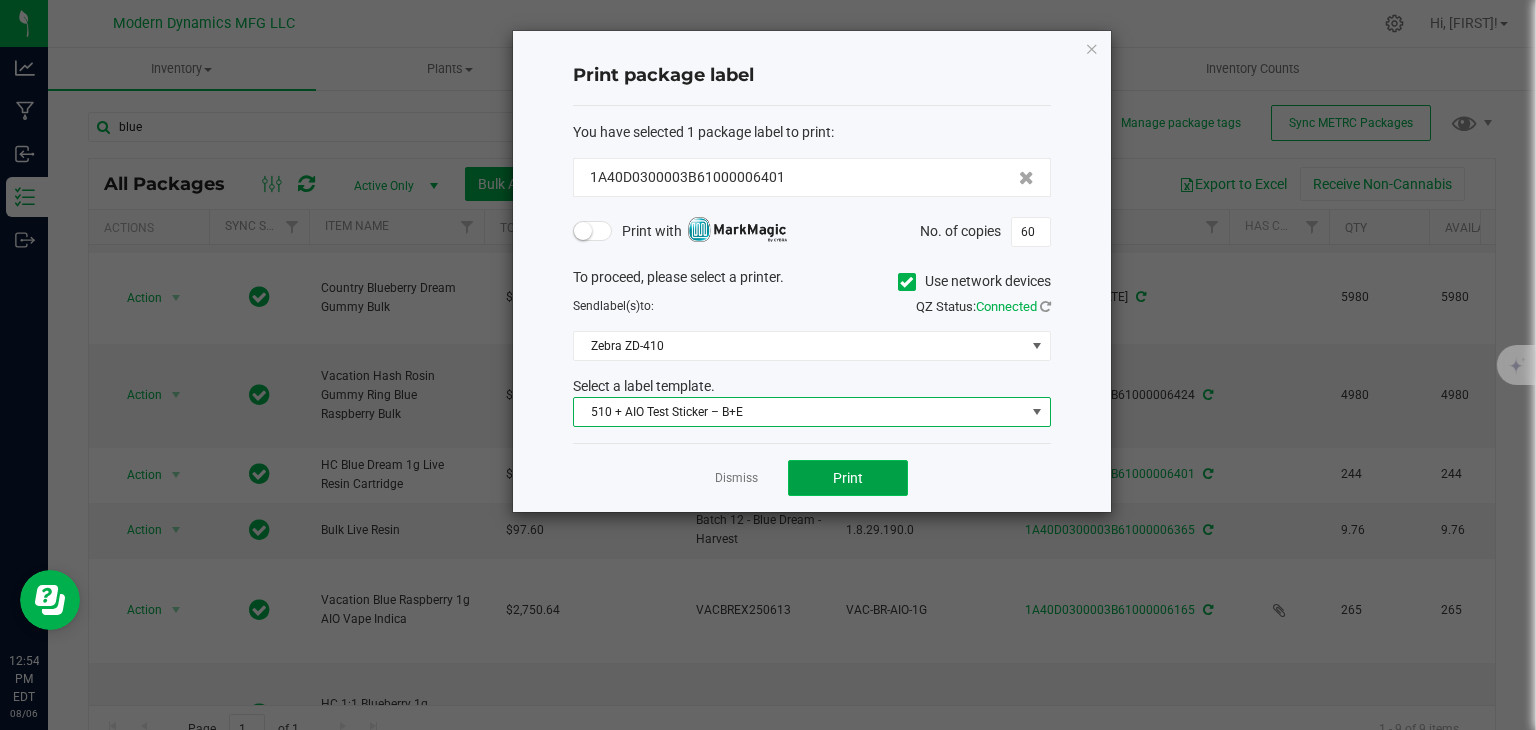 click on "Print" 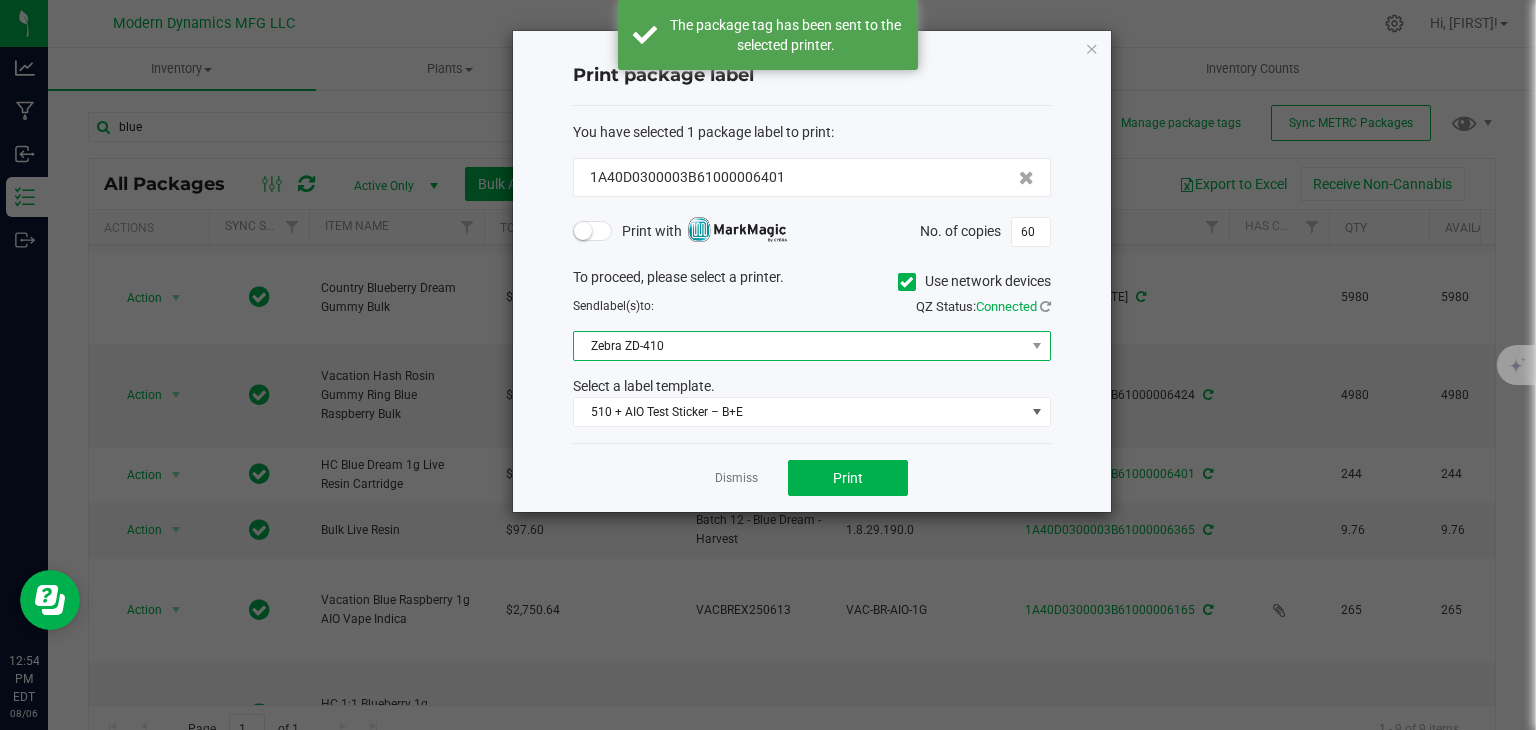 click on "Zebra ZD-410" at bounding box center (799, 346) 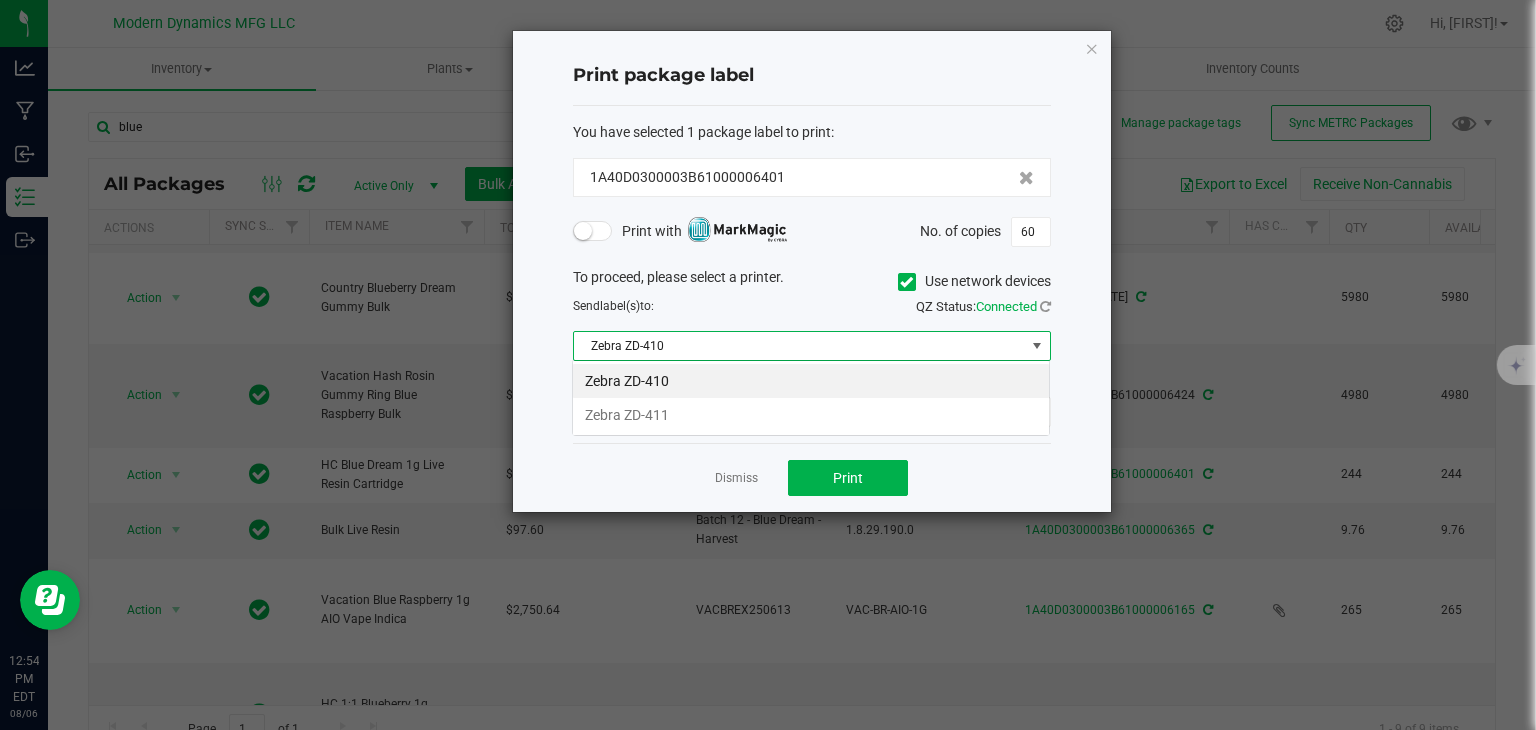 scroll, scrollTop: 99970, scrollLeft: 99521, axis: both 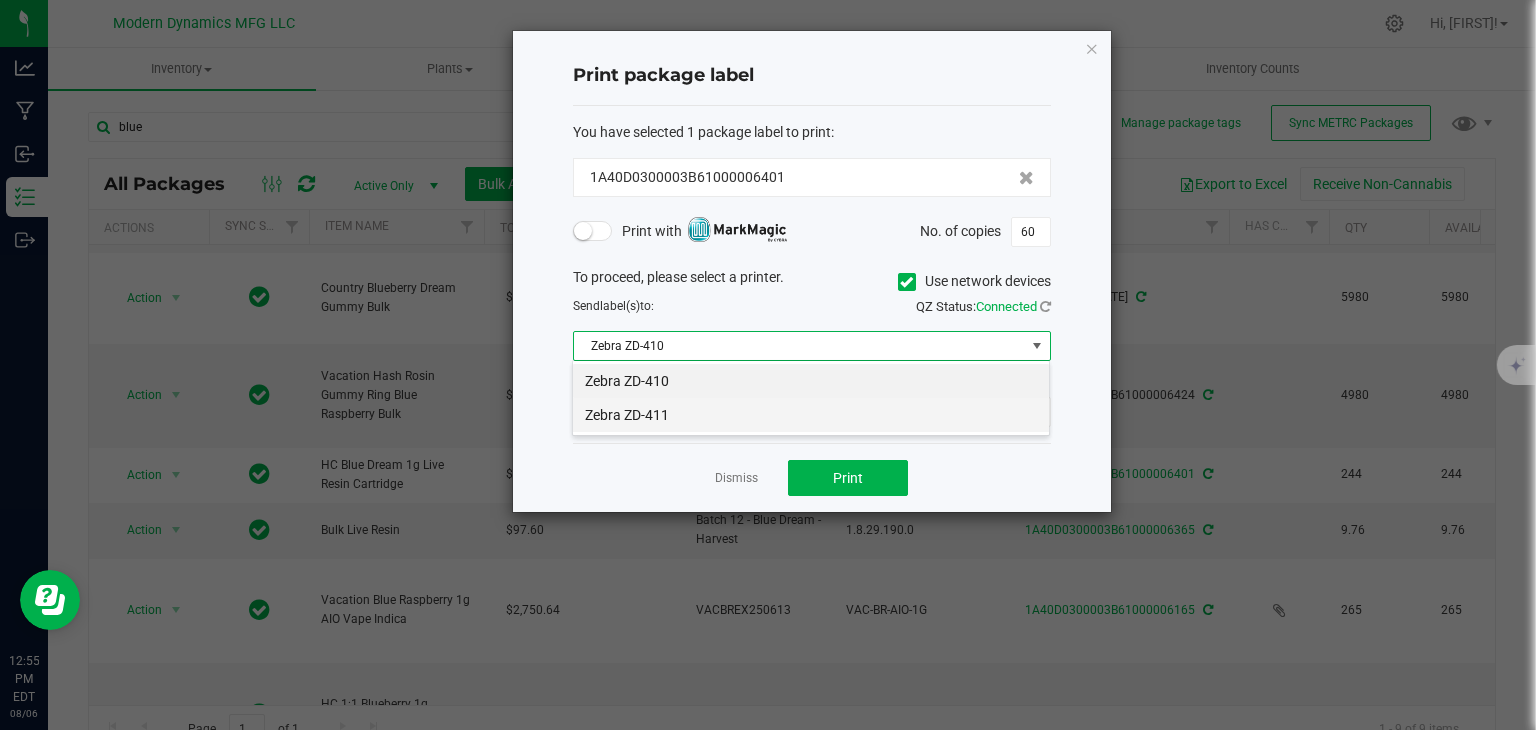click on "Zebra ZD-411" at bounding box center [811, 415] 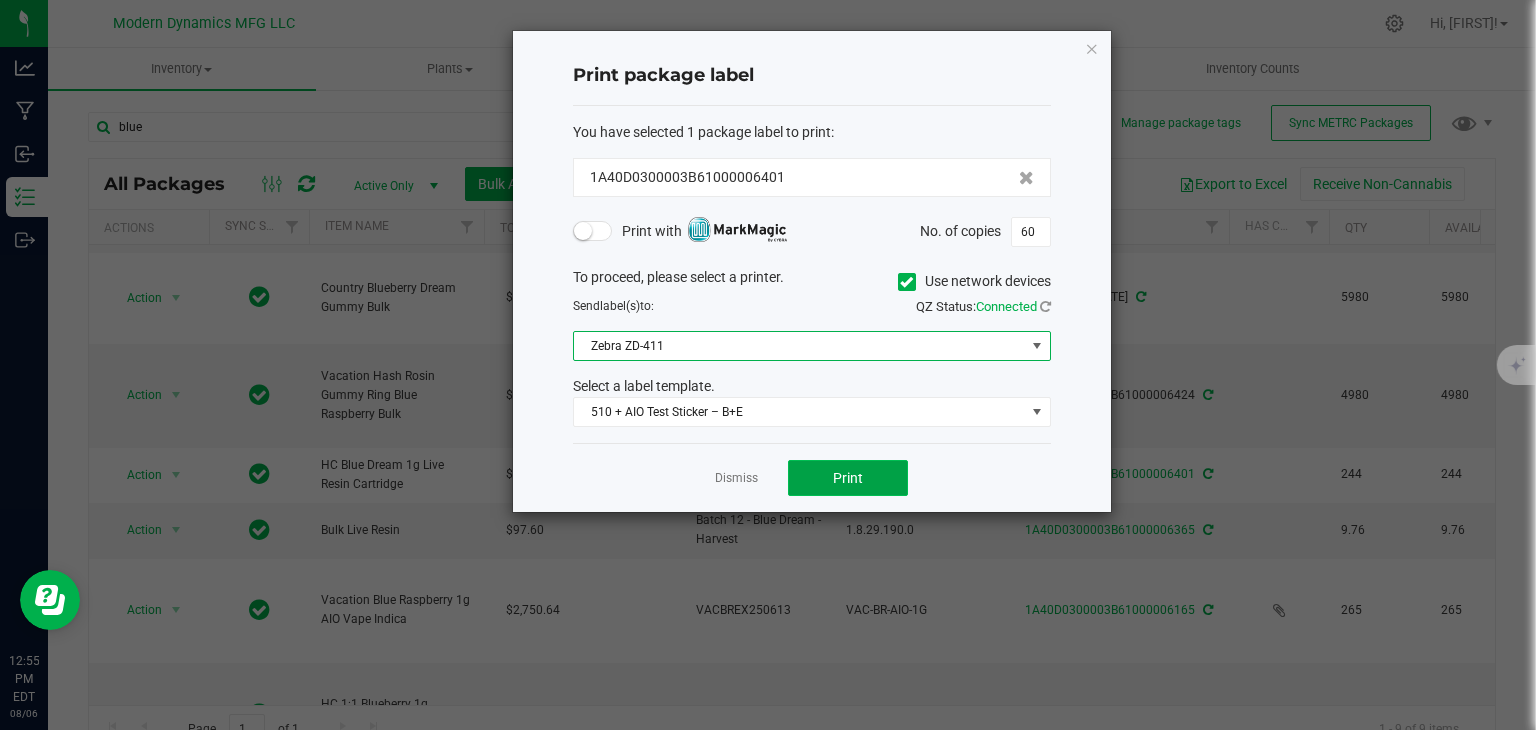 click on "Print" 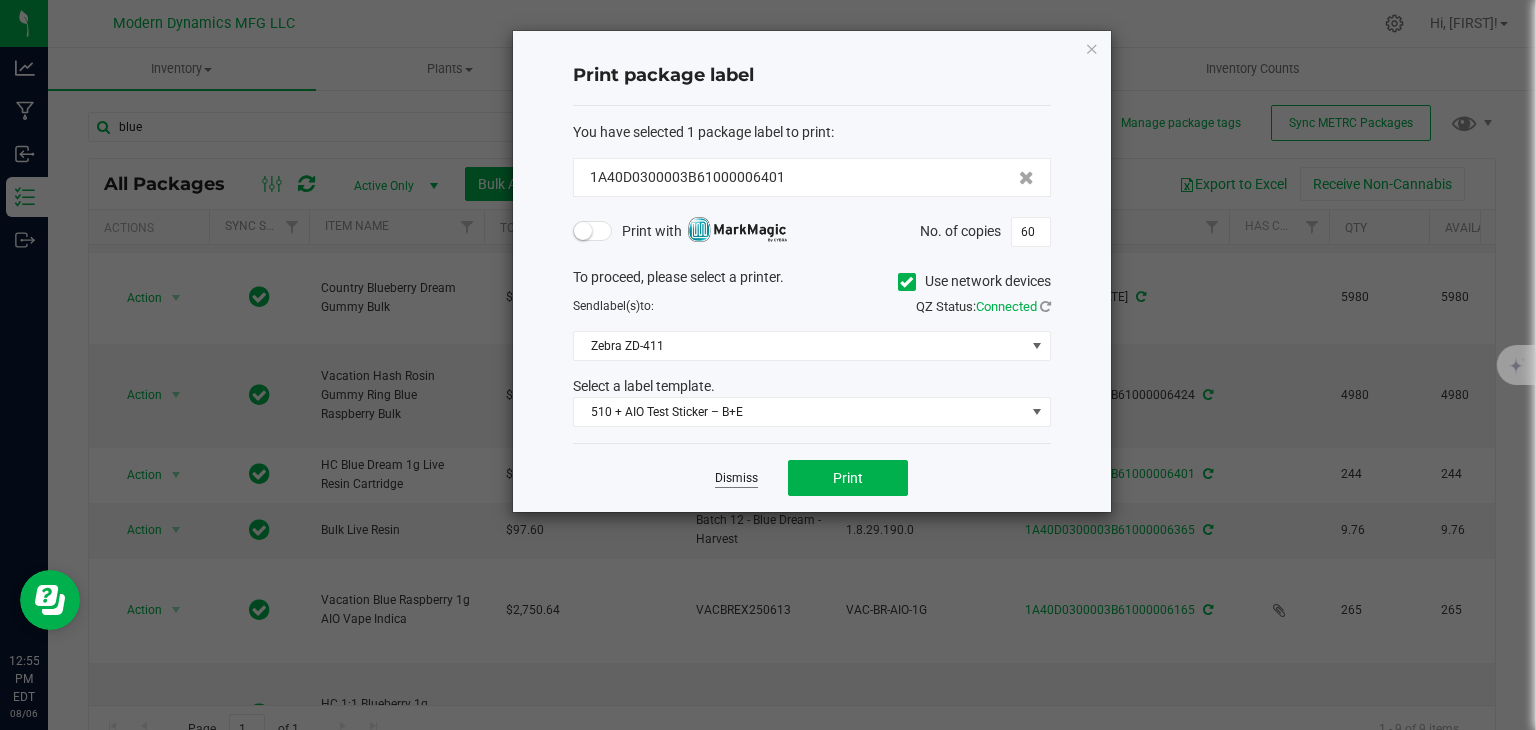 click on "Dismiss" 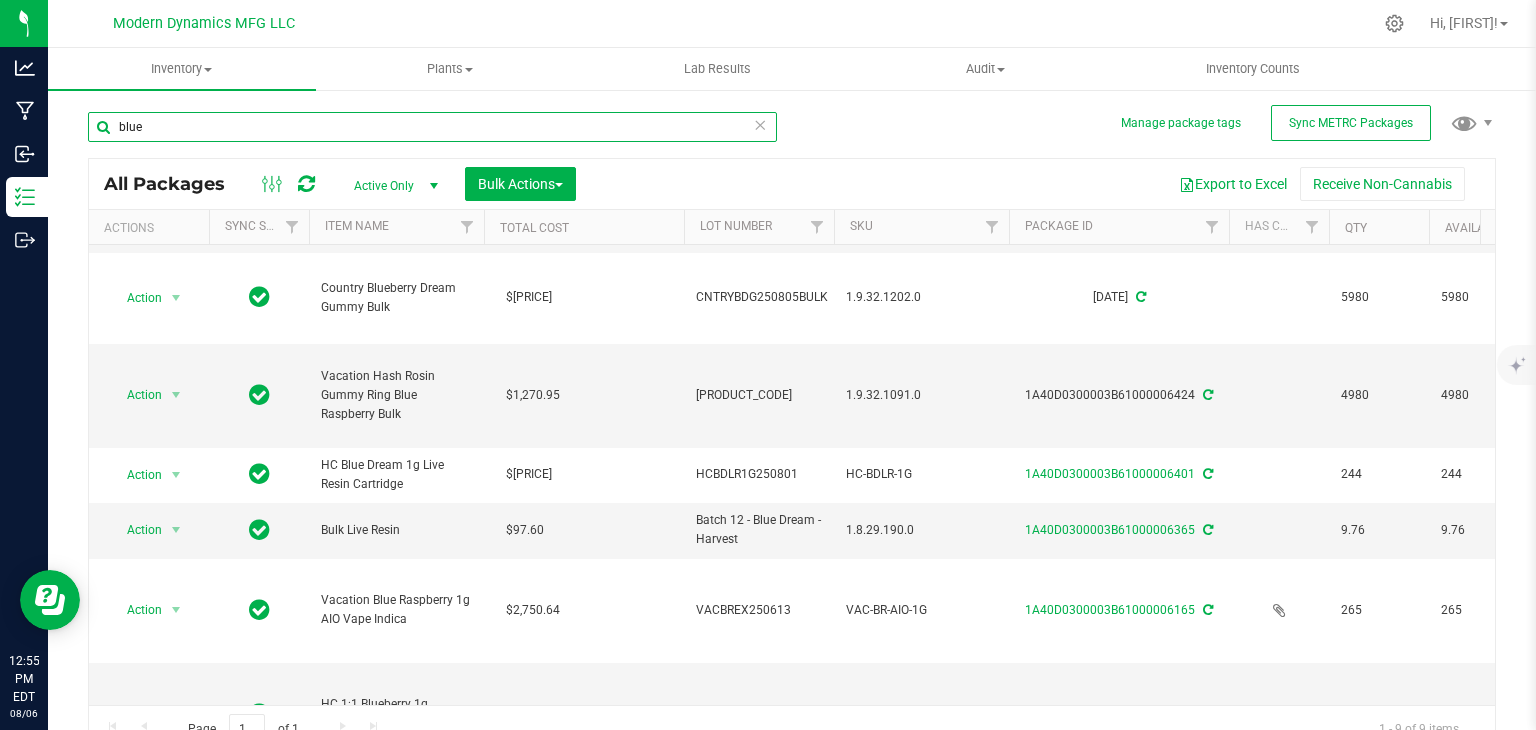 click on "blue" at bounding box center (432, 127) 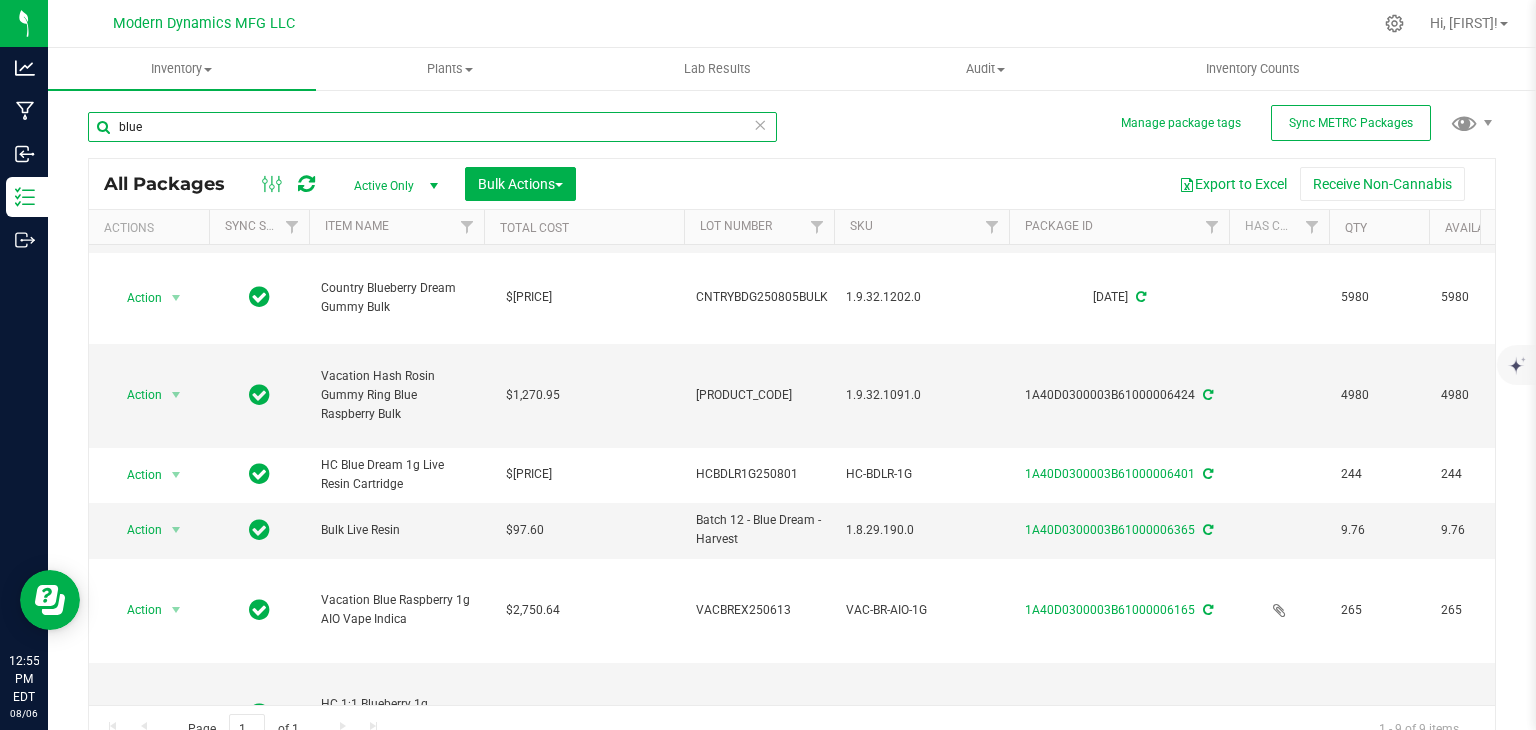 click on "blue" at bounding box center [432, 127] 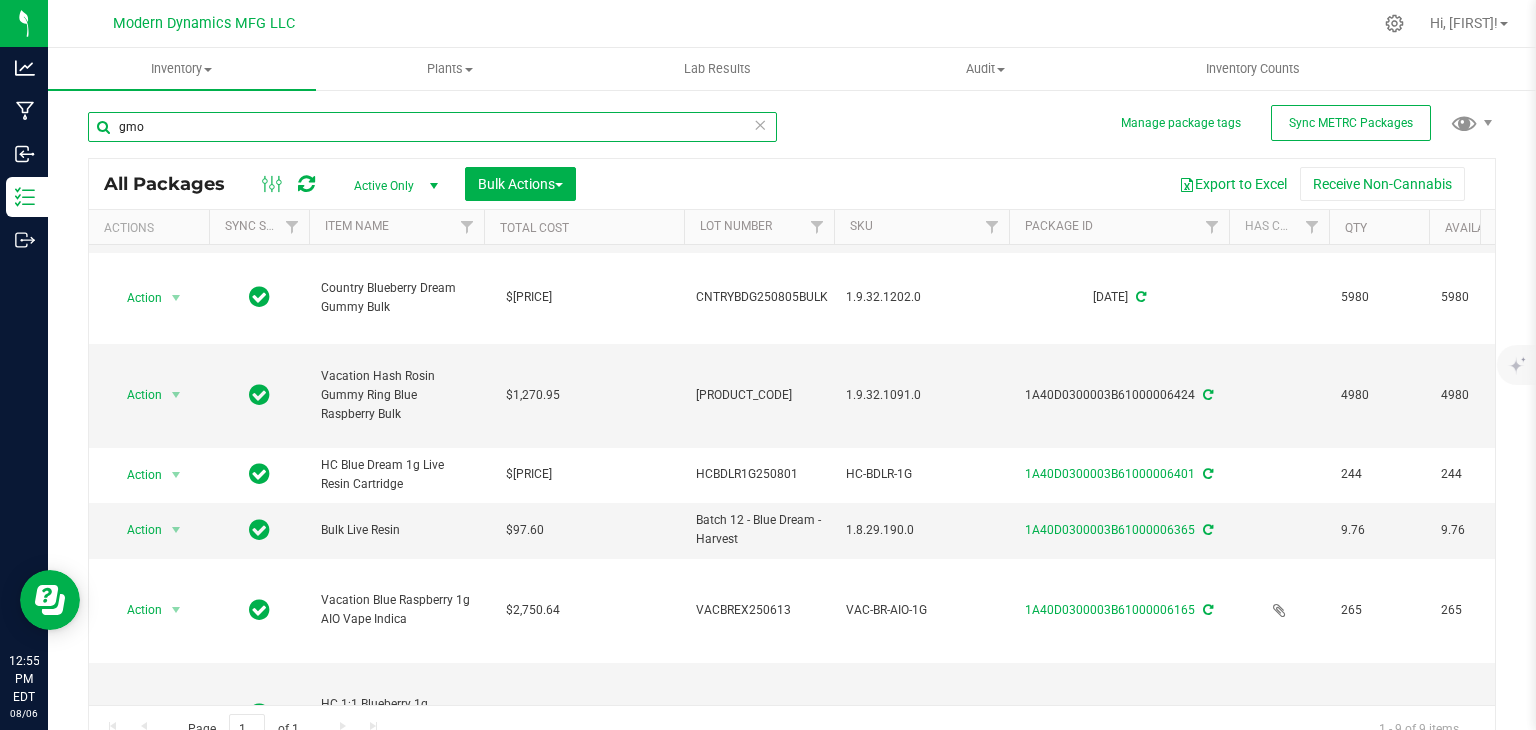 type on "gmo" 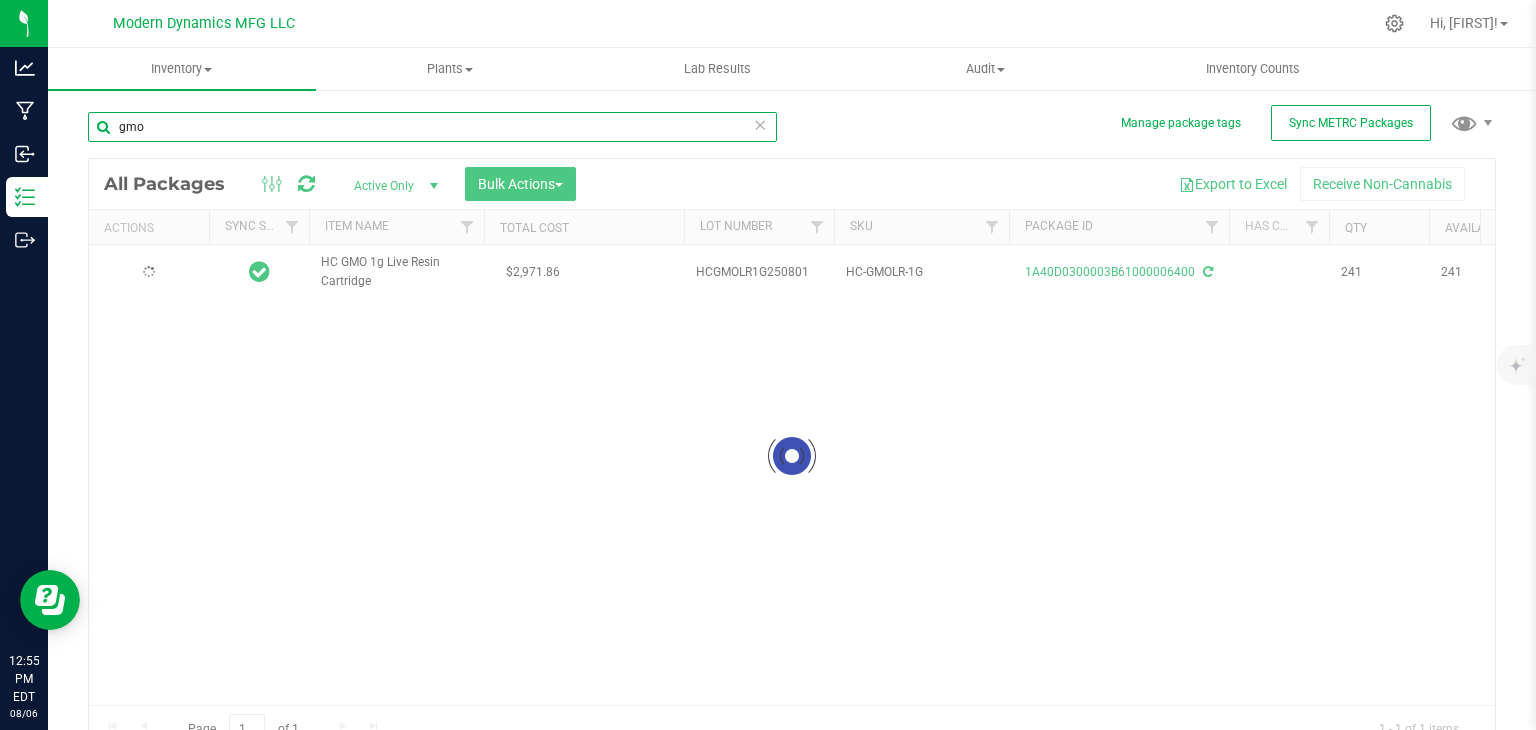 scroll, scrollTop: 0, scrollLeft: 0, axis: both 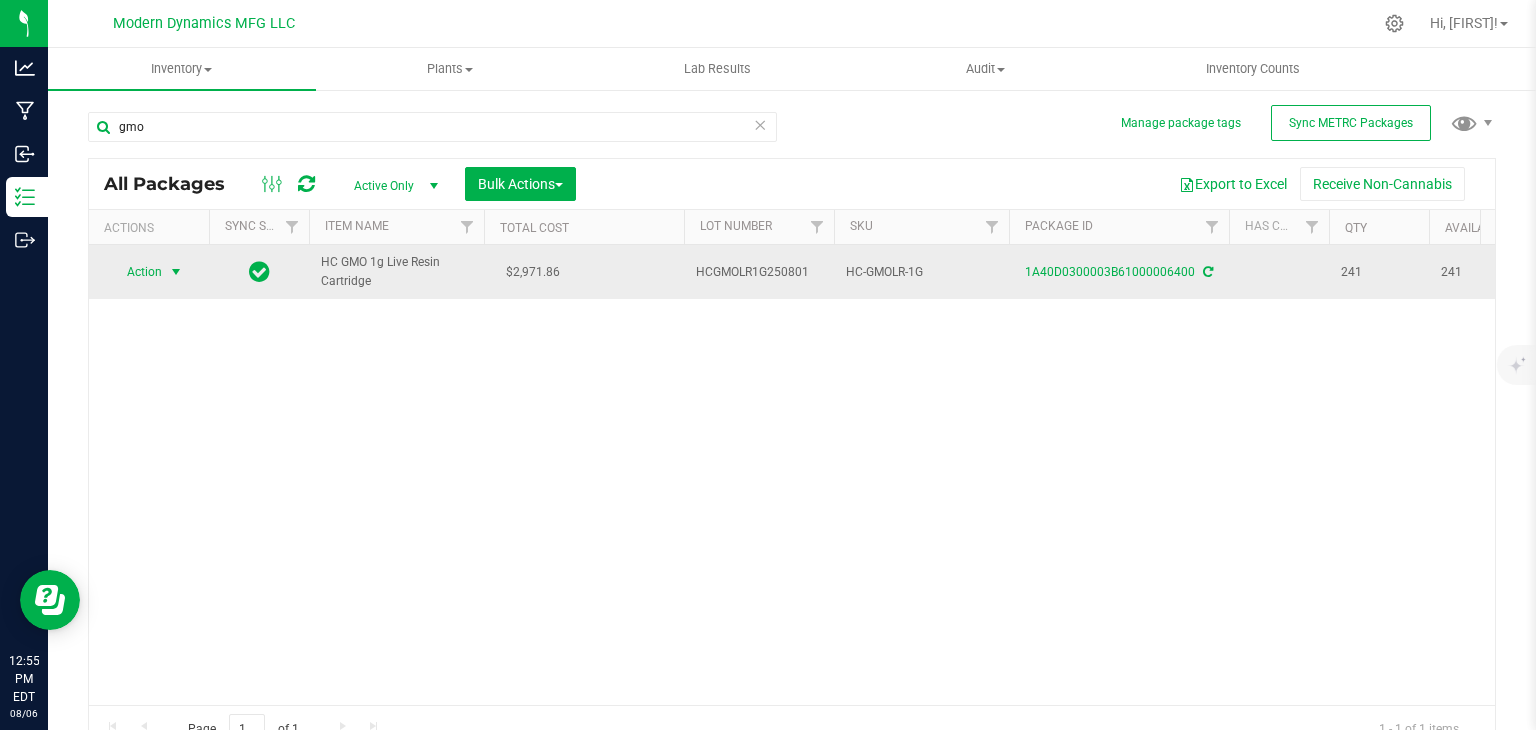 click on "Action" at bounding box center [136, 272] 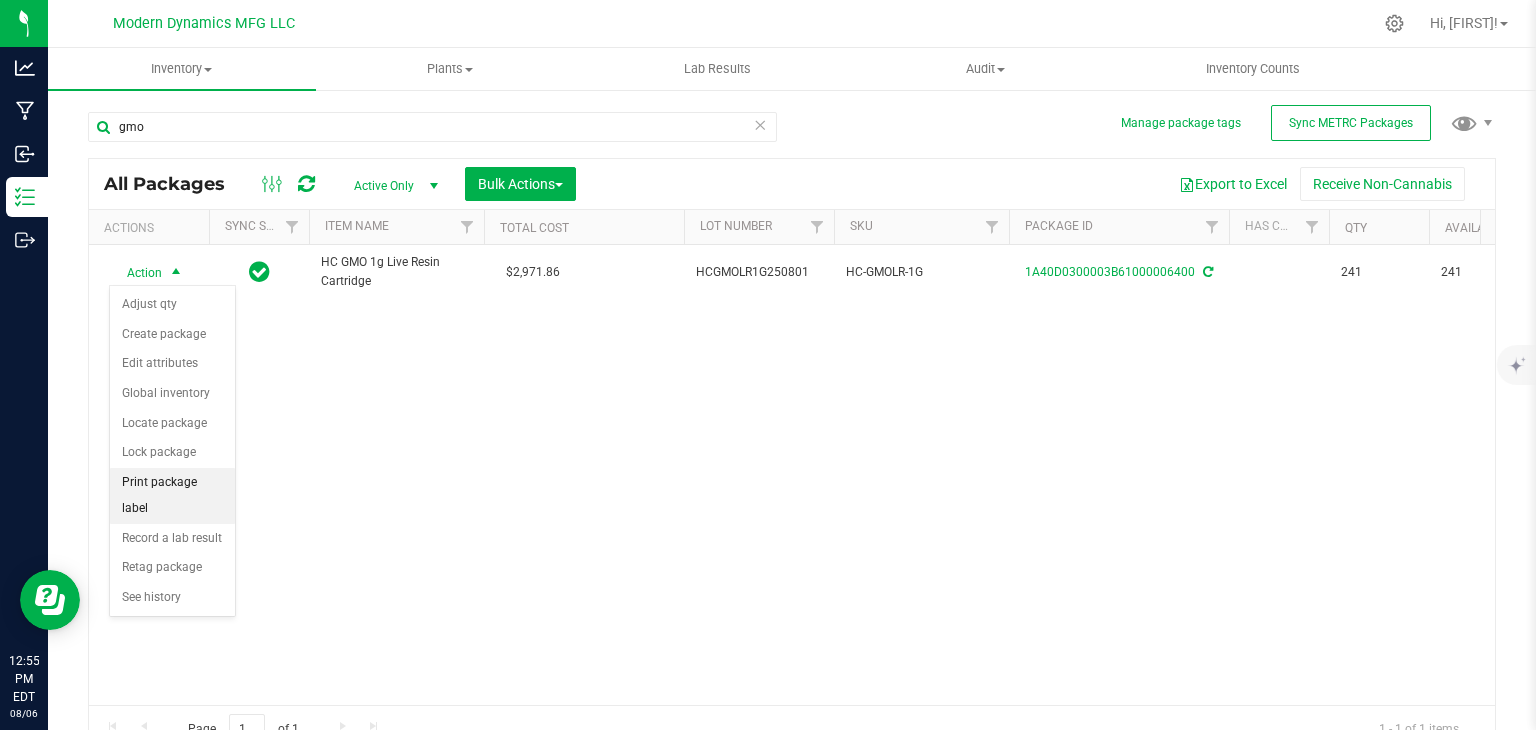 click on "Print package label" at bounding box center [172, 495] 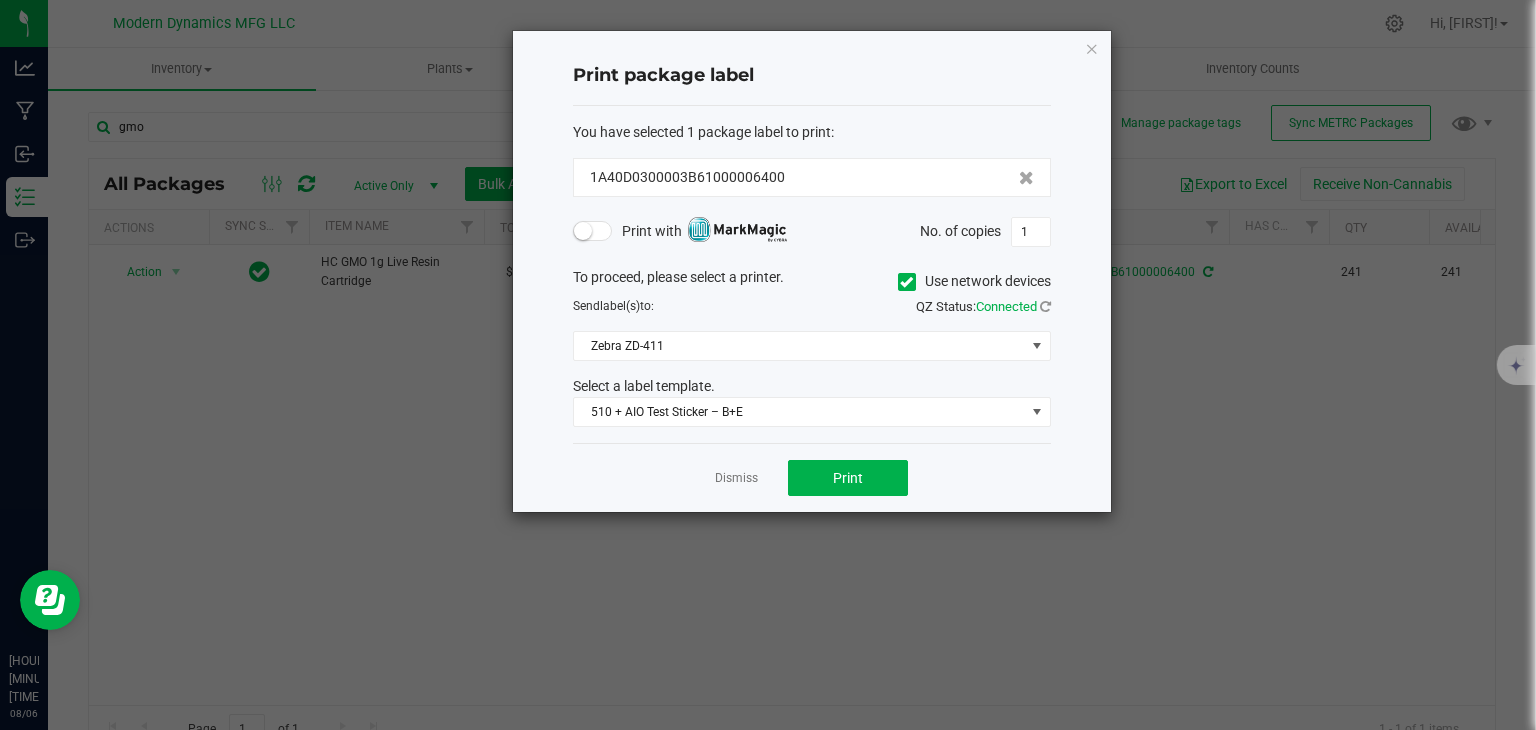 drag, startPoint x: 1038, startPoint y: 233, endPoint x: 1007, endPoint y: 233, distance: 31 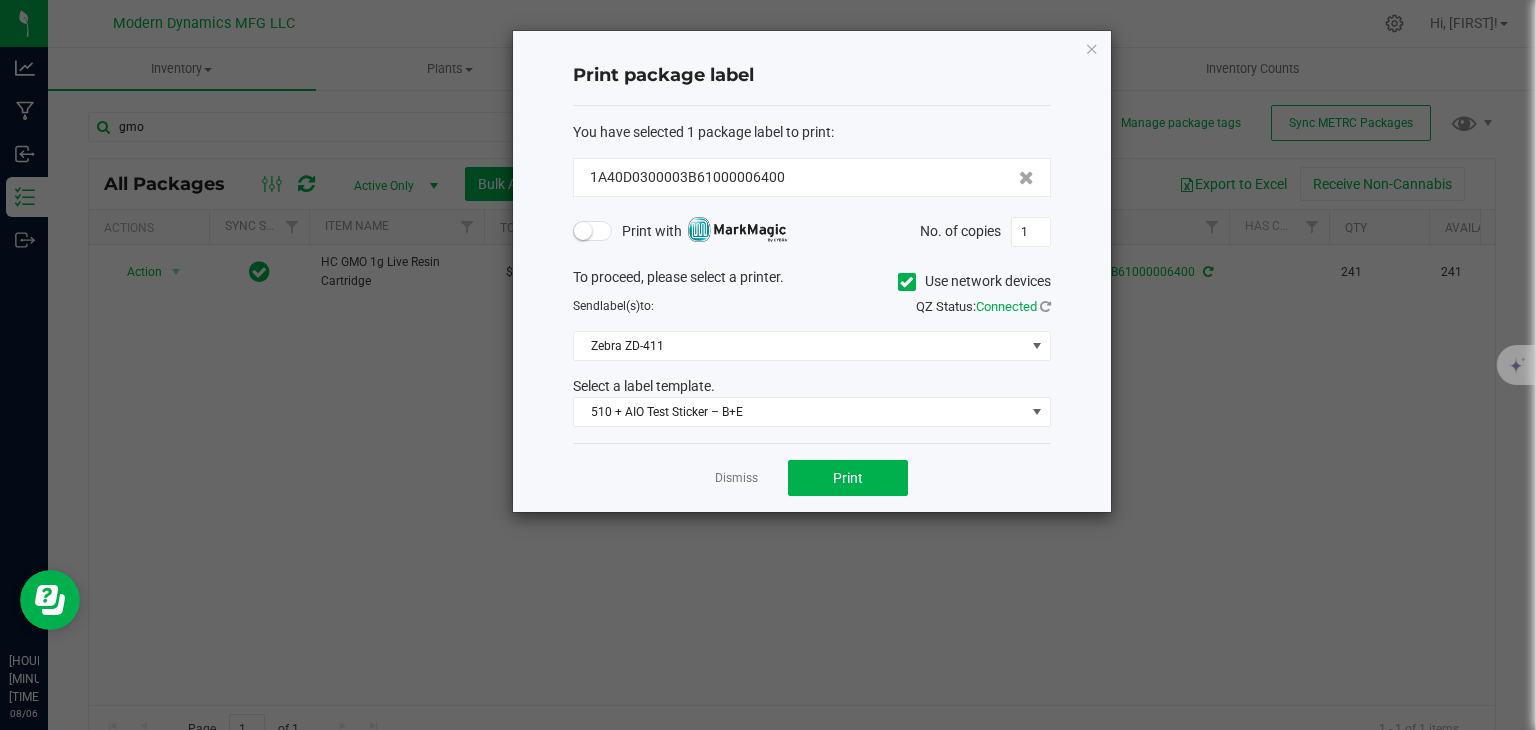 click on "No. of copies  1" 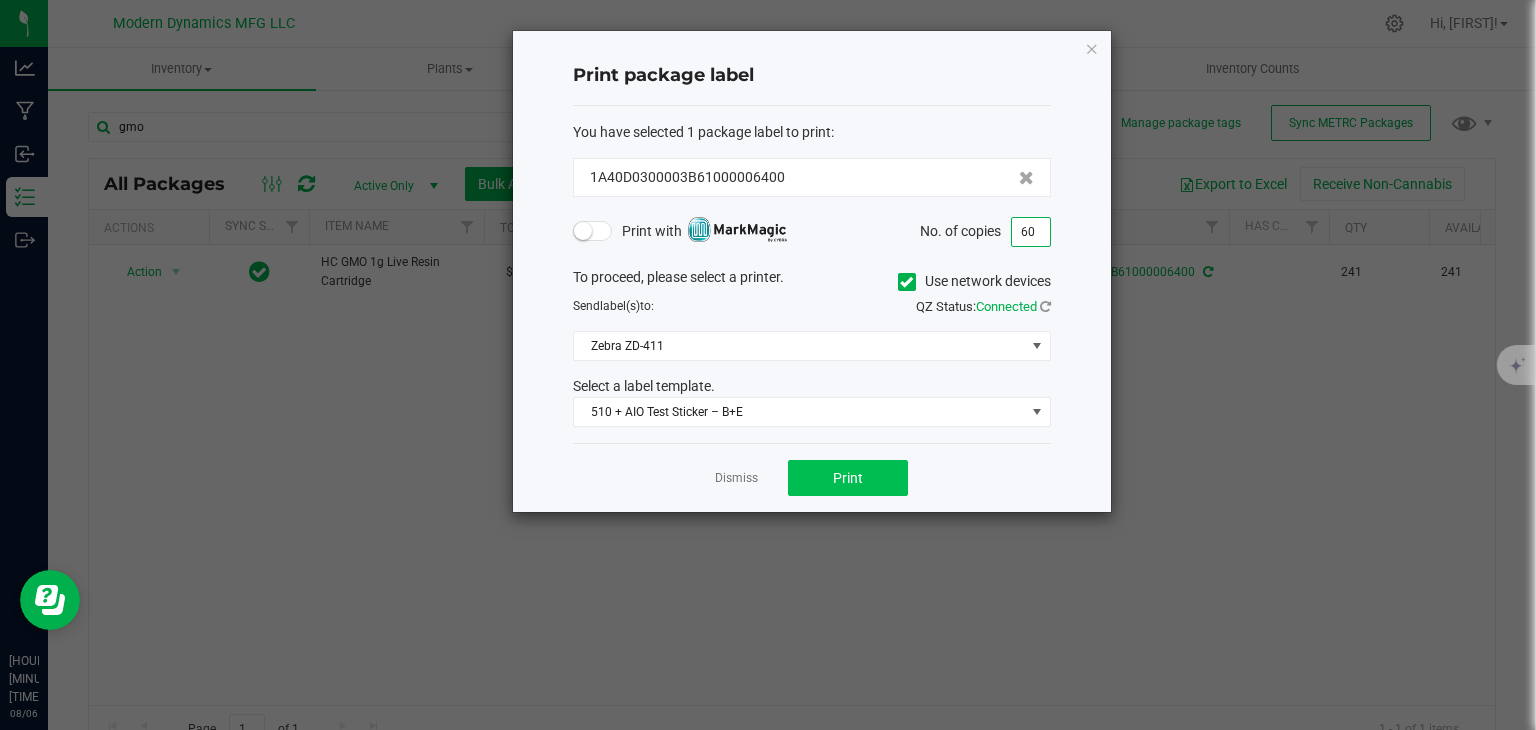 type on "60" 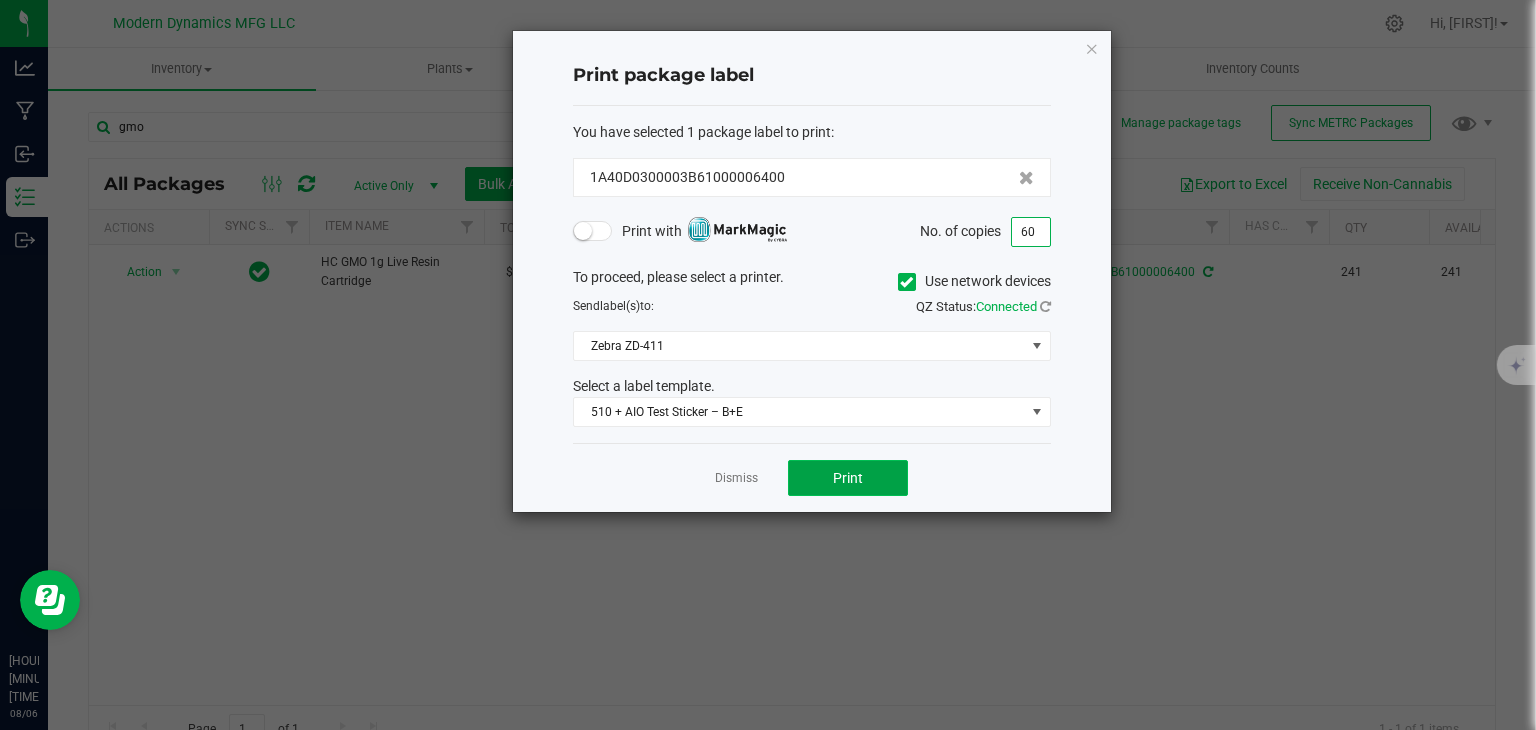 click on "Print" 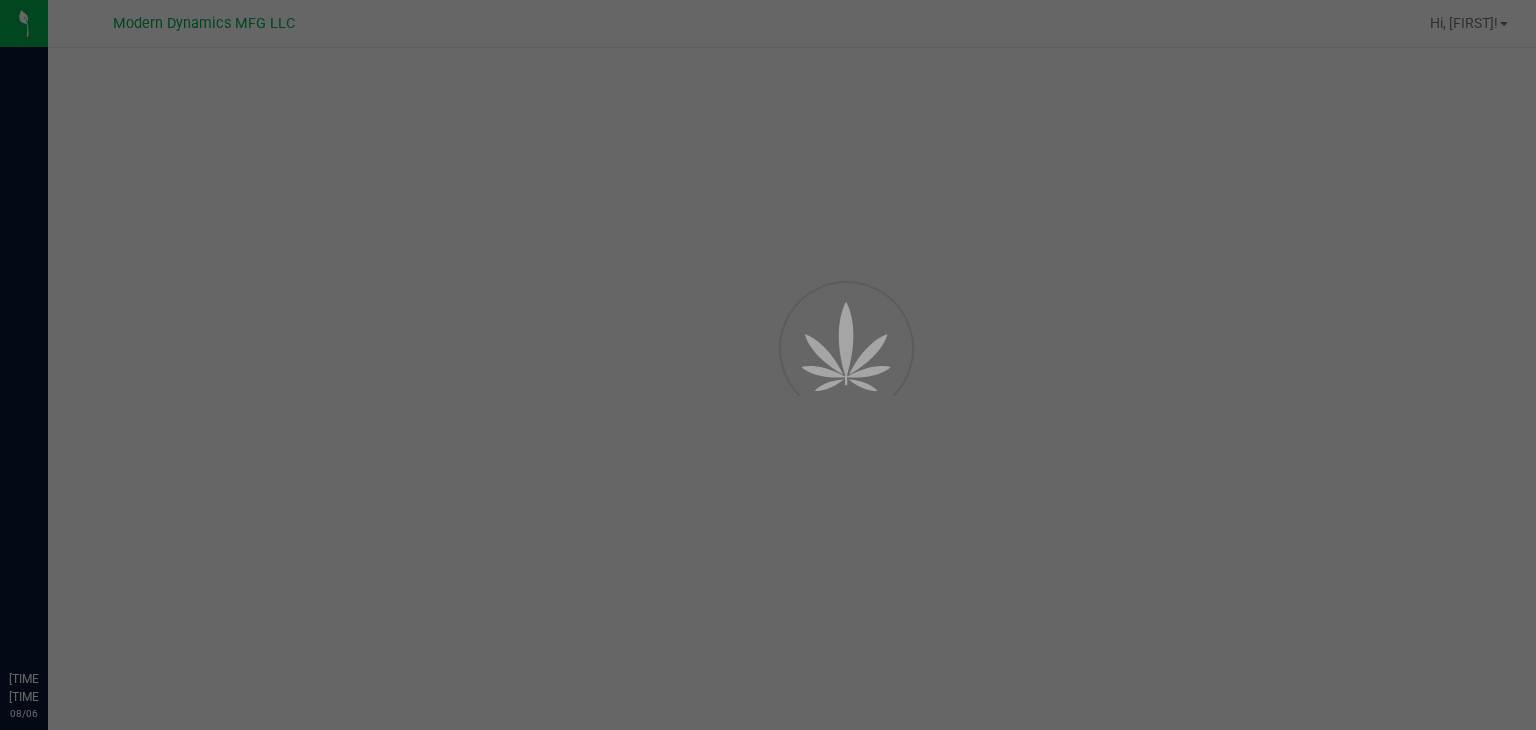 scroll, scrollTop: 0, scrollLeft: 0, axis: both 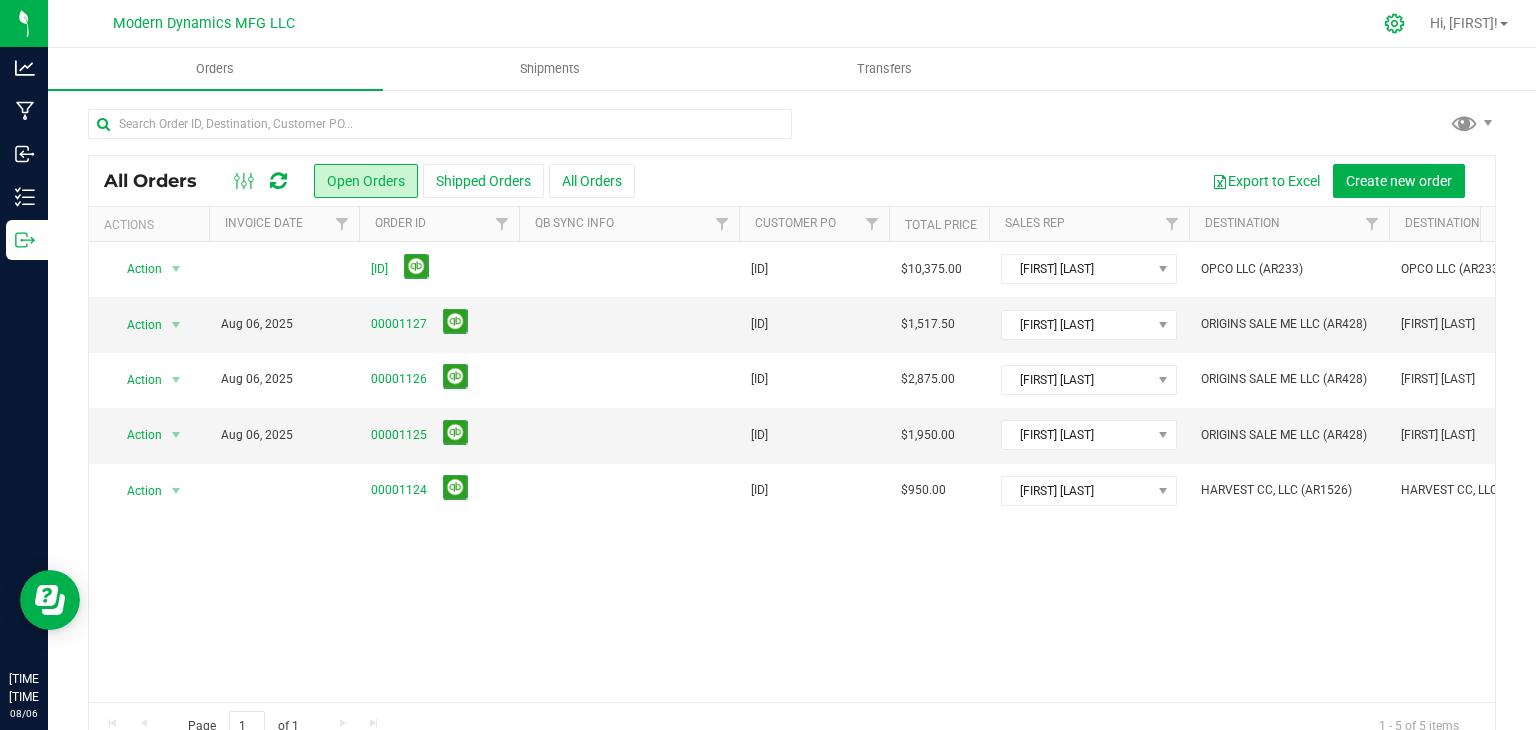 click 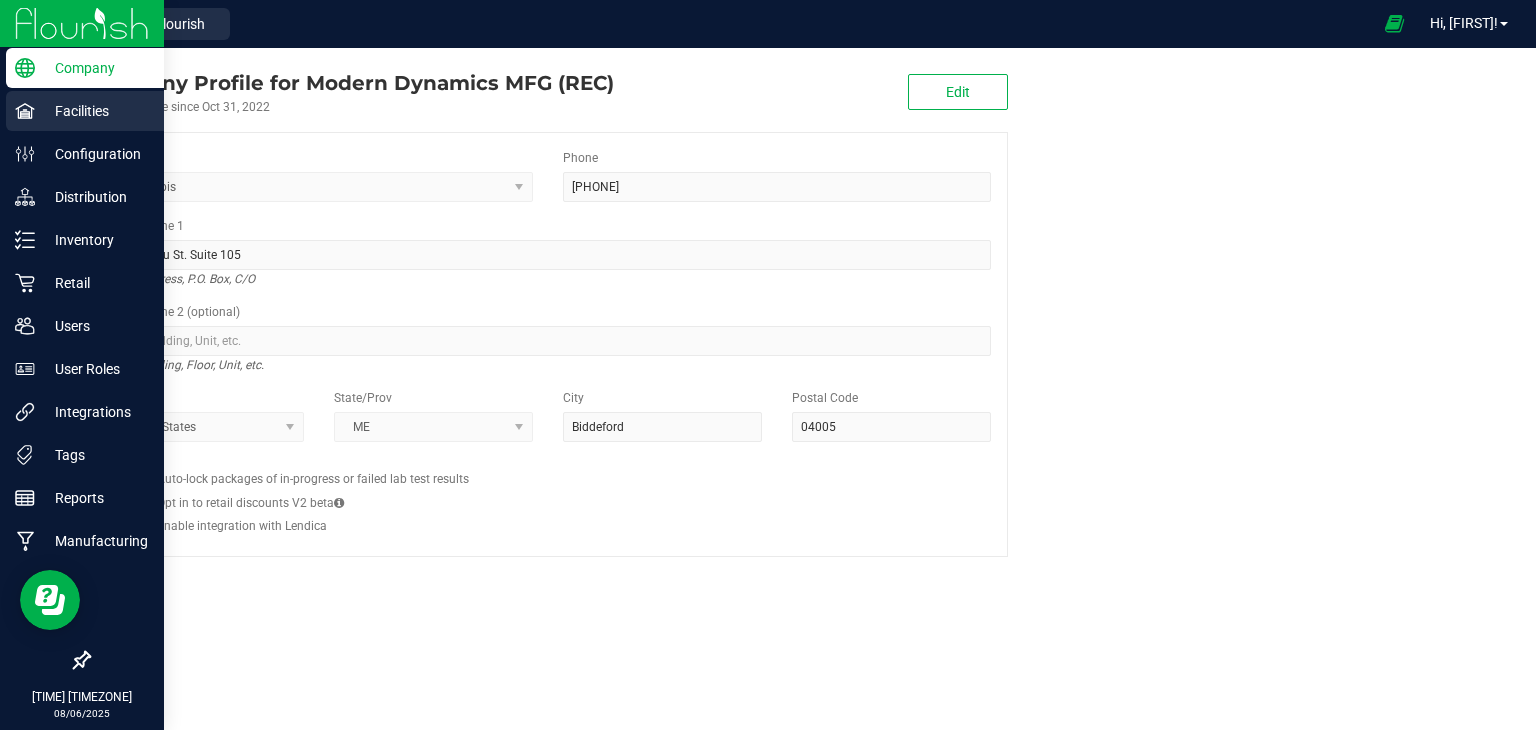 click on "Facilities" at bounding box center (95, 111) 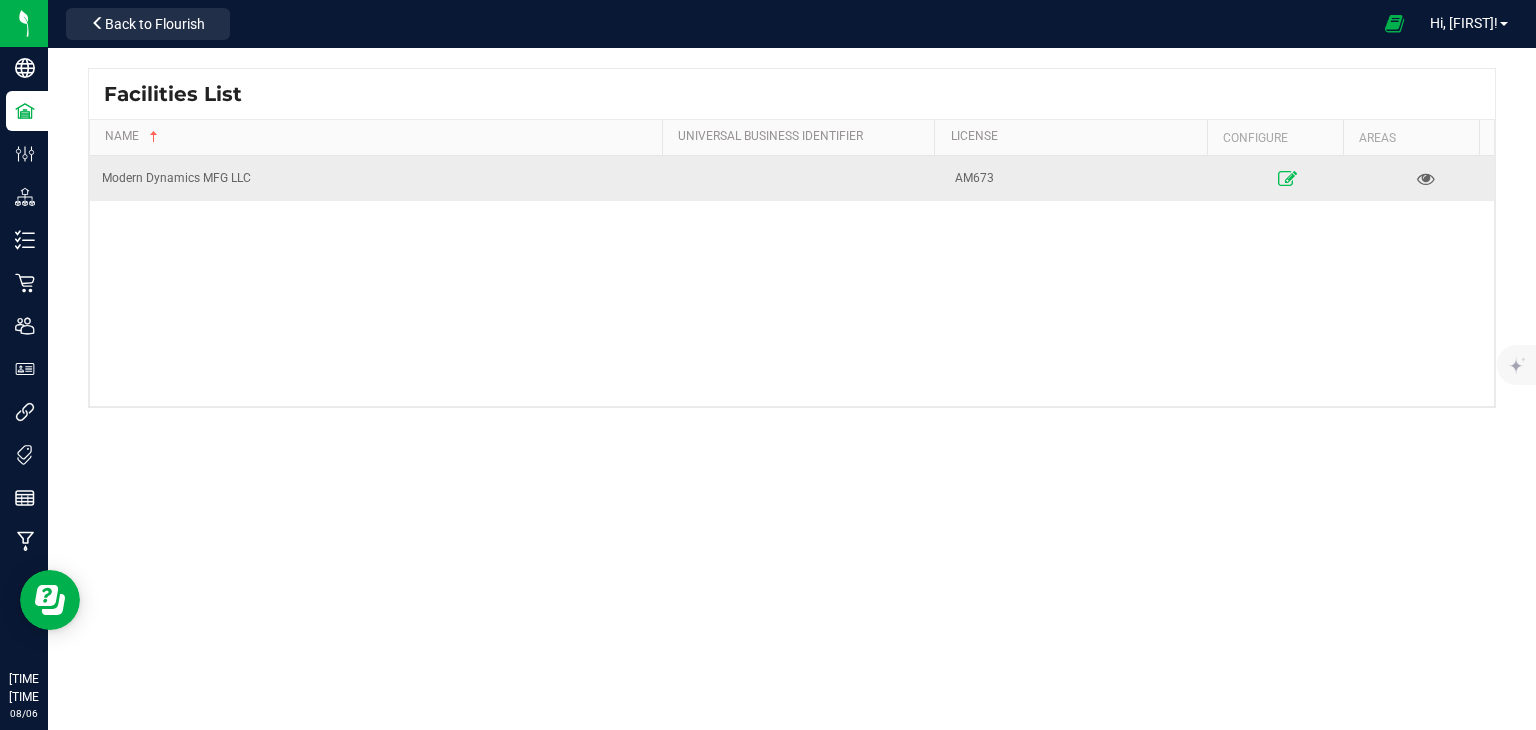 click at bounding box center (1287, 178) 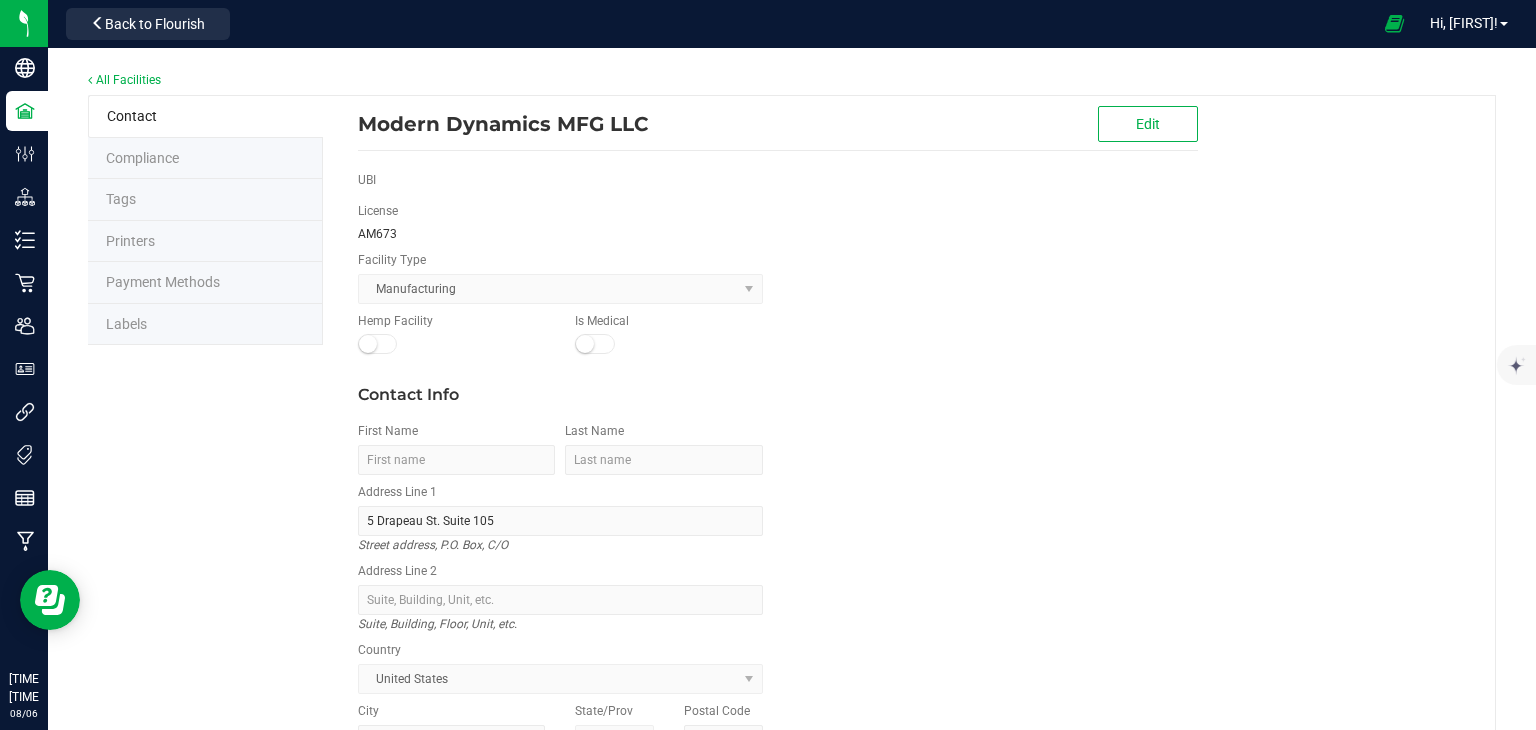 click on "Payment Methods" at bounding box center (163, 282) 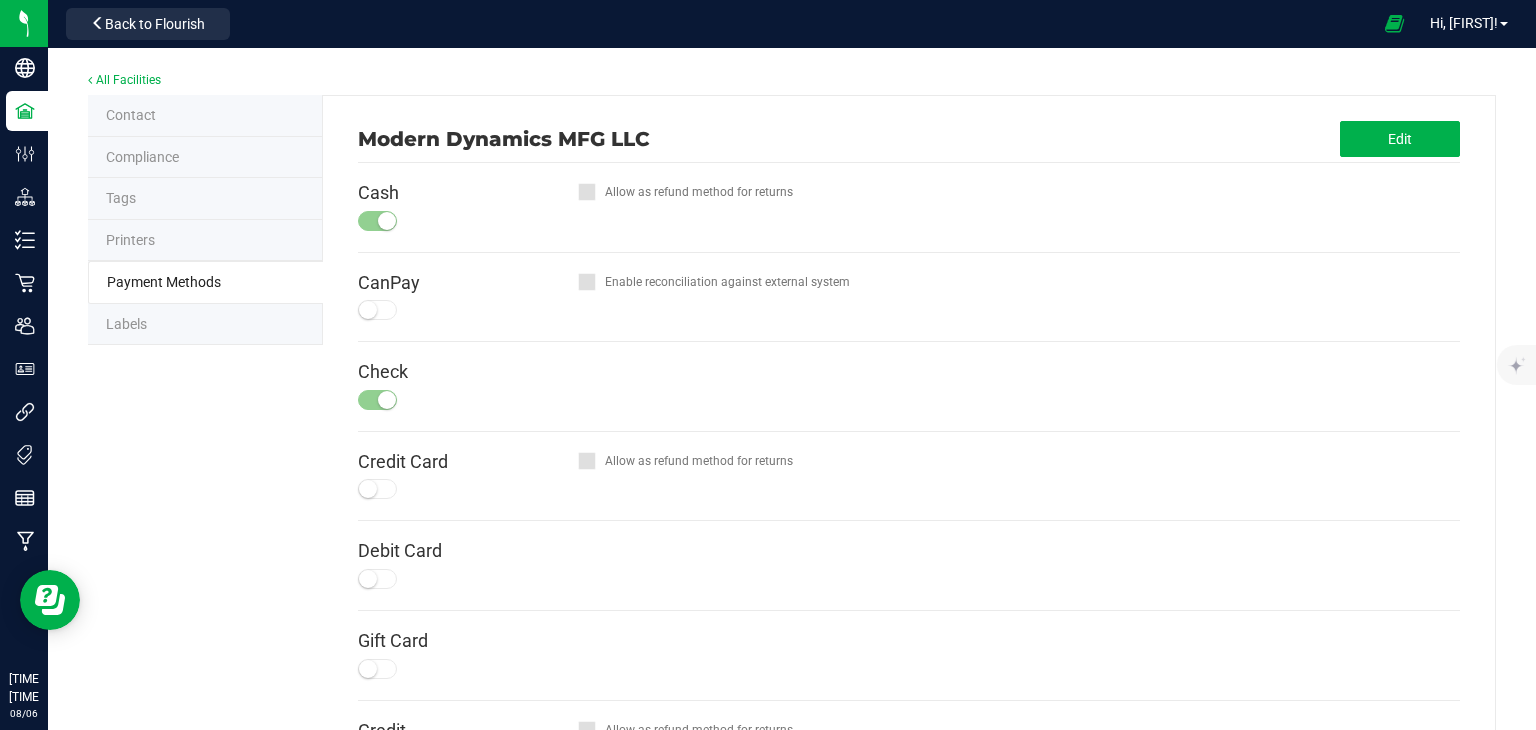click on "Printers" at bounding box center (205, 241) 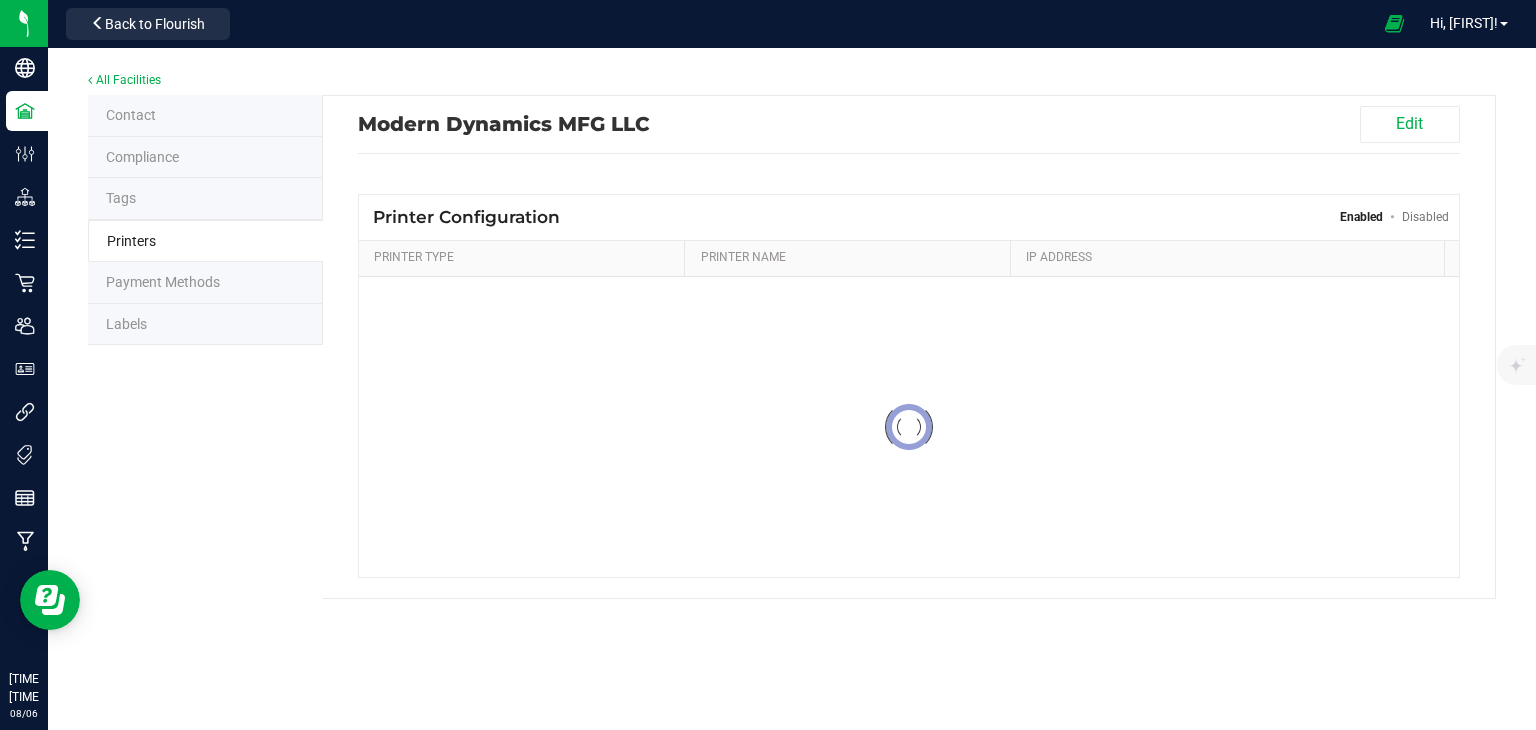 click on "Labels" at bounding box center [205, 325] 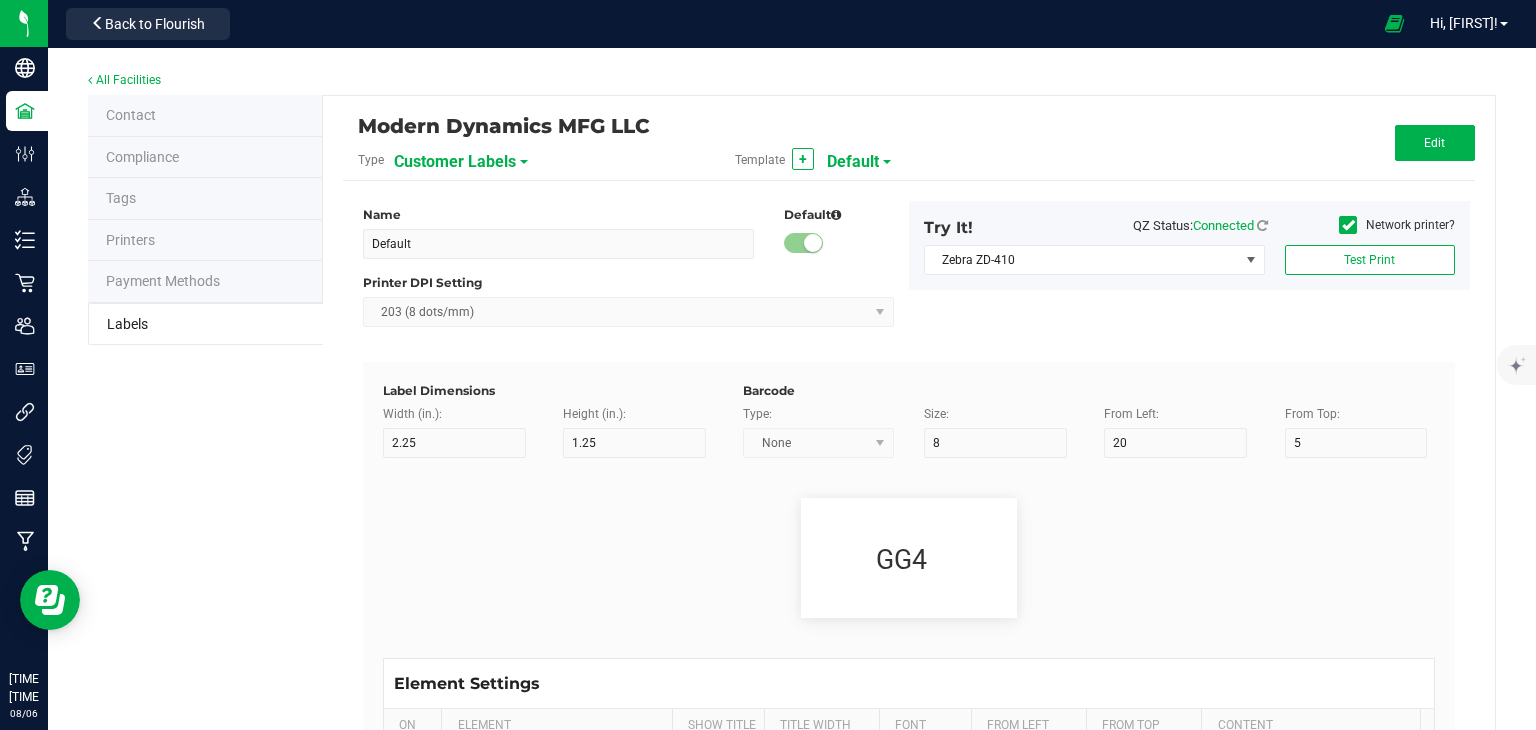 click on "Customer Labels" at bounding box center [504, 161] 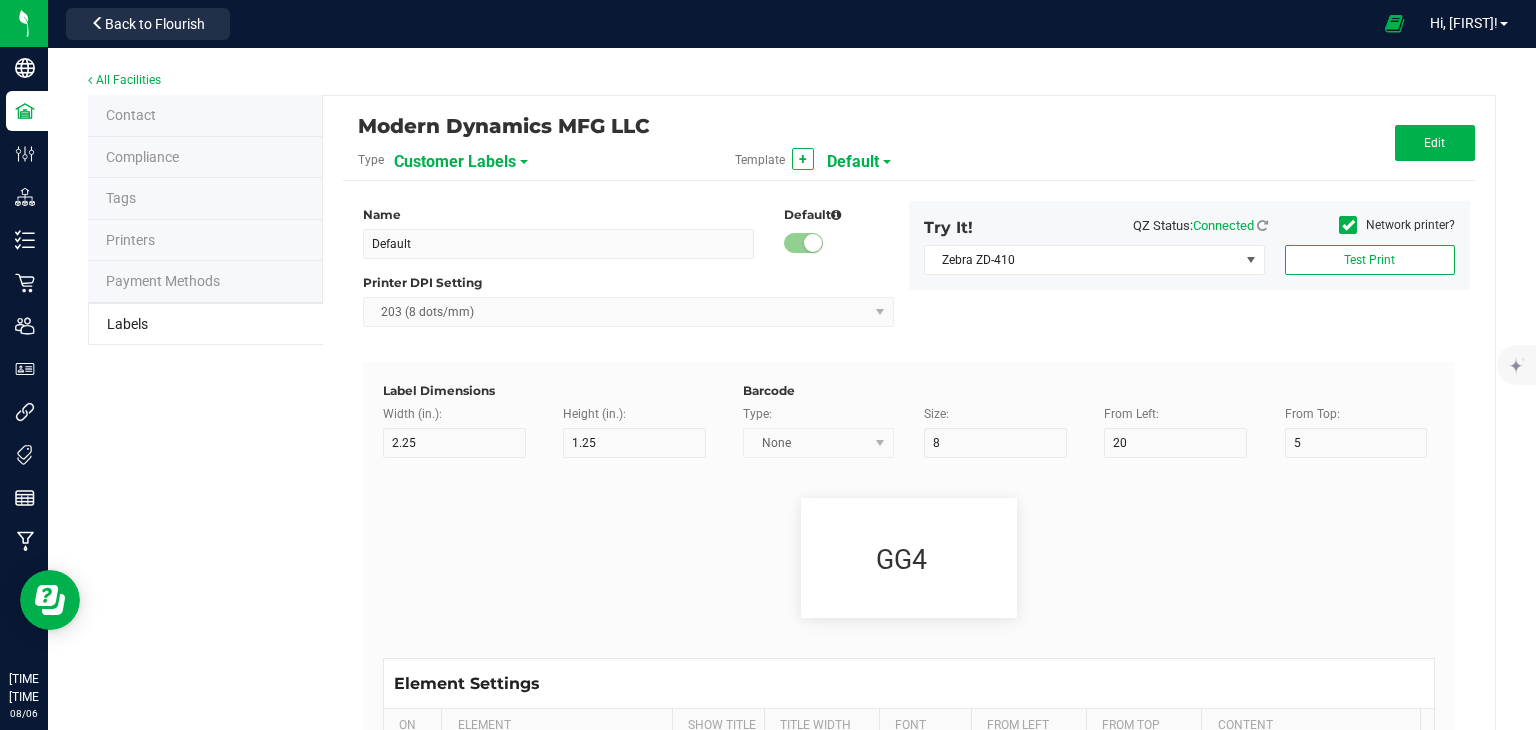 click on "Customer Labels" at bounding box center (504, 161) 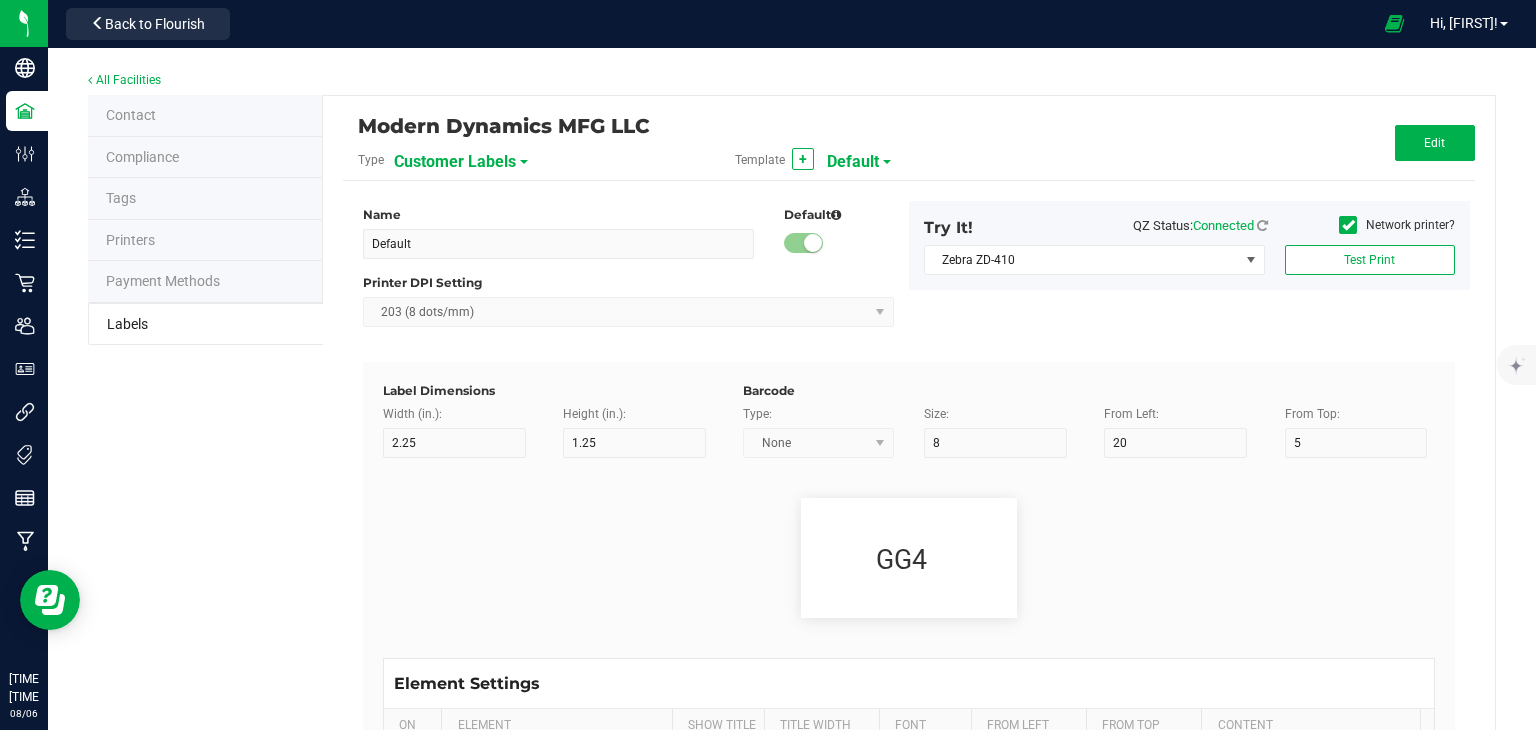 click on "Customer Labels" at bounding box center [455, 162] 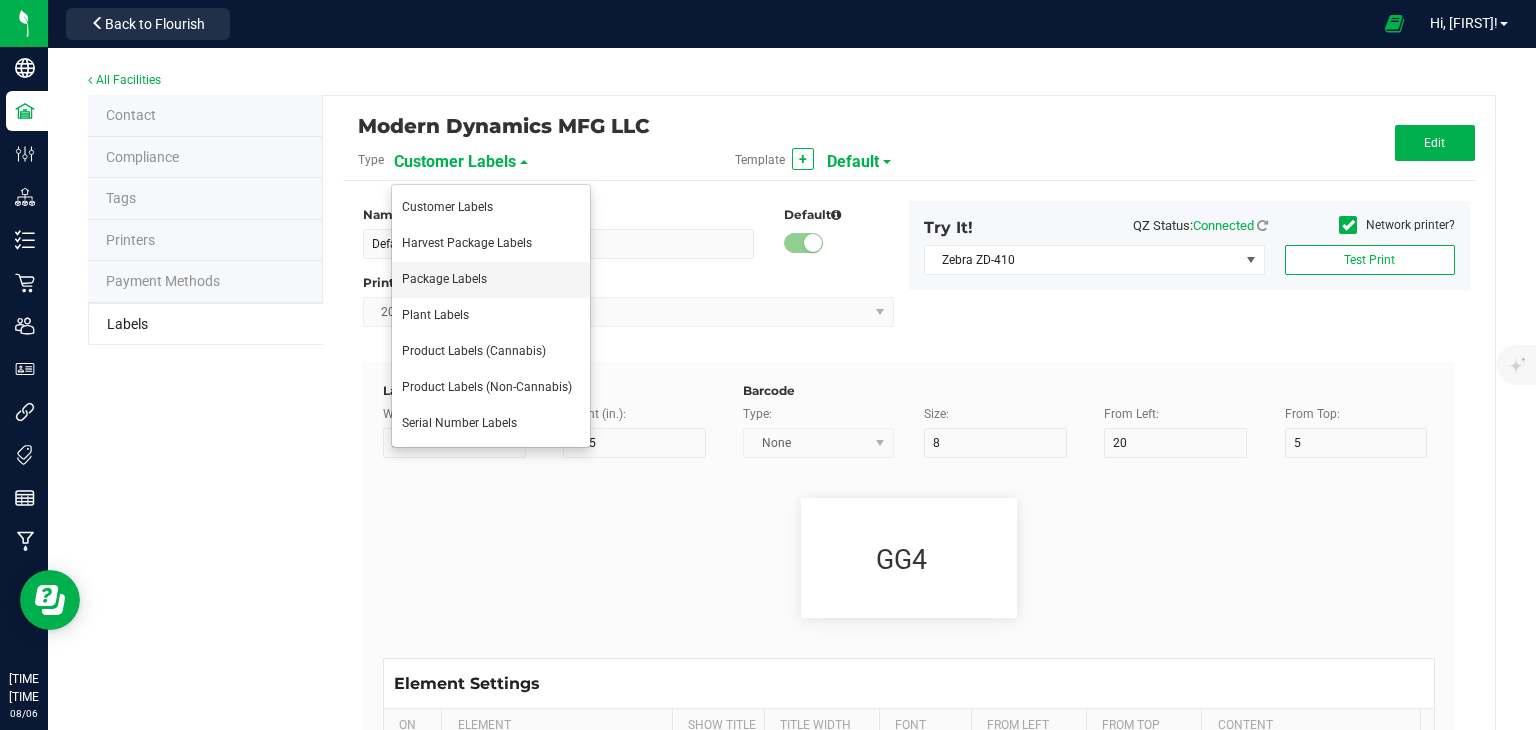 click on "Package Labels" at bounding box center [491, 280] 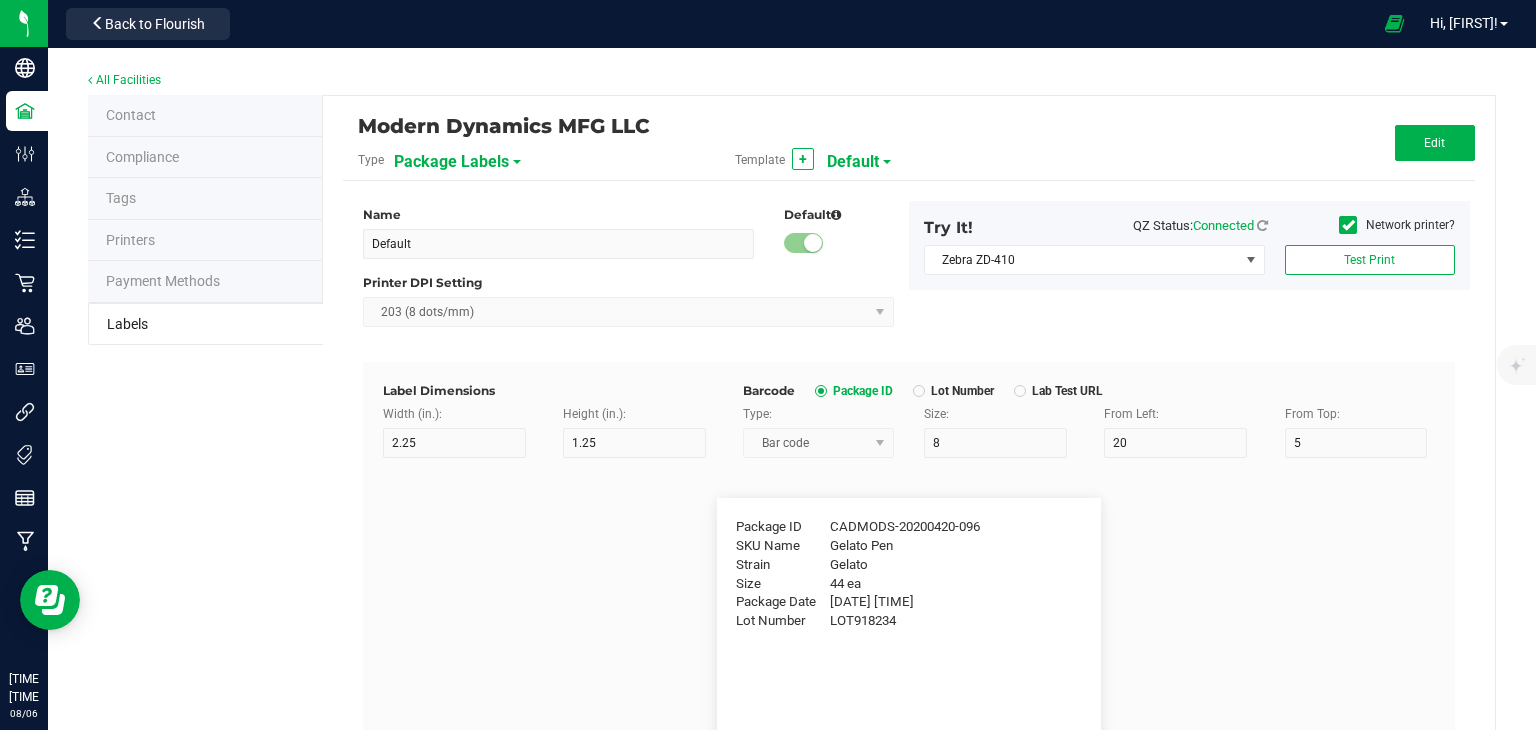 type on "4" 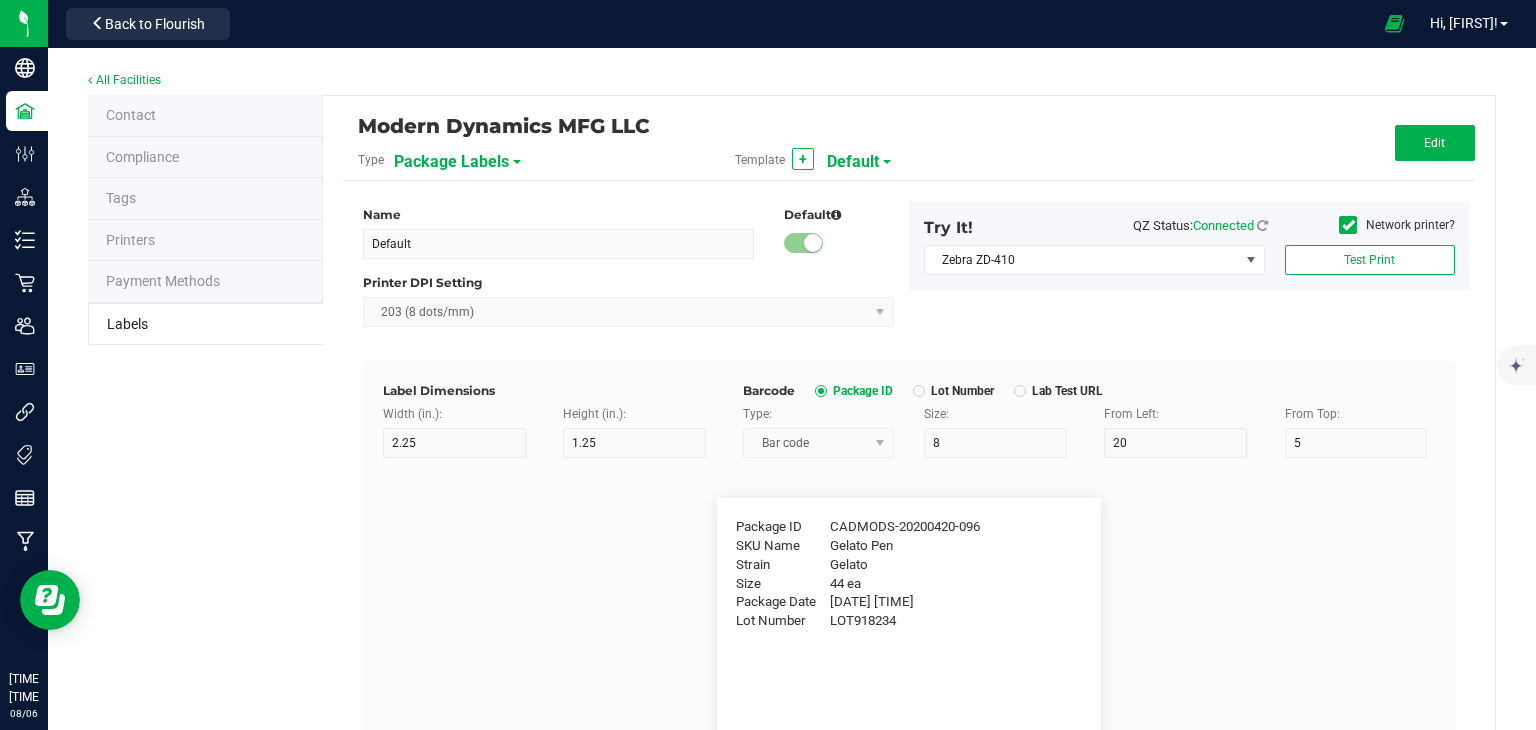 type on "3" 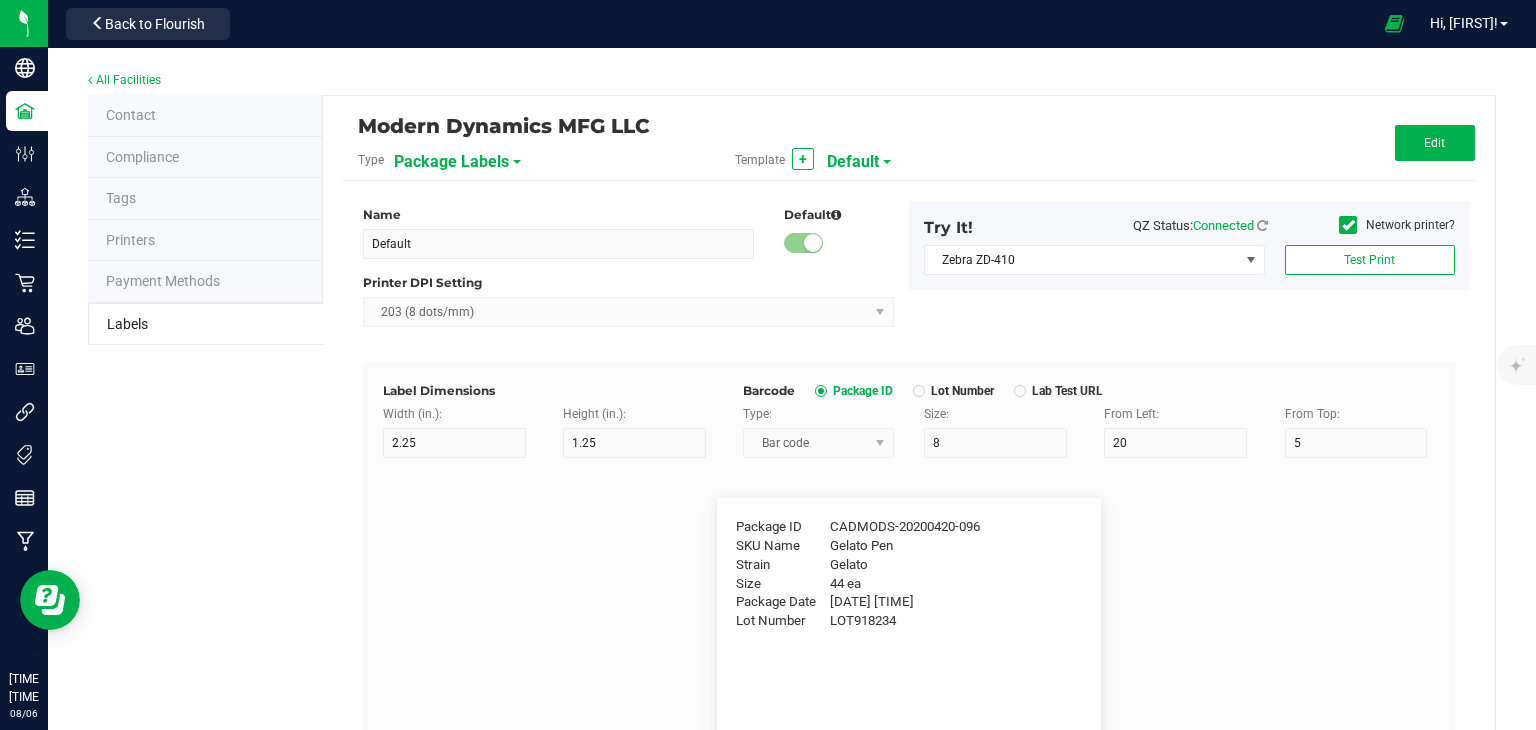 type on "5" 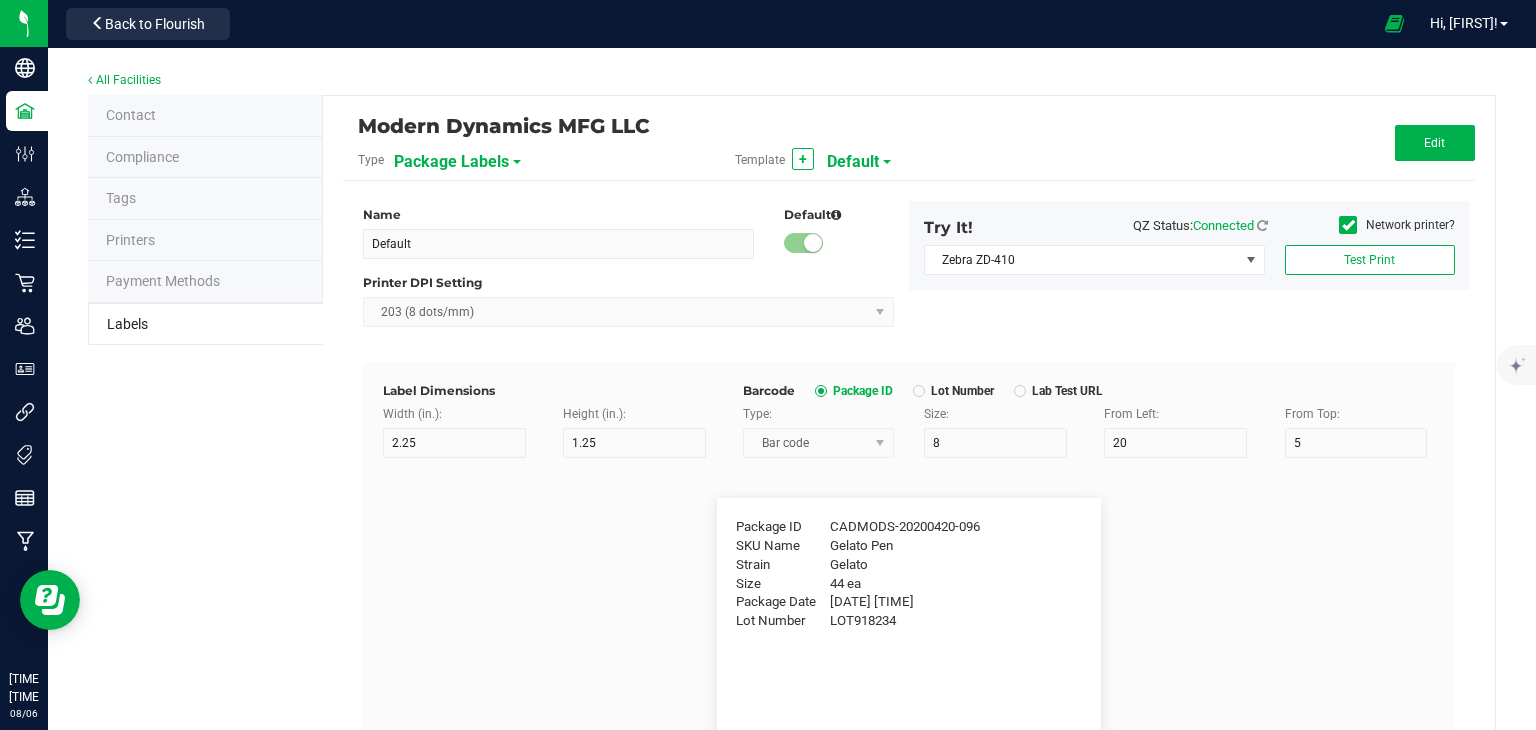 type on "40" 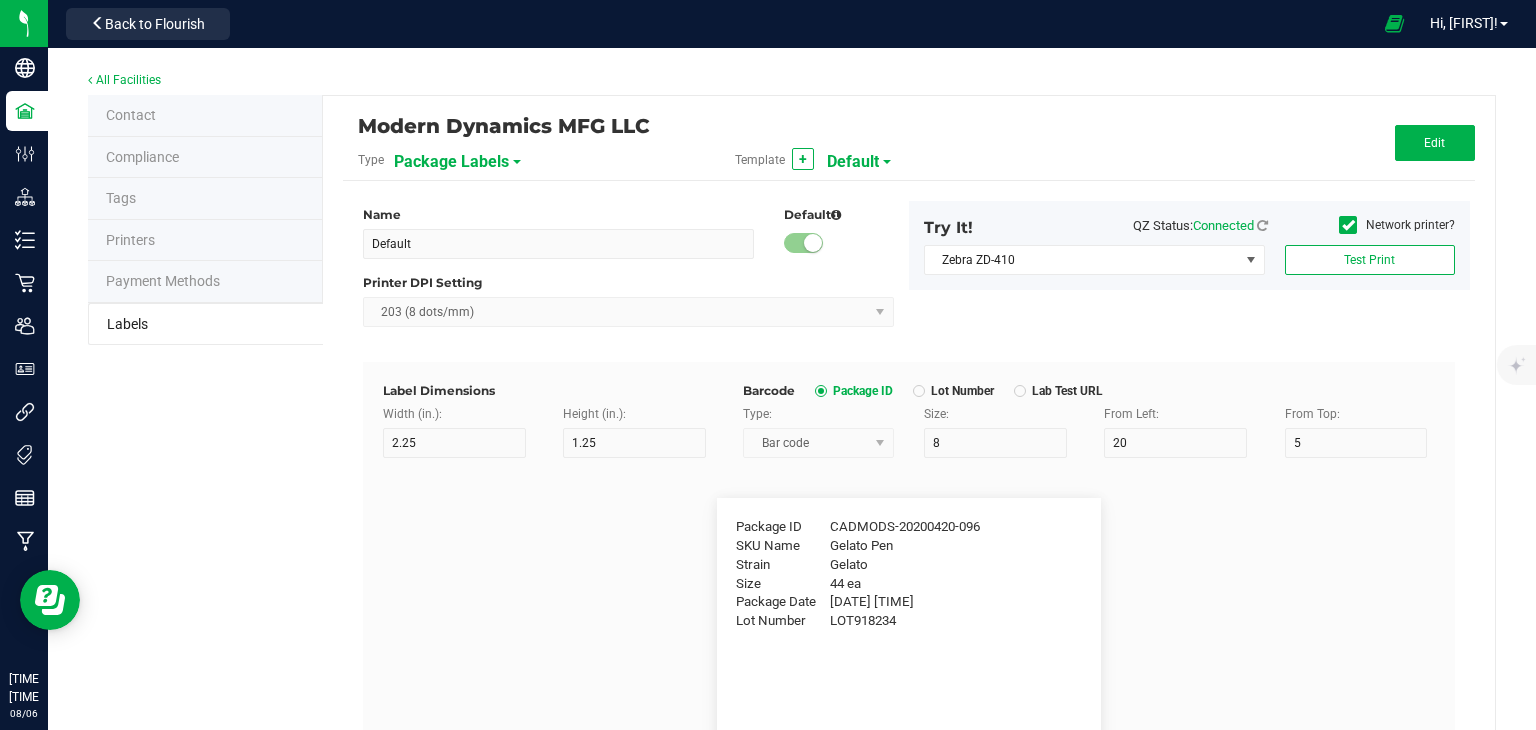 type on "Package ID" 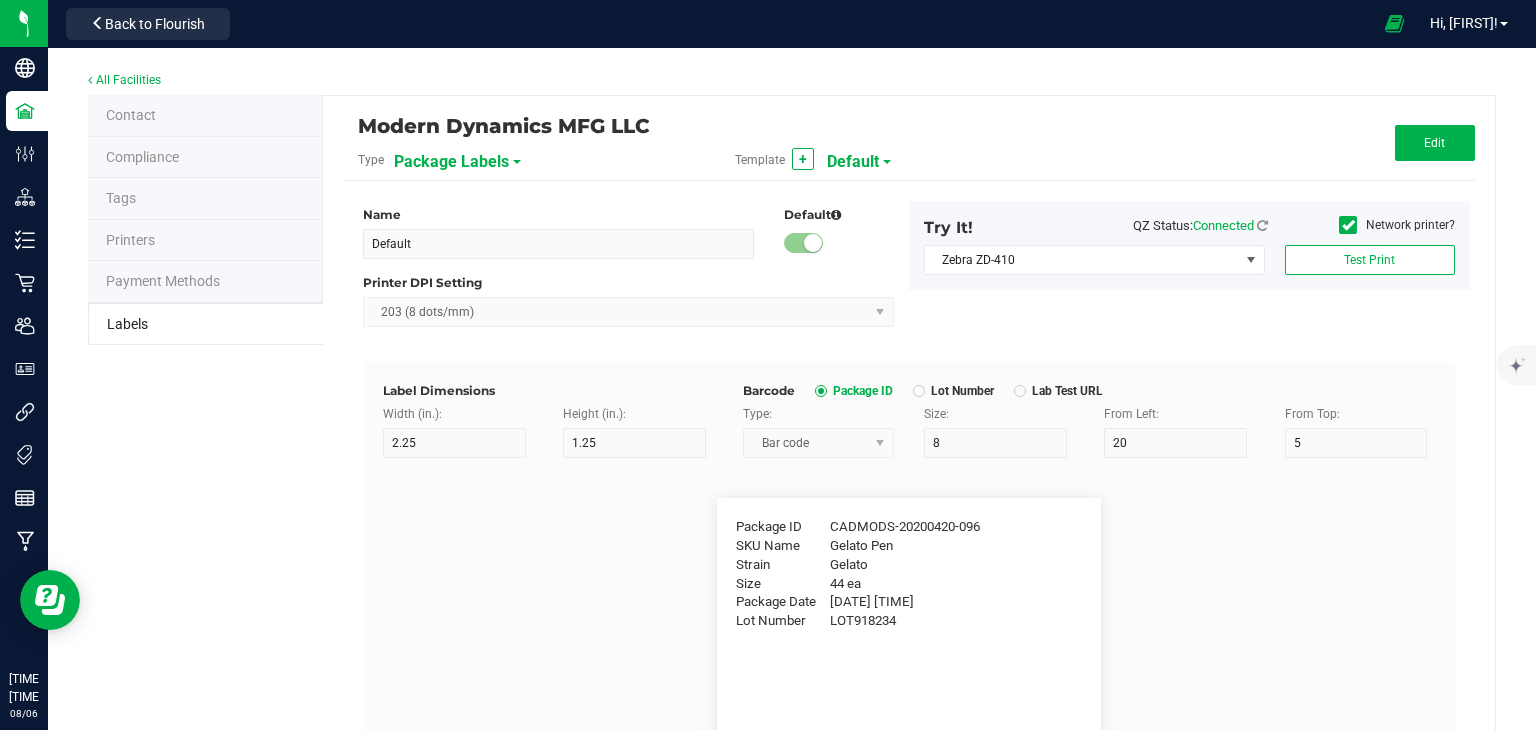 type on "25" 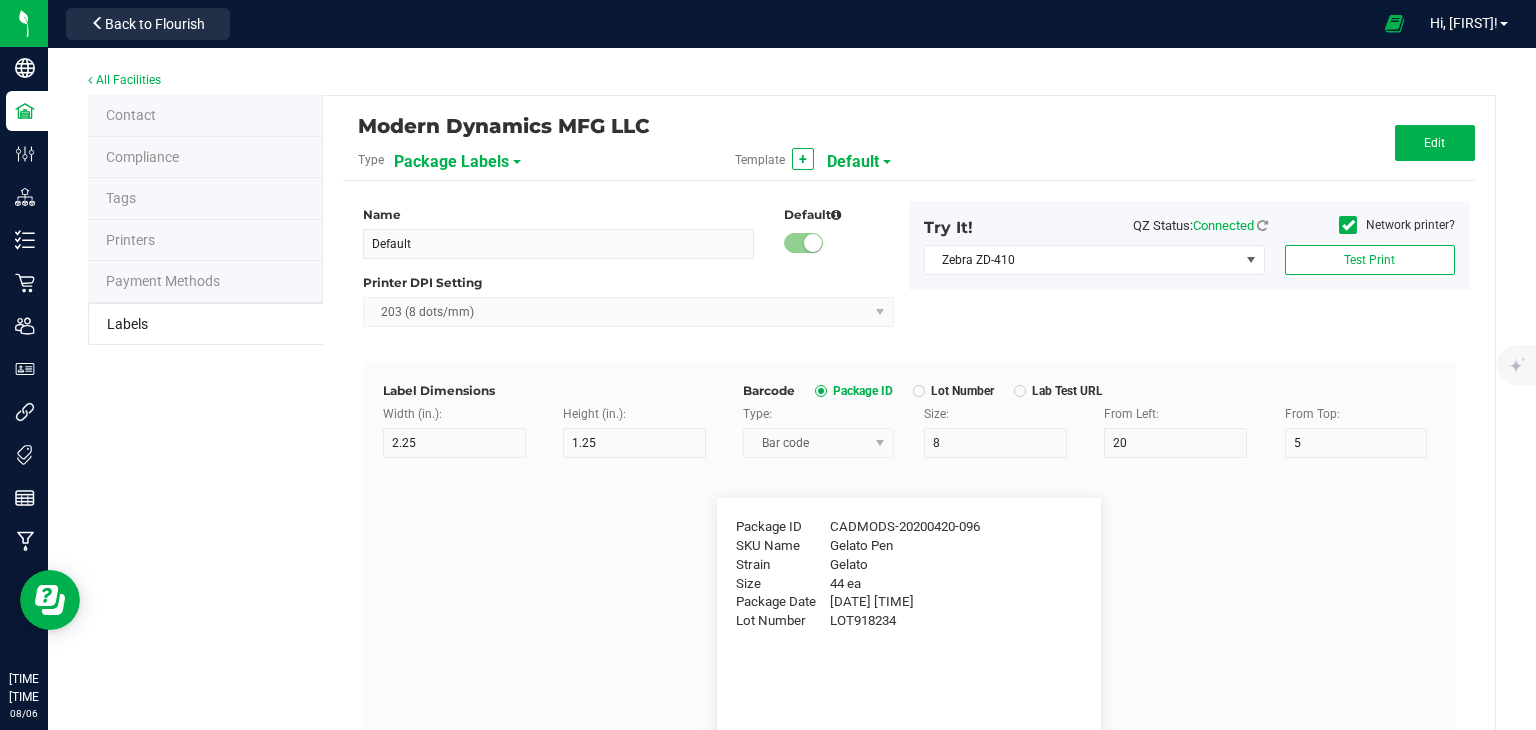 type on "10" 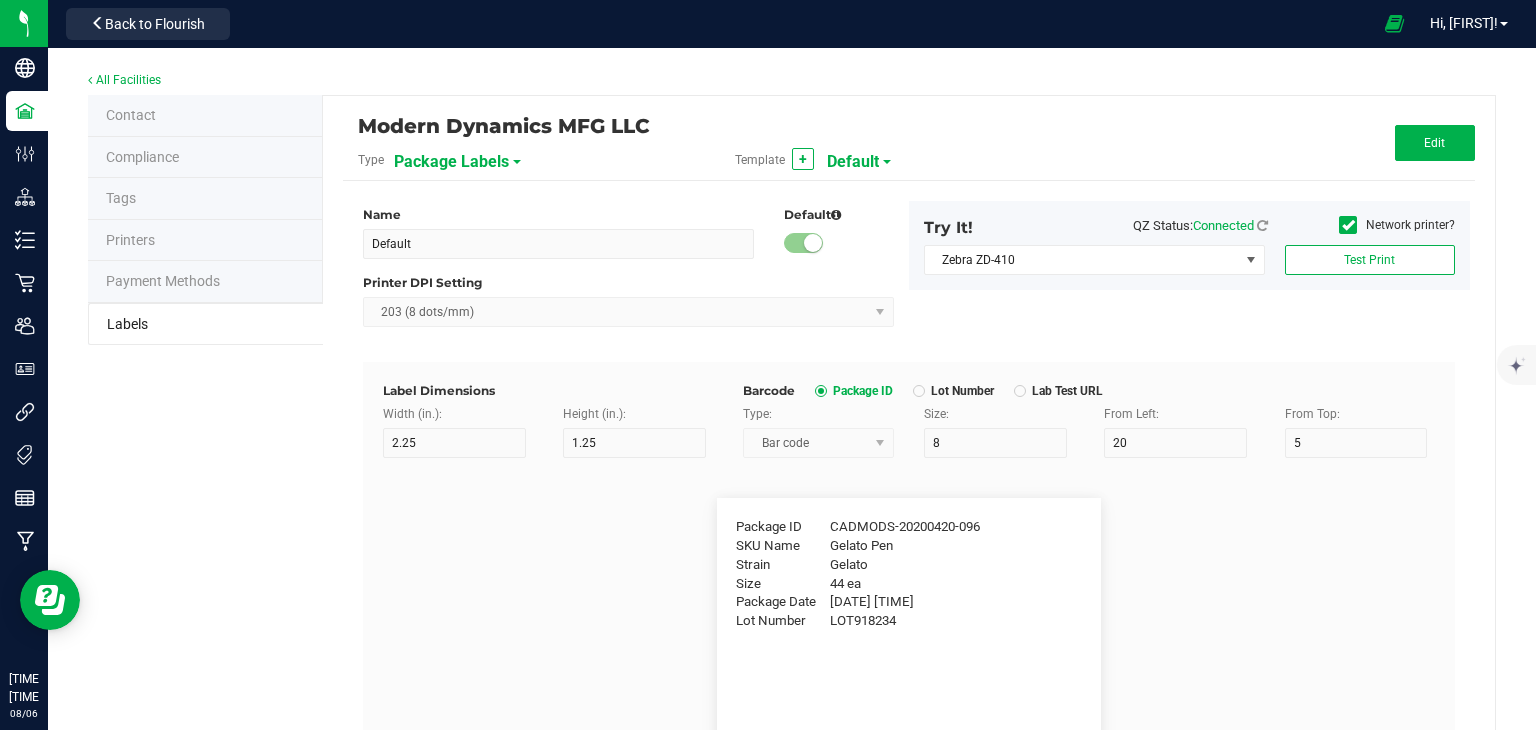 type on "5" 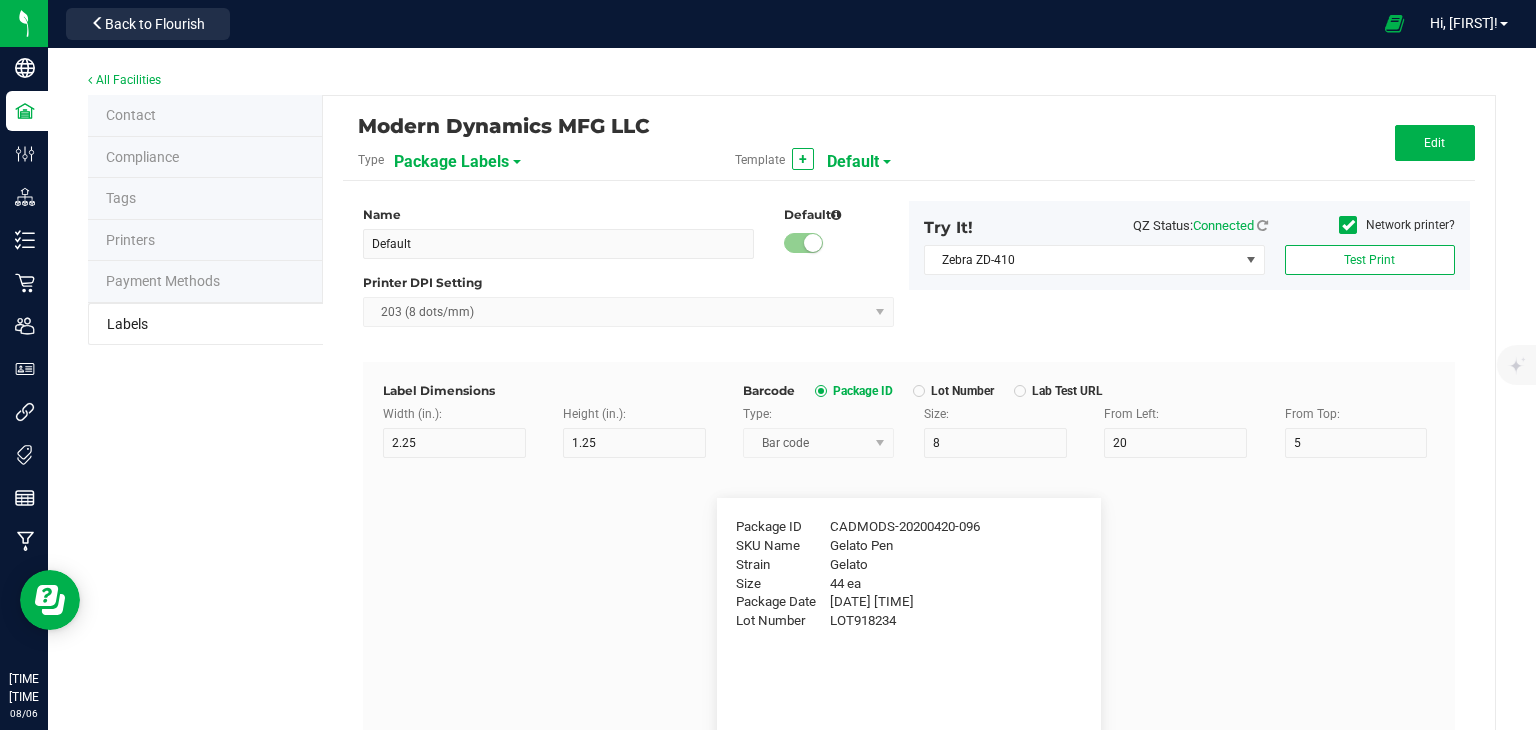 type on "CADMODS-20200420-096" 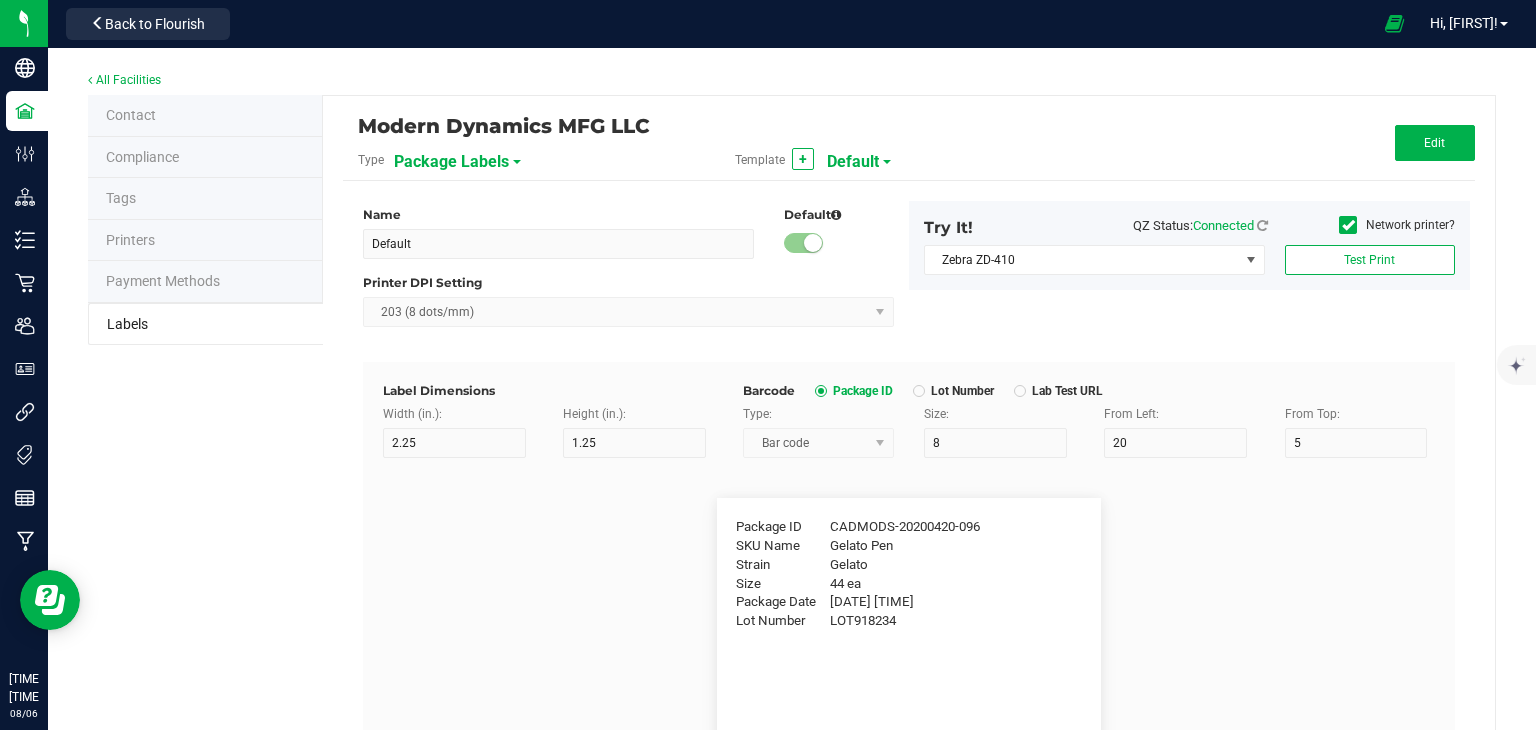 type on "SKU Name" 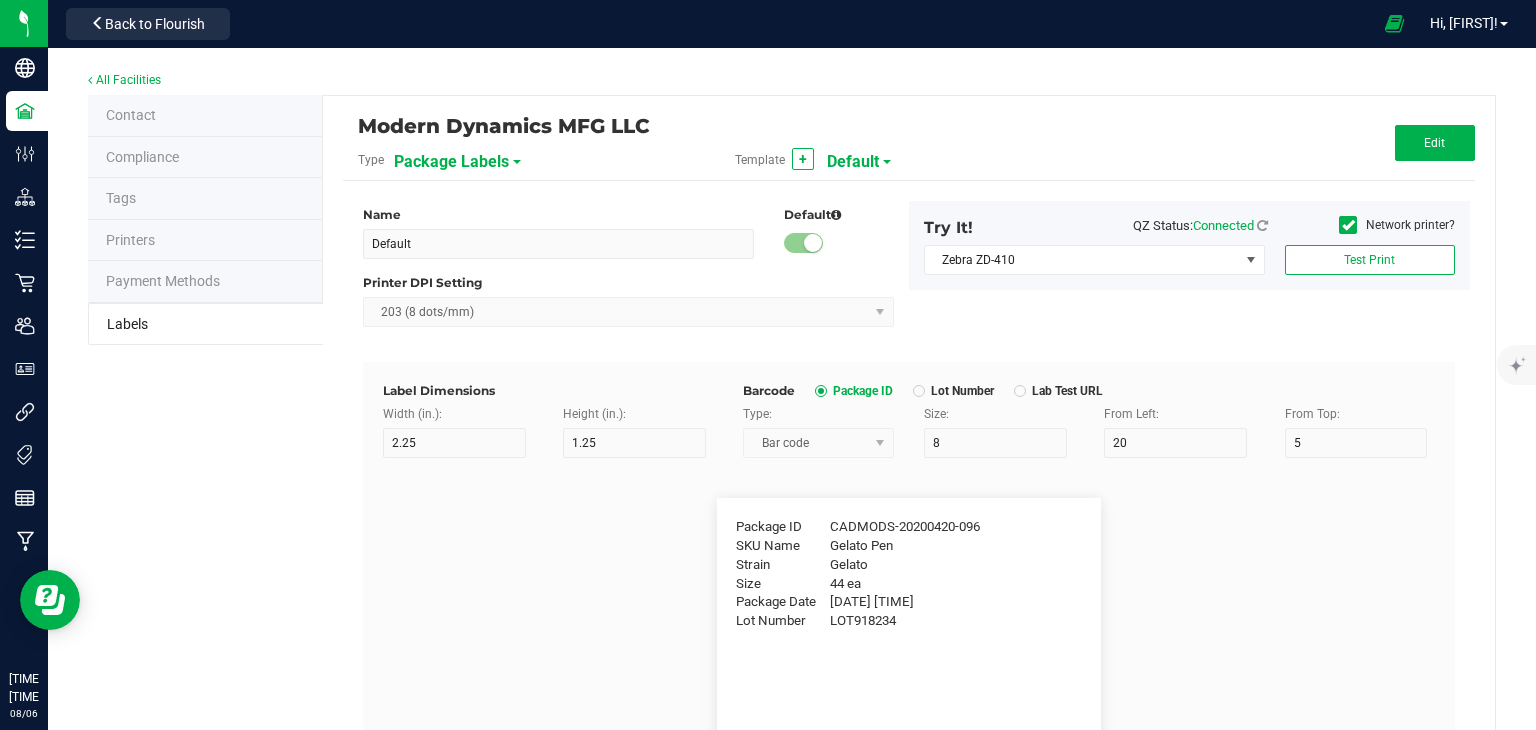 type on "25" 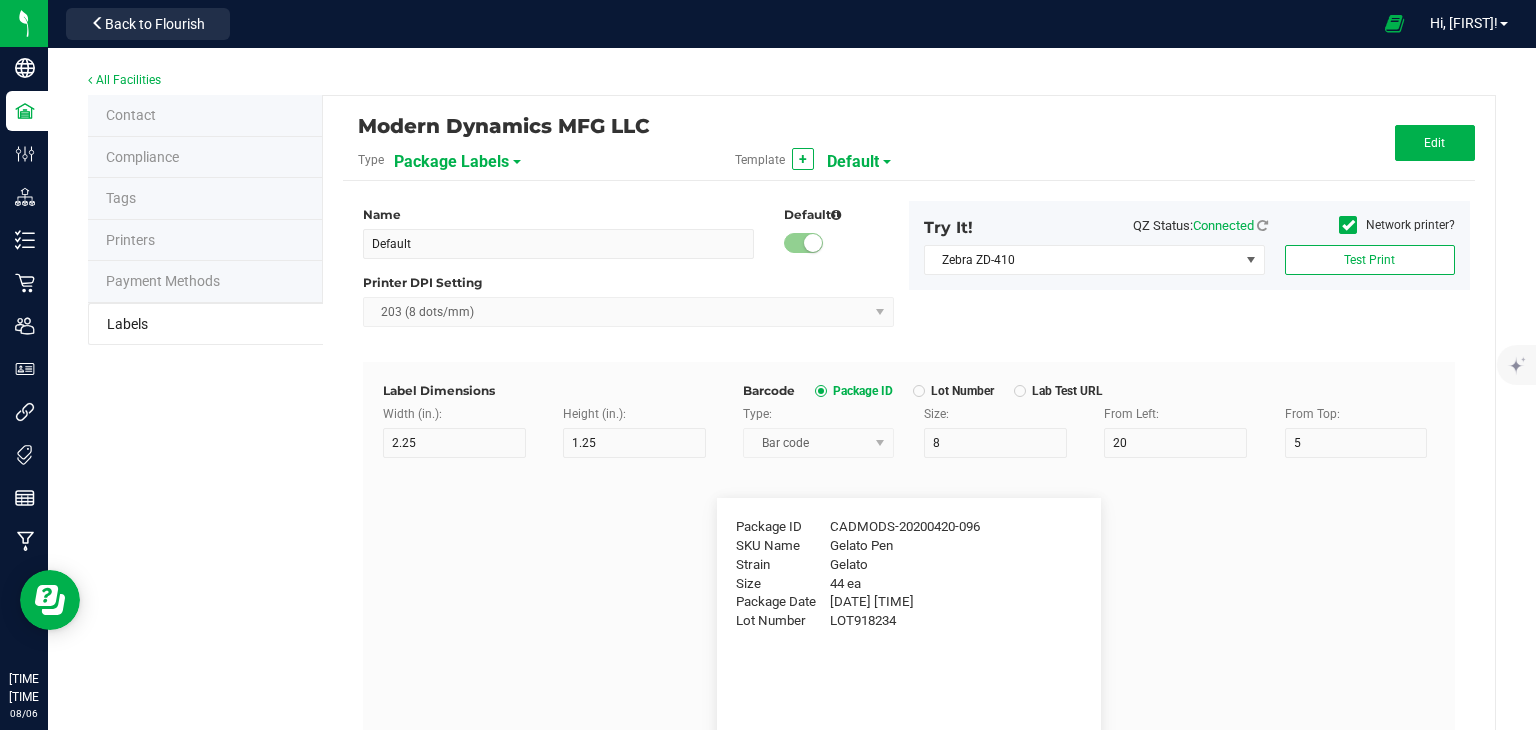 type on "10" 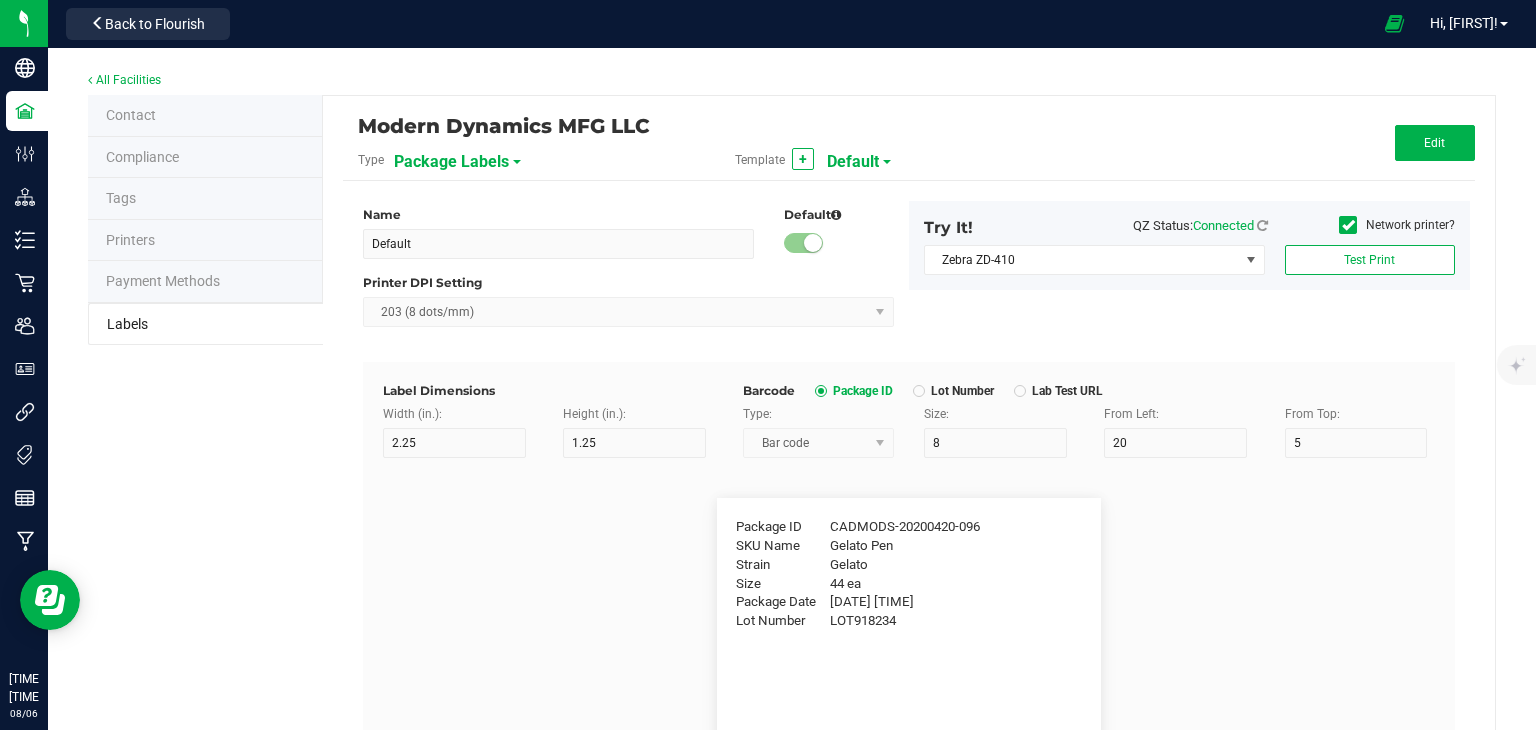 type on "Gelato Pen" 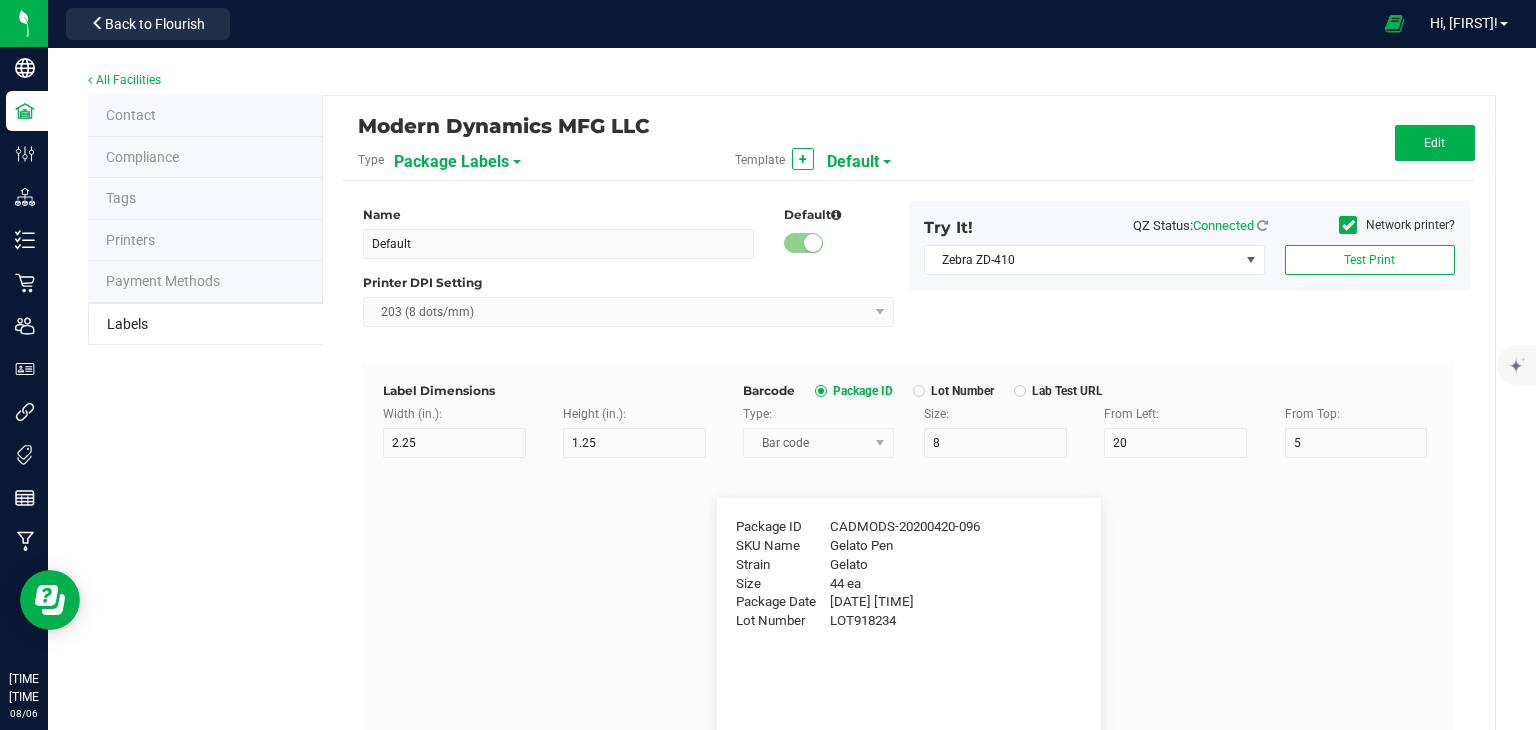 type on "Strain" 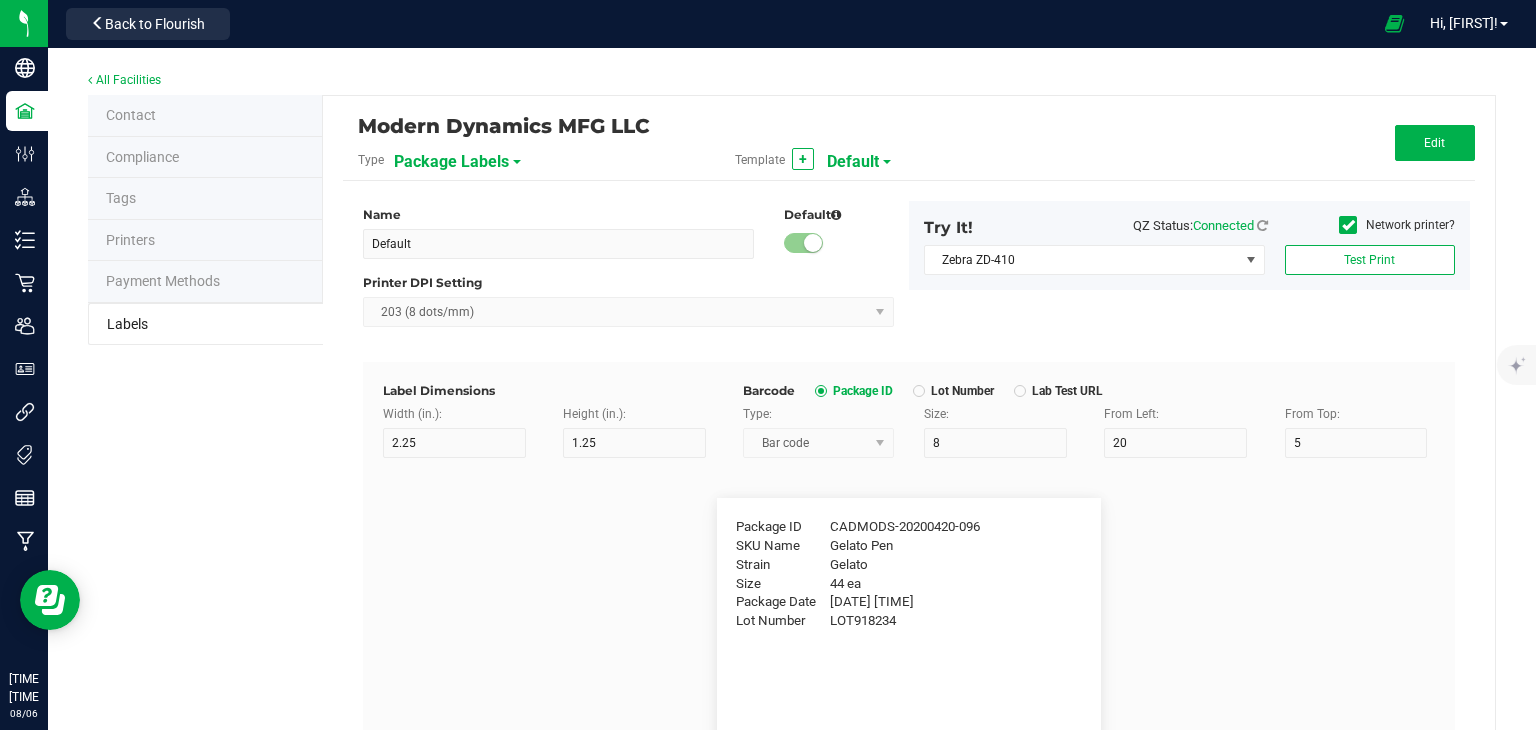 type on "25" 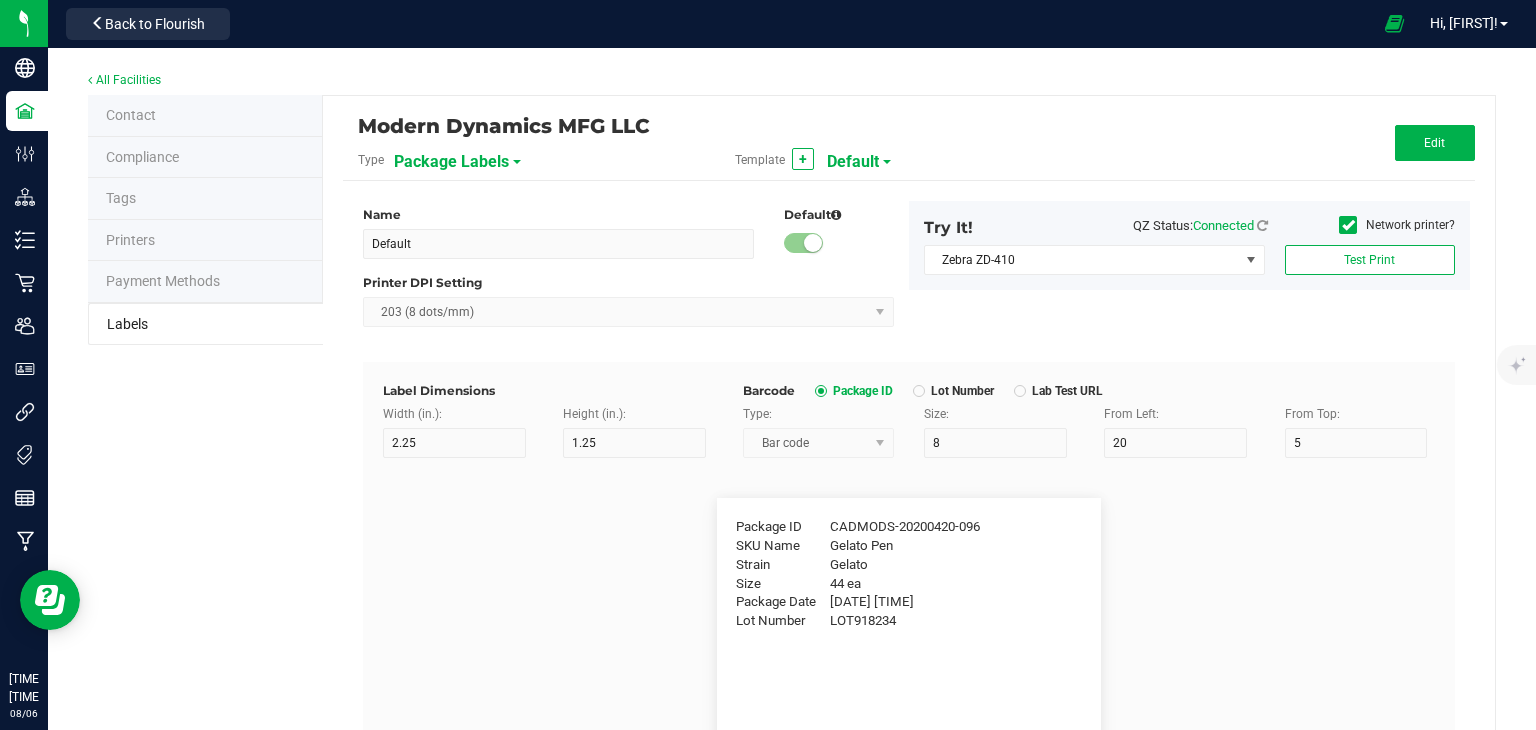 type on "10" 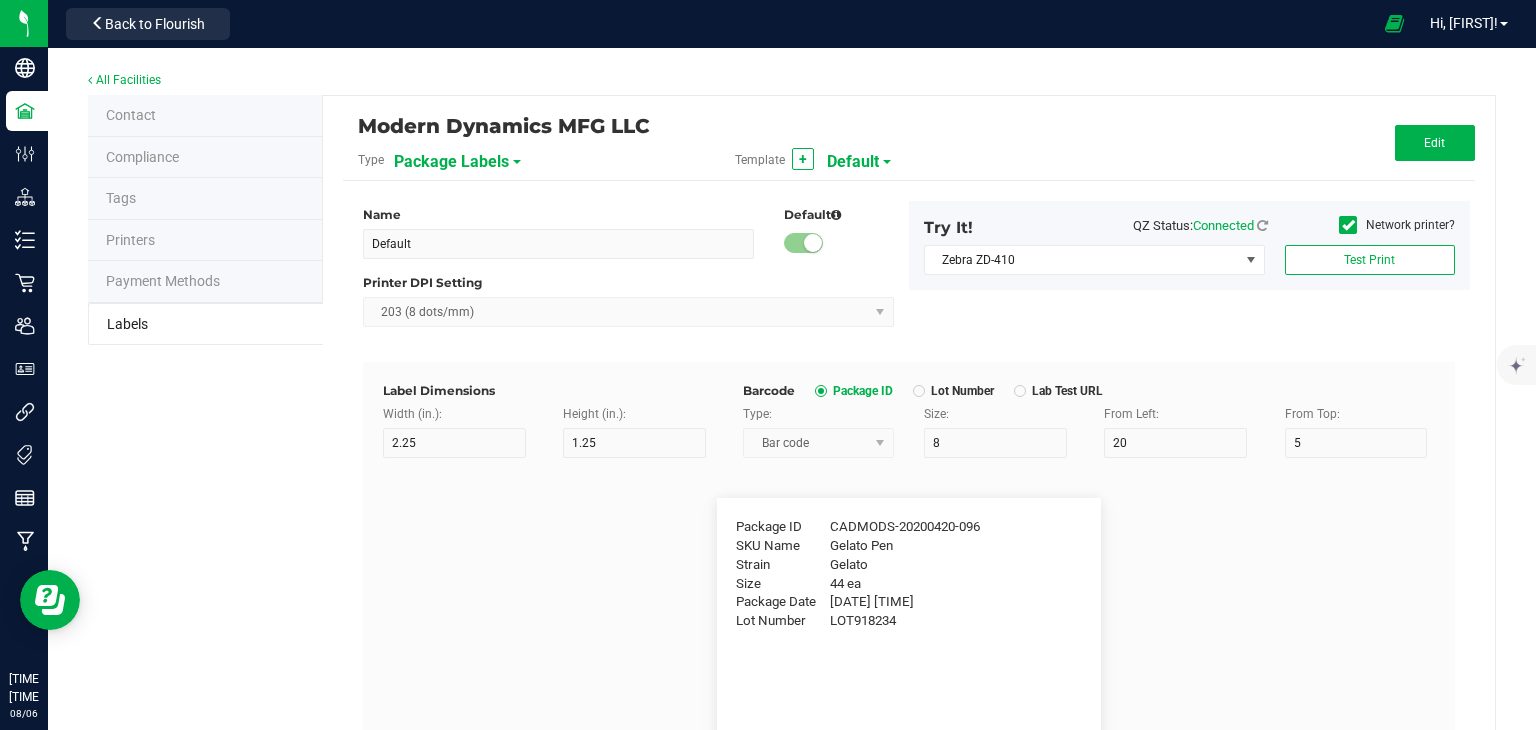 type on "Gelato" 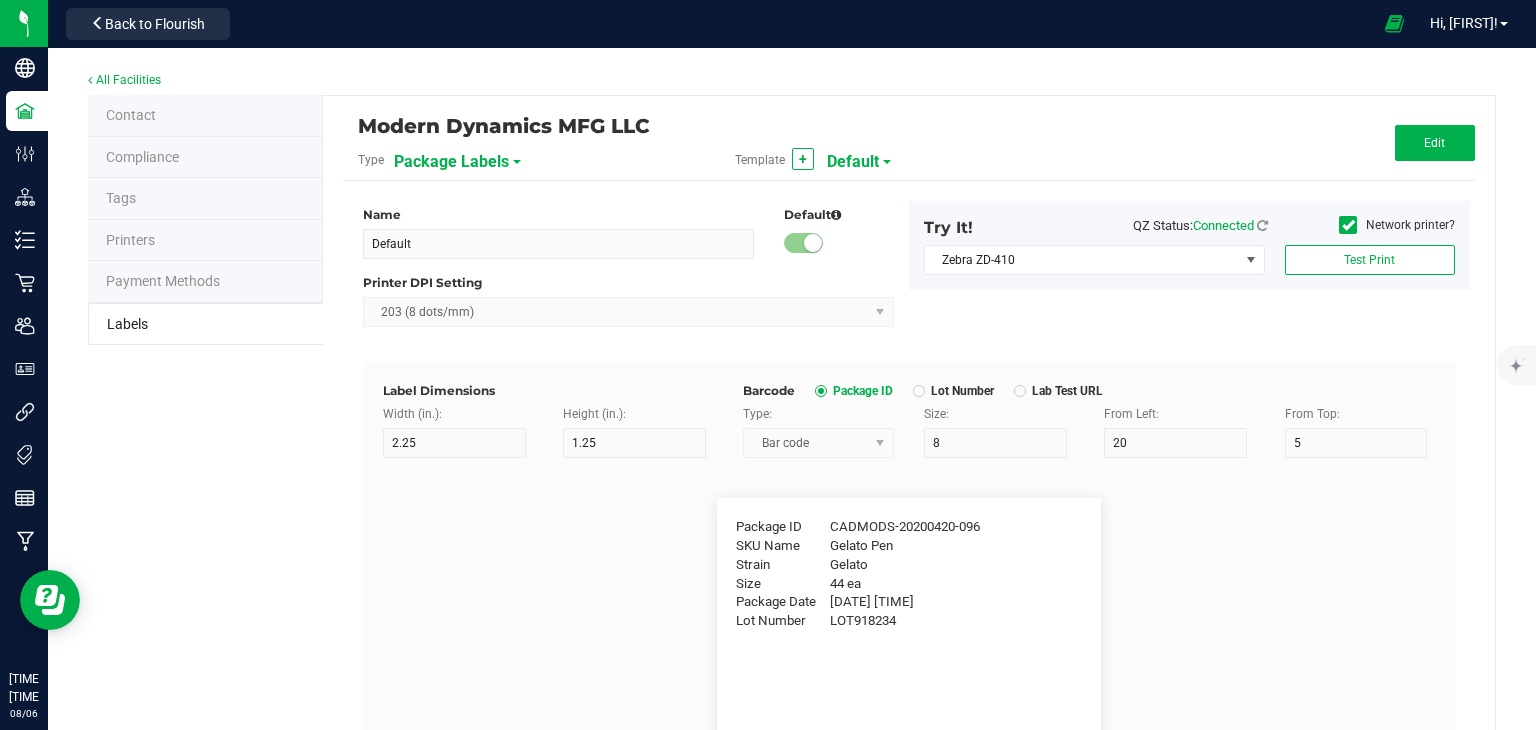 type on "Size" 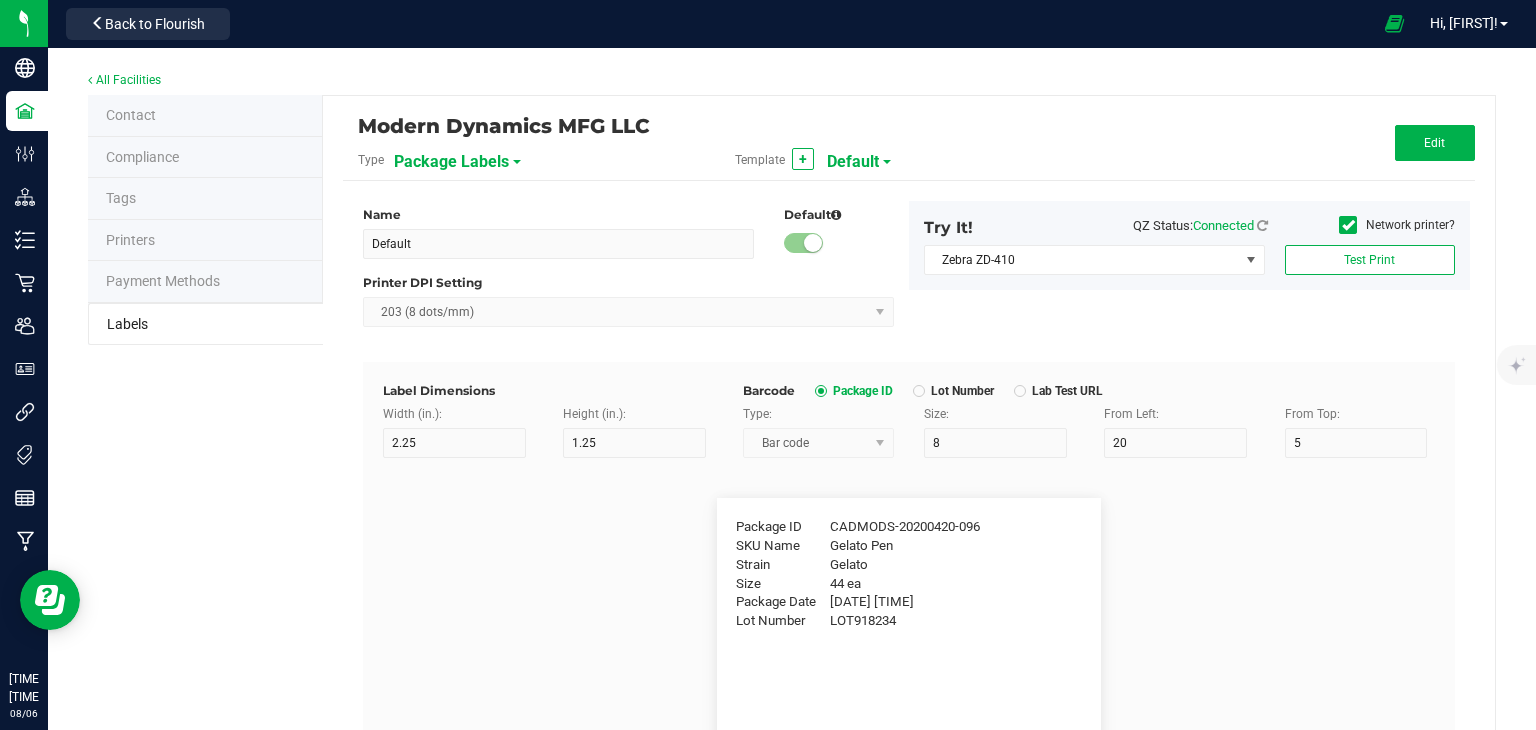 type on "25" 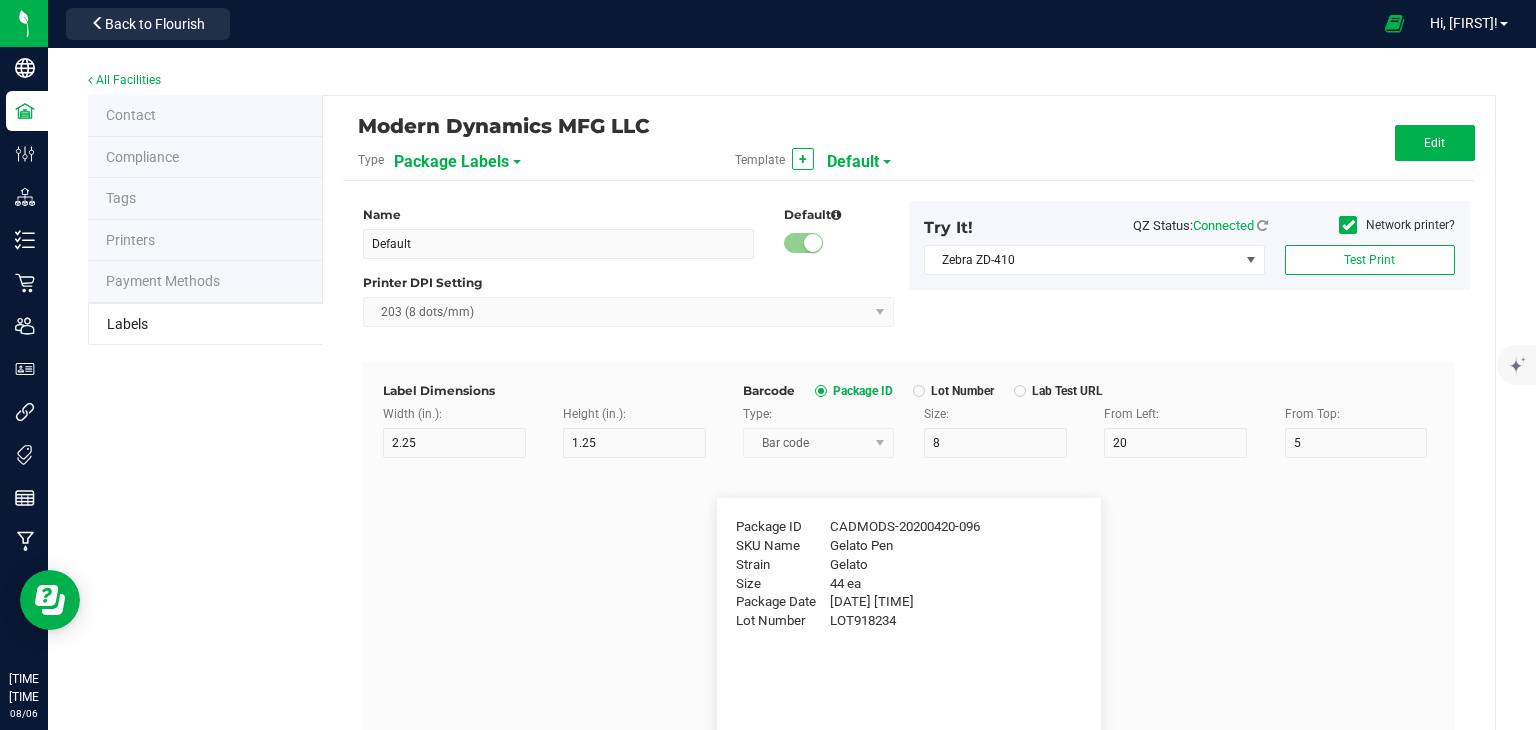 type on "10" 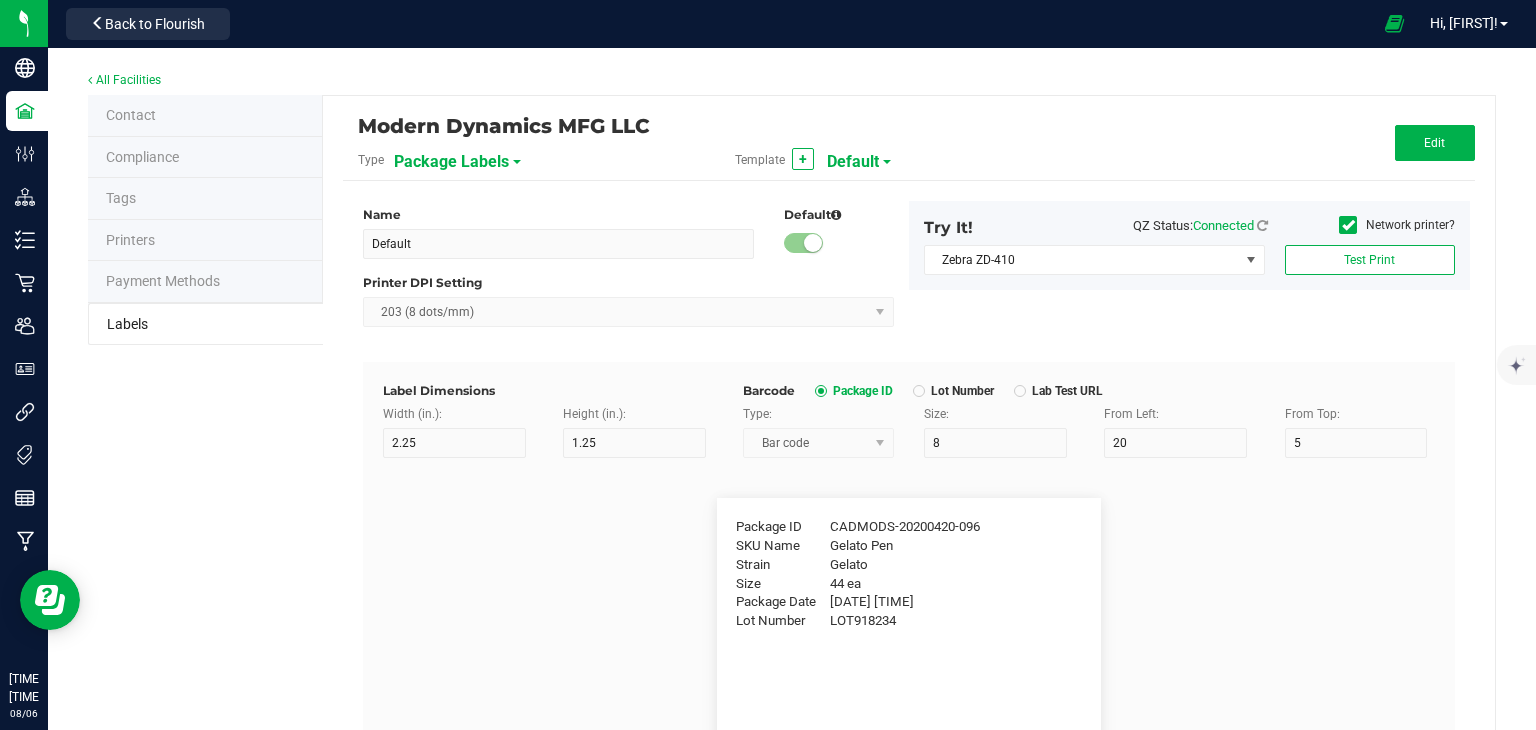 type on "44 ea" 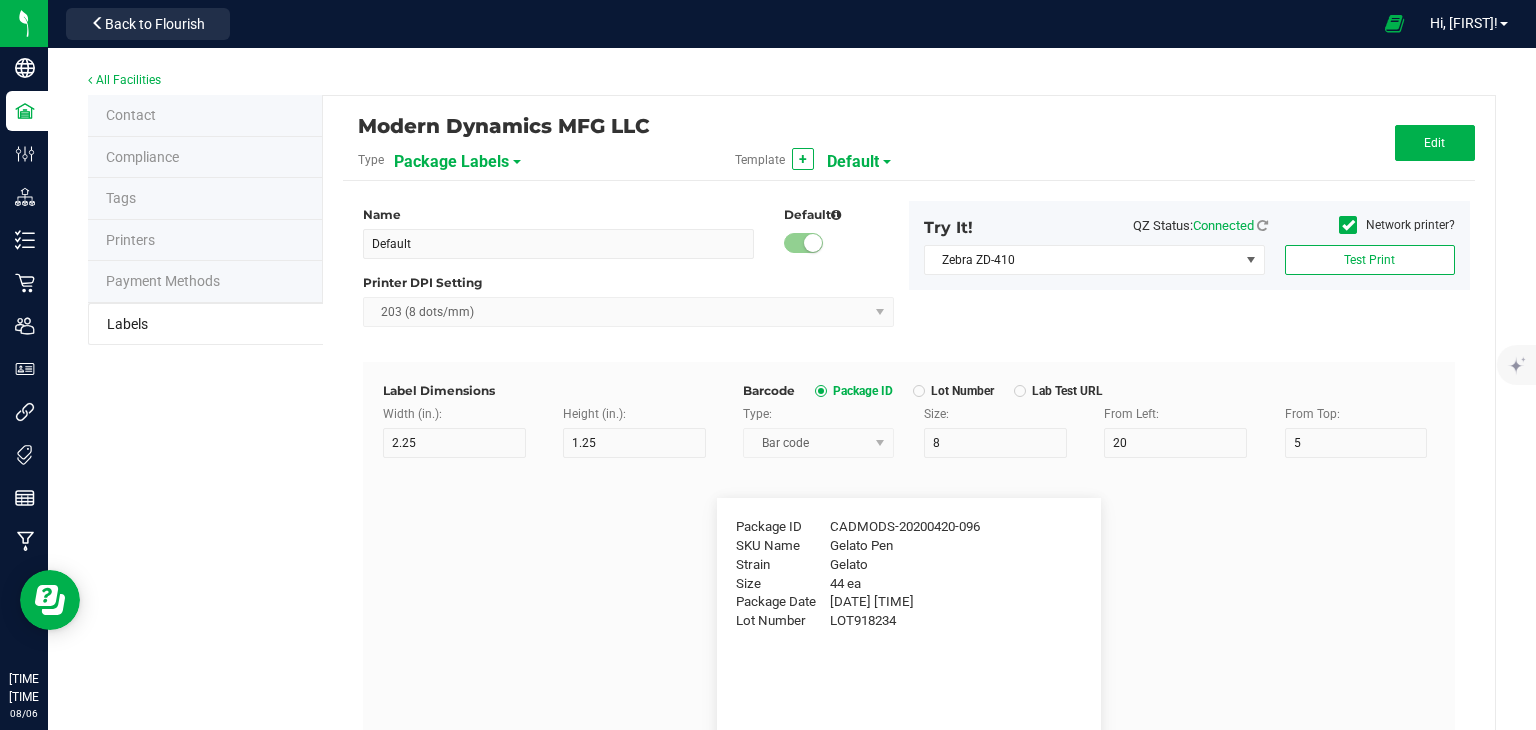 type on "Package Date" 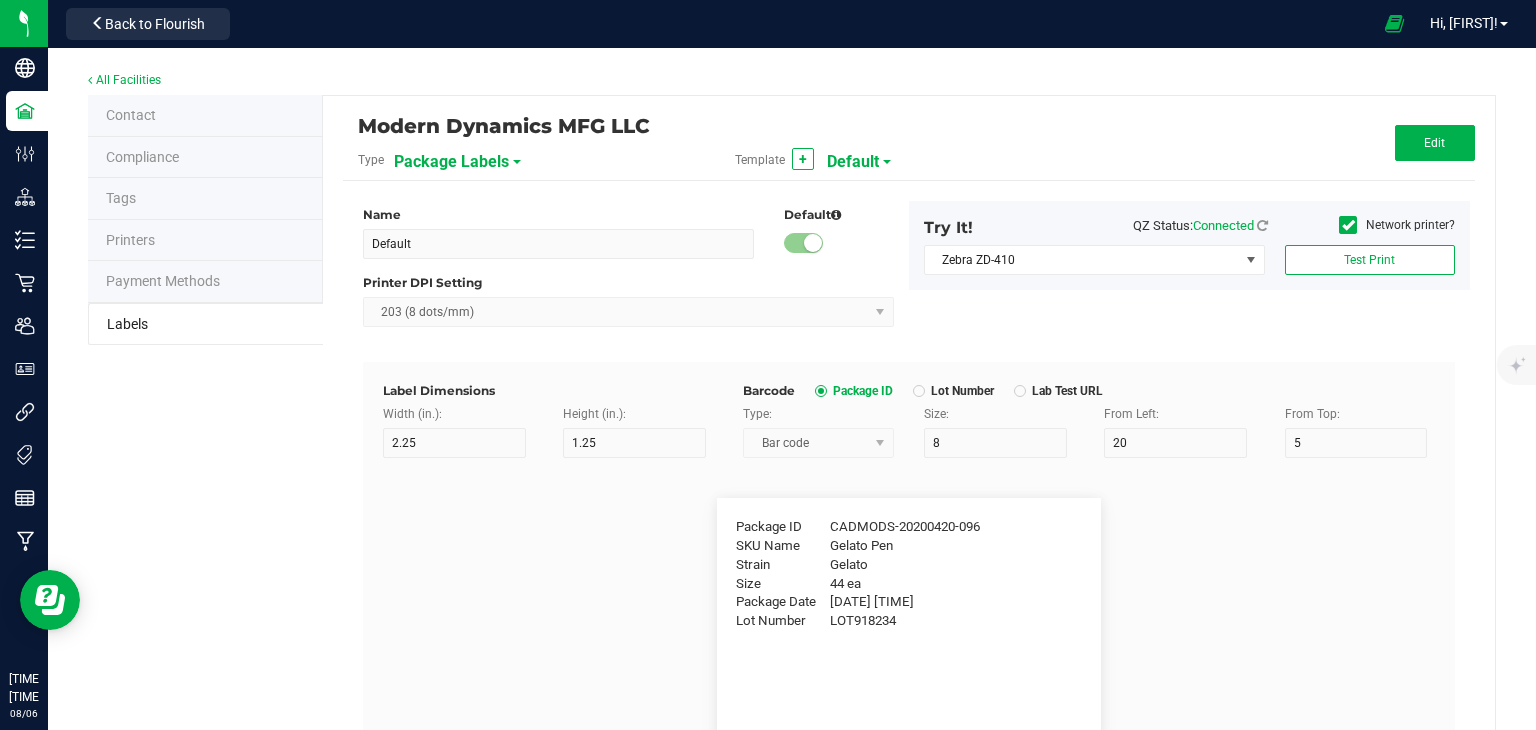 type on "25" 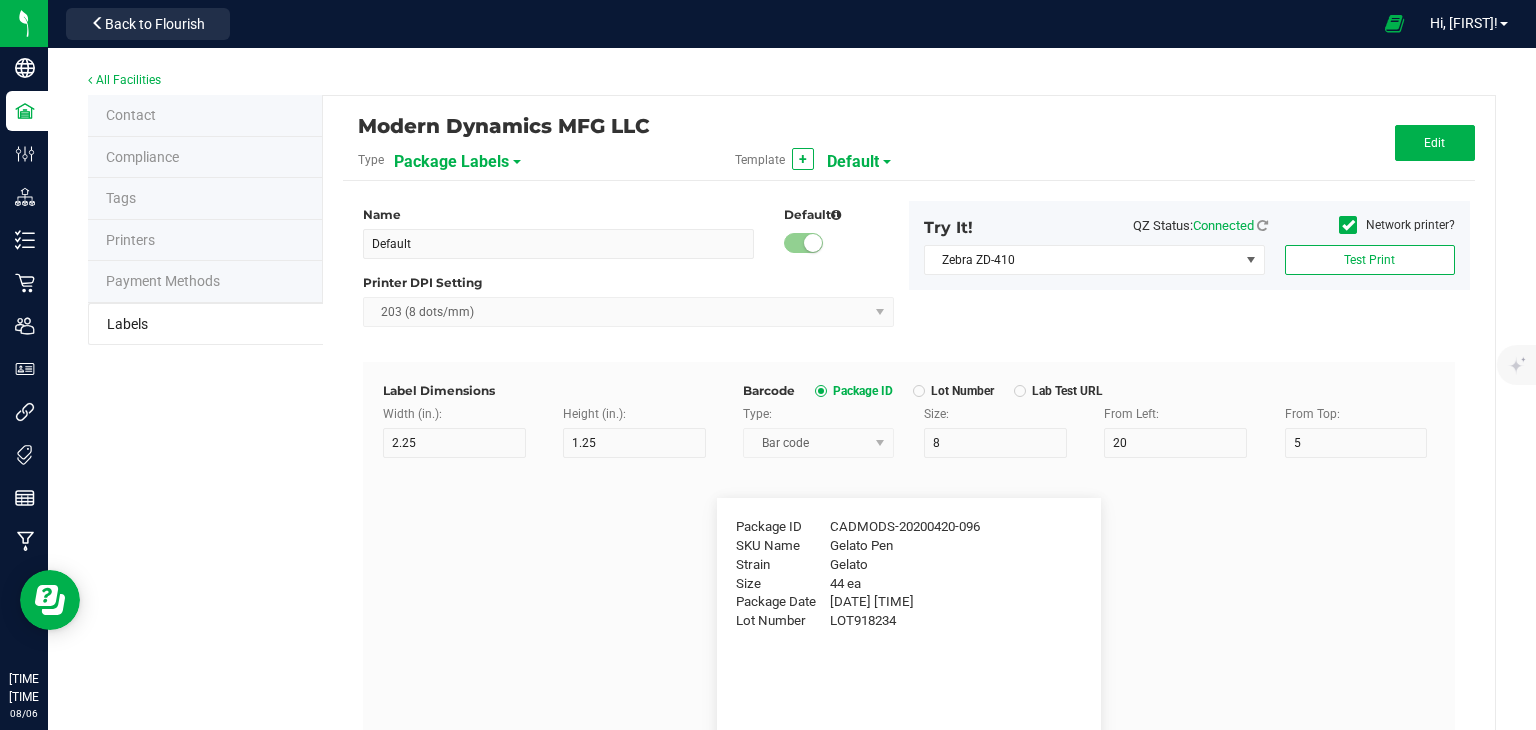type on "10" 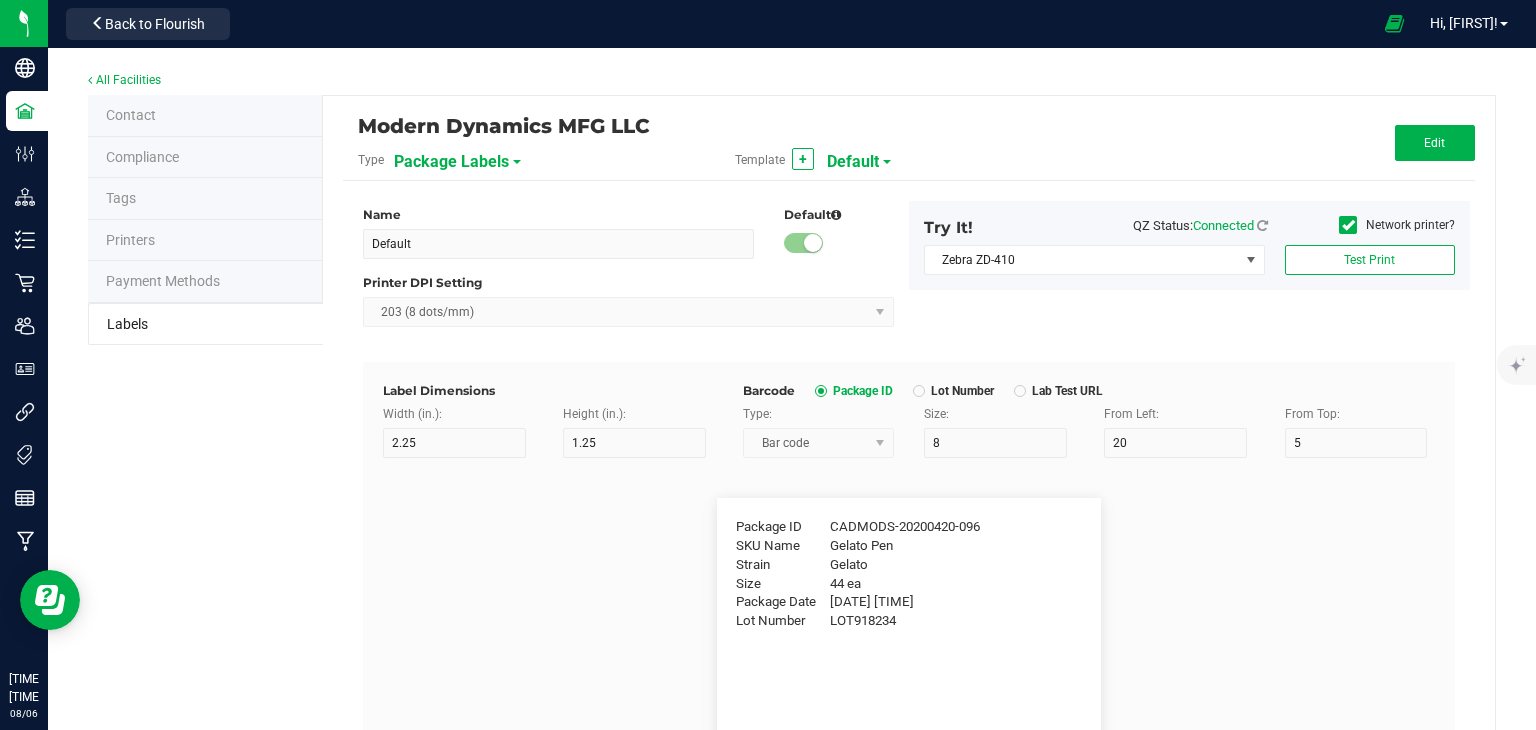 type on "4/20/2019 10:14pm" 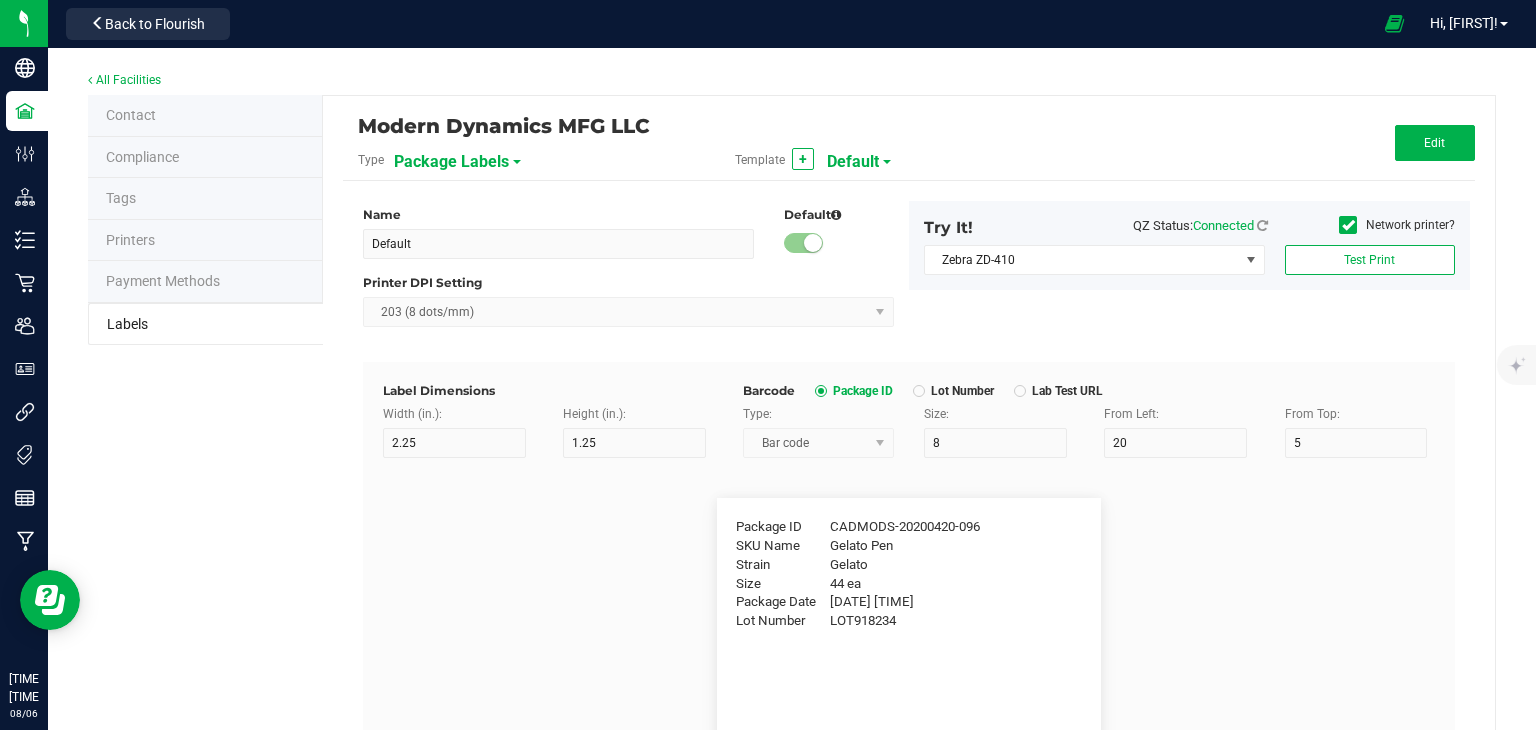 type on "Lot Number" 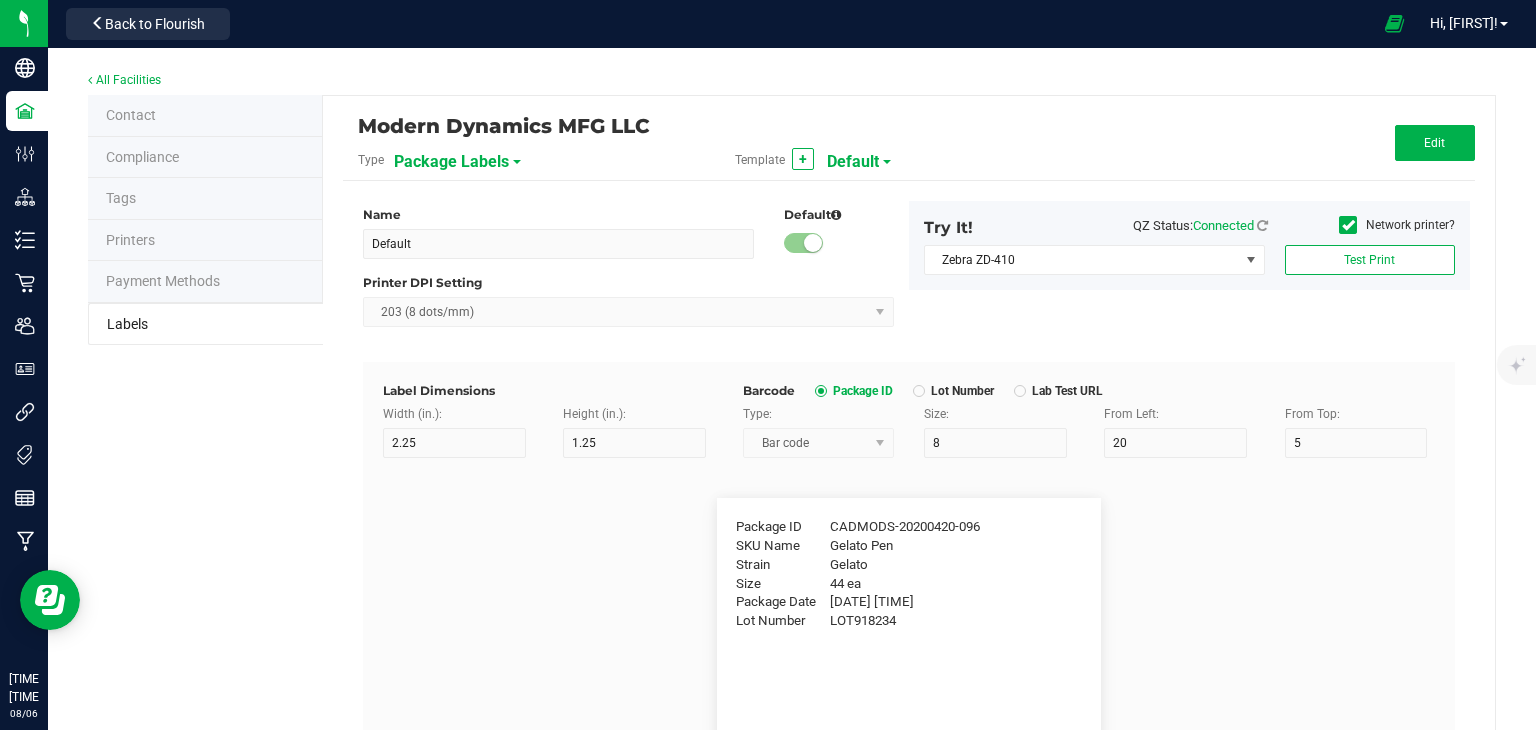 type on "25" 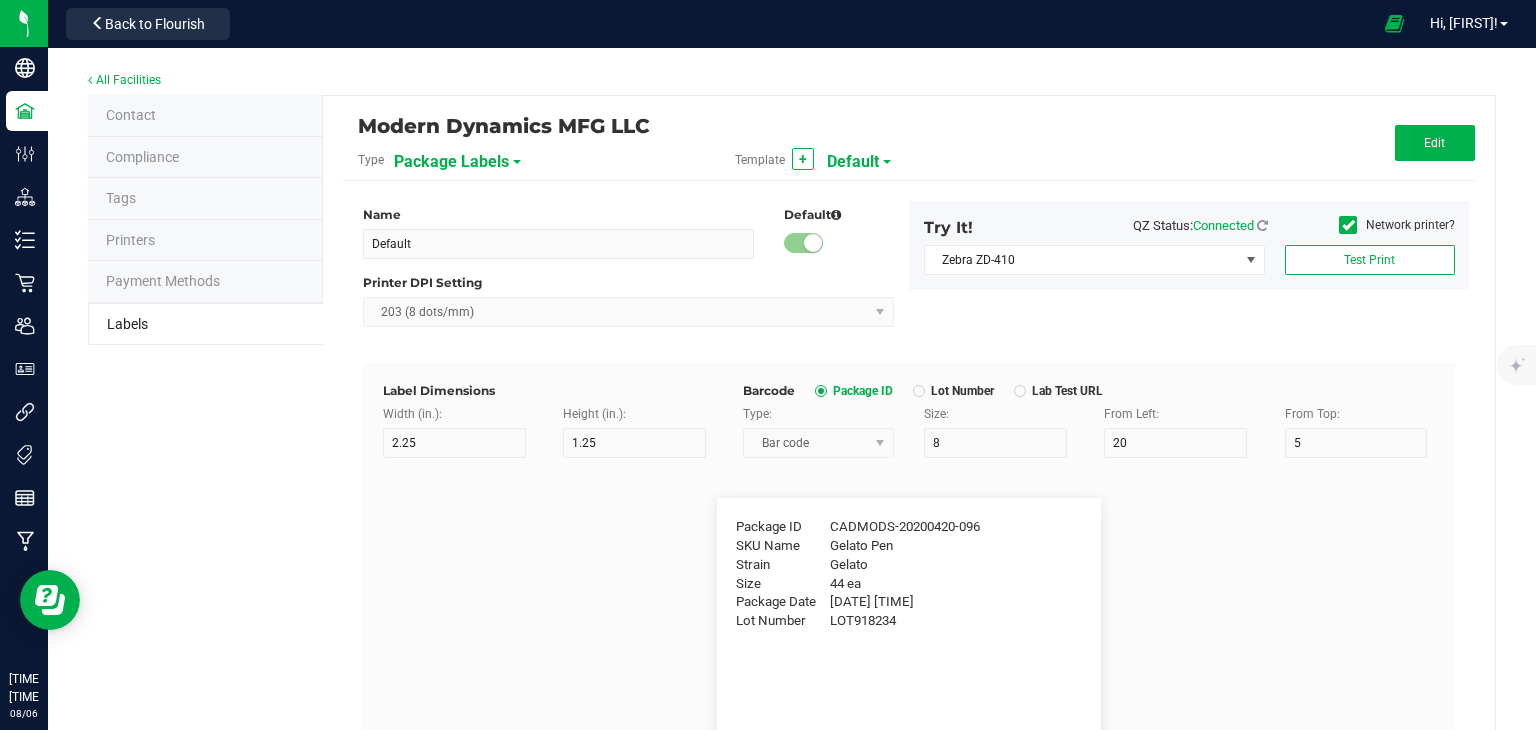 type on "10" 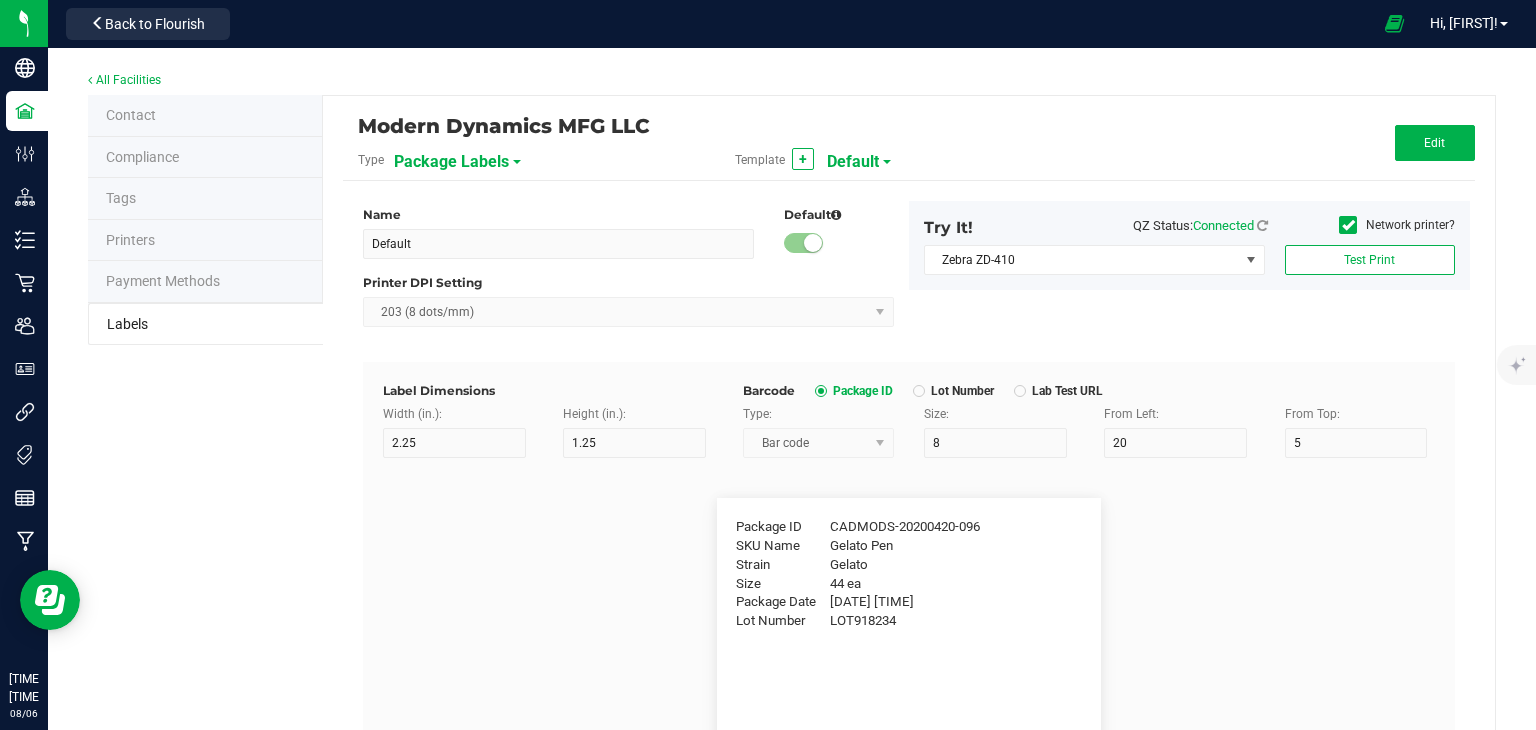type on "30" 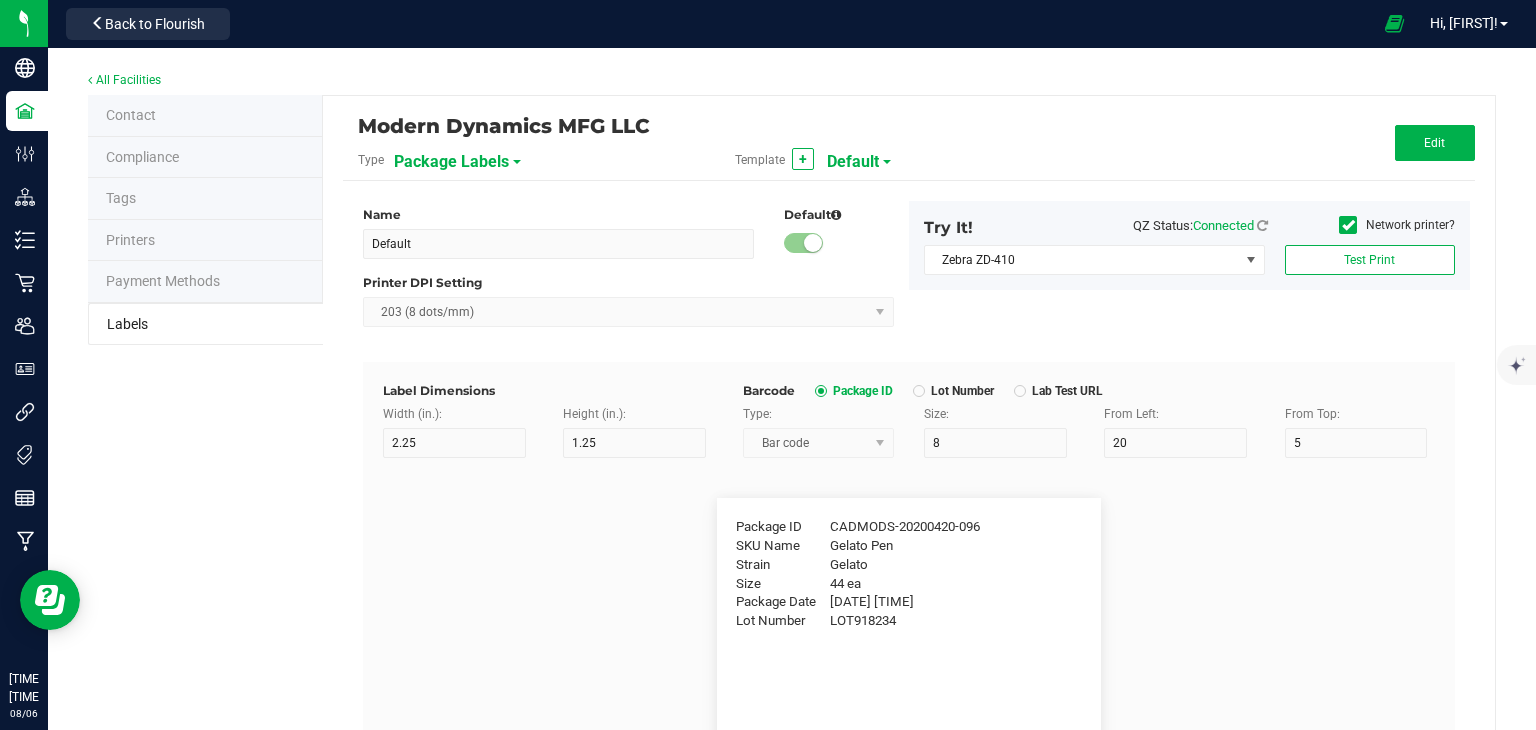 type on "LOT918234" 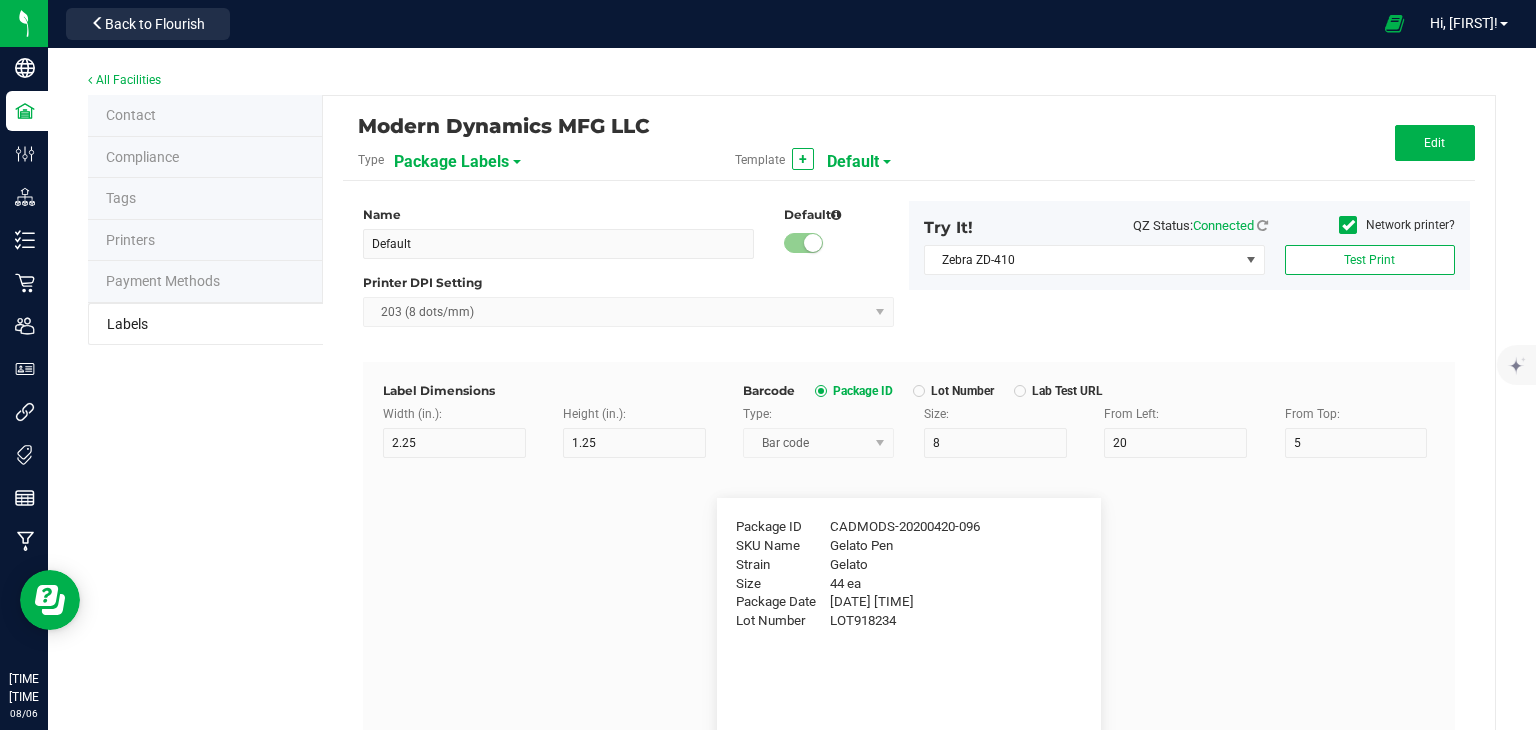 type on "SKU" 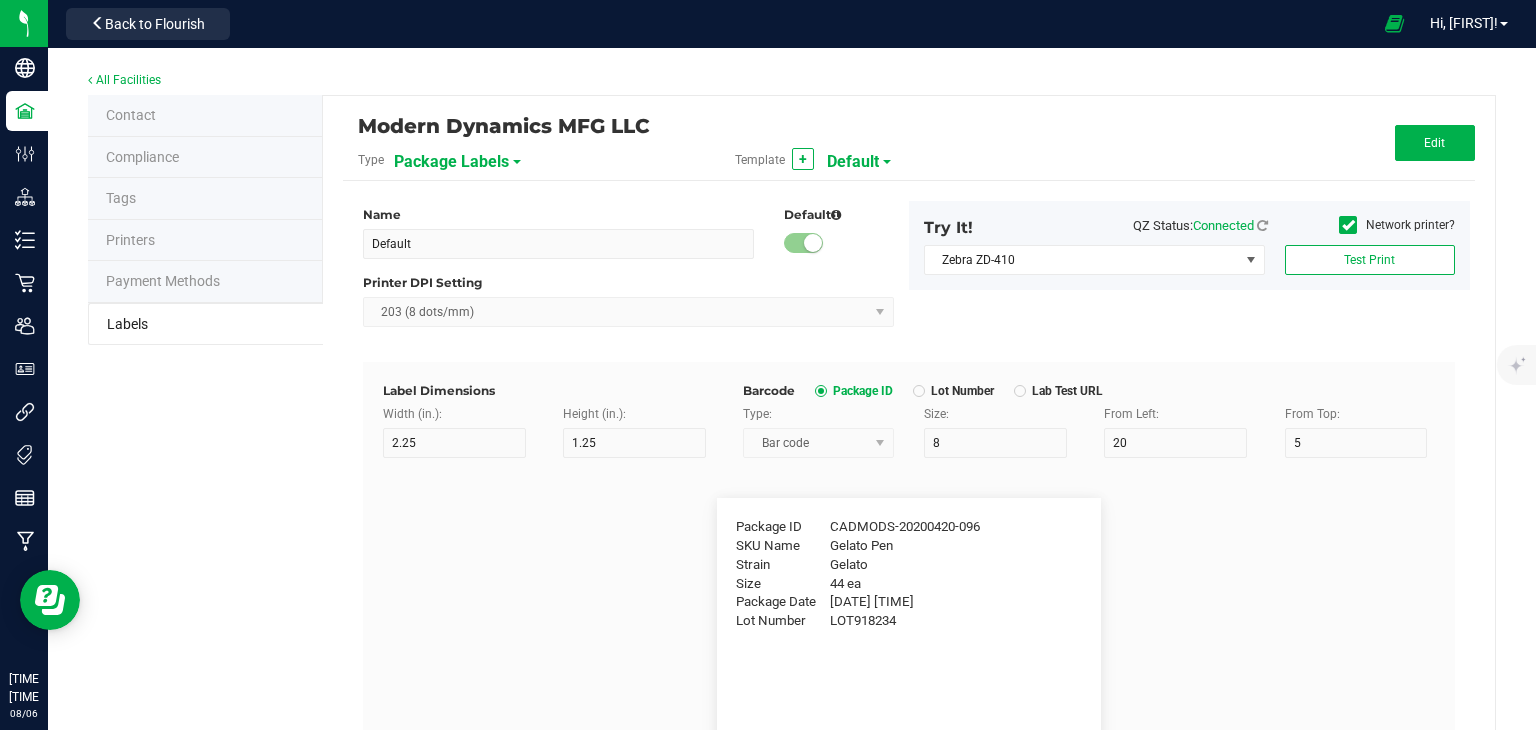 type on "25" 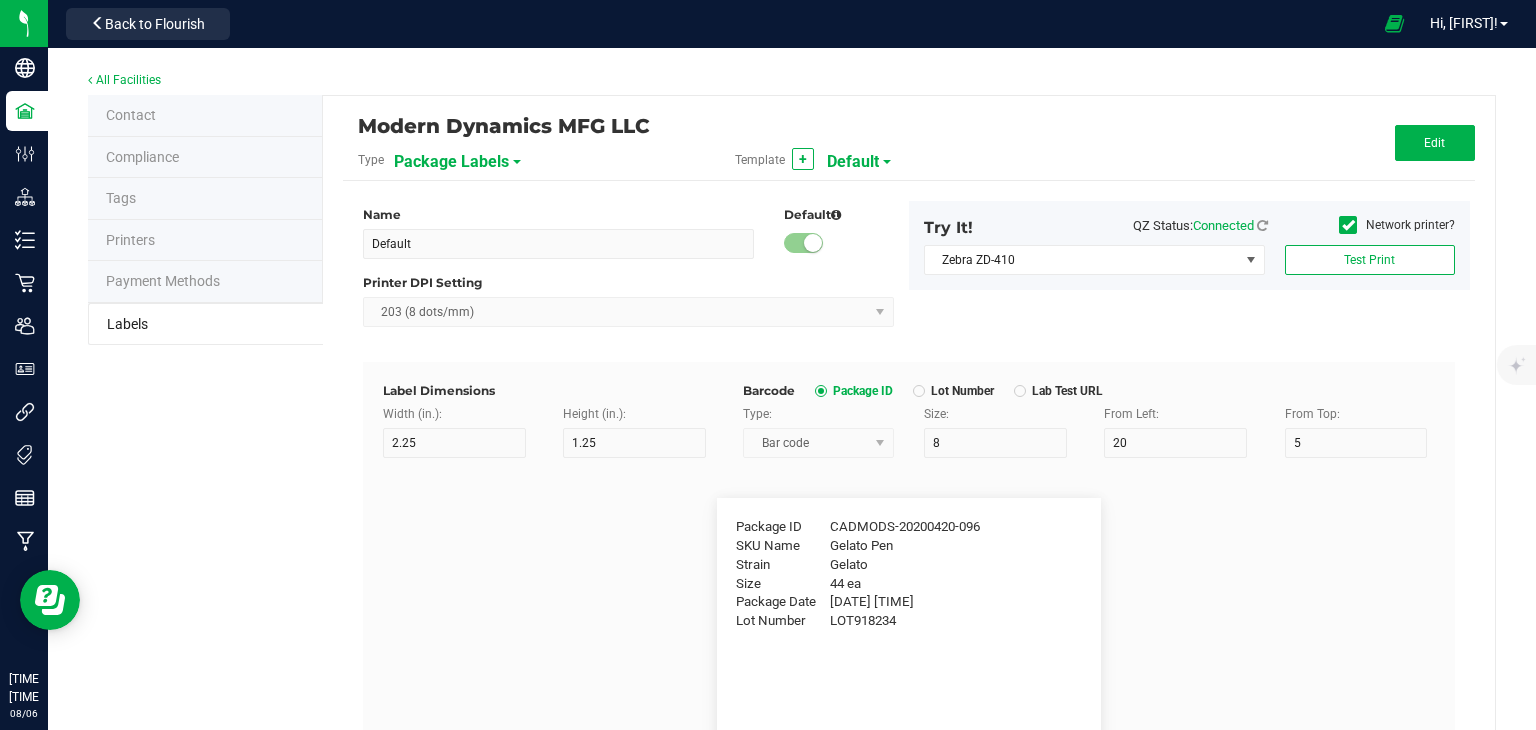 type on "10" 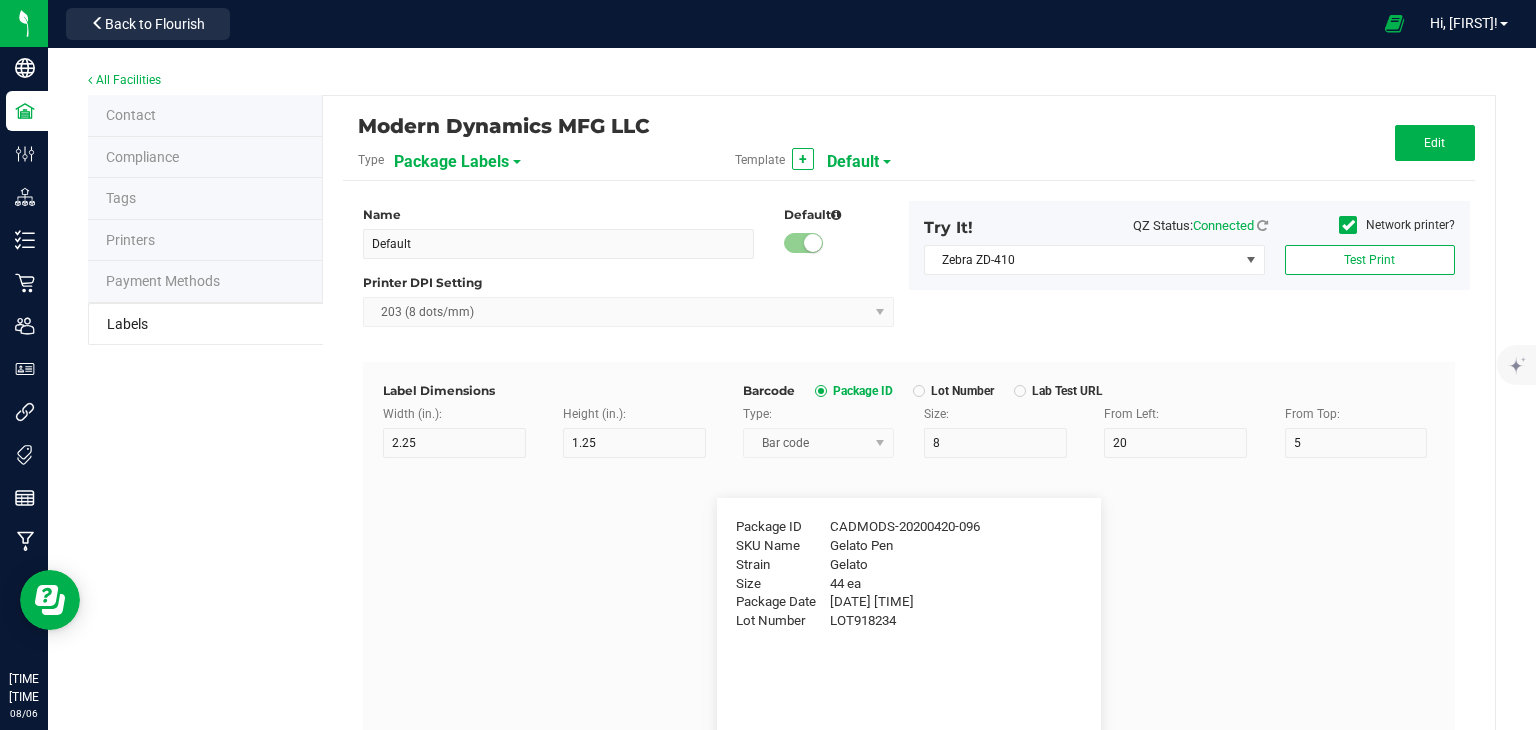 type on "30" 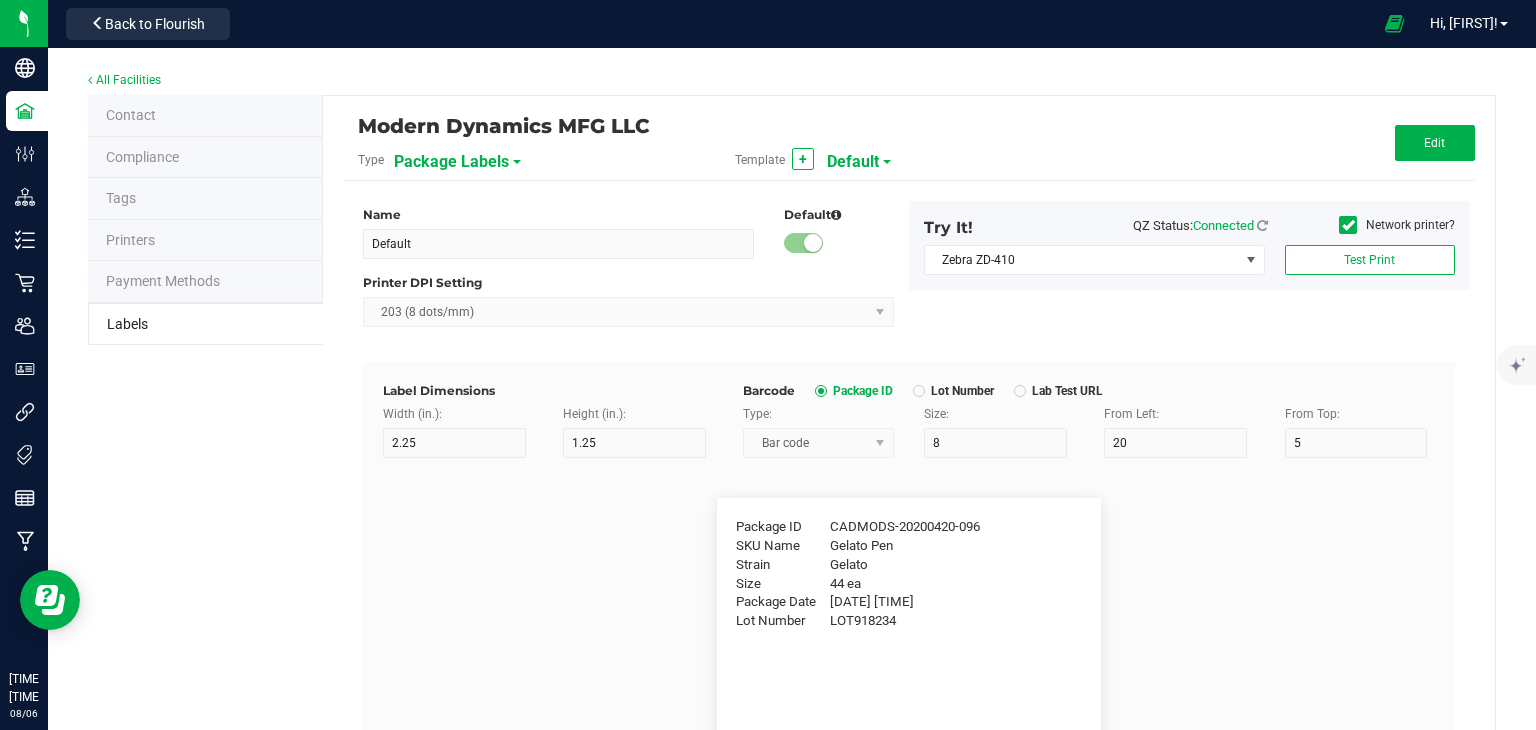 type on "42P017" 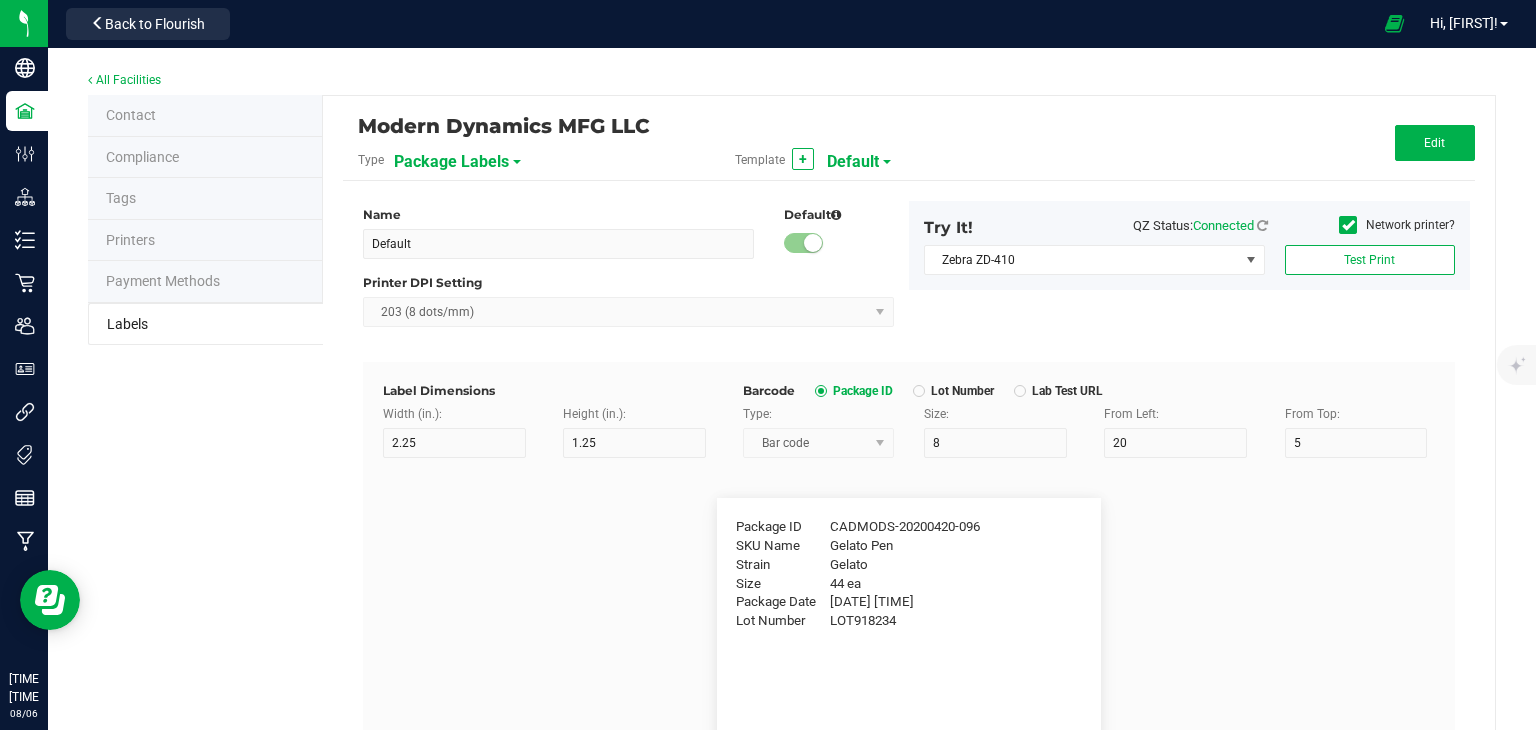 type on "Ref Field 1" 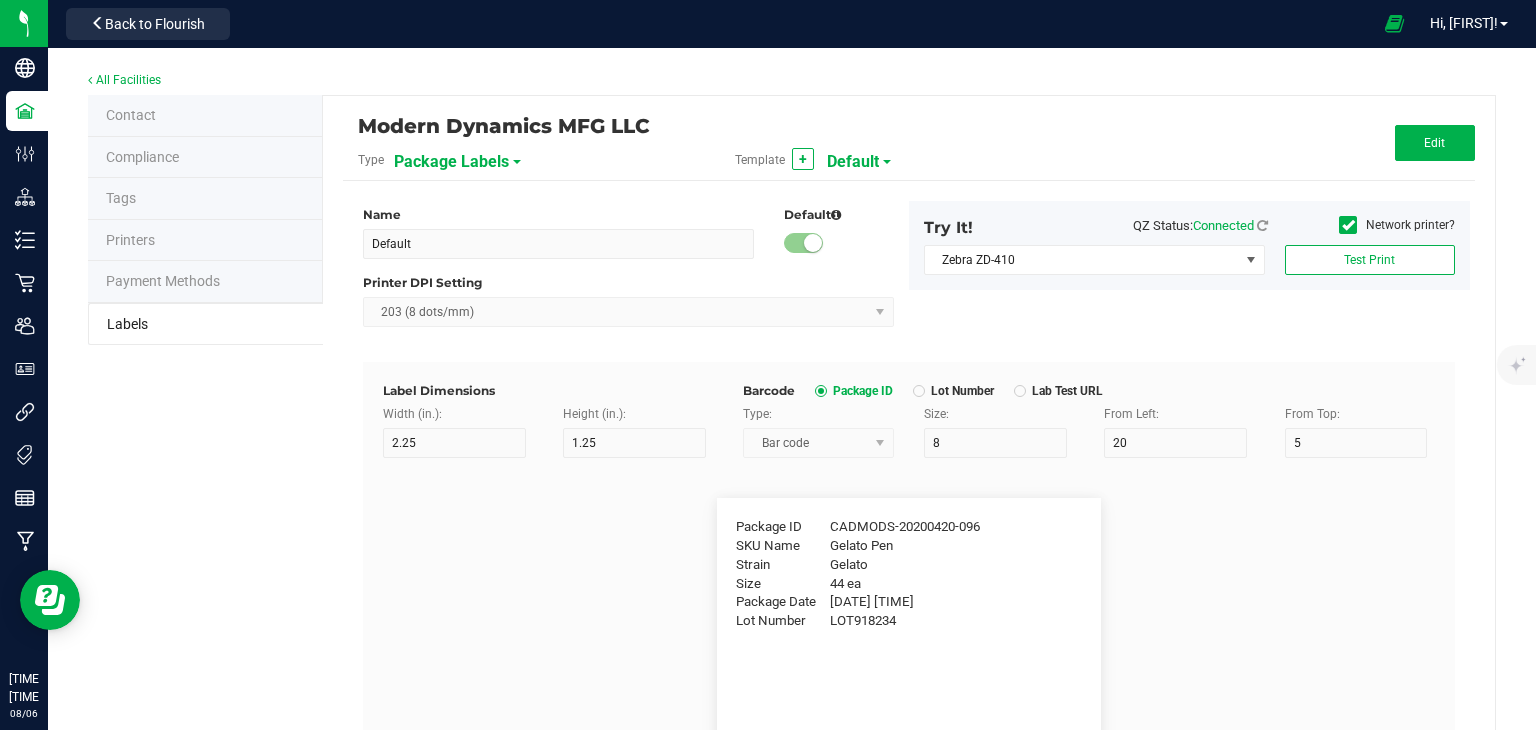 type on "25" 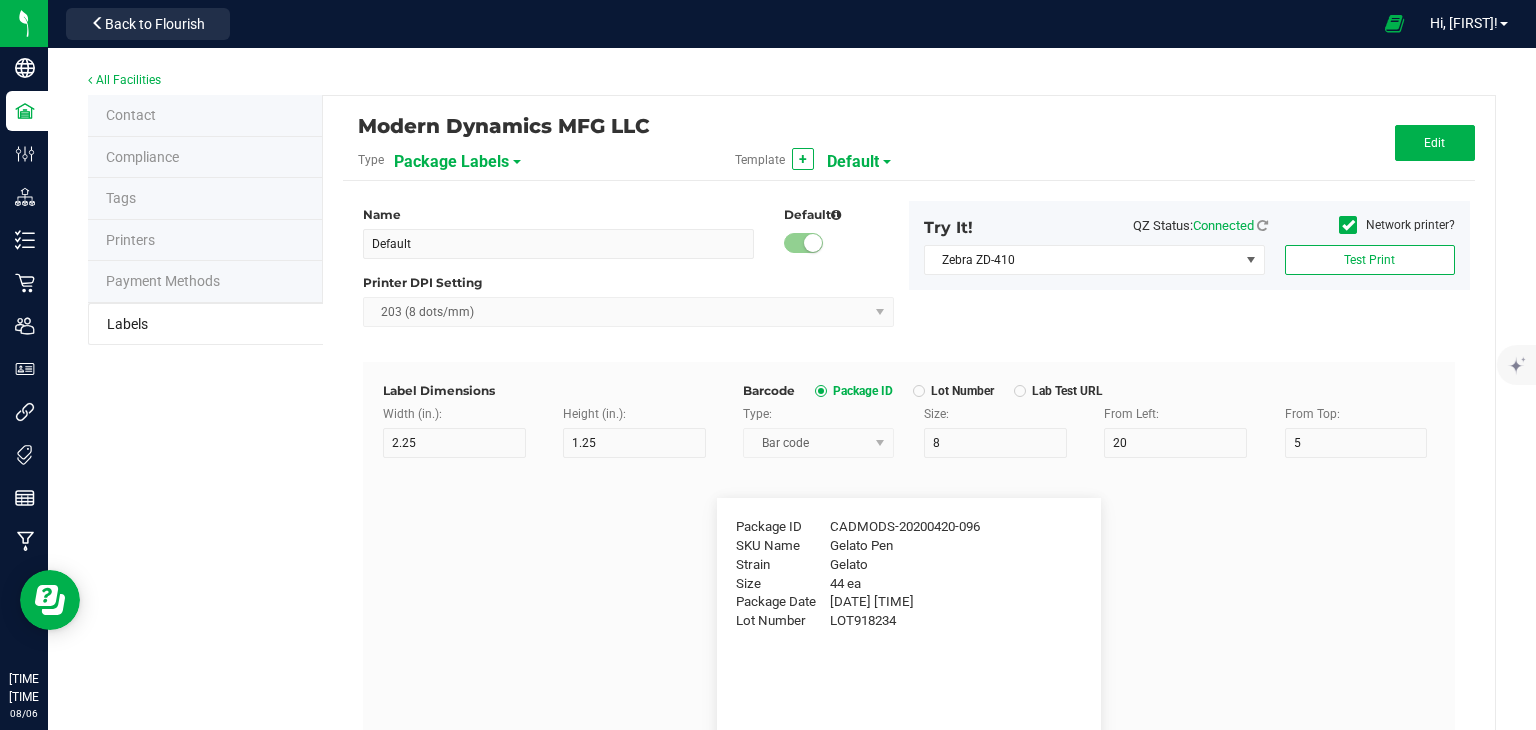 type on "10" 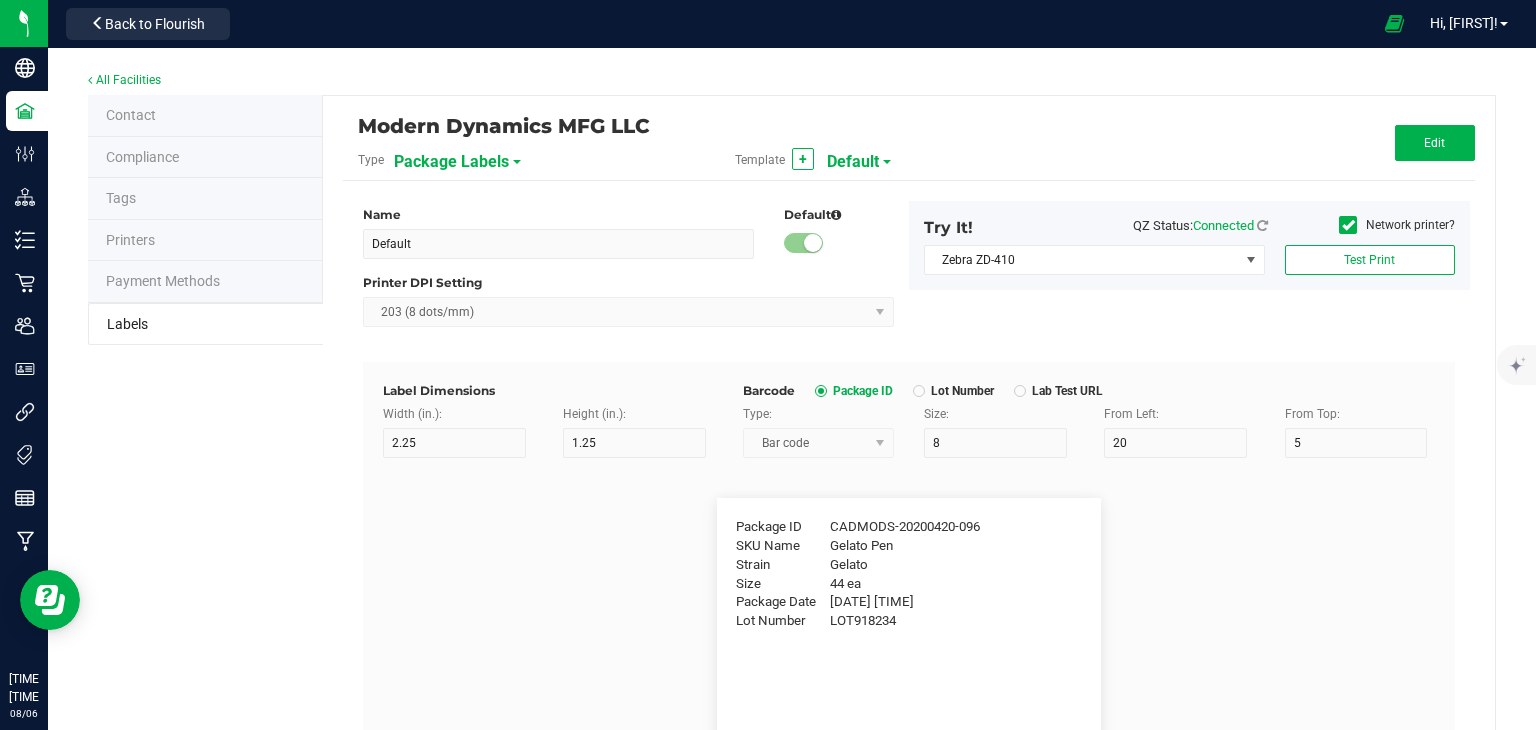 type on "35" 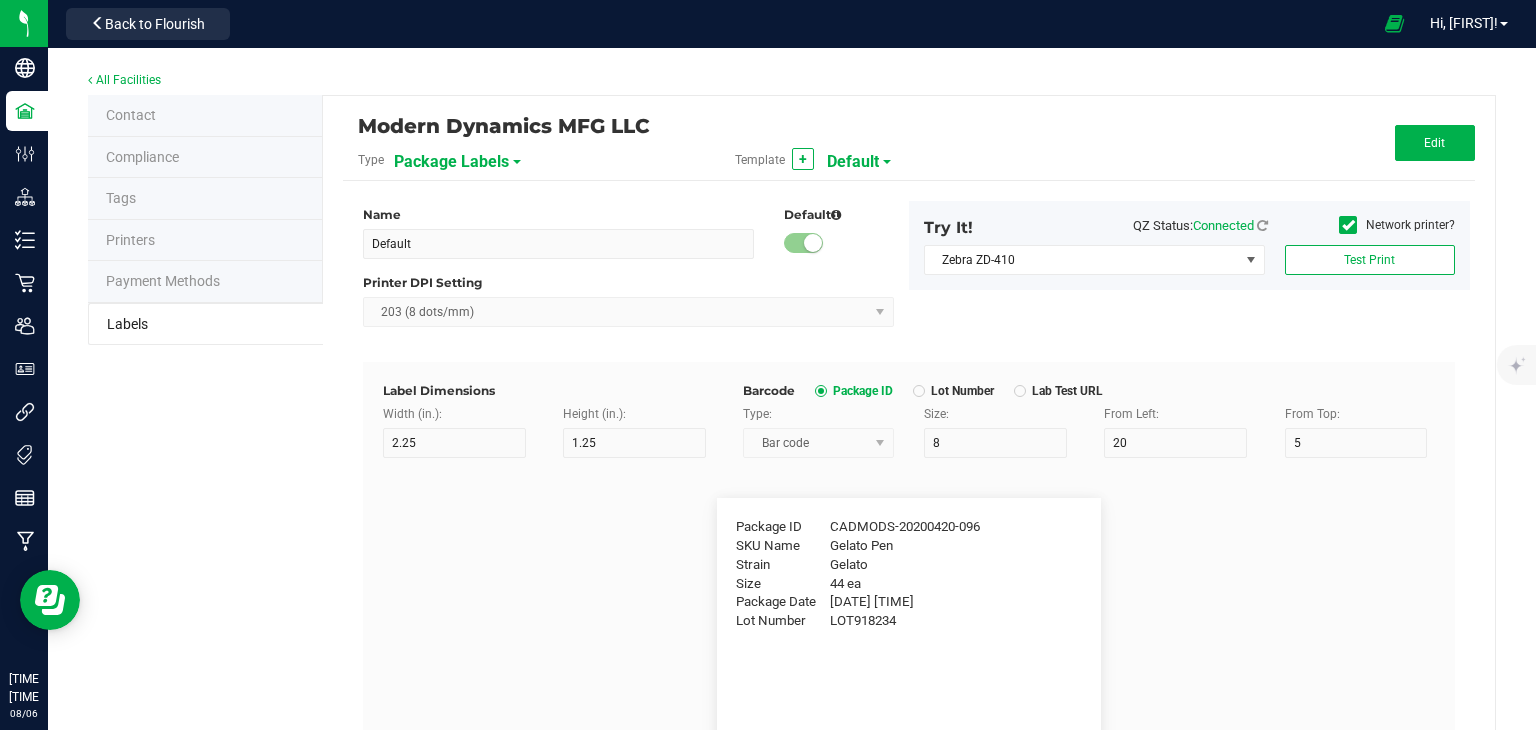 type on "Ref Field 1 Value" 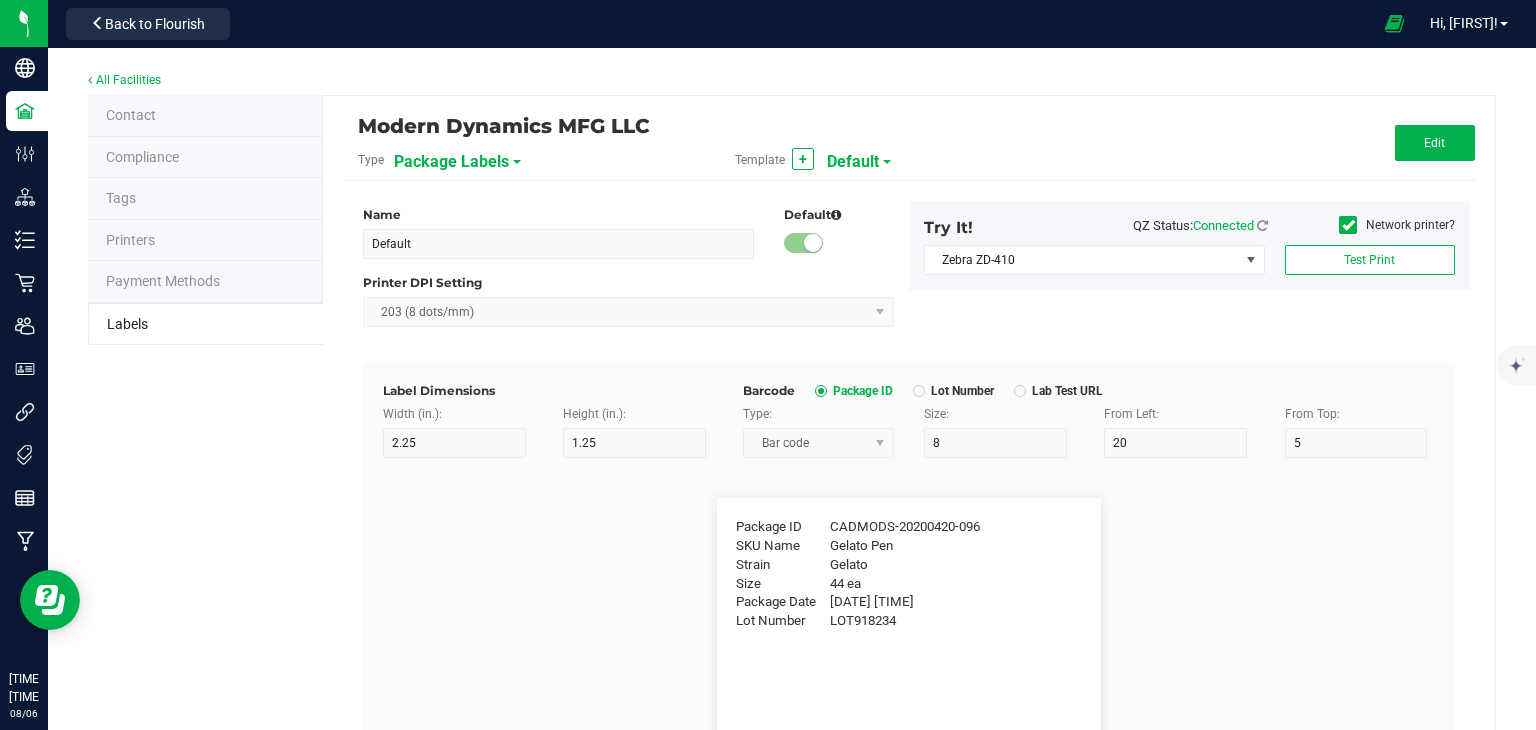type on "Ref Field 2" 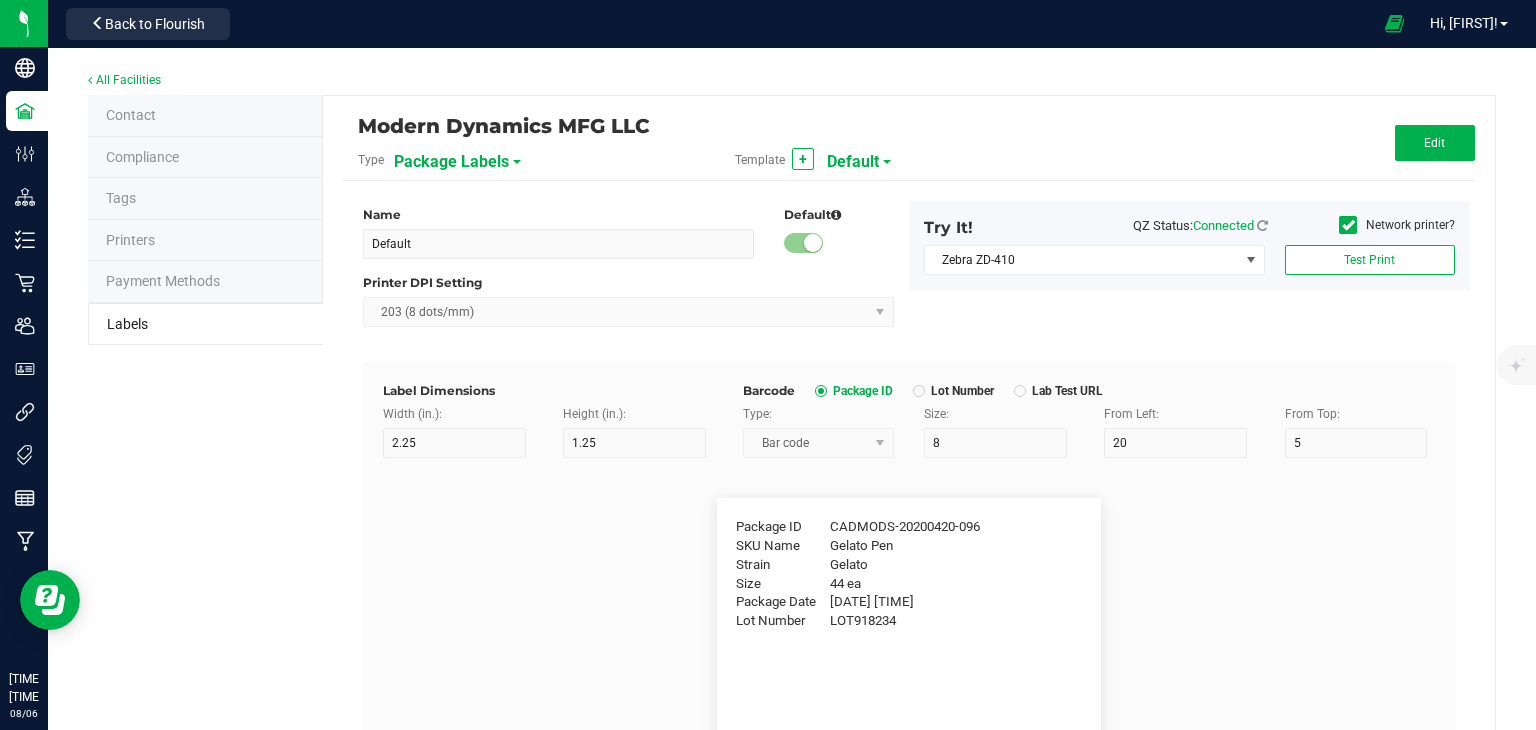 type on "25" 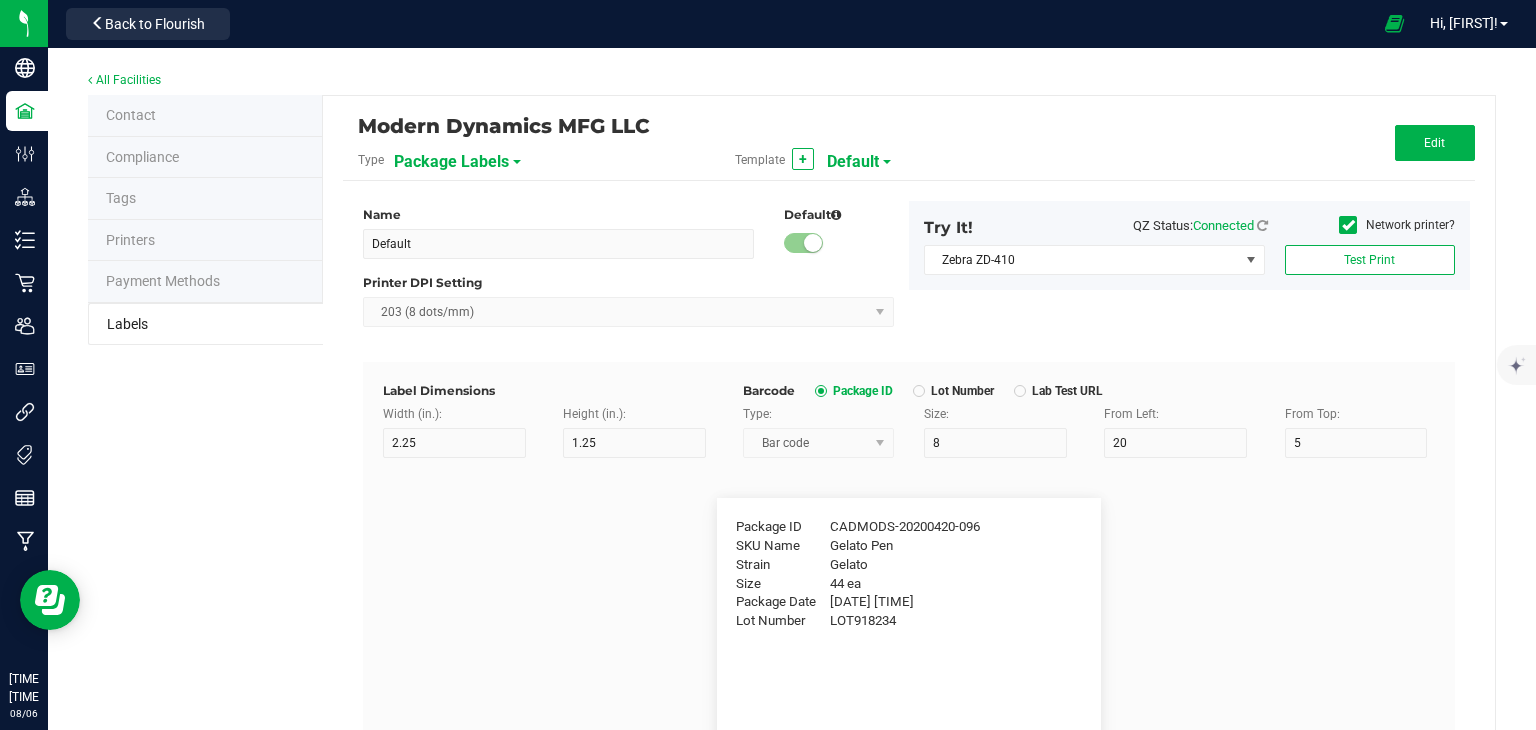 type on "10" 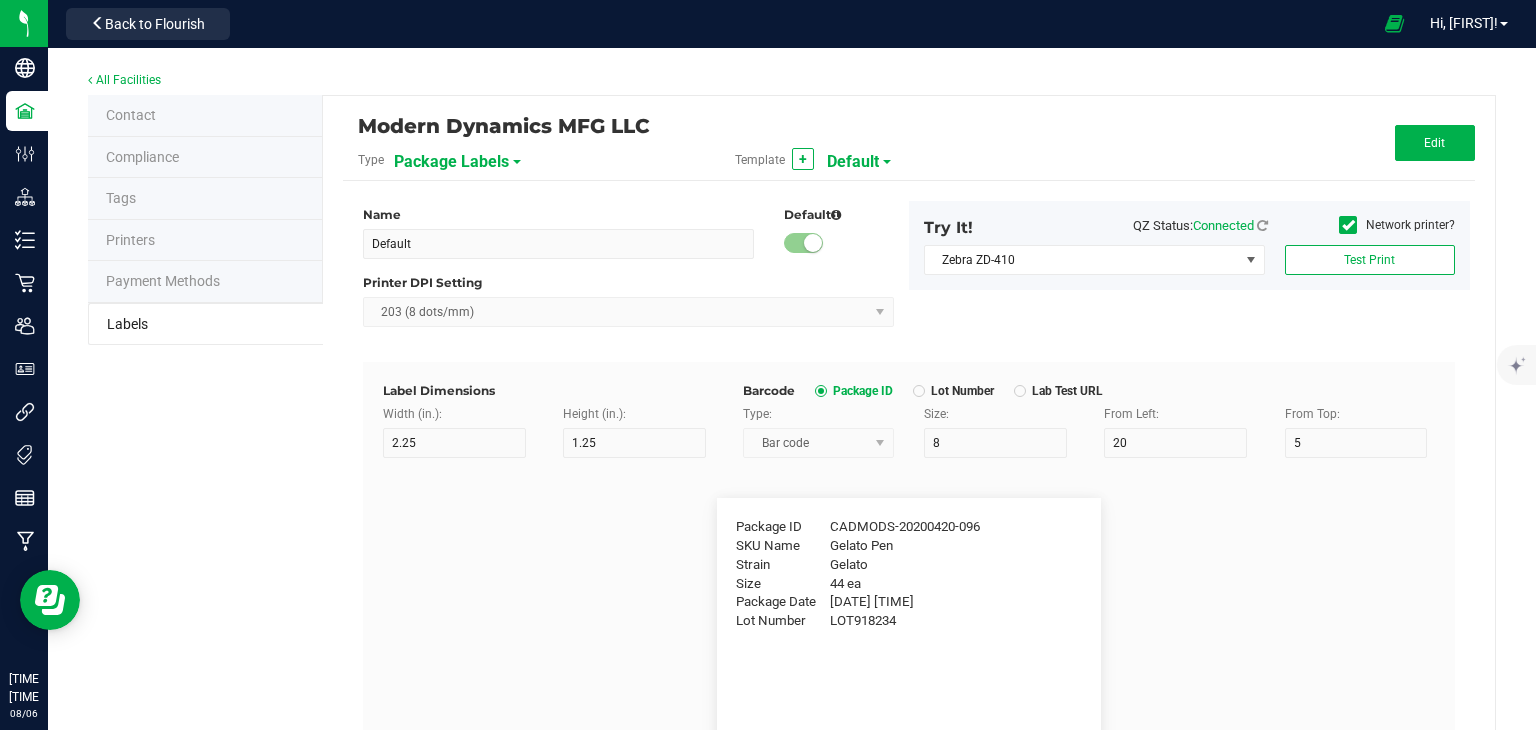 type on "35" 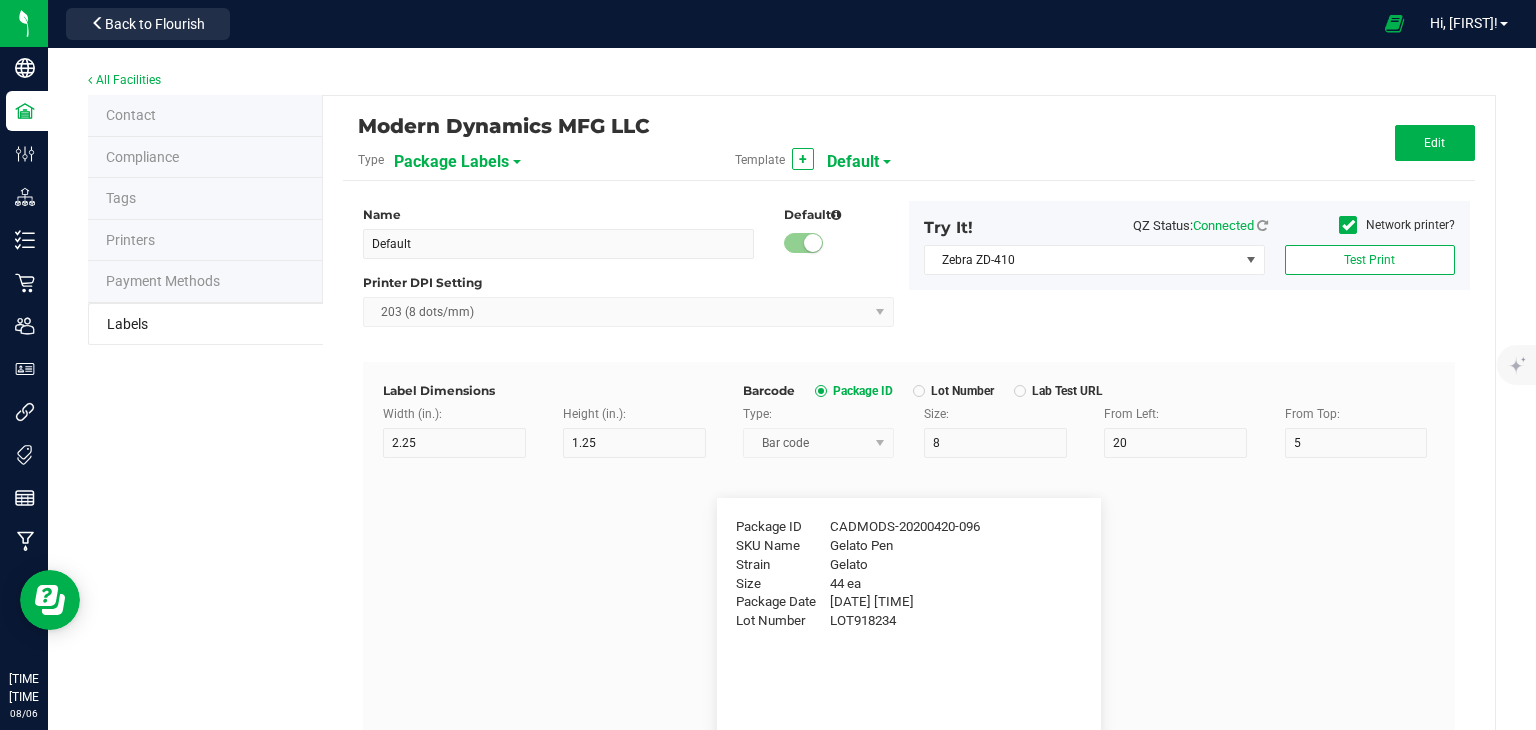 type on "Ref Field 2 Value" 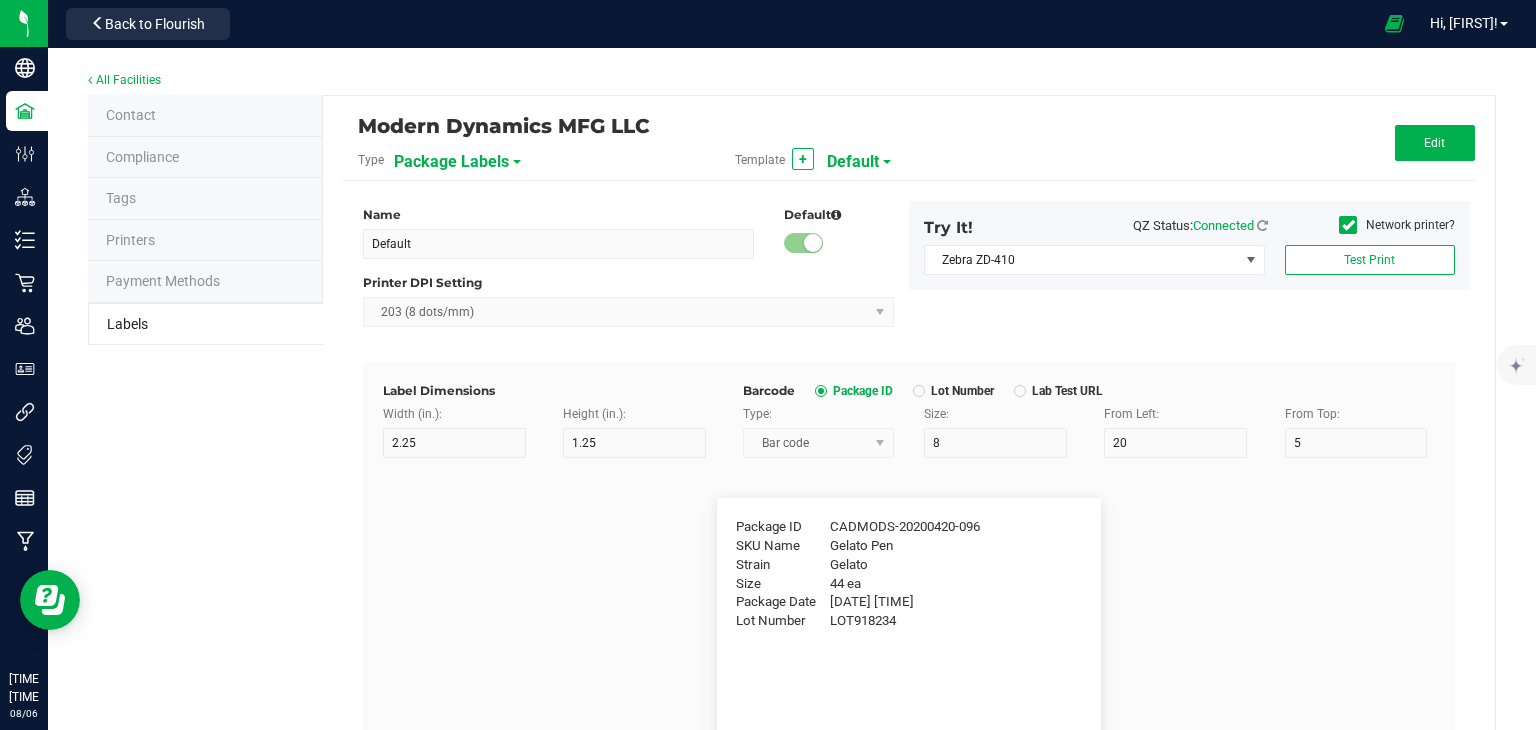 type on "Ref Field 3" 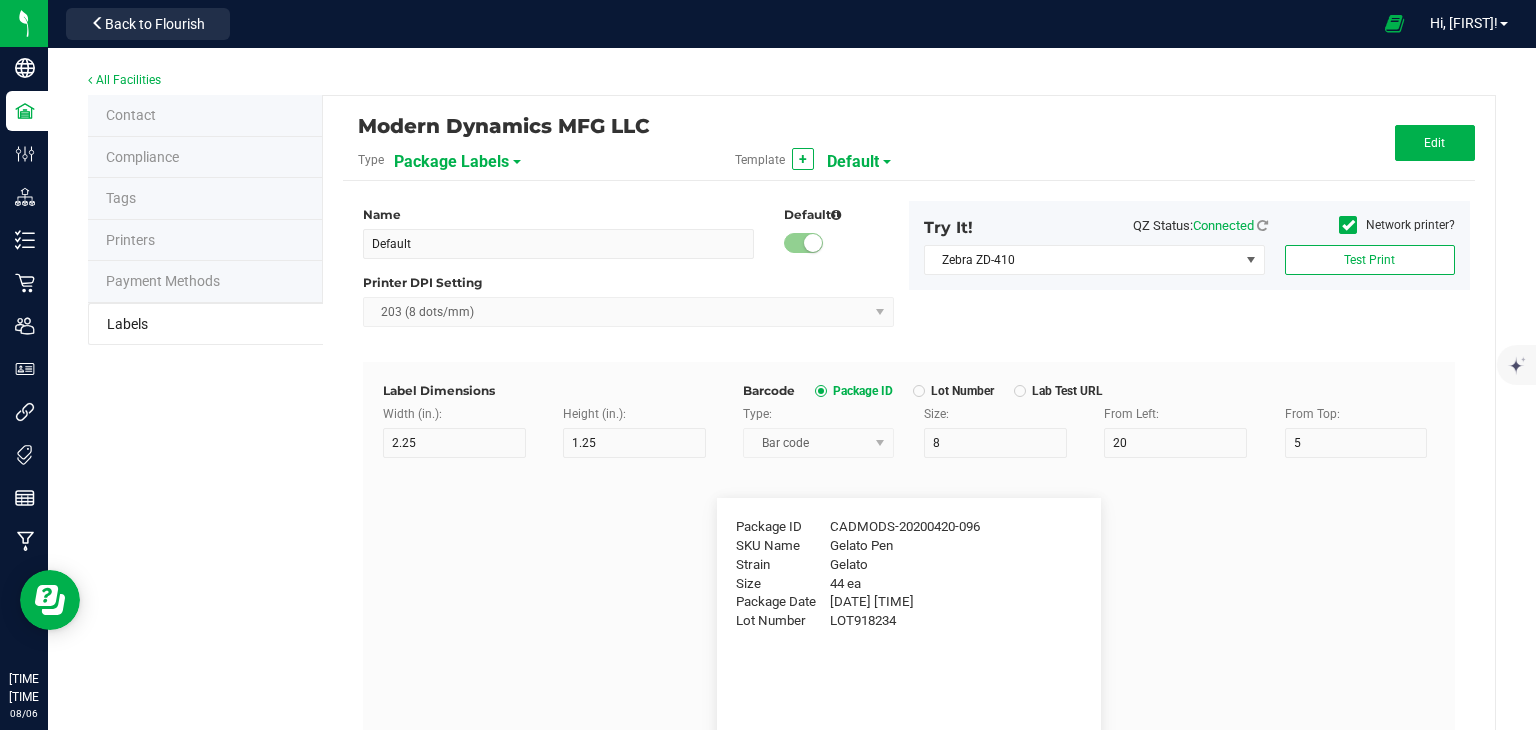 type on "25" 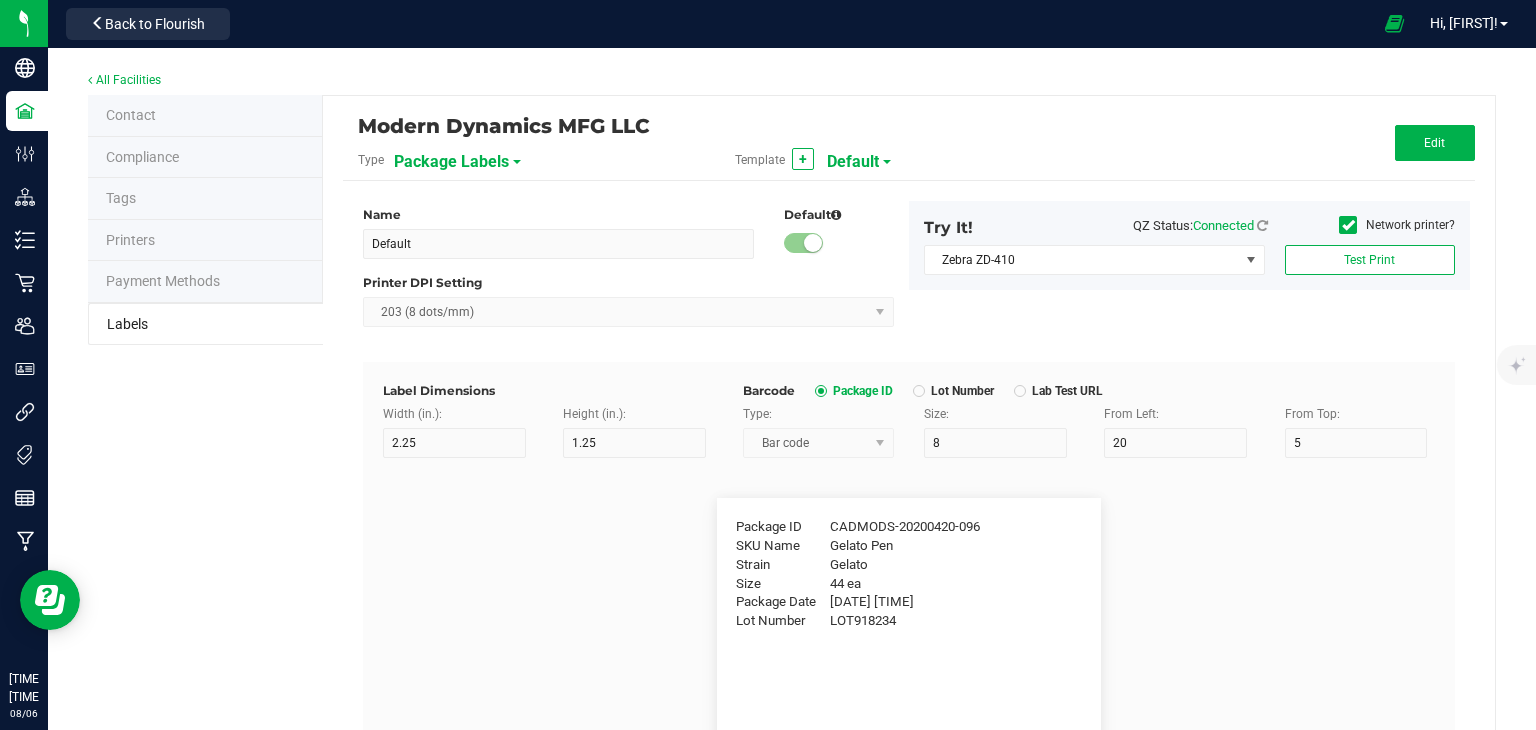 type on "10" 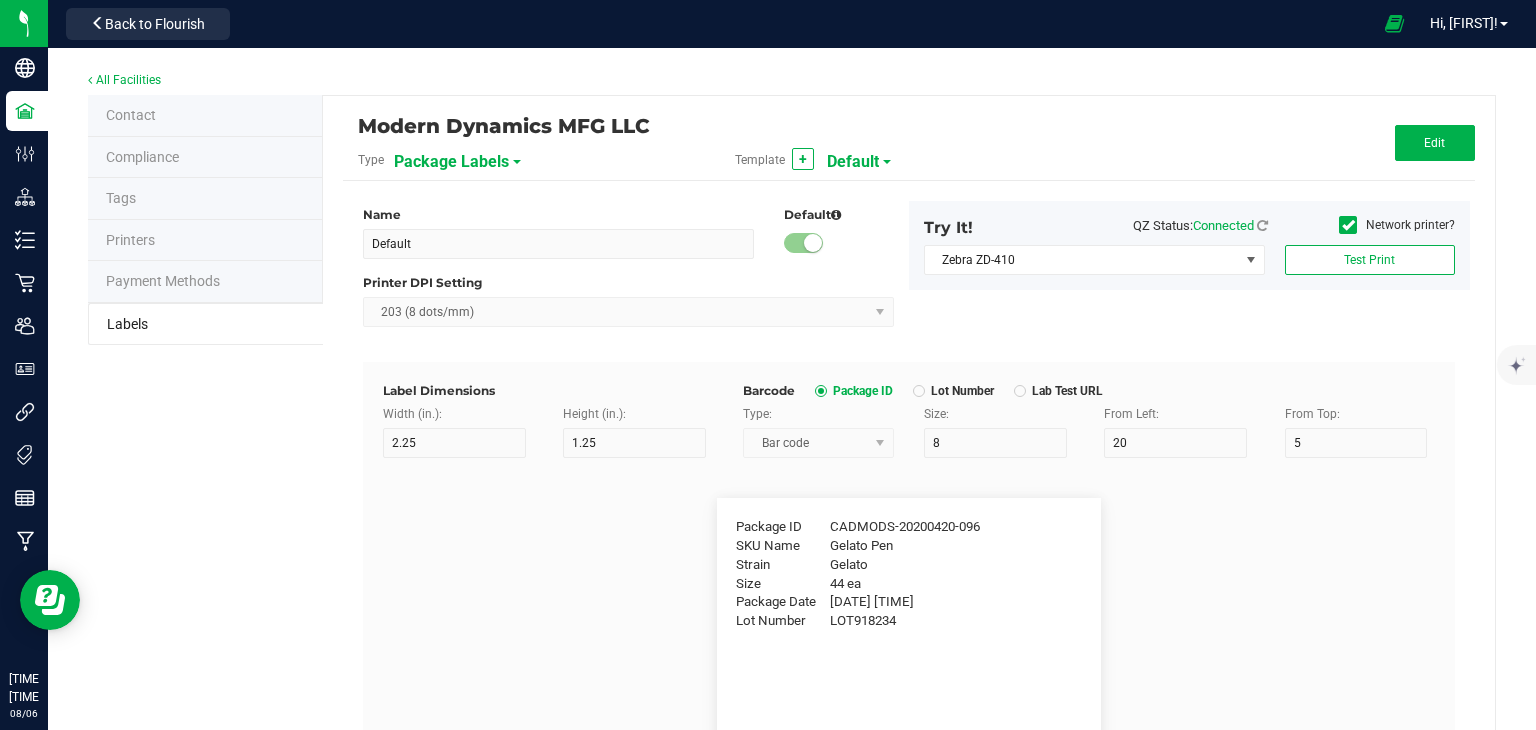 type on "35" 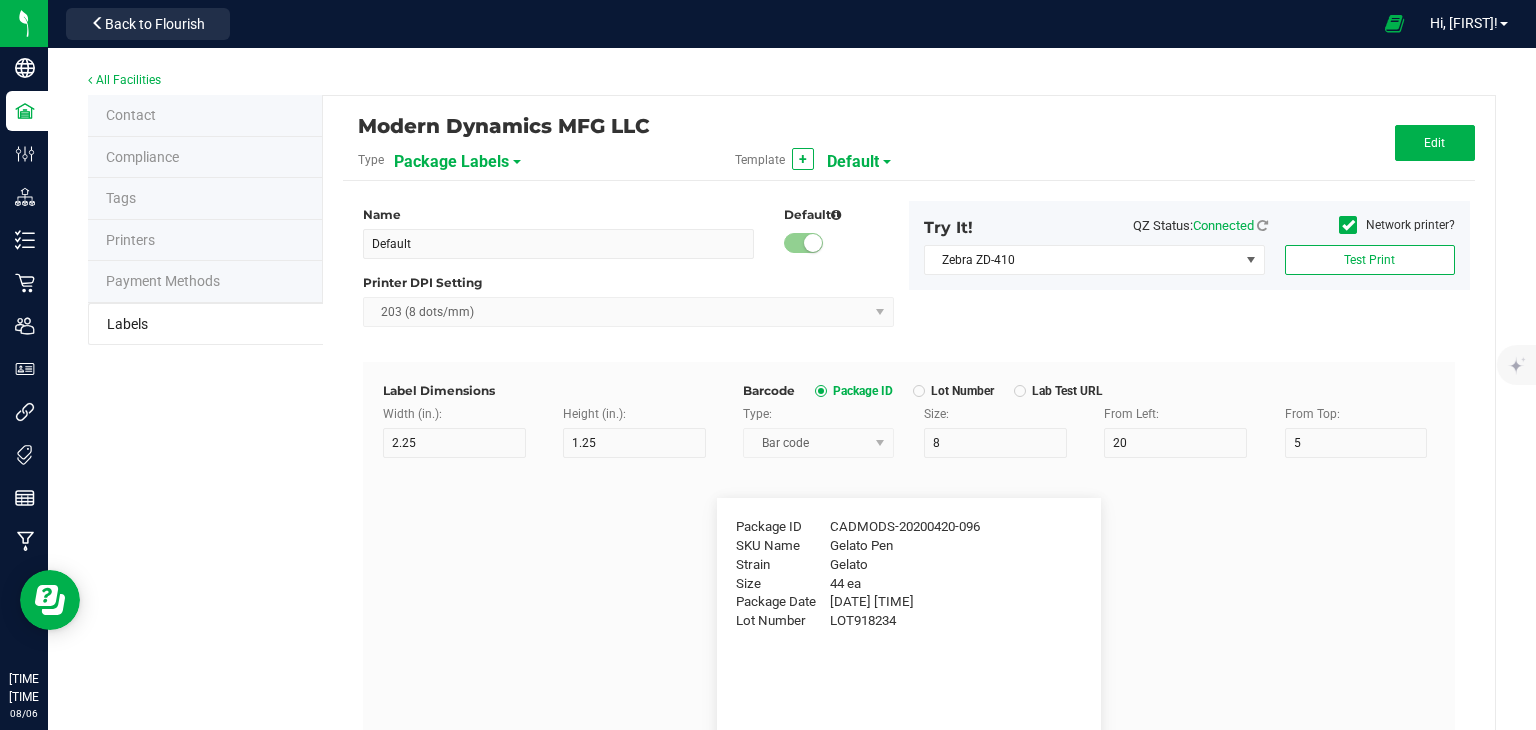type on "Ref Field 3 Value" 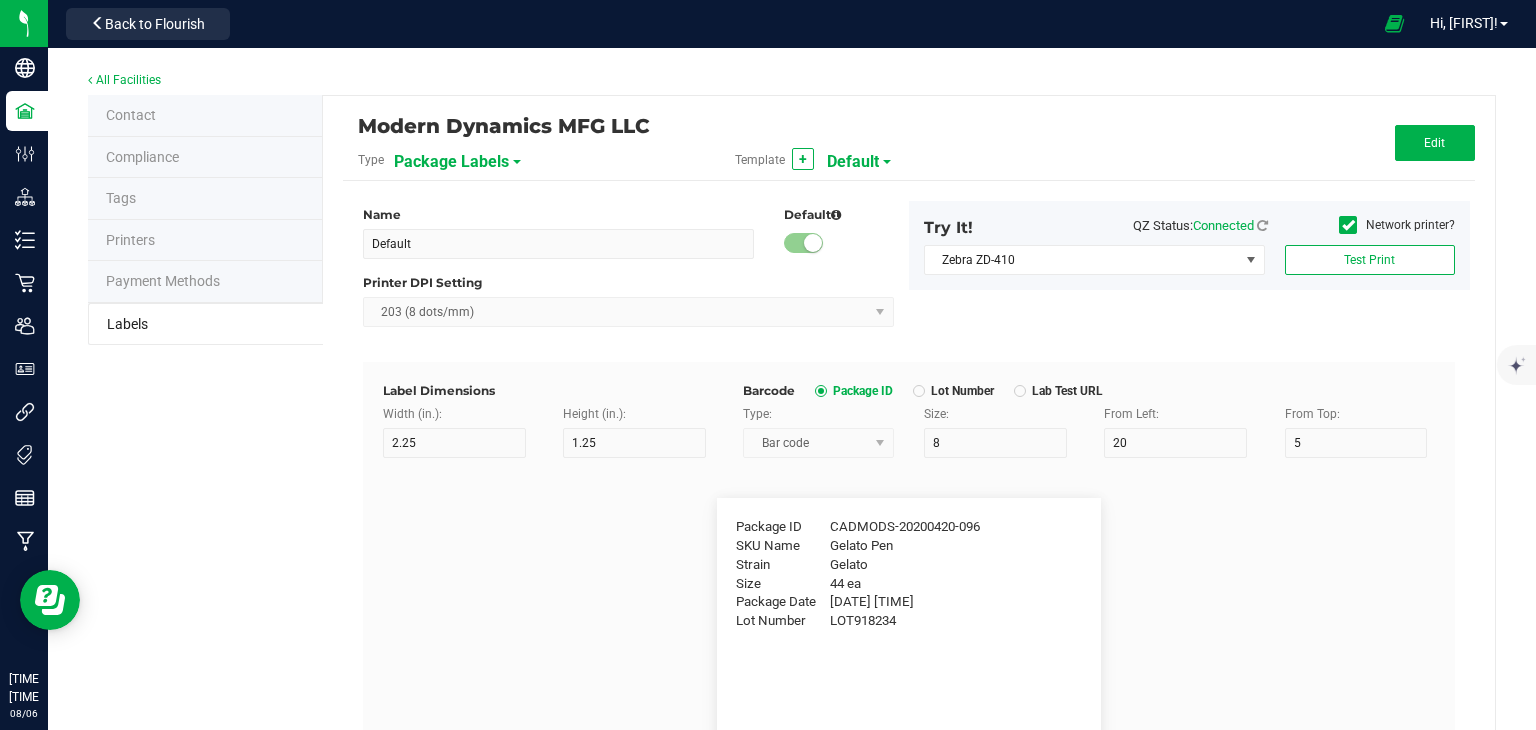 type on "Item Ref Field 1" 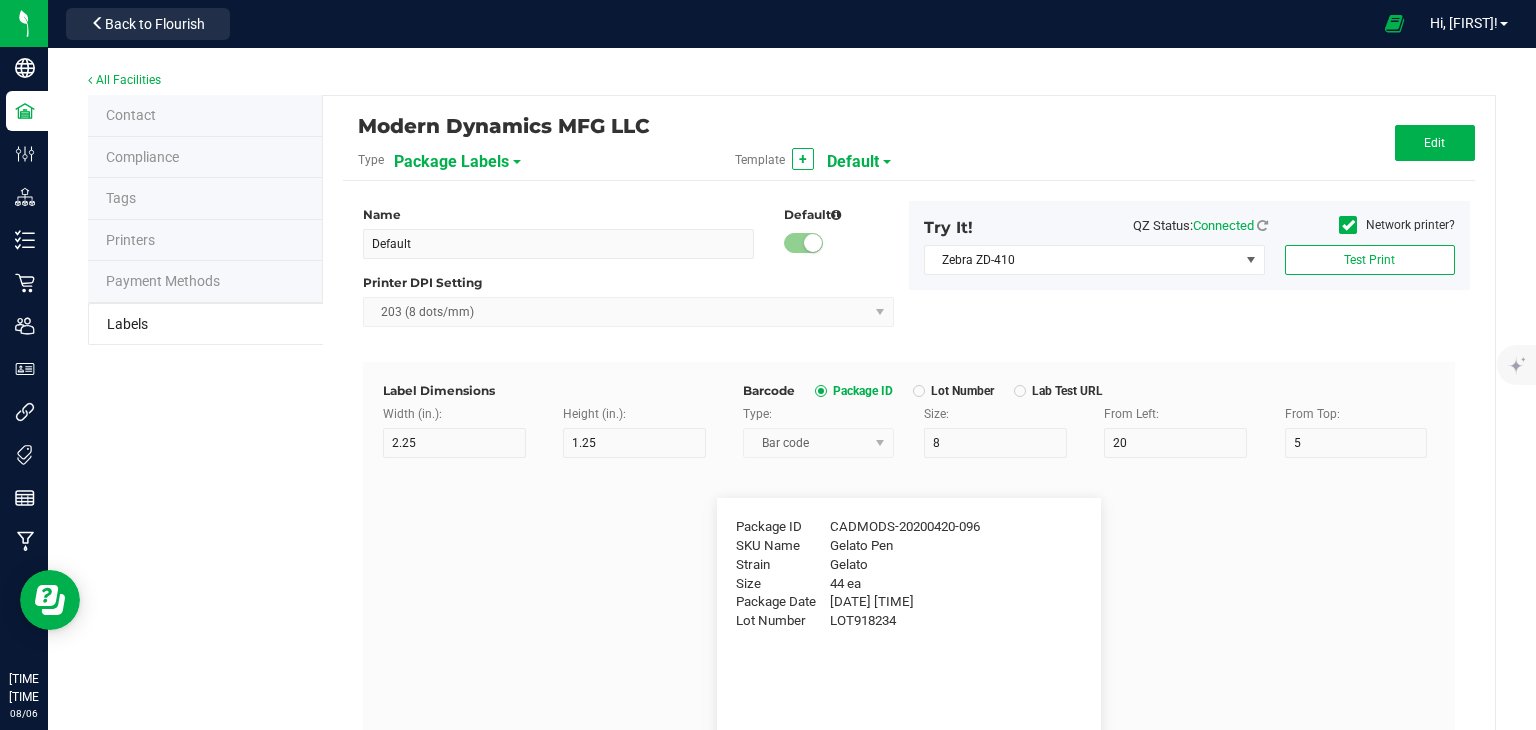type on "25" 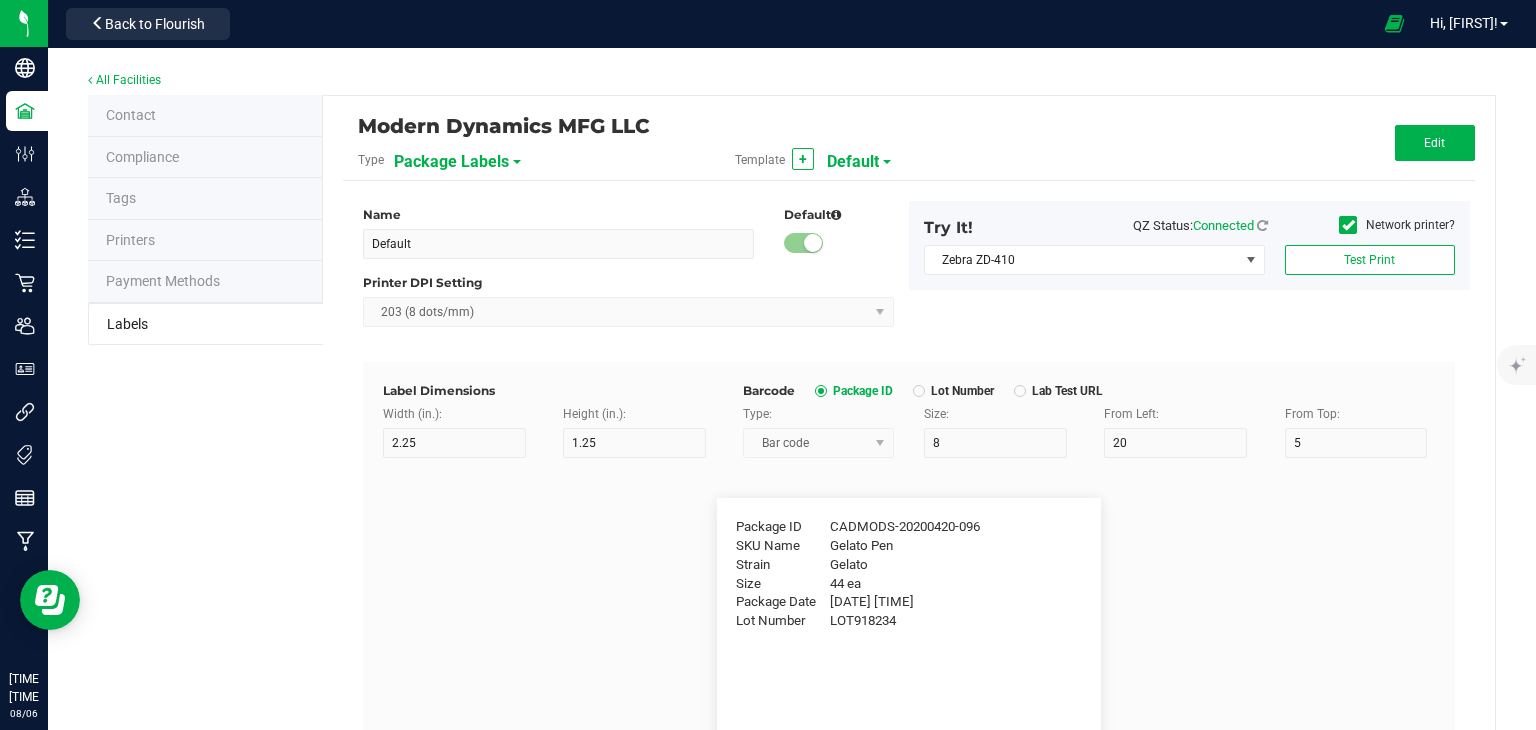 type on "10" 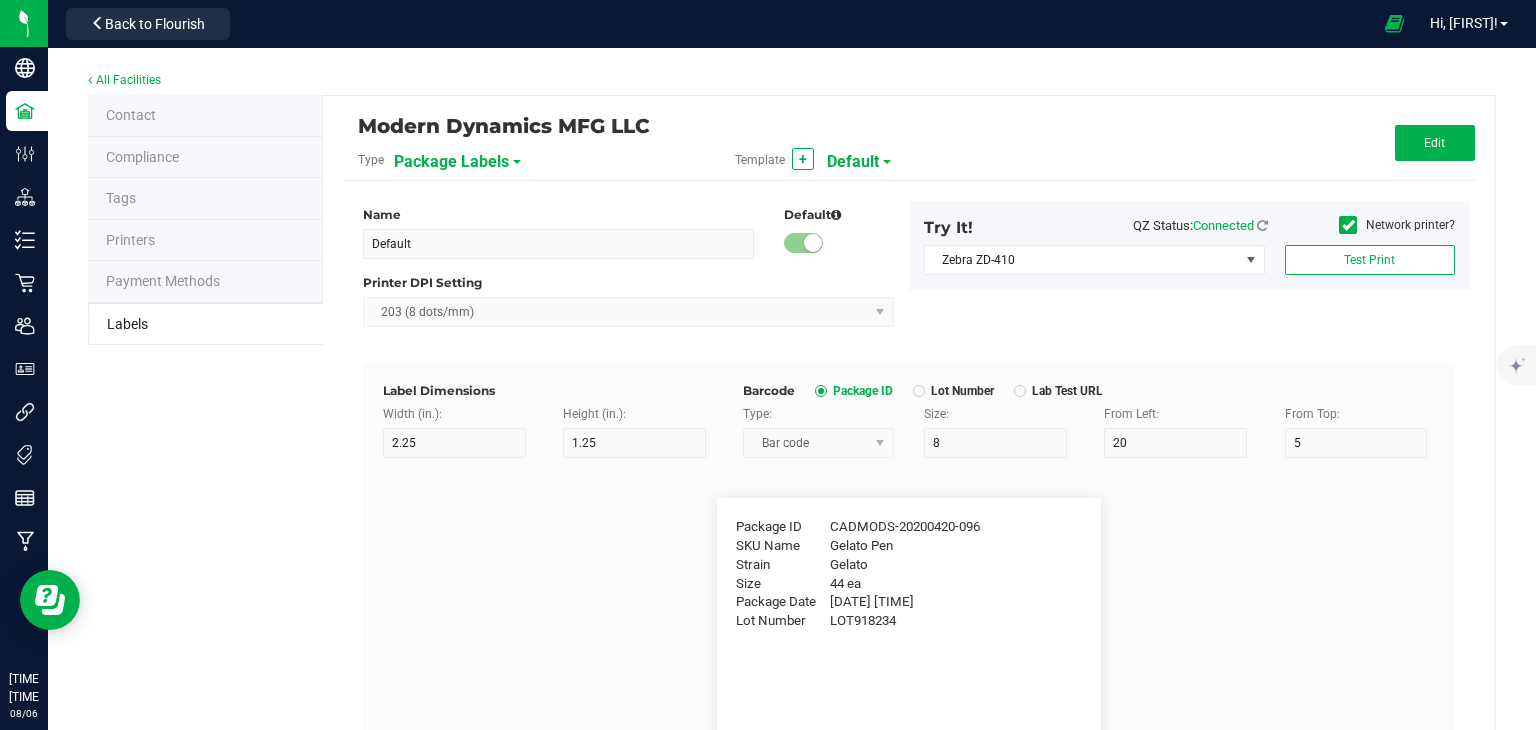 type on "35" 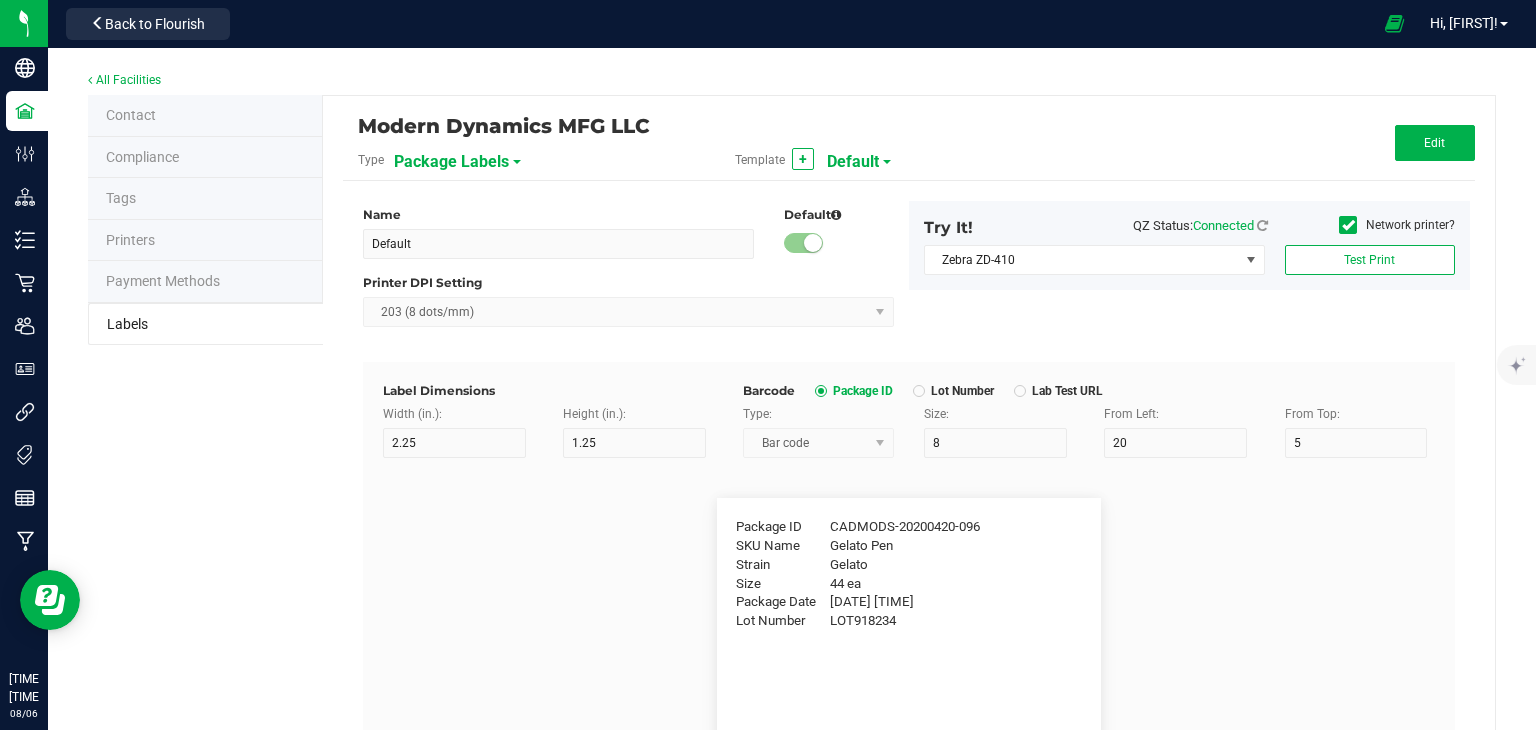 type on "Item Ref Field 1 Value" 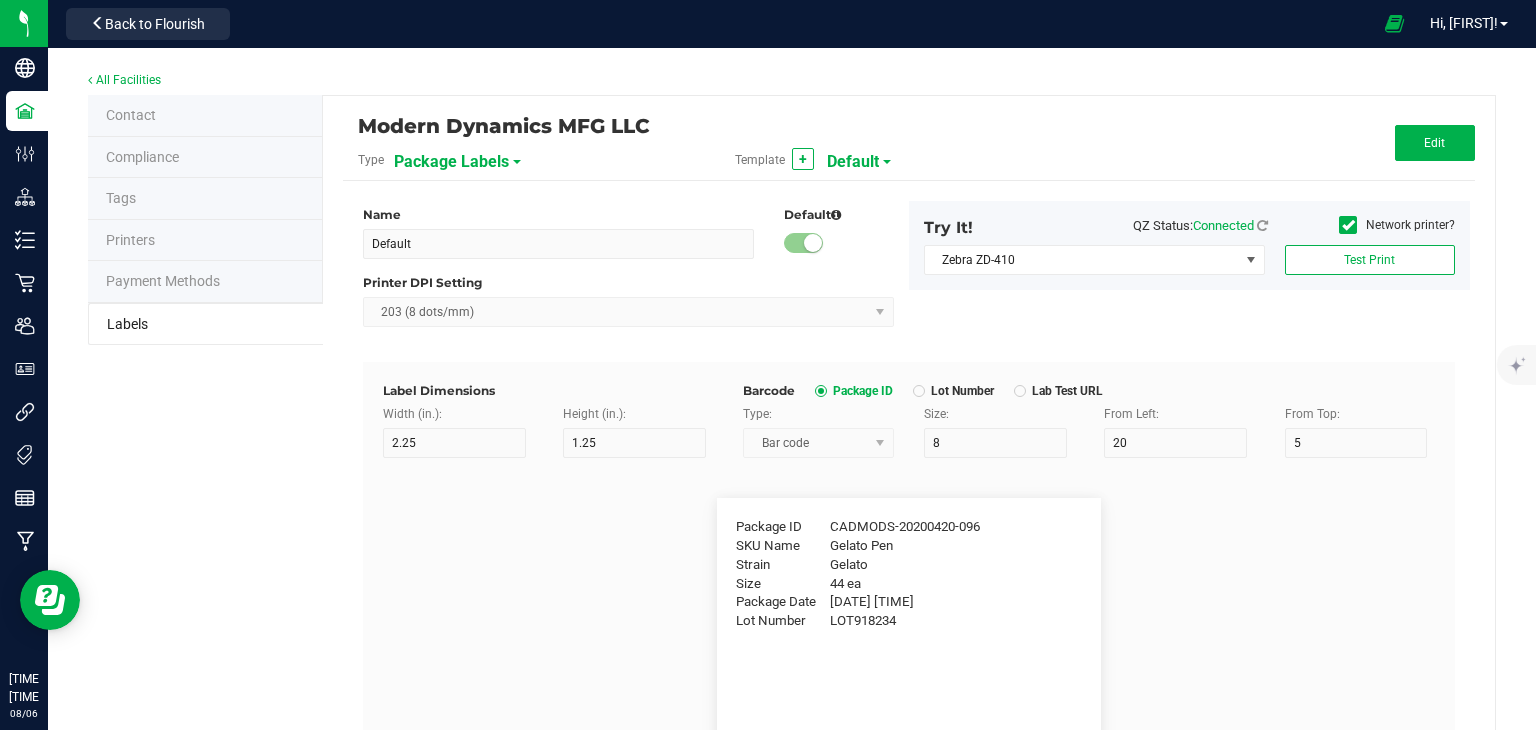 type on "Item Ref Field 2" 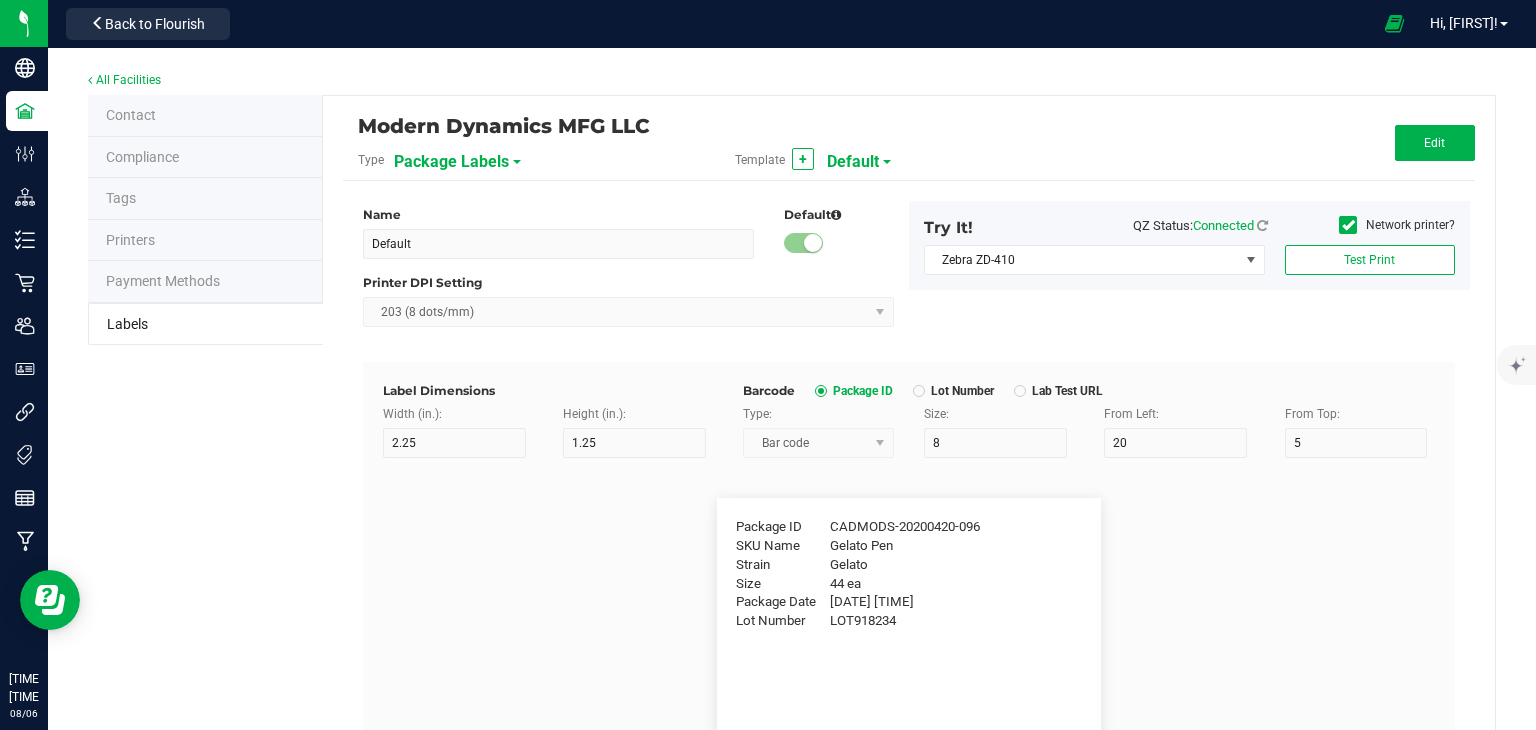 type on "25" 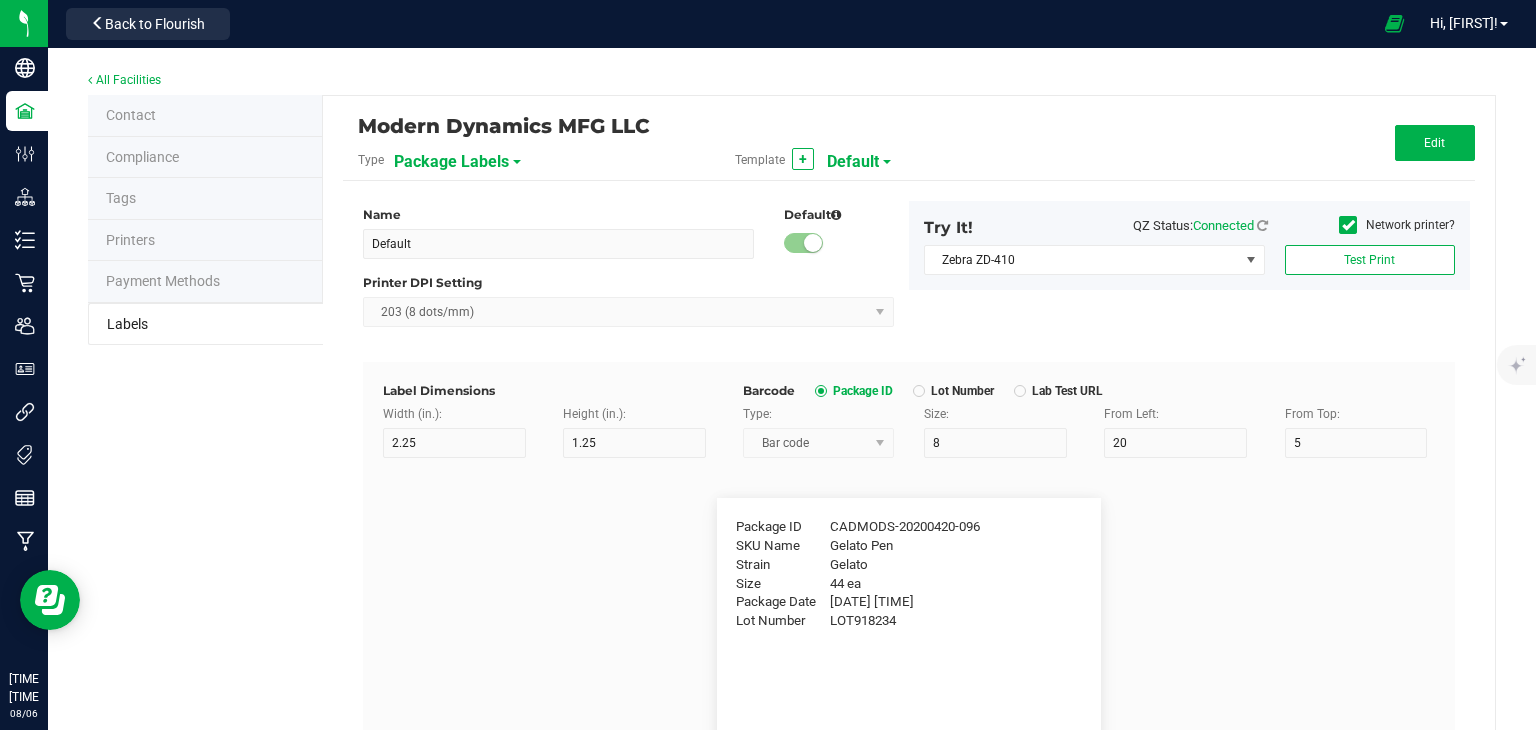 type on "10" 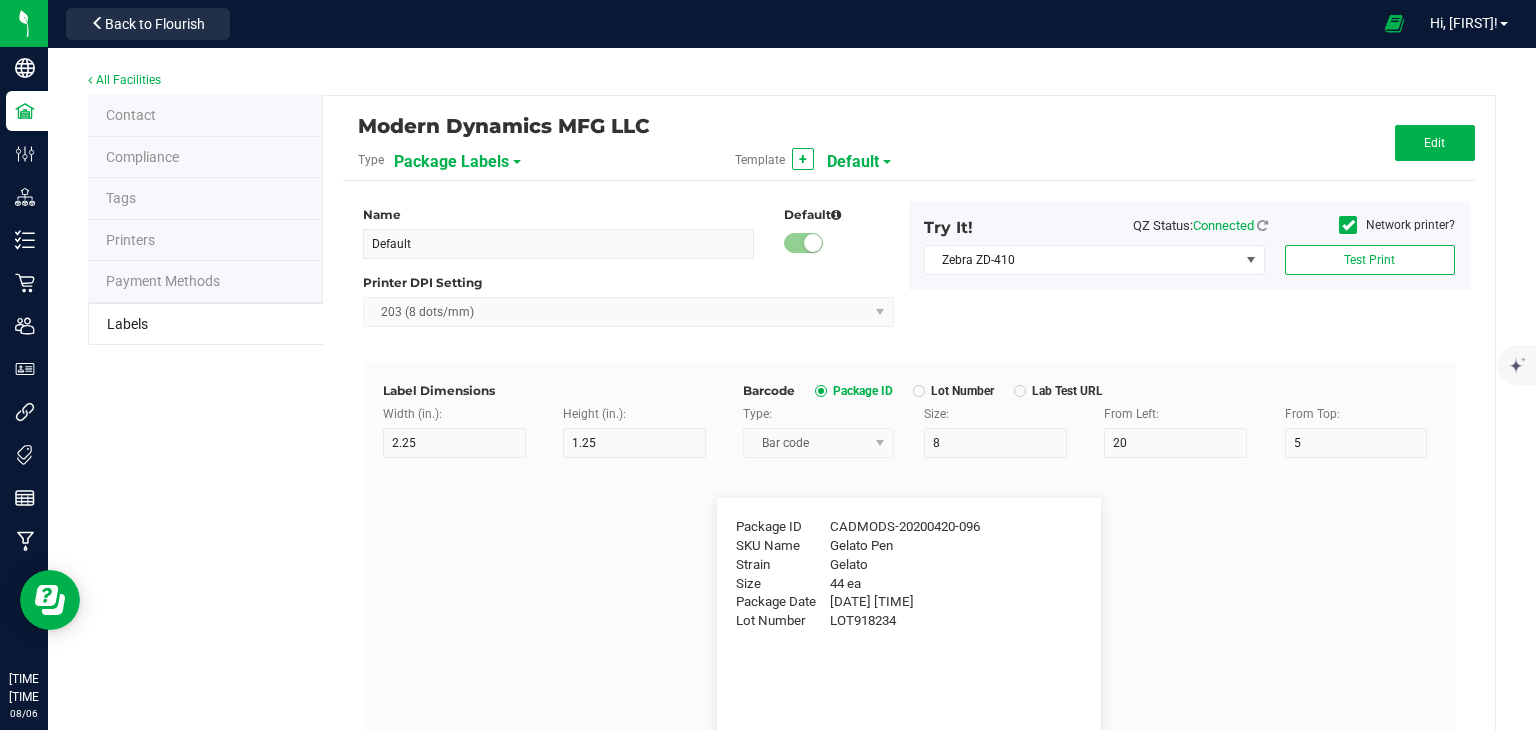type on "35" 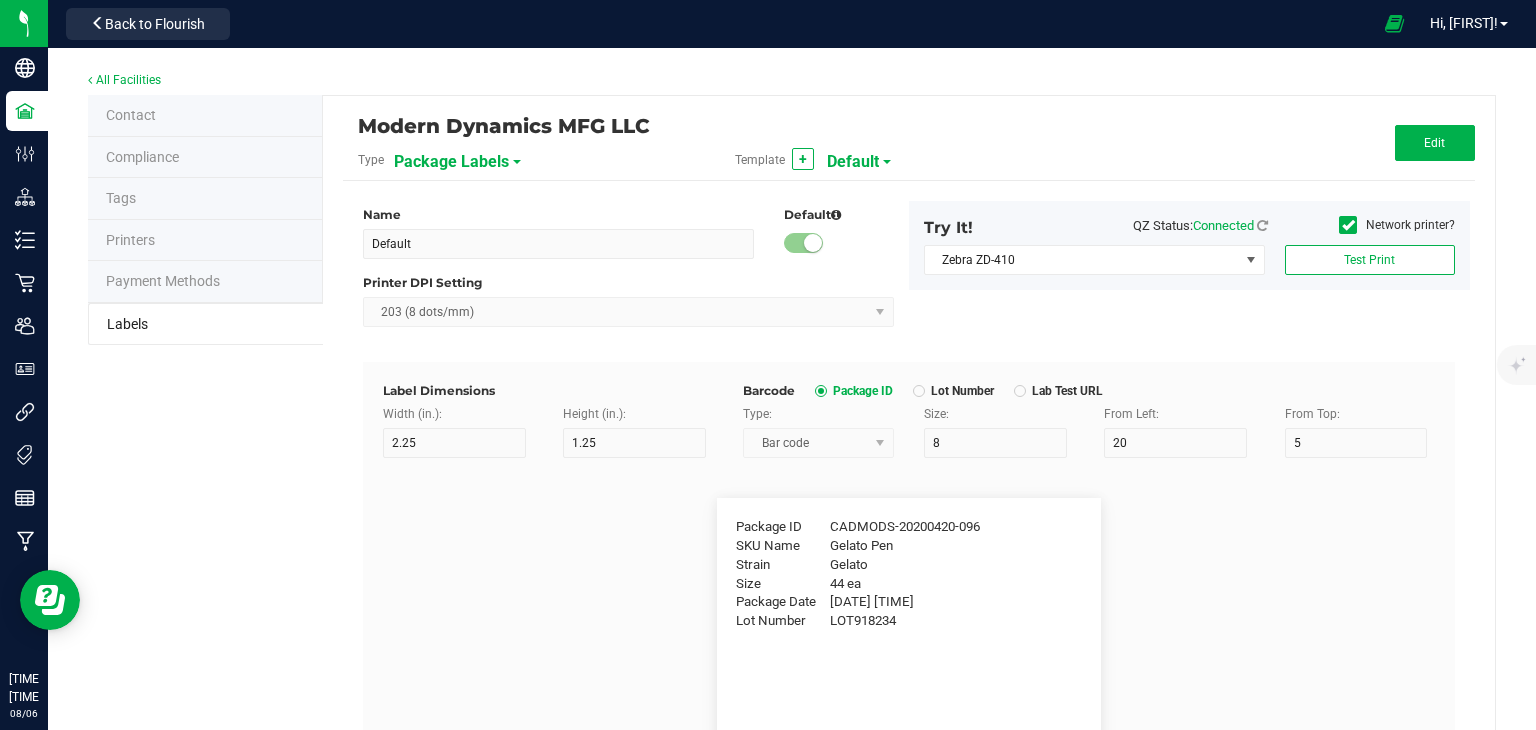 type on "Item Ref Field 2 Value" 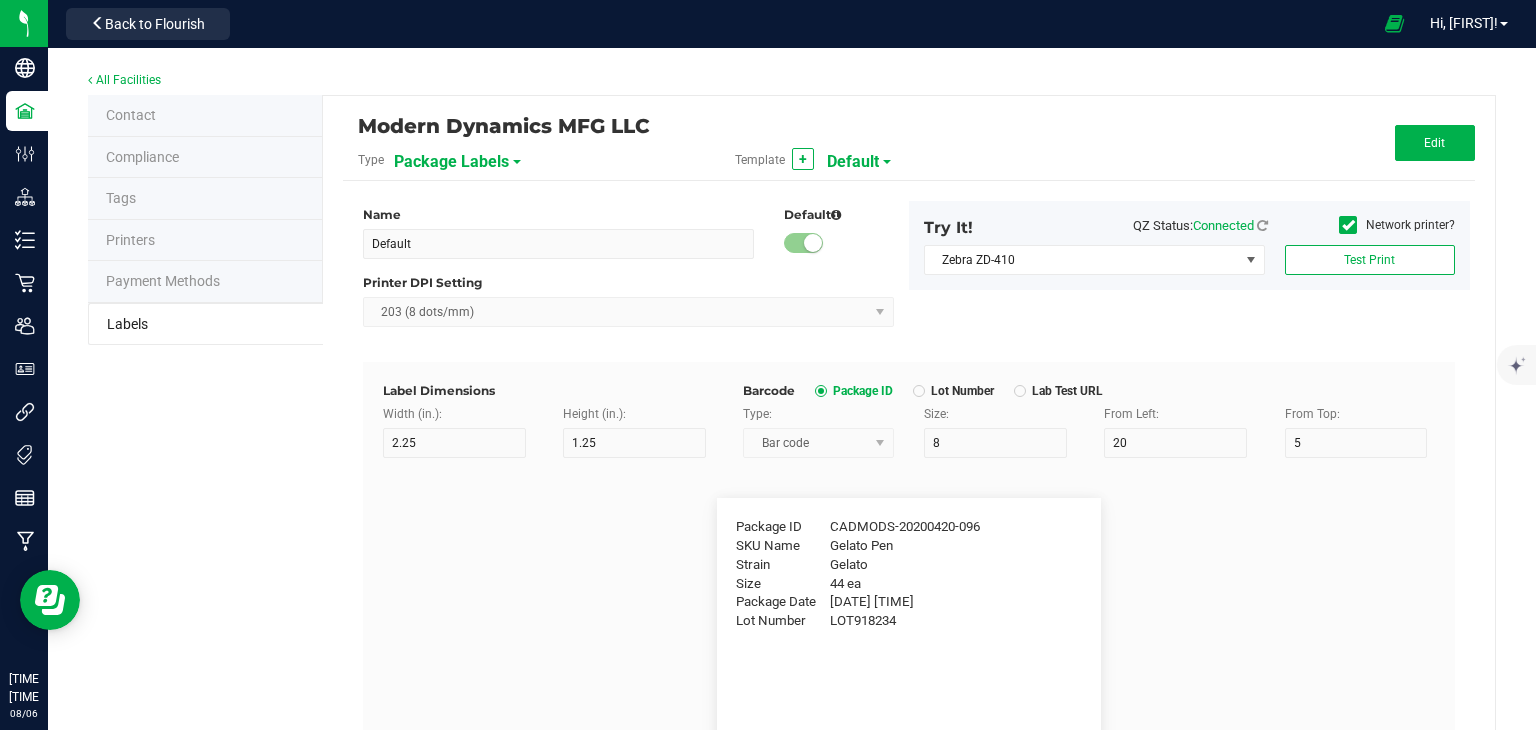 type on "Item Ref Field 3" 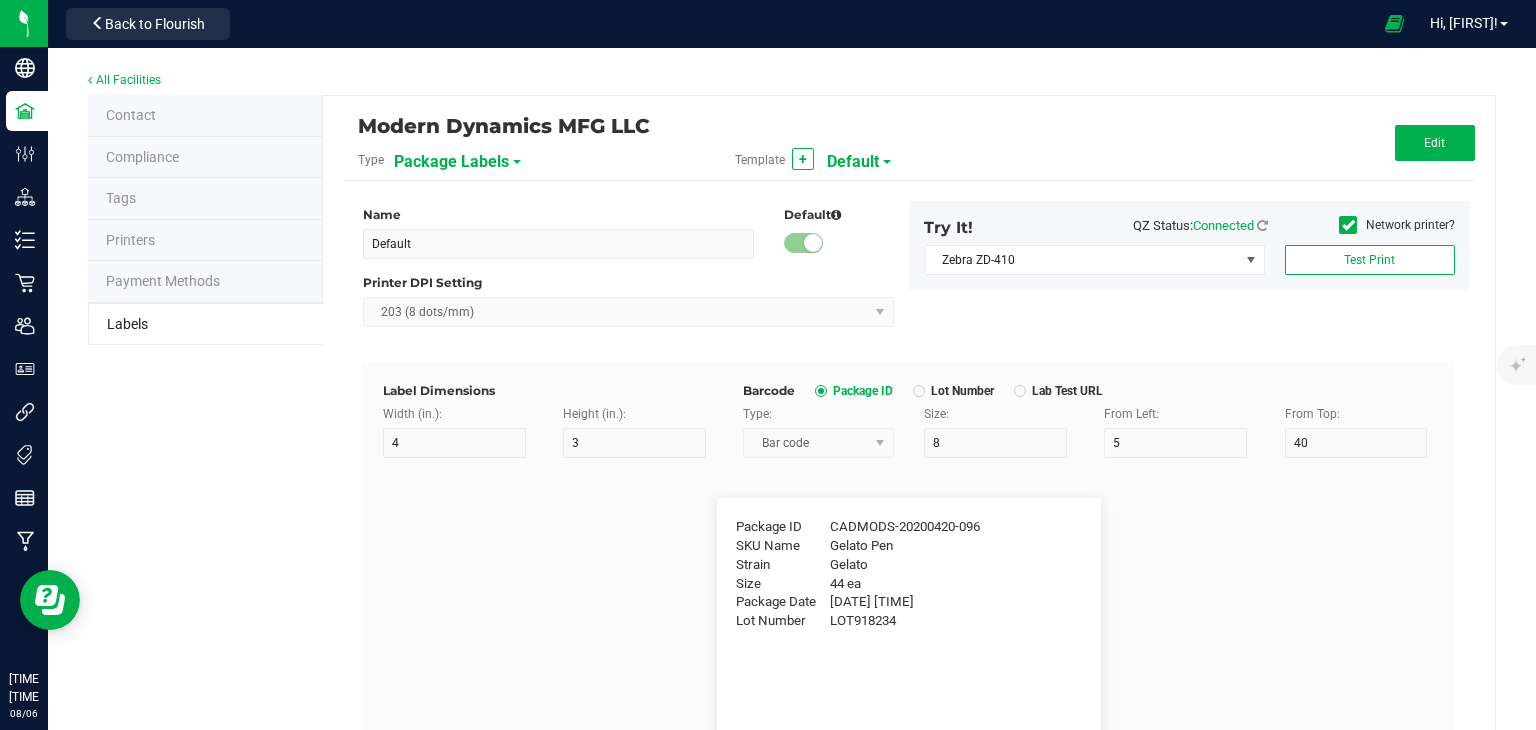type on "25" 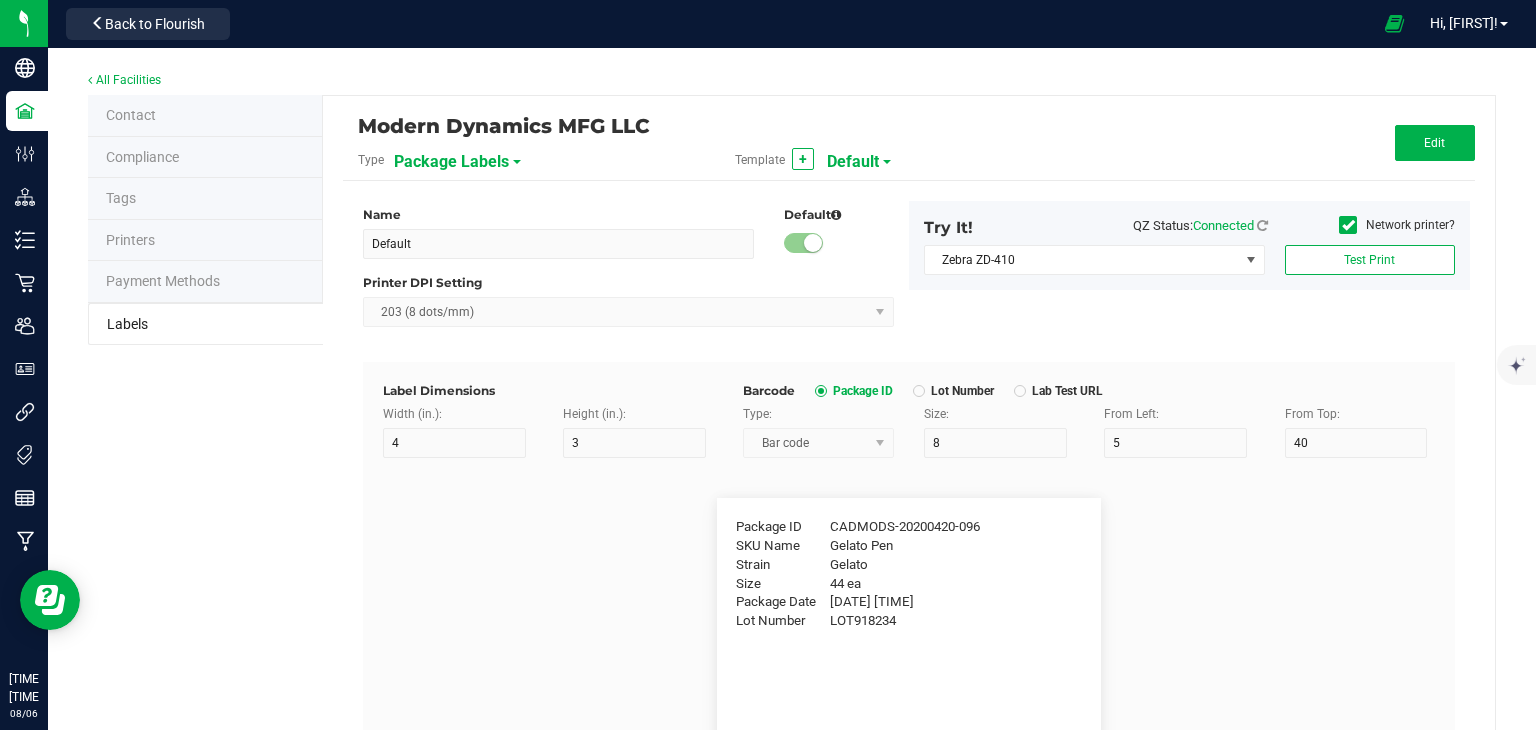 type on "10" 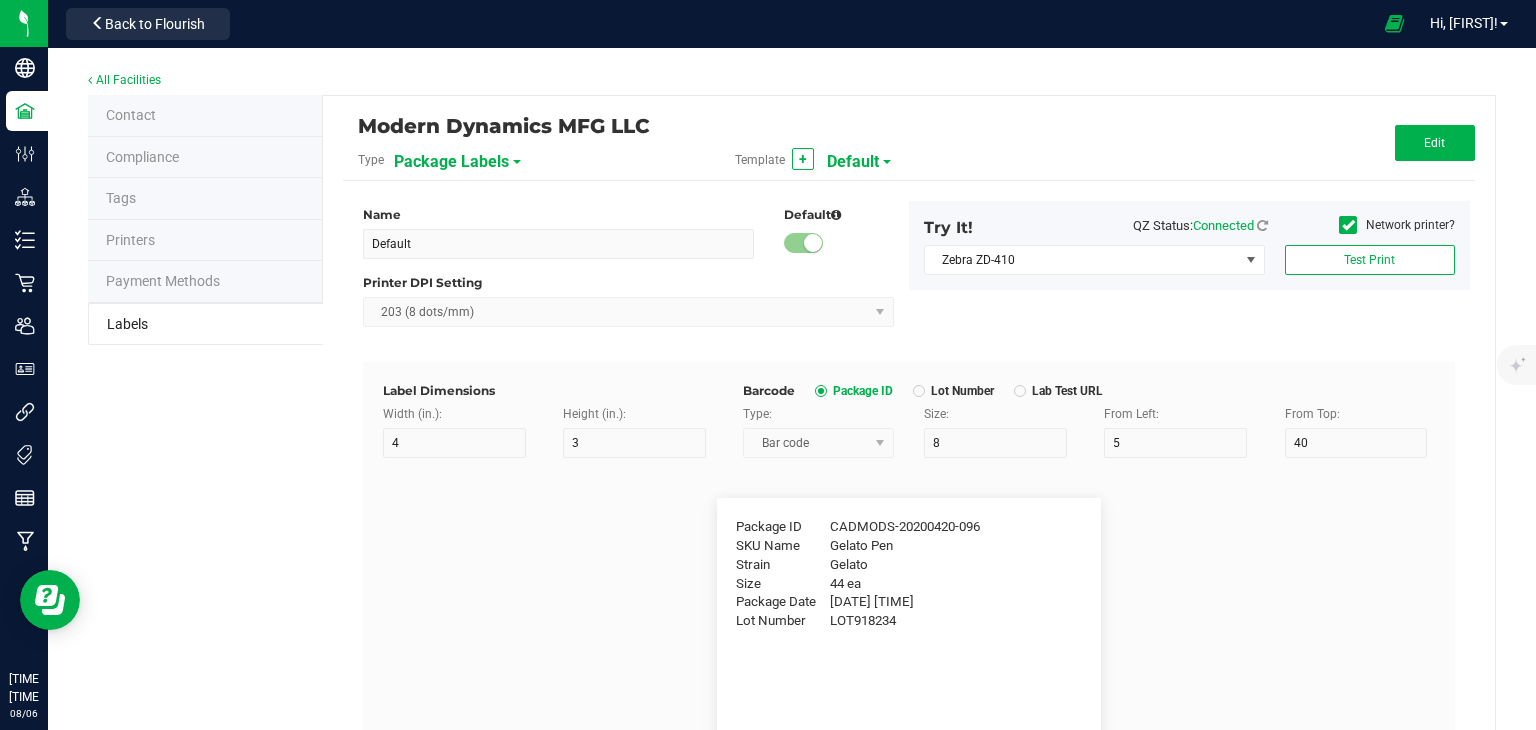 type on "35" 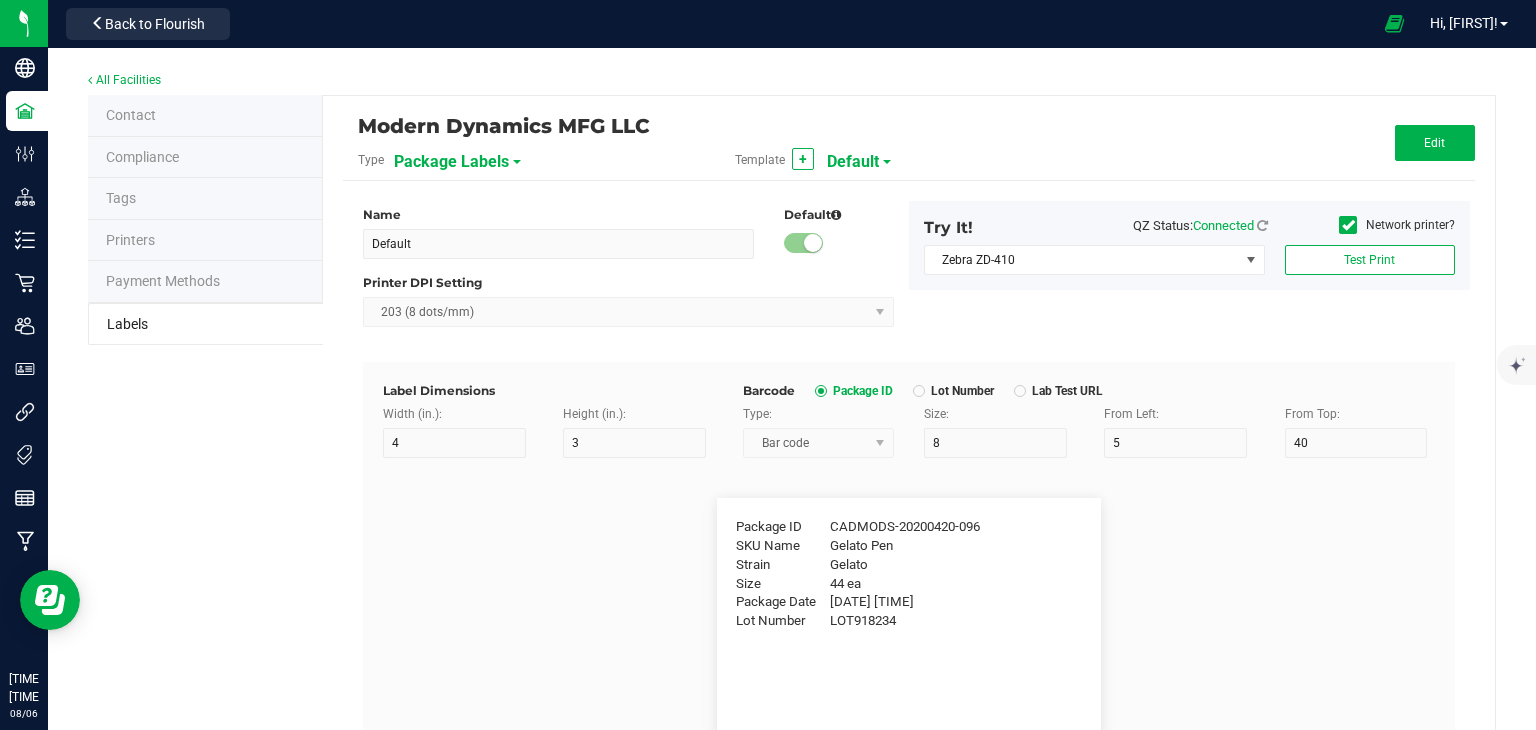 type on "Item Ref Field 3 Value" 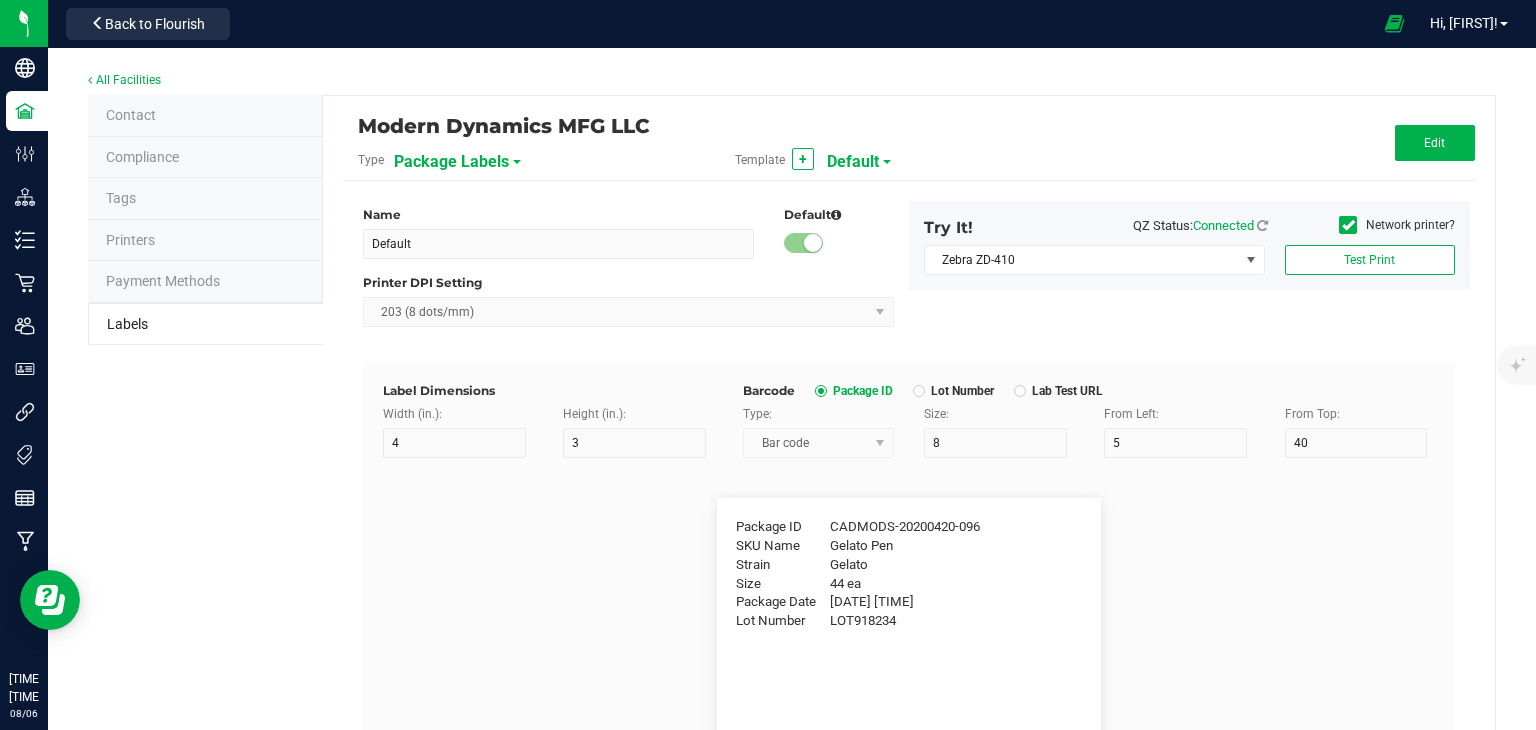 type on "Item Ref Field 4" 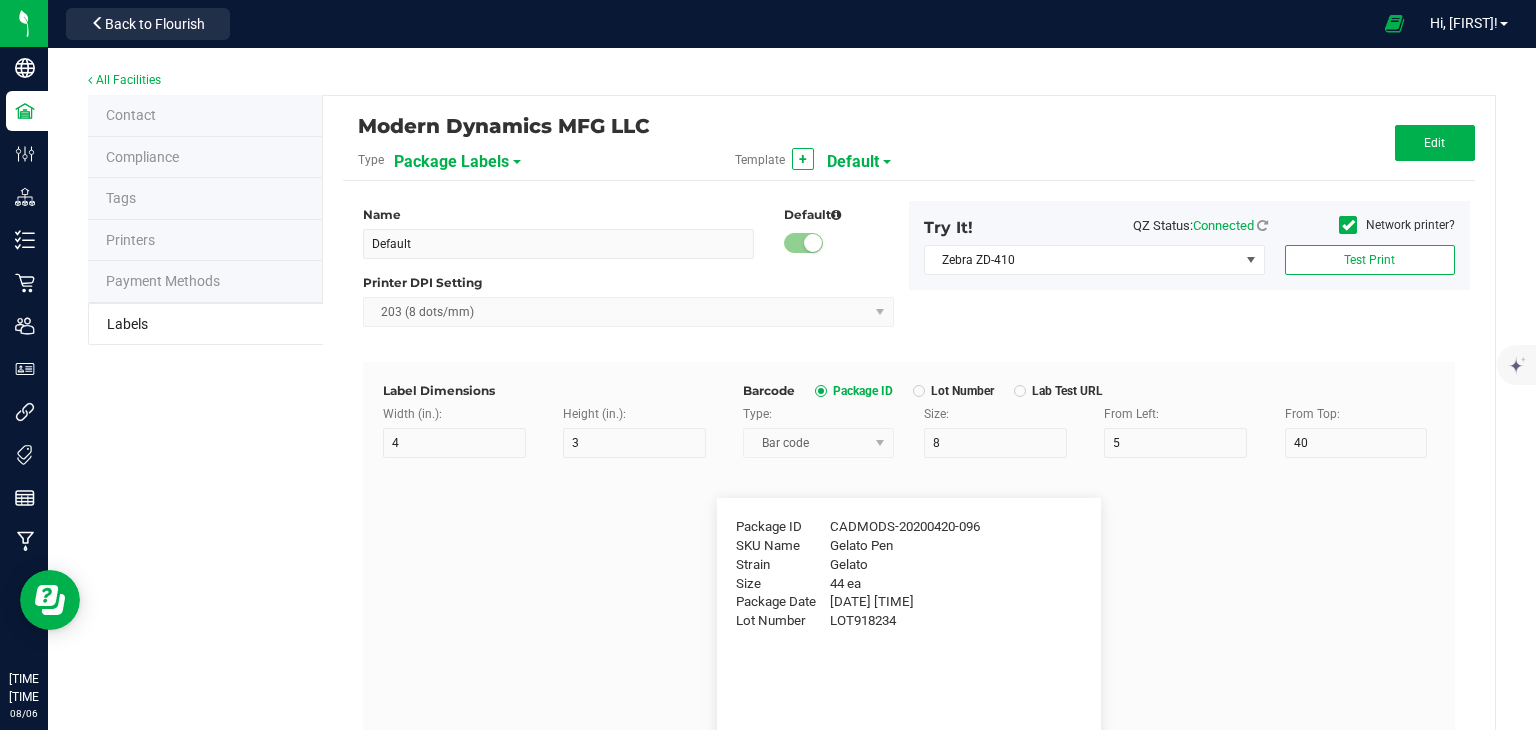 type on "25" 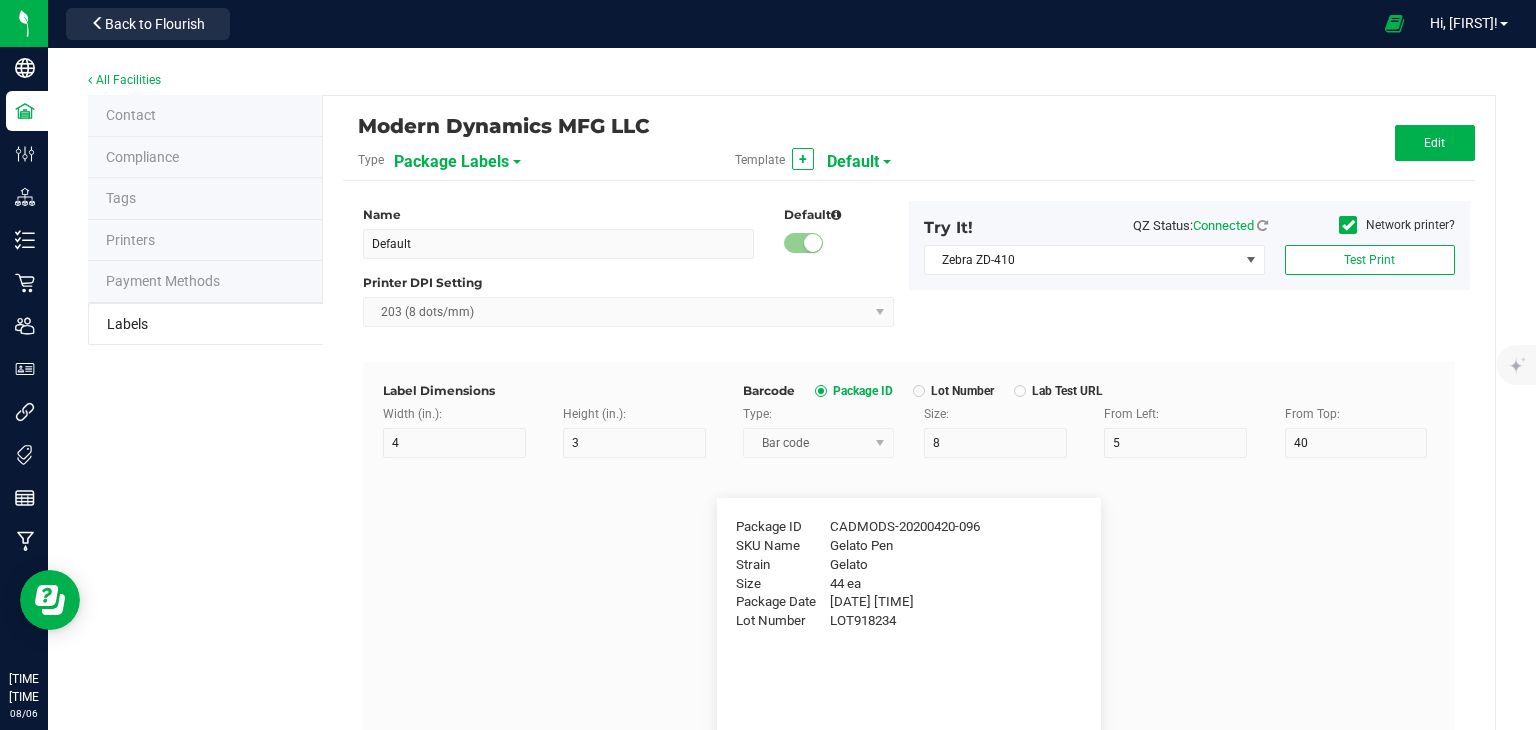 type on "10" 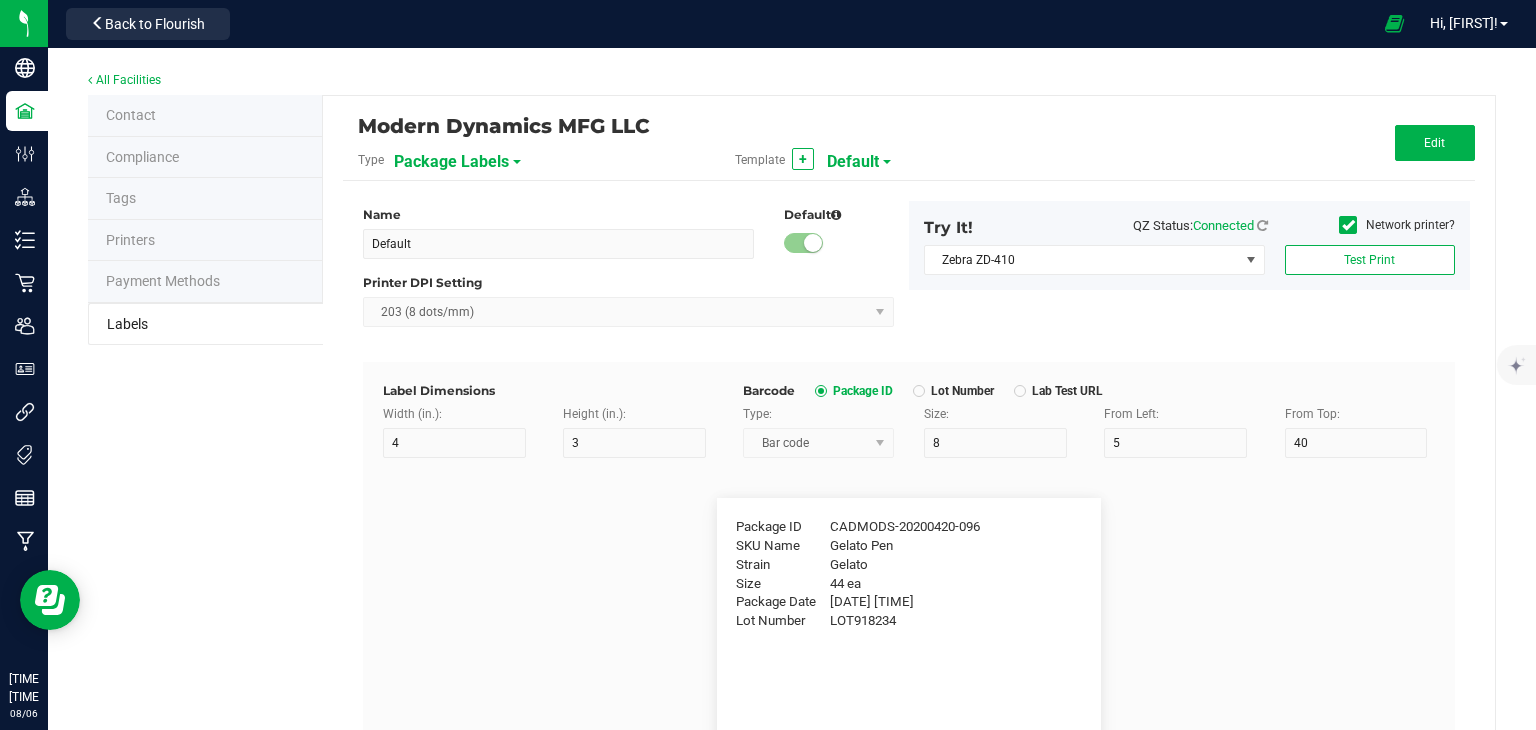 type on "35" 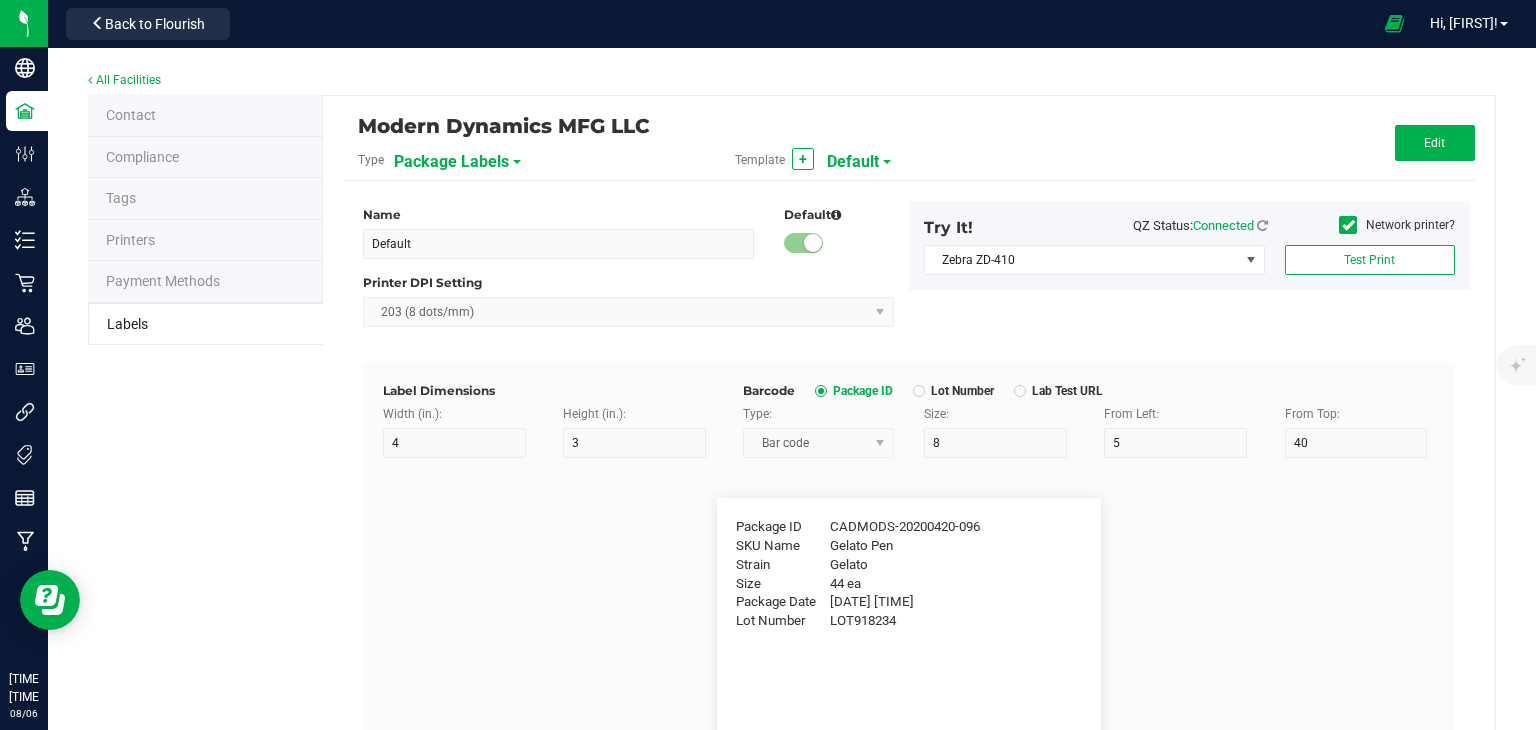 type on "Item Ref Field 4 Value" 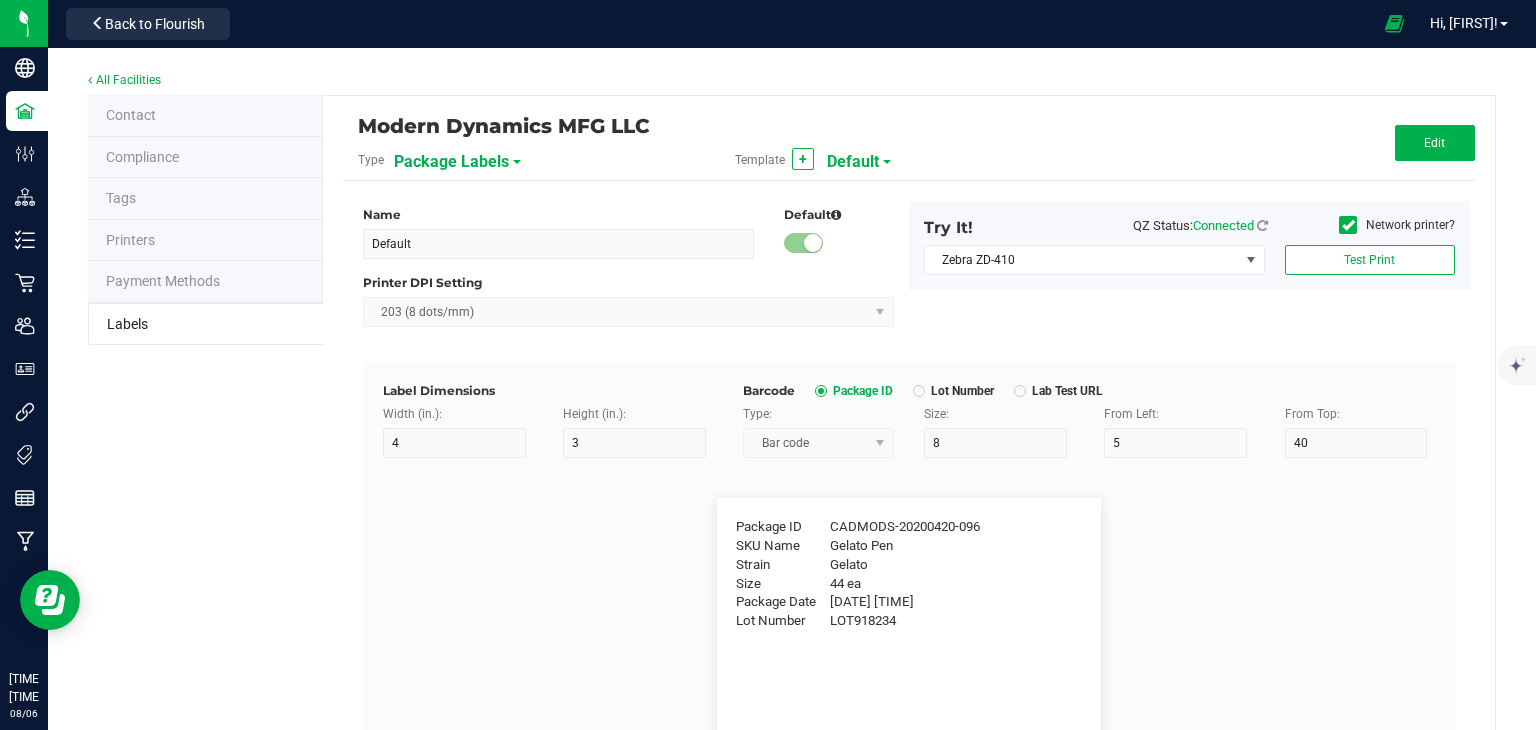 type on "Item Ref Field 5" 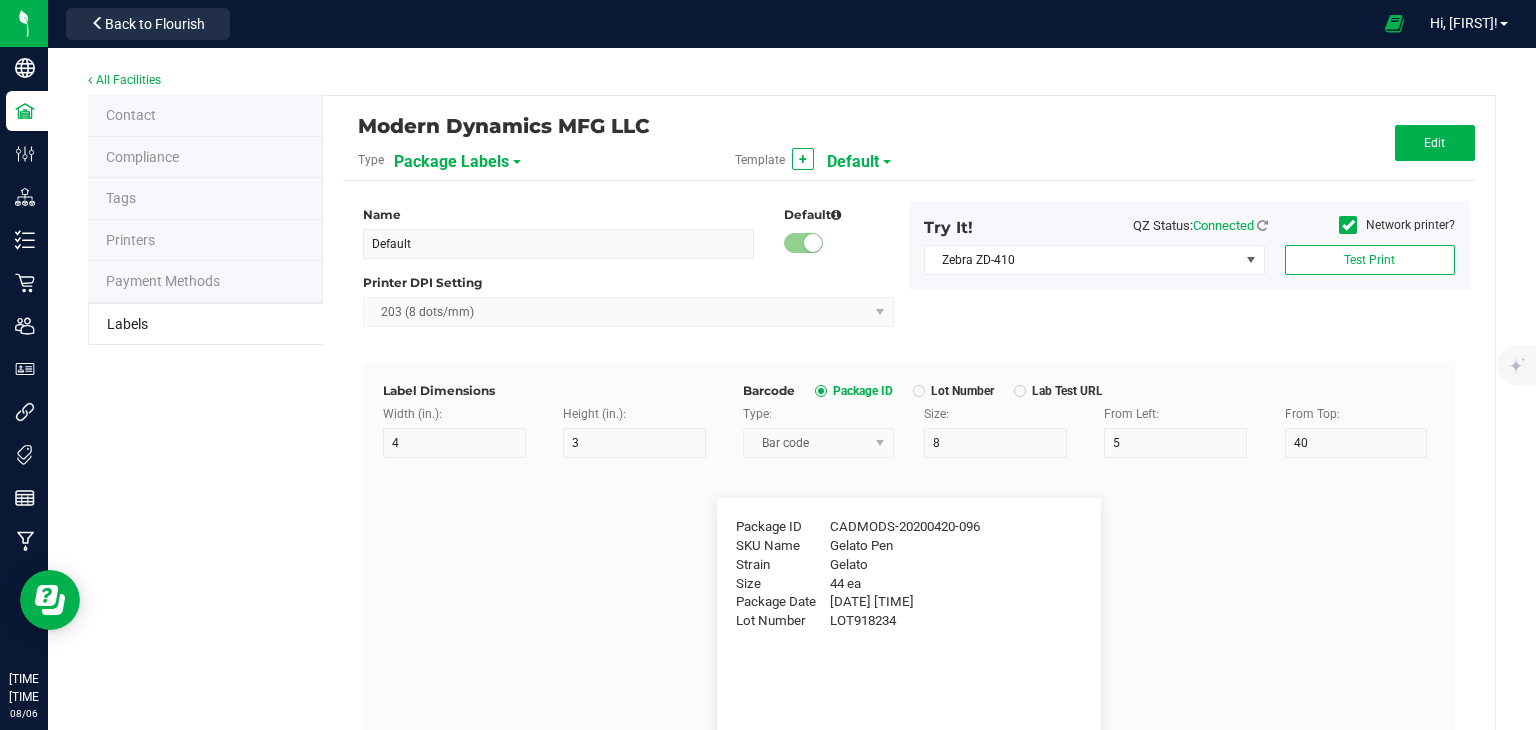 type on "25" 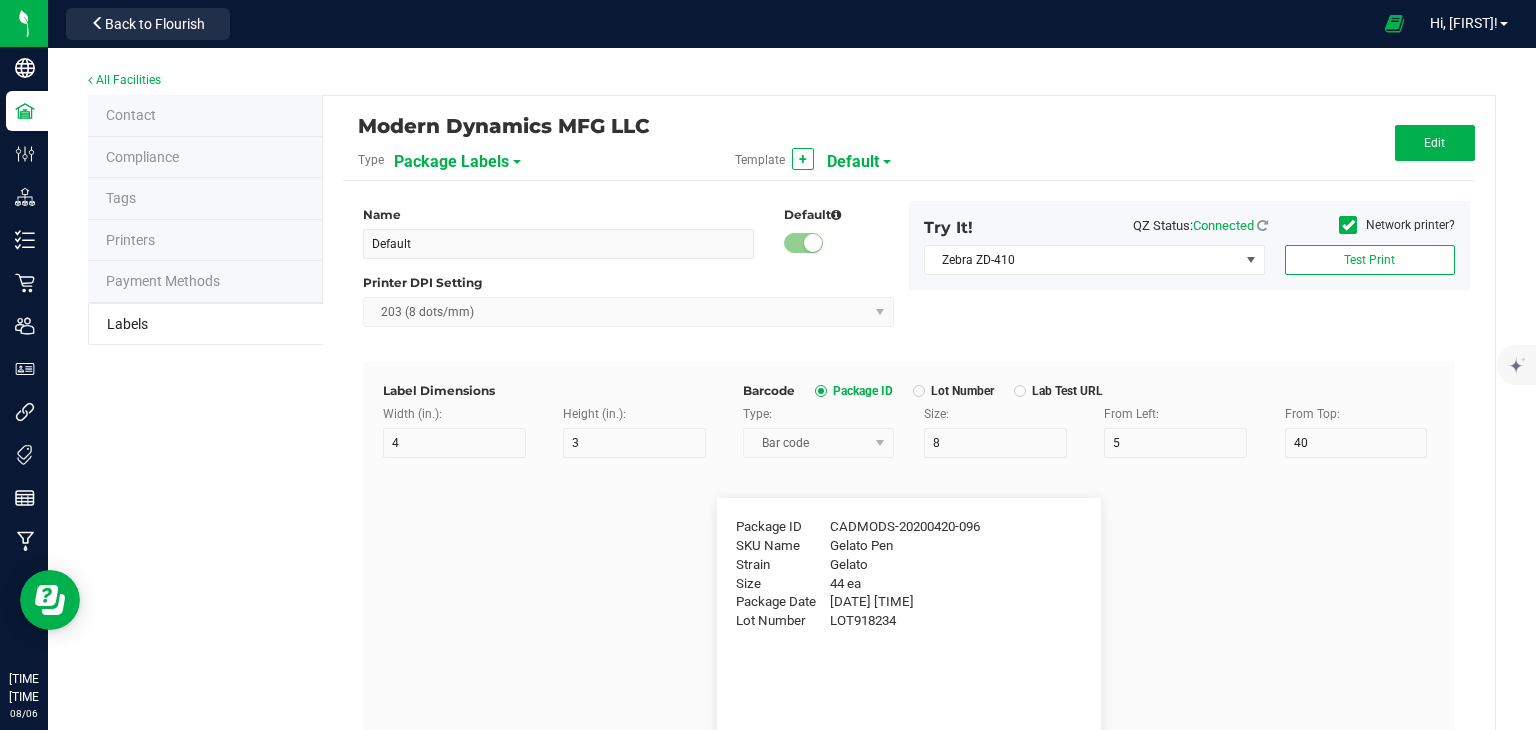 type on "10" 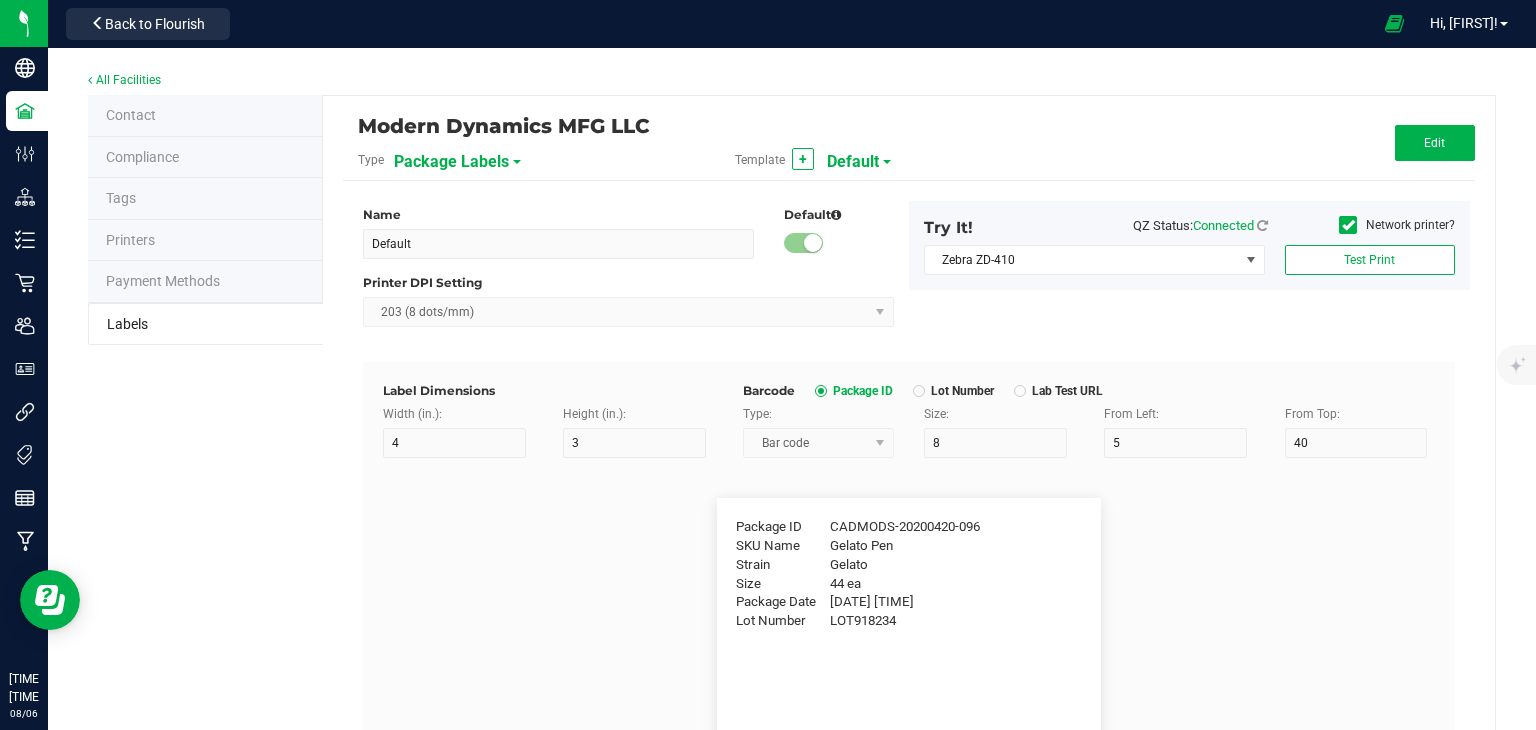 type on "35" 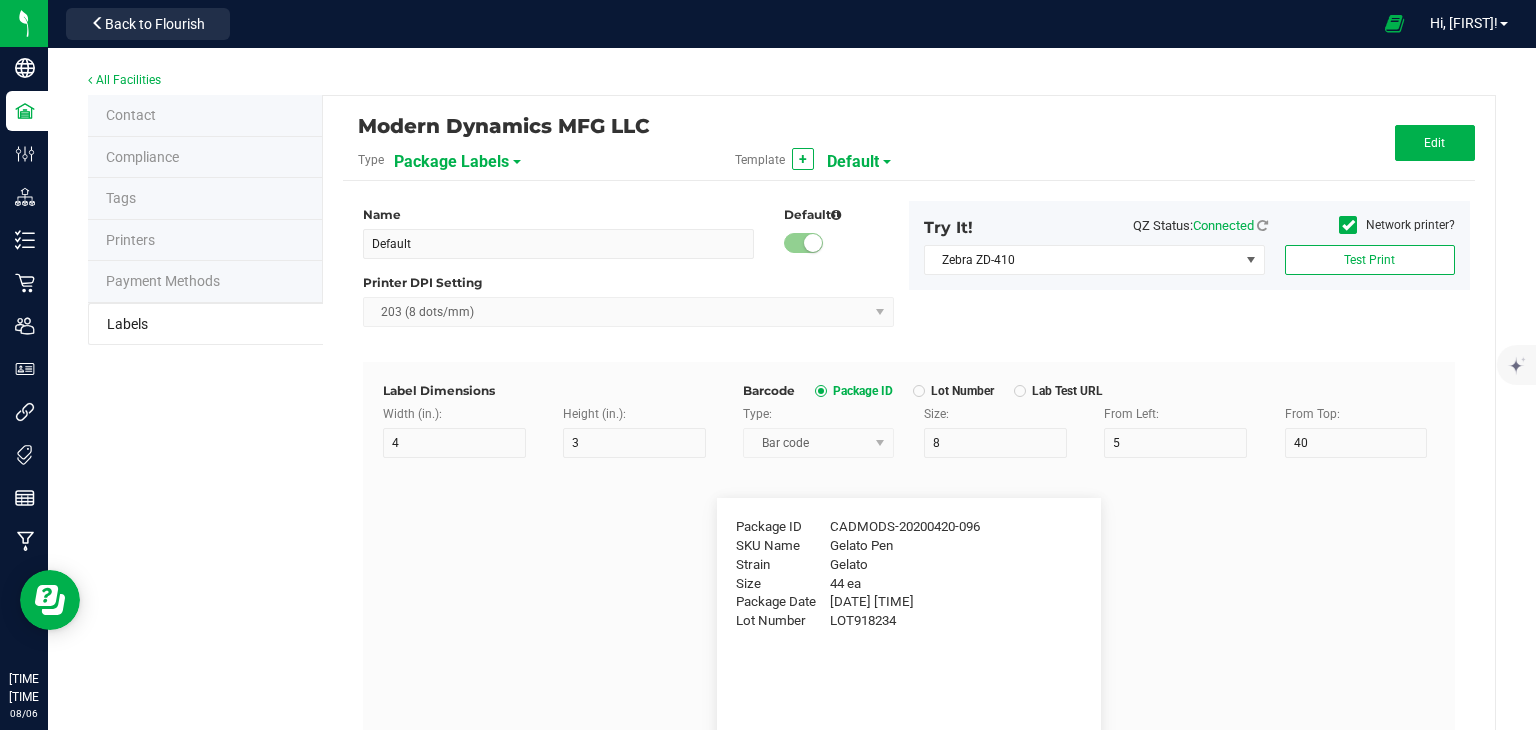 type on "Item Ref Field 5 Value" 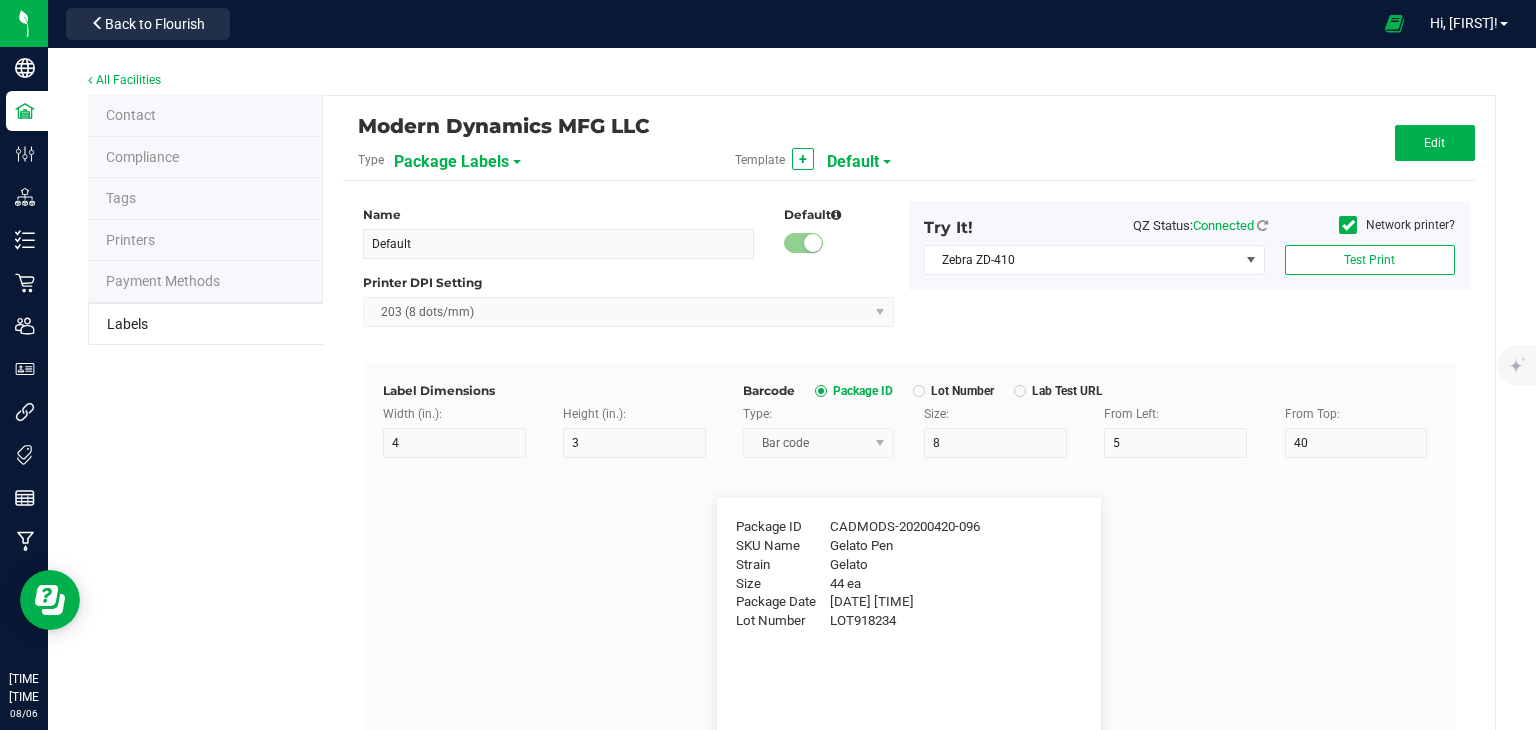 type on "NDC Number" 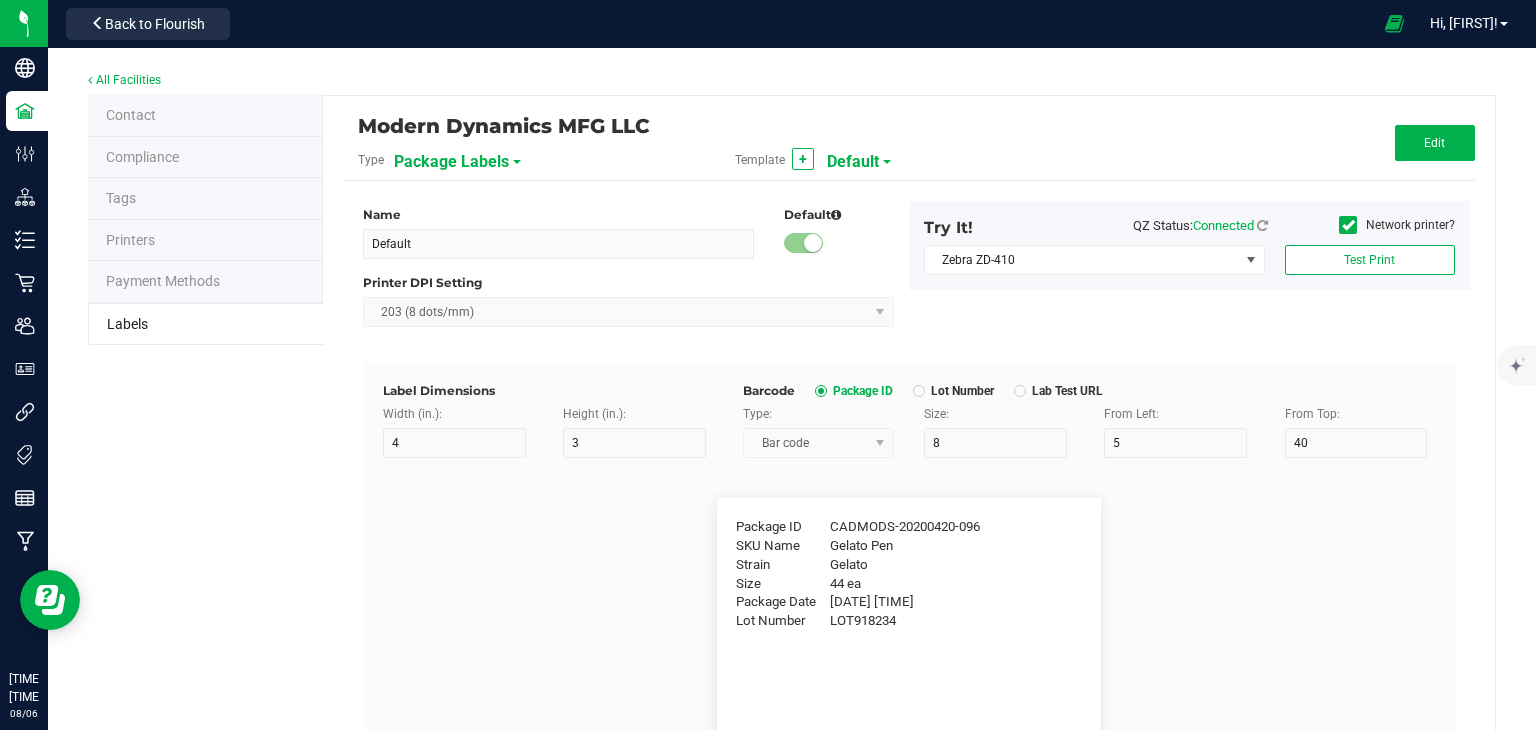 type on "25" 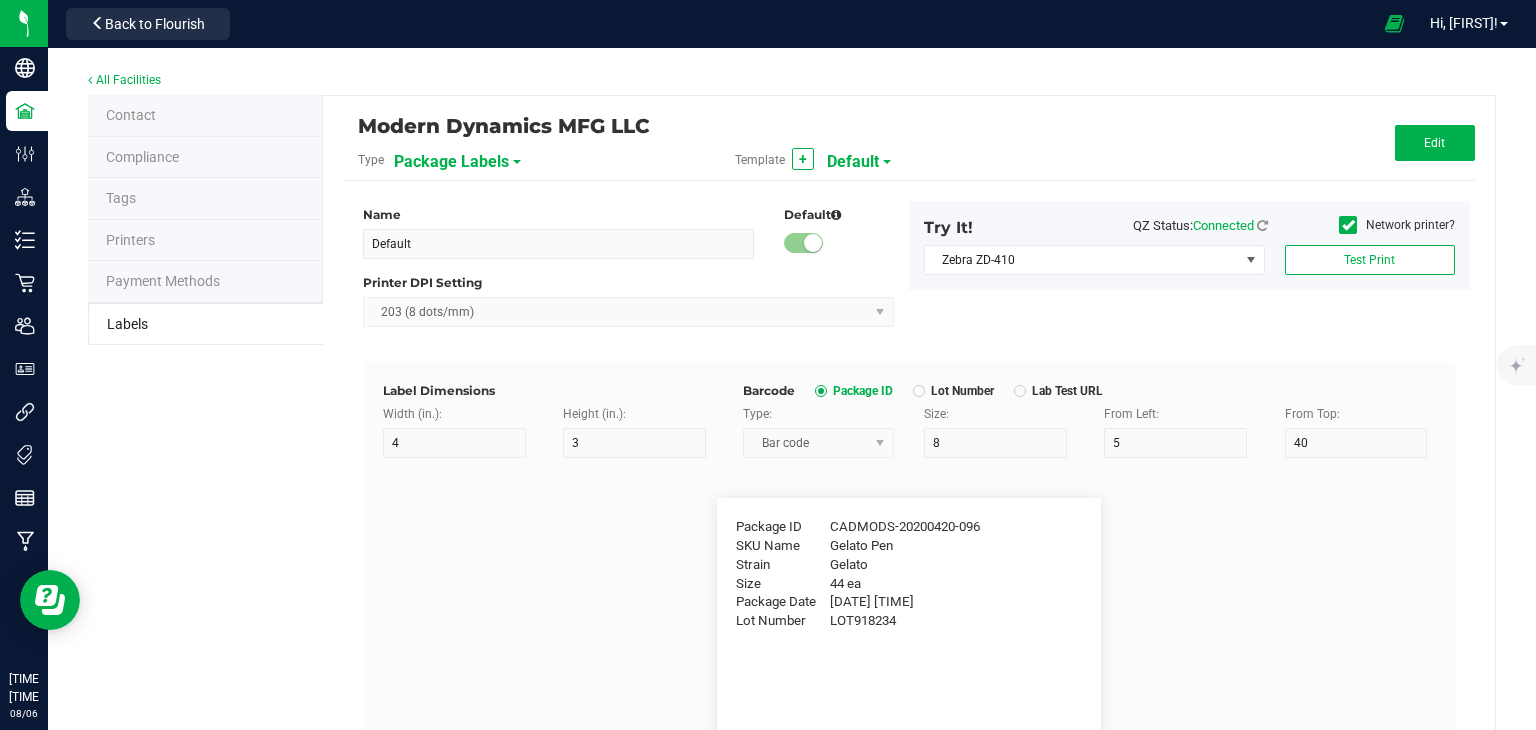 type on "10" 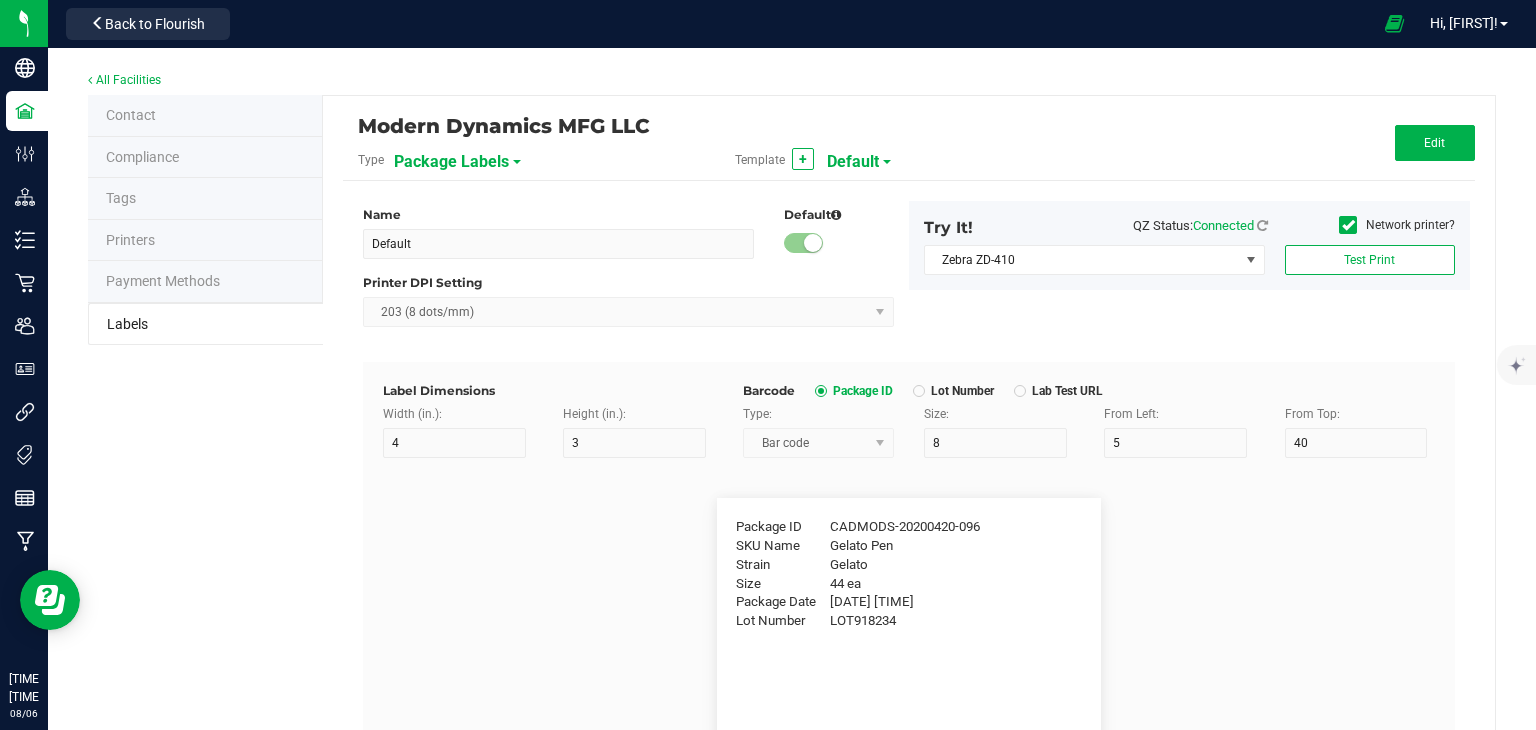 type on "35" 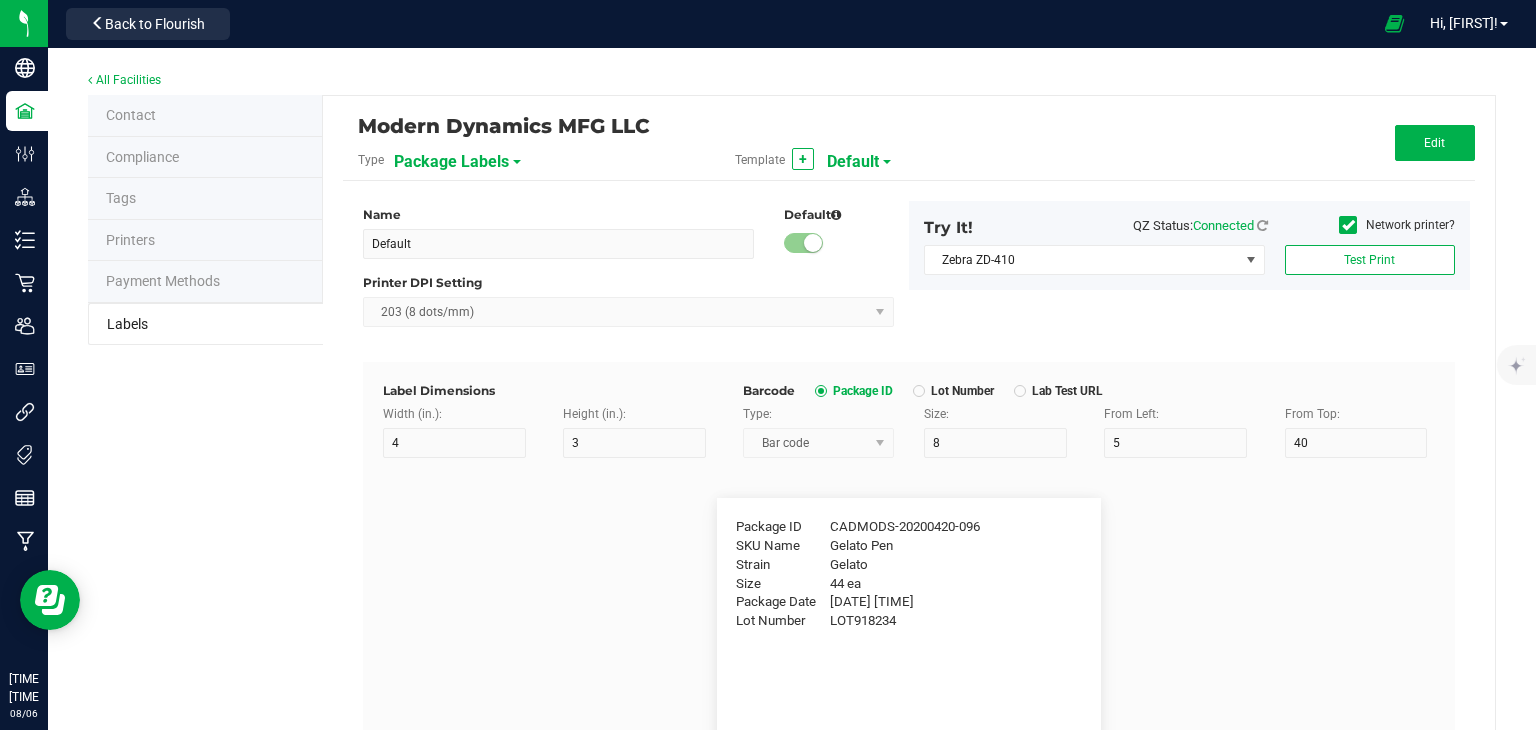 type on "0777-3105-02" 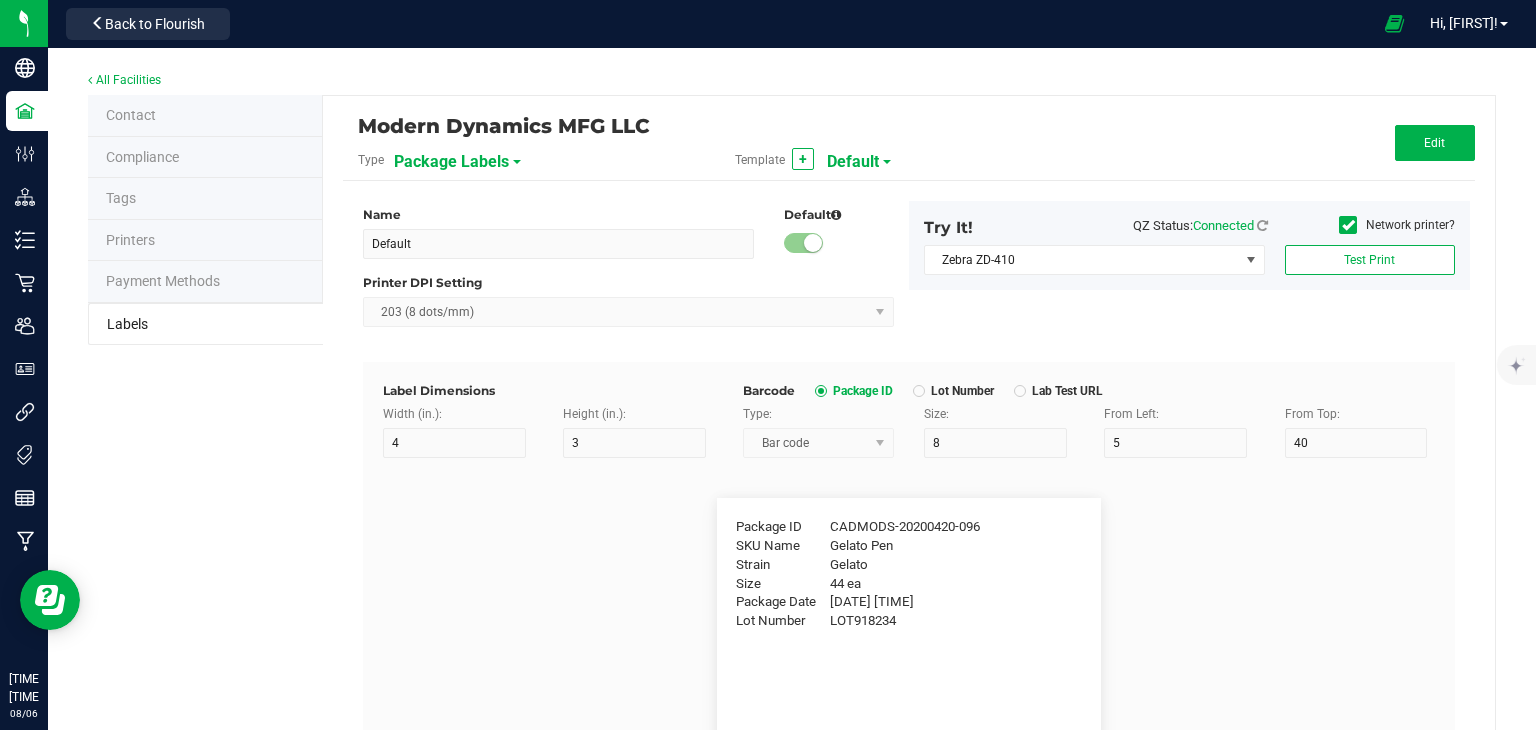 type on "Number of Servings" 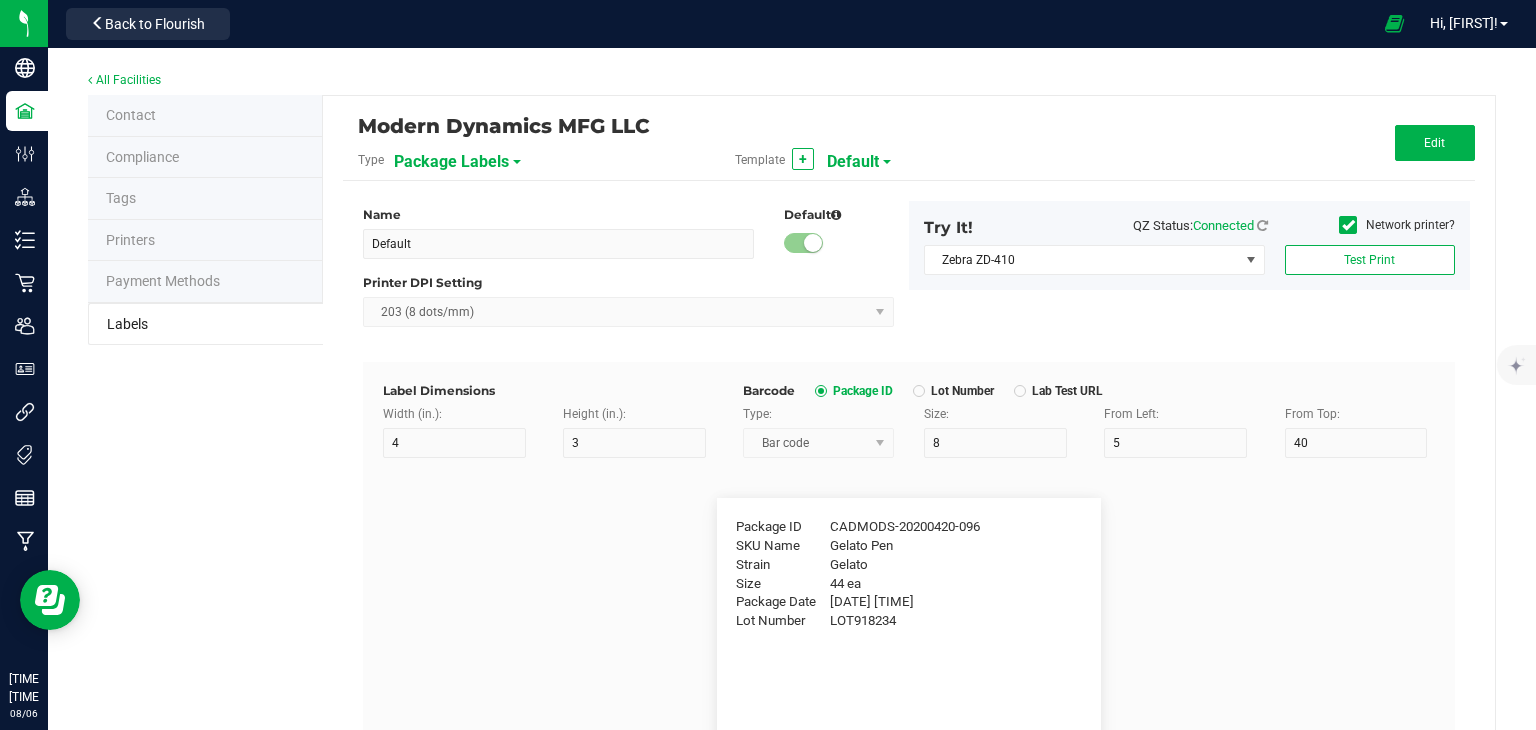 type on "25" 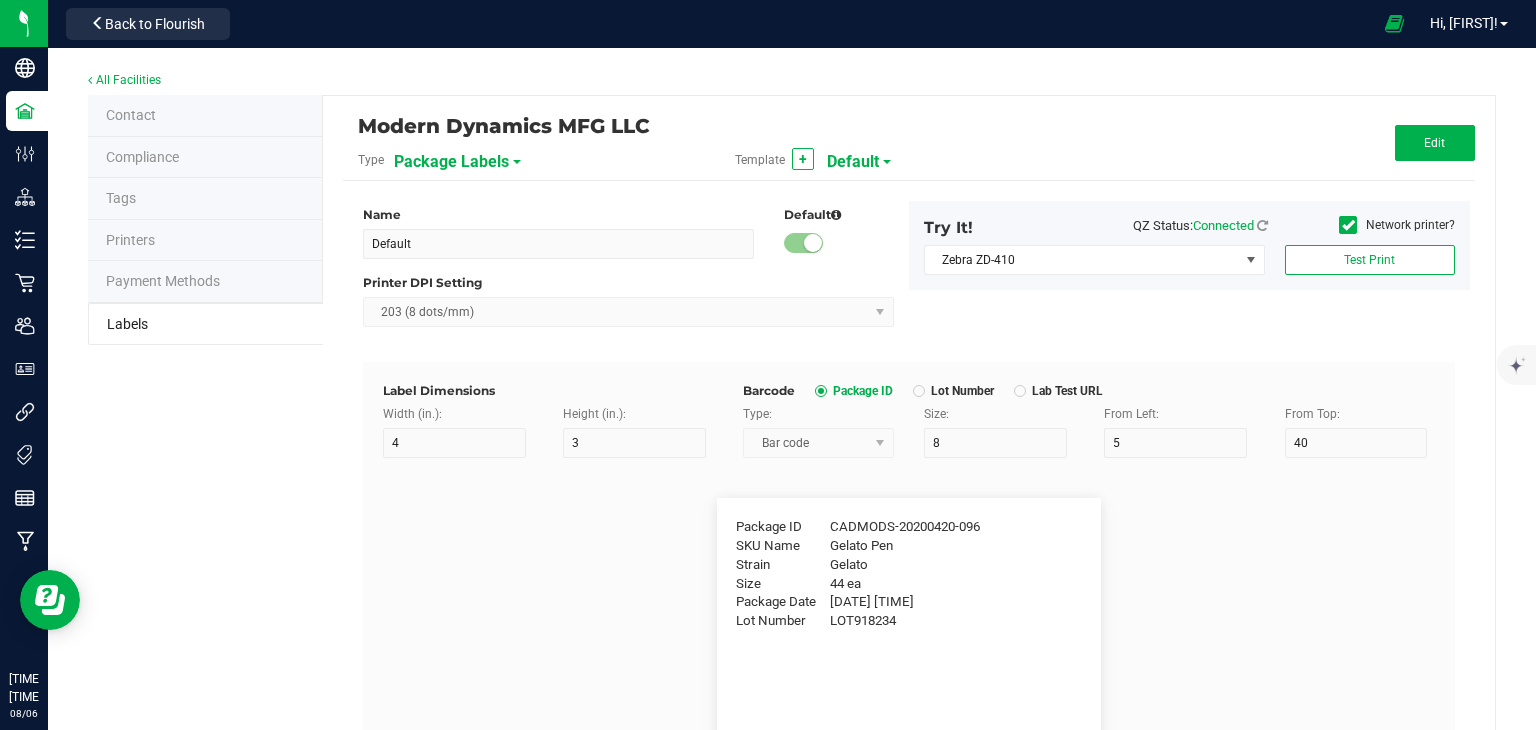 type on "10" 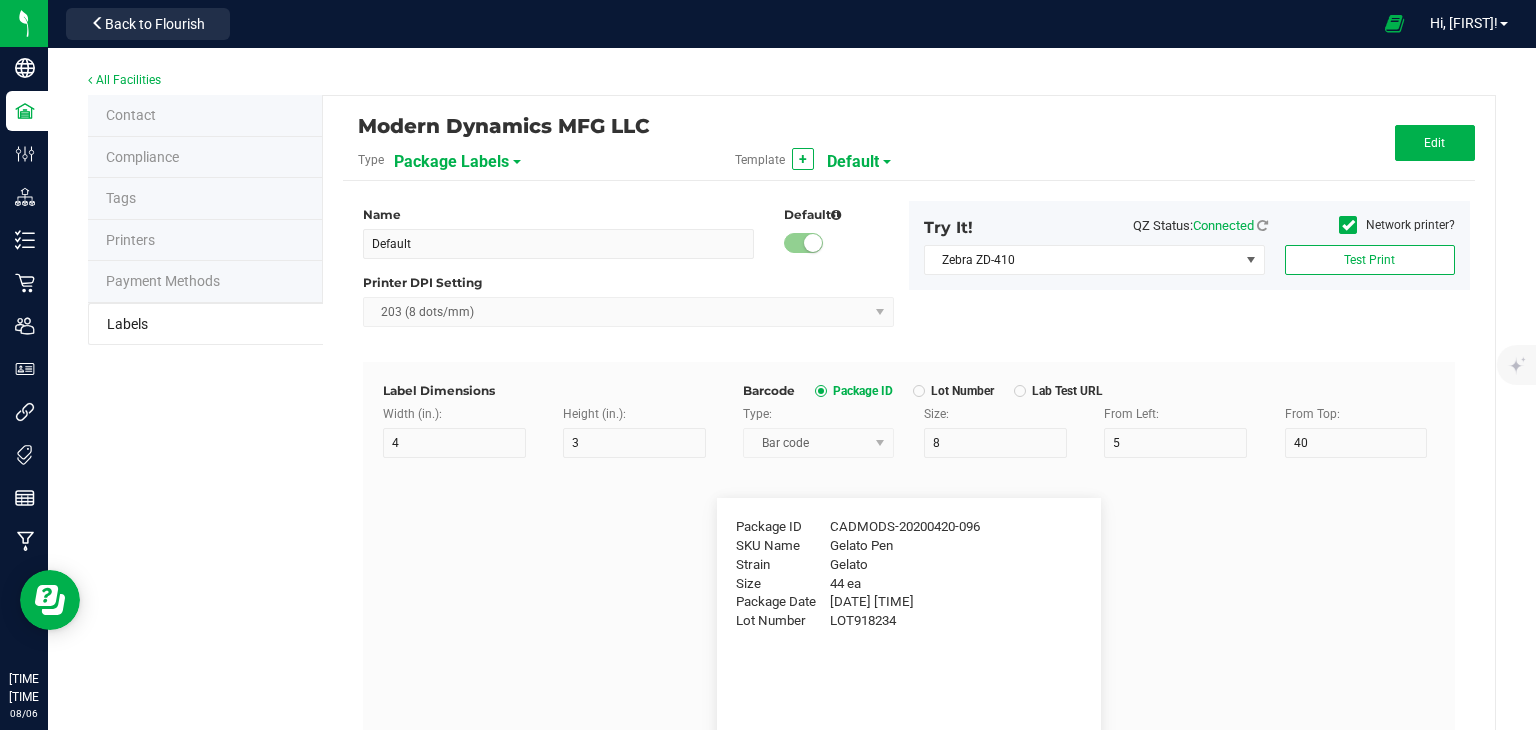 type on "35" 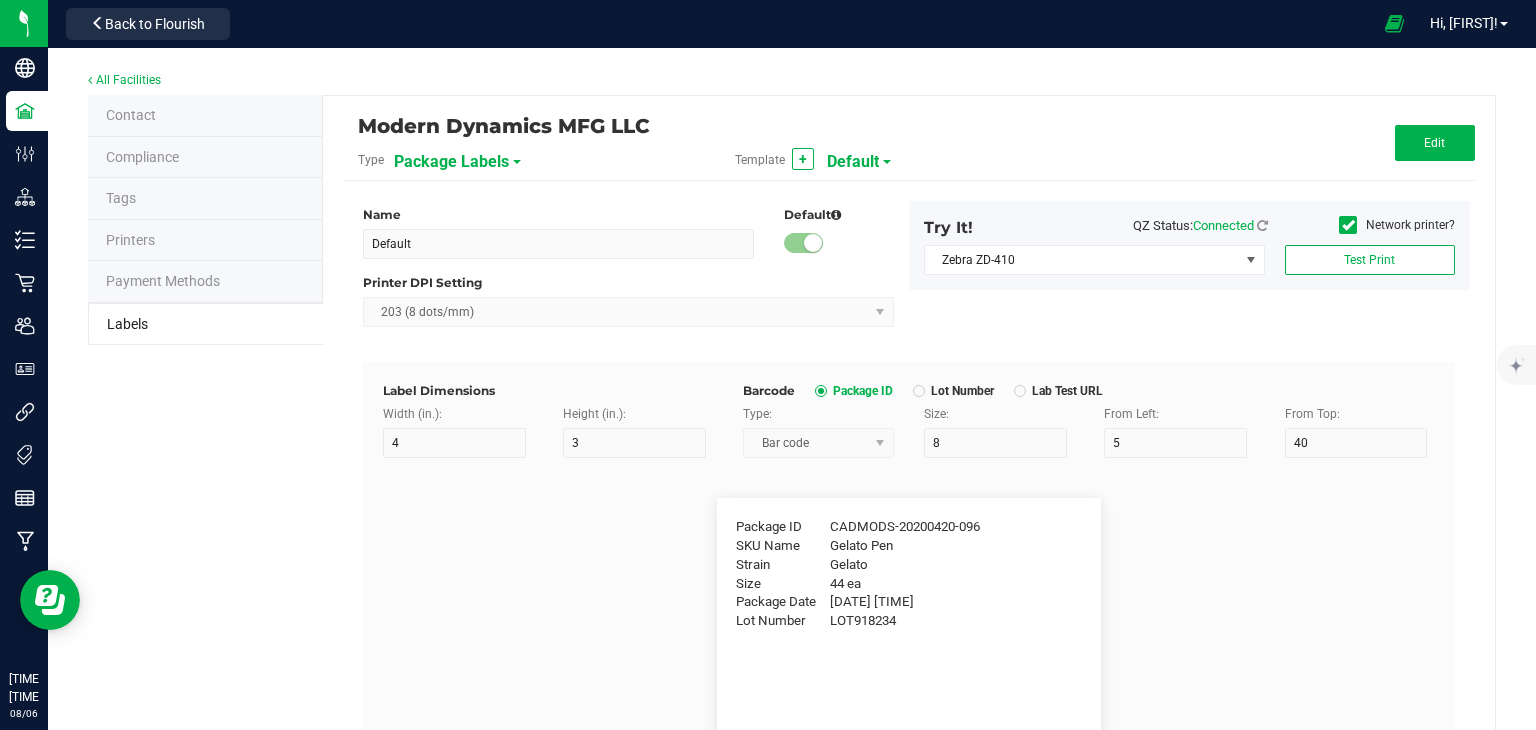type on "4 servings/item" 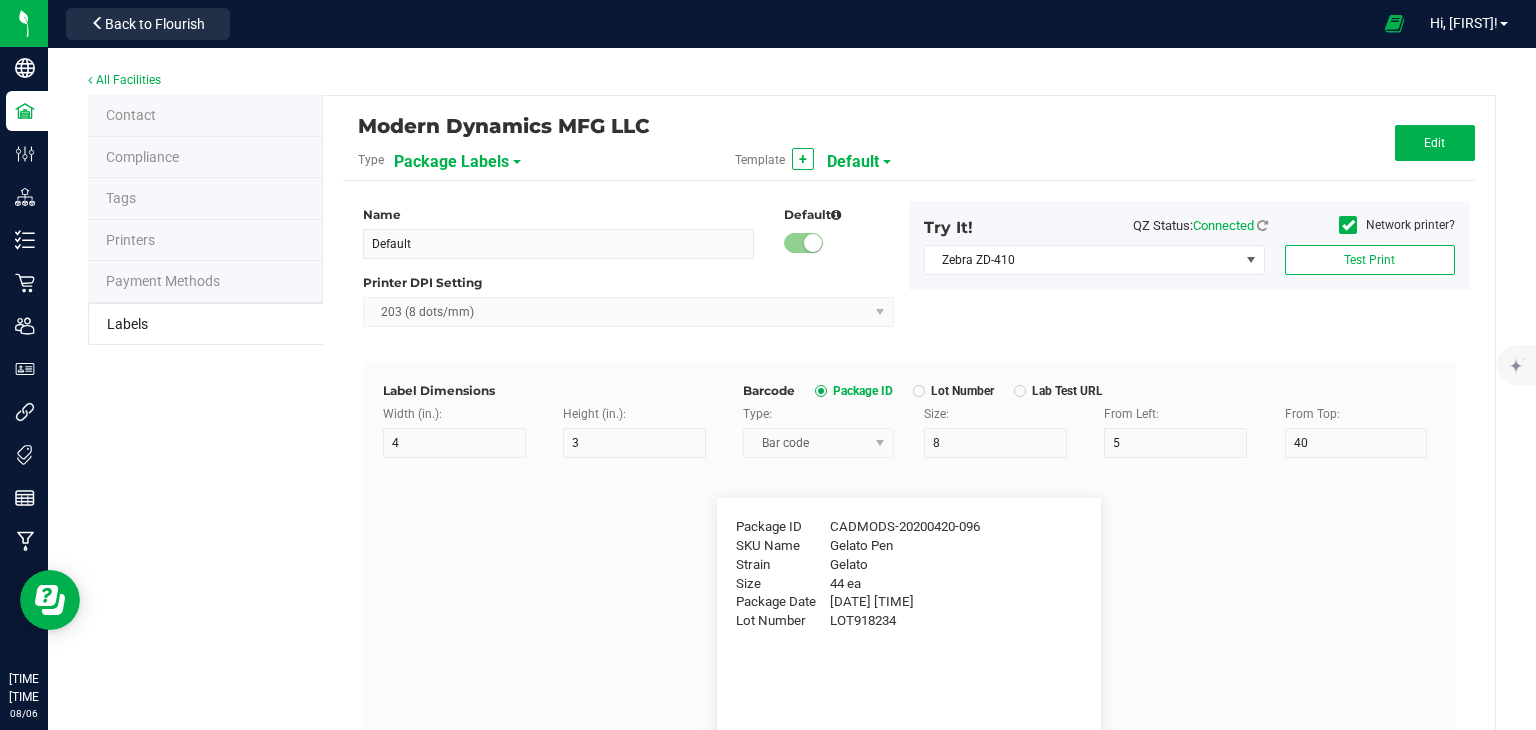 type on "Serving Size" 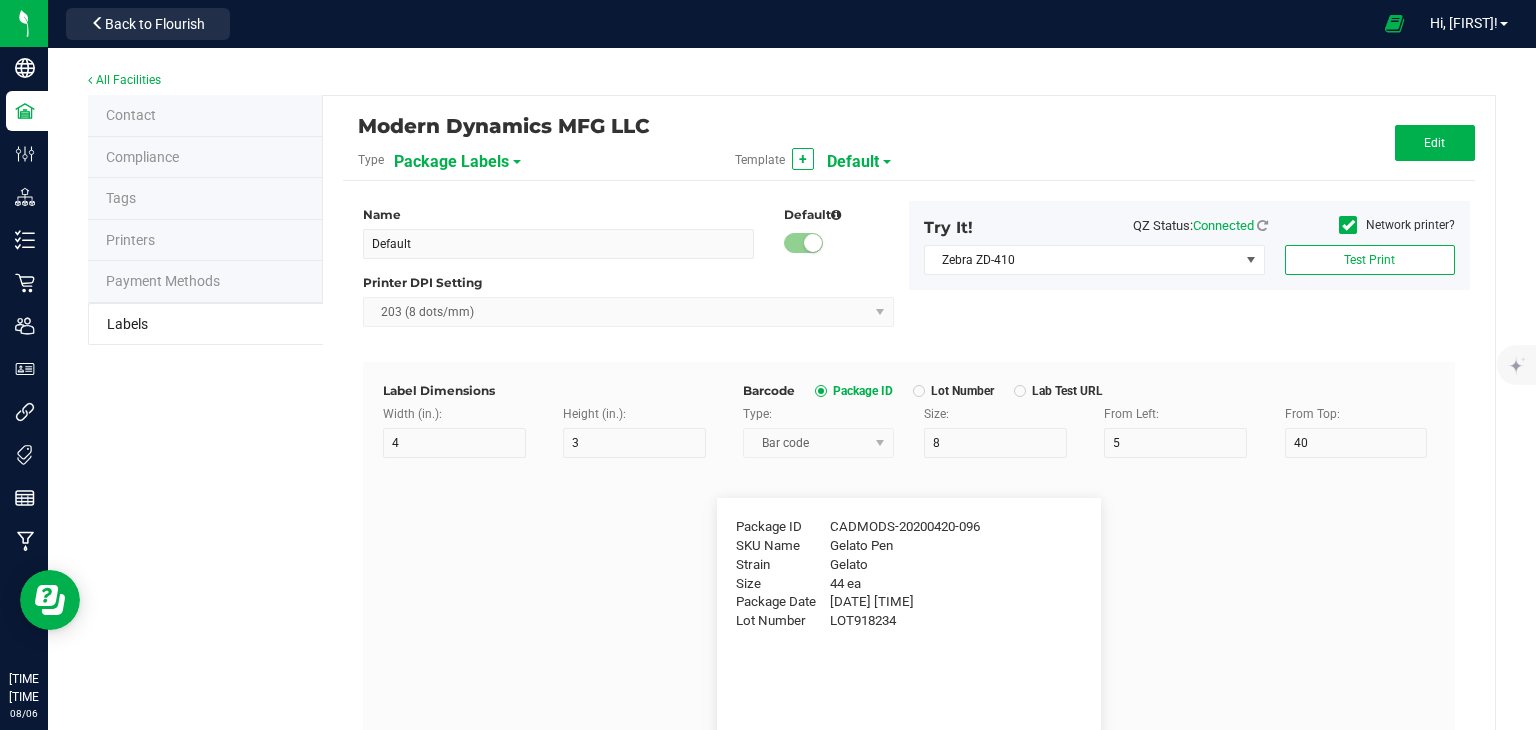type on "25" 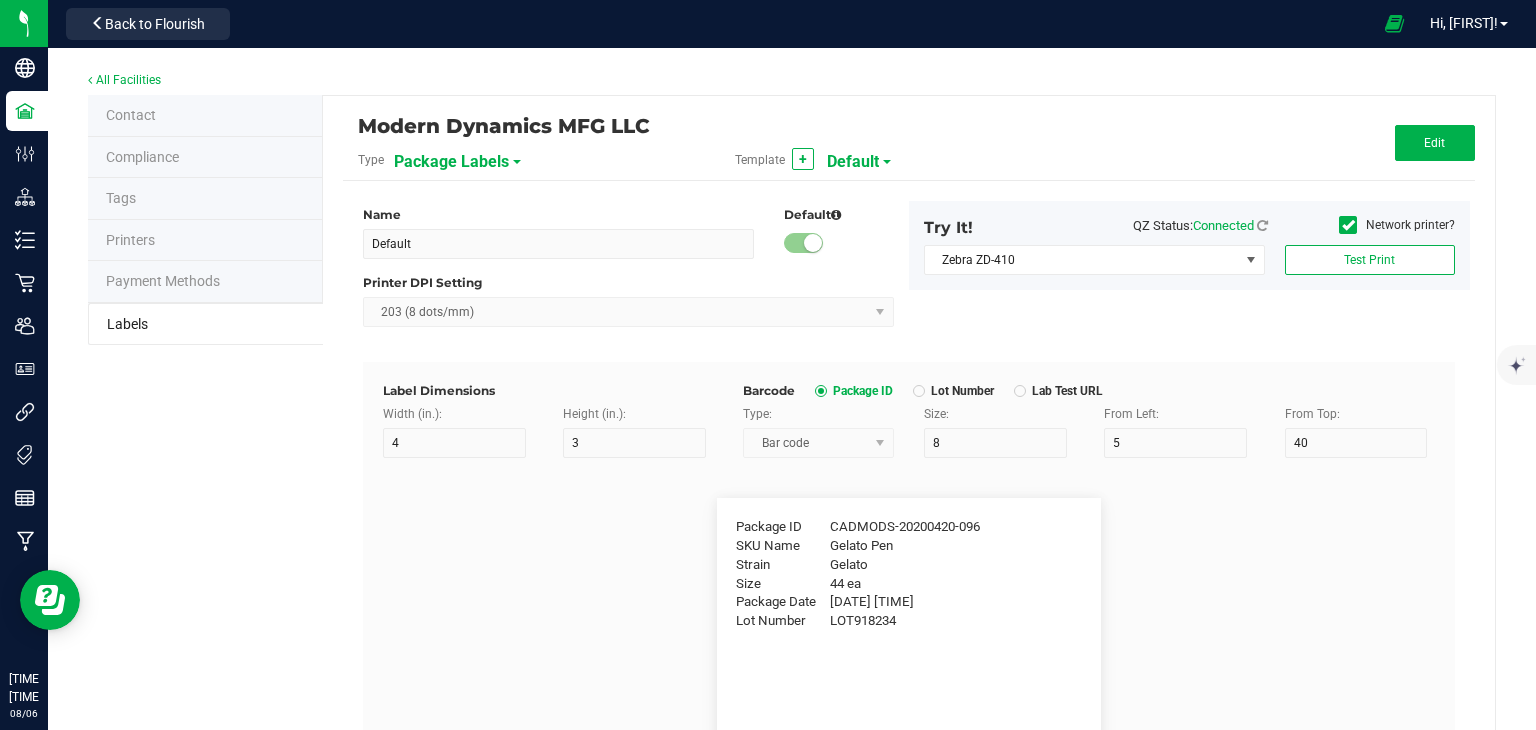 type on "10" 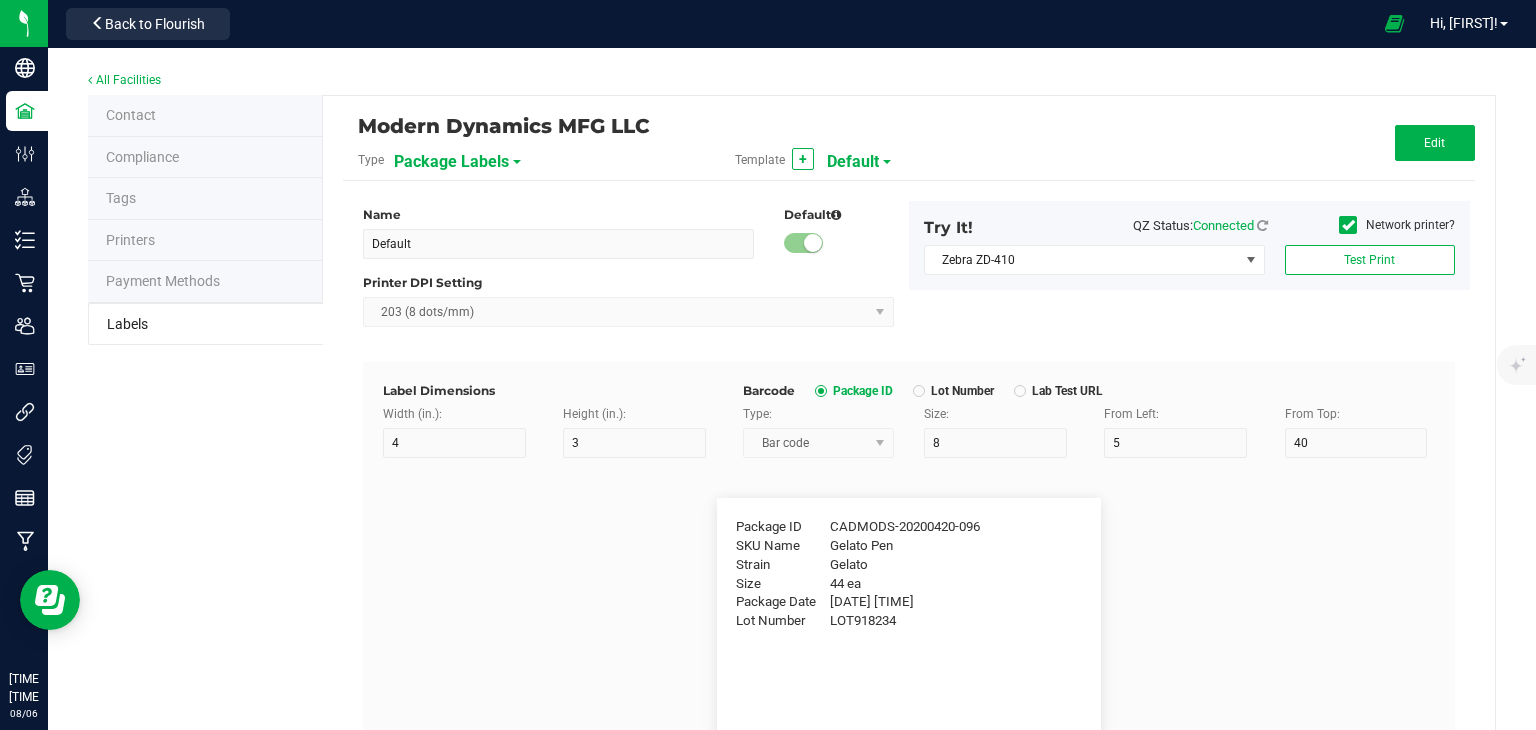 type on "35" 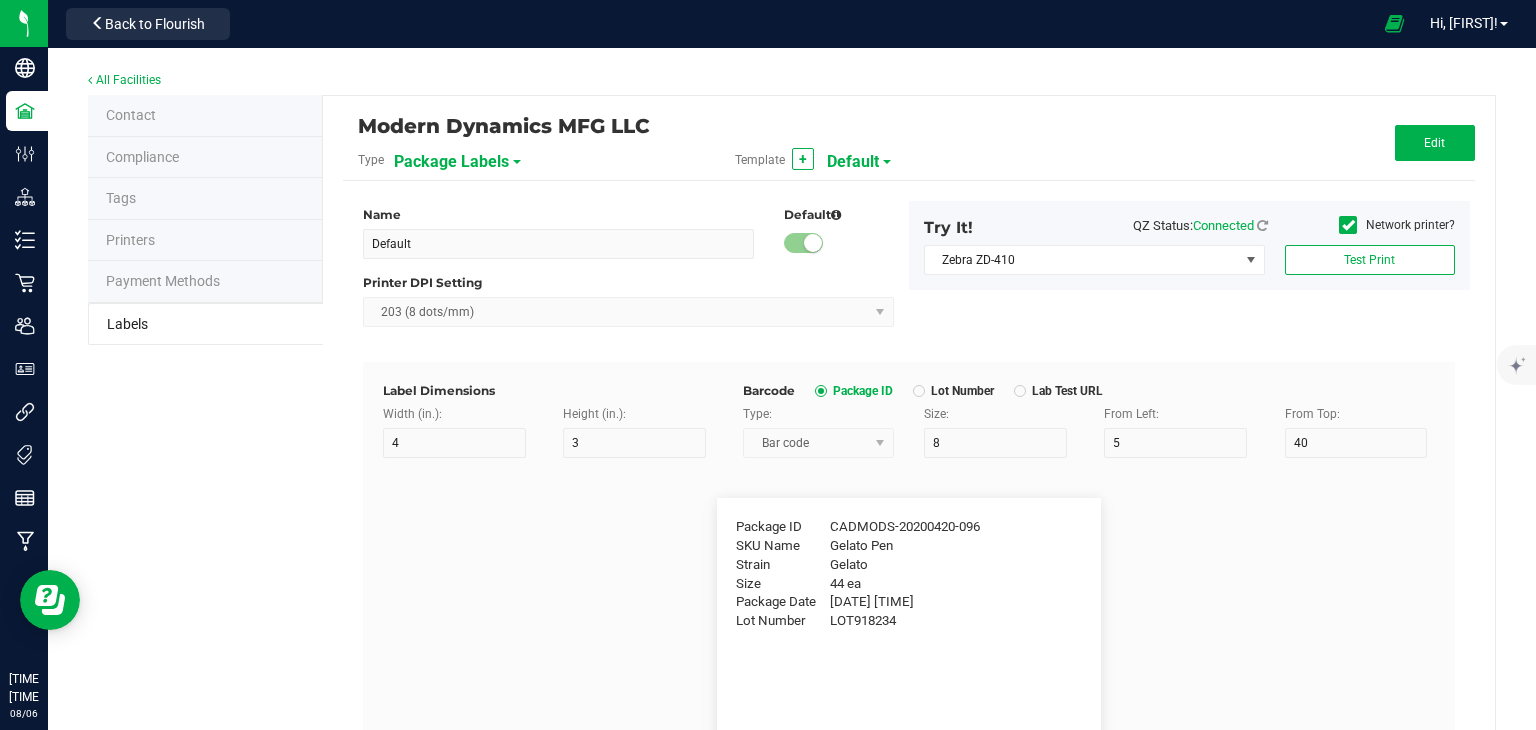type on "1 cup" 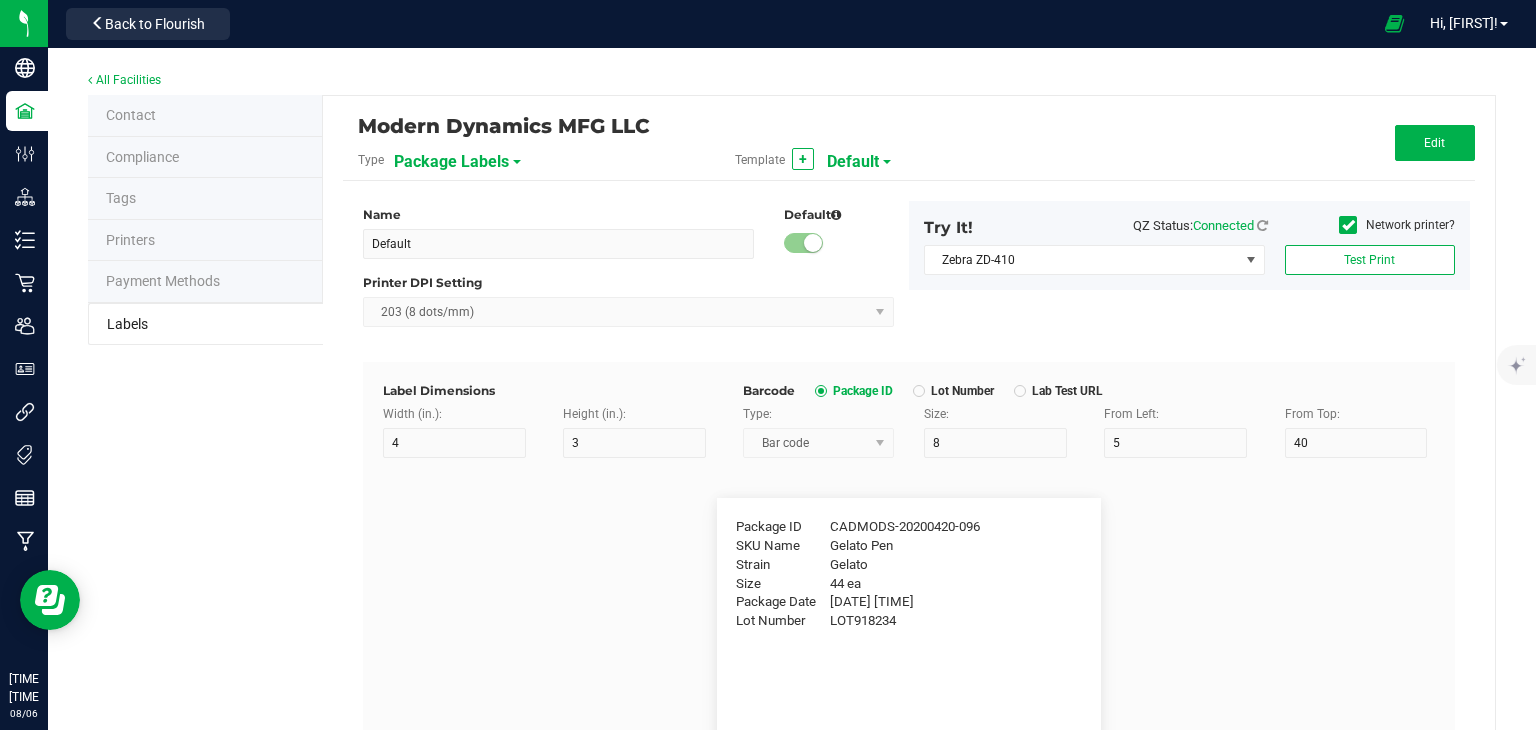 type on "Serving Size (Grams)" 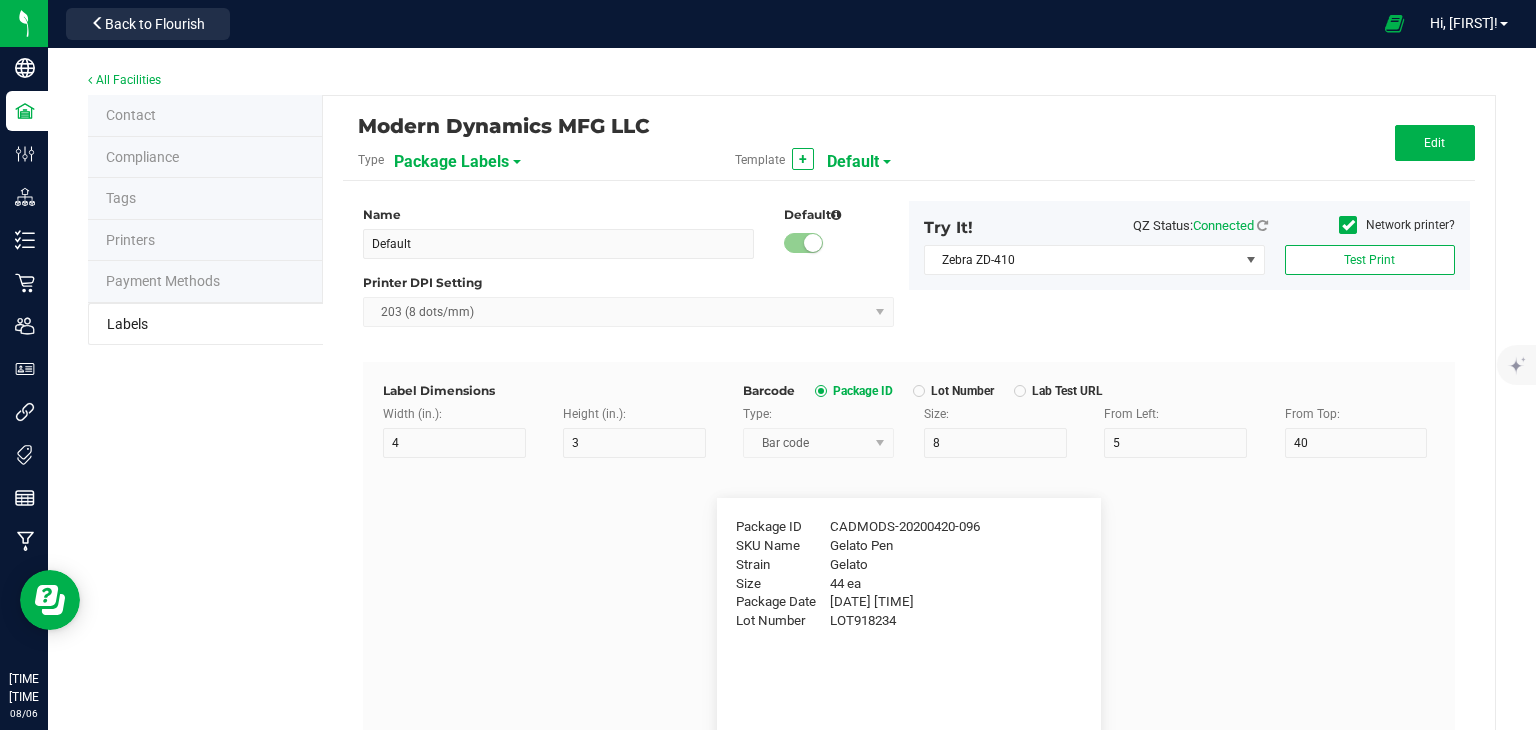 type on "25" 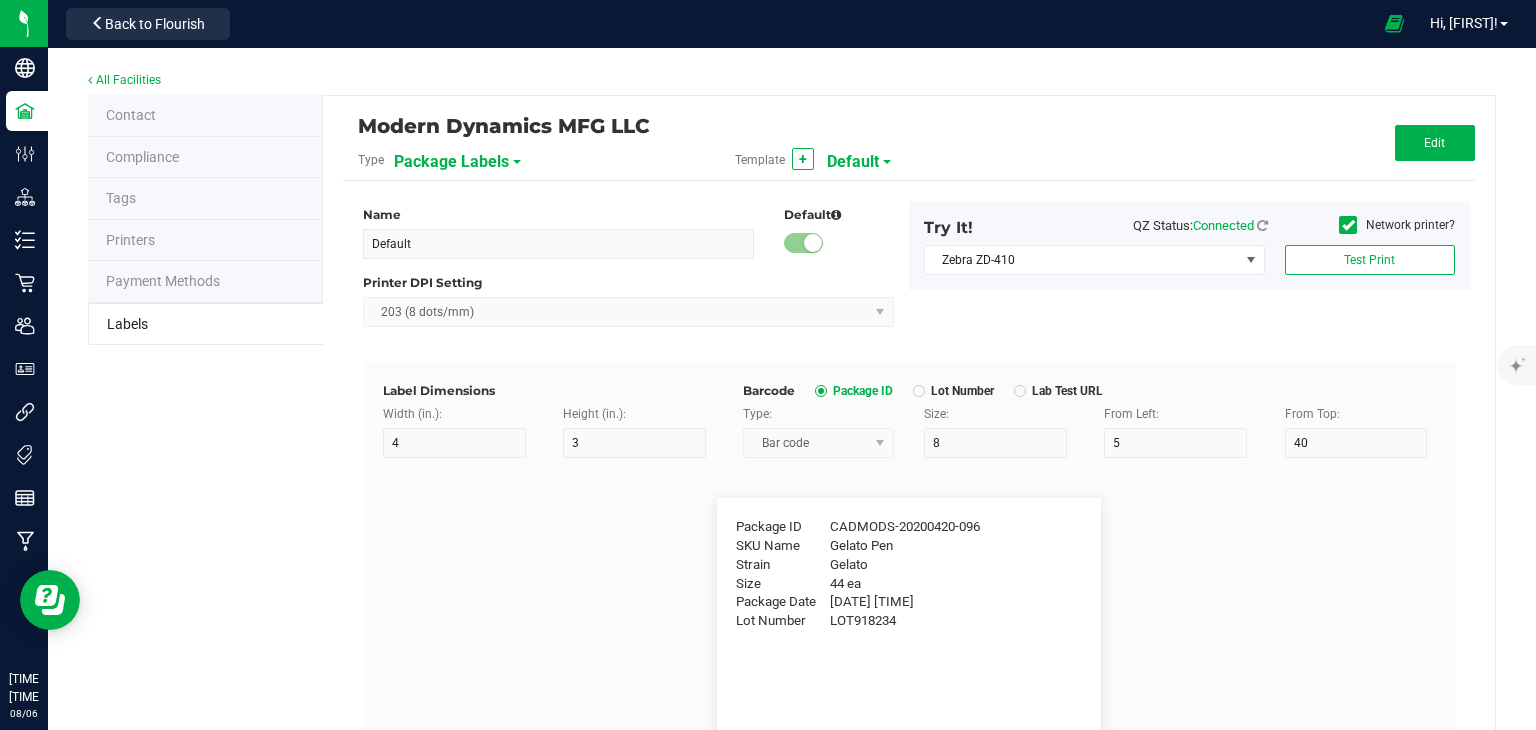 type on "10" 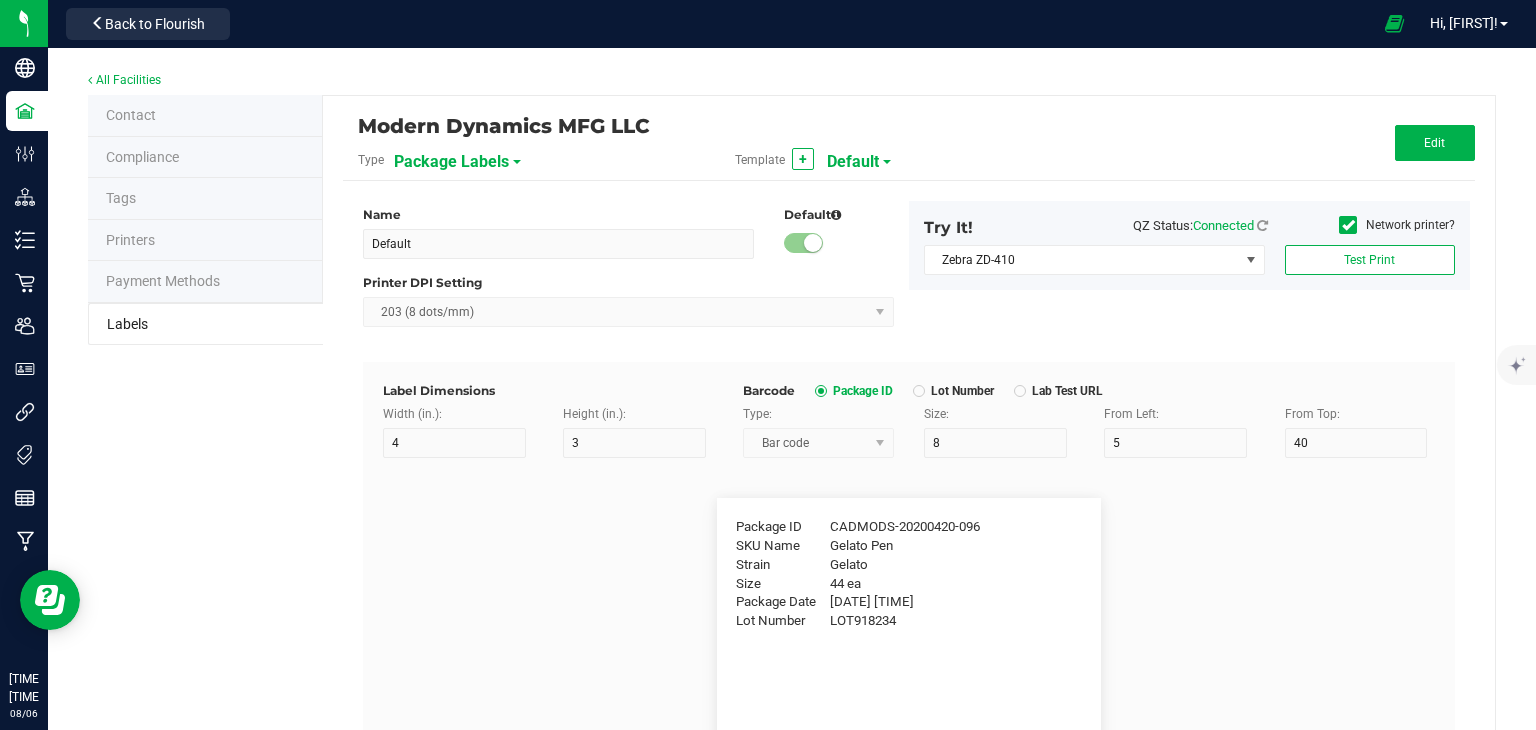 type on "35" 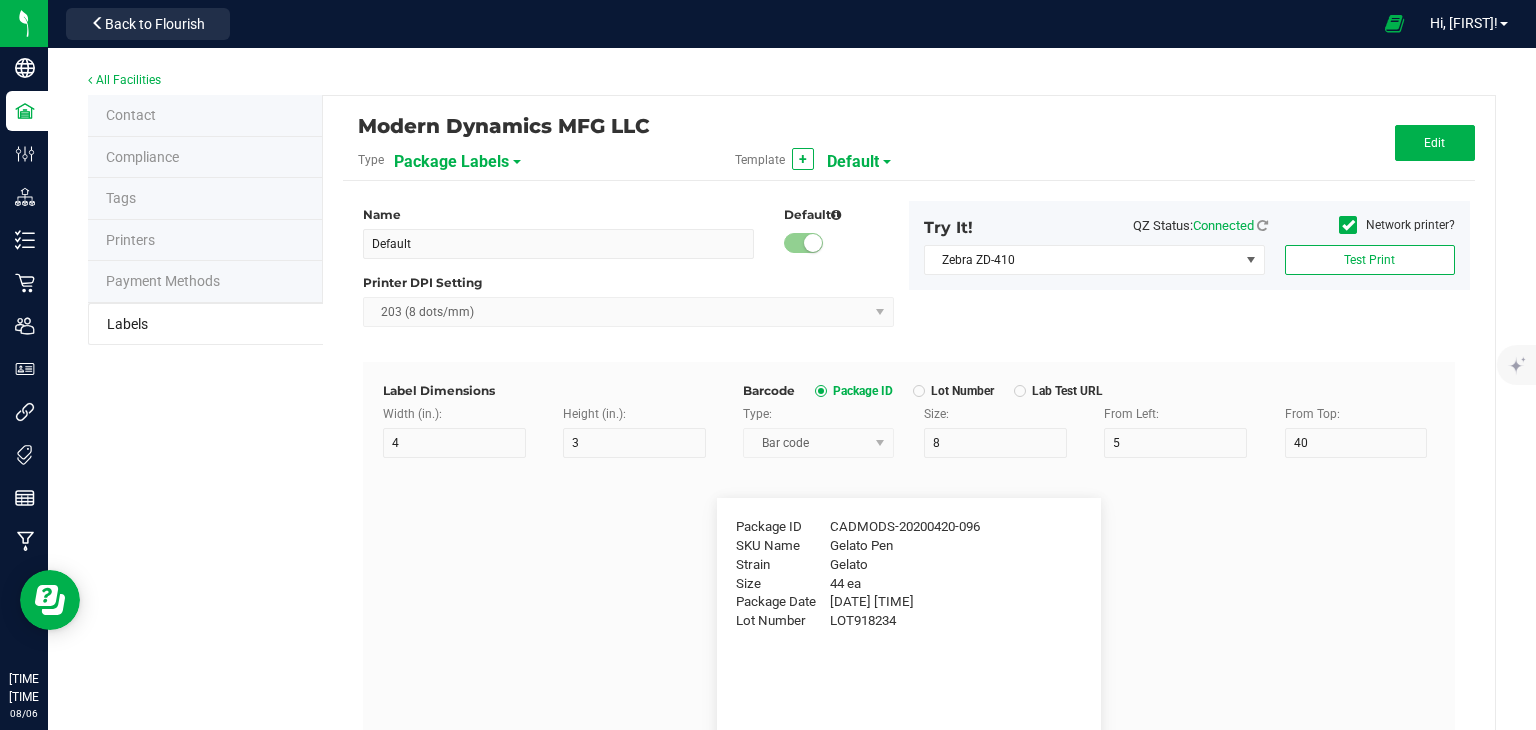 type on "4 g" 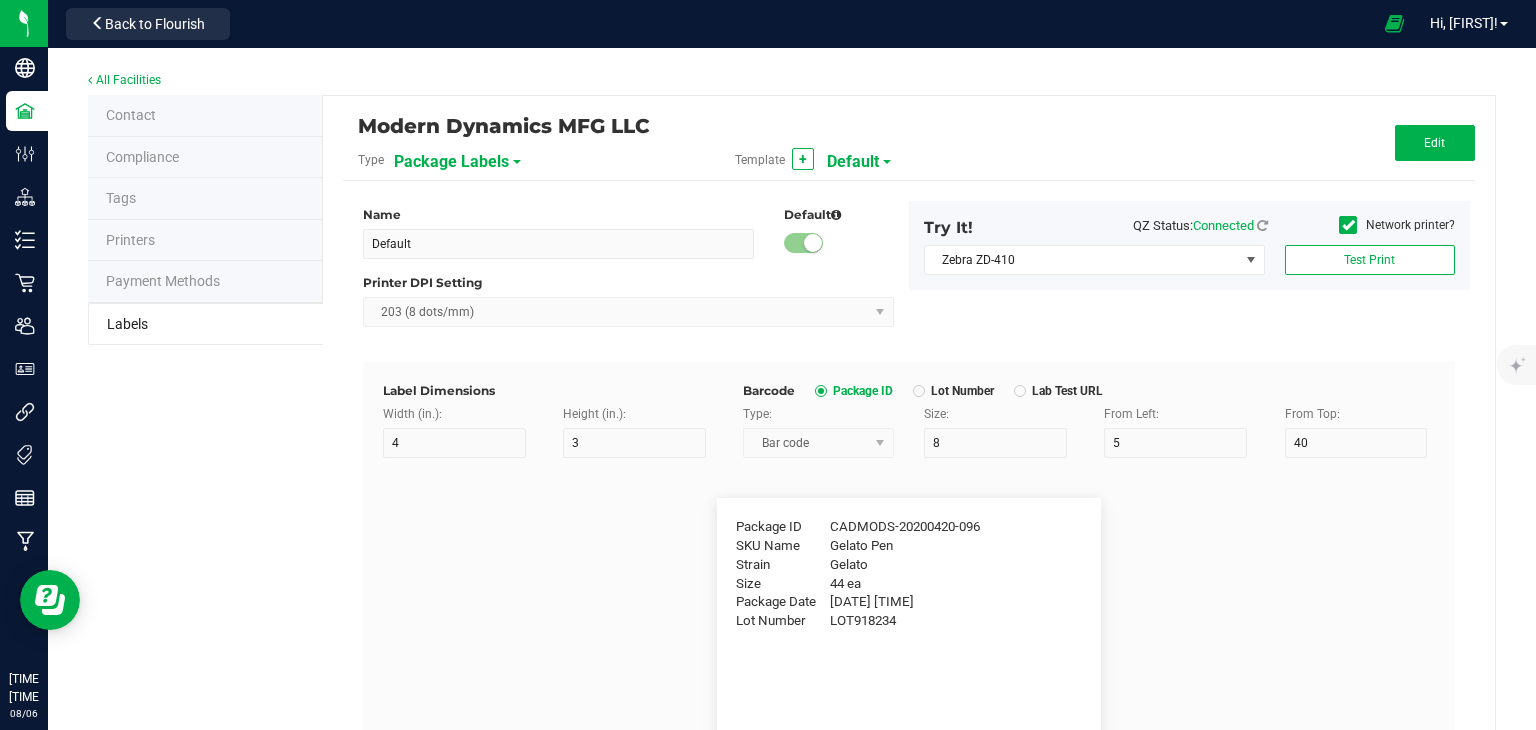 type on "Doses Per Unit" 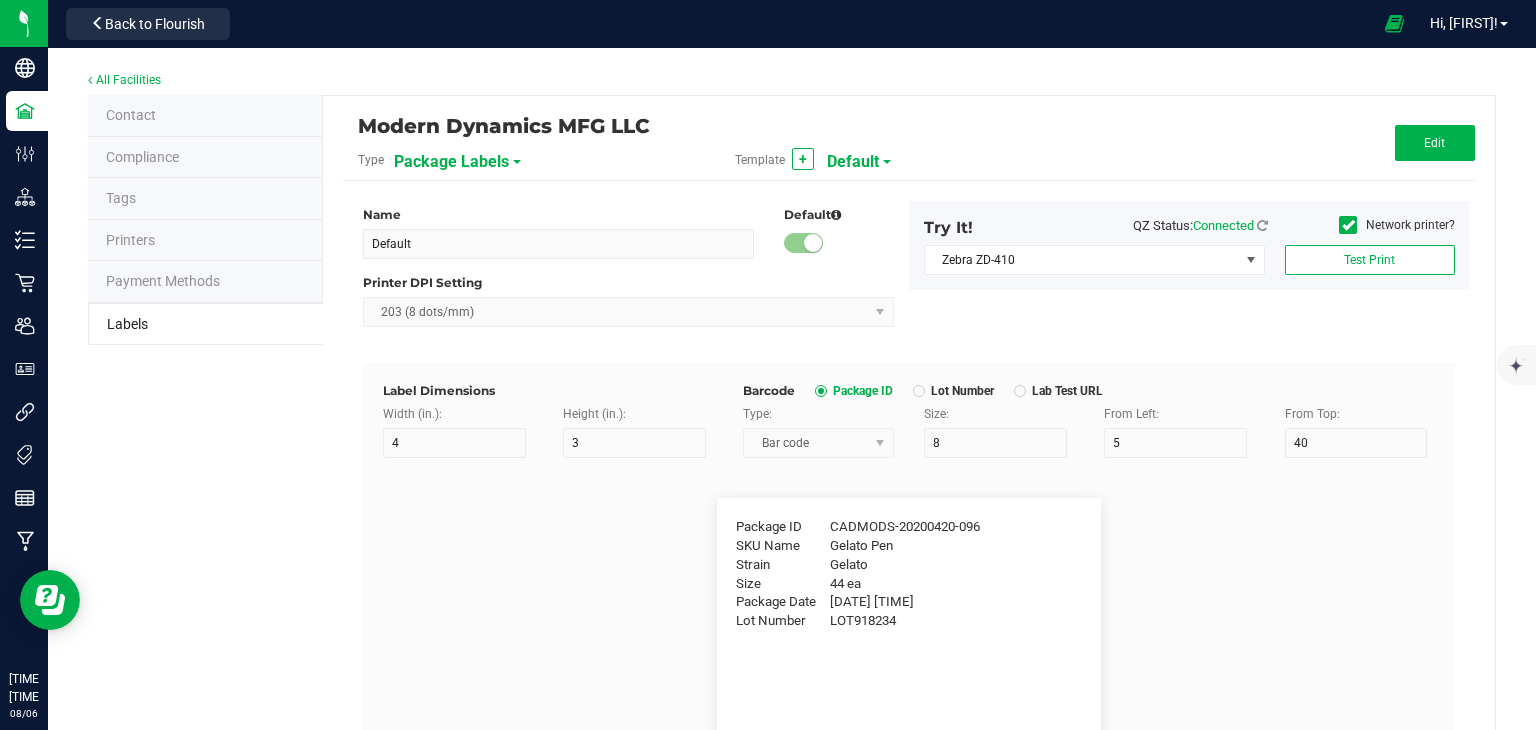 type on "25" 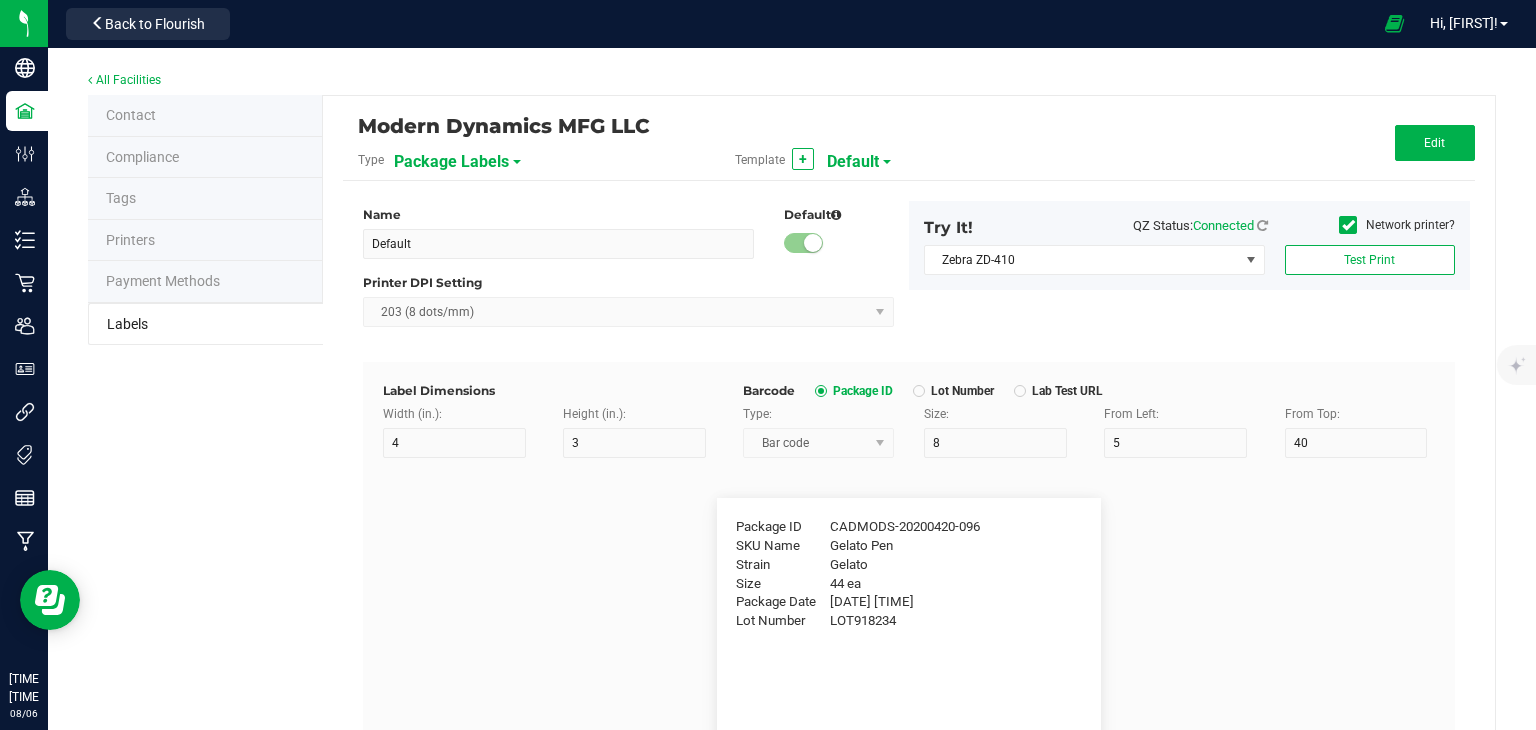 type on "10" 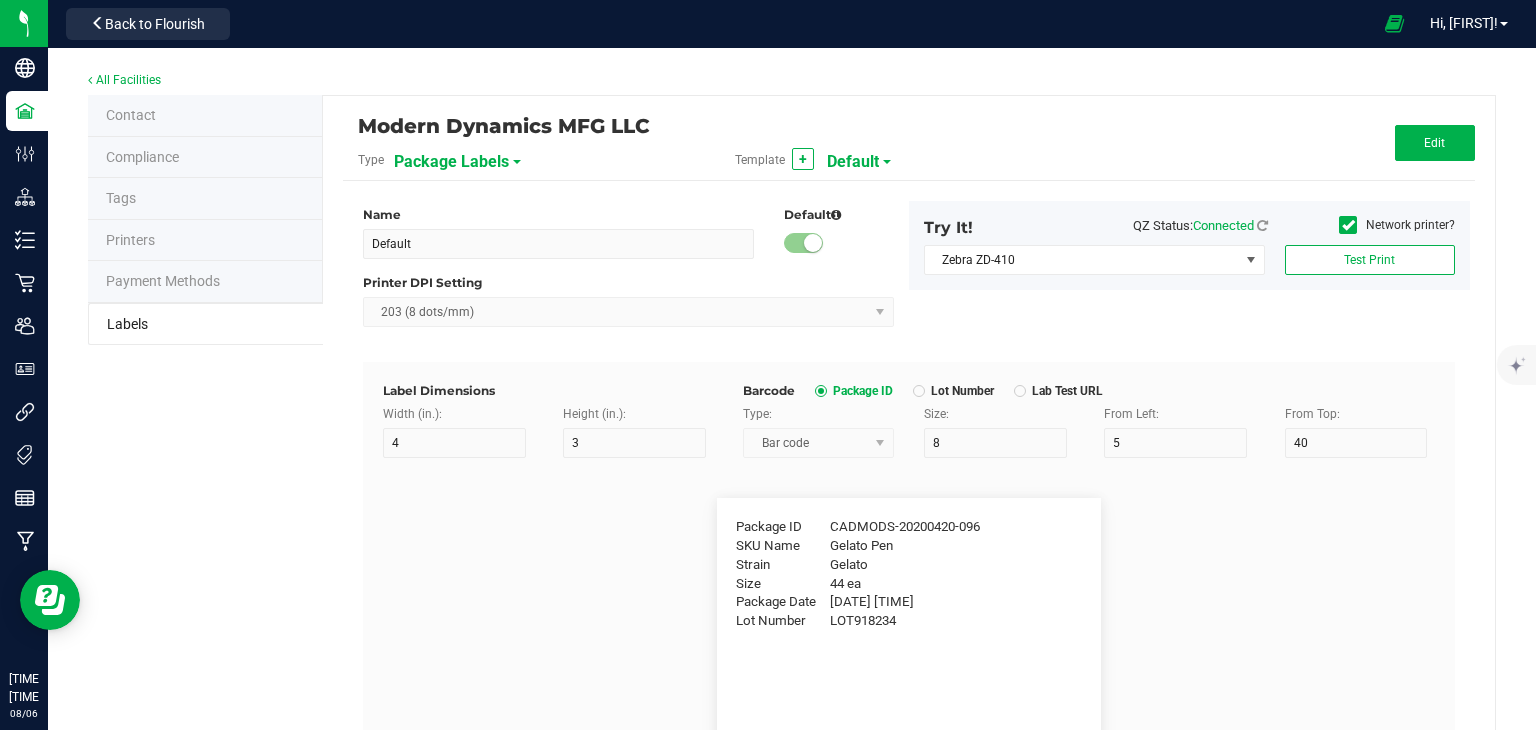 type on "35" 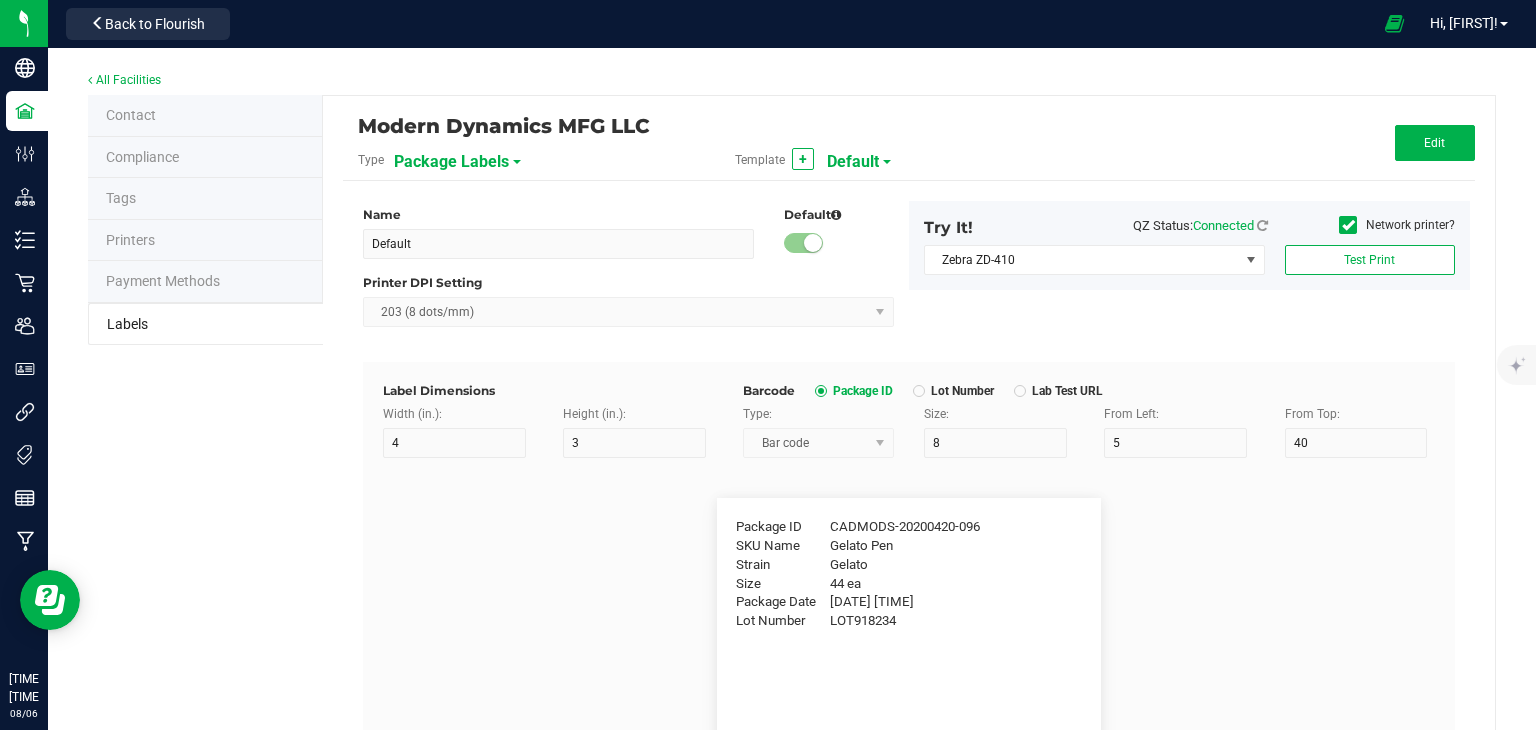 type on "20" 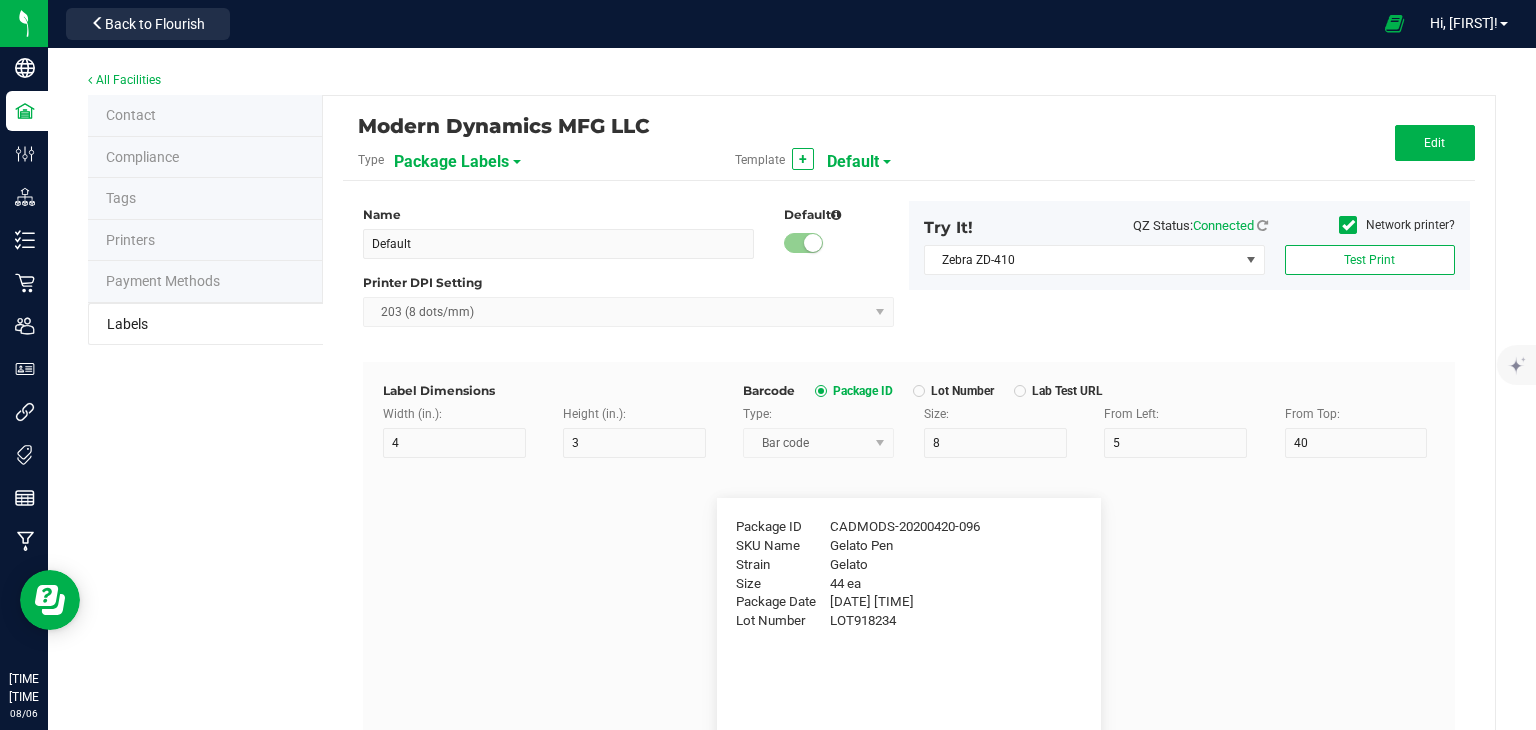 type on "Item Ingredients" 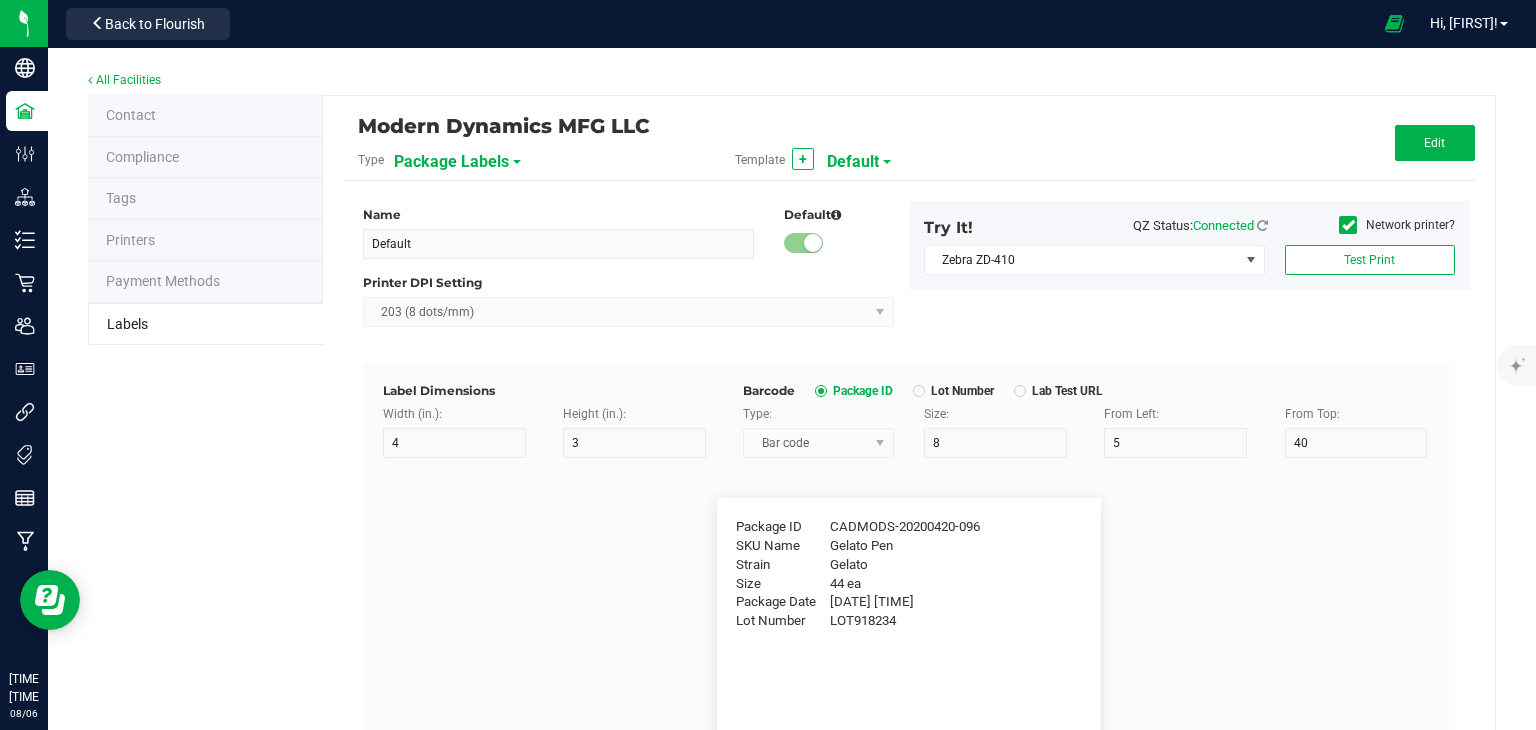 type on "25" 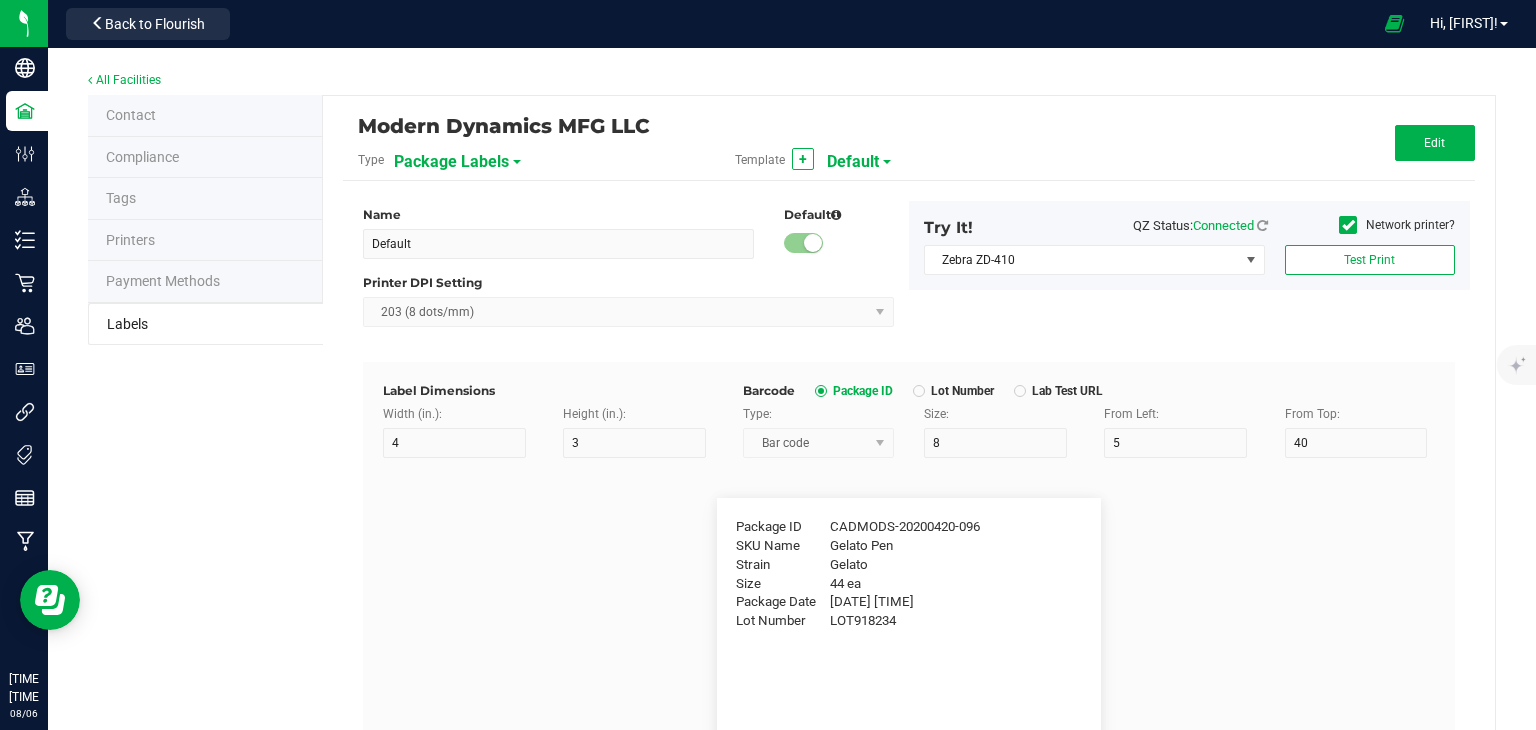type on "10" 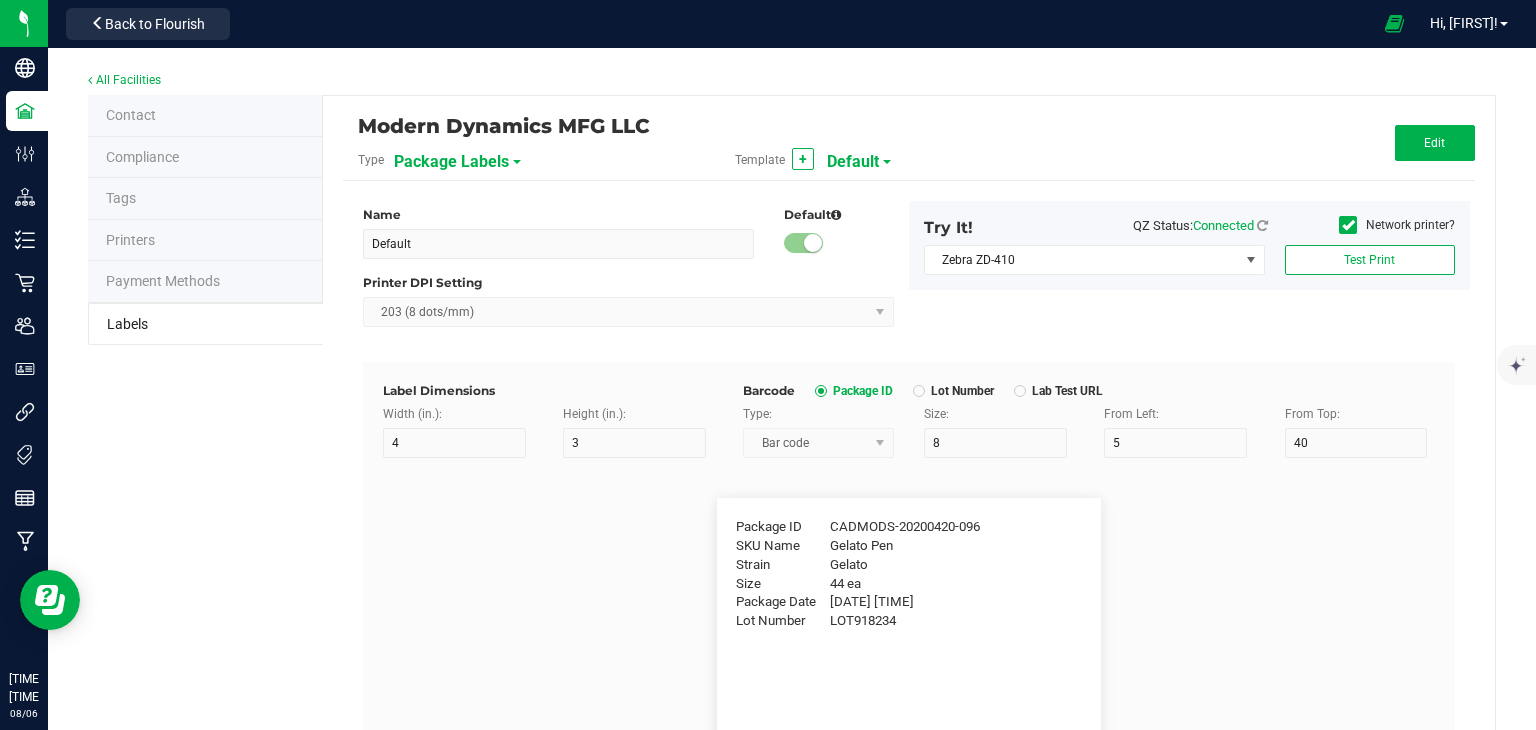 type on "35" 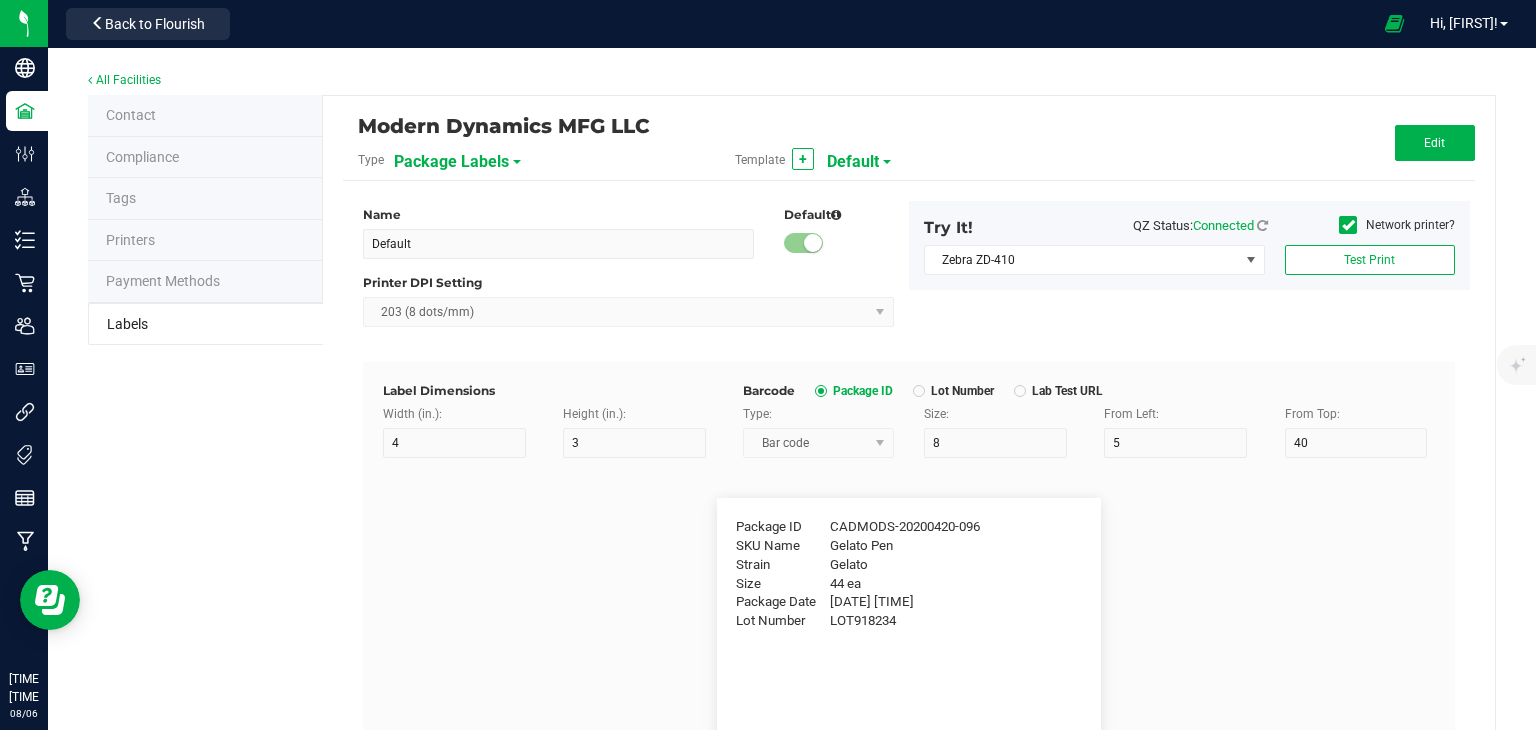 type on "Ingredient one, ingredient two" 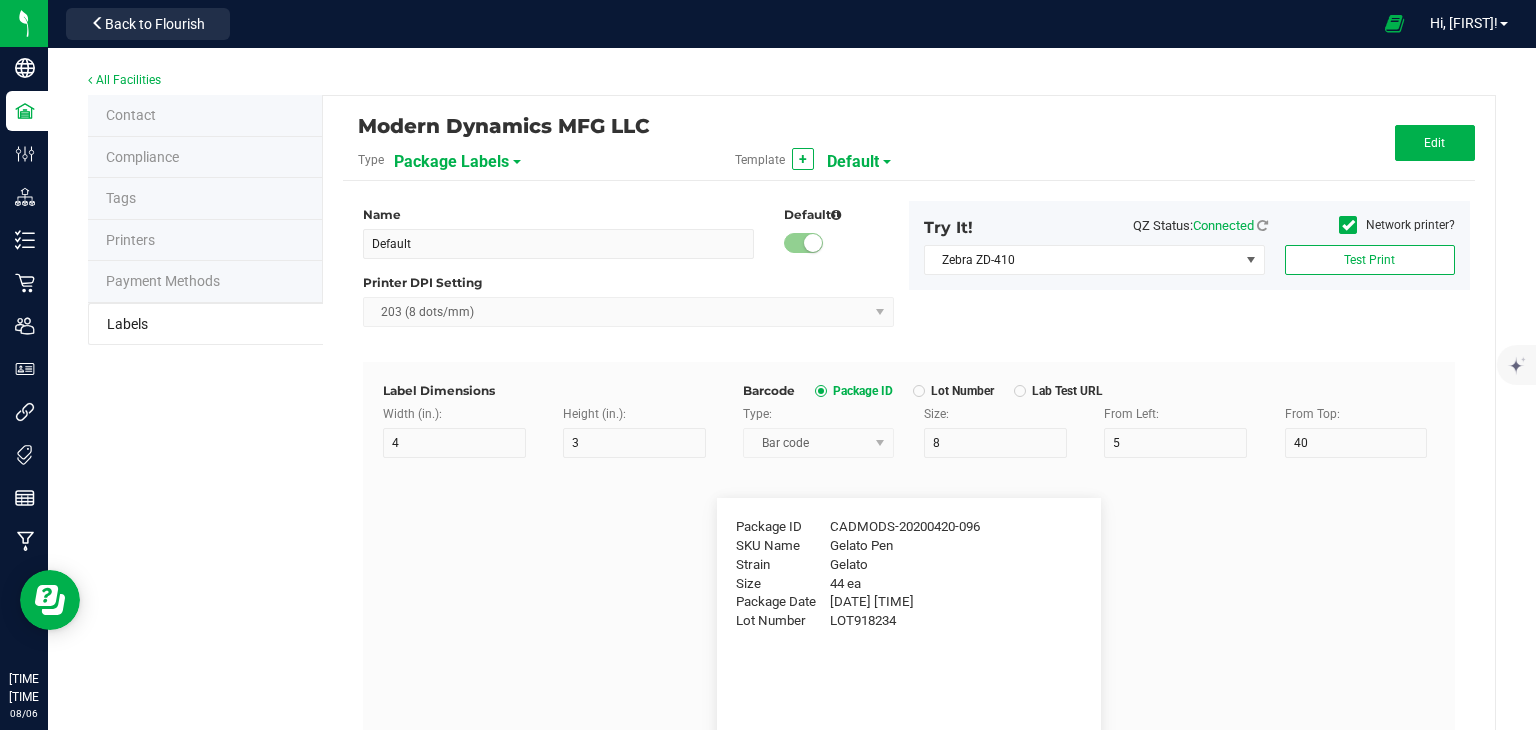 type on "METRC Item Ingredients" 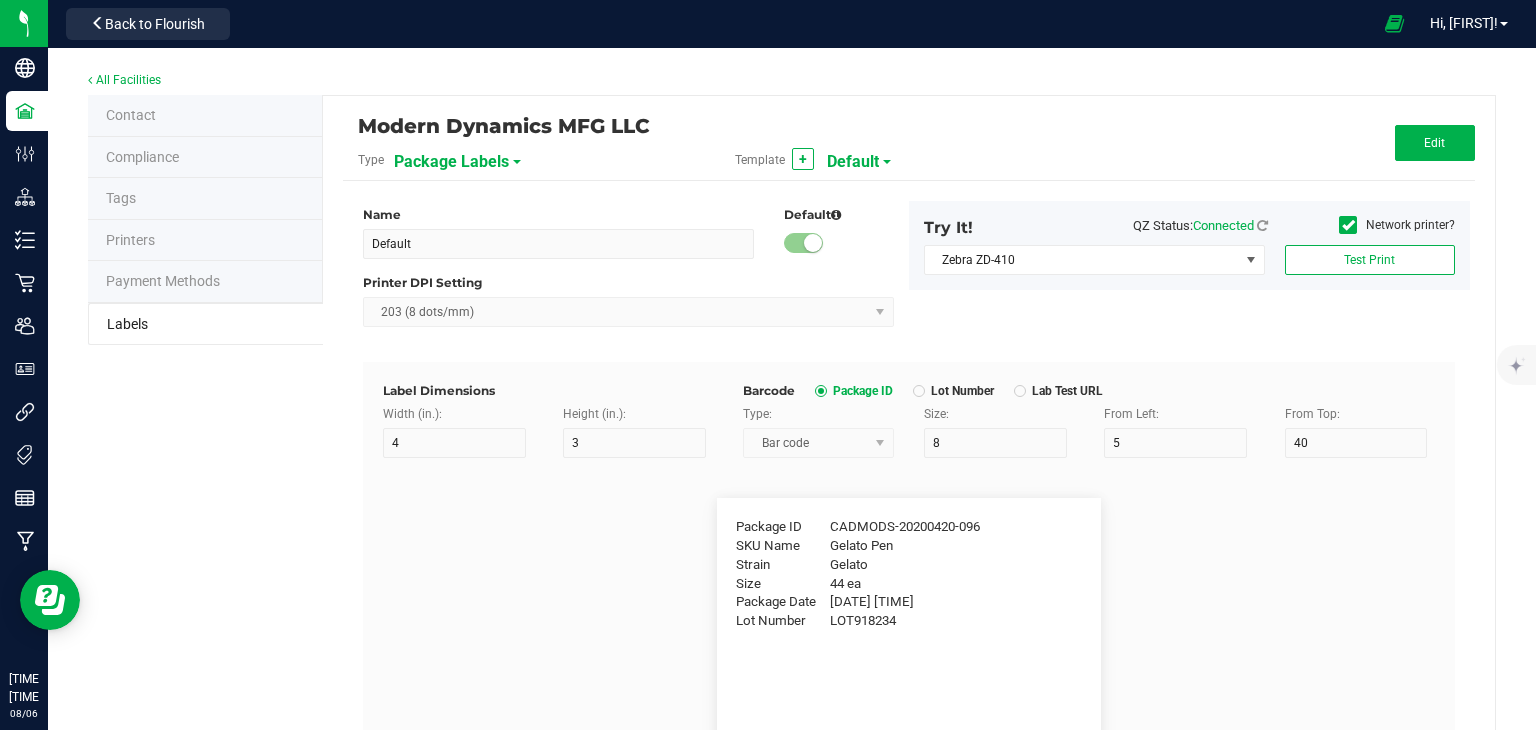 type on "25" 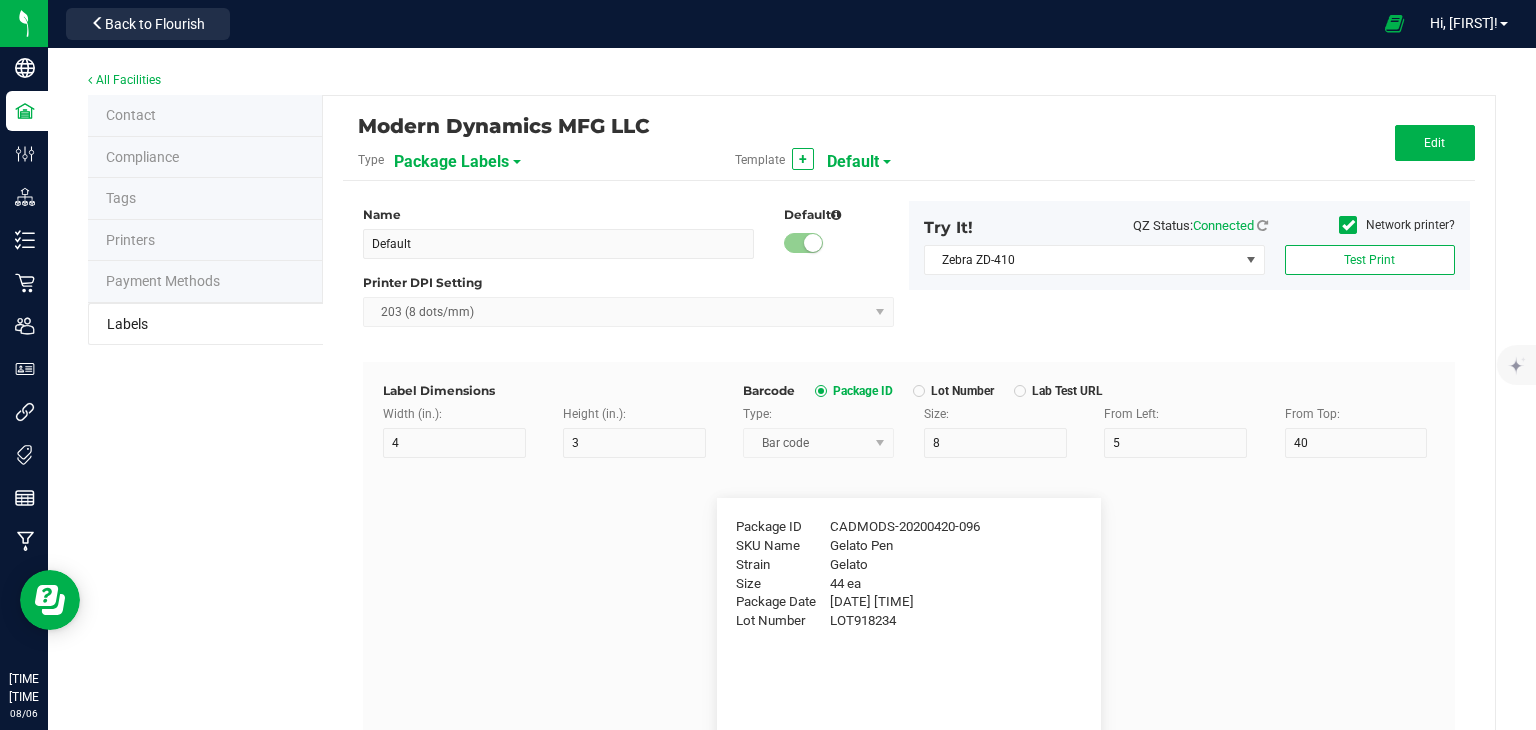 type on "10" 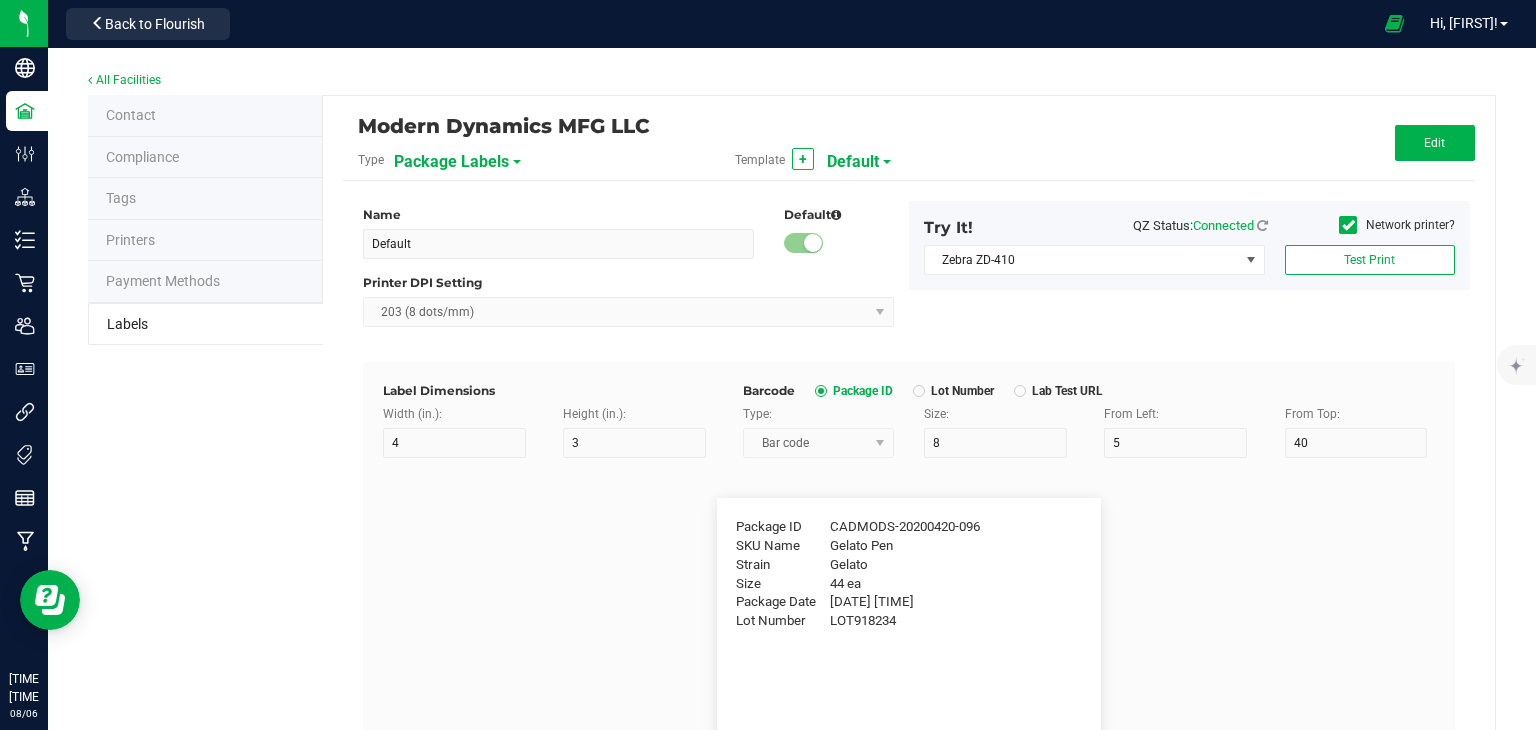 type on "35" 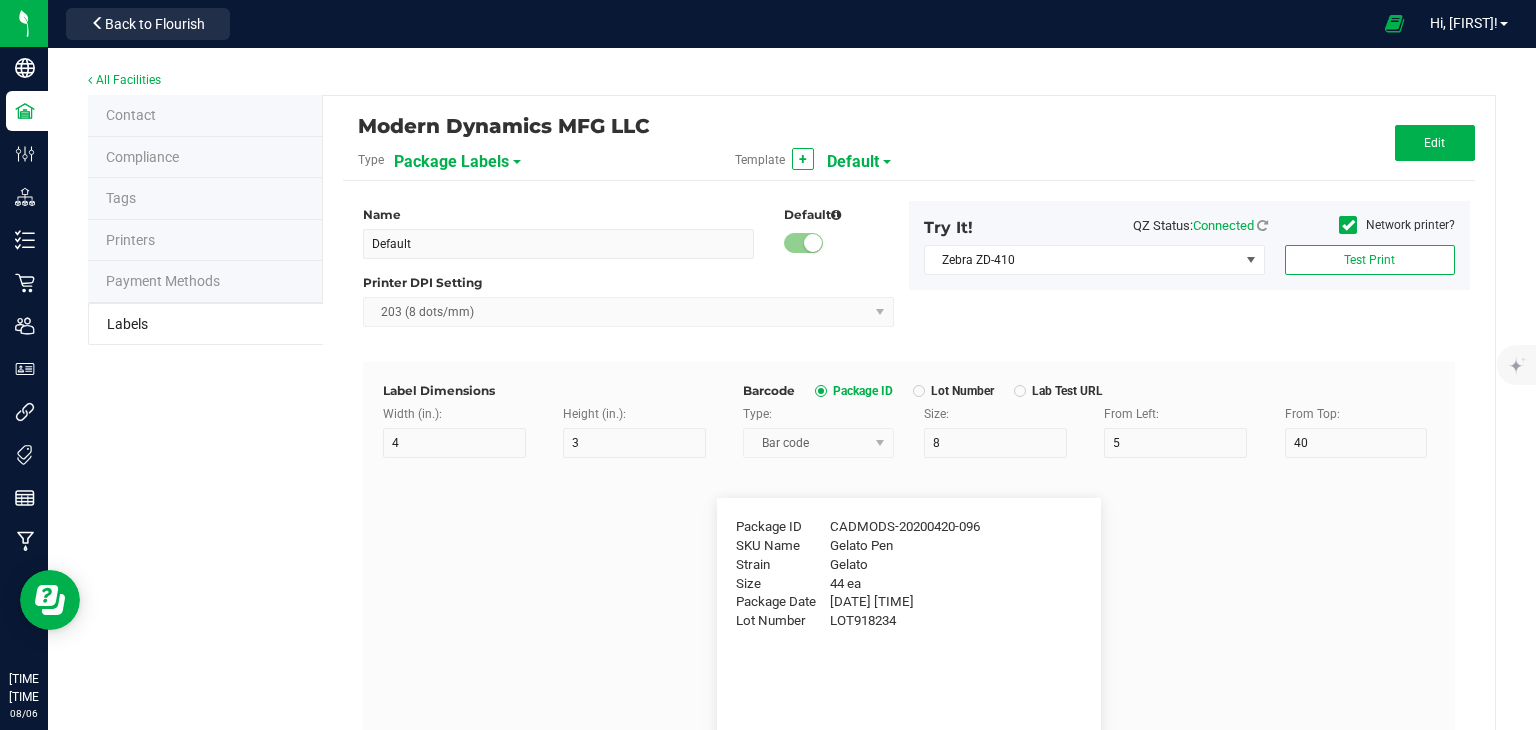 type on "Ingredient one, ingredient two" 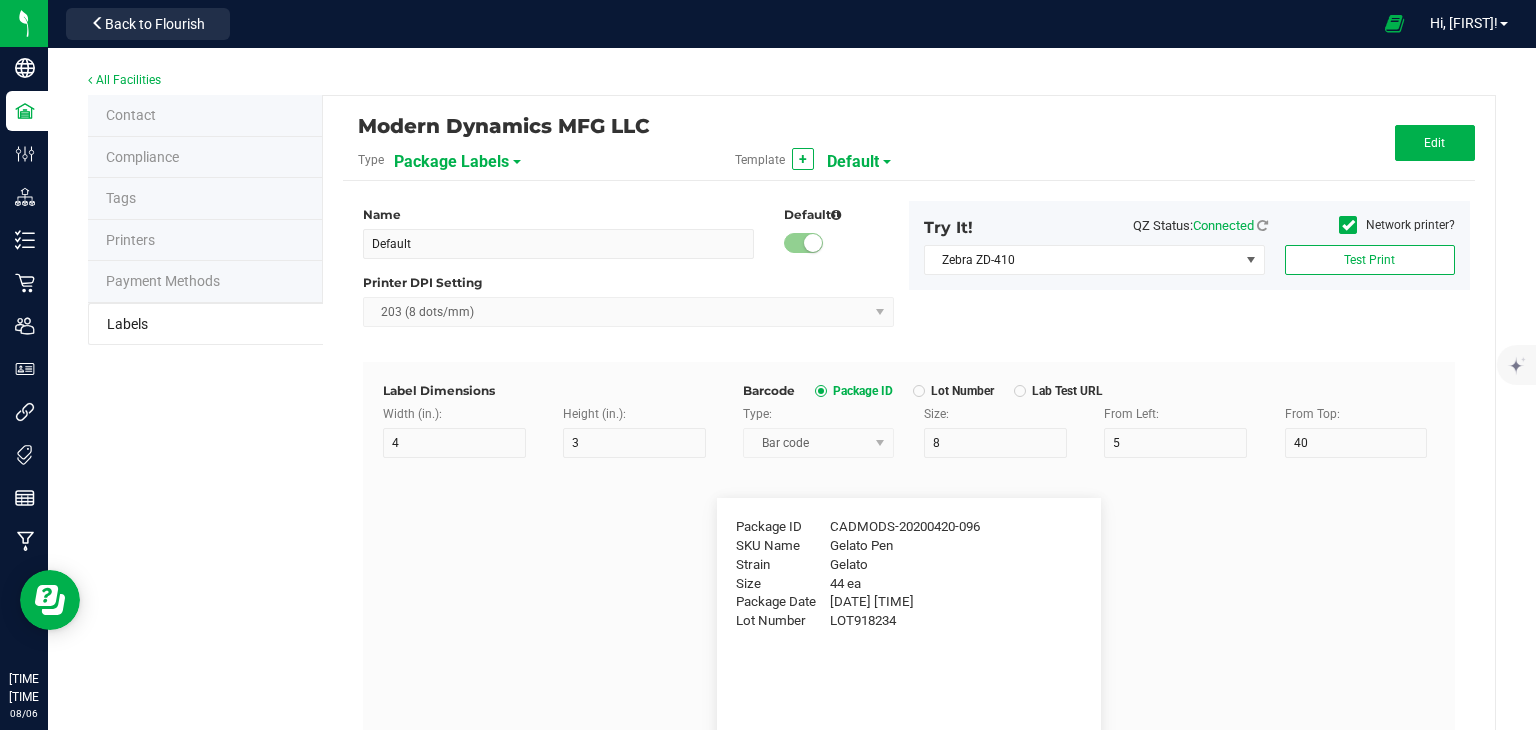 click on "Default" at bounding box center [853, 162] 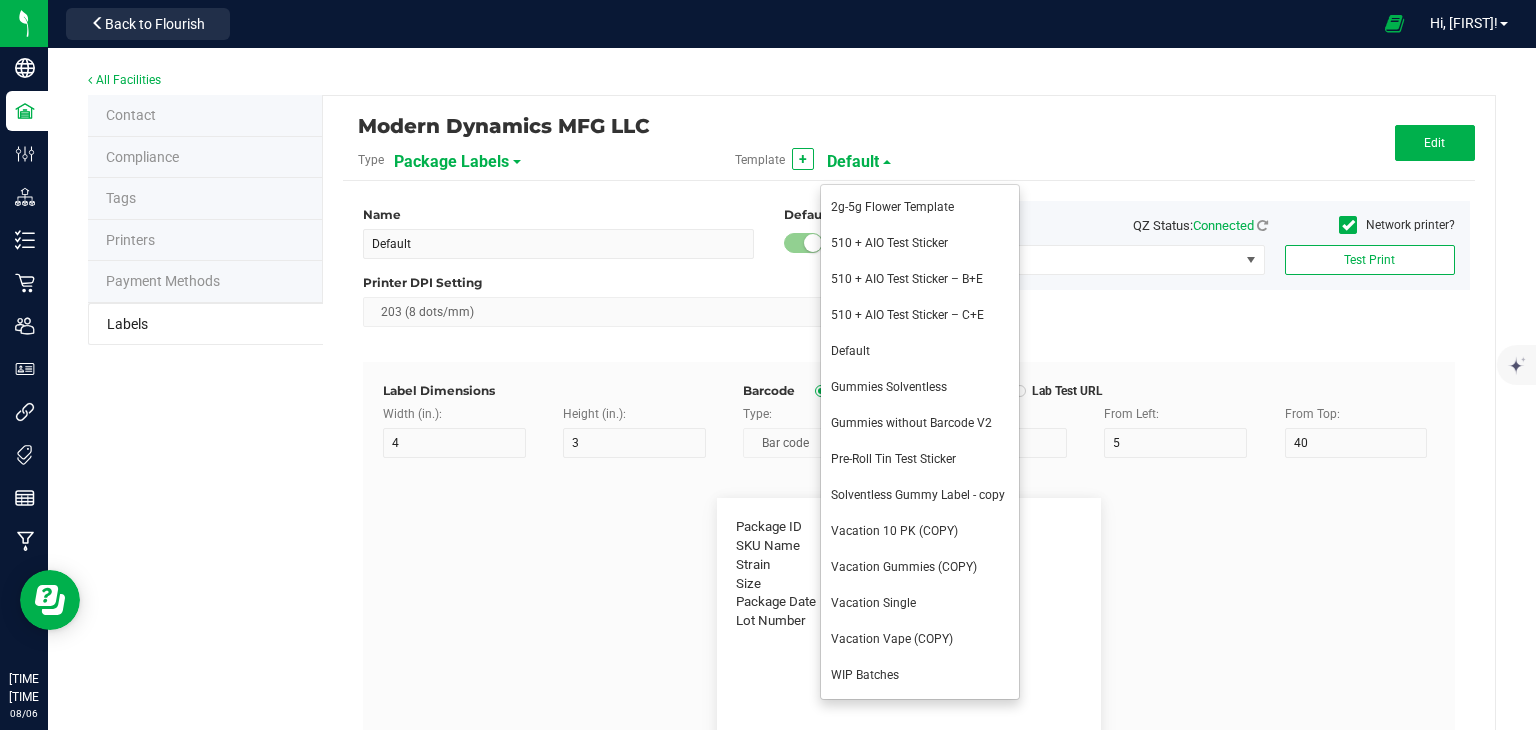click on "510 + AIO Test Sticker – B+E" at bounding box center (920, 280) 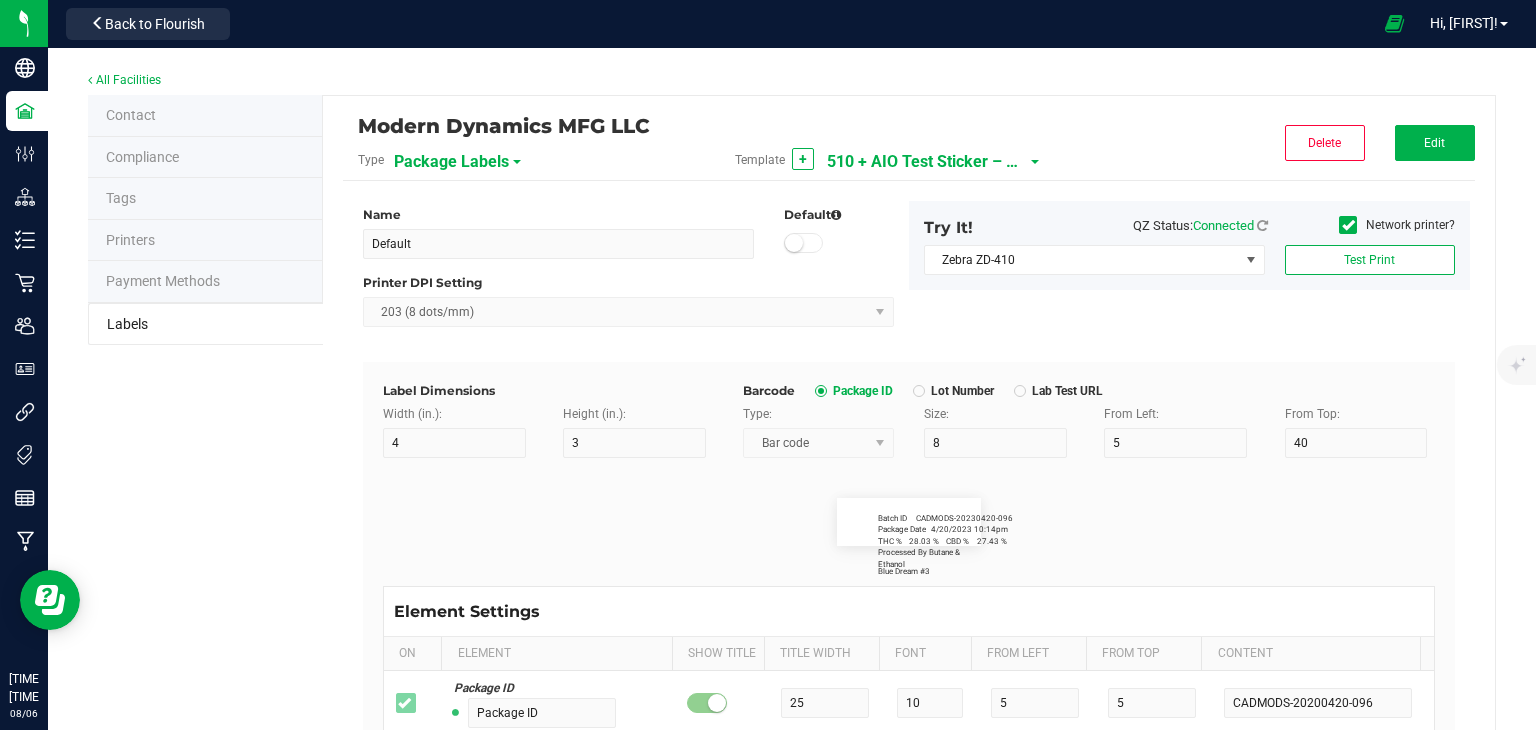 type on "510 + AIO Test Sticker – B+E" 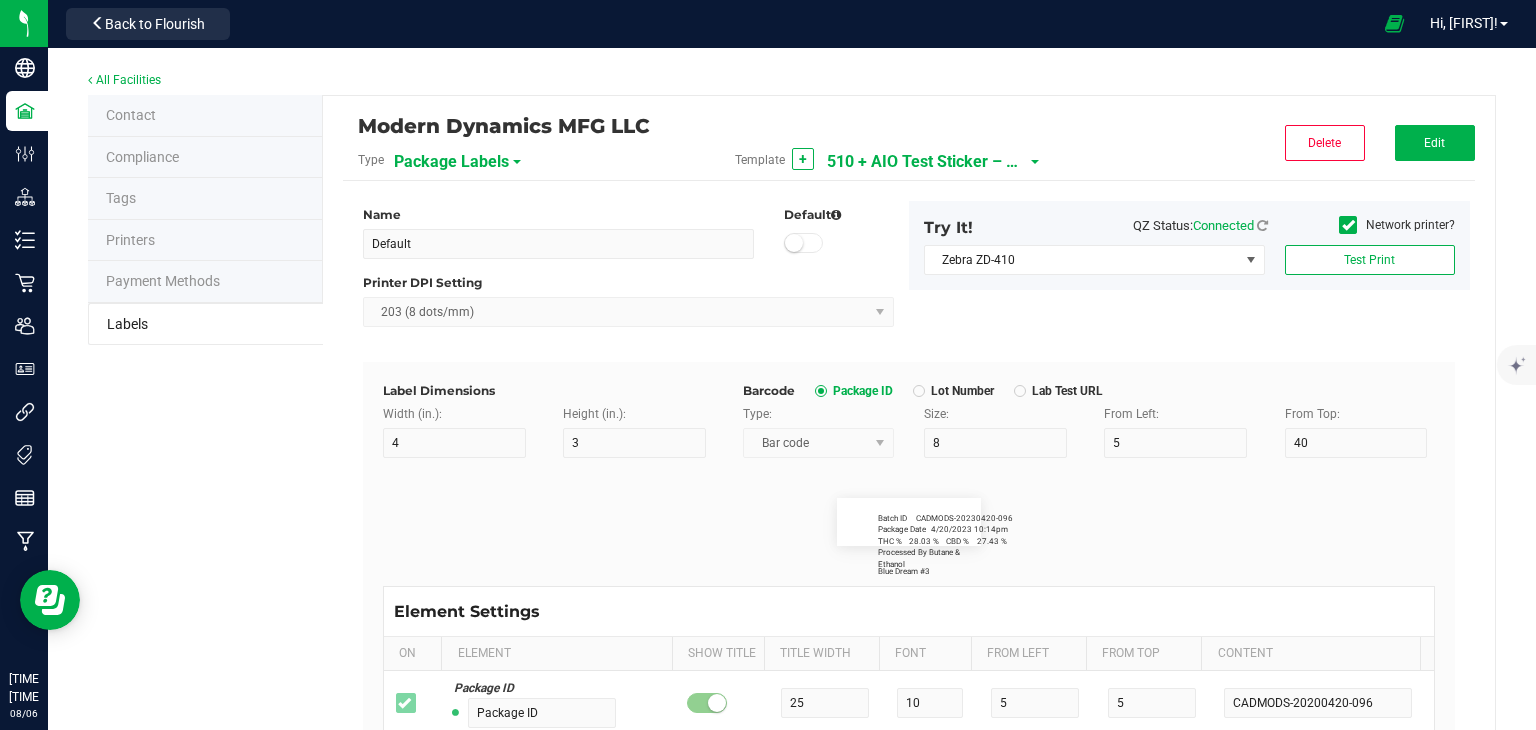 type on "1.5" 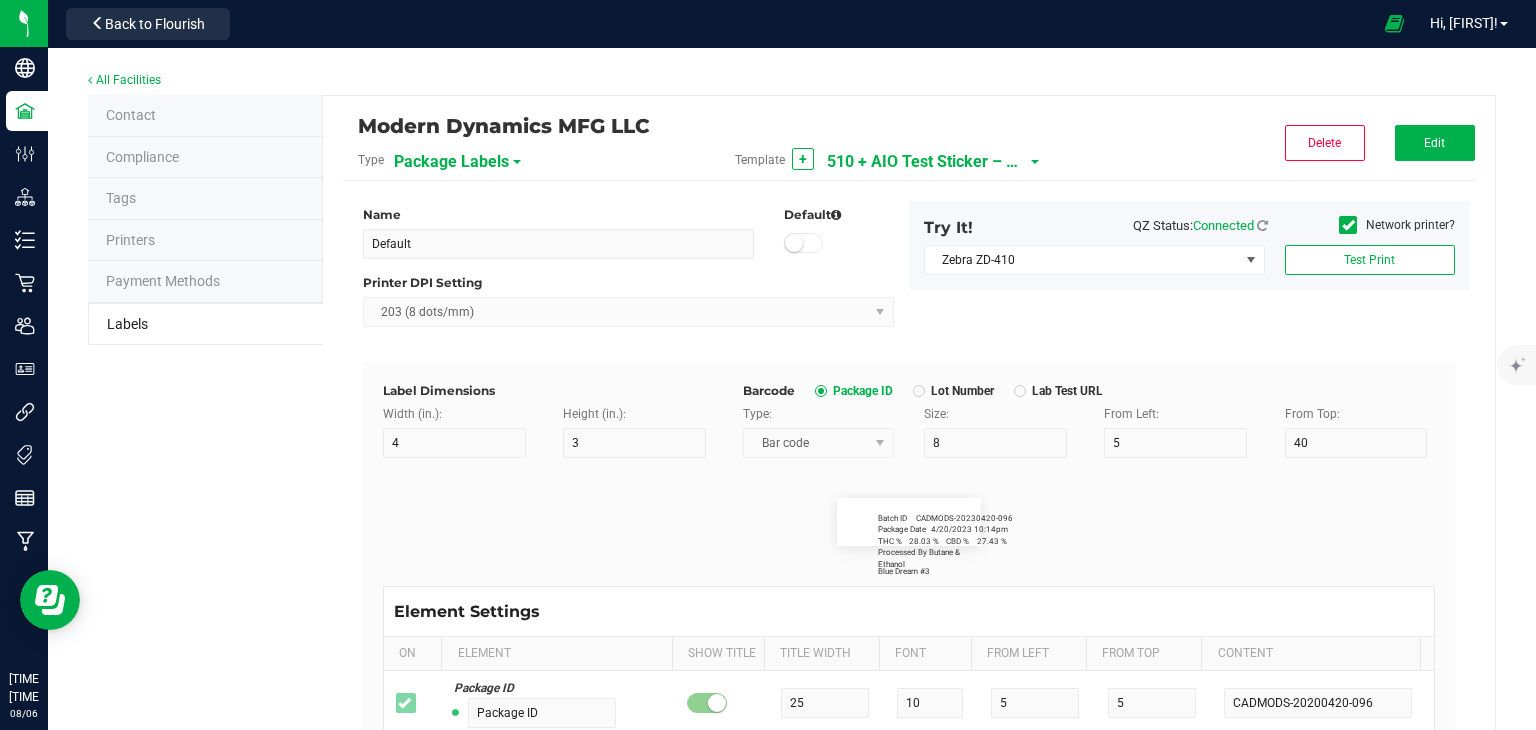 type on "0.5" 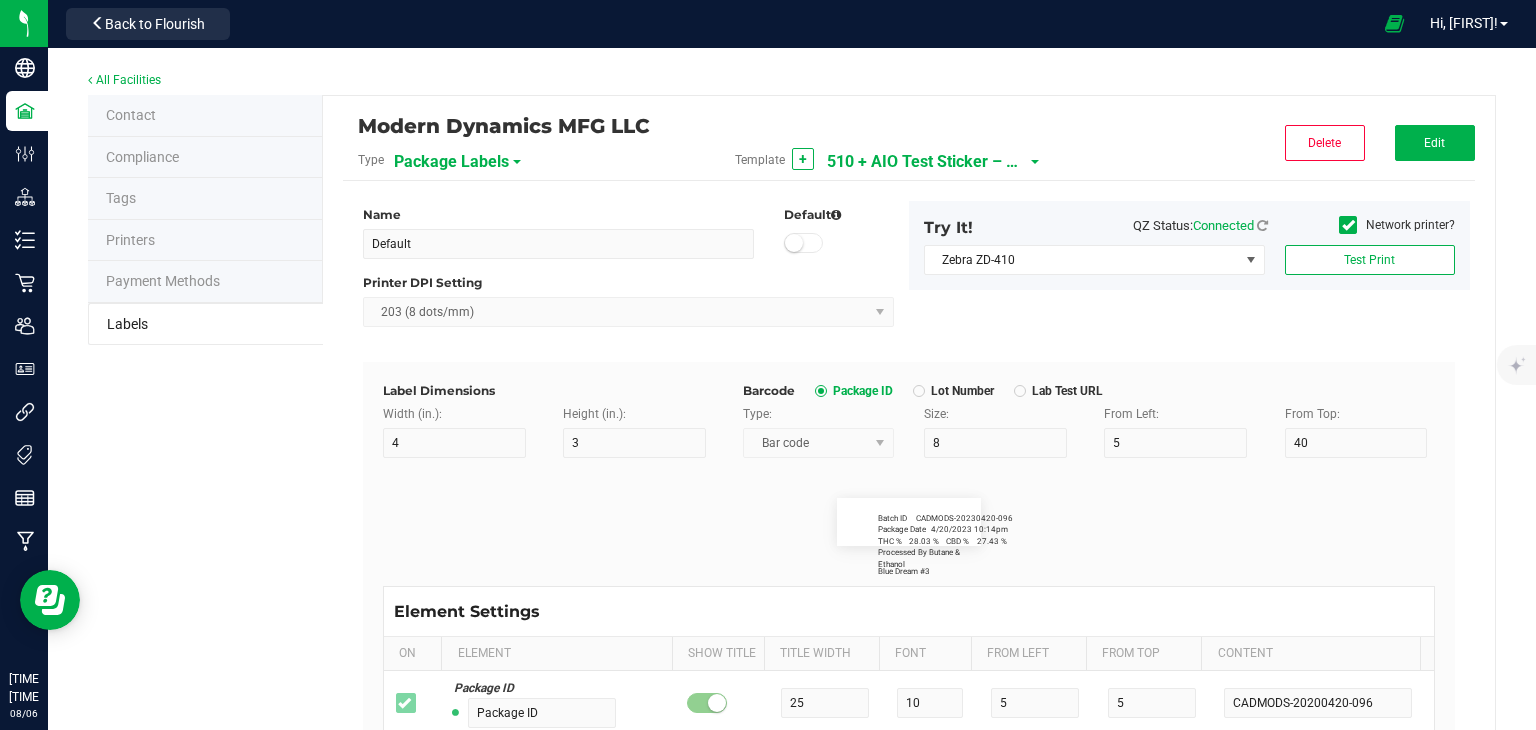 type on "Batch ID" 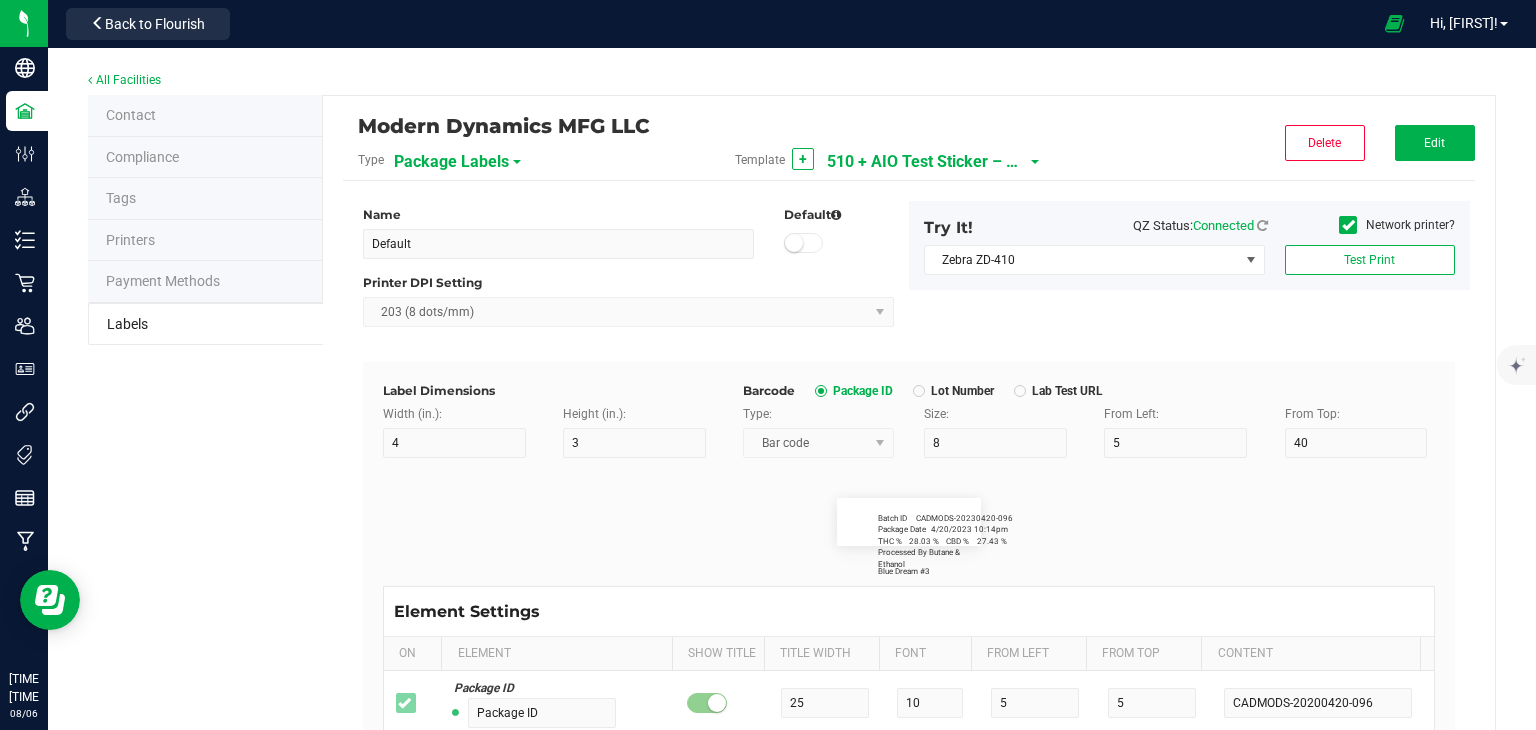 type on "10" 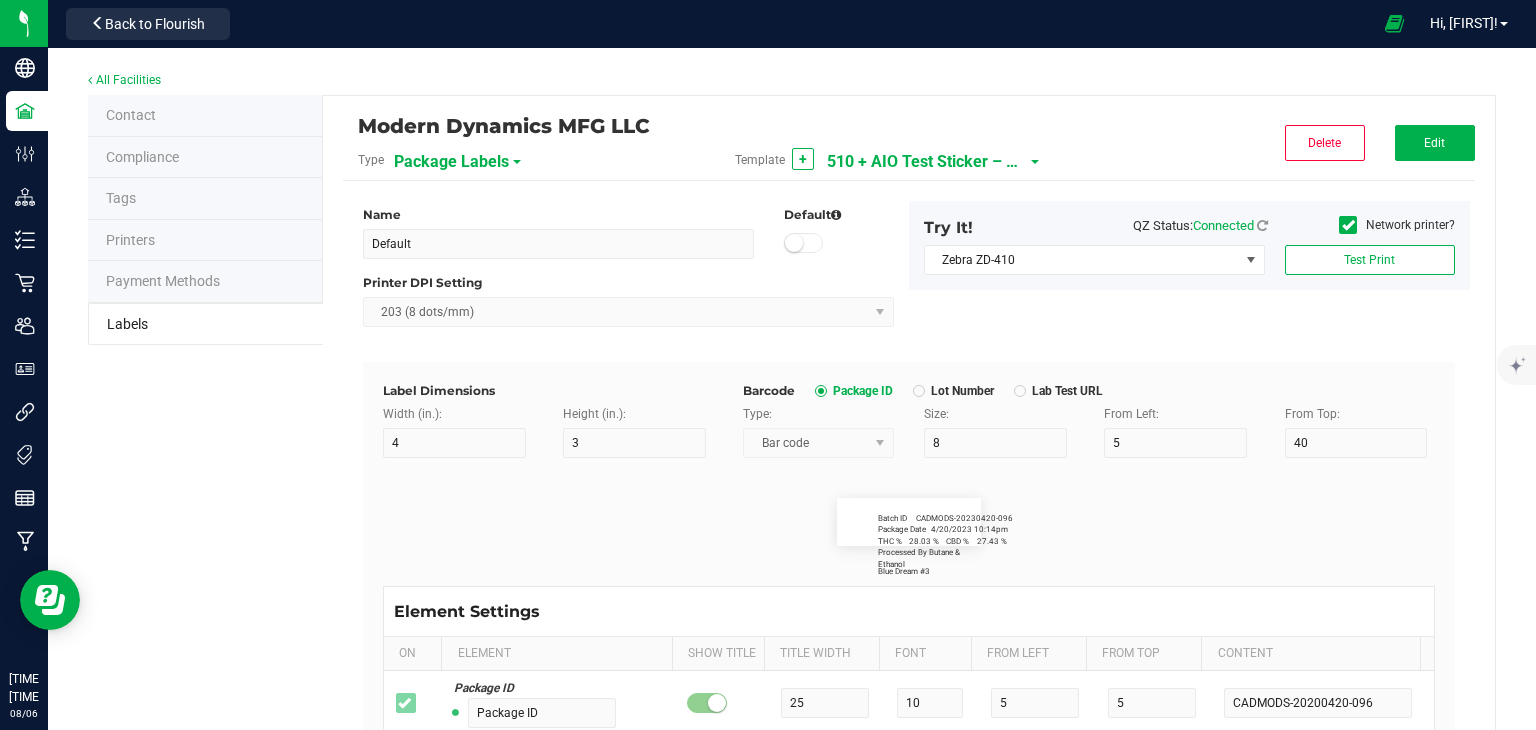 type on "6" 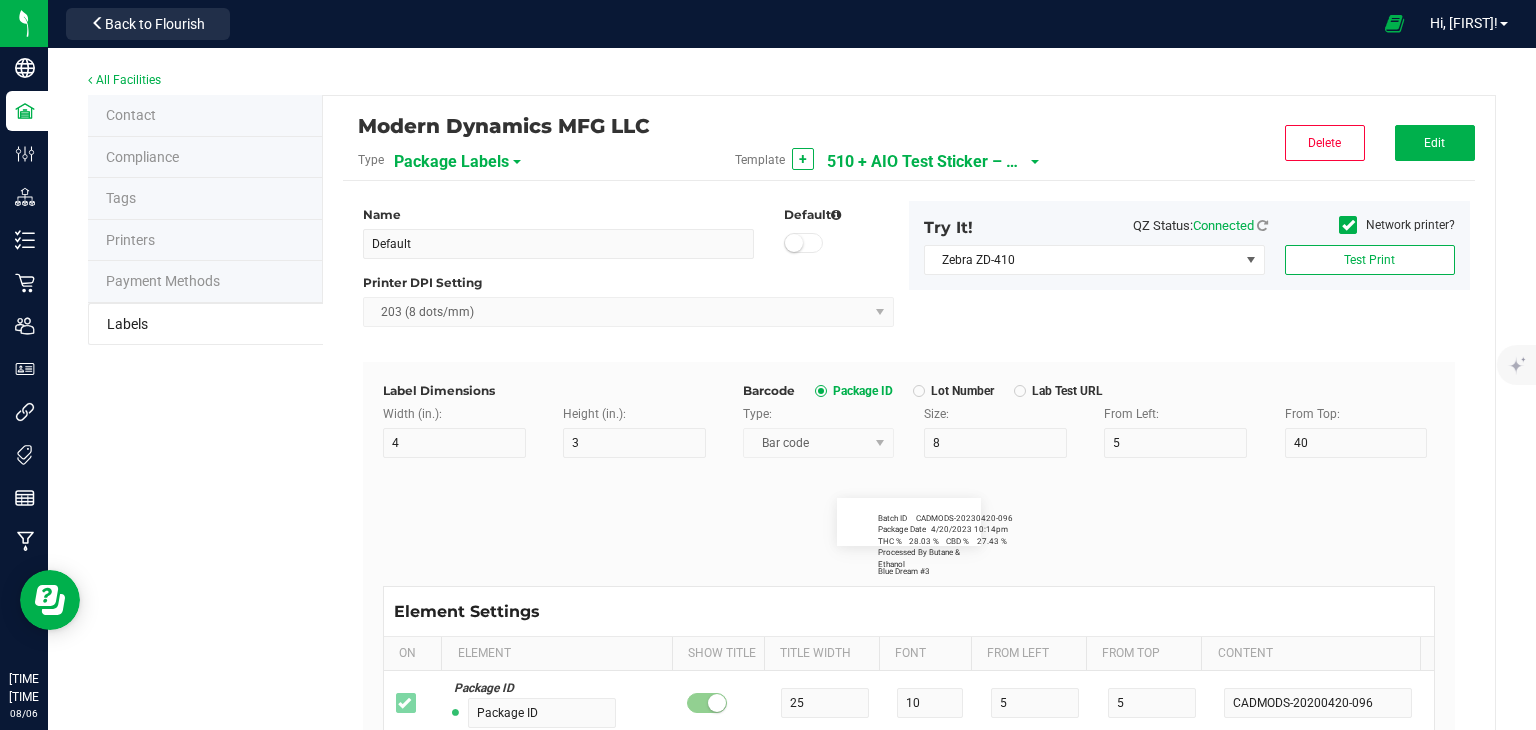 type on "11" 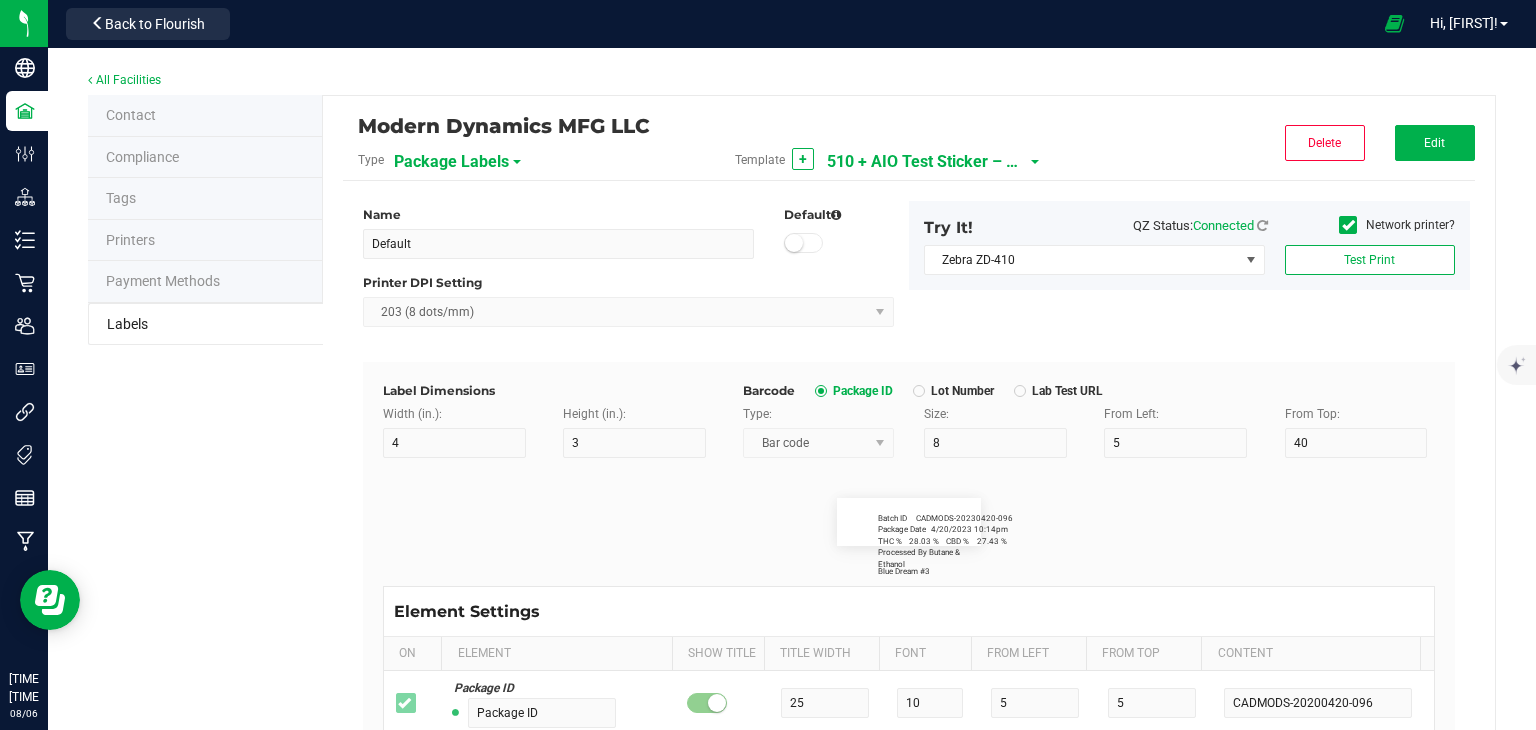 type on "4" 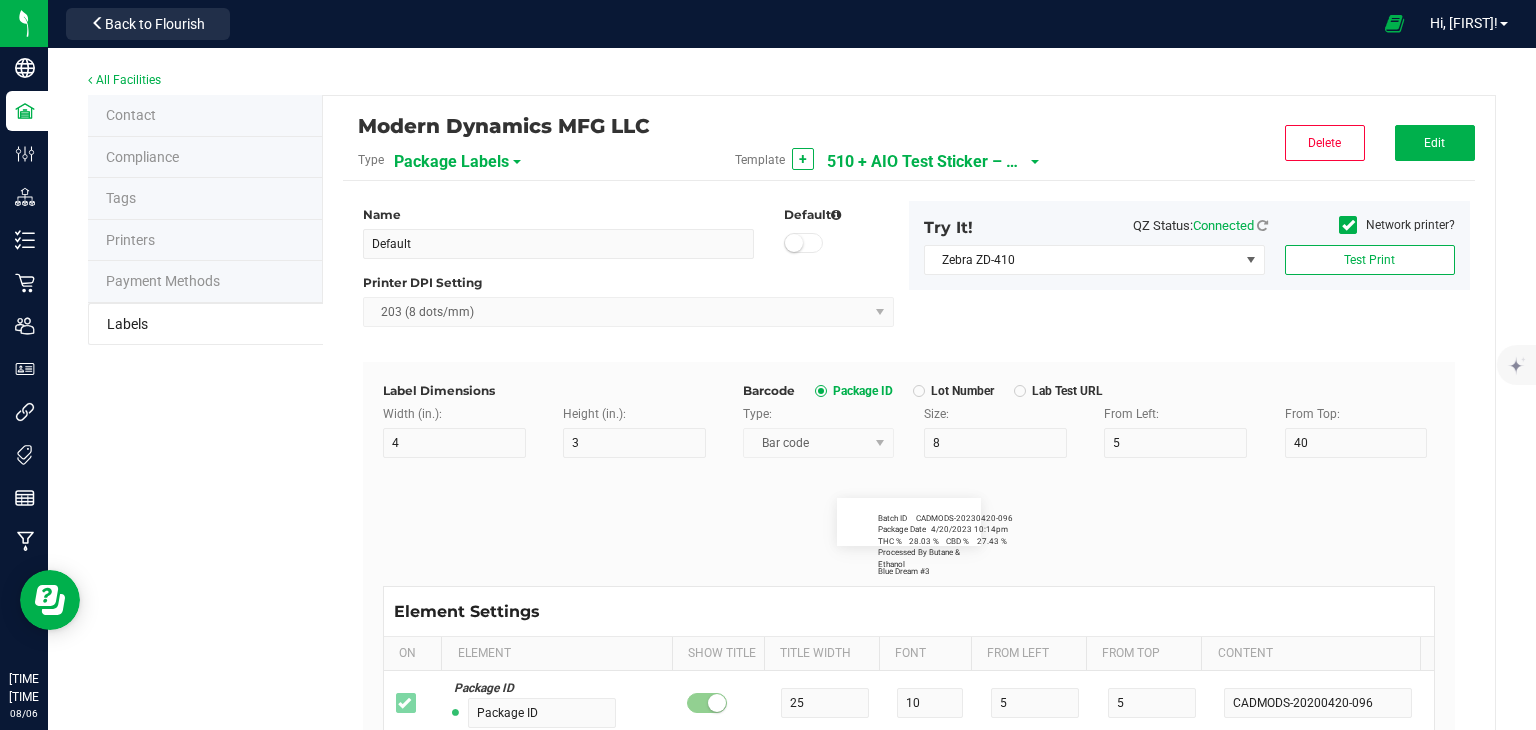 type on "CADMODS-20230420-096" 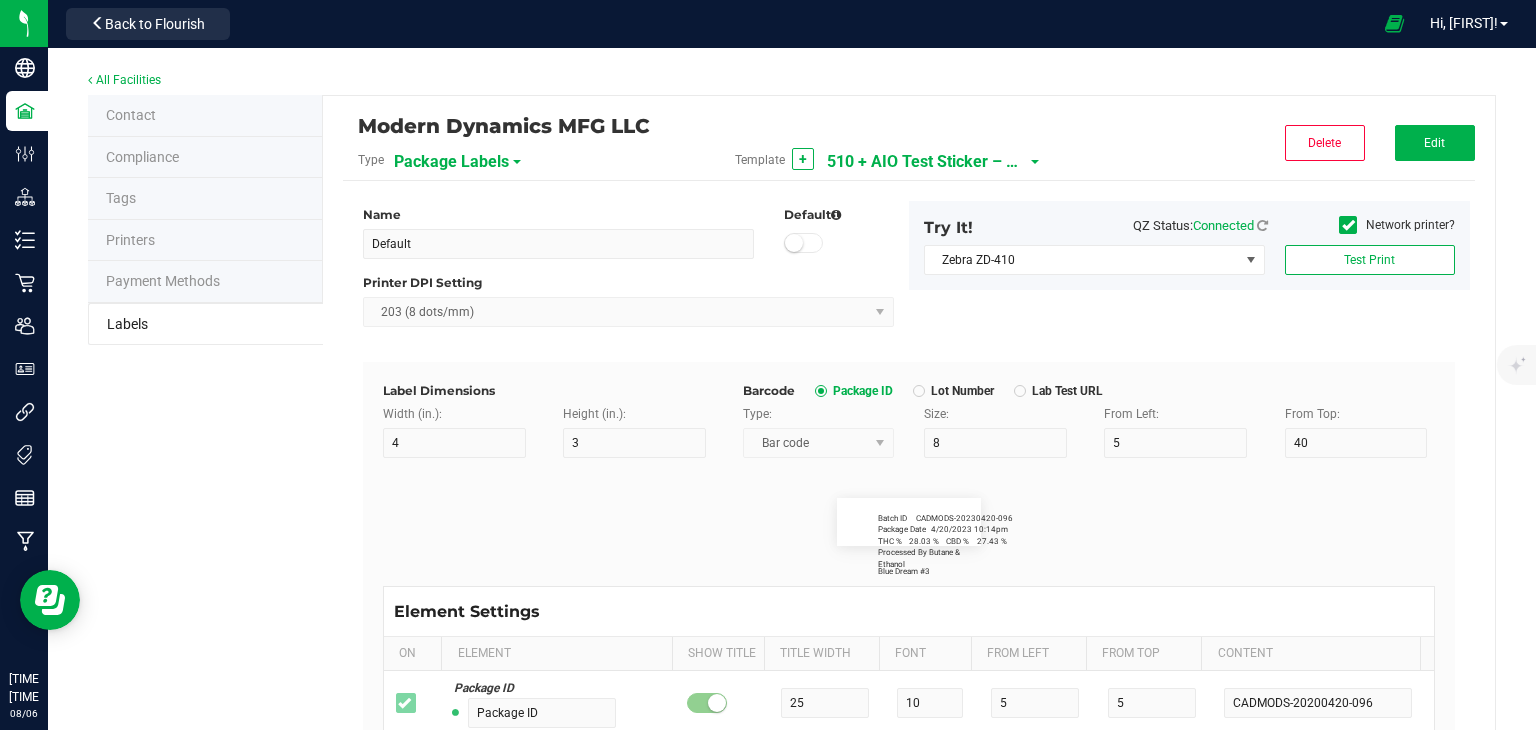type on "Package Date" 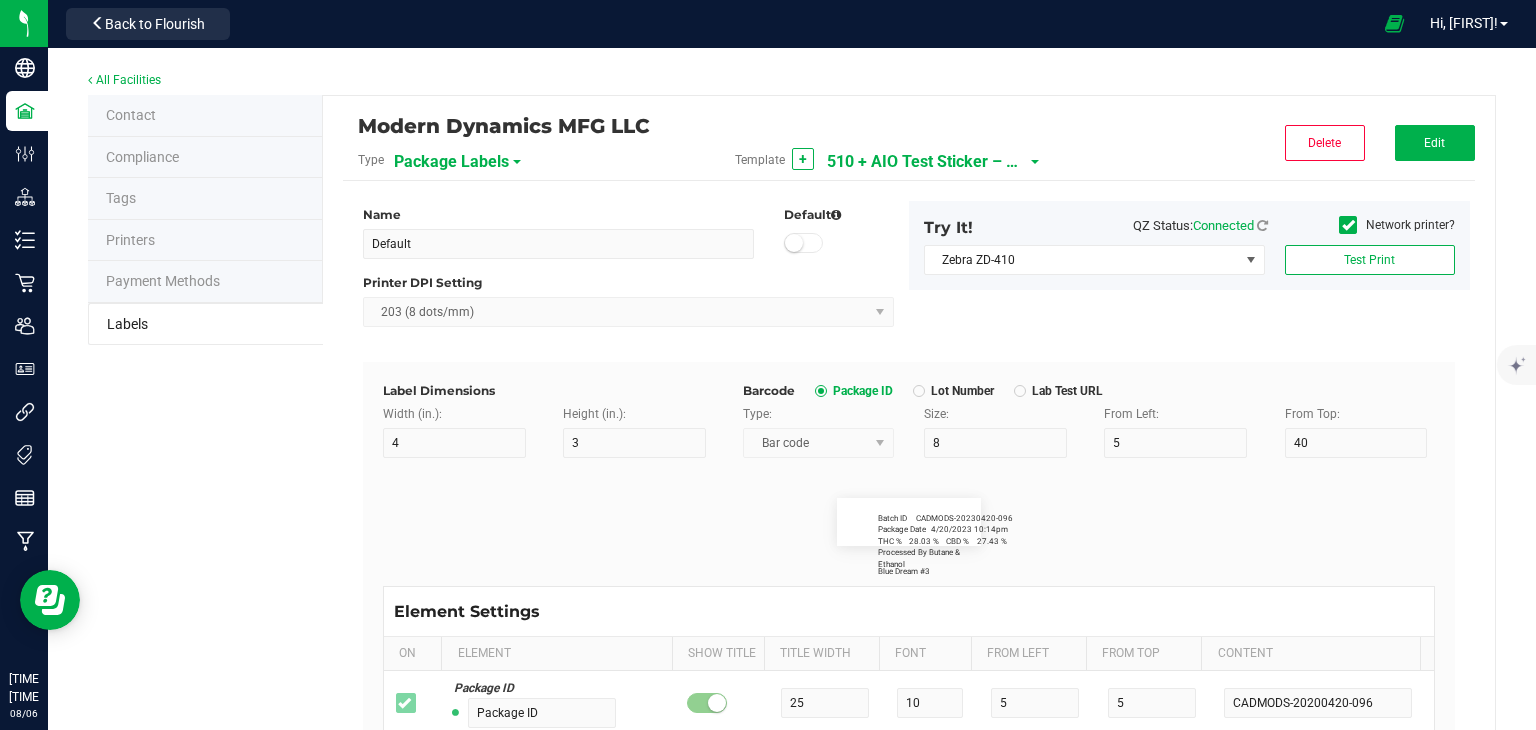 type on "14" 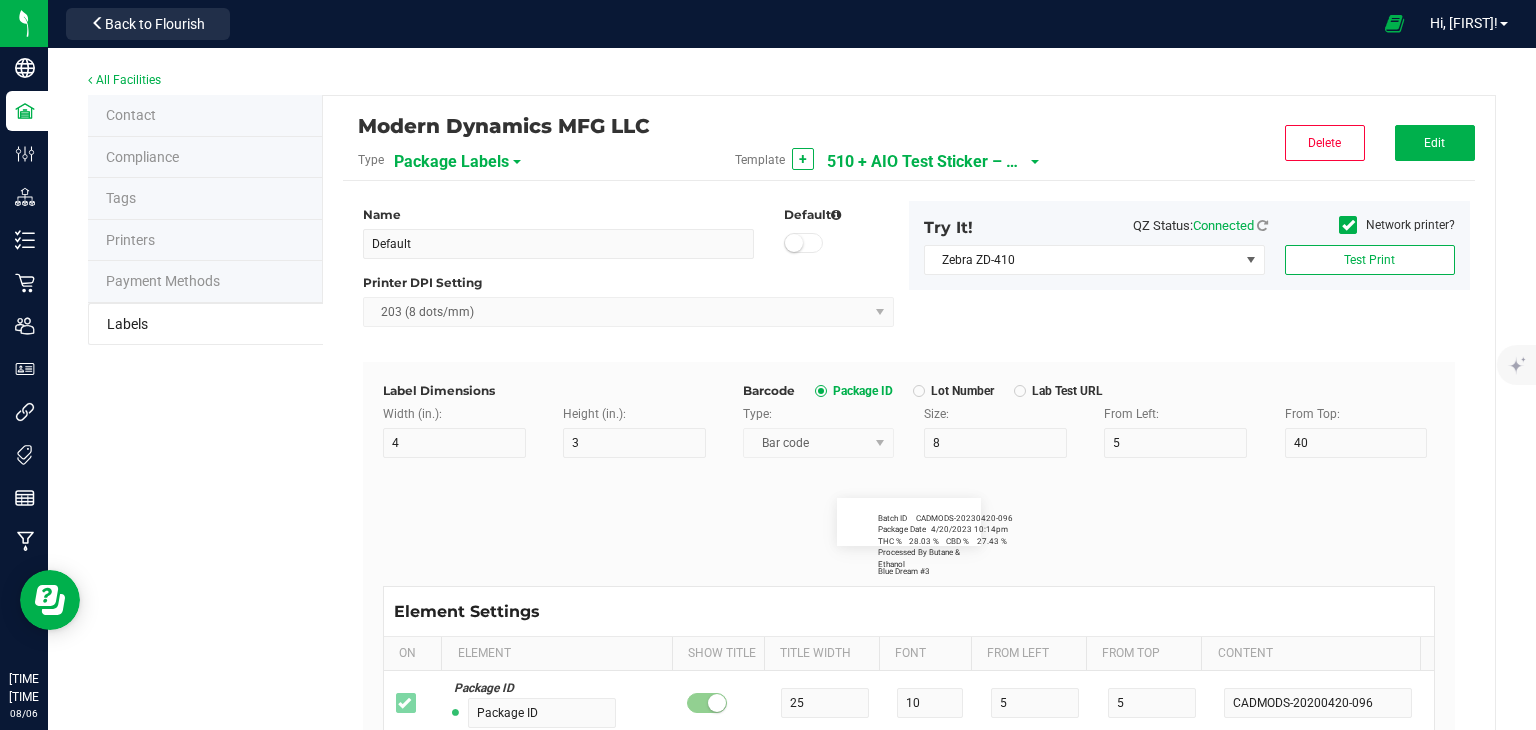 type on "6" 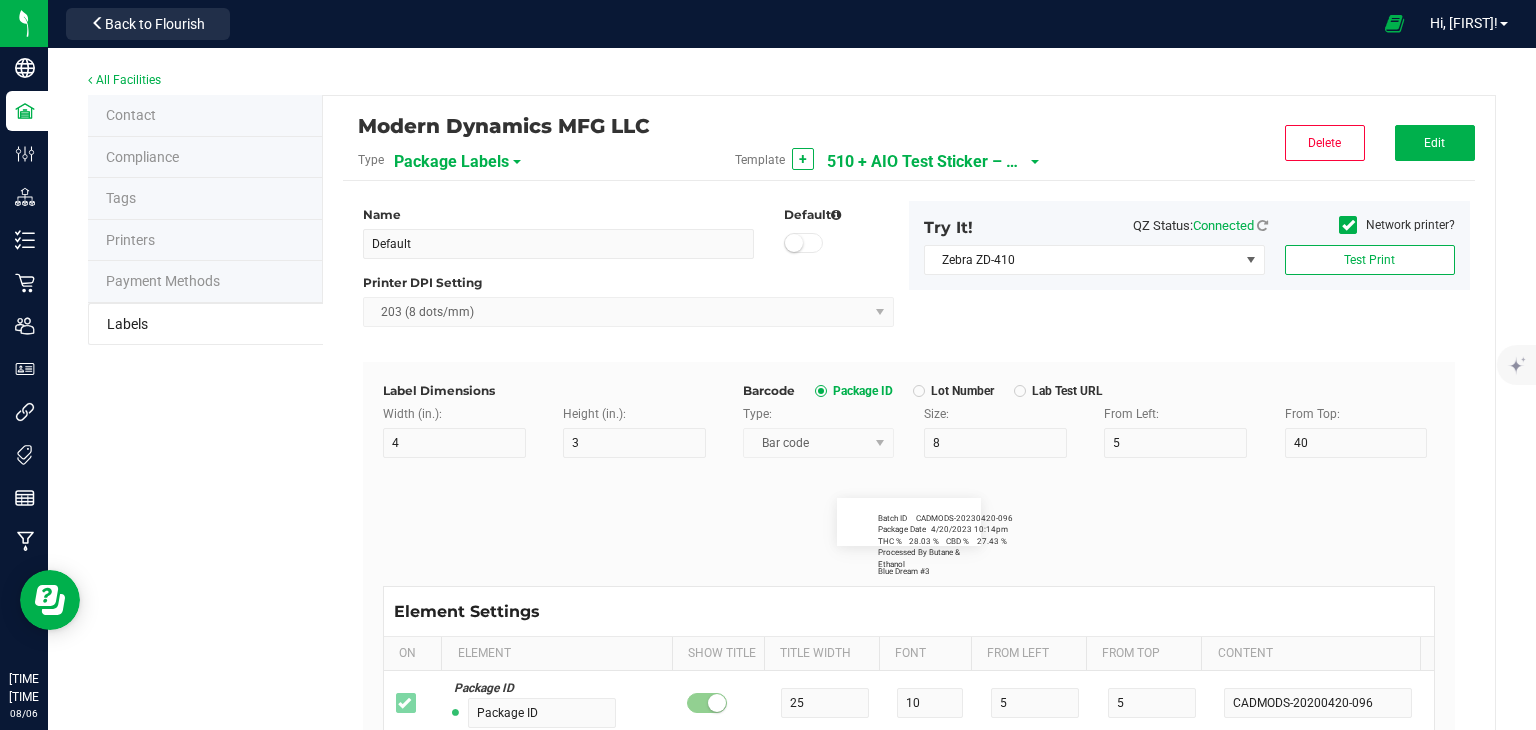 type on "11" 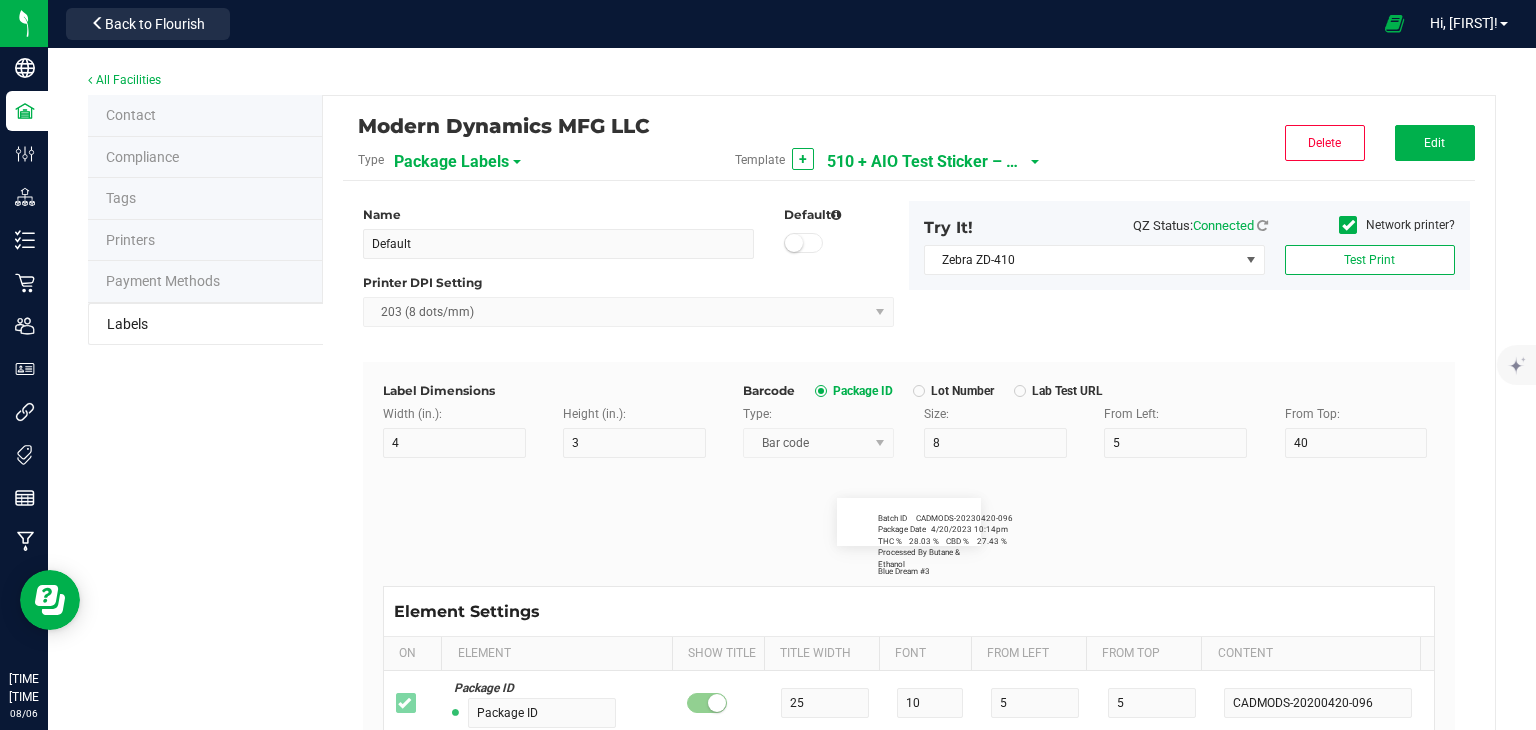 type on "7" 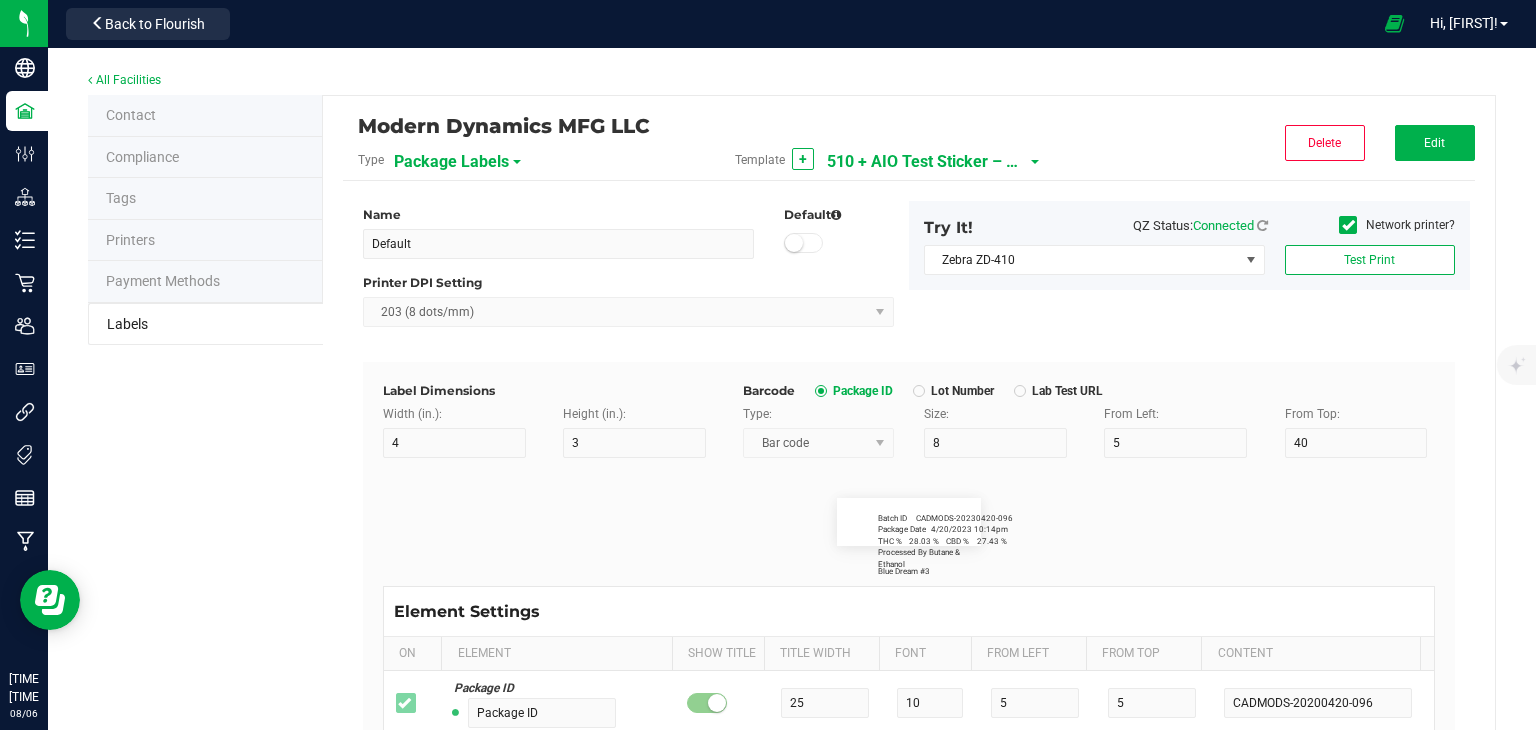 type on "4/20/2023 10:14pm" 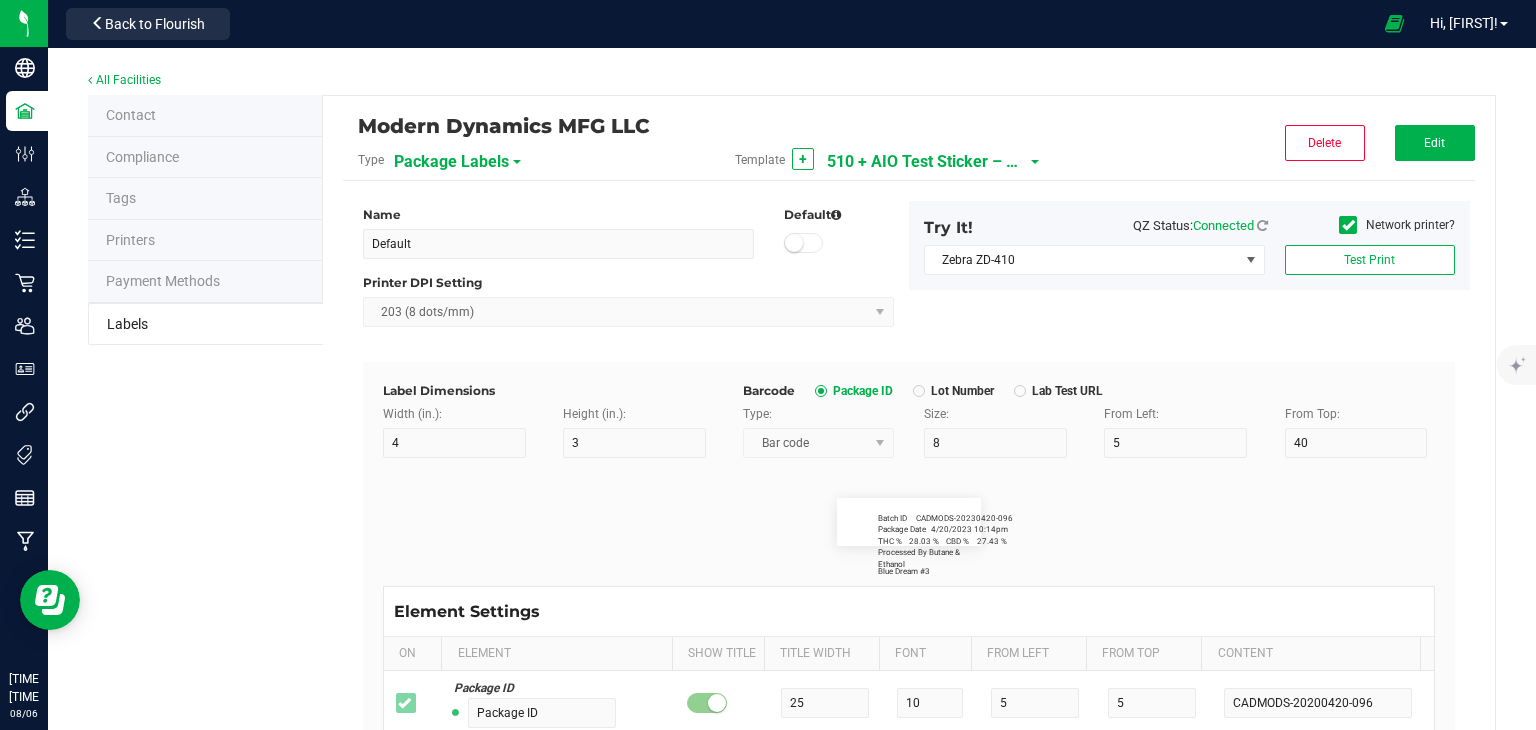 type on "THC %" 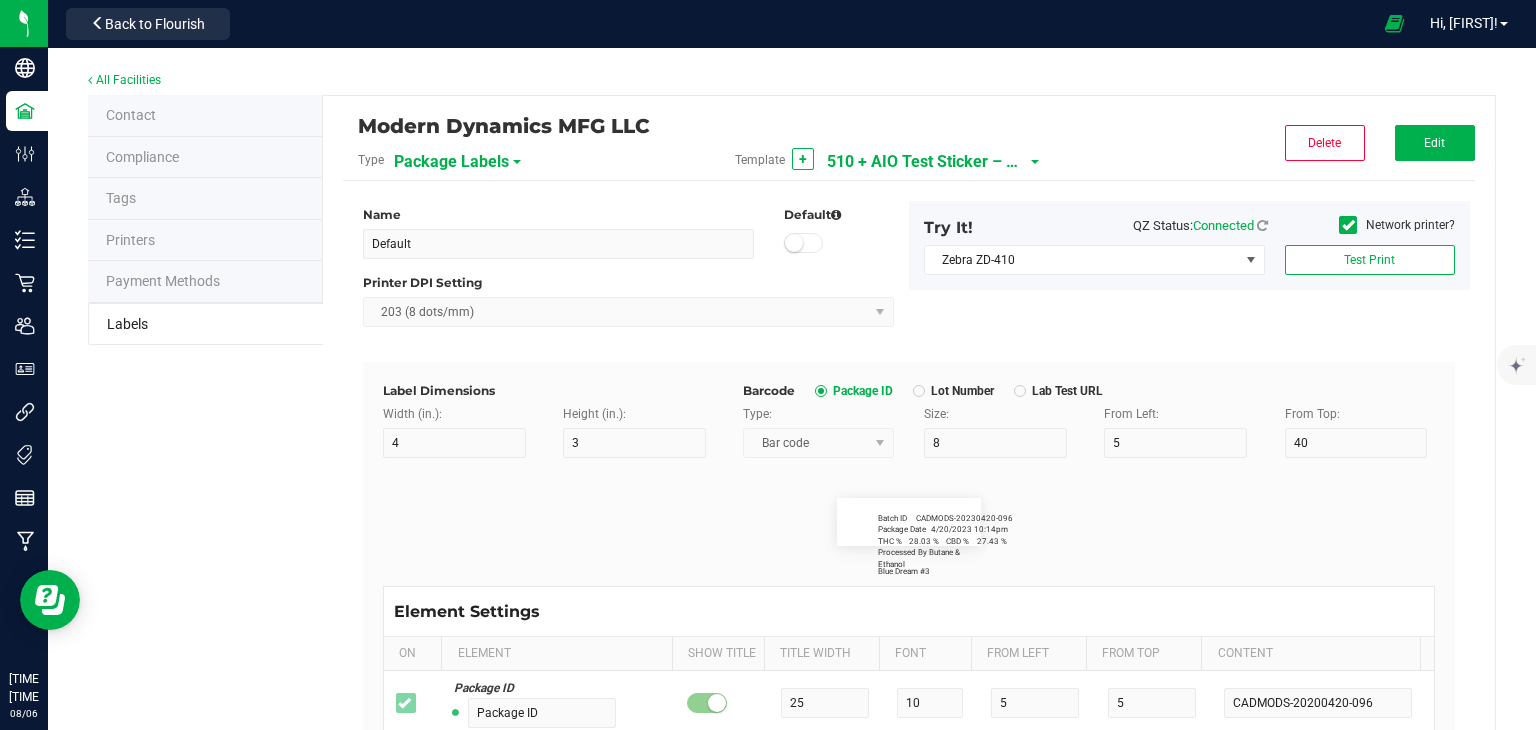 type on "8" 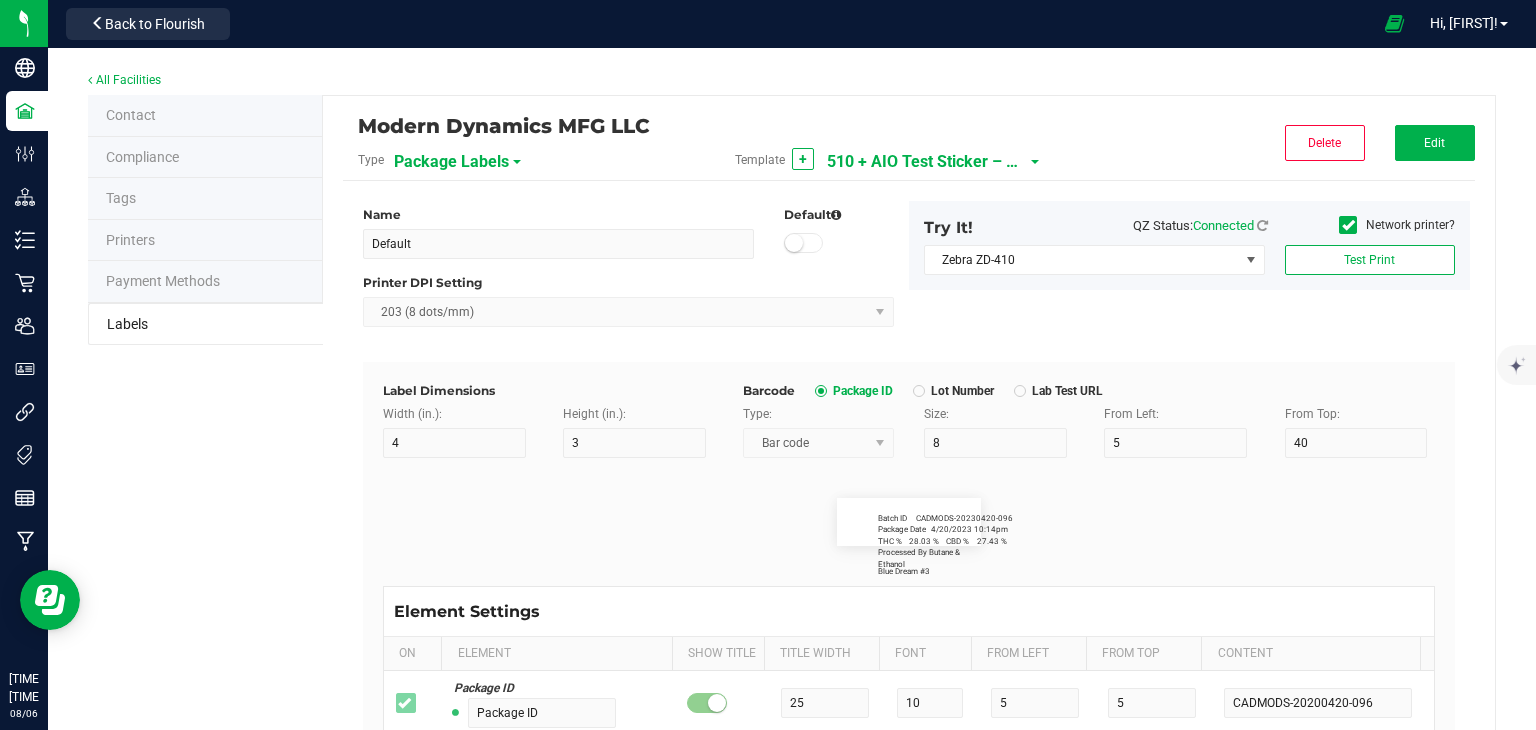 type on "6" 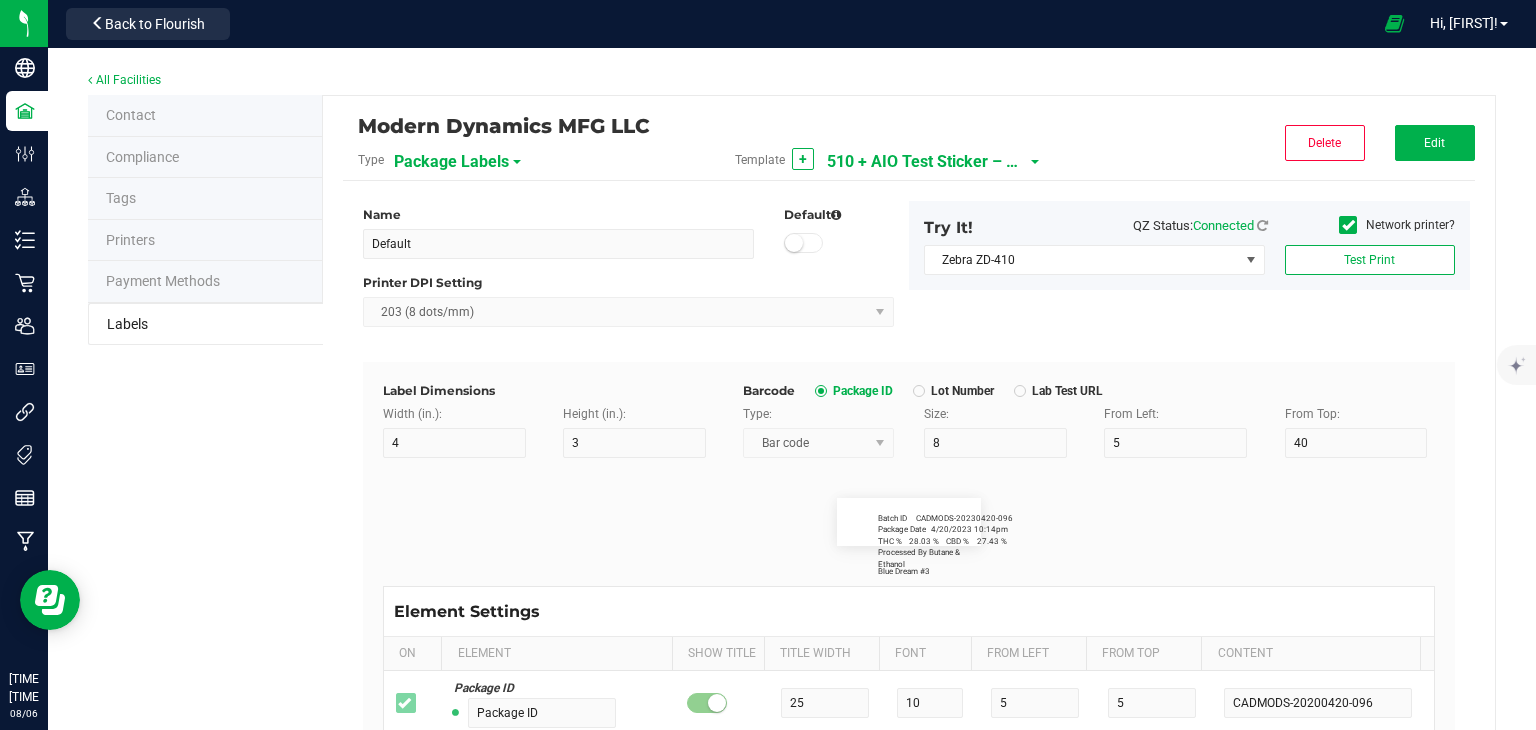 type on "11" 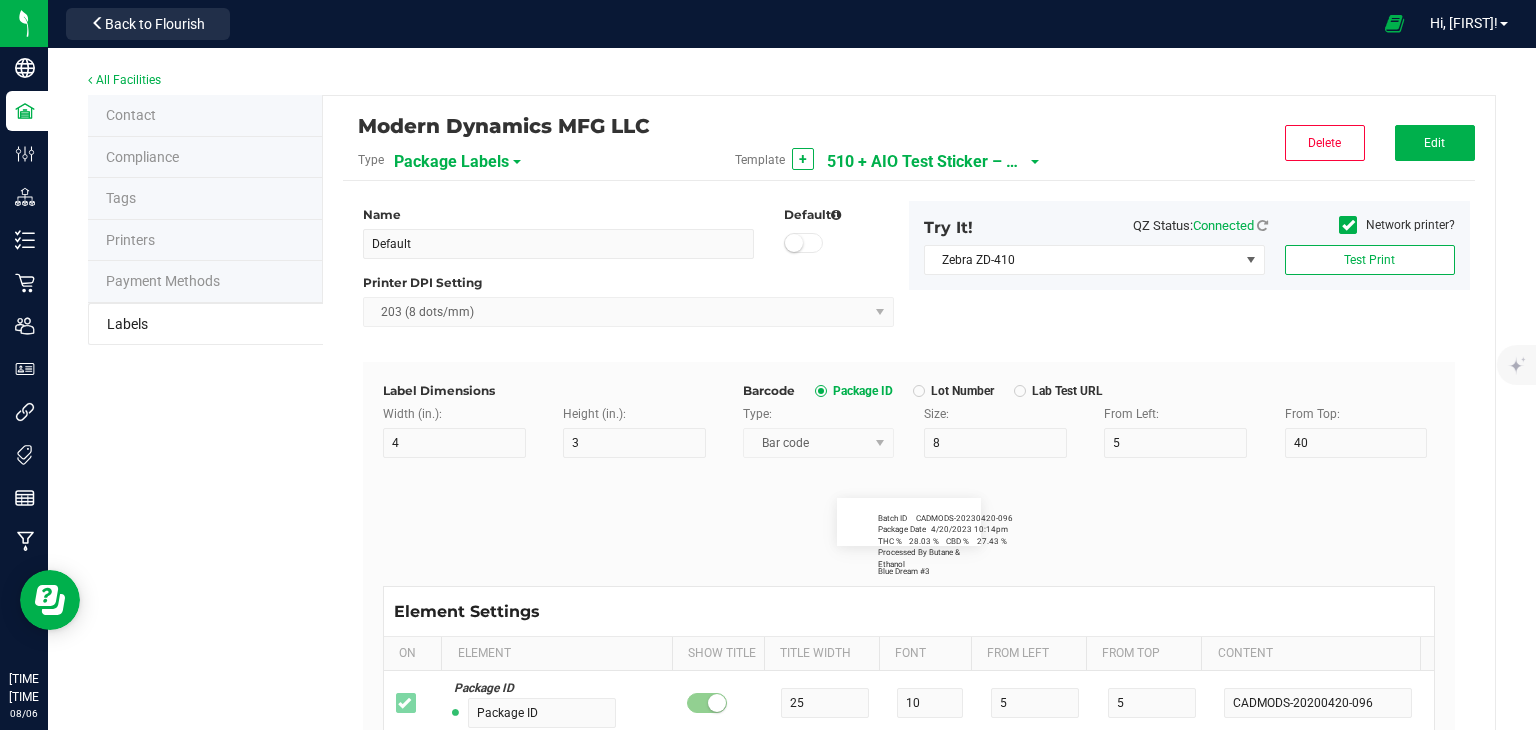 type on "10" 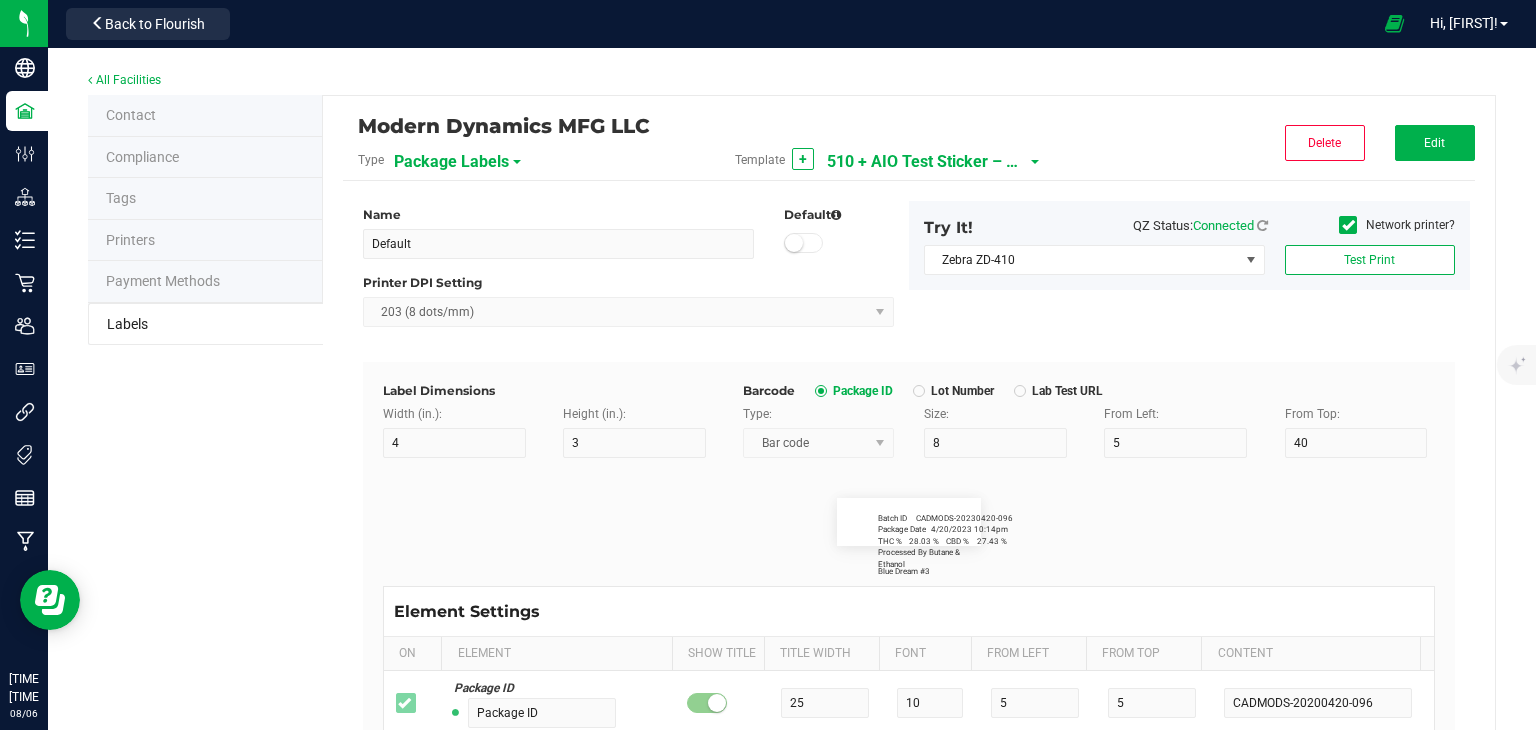 type on "28.03 %" 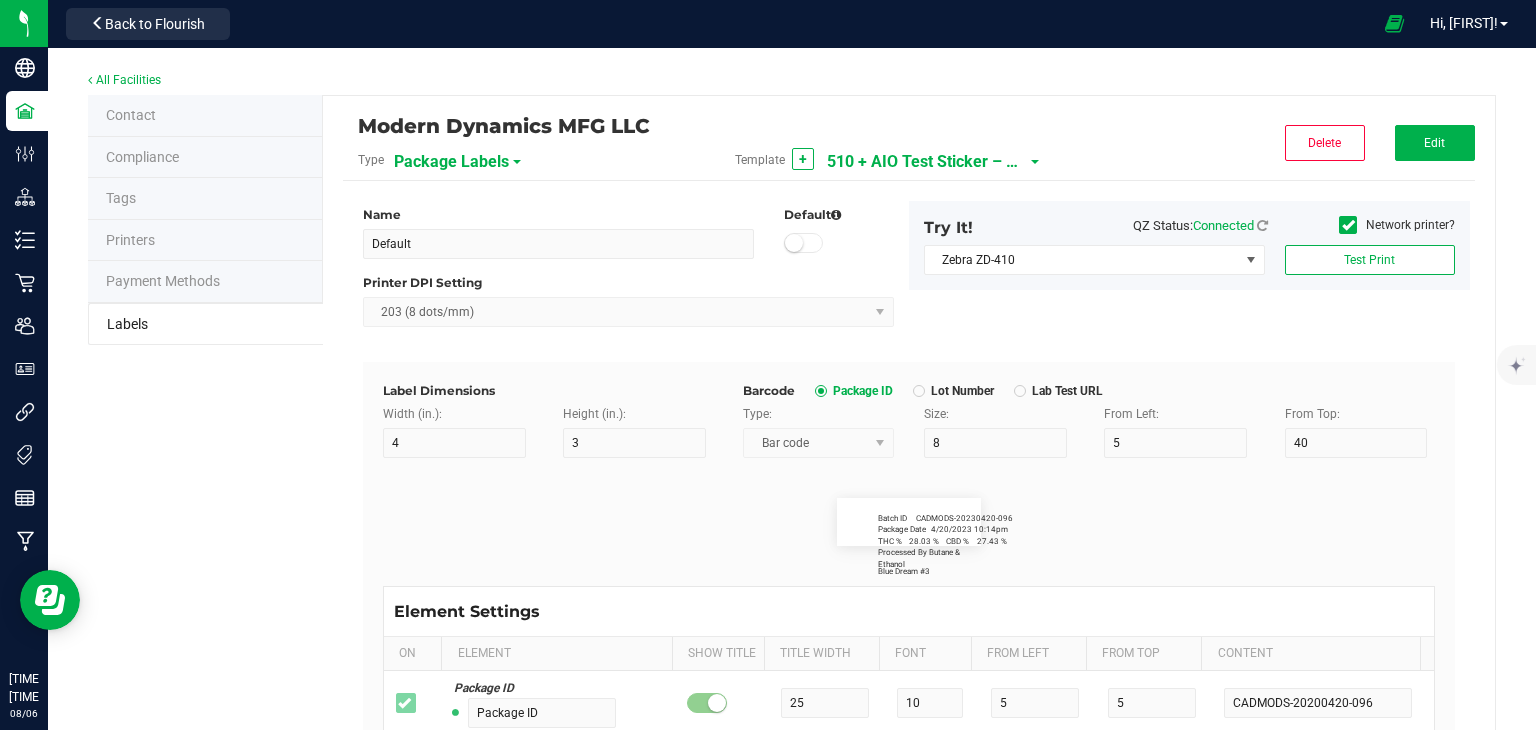 type on "CBD %" 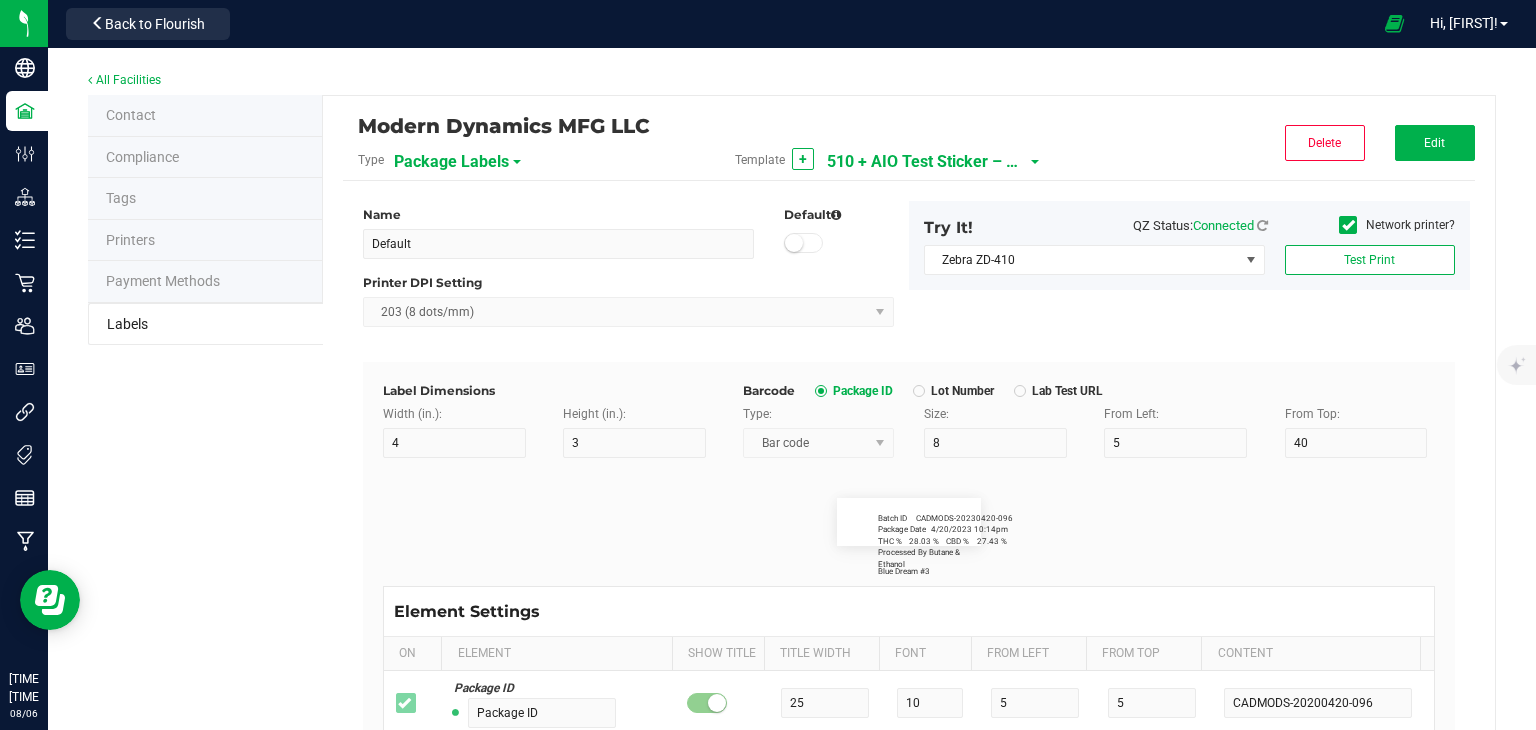 type on "8" 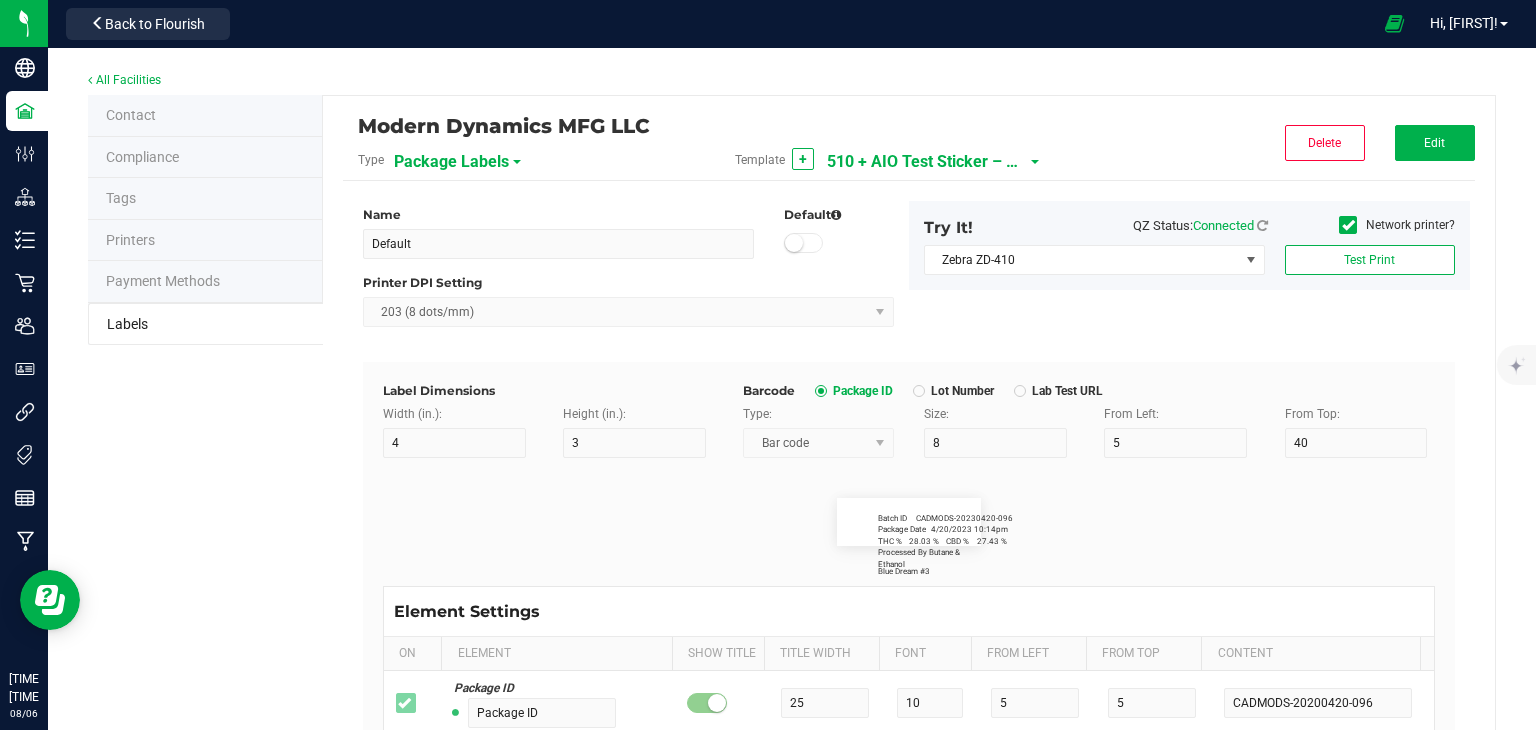type on "6" 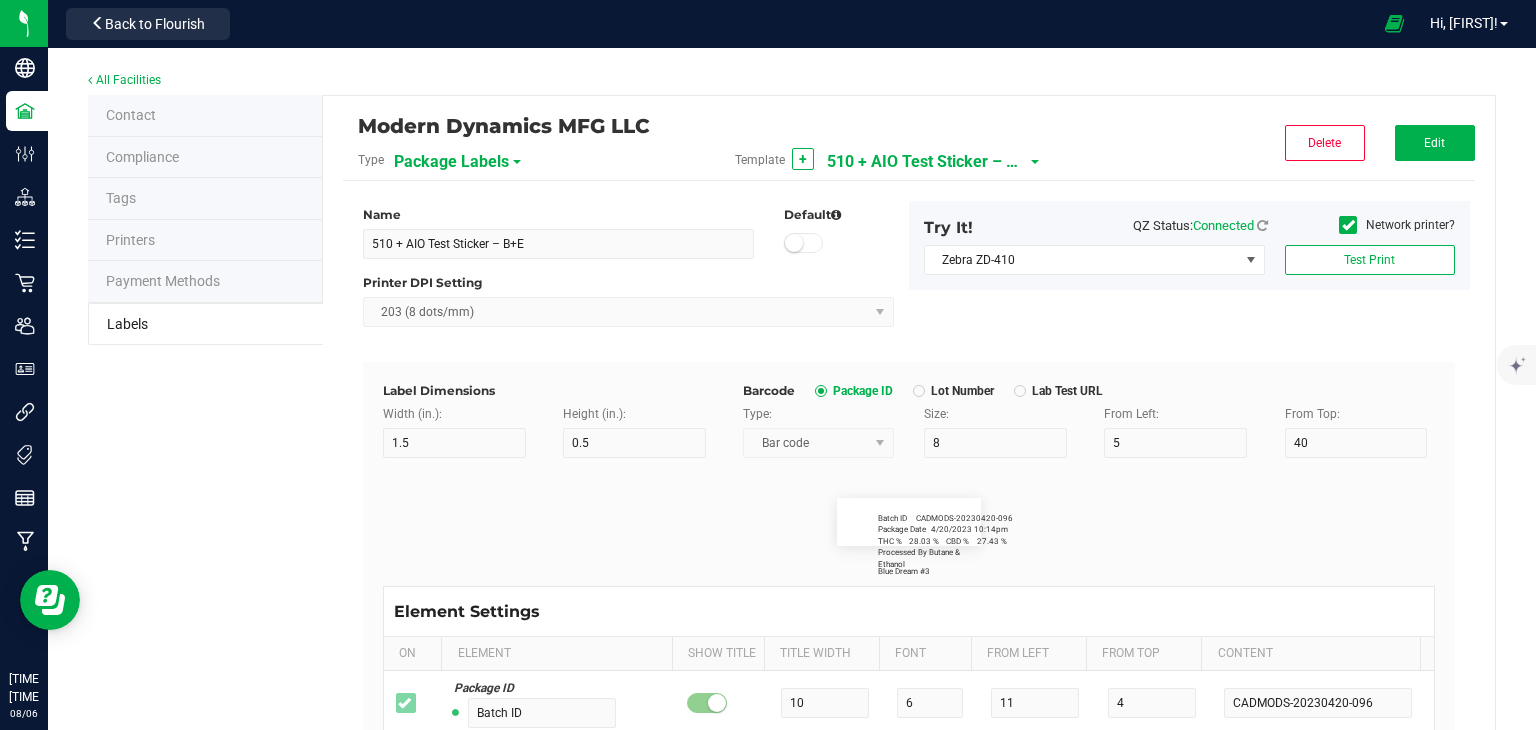 type on "29" 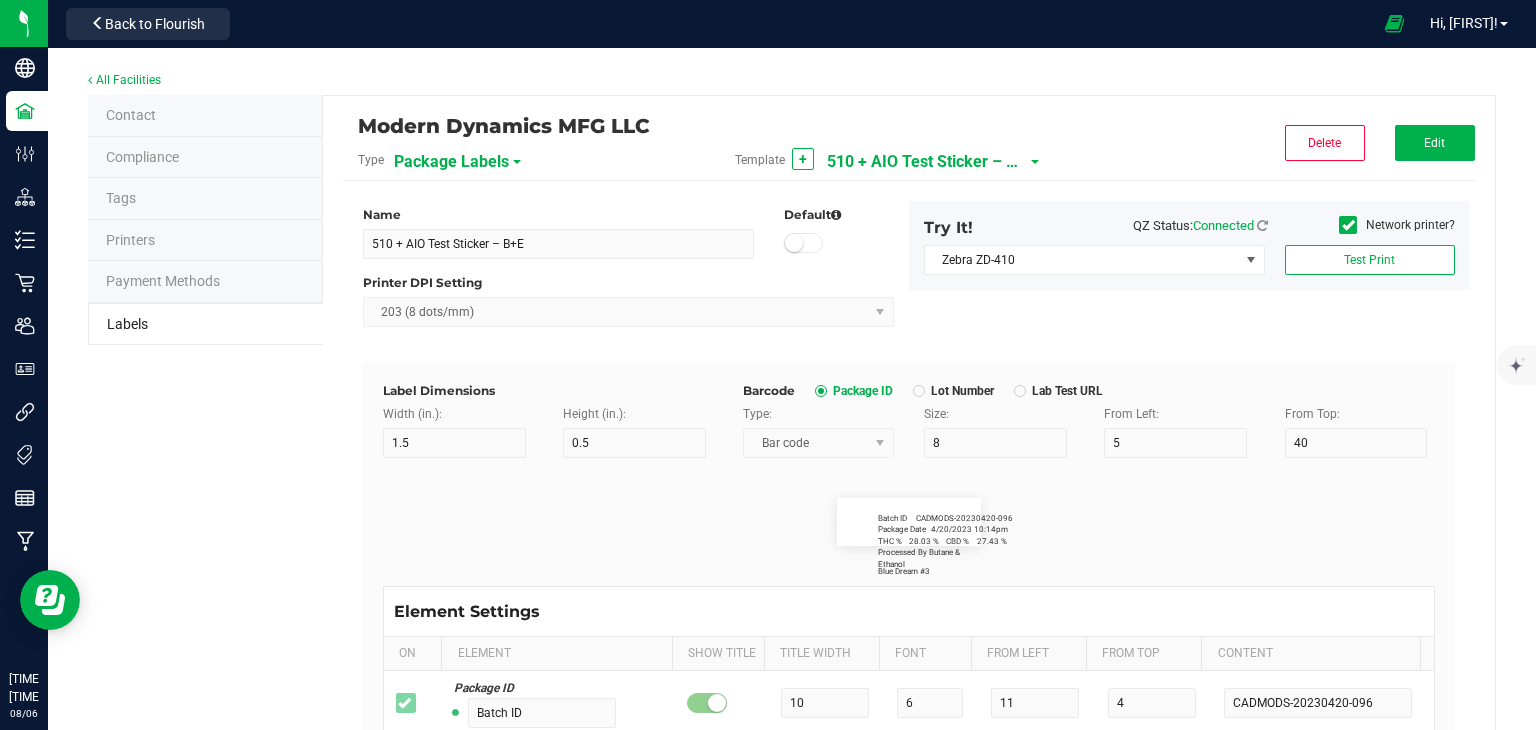 type on "10" 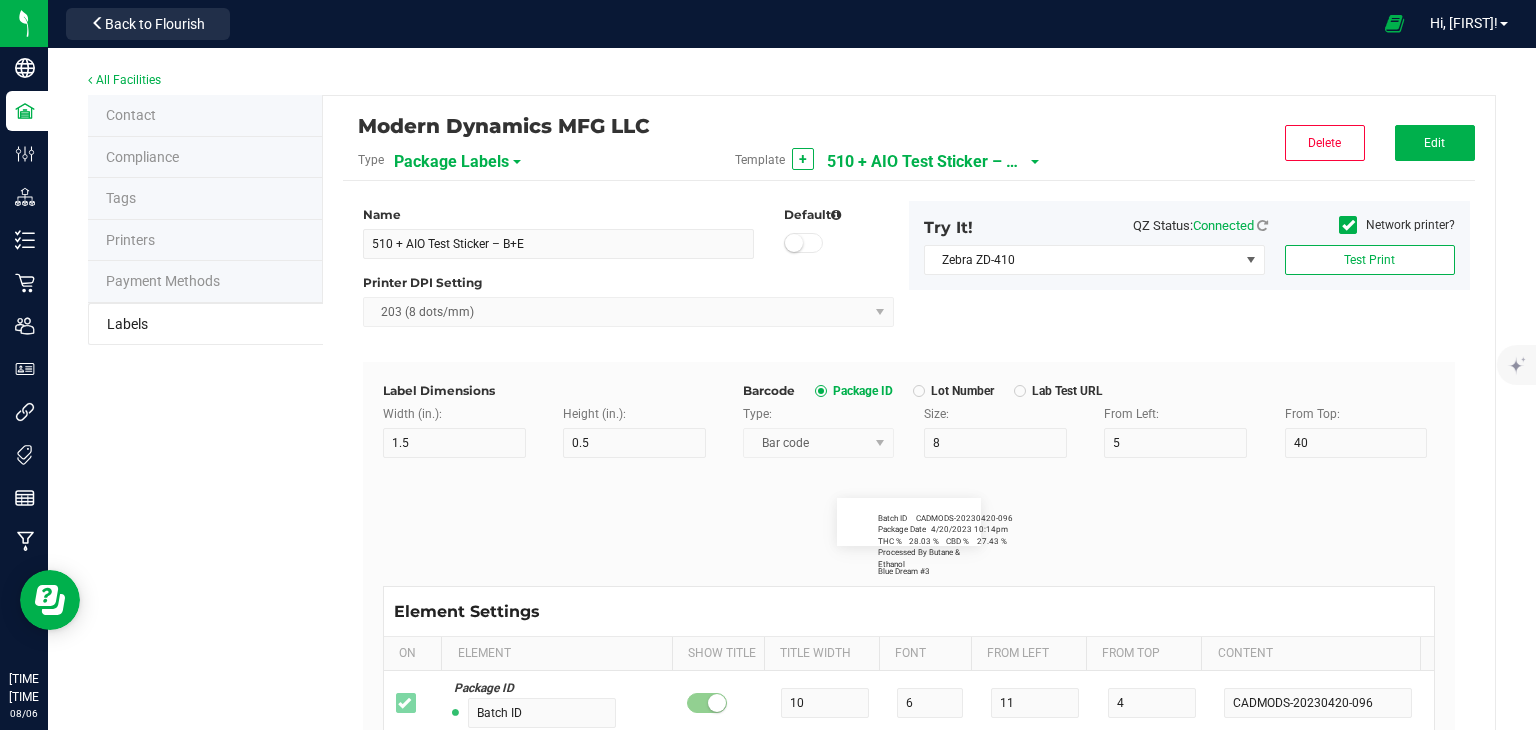 type on "27.43 %" 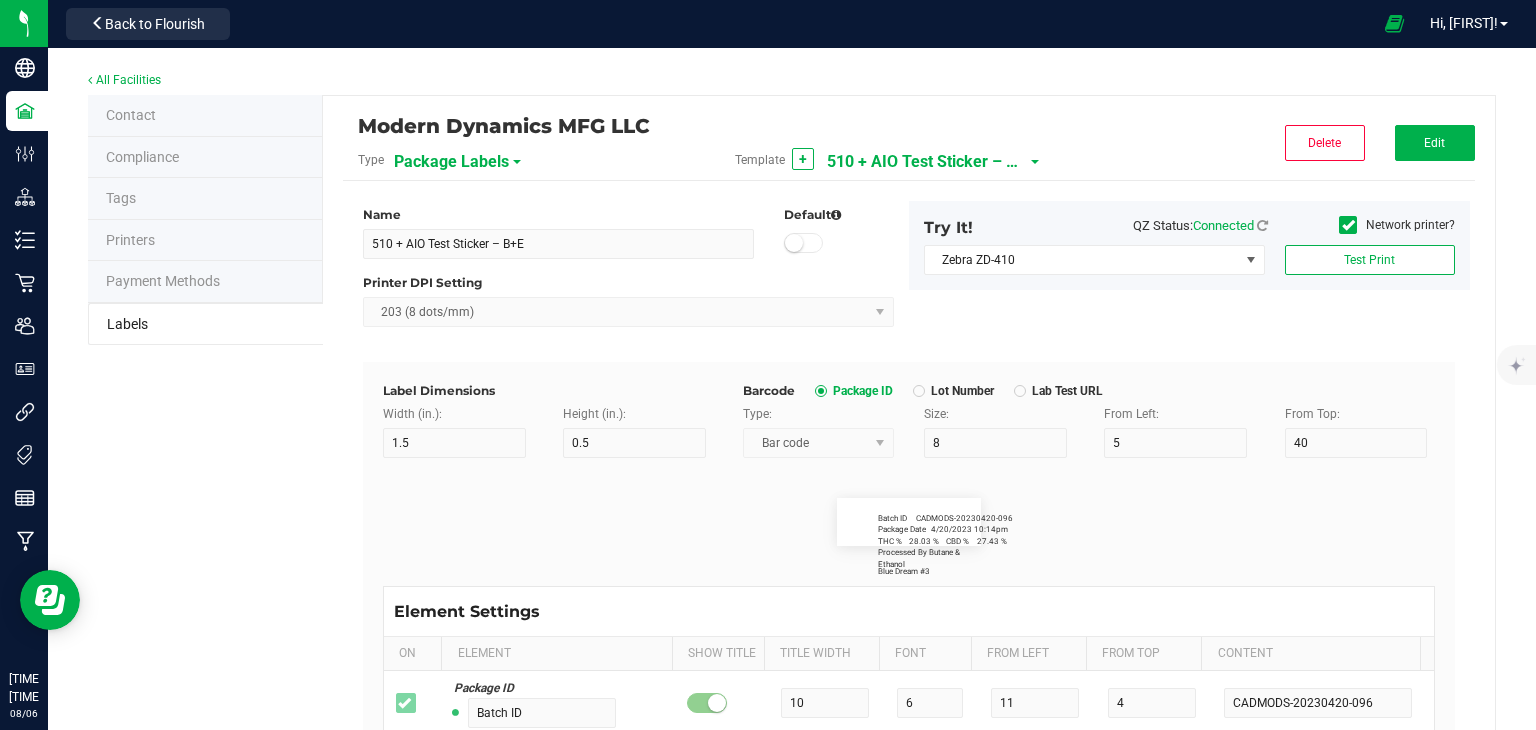 type on "Processed By Butane & Ethanol" 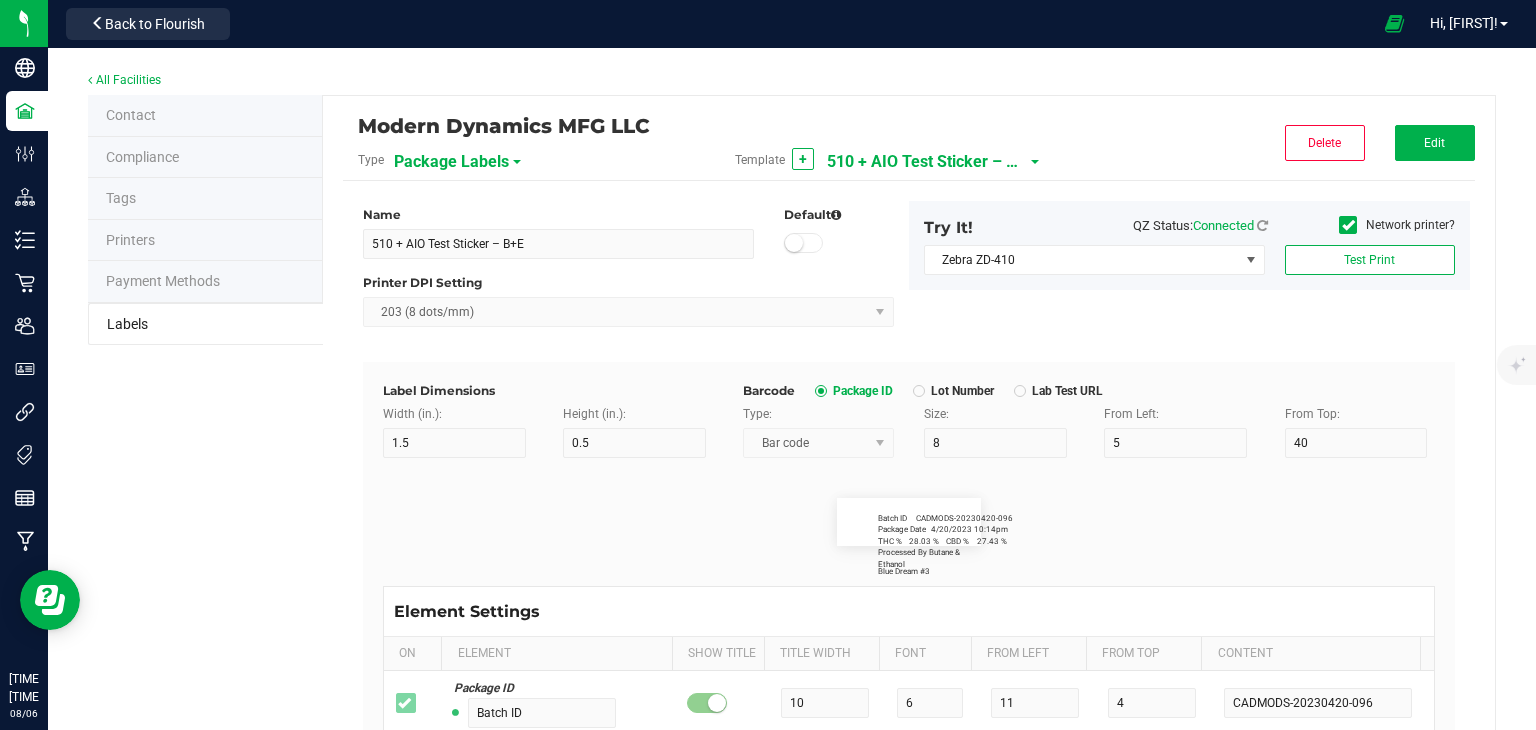 type on "28" 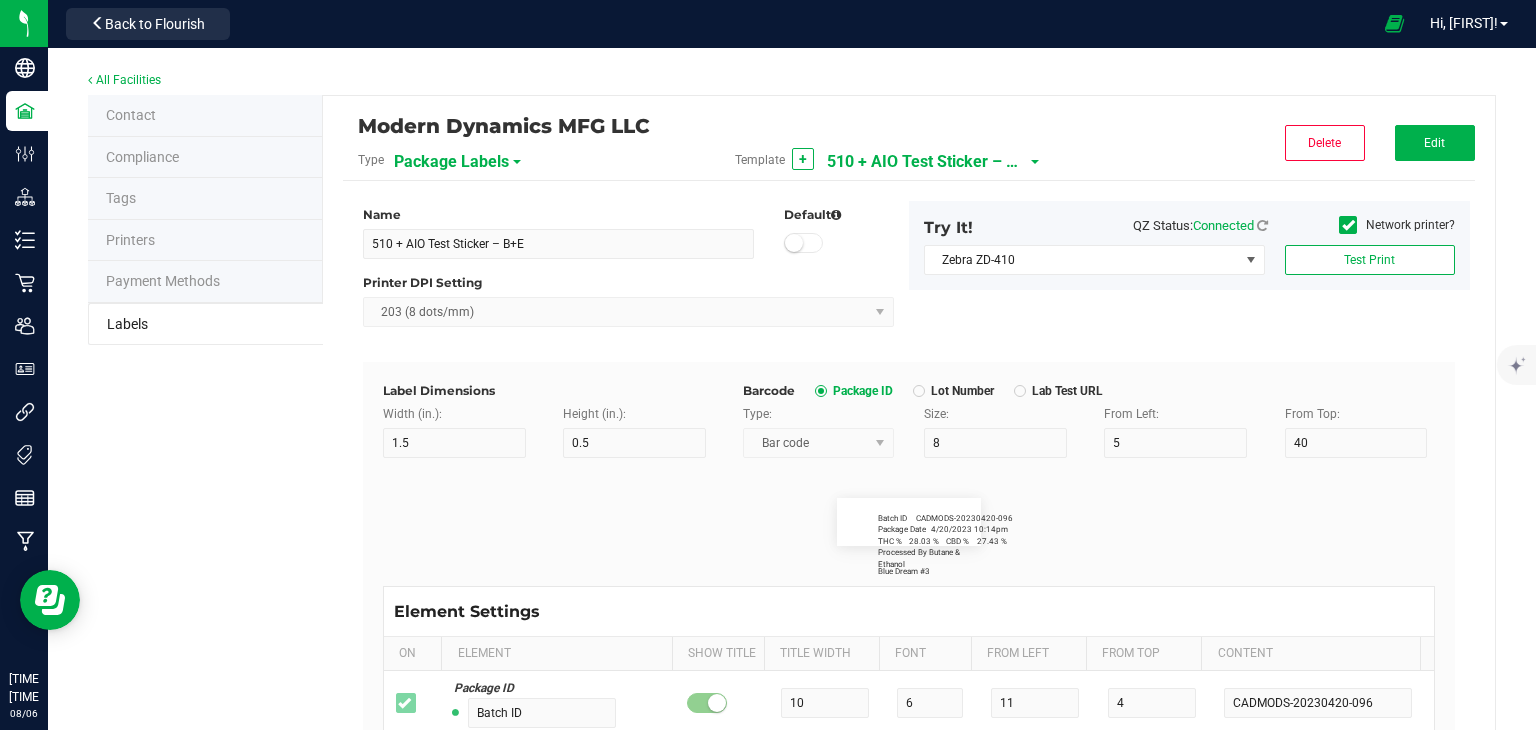 type on "6" 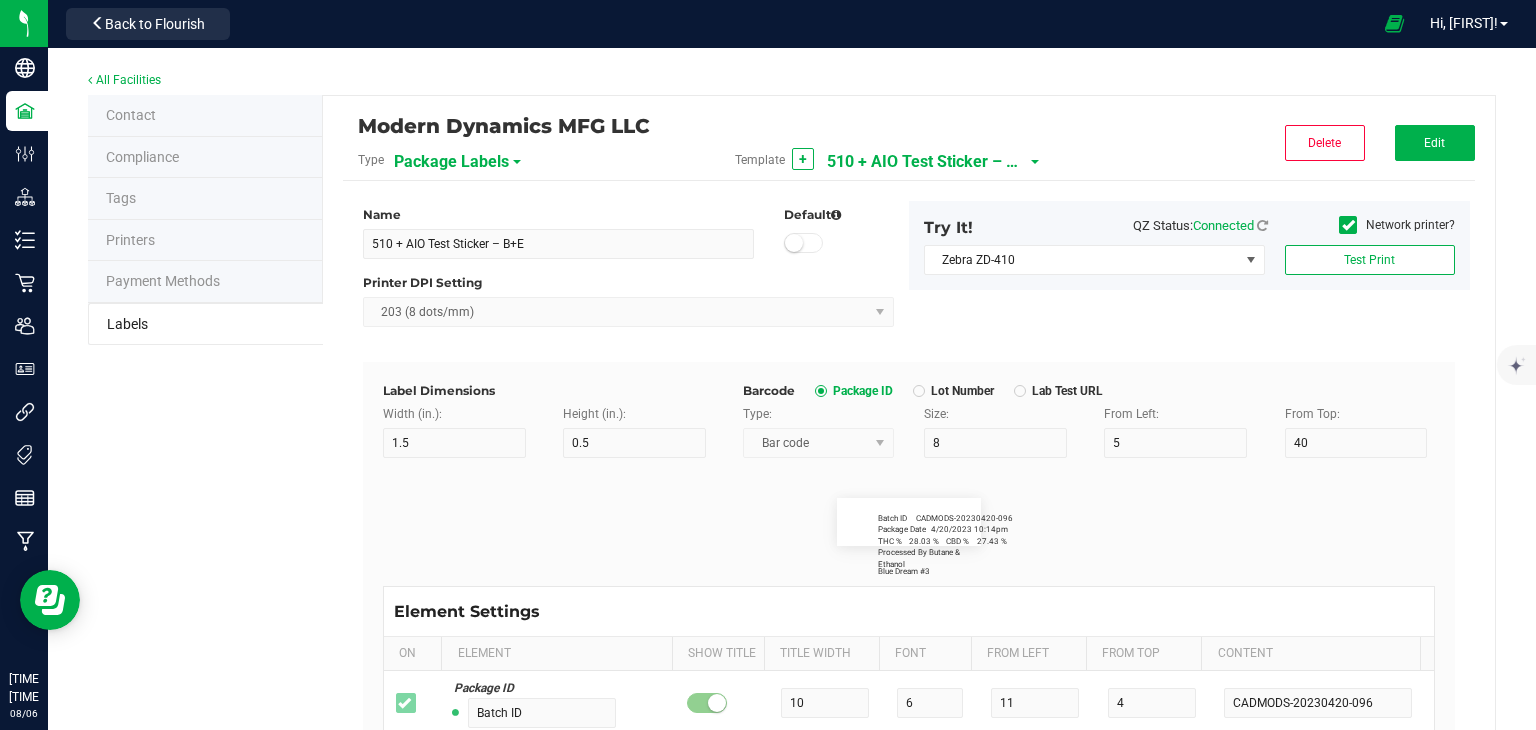 type on "11" 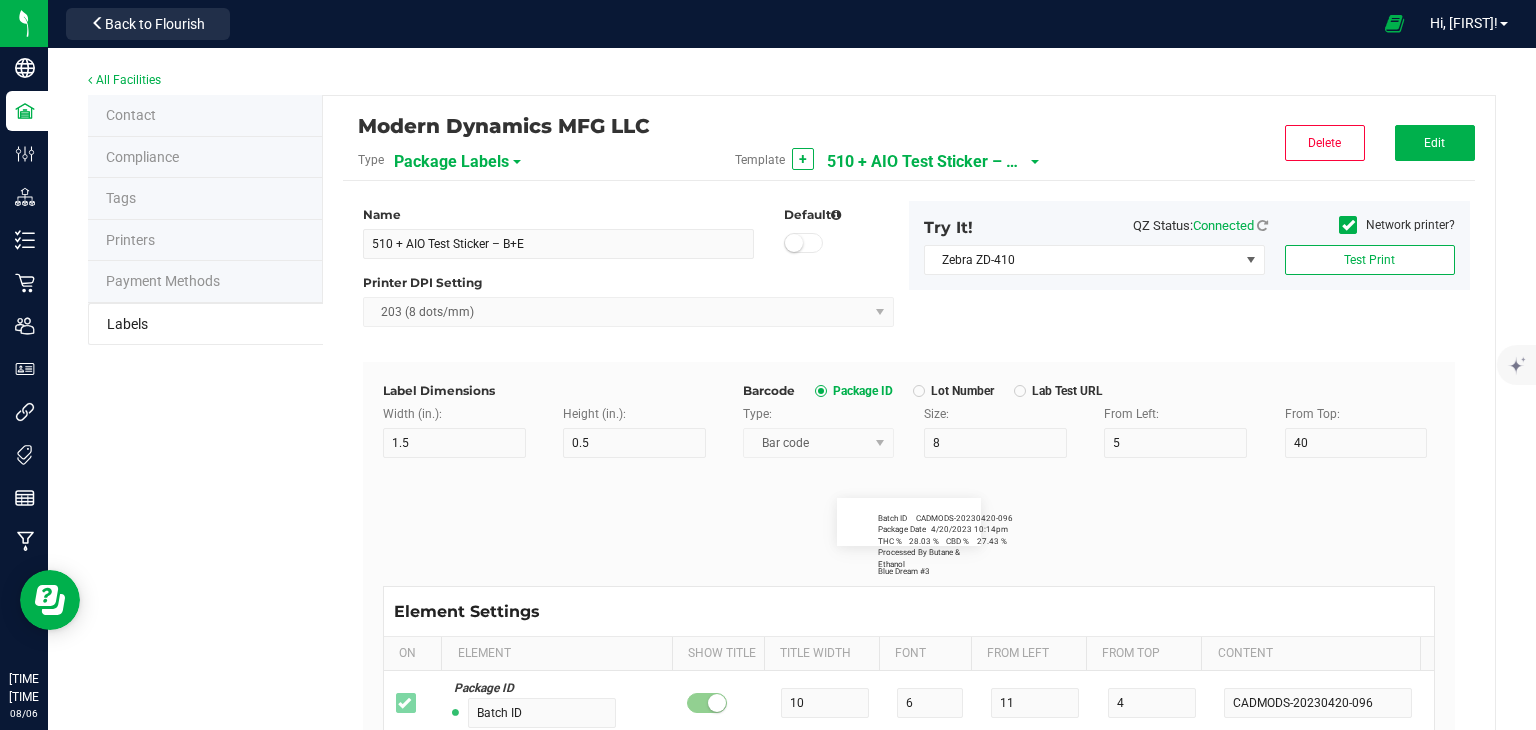 type on "13" 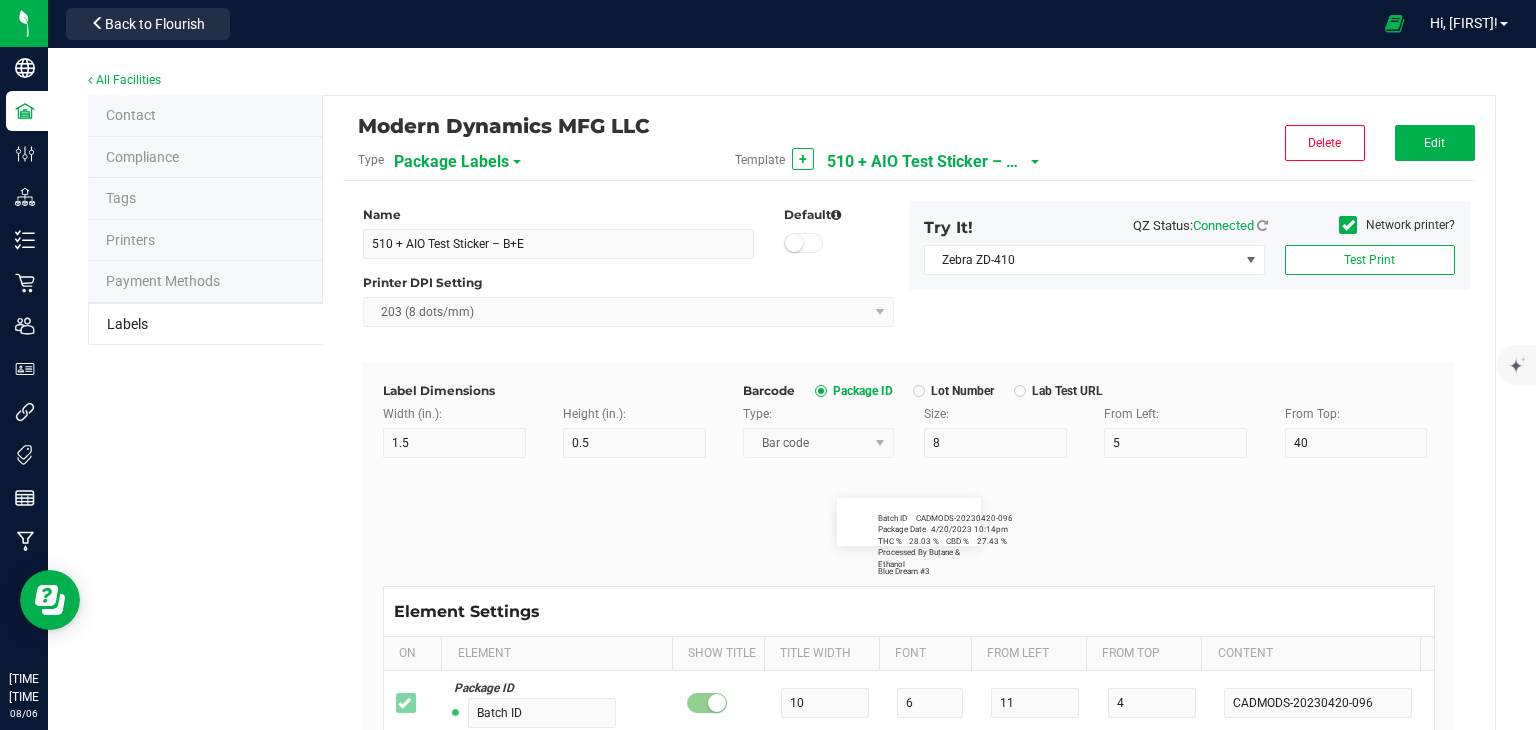 type 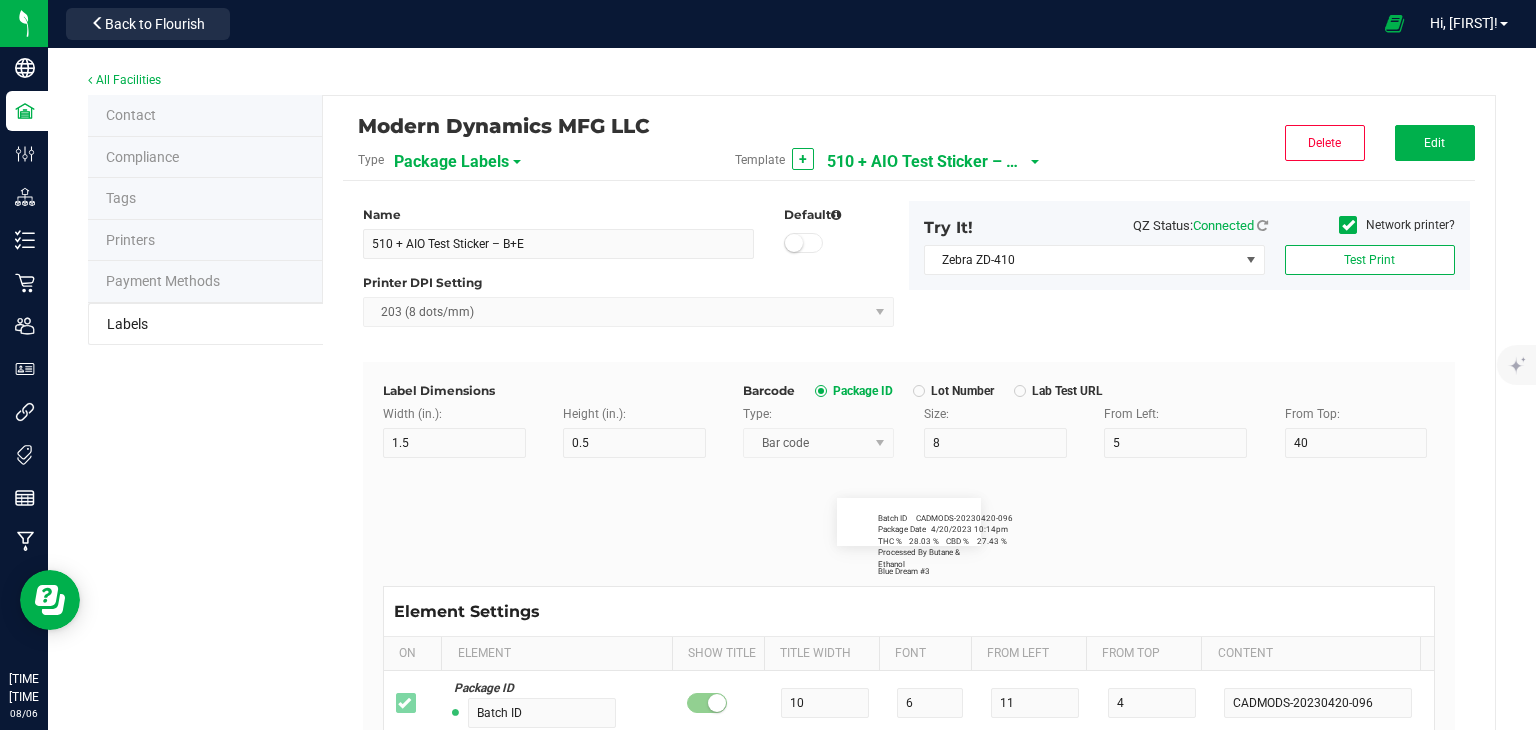 type on "Example" 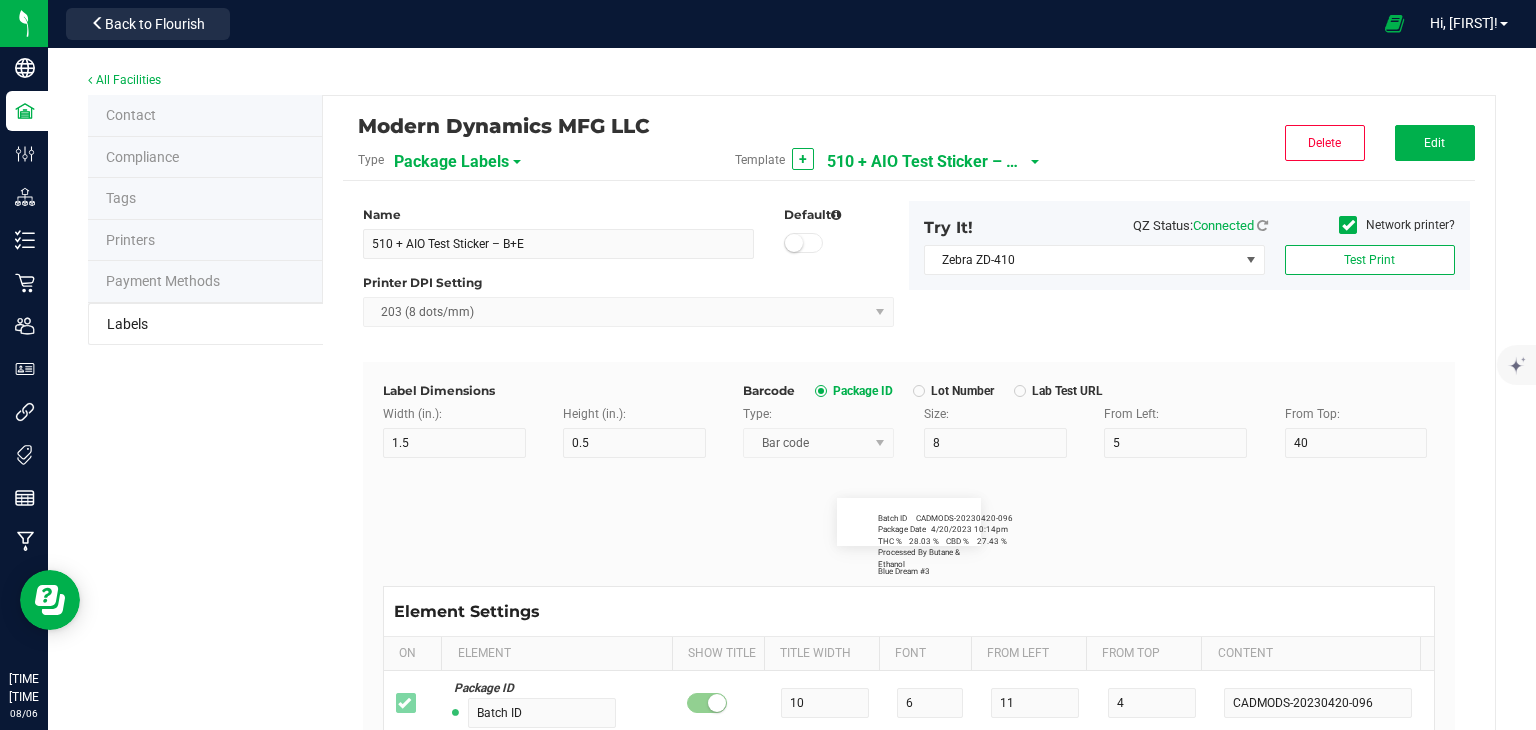 type on "10" 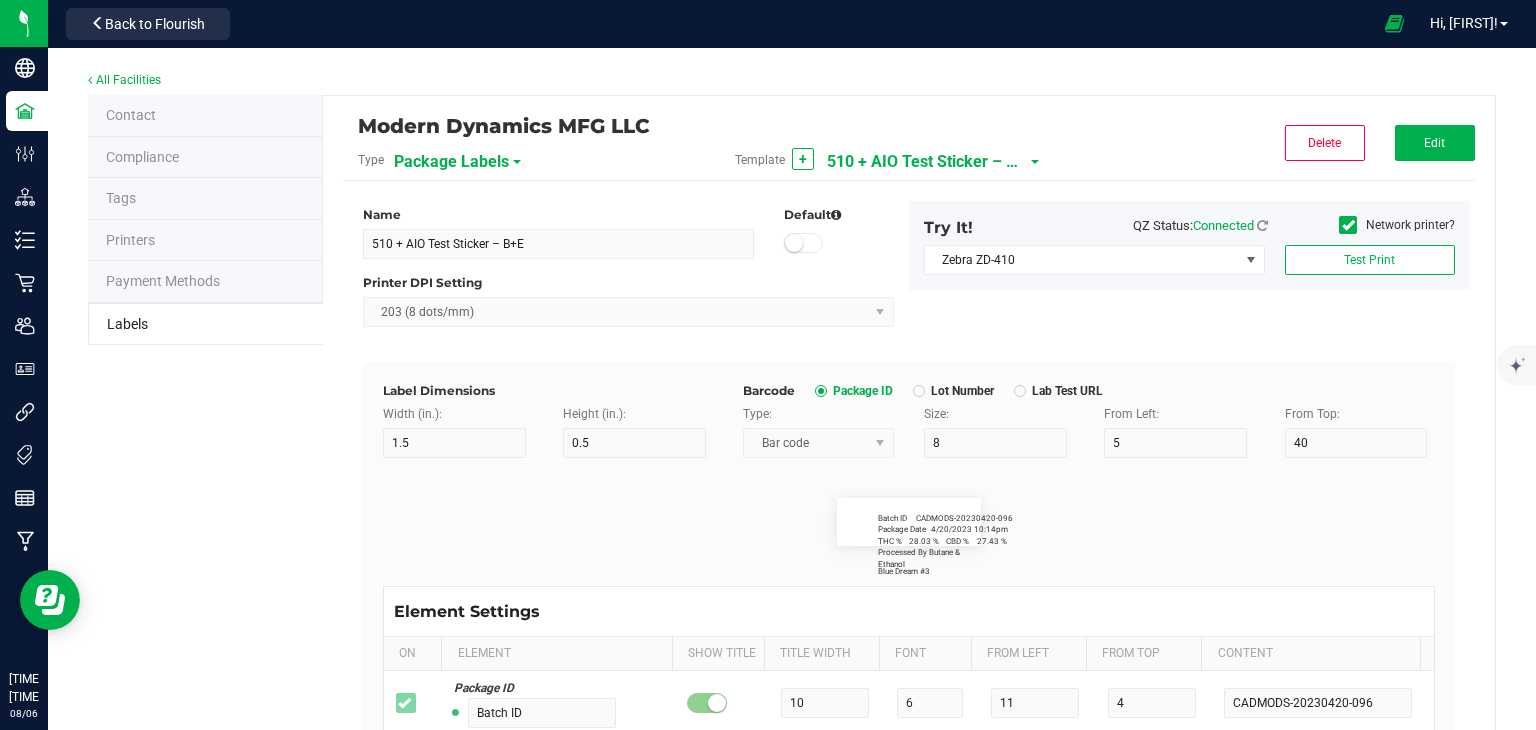 type on "6" 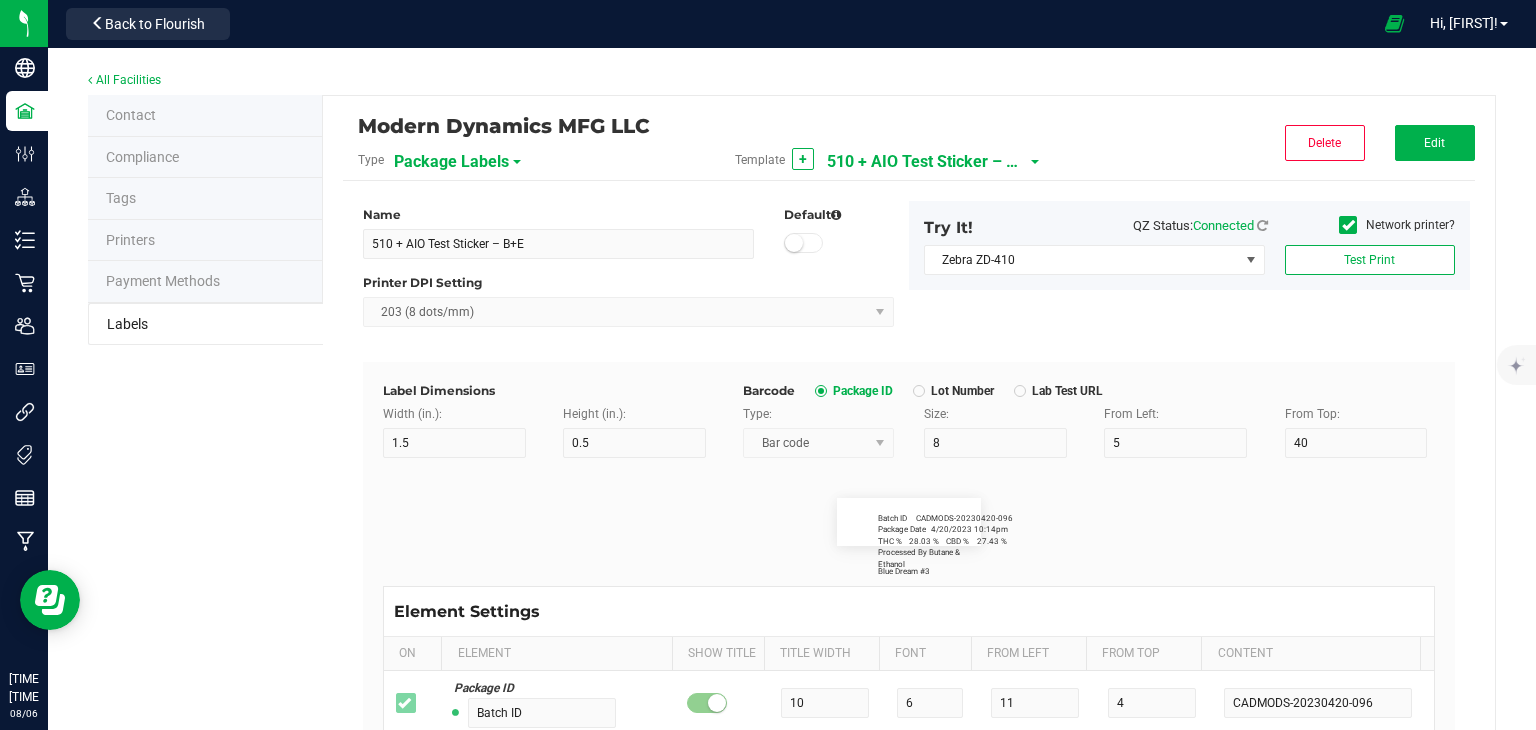 type on "11" 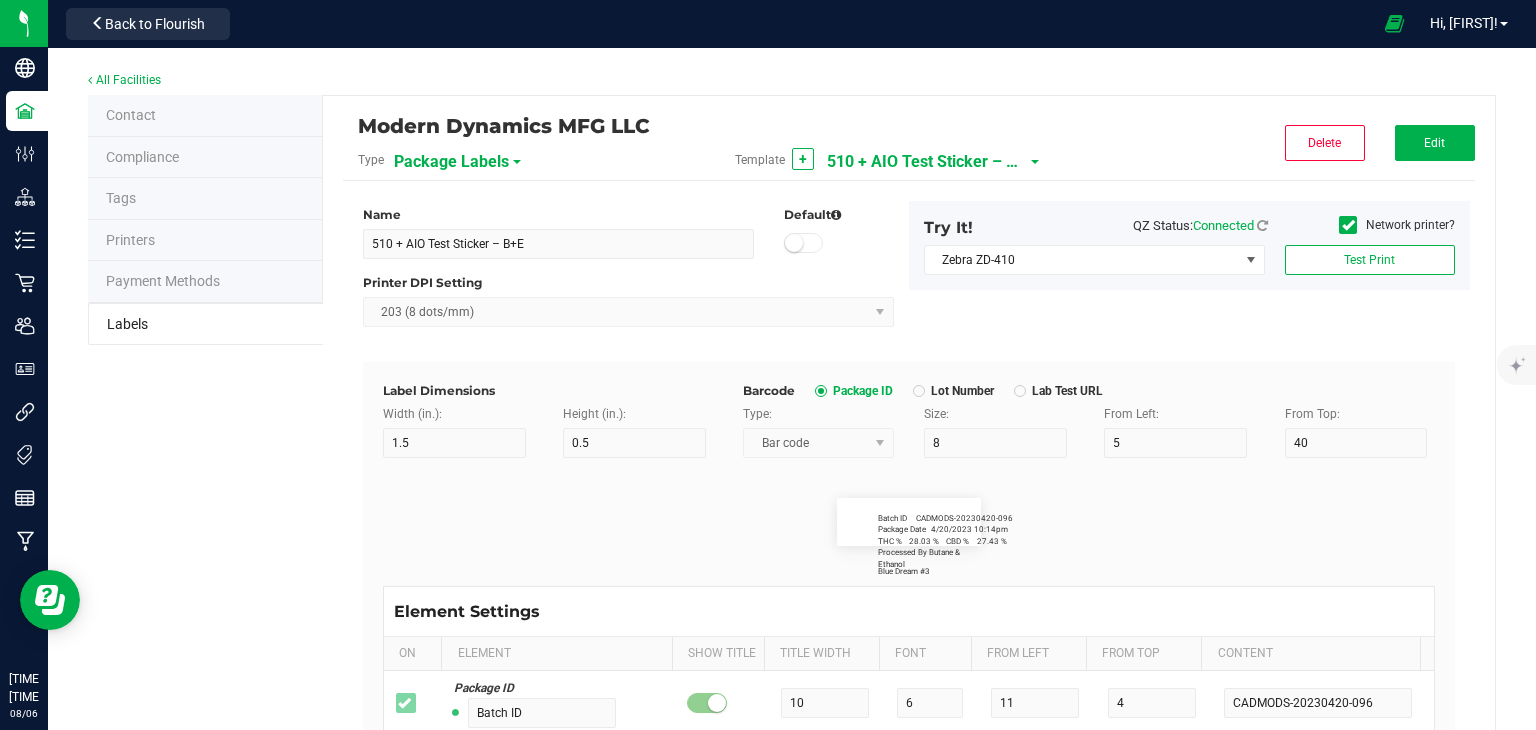 type on "18" 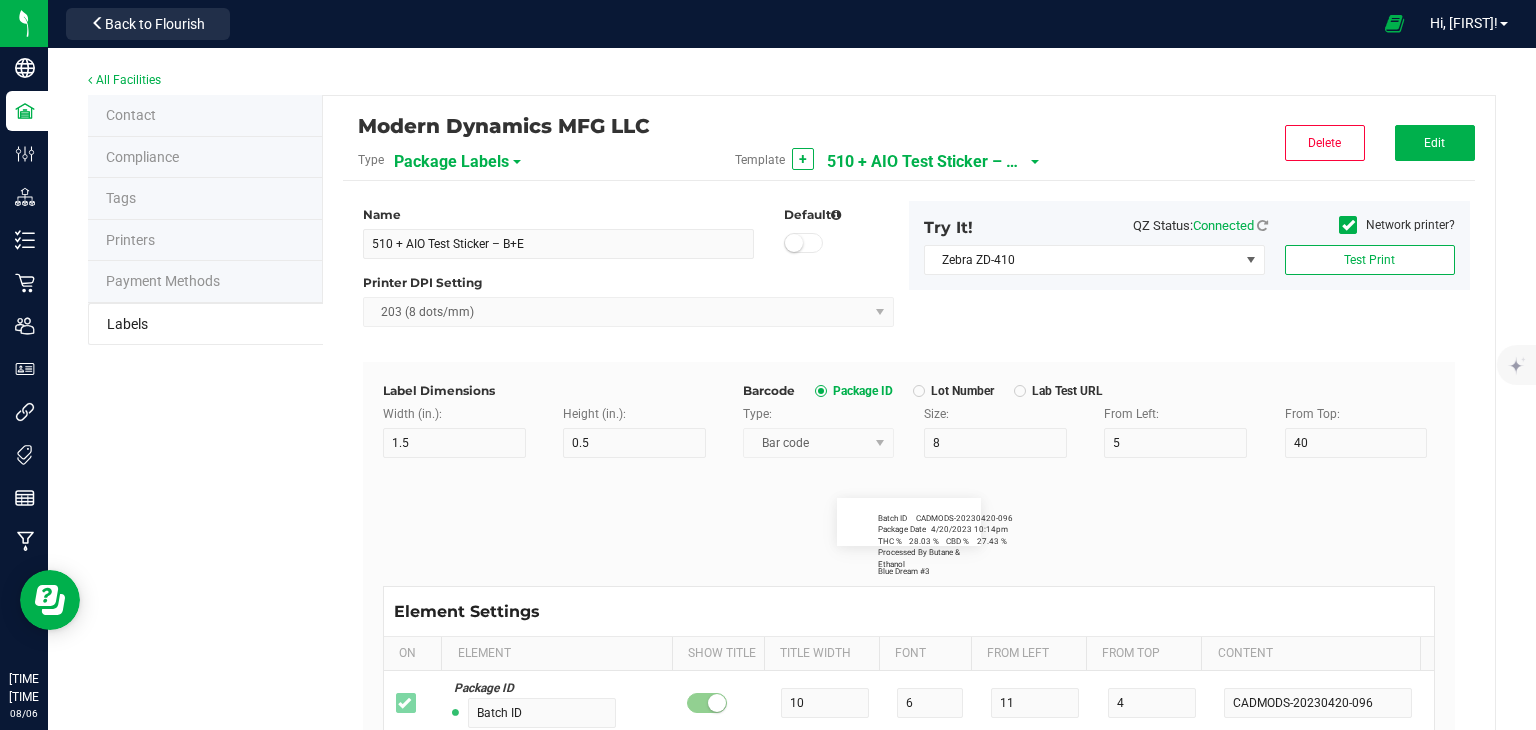 type on "Blue Dream #3" 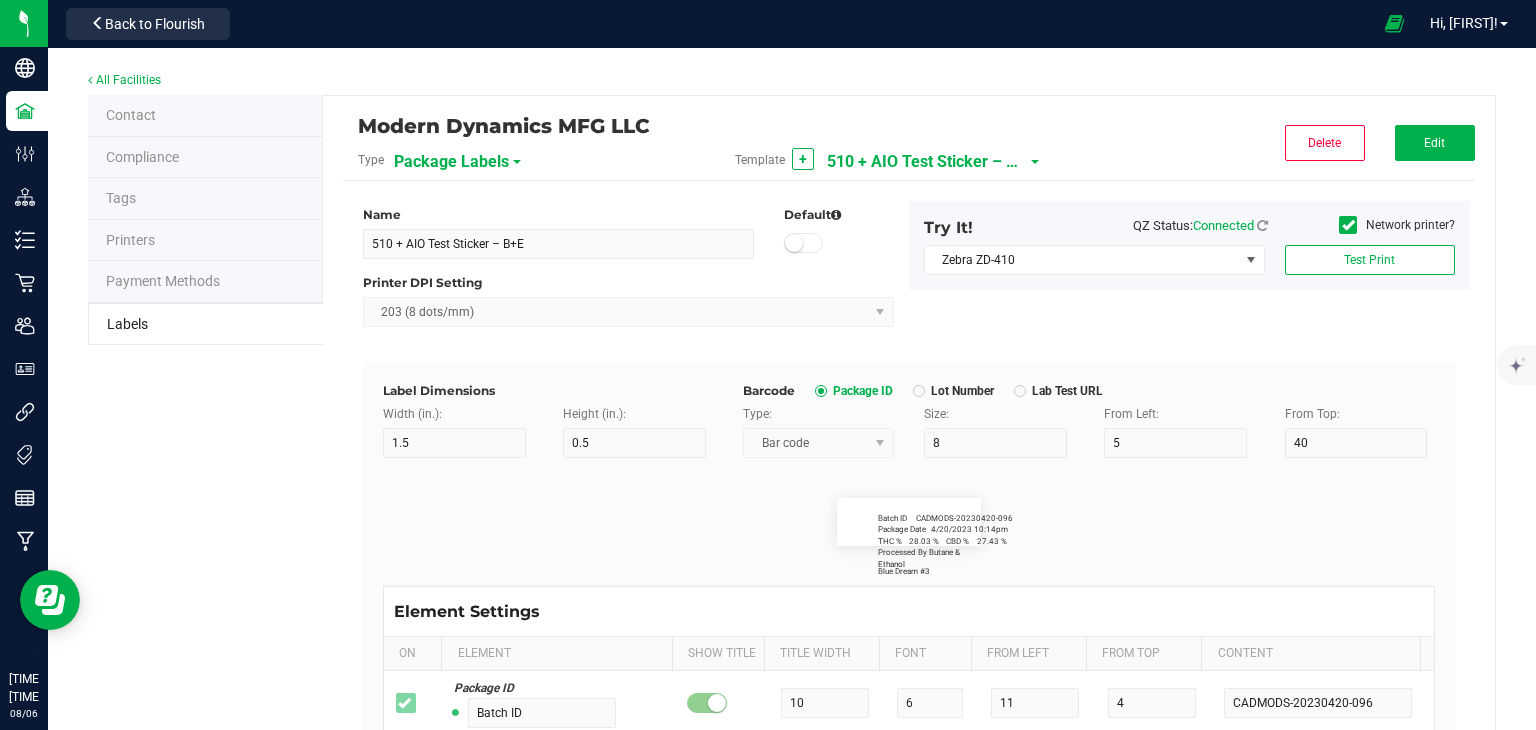 type on "SKU Name" 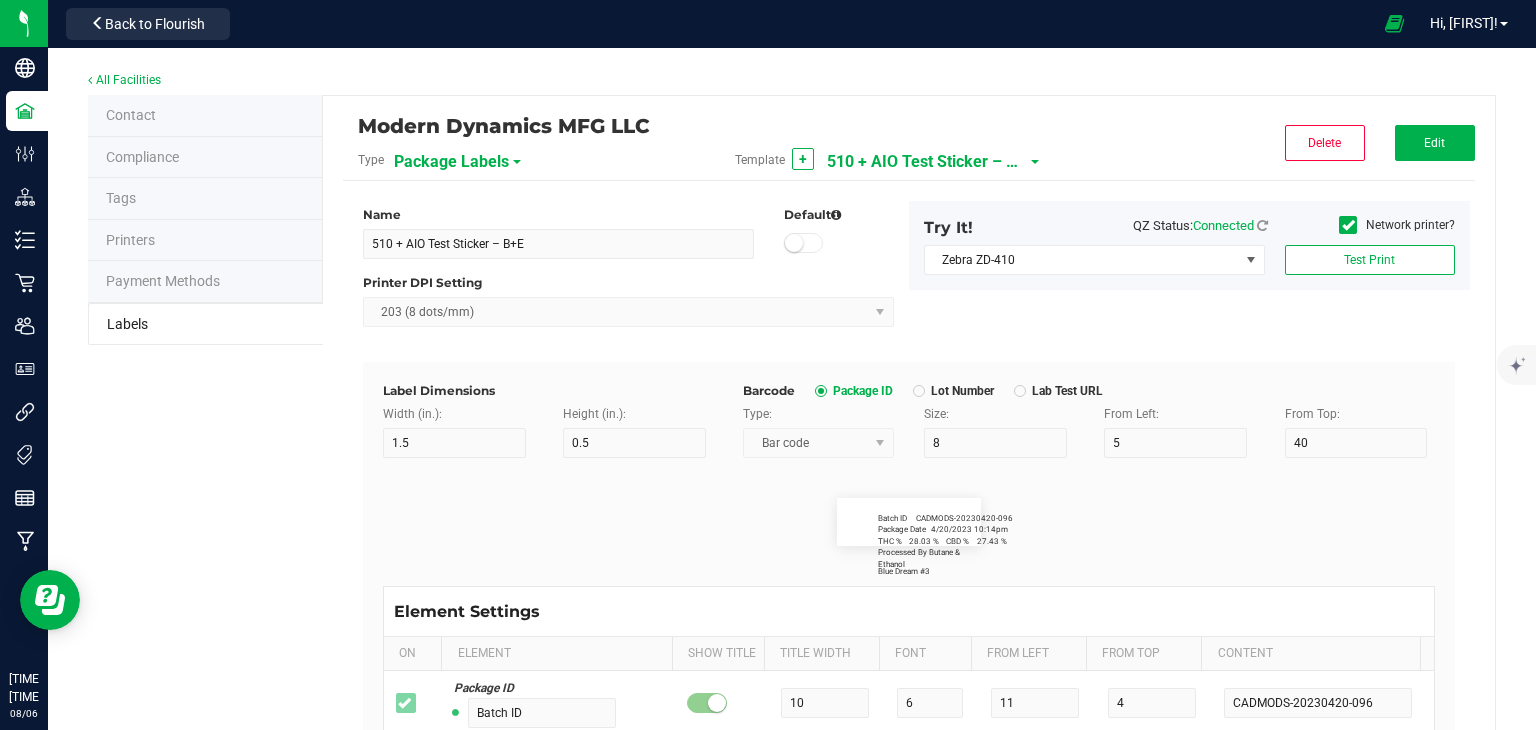 type on "10" 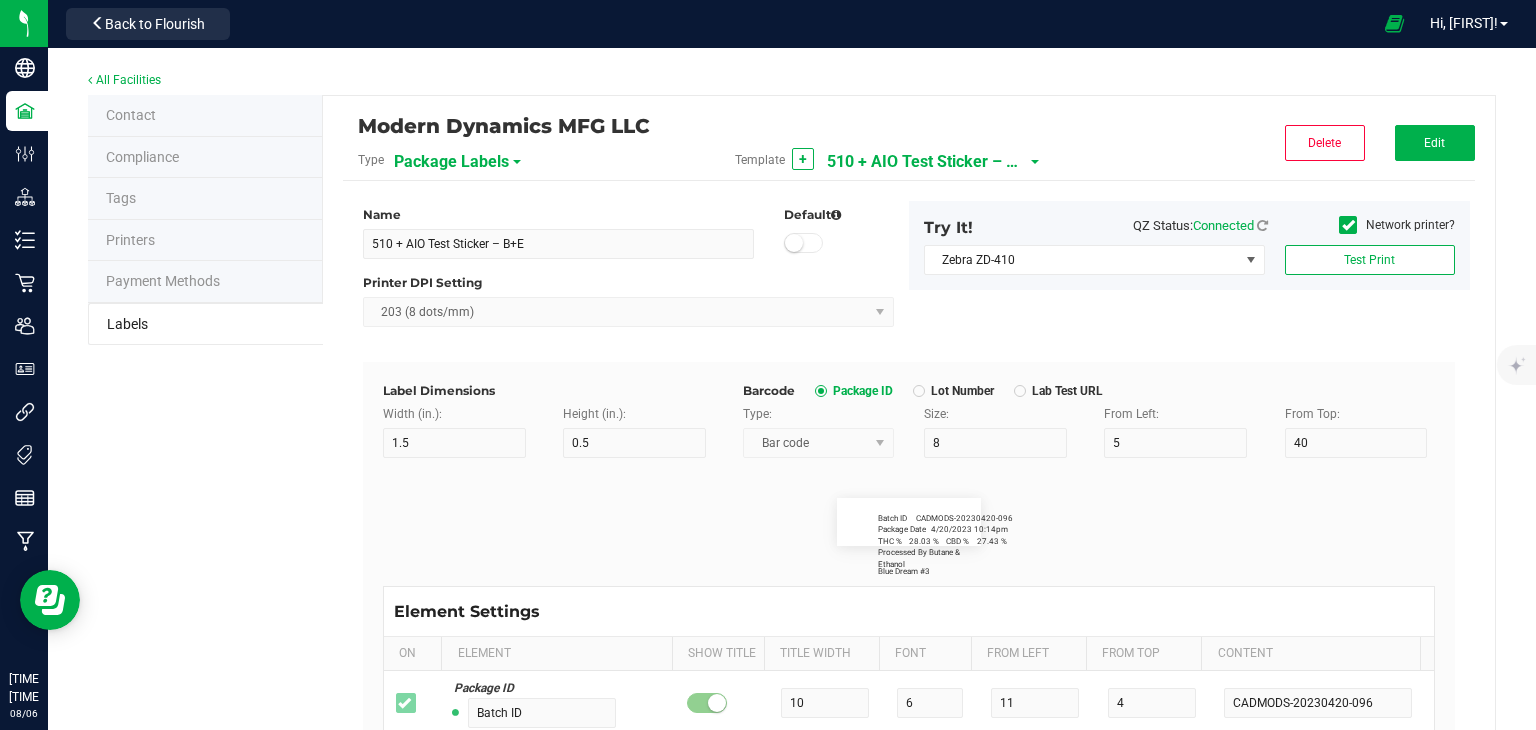 type on "Gelato Pen" 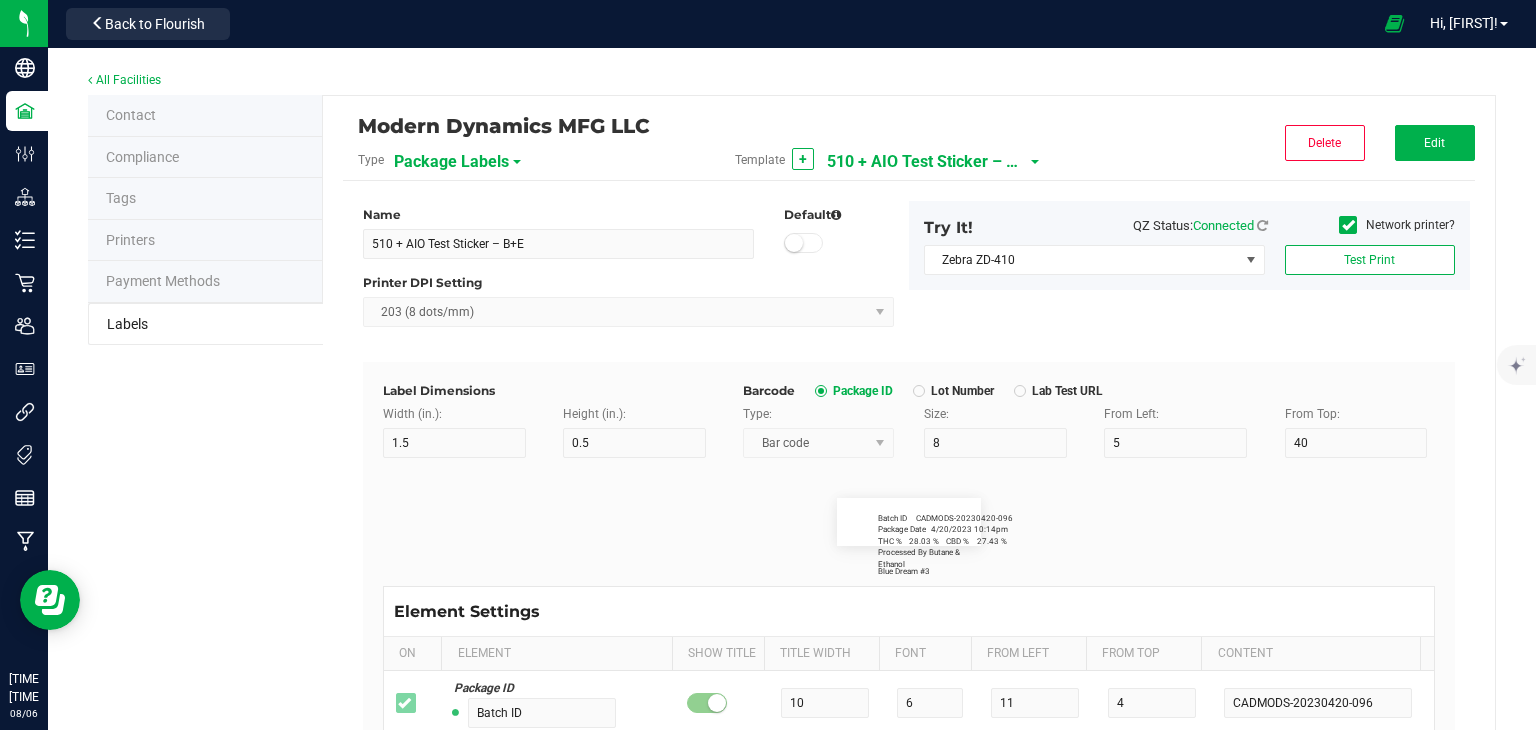 type on "Strain" 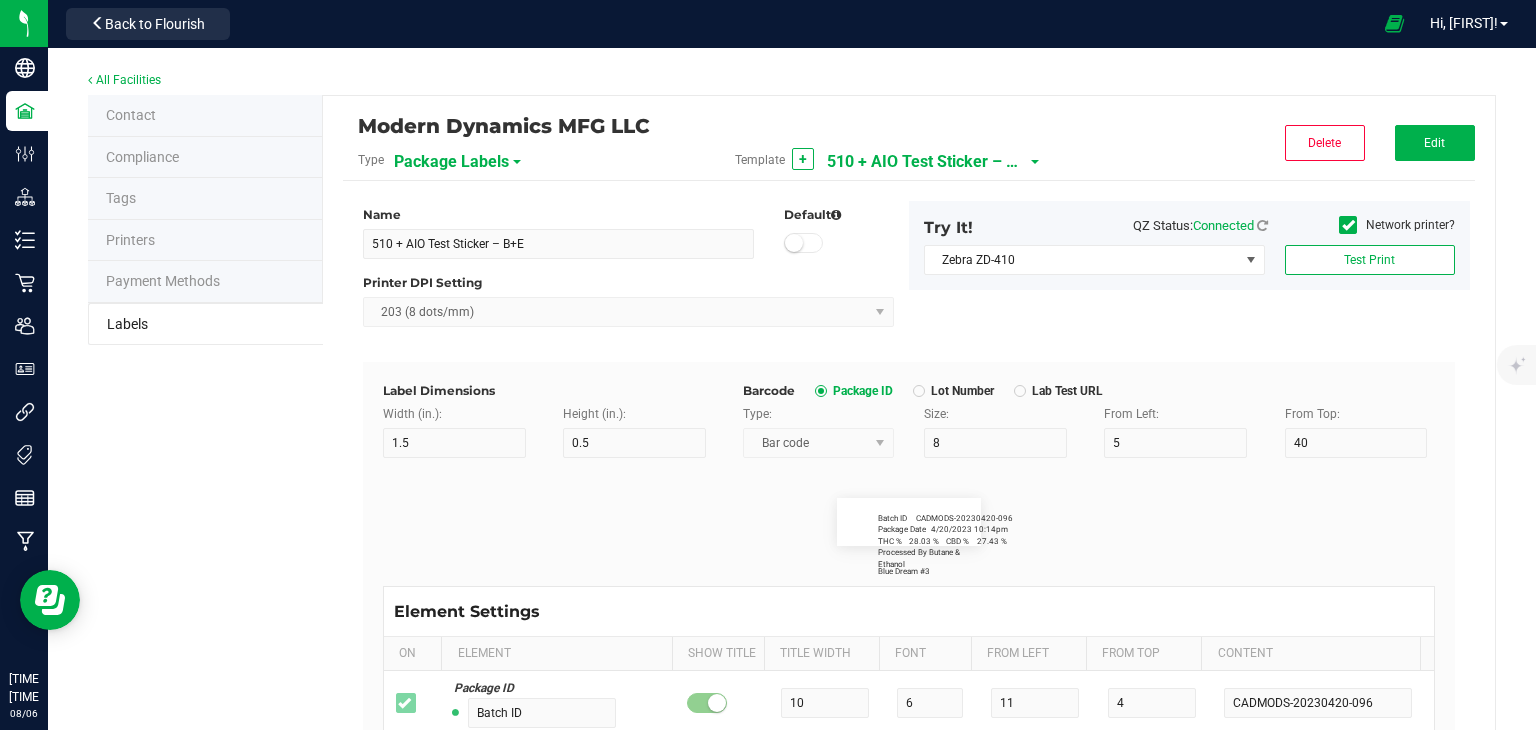 type on "15" 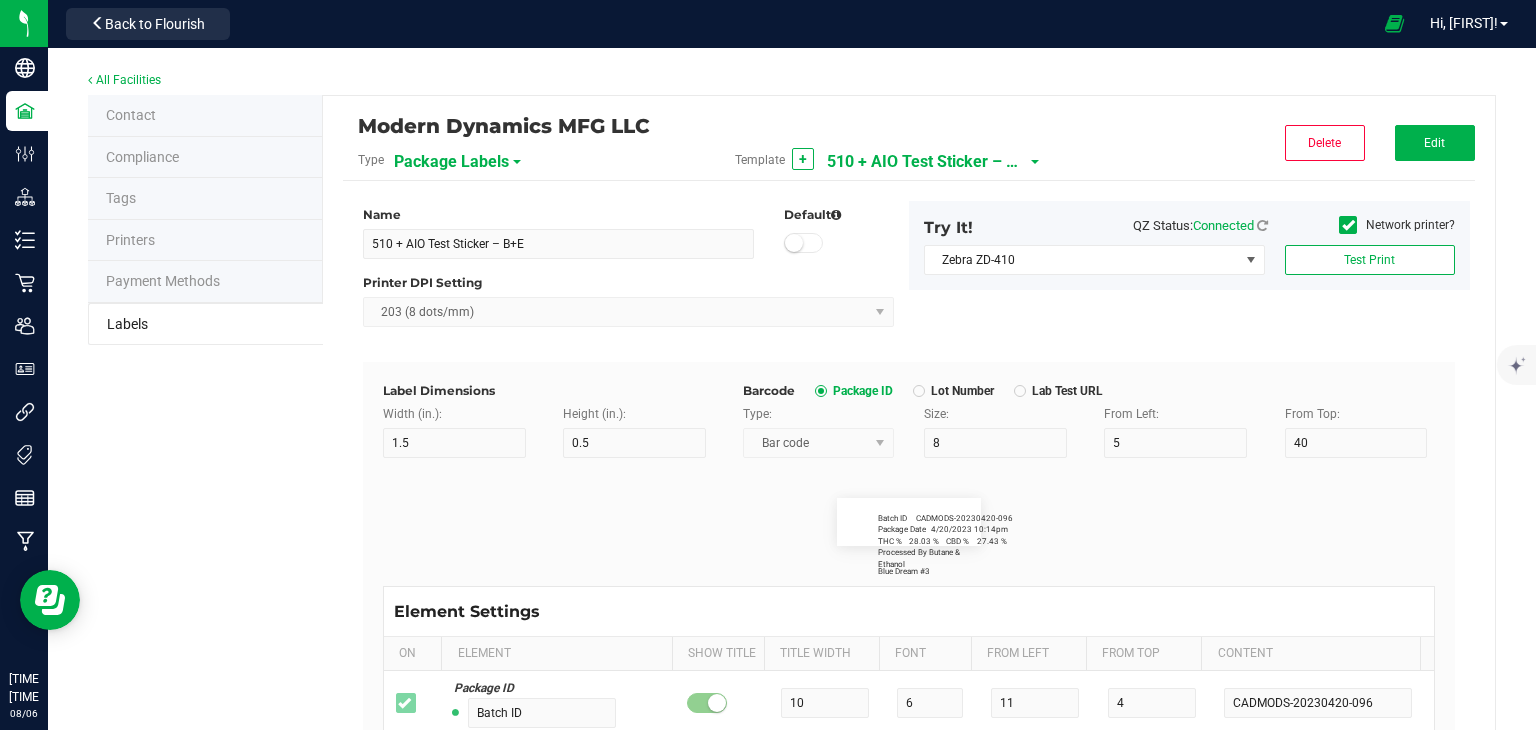 type on "Gelato" 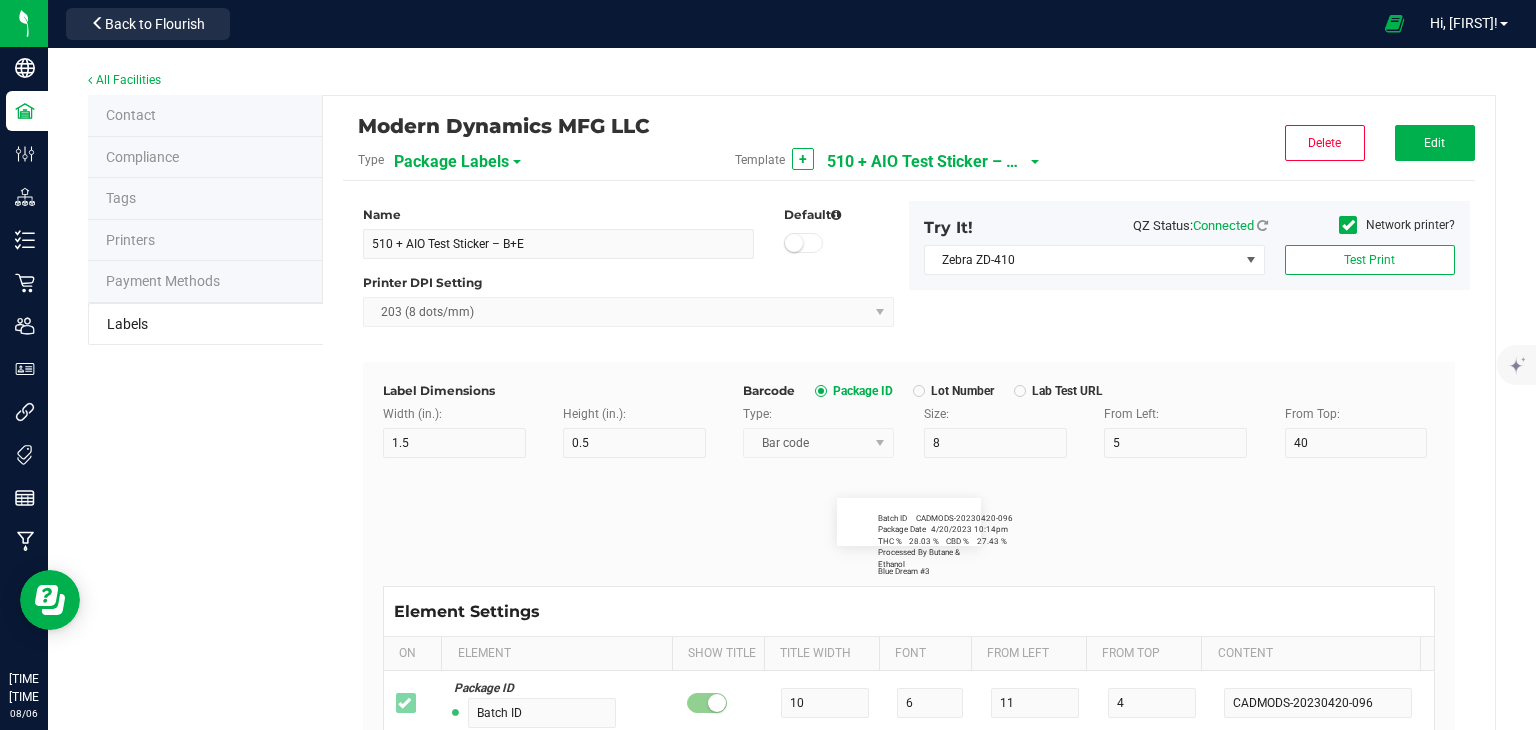 type on "Size" 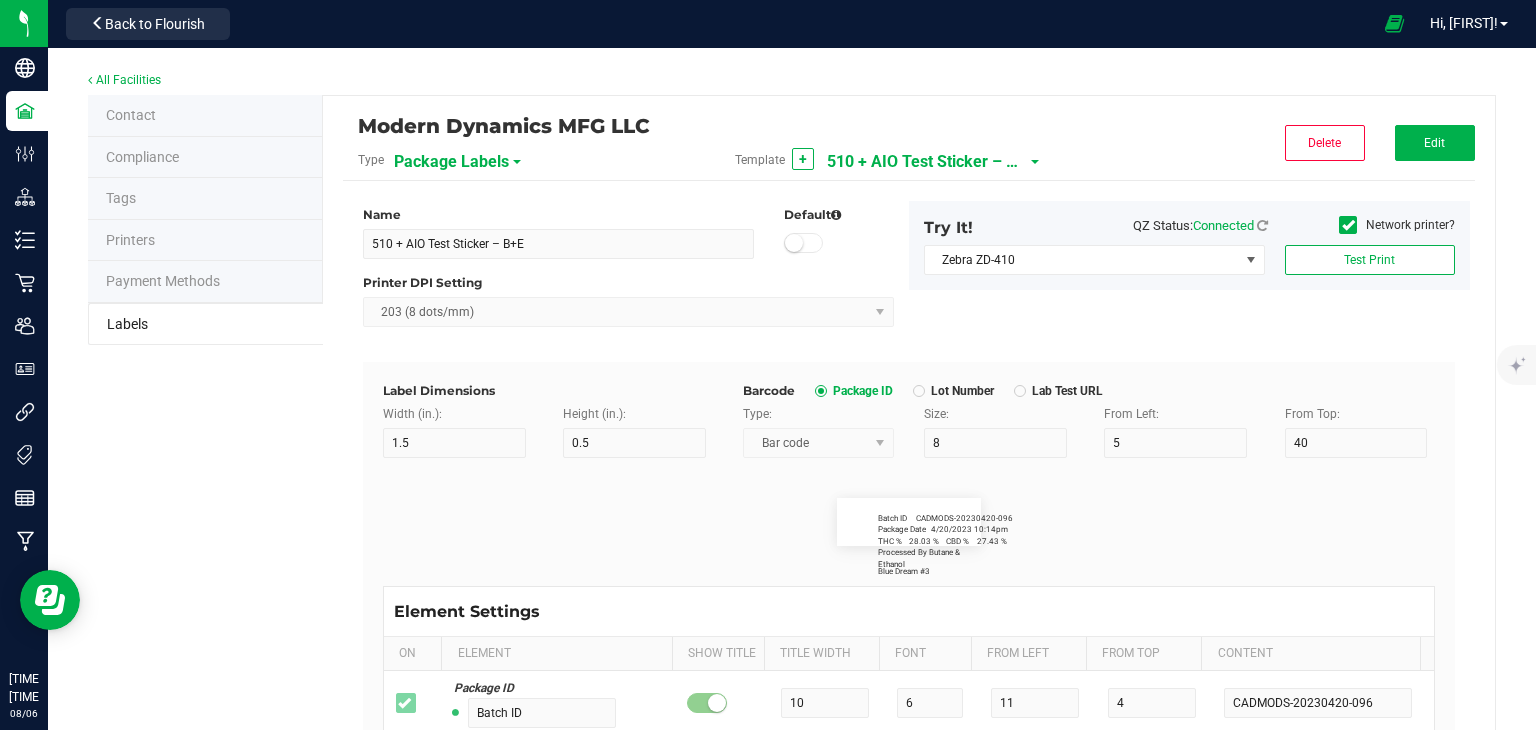 type on "20" 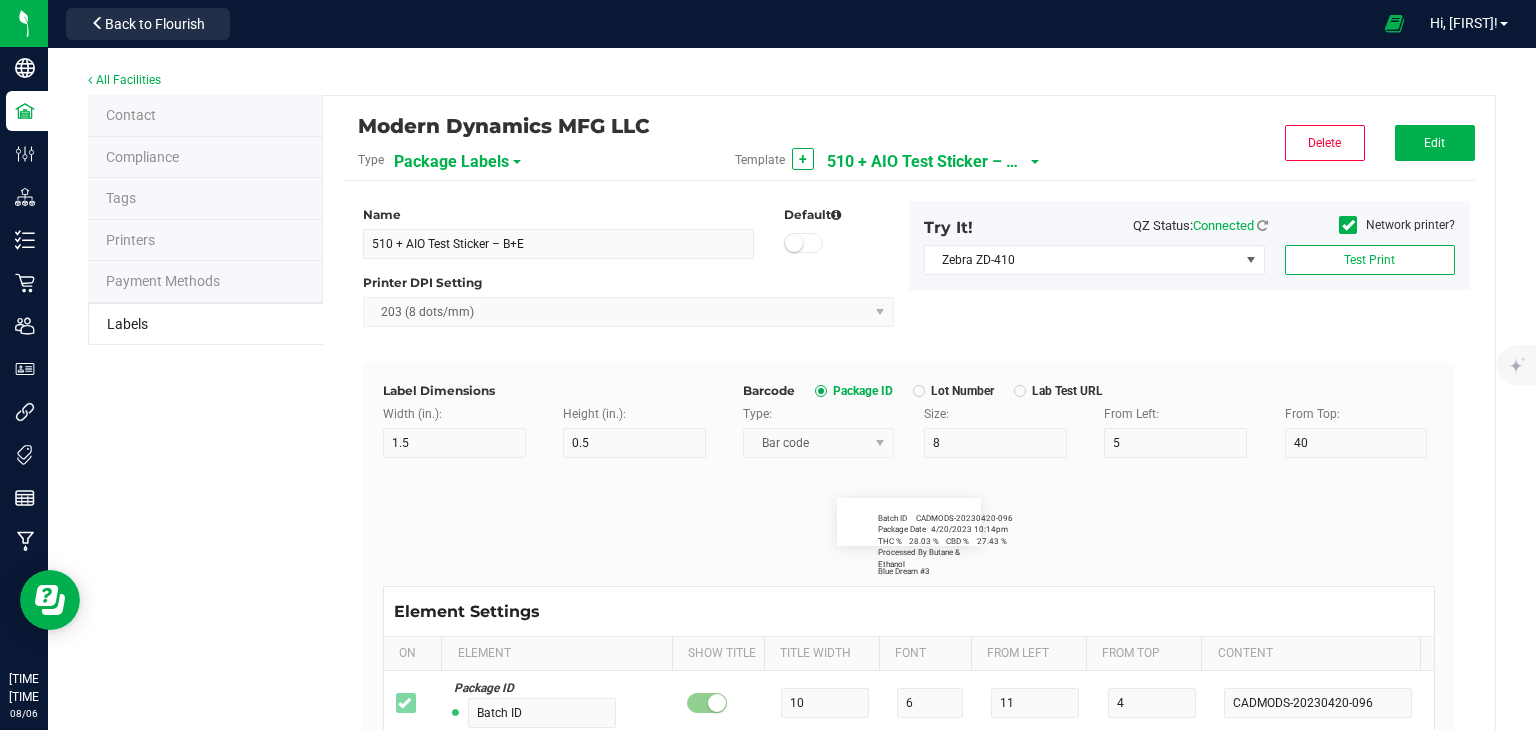 type on "44 ea" 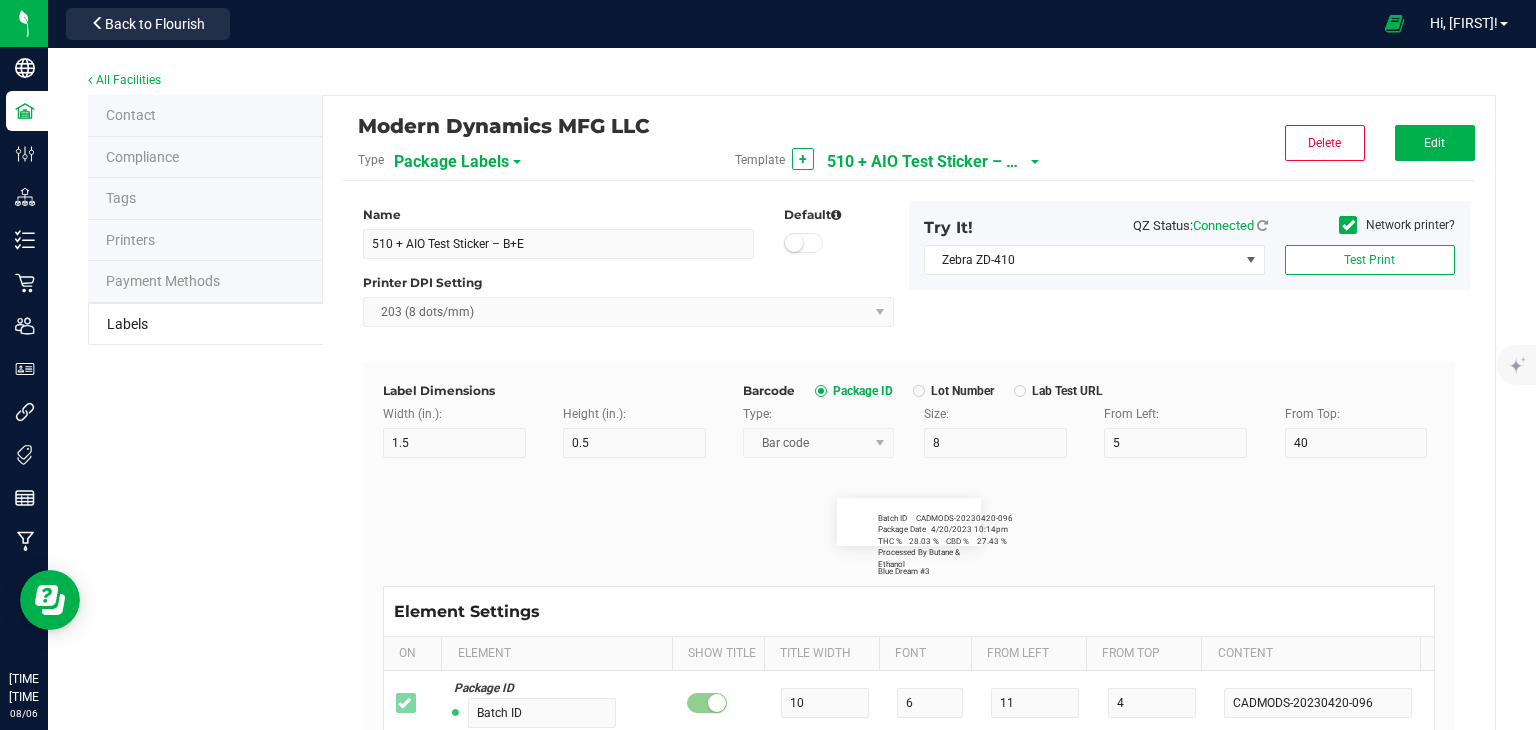 type on "Lot Number" 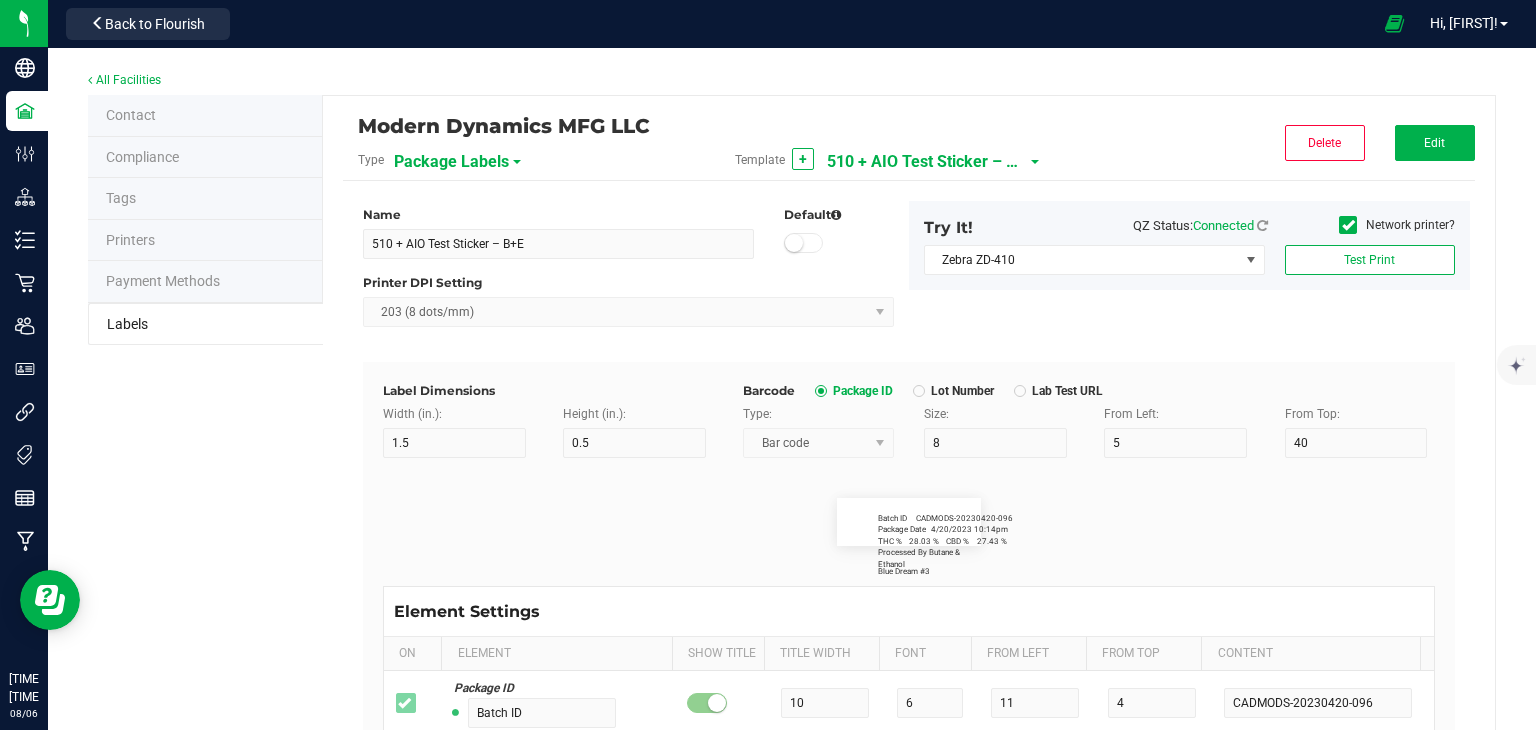 type on "30" 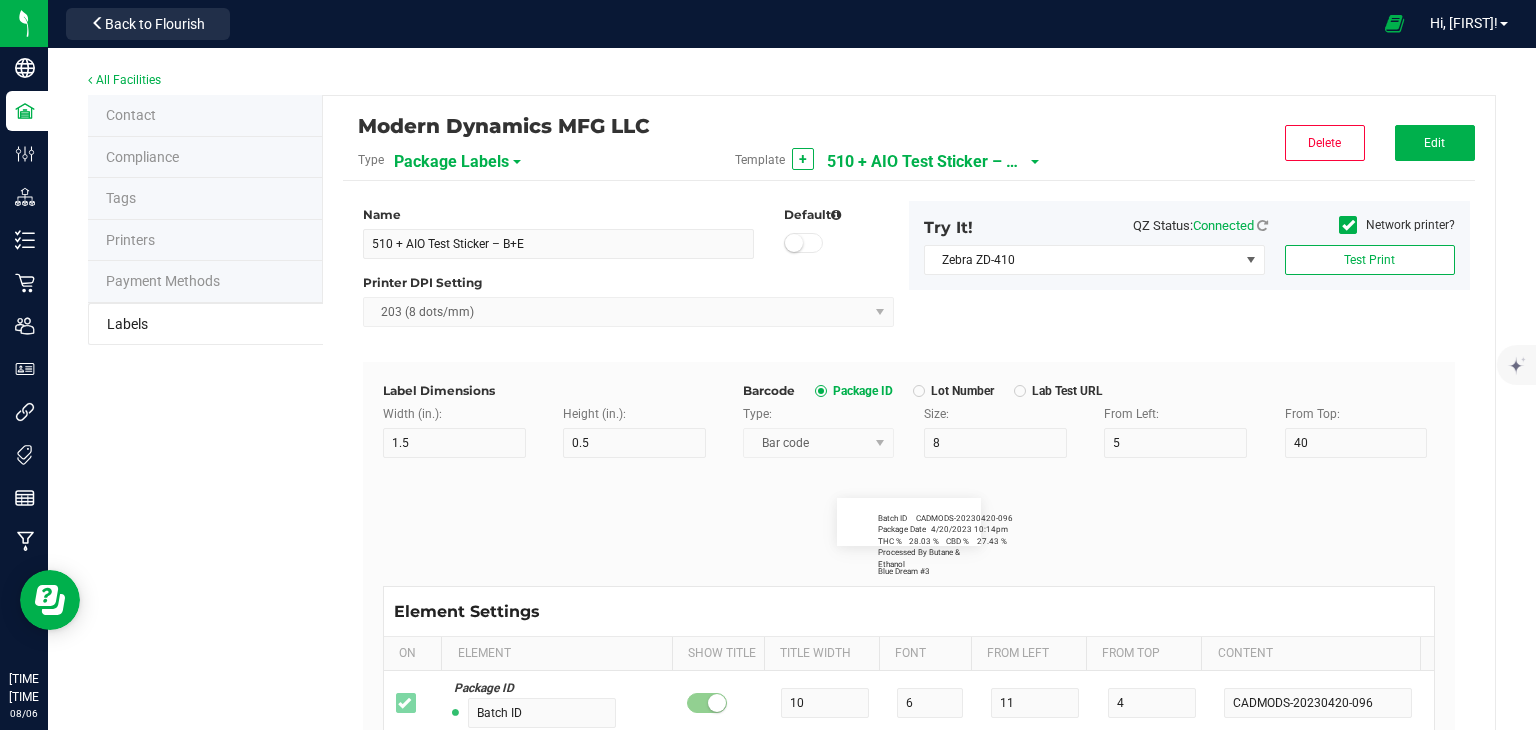 type on "LOT918234" 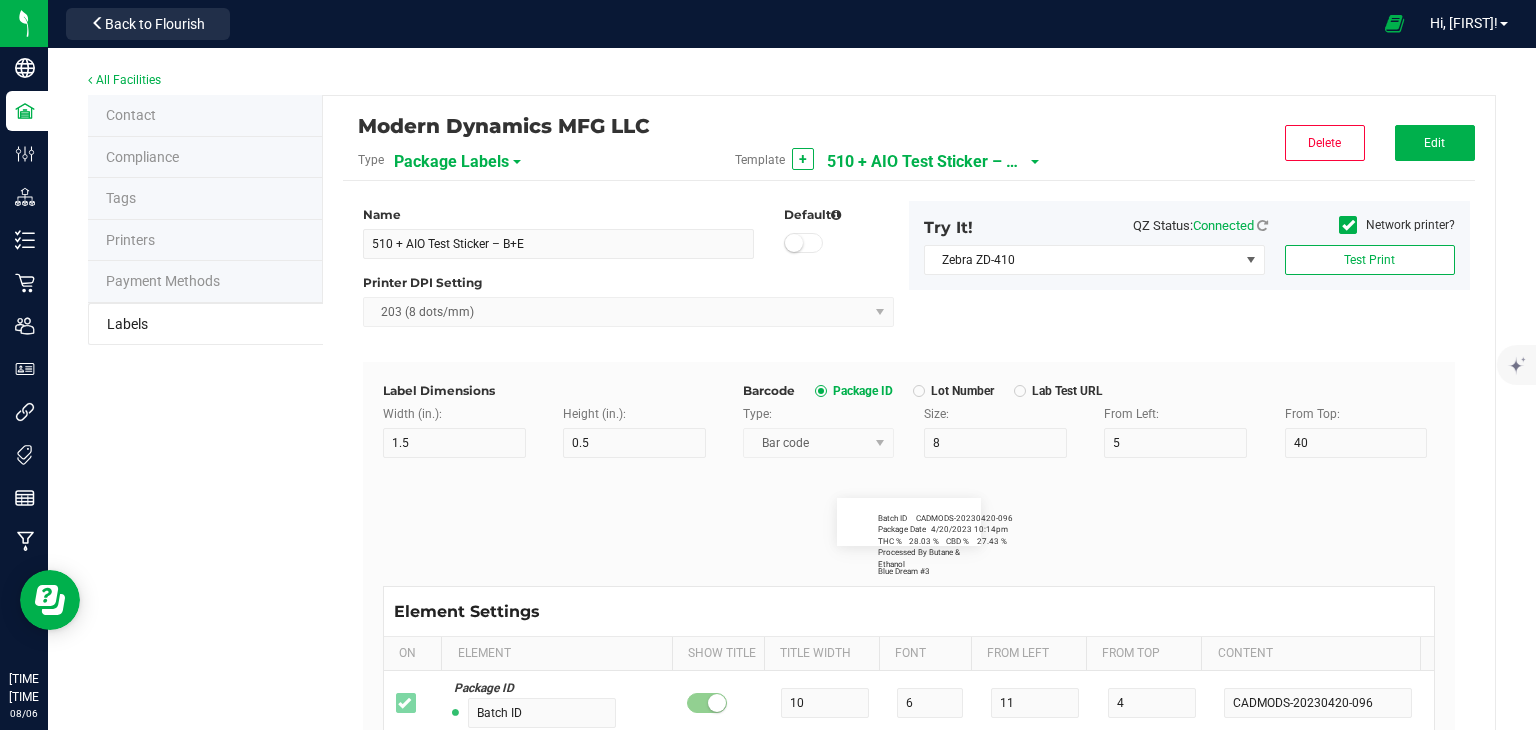 type on "SKU" 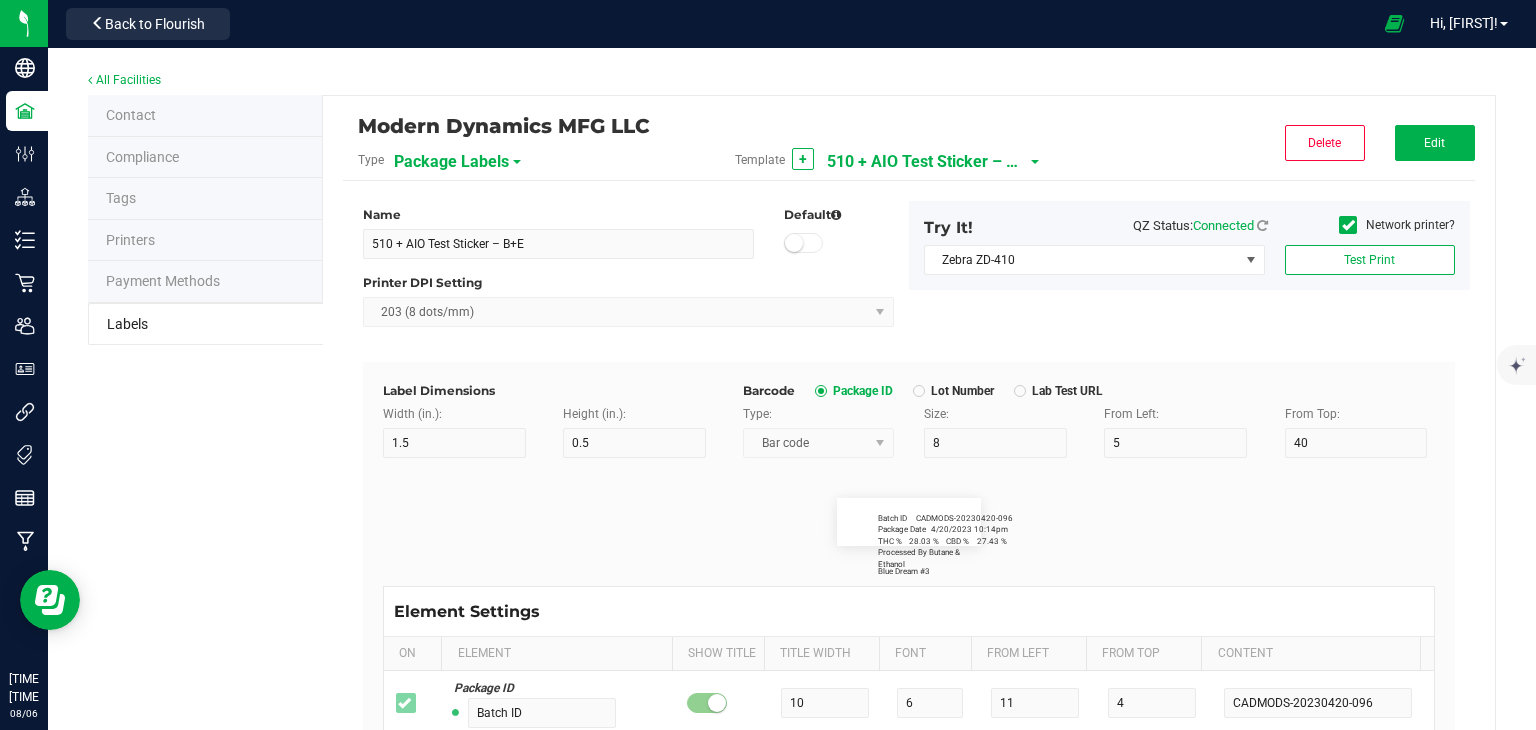 type on "30" 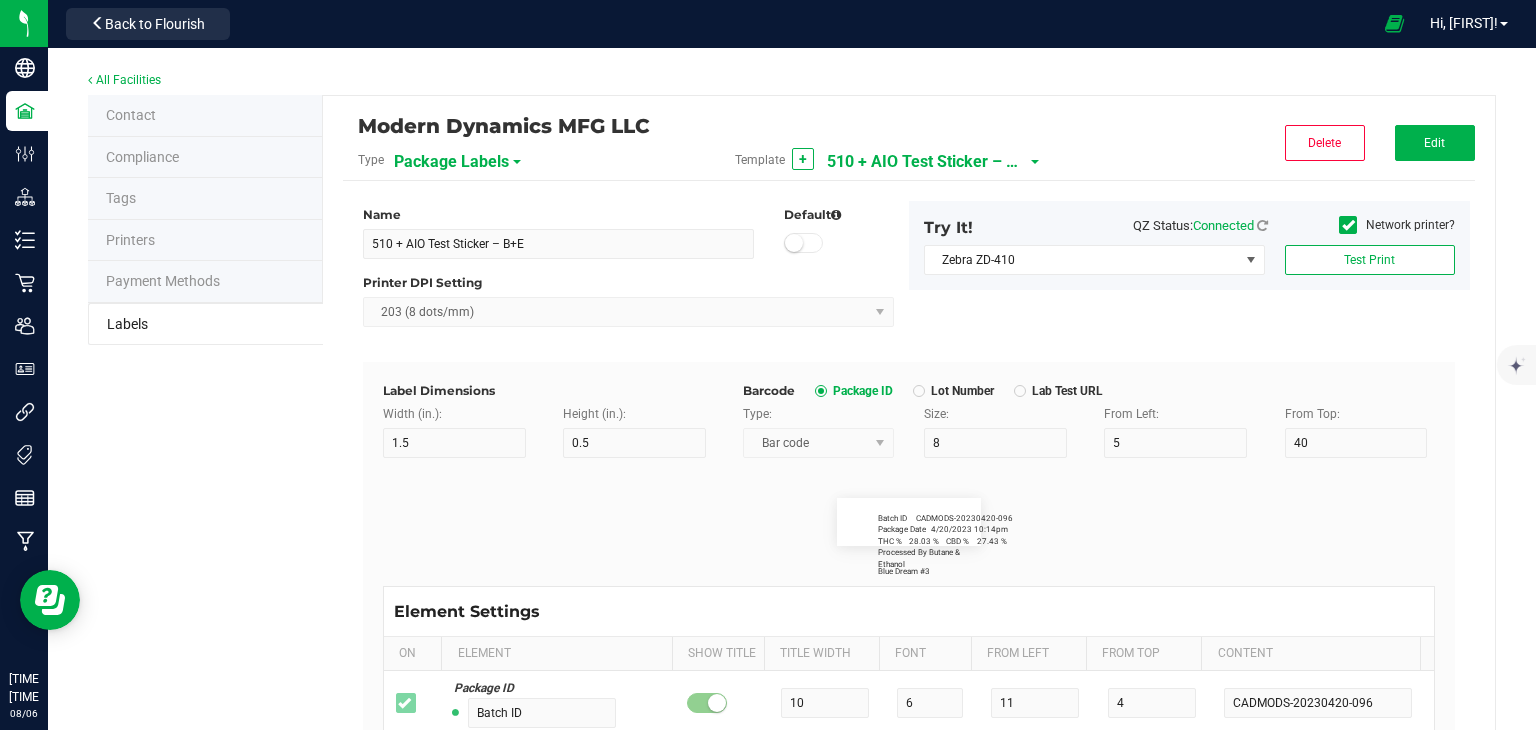 type on "42P017" 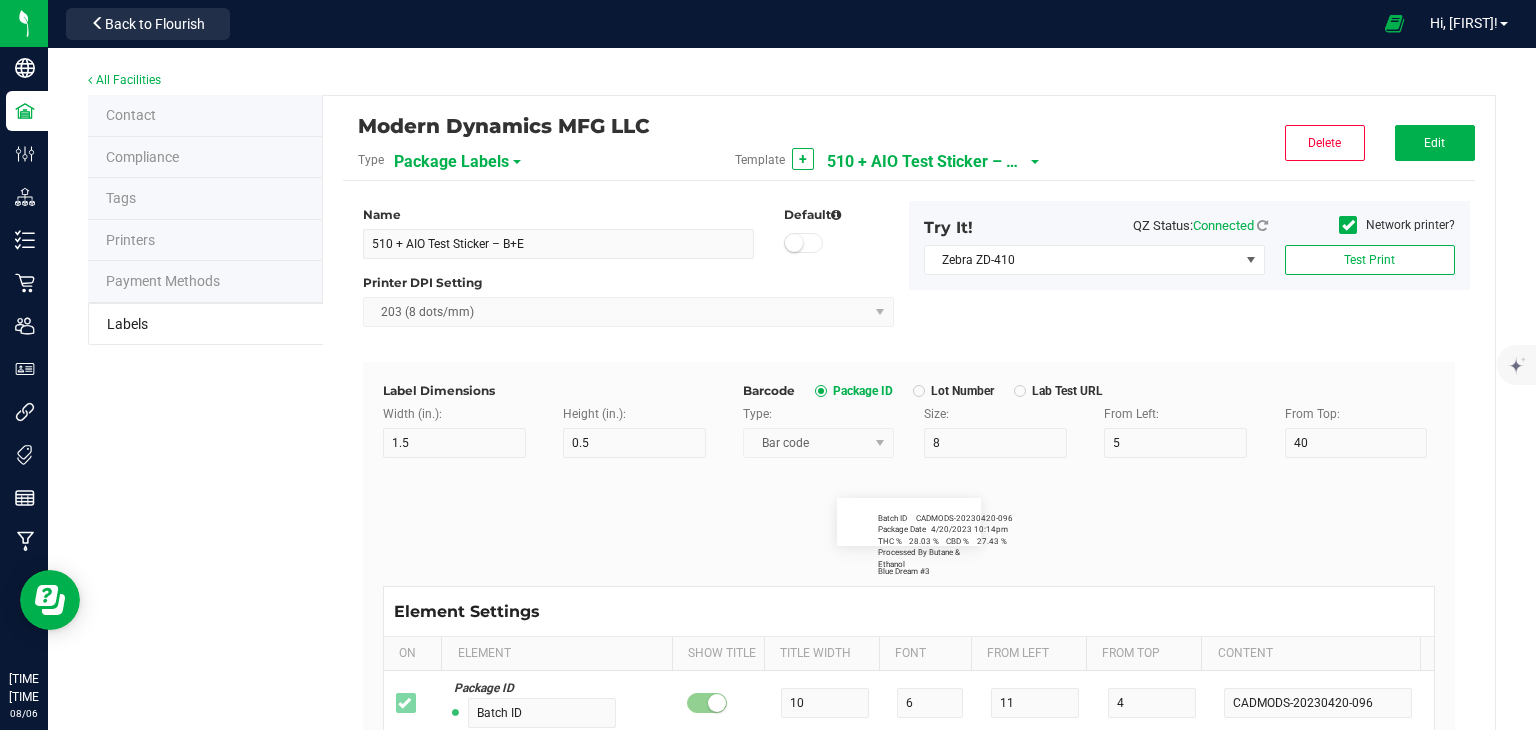 type on "Ref Field 1" 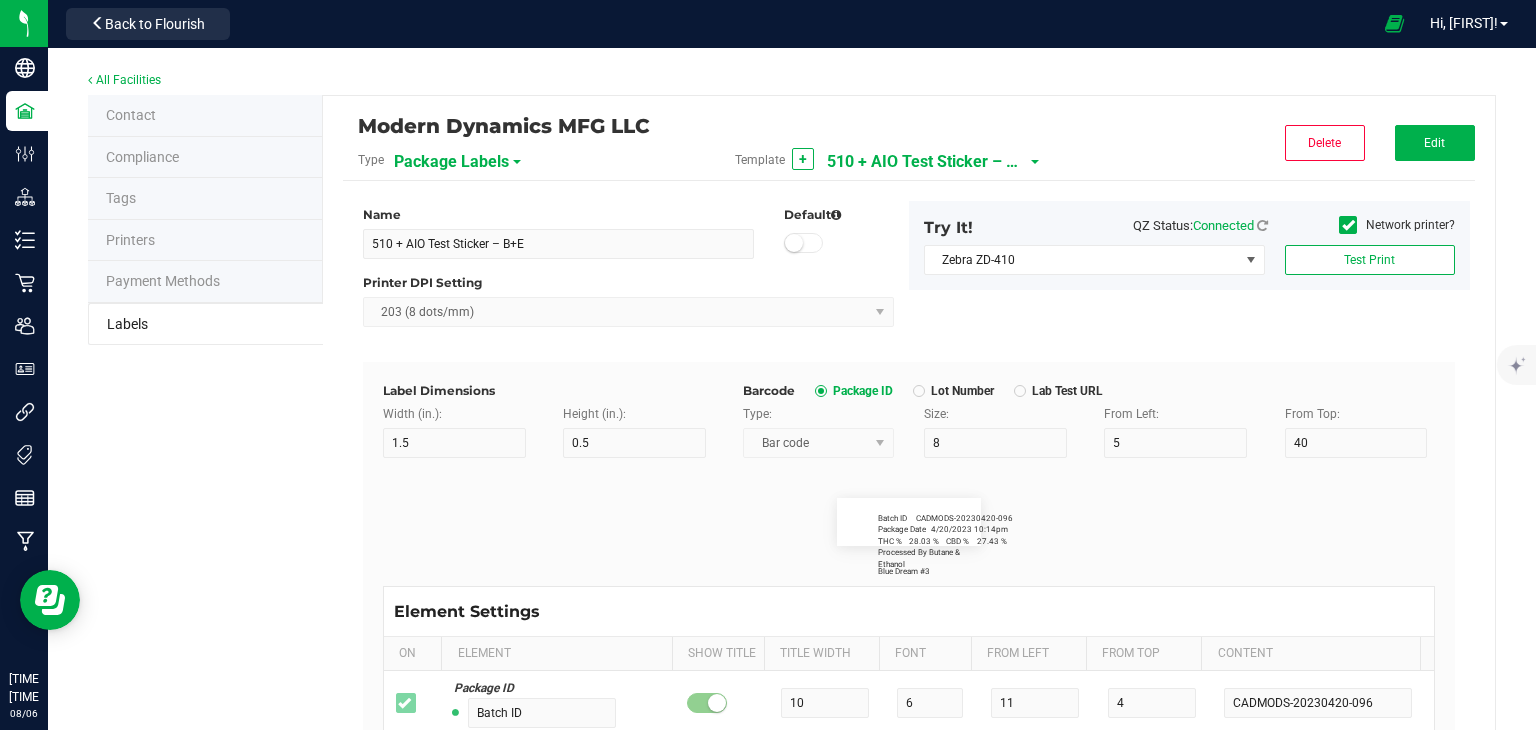 type on "Ref Field 1 Value" 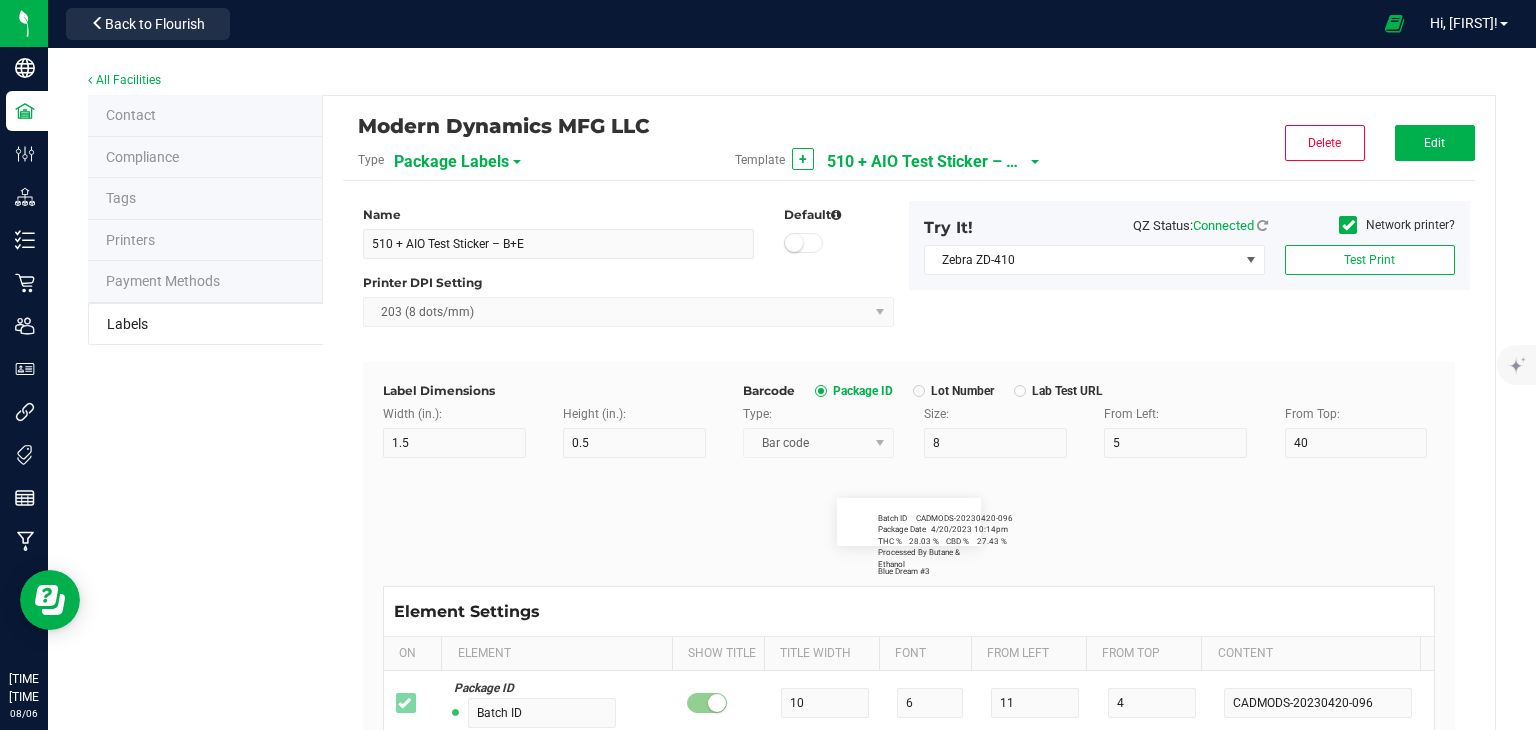 type on "Ref Field 2" 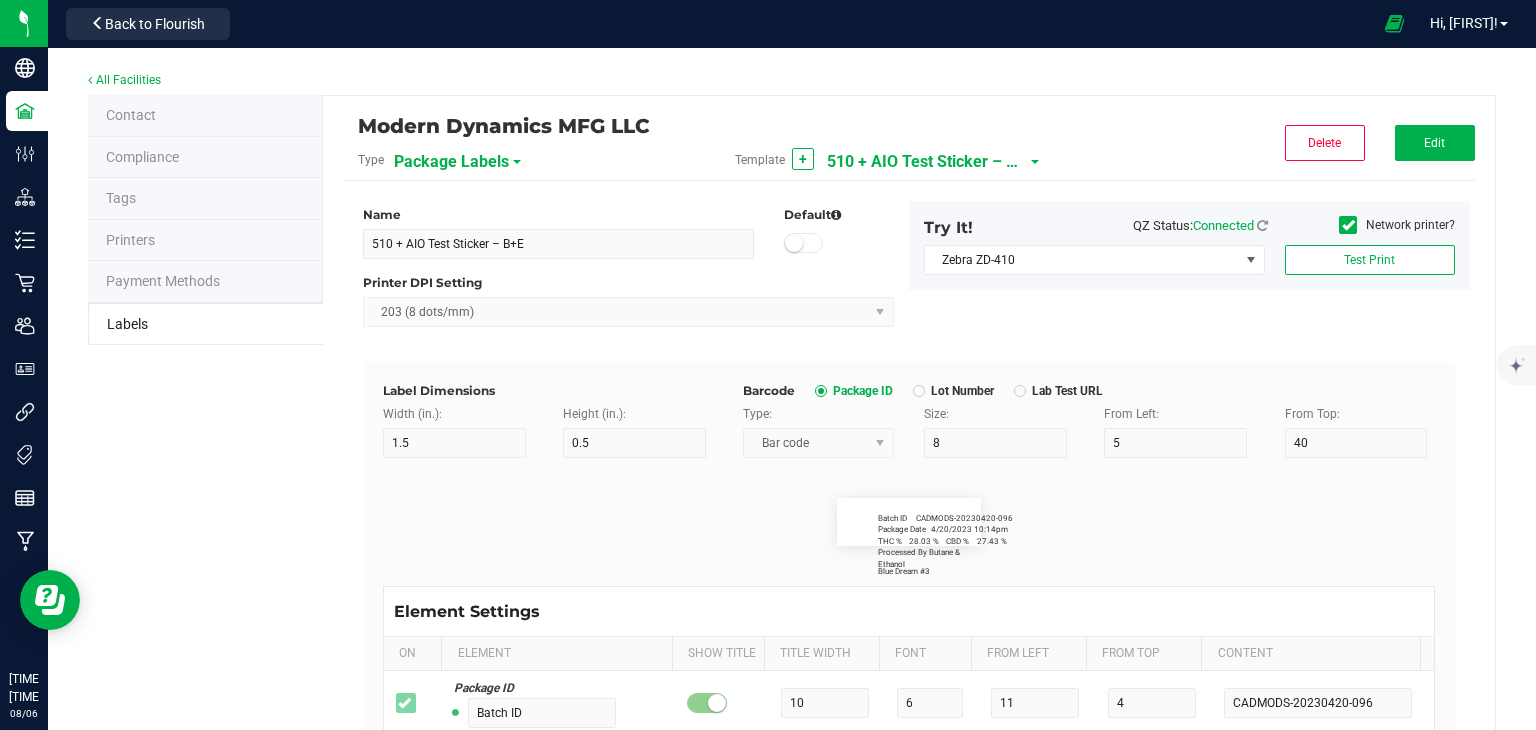 type on "Ref Field 2 Value" 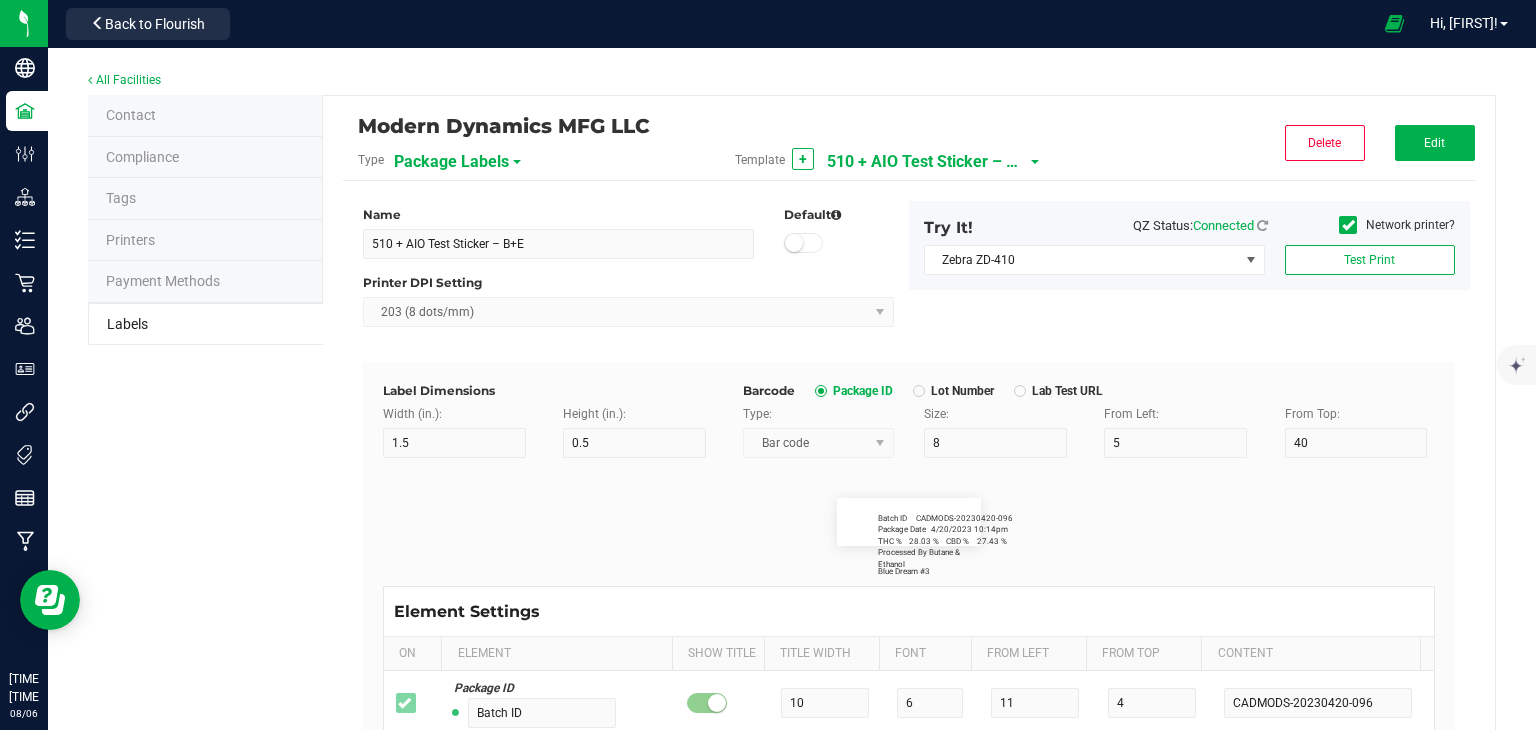 type on "Ref Field 3" 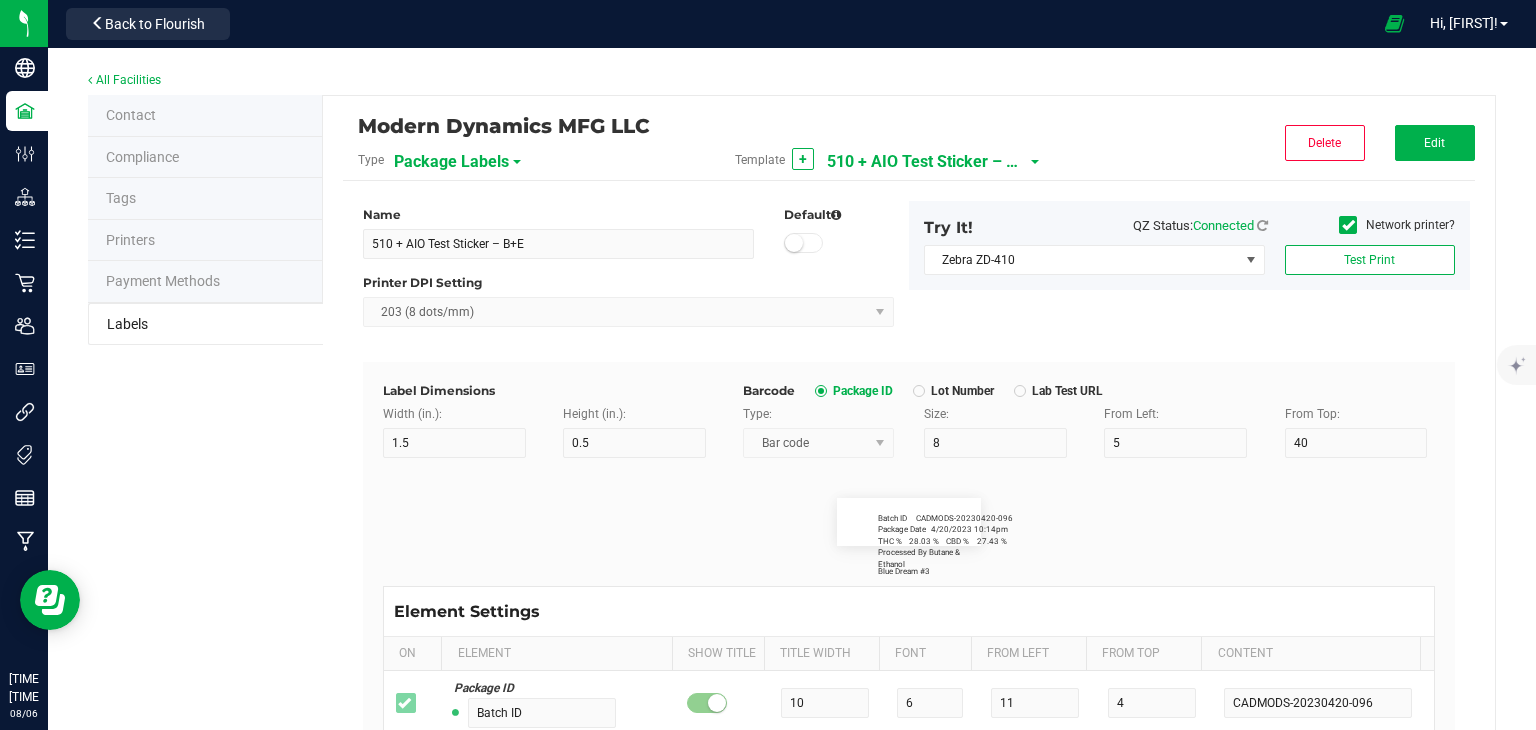 type on "Ref Field 3 Value" 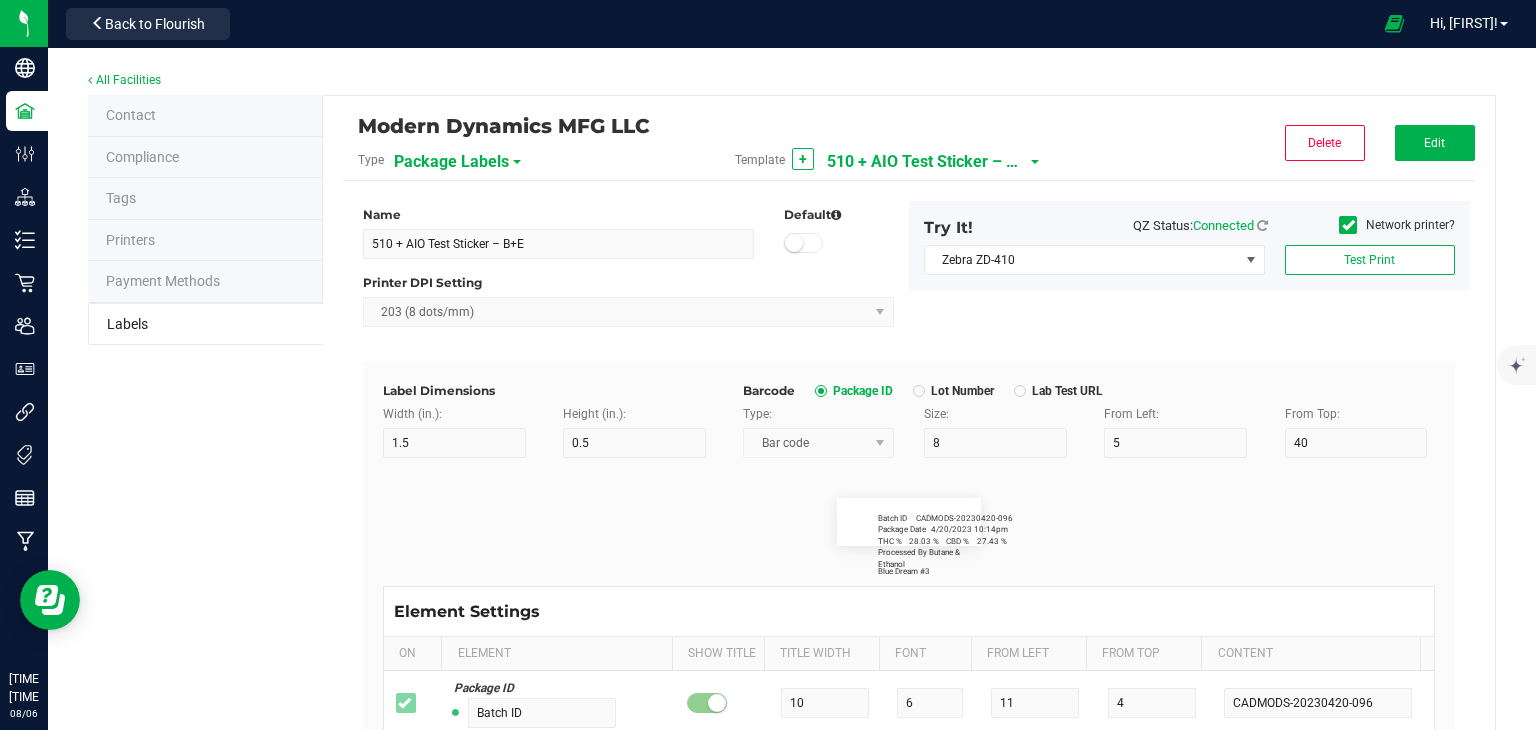 type on "Item Ref Field 1" 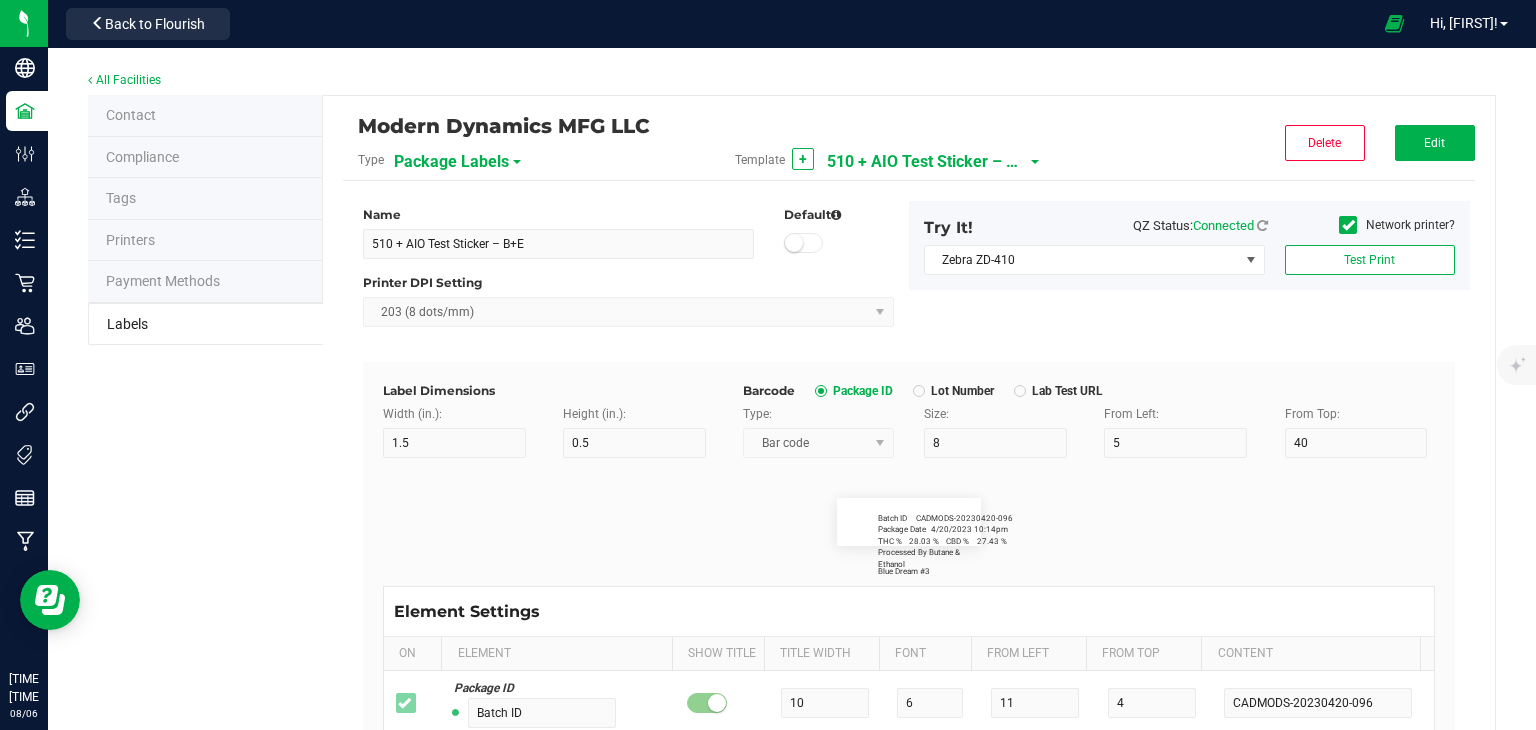 type on "Item Ref Field 1 Value" 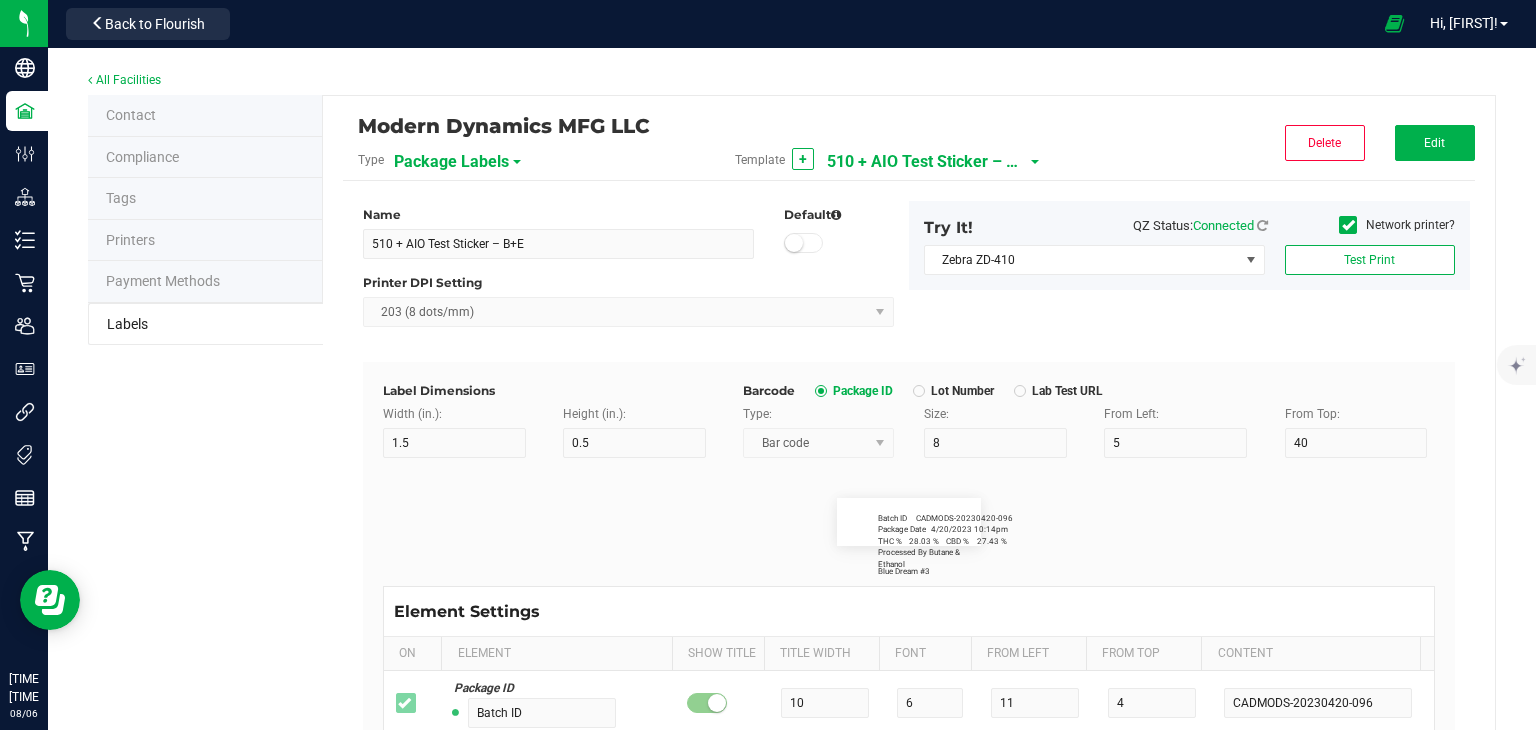 type on "Item Ref Field 2" 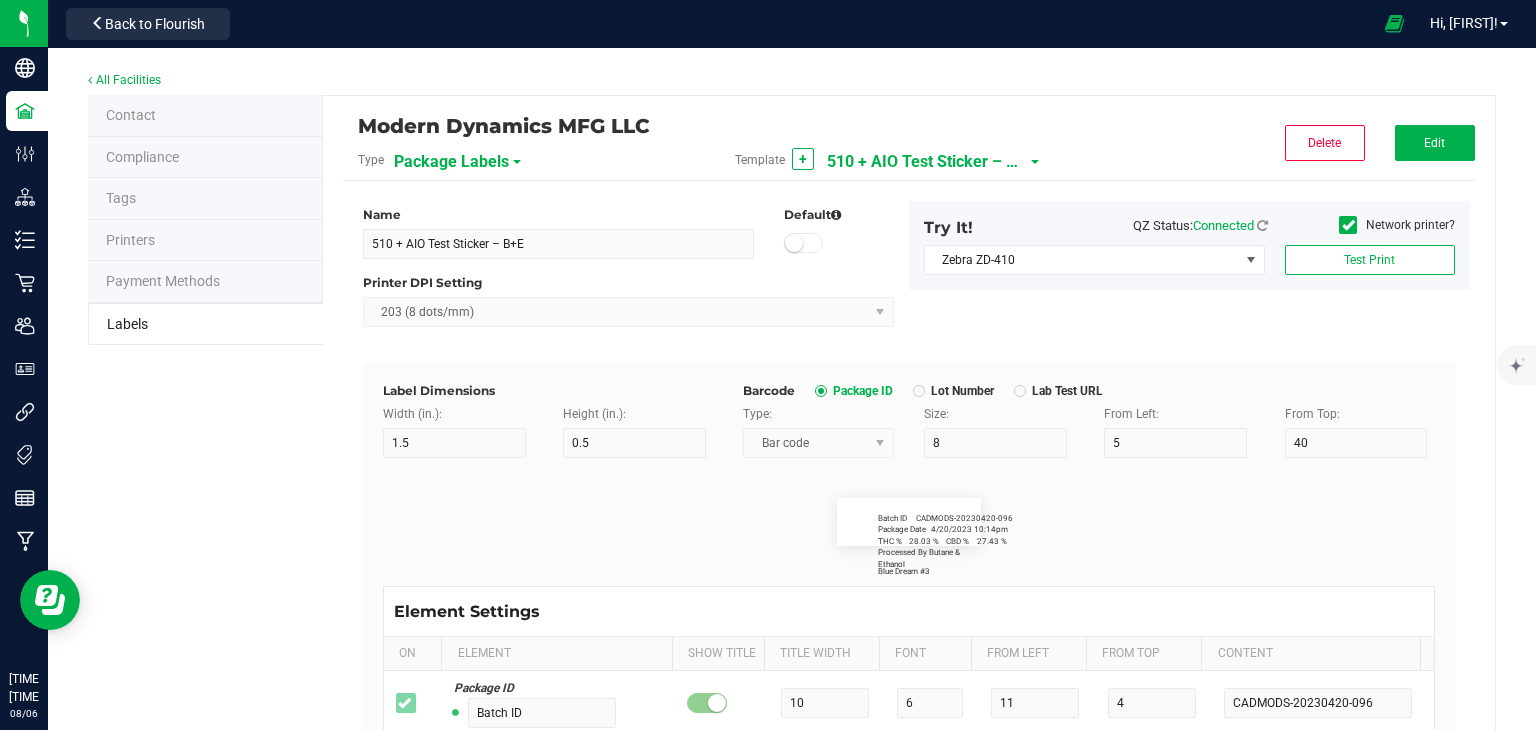 type on "Item Ref Field 2 Value" 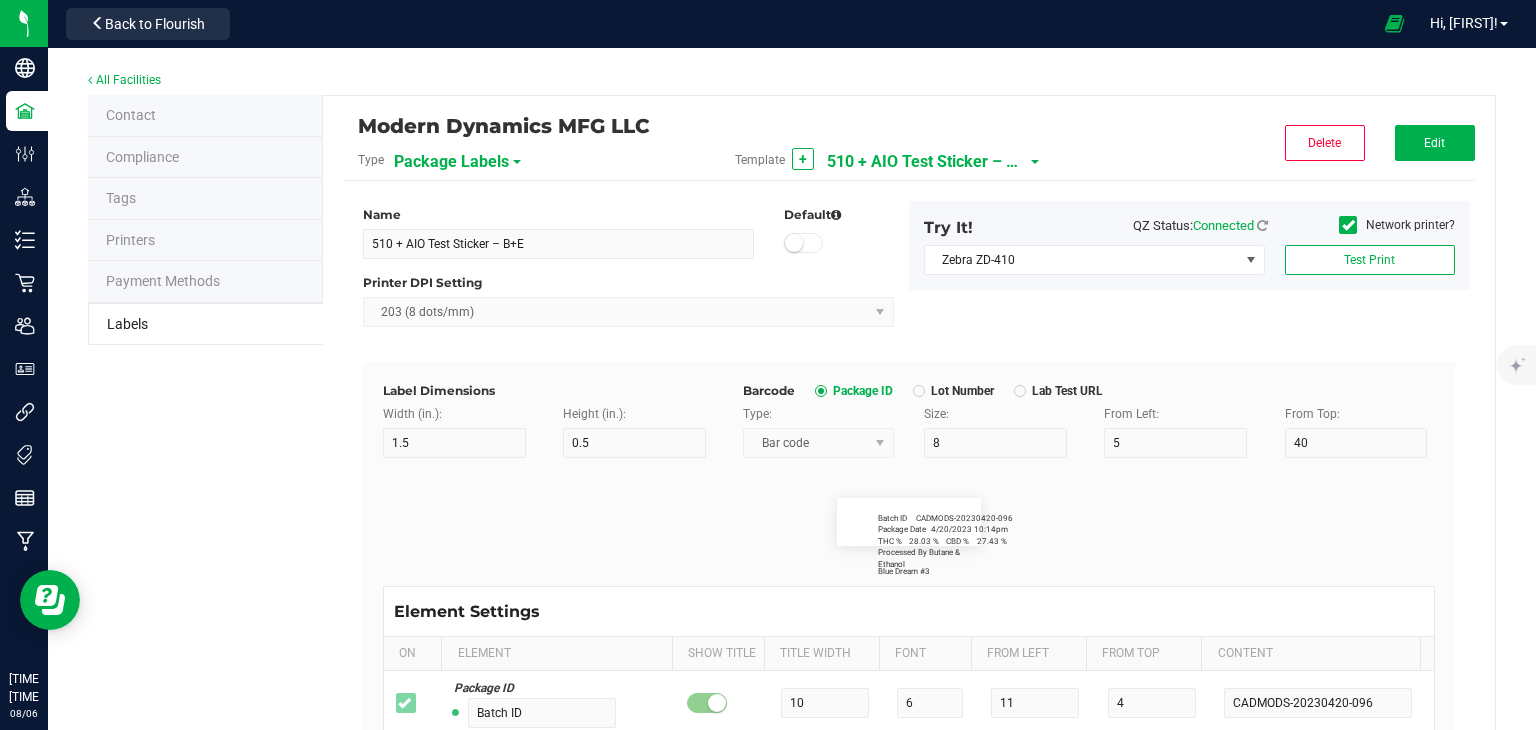 type on "Item Ref Field 3" 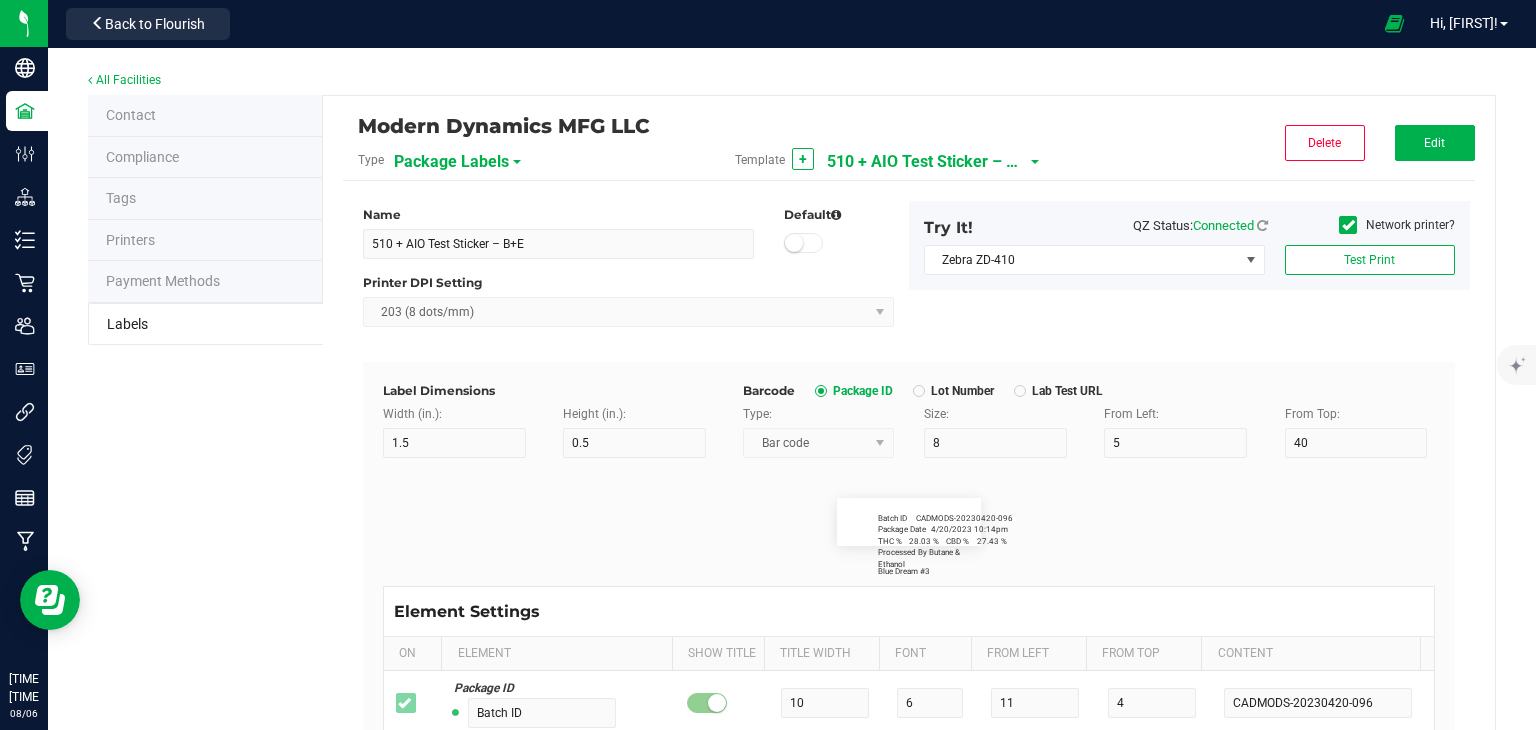 type on "Item Ref Field 3 Value" 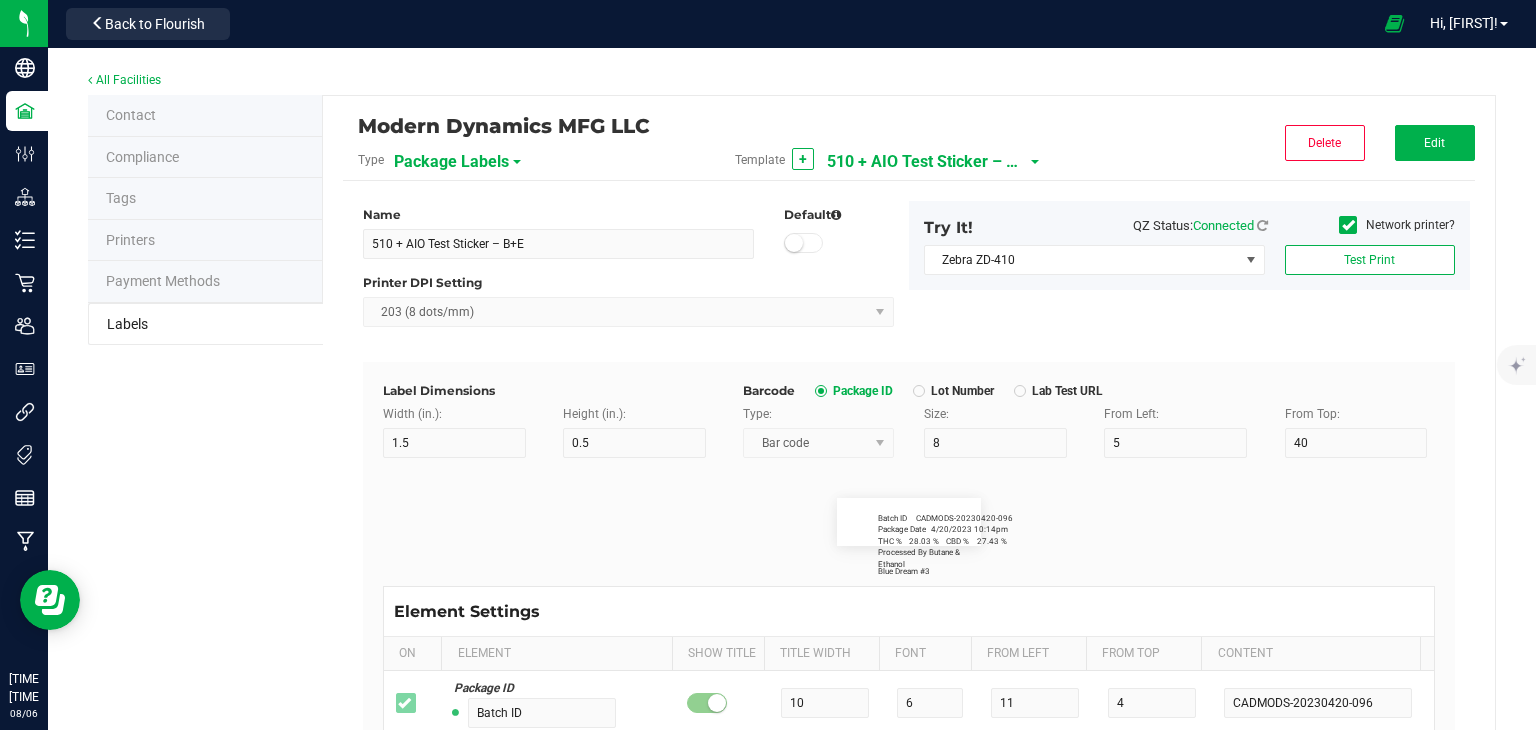 type on "Item Ref Field 4" 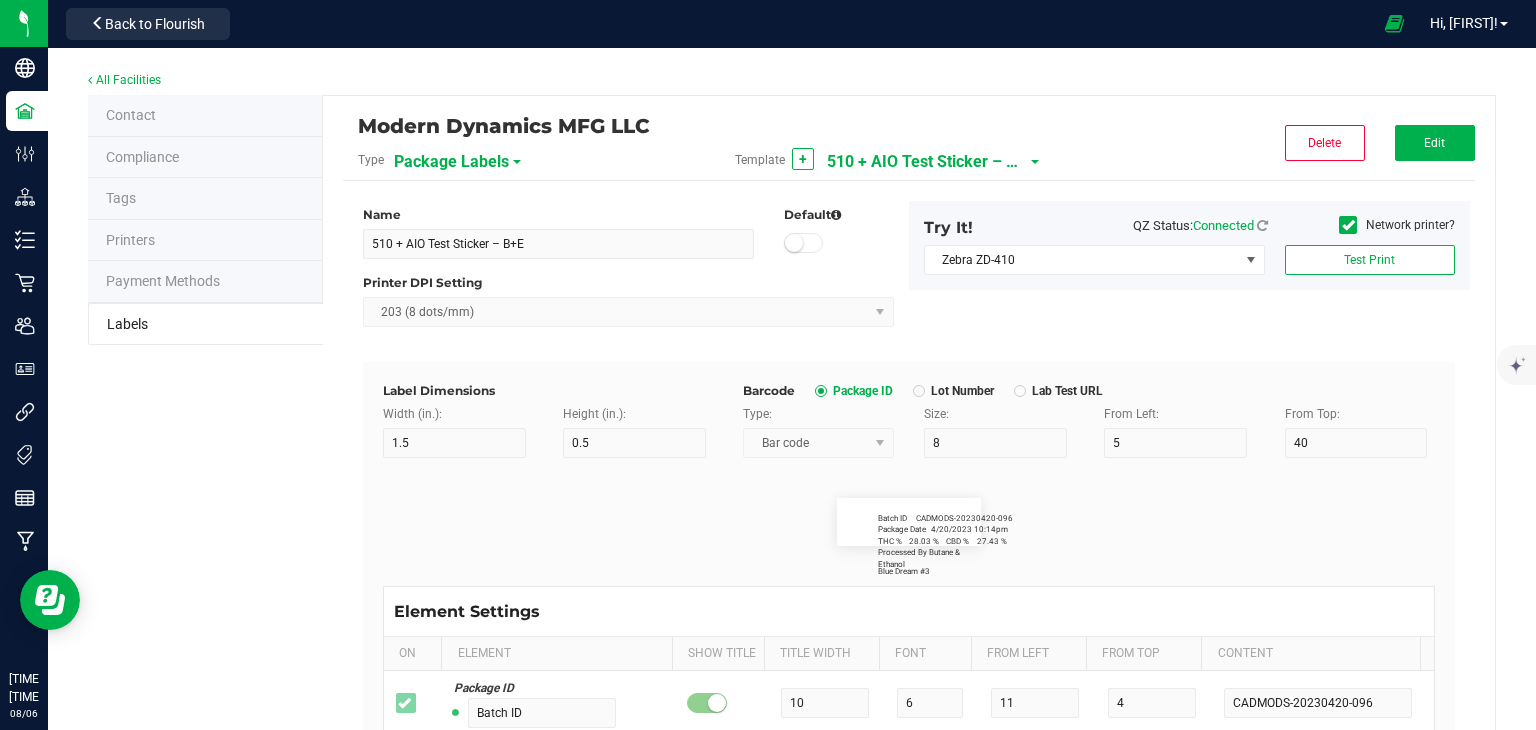 type on "Item Ref Field 4 Value" 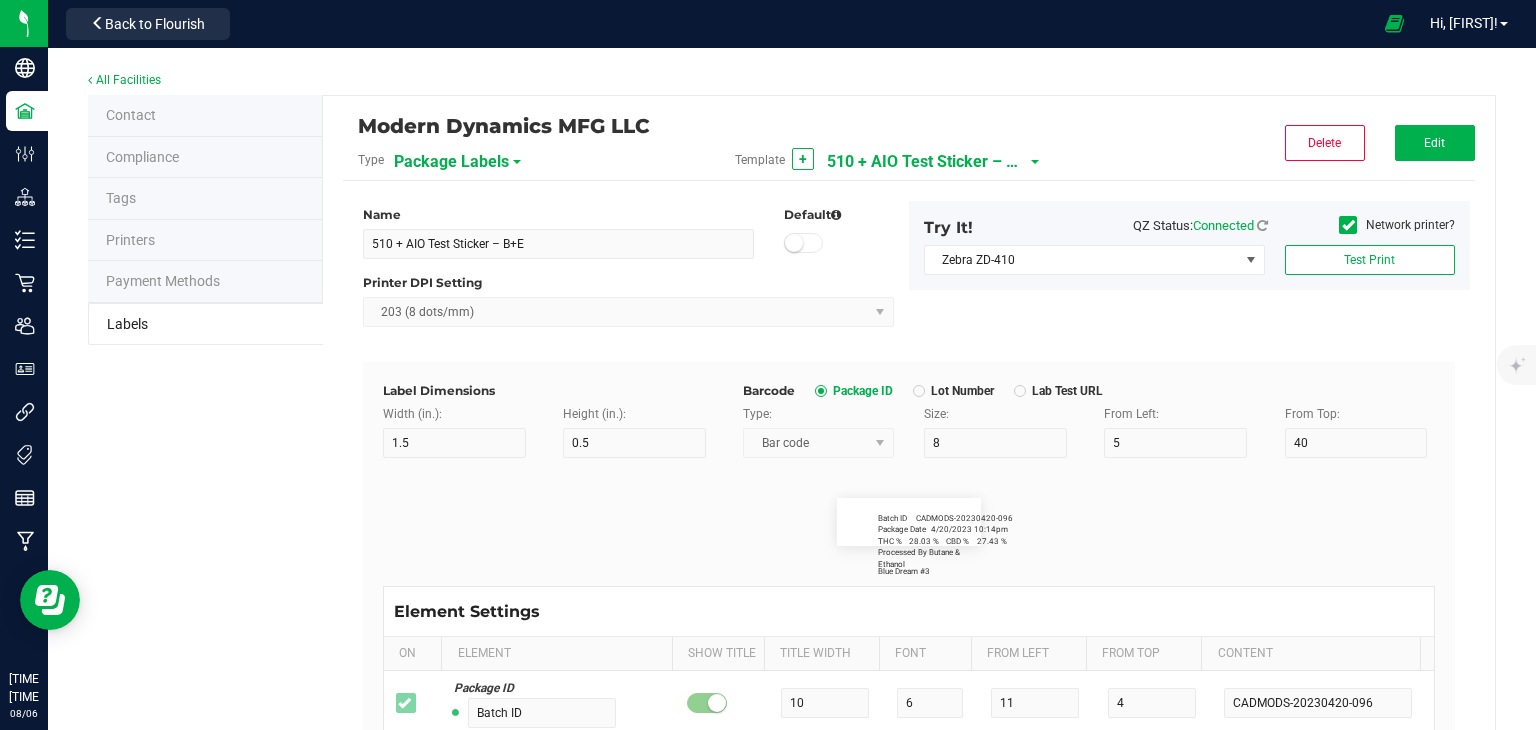 type on "Item Ref Field 5" 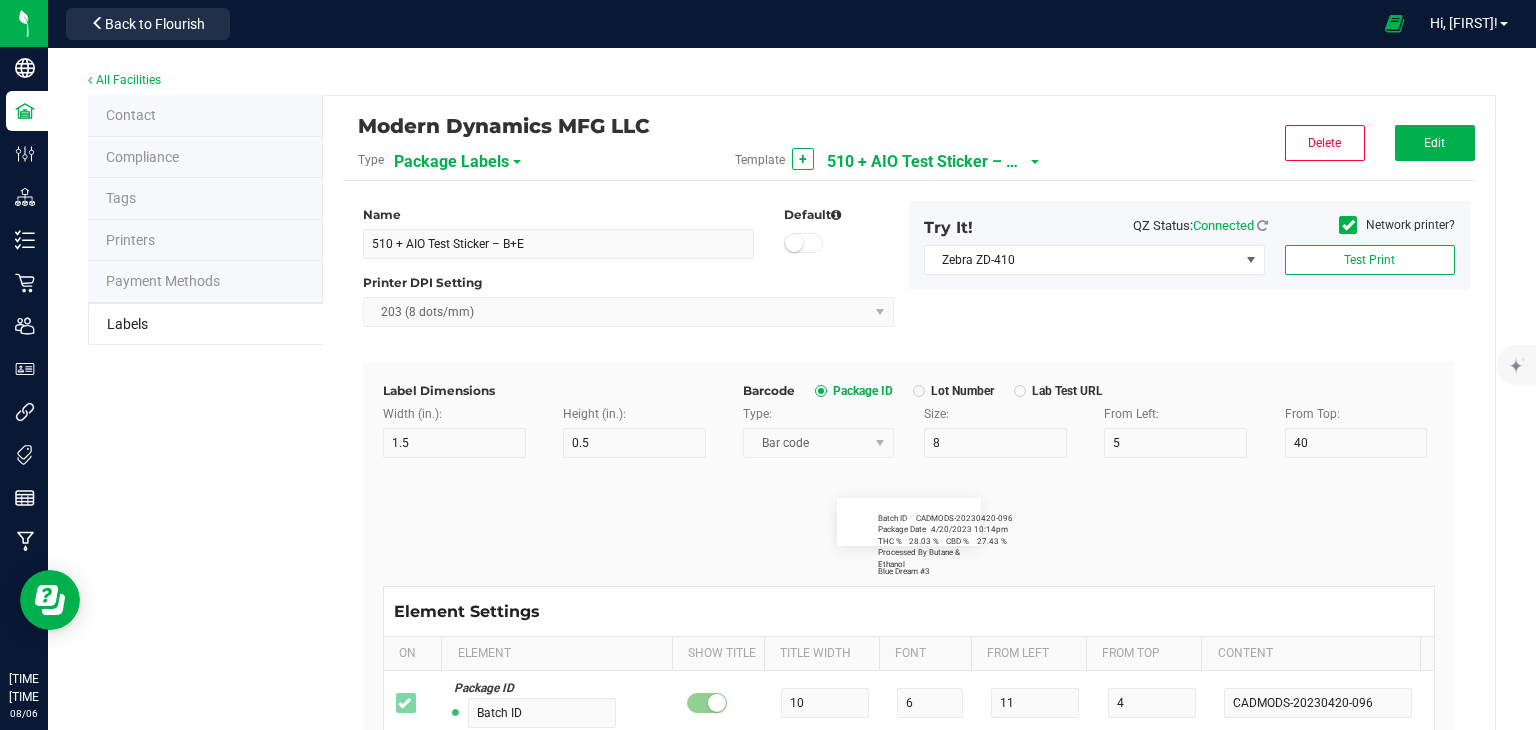 type on "Item Ref Field 5 Value" 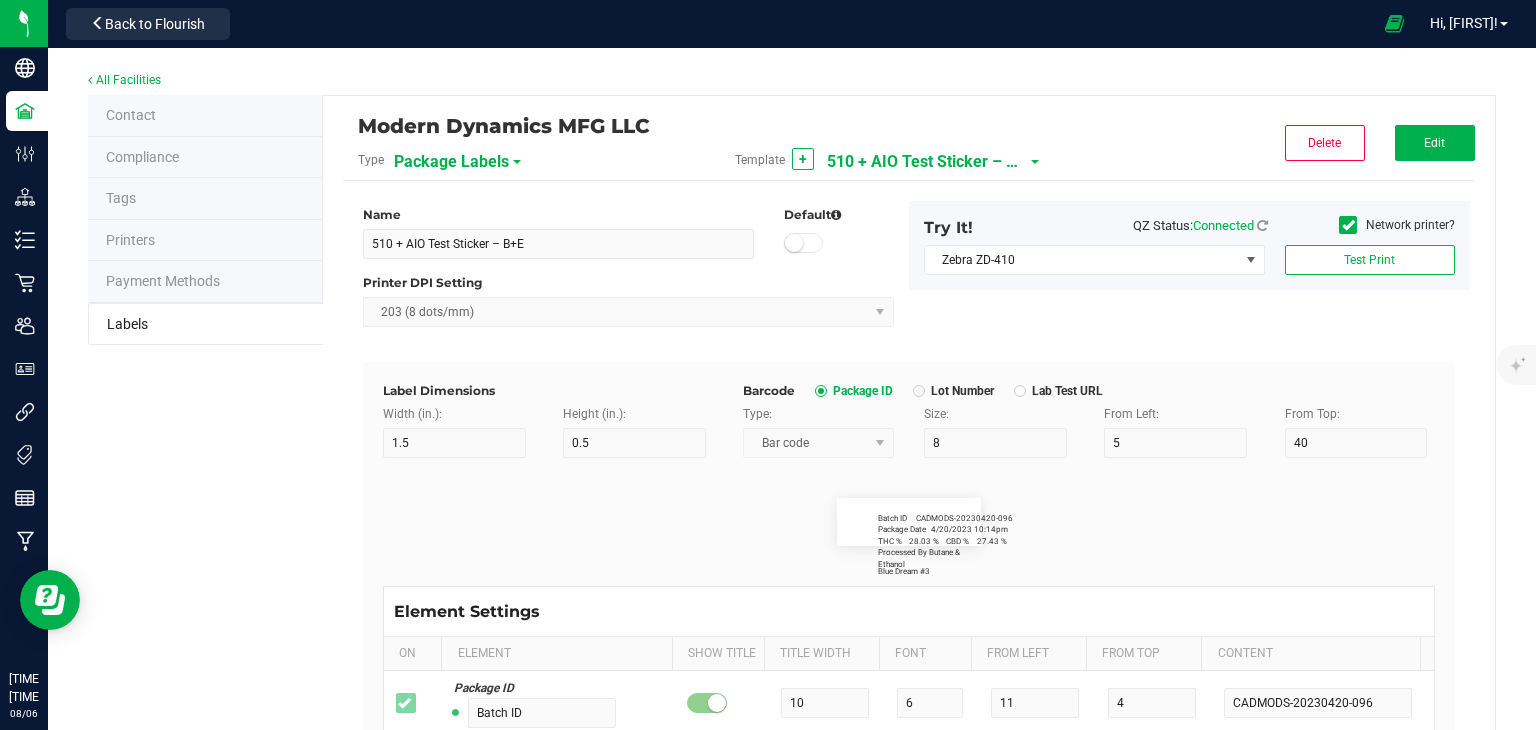 type on "NDC Number" 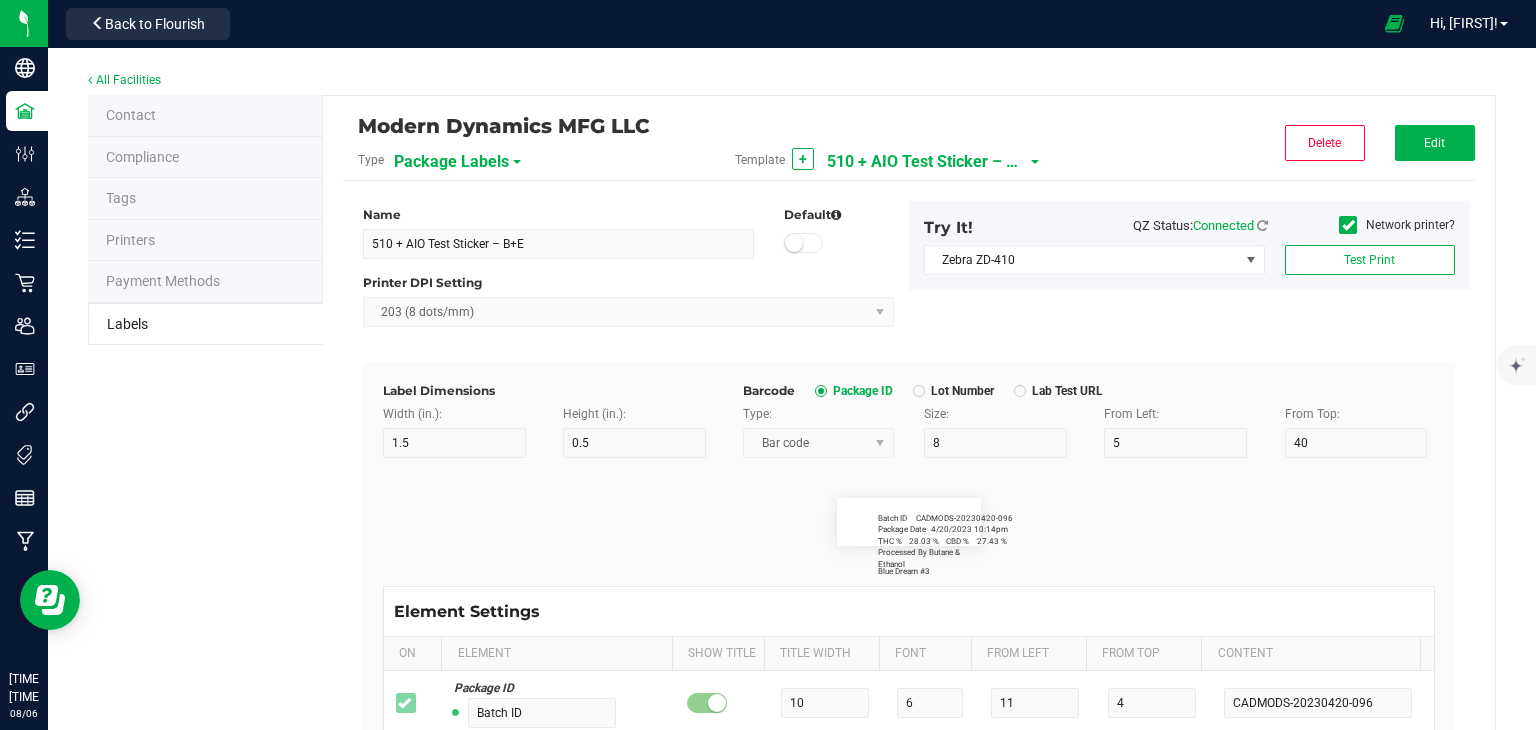 type on "0777-3105-02" 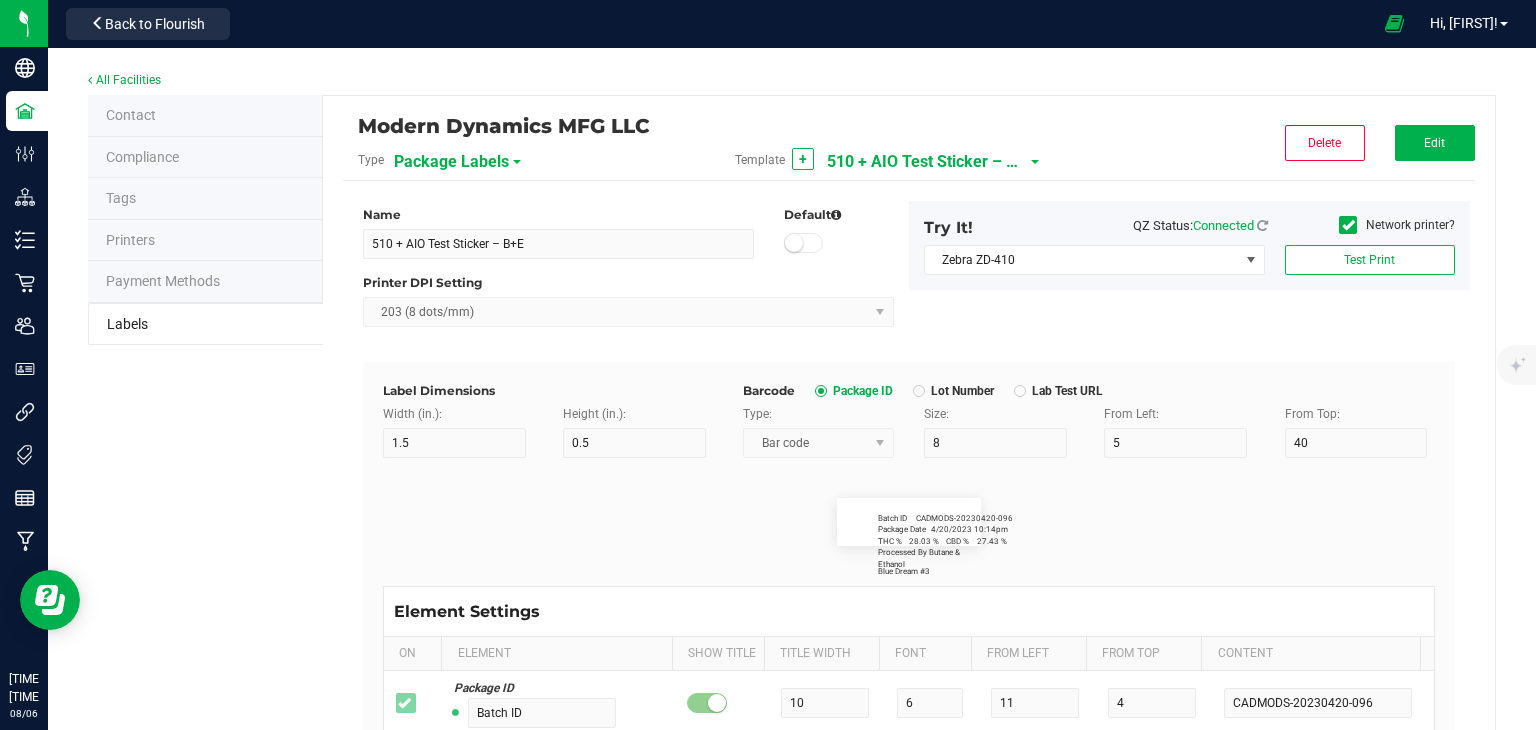 type on "Number of Servings" 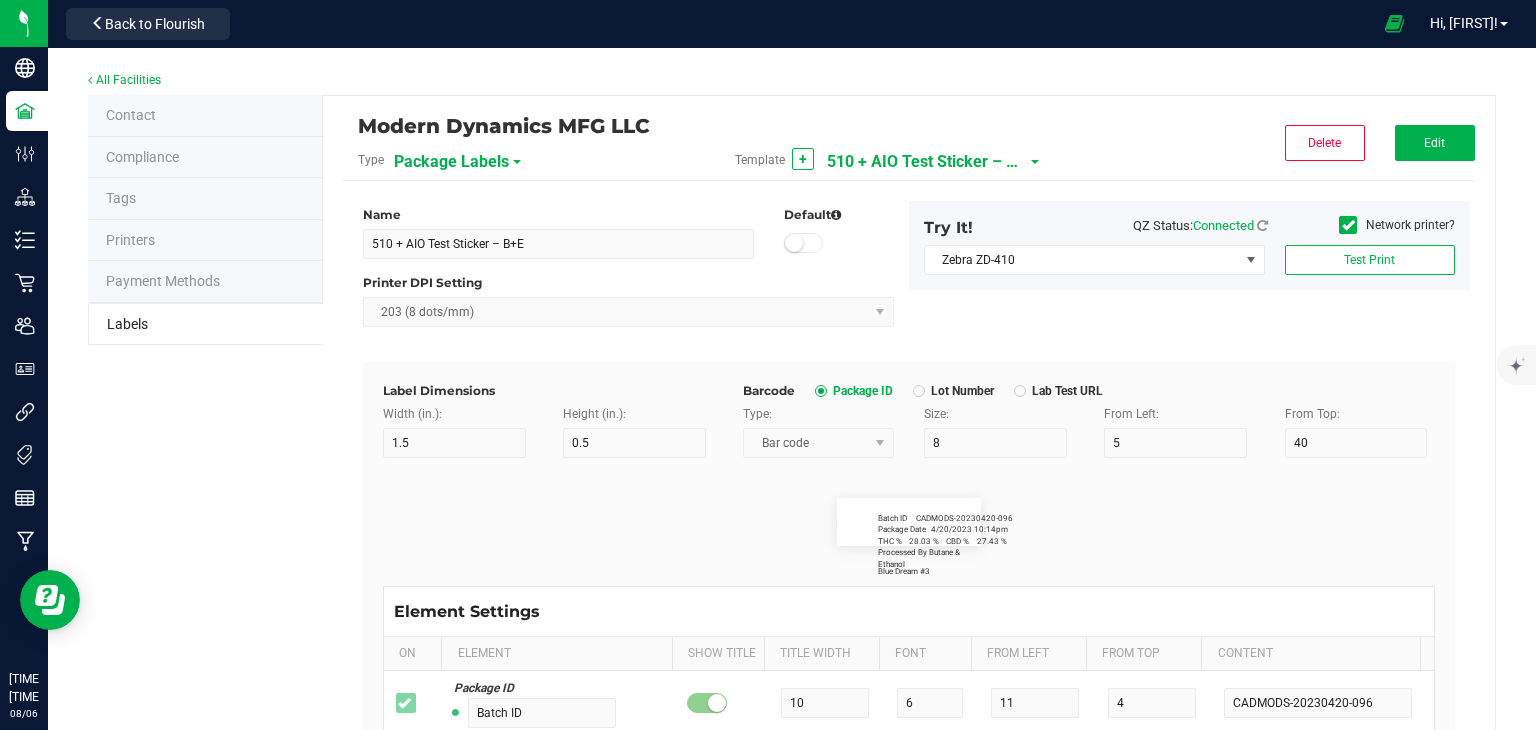 type on "4 servings/item" 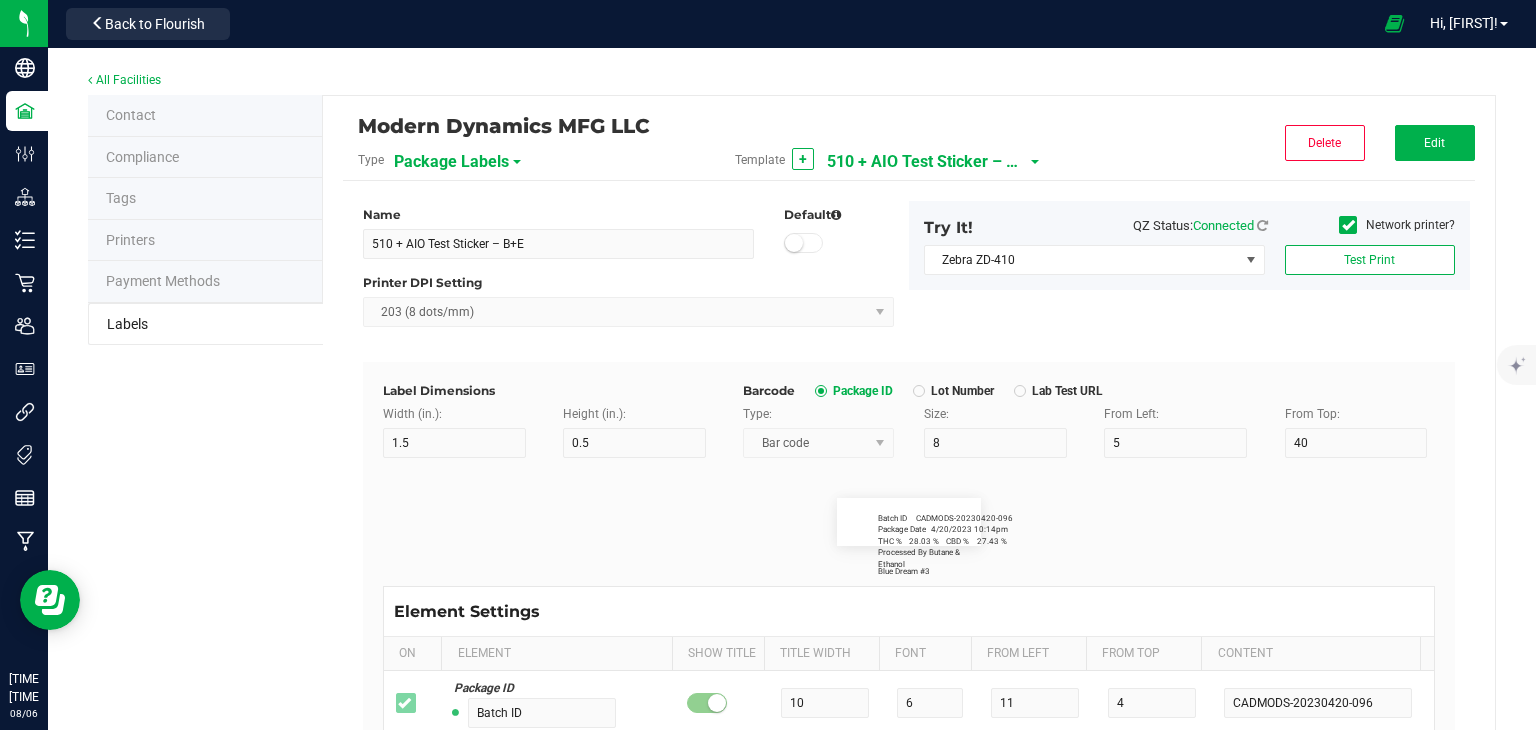 type on "Serving Size" 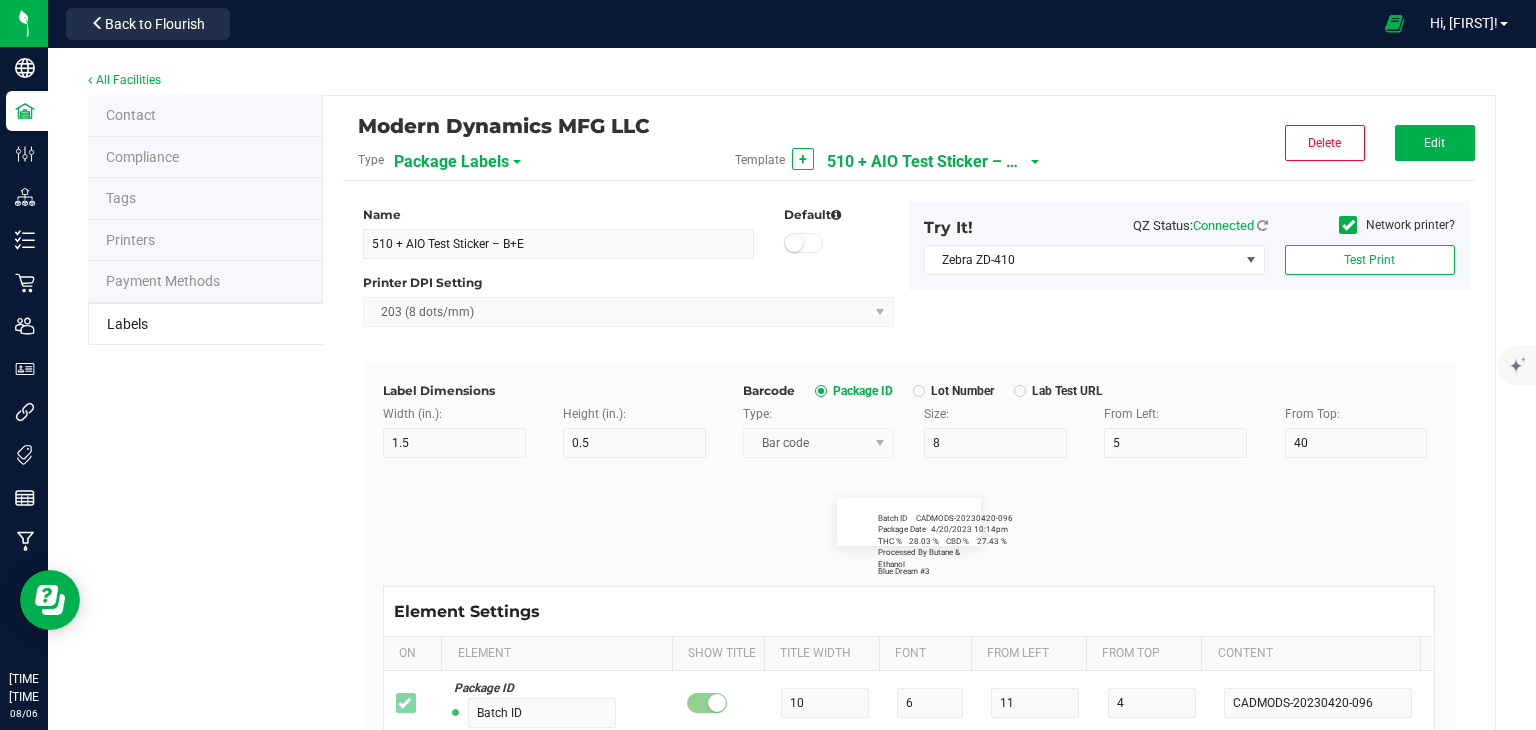 type on "1 cup" 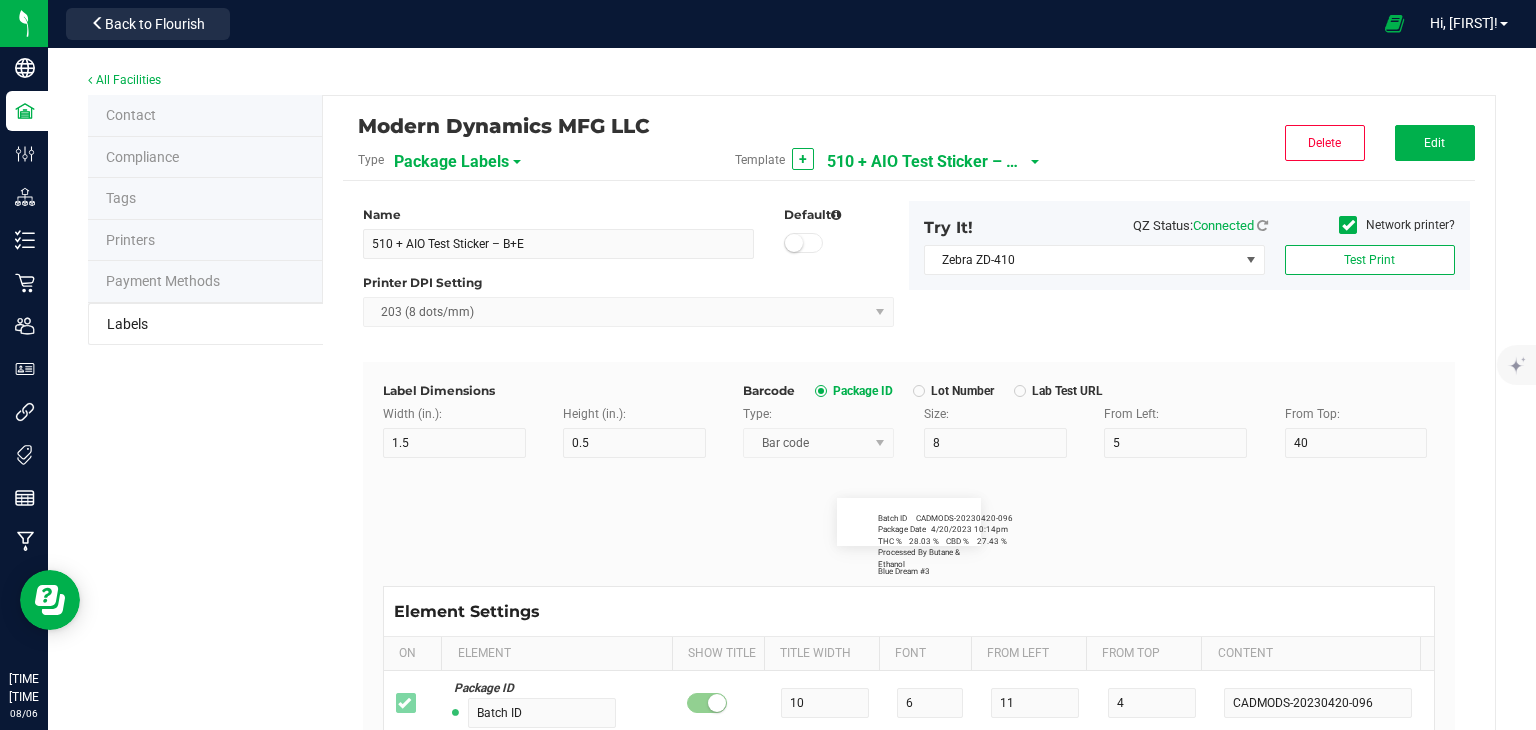 type on "Serving Size (Grams)" 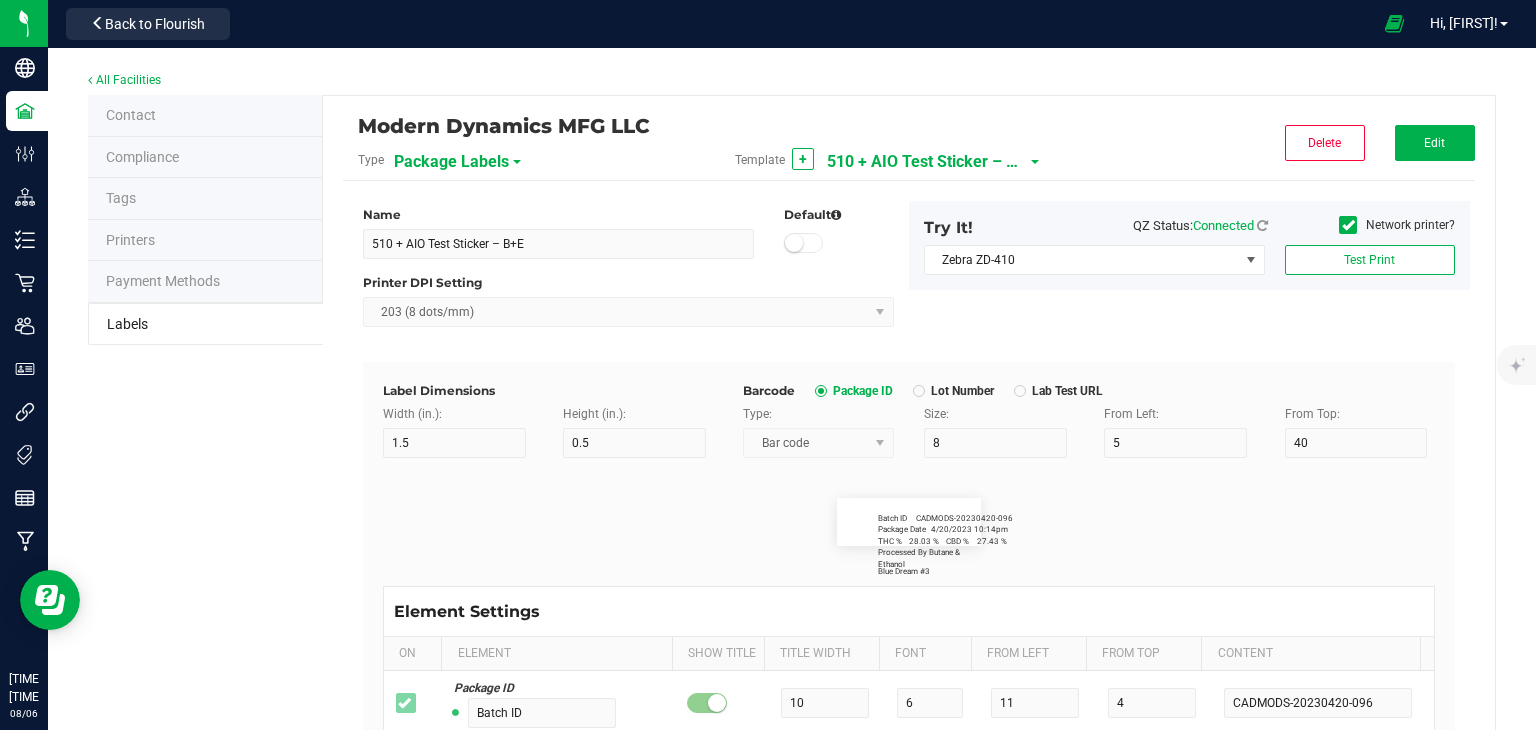 type on "4 g" 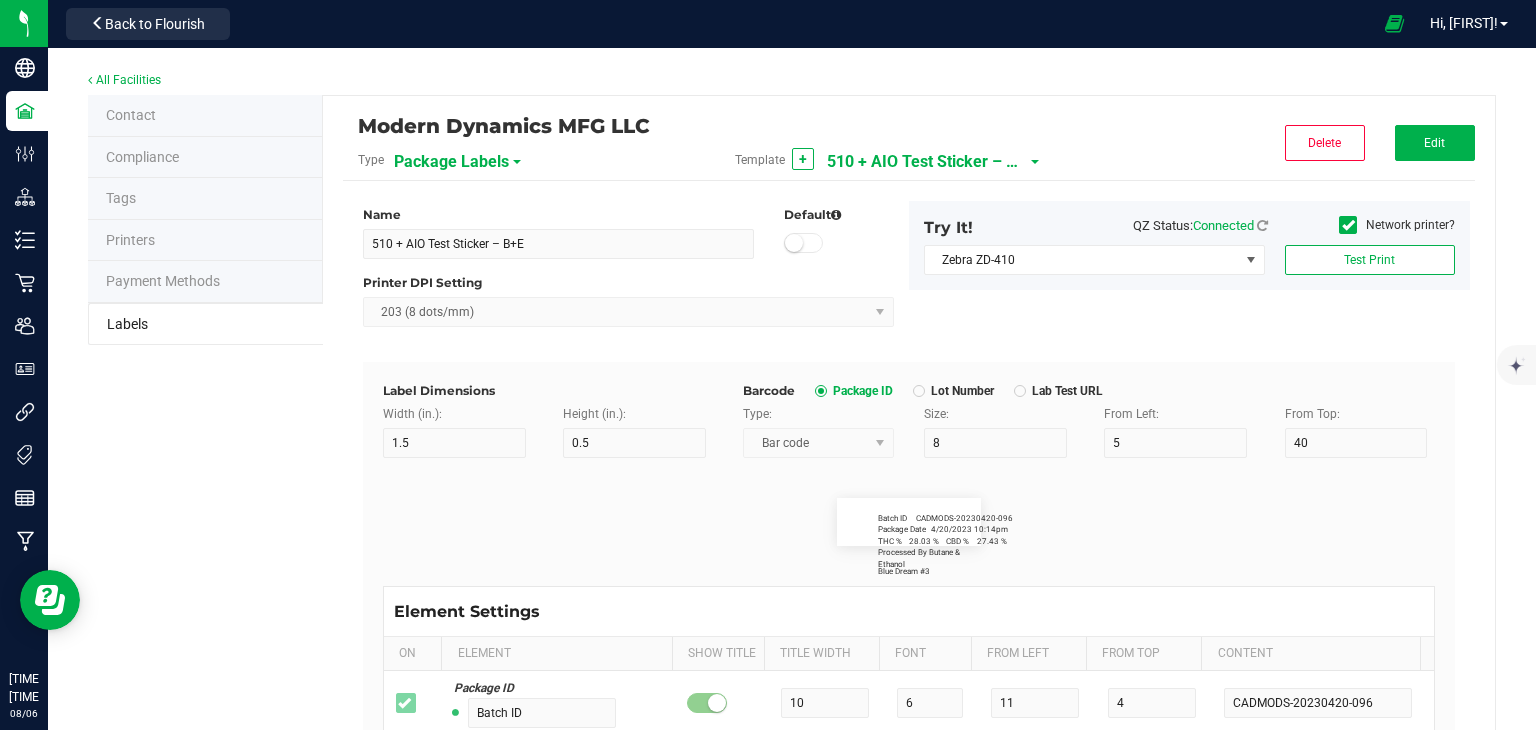 type on "Doses Per Unit" 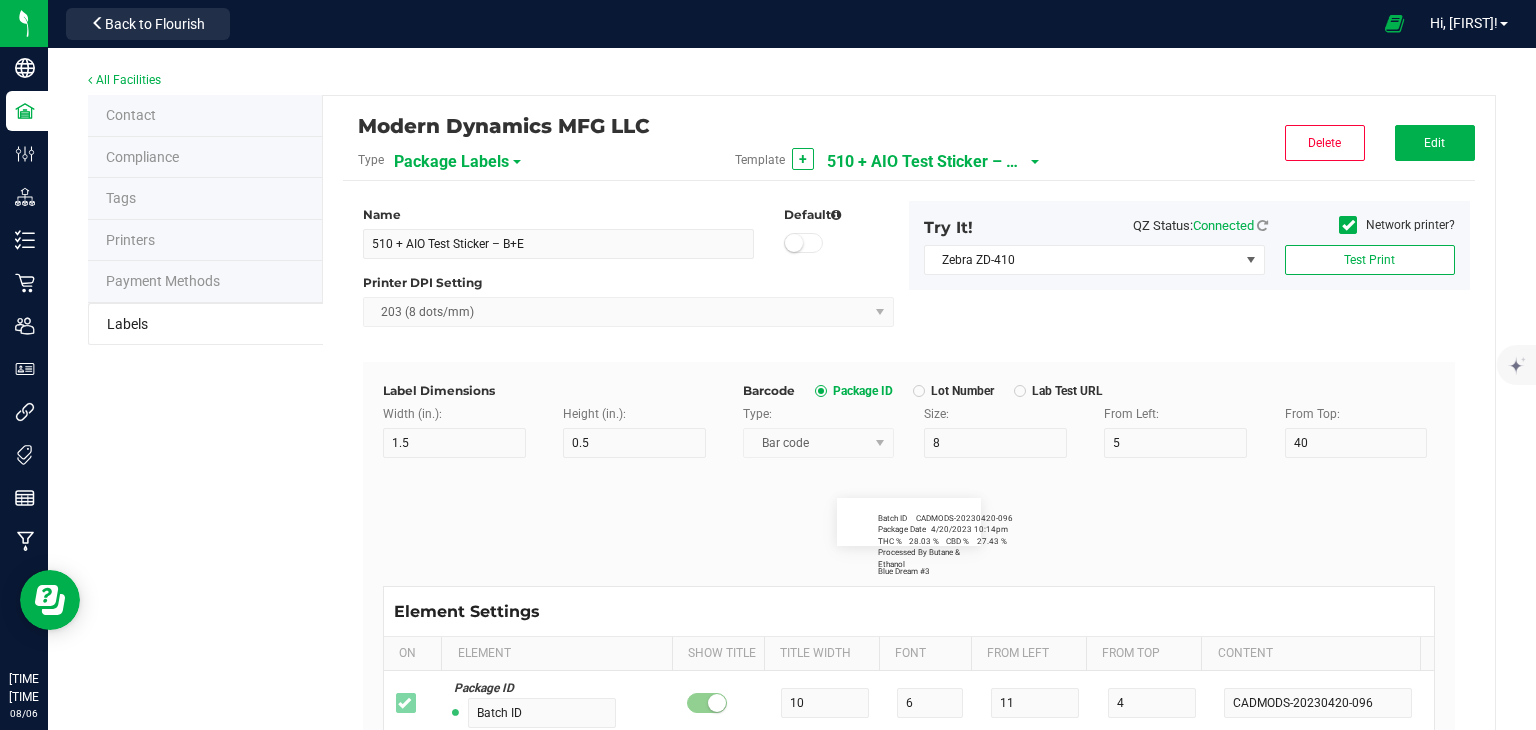 type on "20" 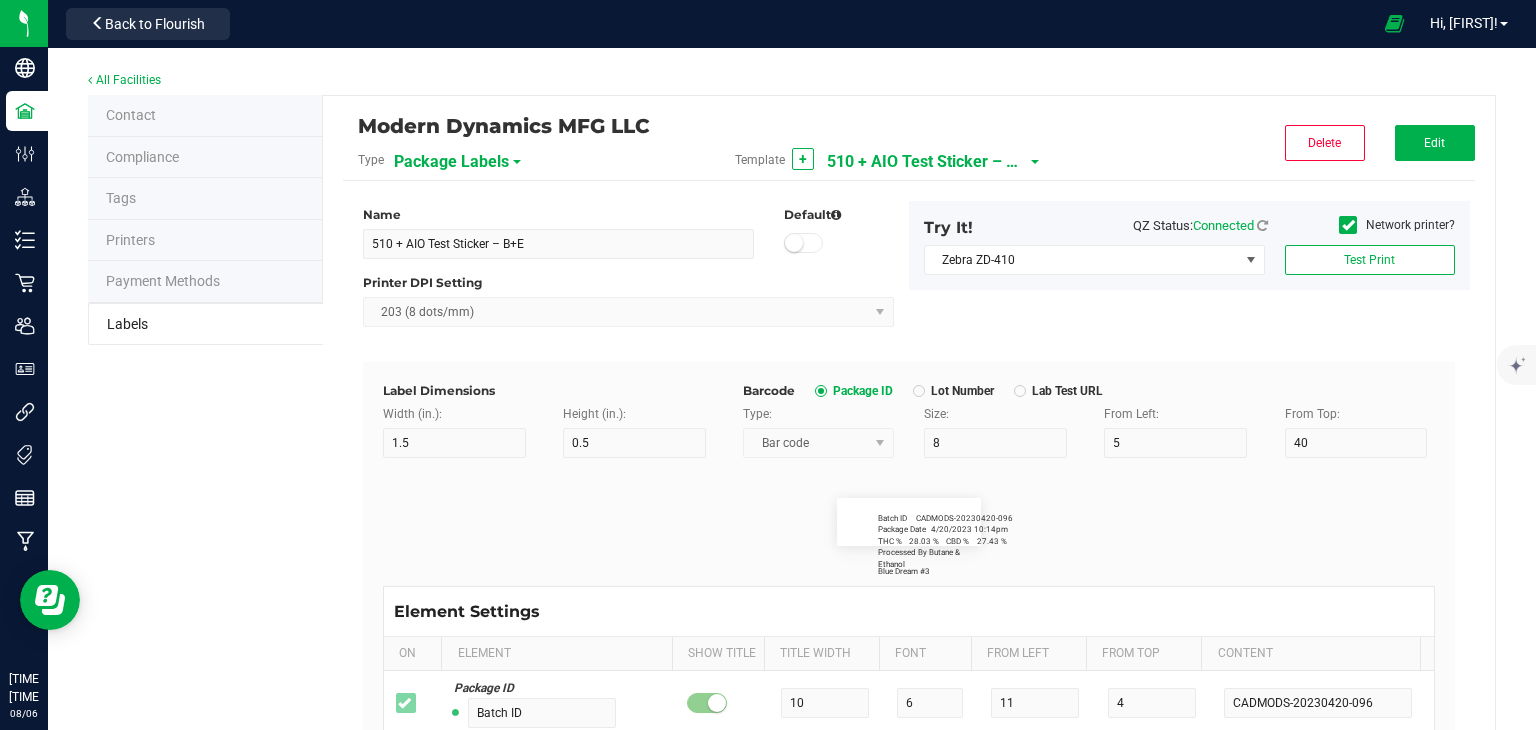 type on "Item Ingredients" 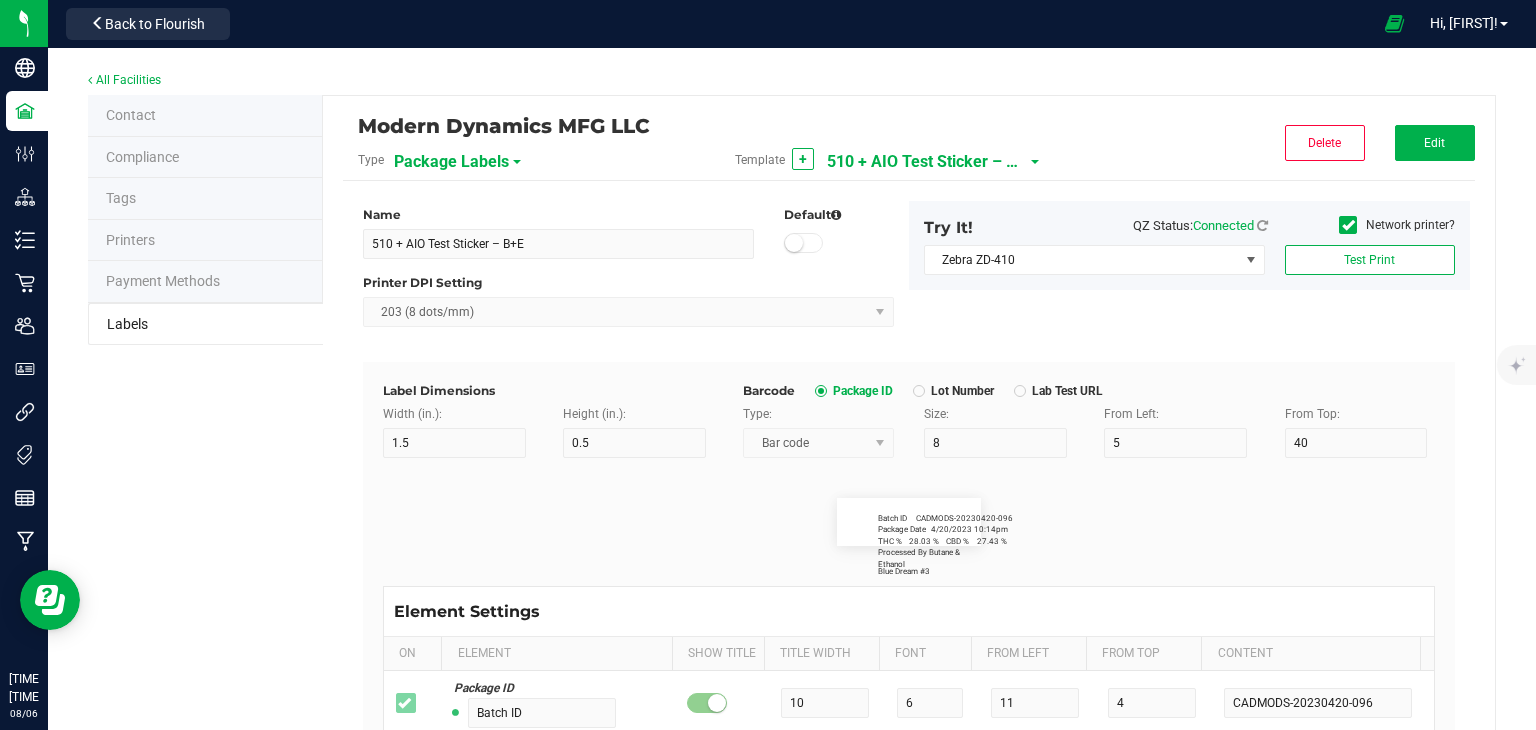 type on "Ingredient one, ingredient two" 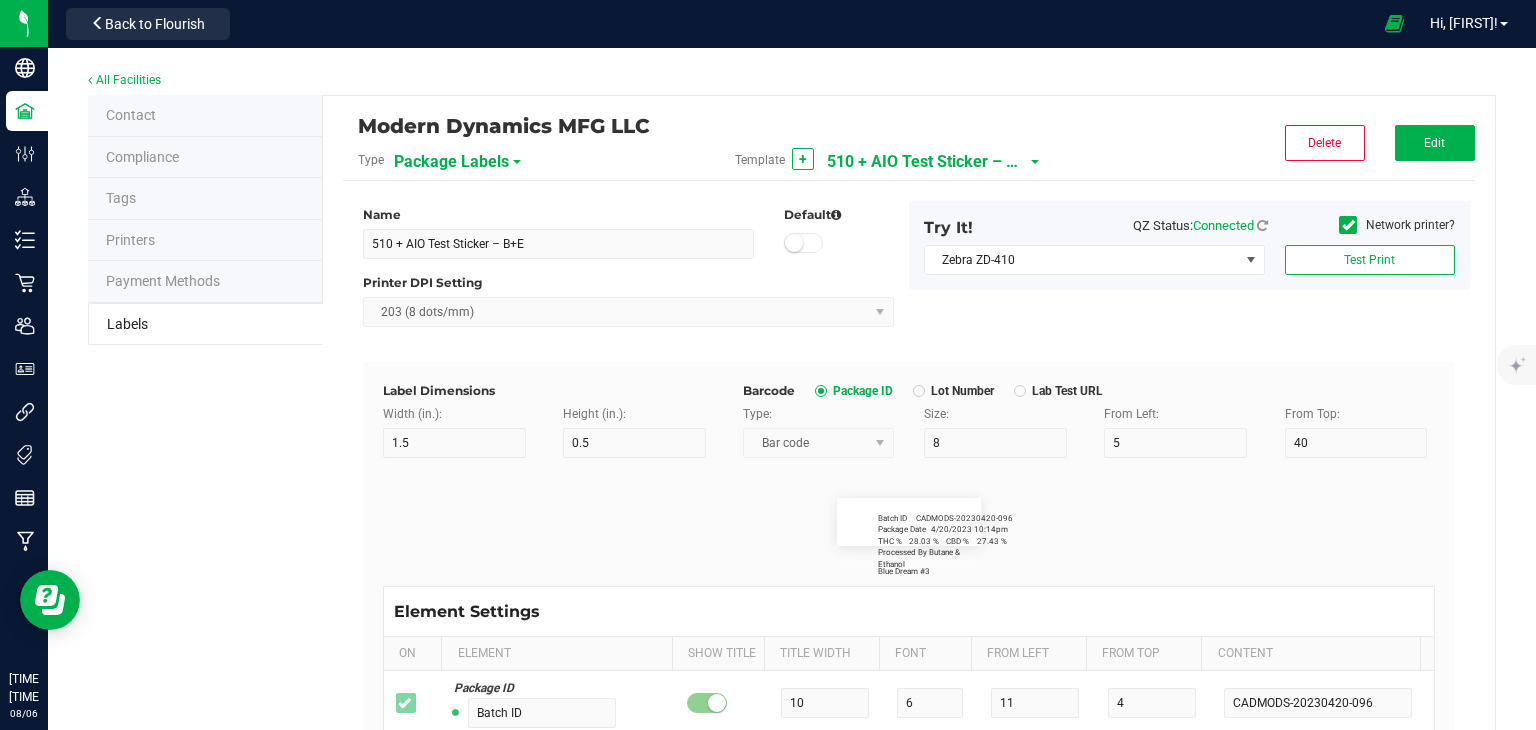 type on "METRC Item Ingredients" 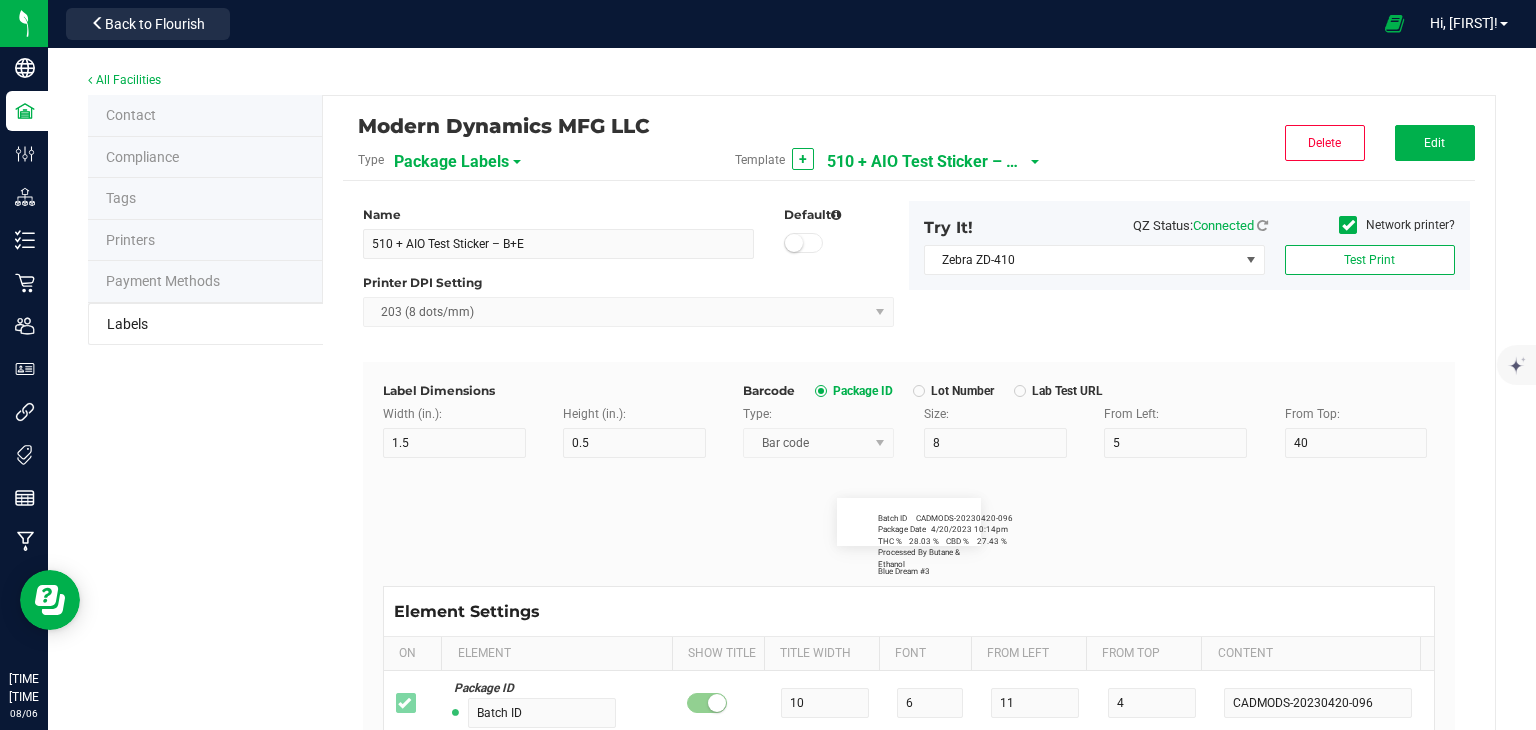 type on "Ingredient one, ingredient two" 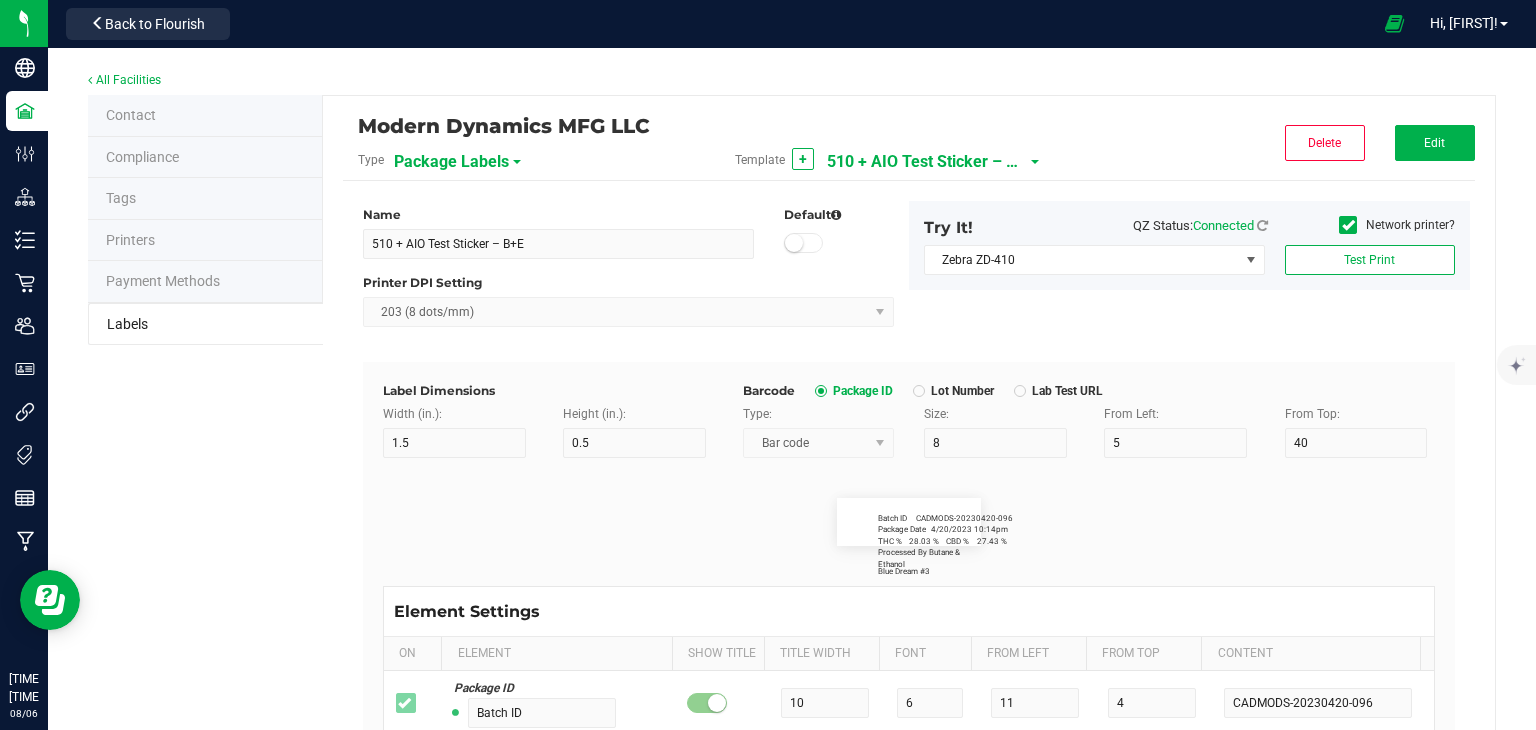 type on "Allergens" 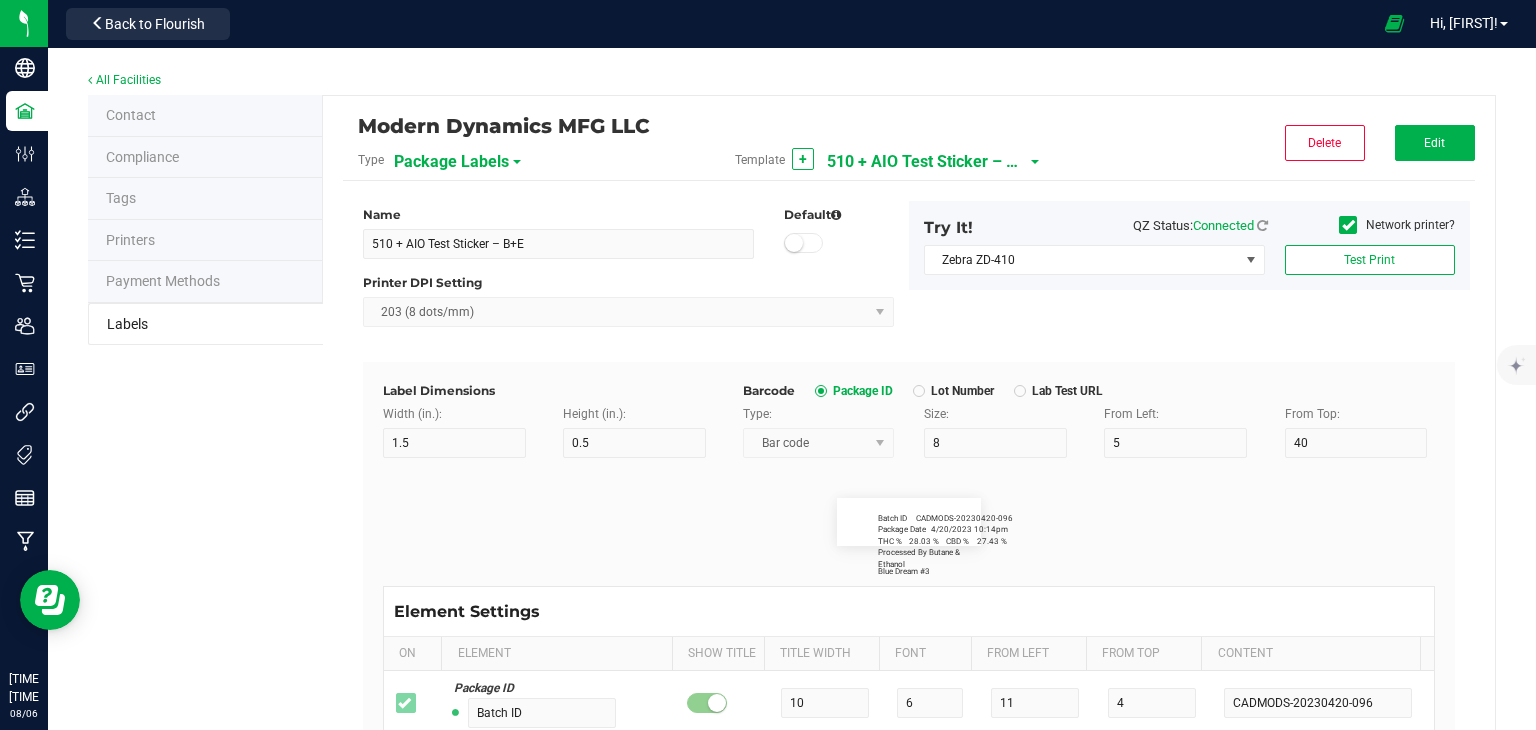type on "Tree Nuts, Soy, Wheat" 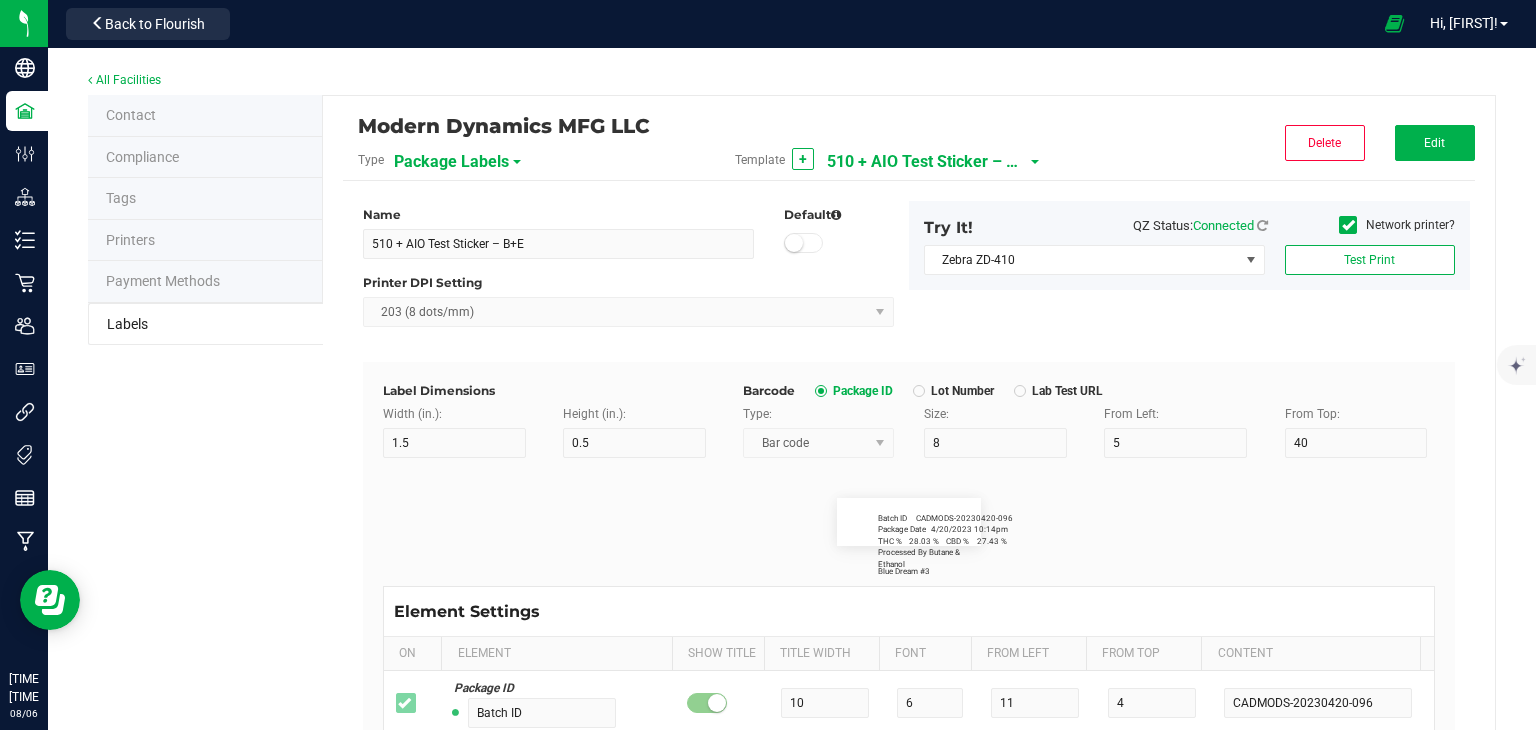 type on "METRC Administration Method" 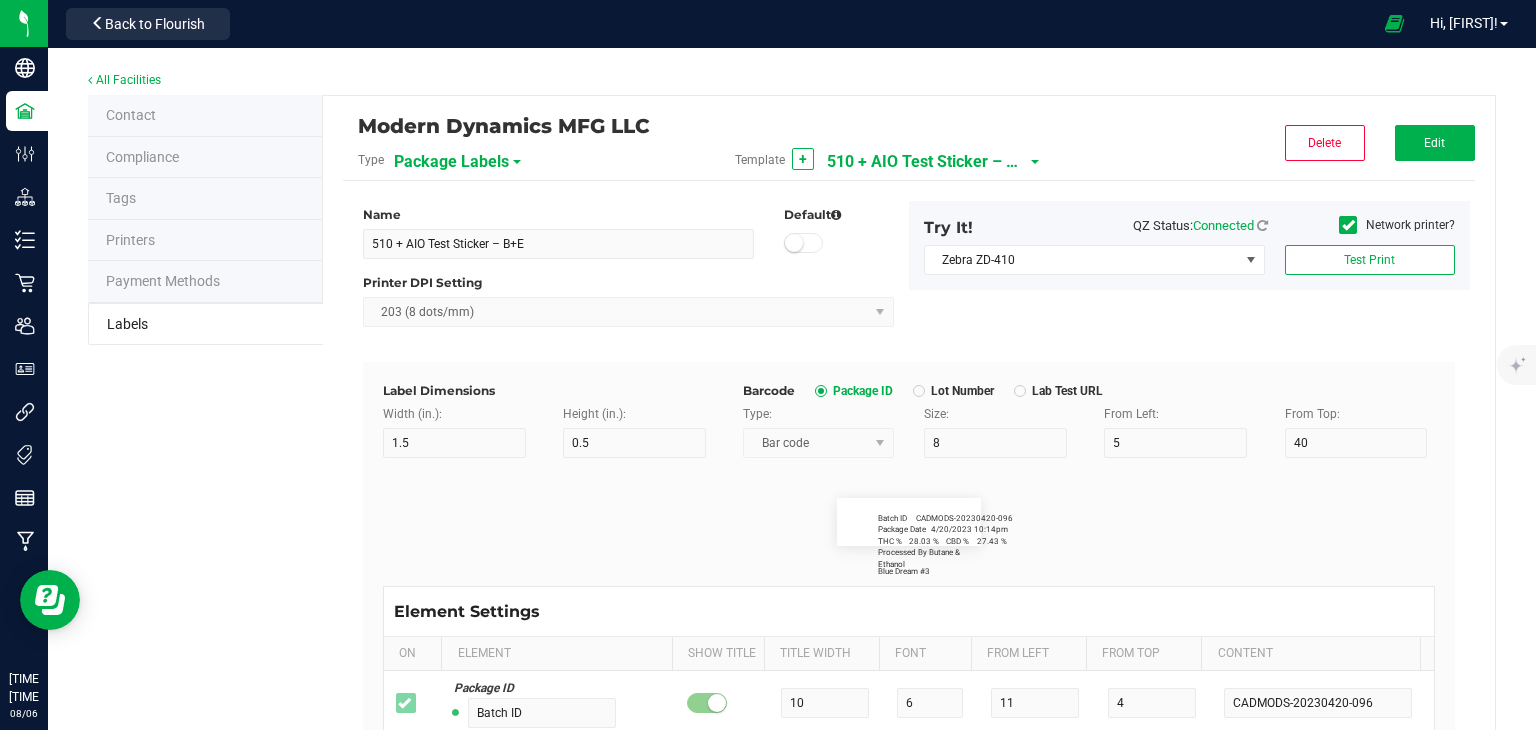 type on "Inhalation" 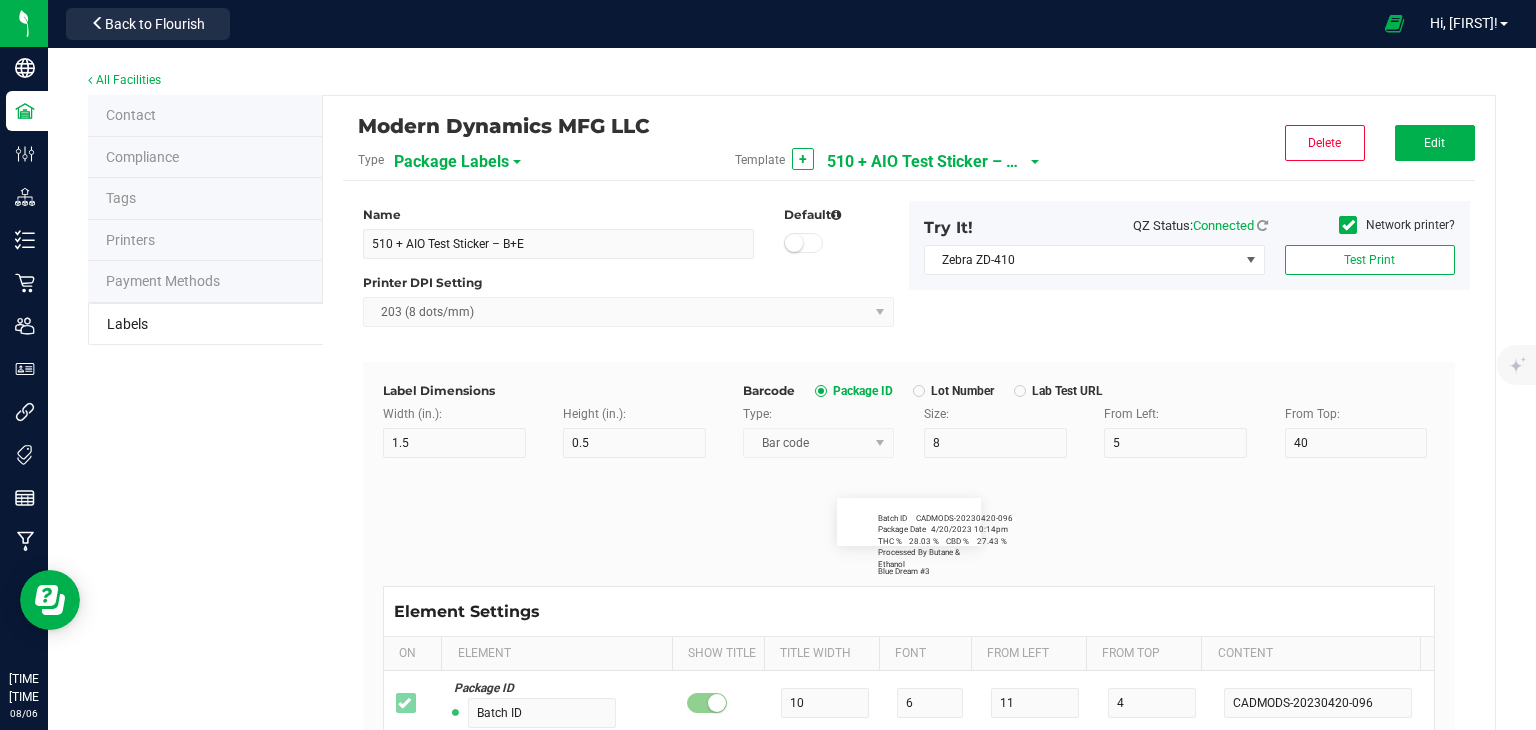 type on "Feel" 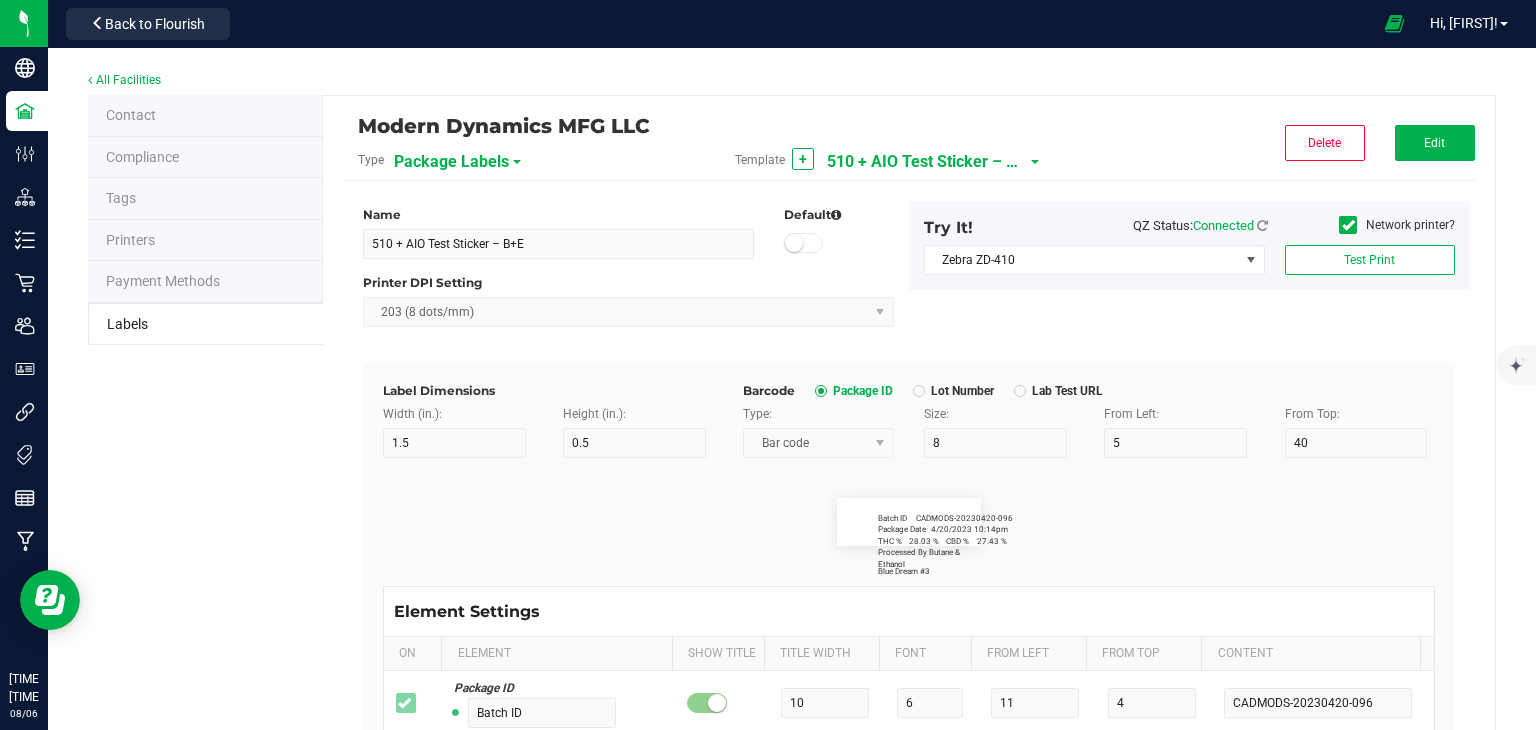 type on "Relaxed" 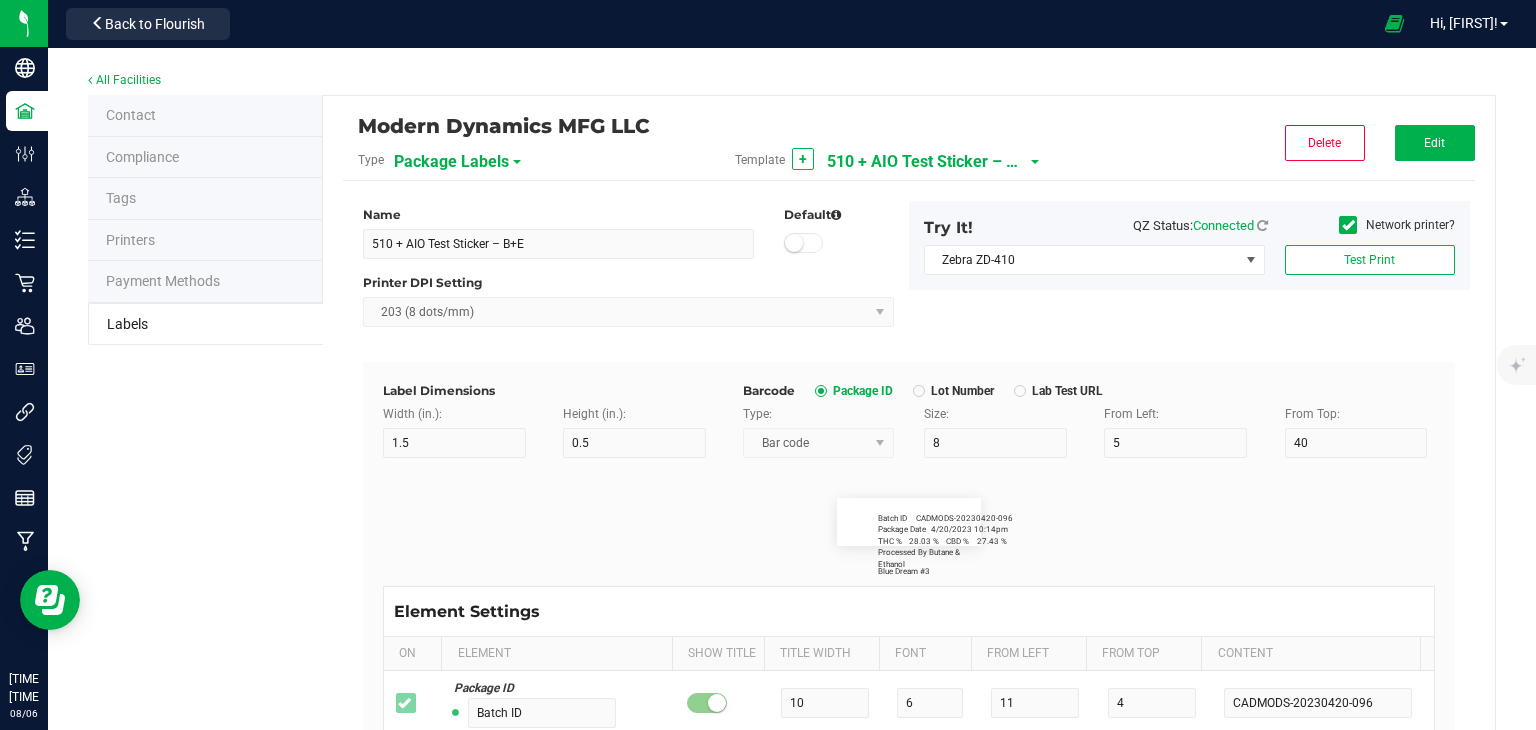 type 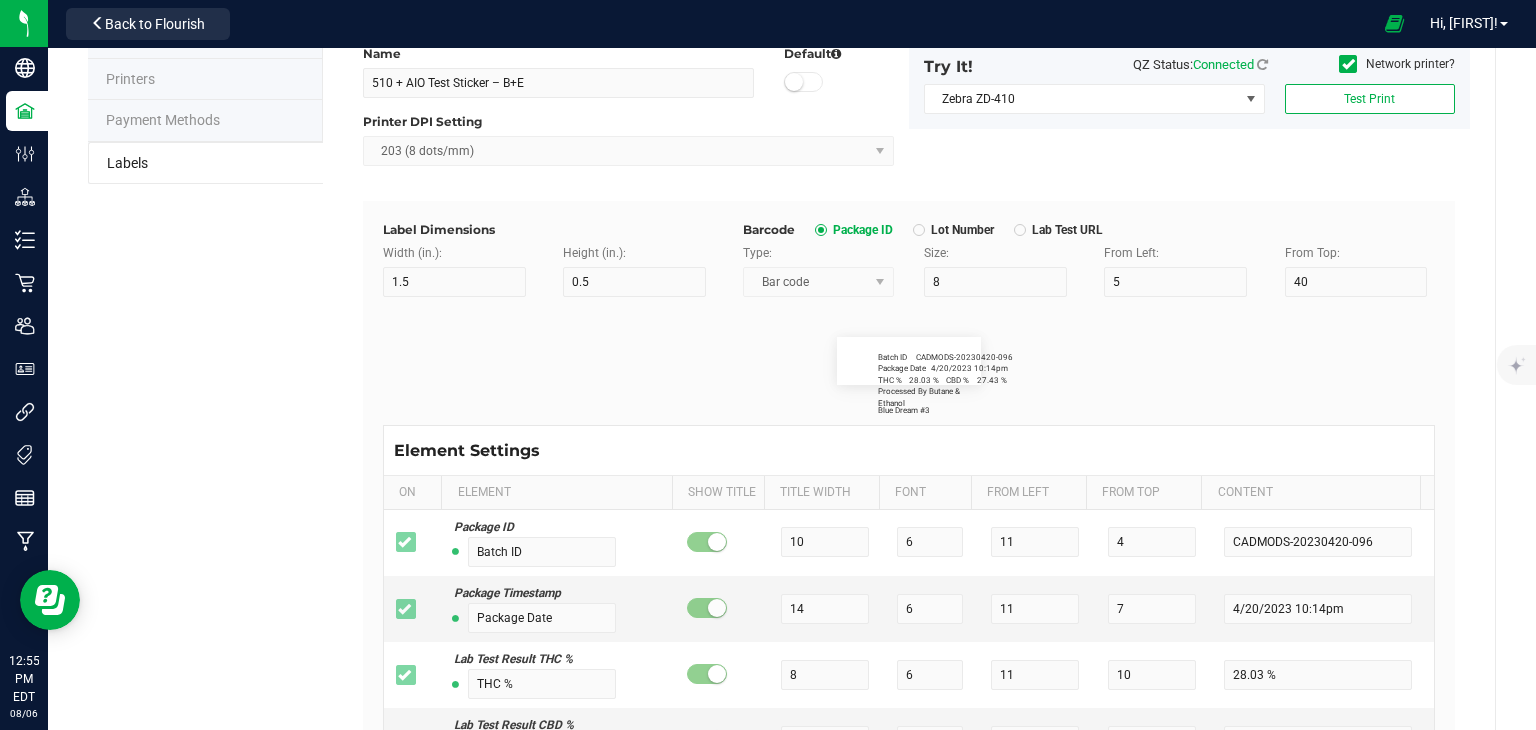 scroll, scrollTop: 0, scrollLeft: 0, axis: both 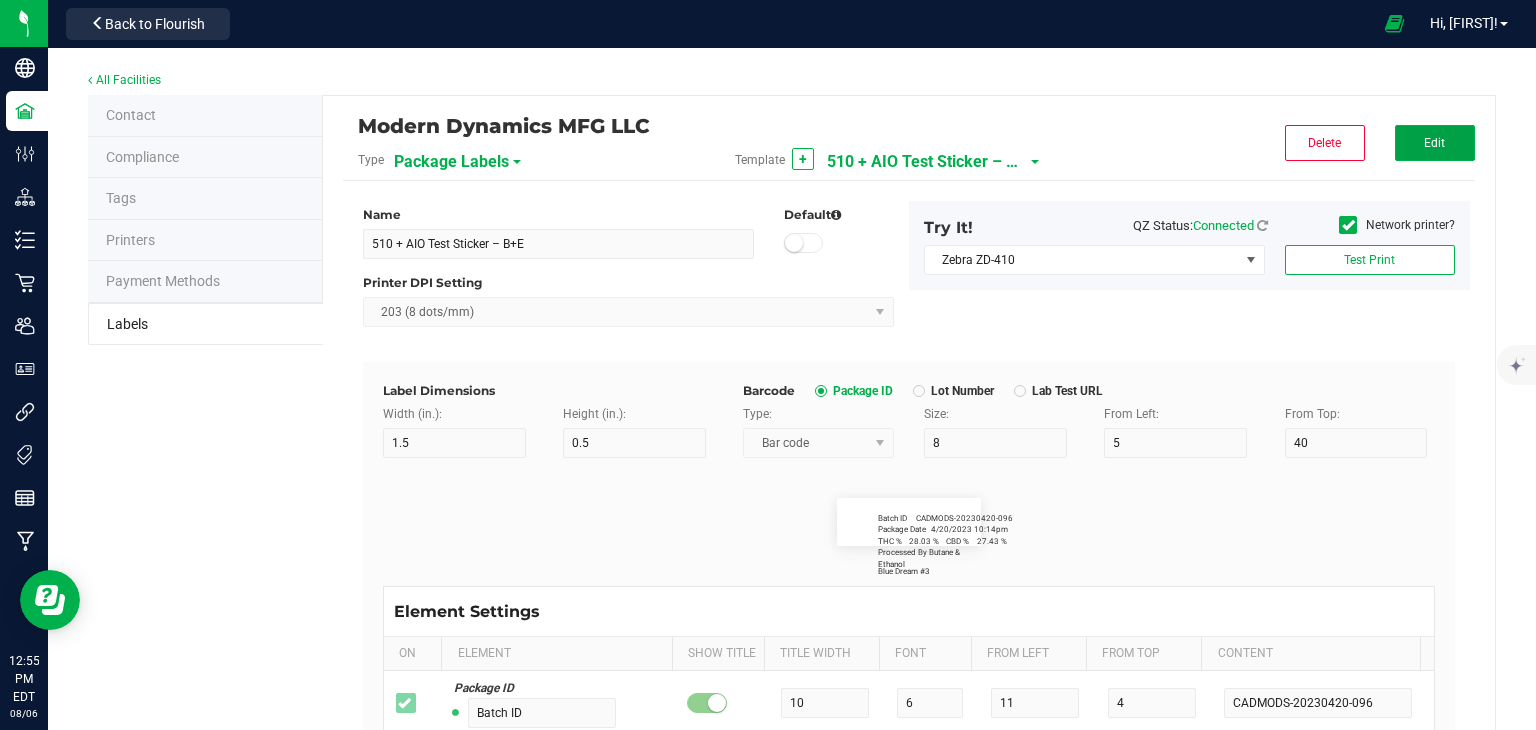 click on "Edit" at bounding box center [1435, 143] 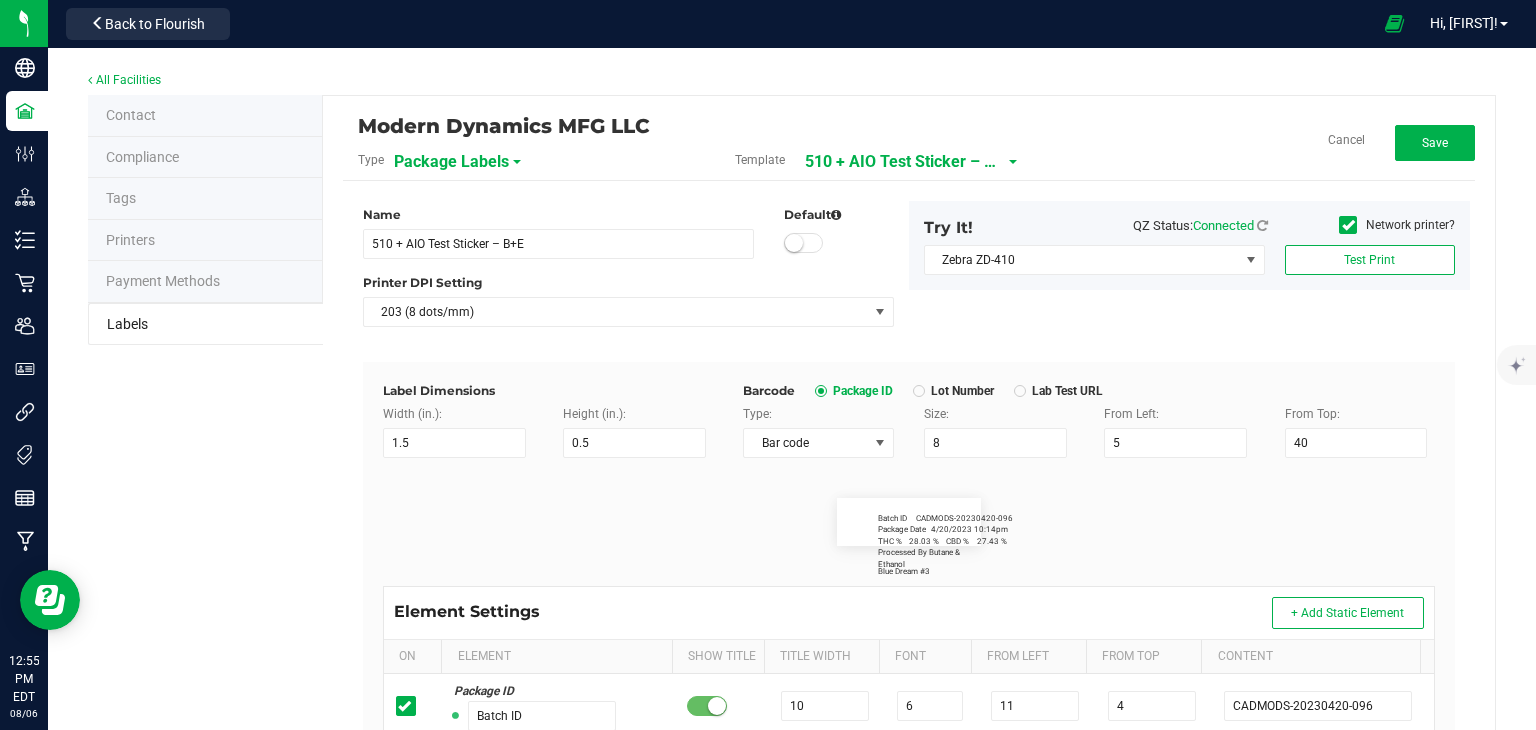 scroll, scrollTop: 476, scrollLeft: 0, axis: vertical 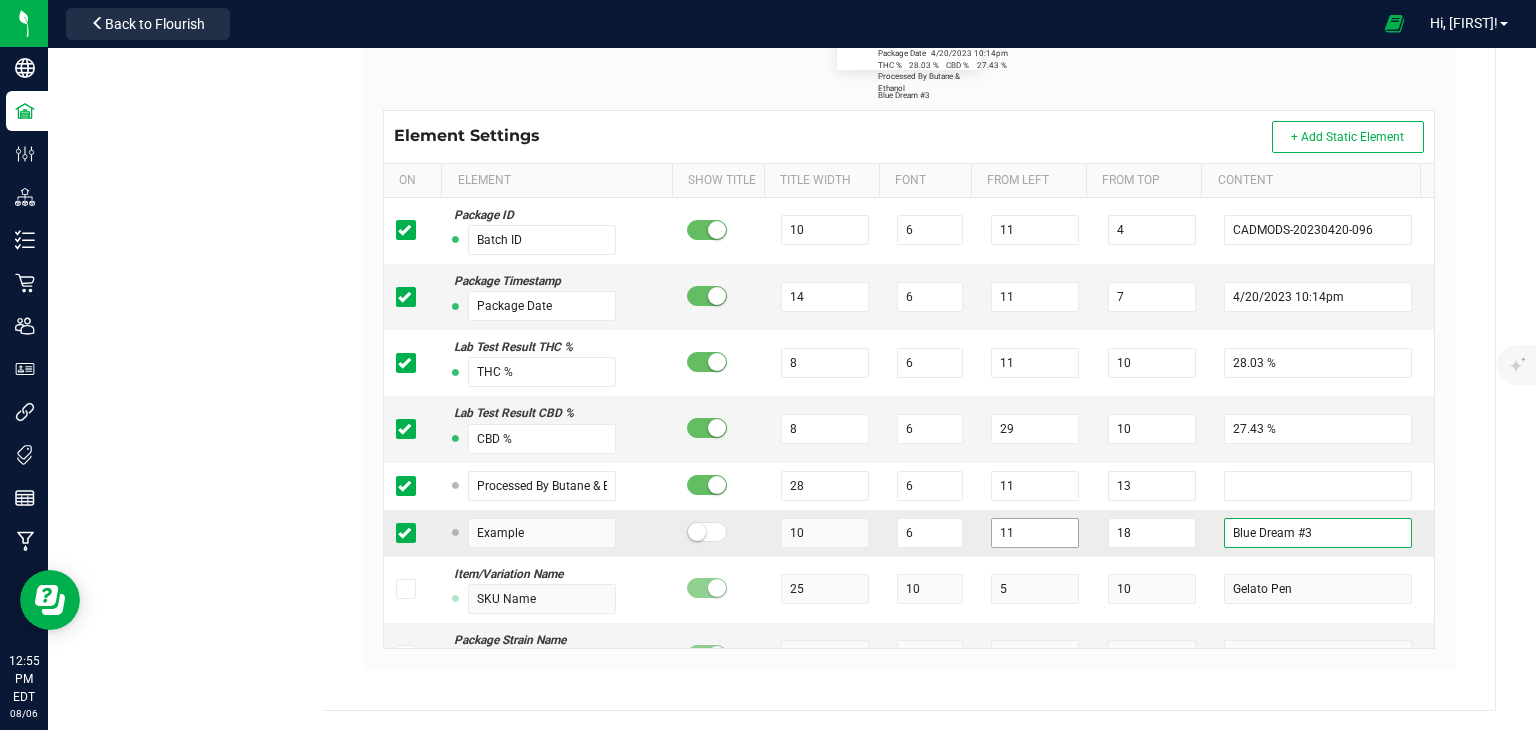 drag, startPoint x: 1296, startPoint y: 521, endPoint x: 989, endPoint y: 521, distance: 307 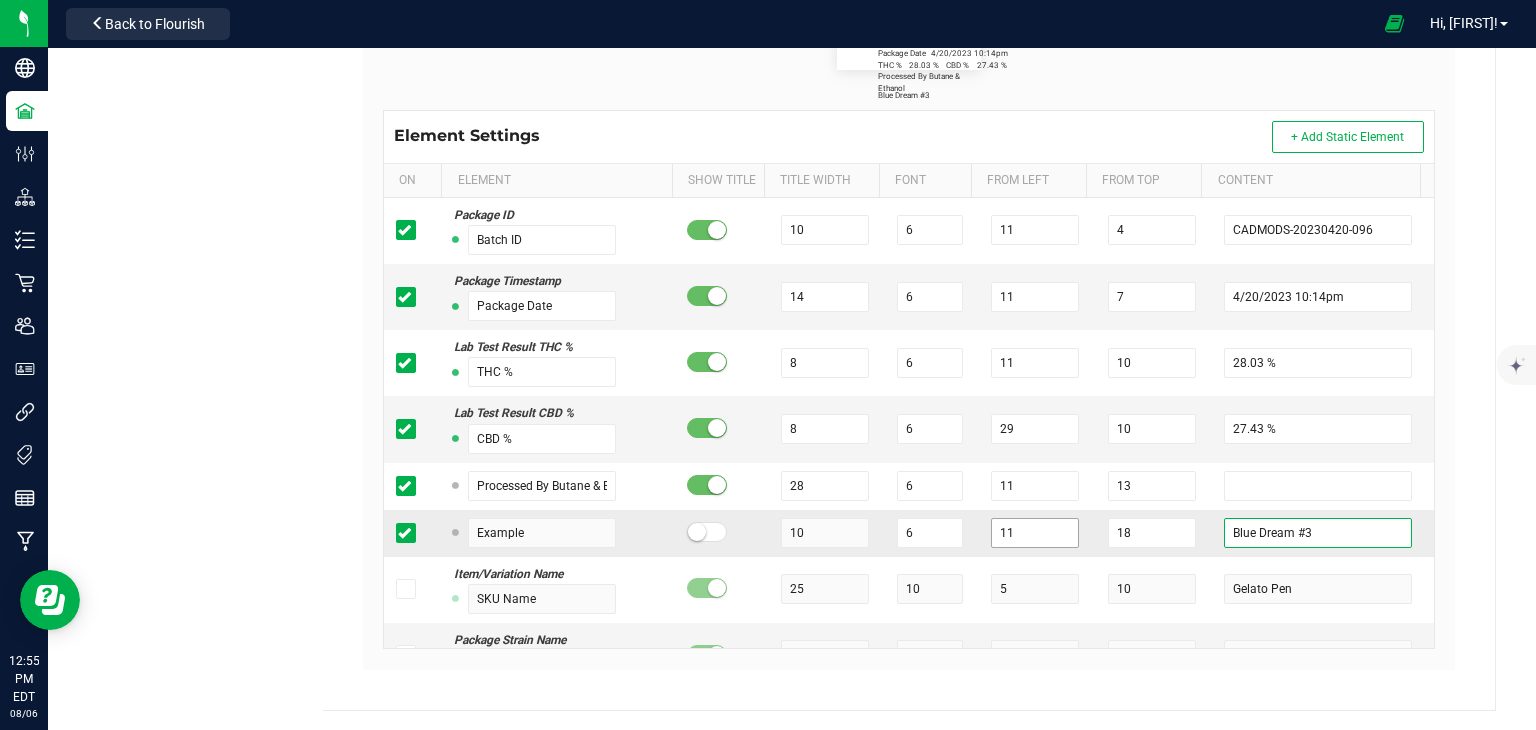 click on "Example 10 6 11 18 Blue Dream #3" at bounding box center (909, 533) 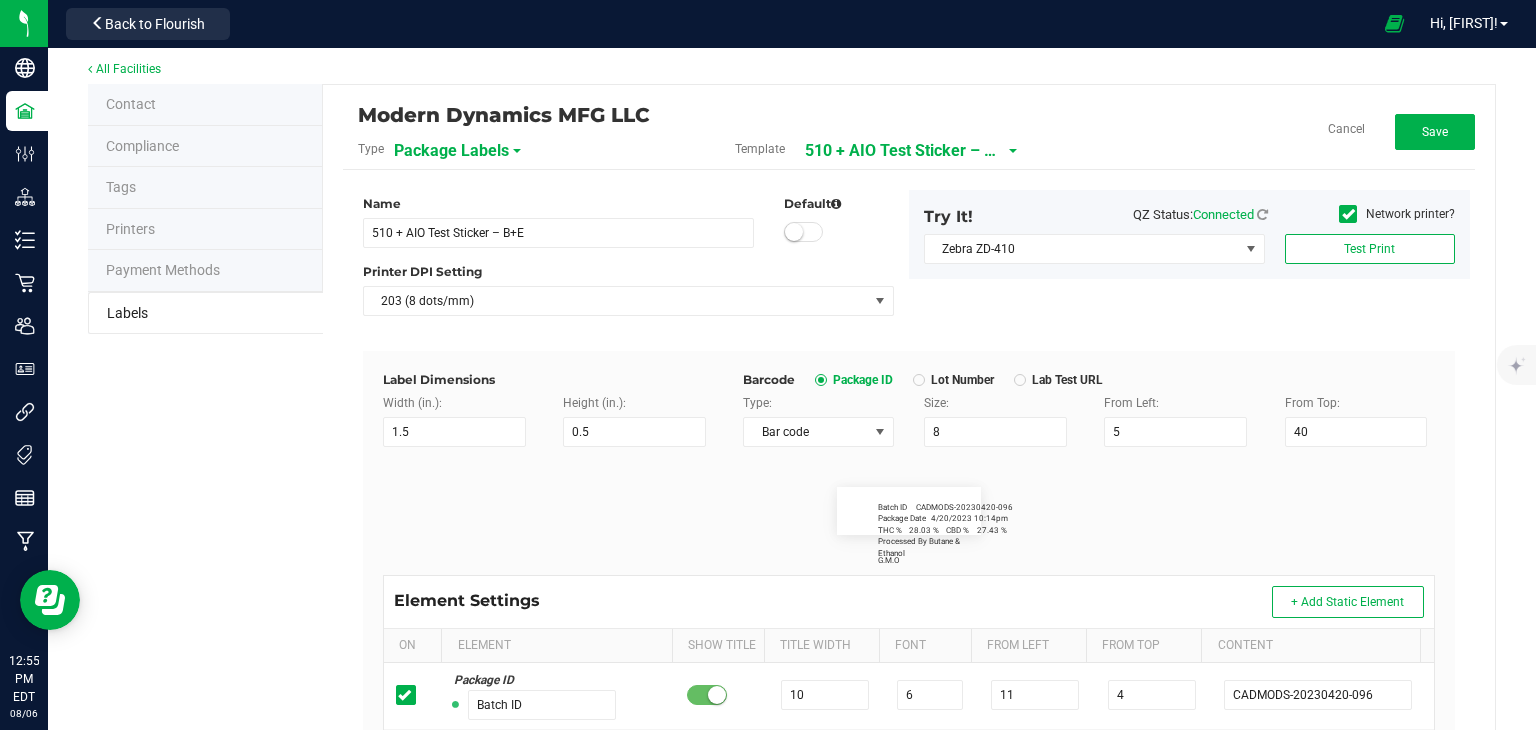 scroll, scrollTop: 0, scrollLeft: 0, axis: both 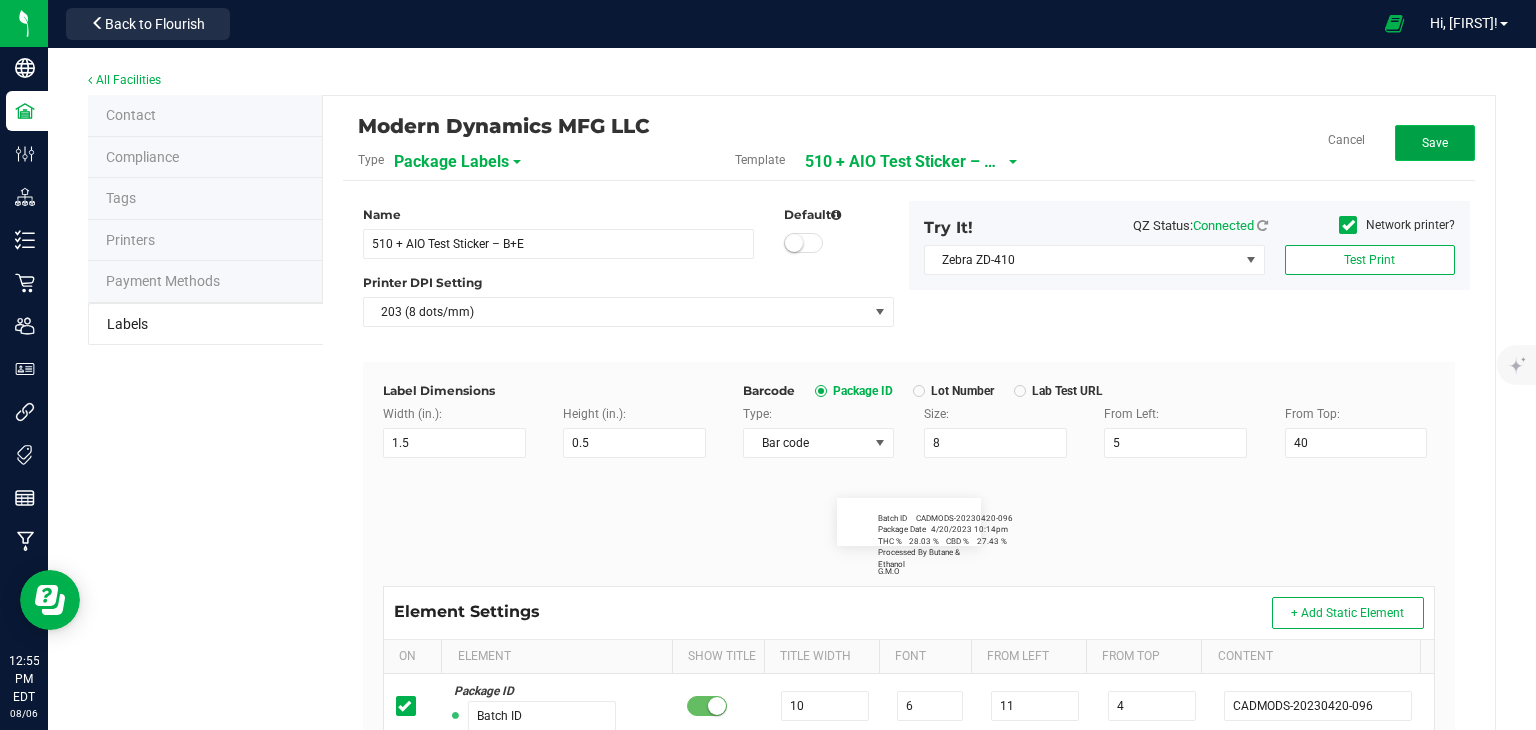 click on "Save" at bounding box center [1435, 143] 